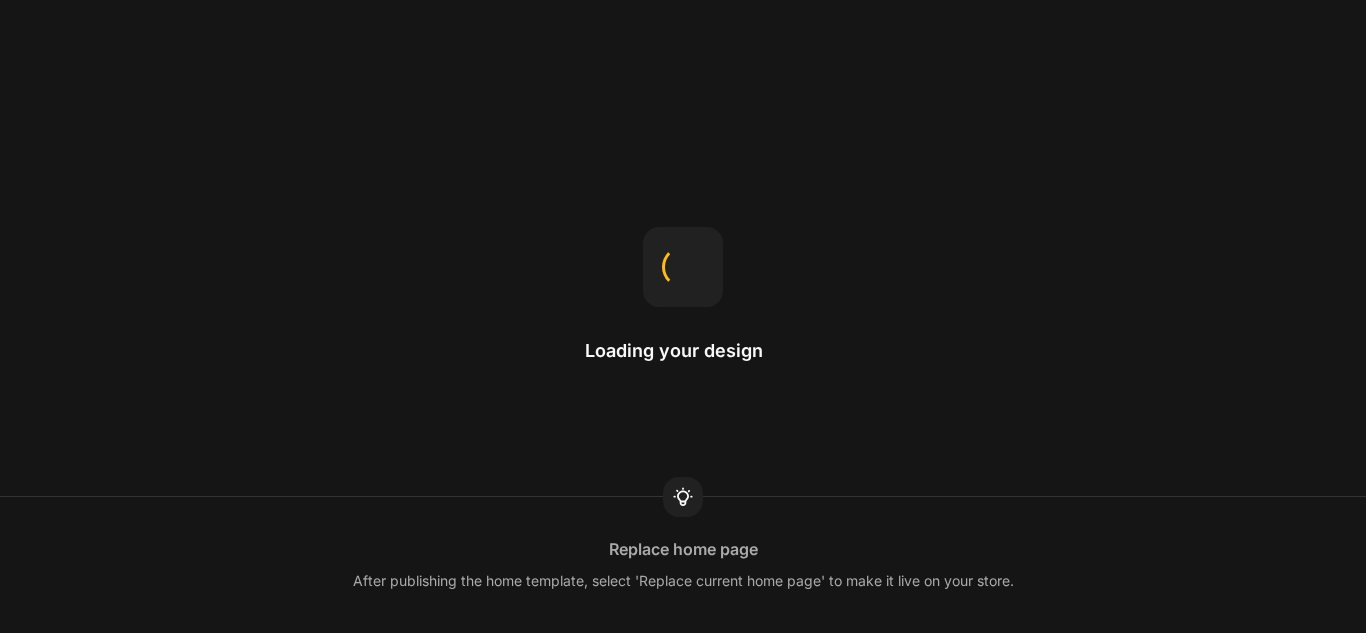 scroll, scrollTop: 0, scrollLeft: 0, axis: both 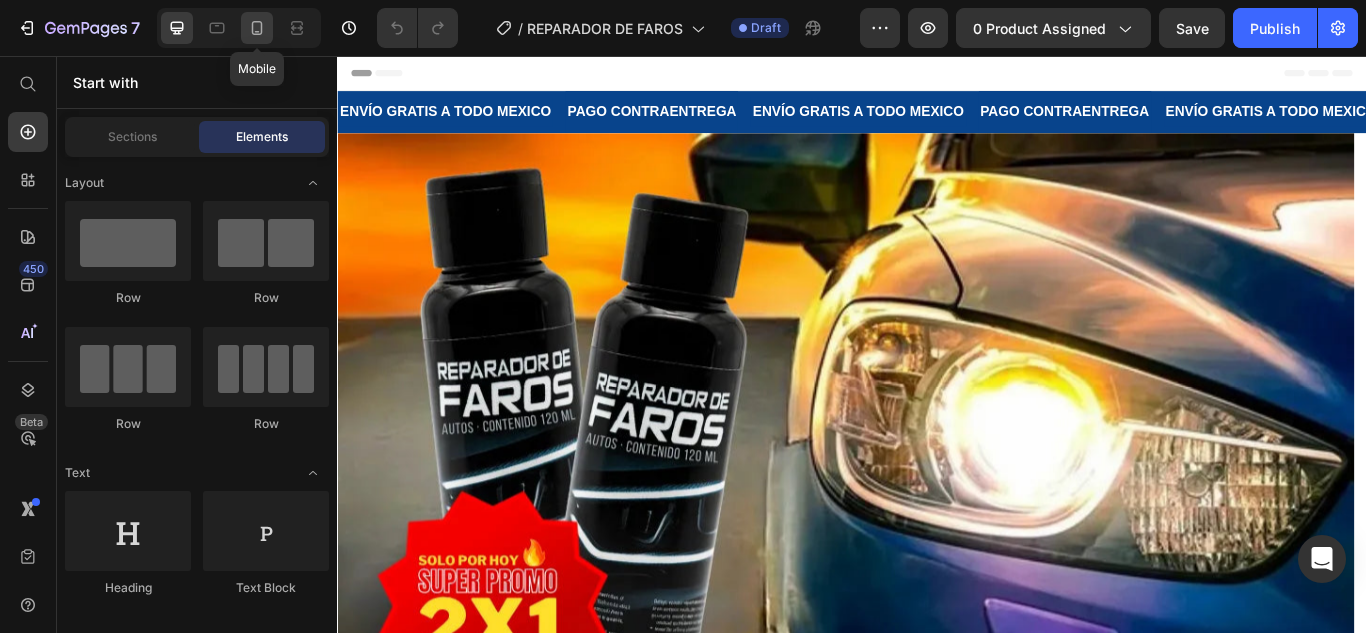 click 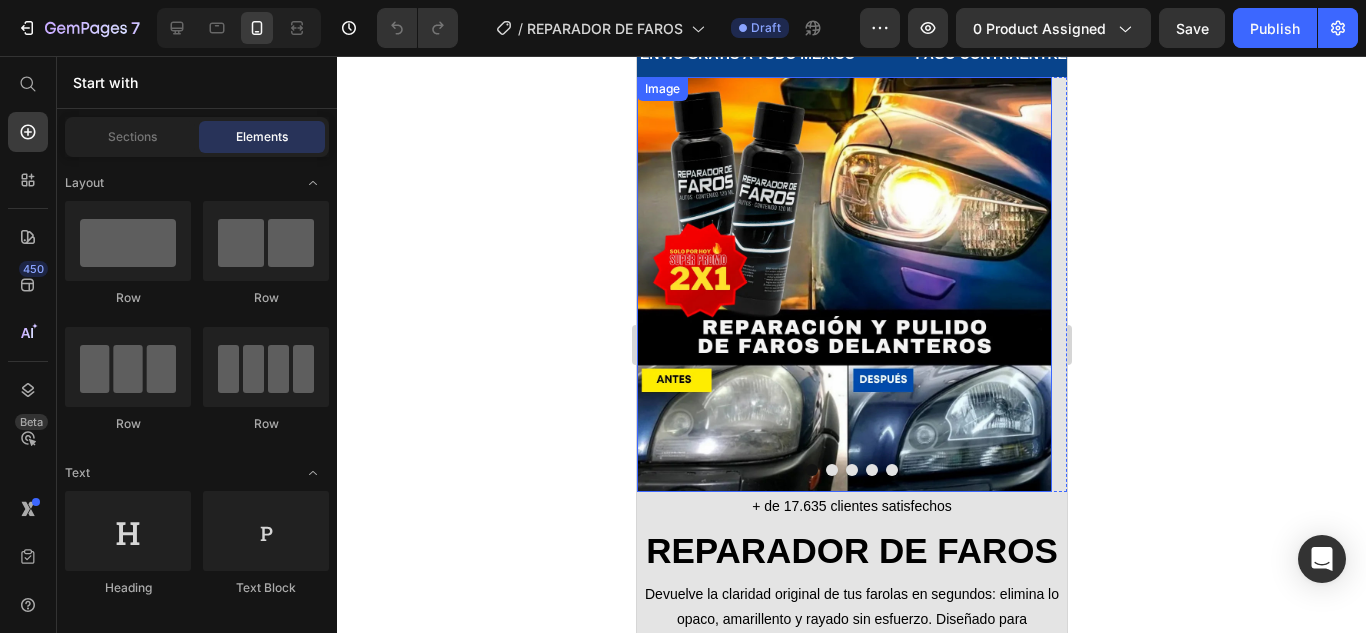 scroll, scrollTop: 100, scrollLeft: 0, axis: vertical 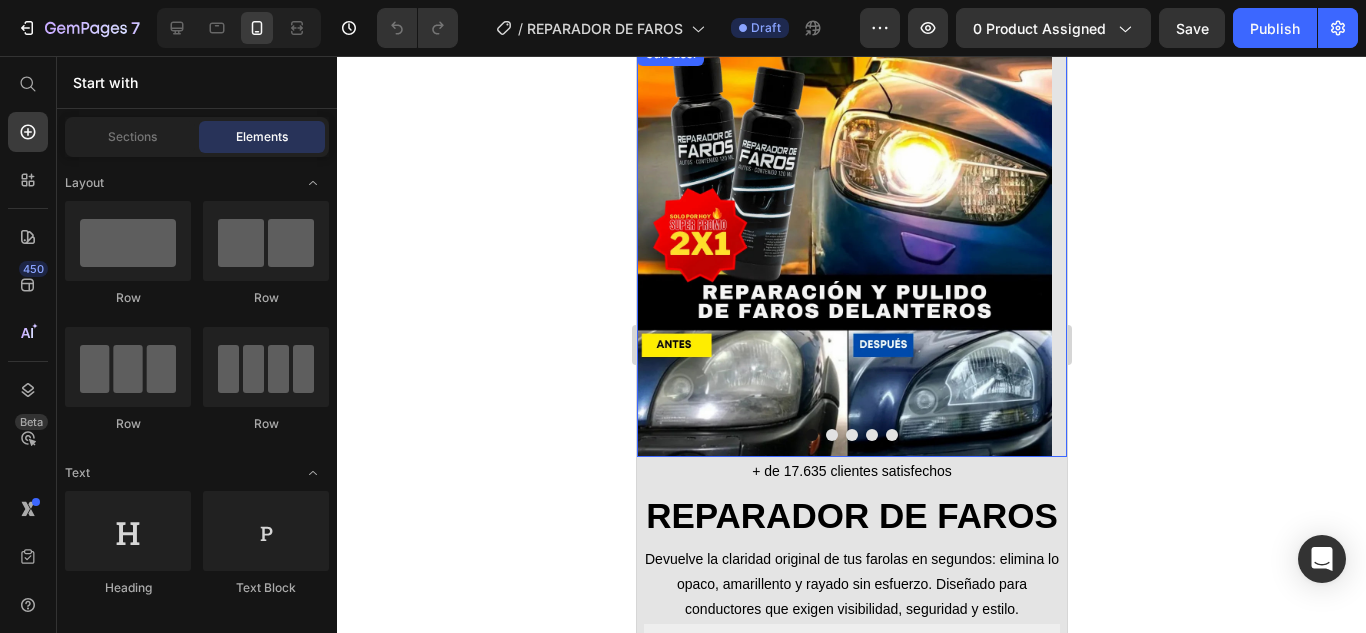 click at bounding box center [851, 435] 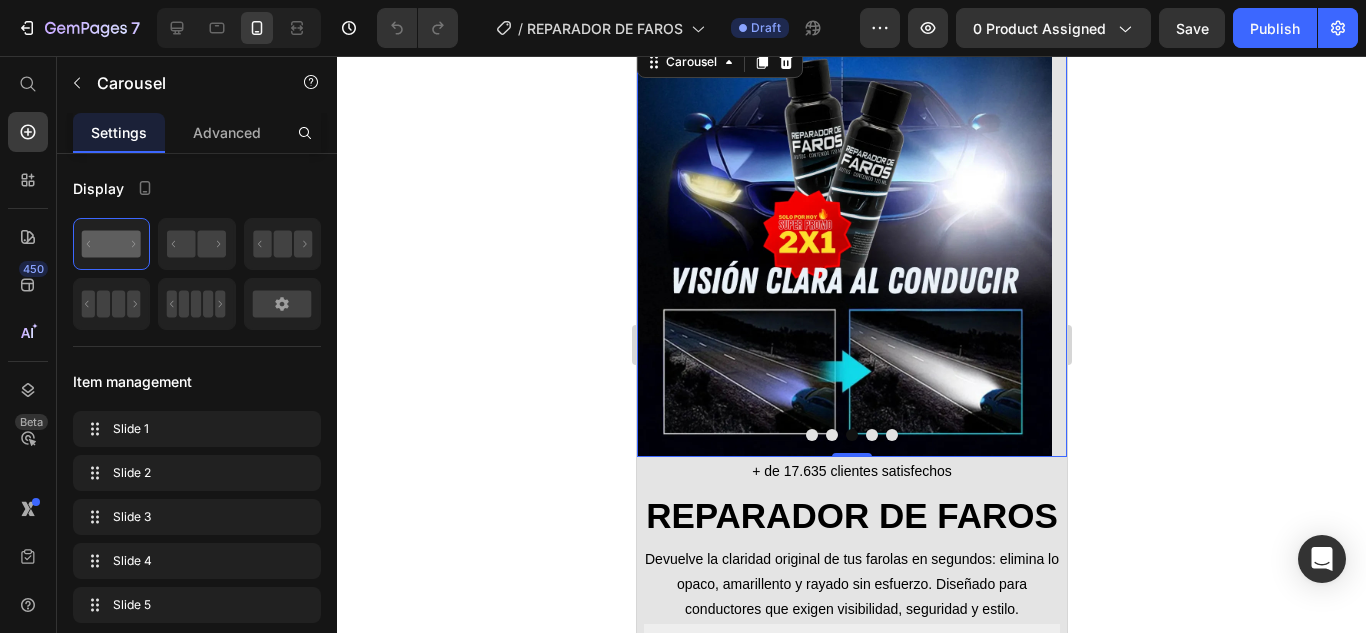 click at bounding box center (851, 435) 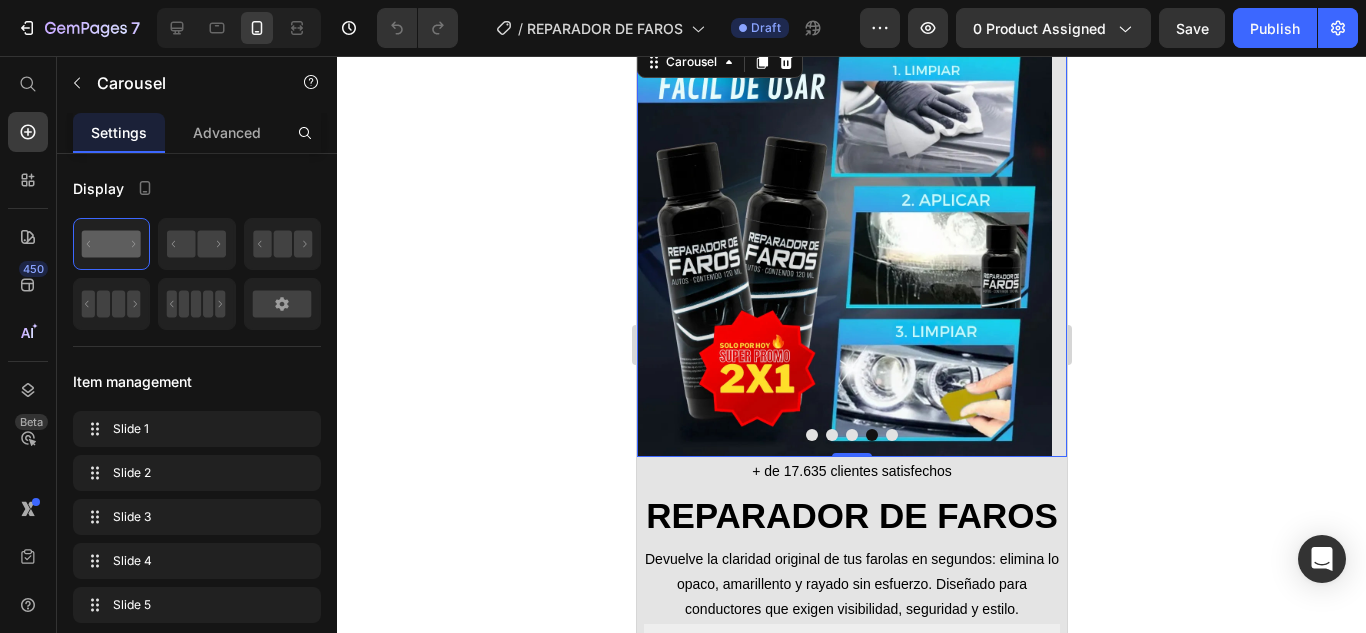click at bounding box center [891, 435] 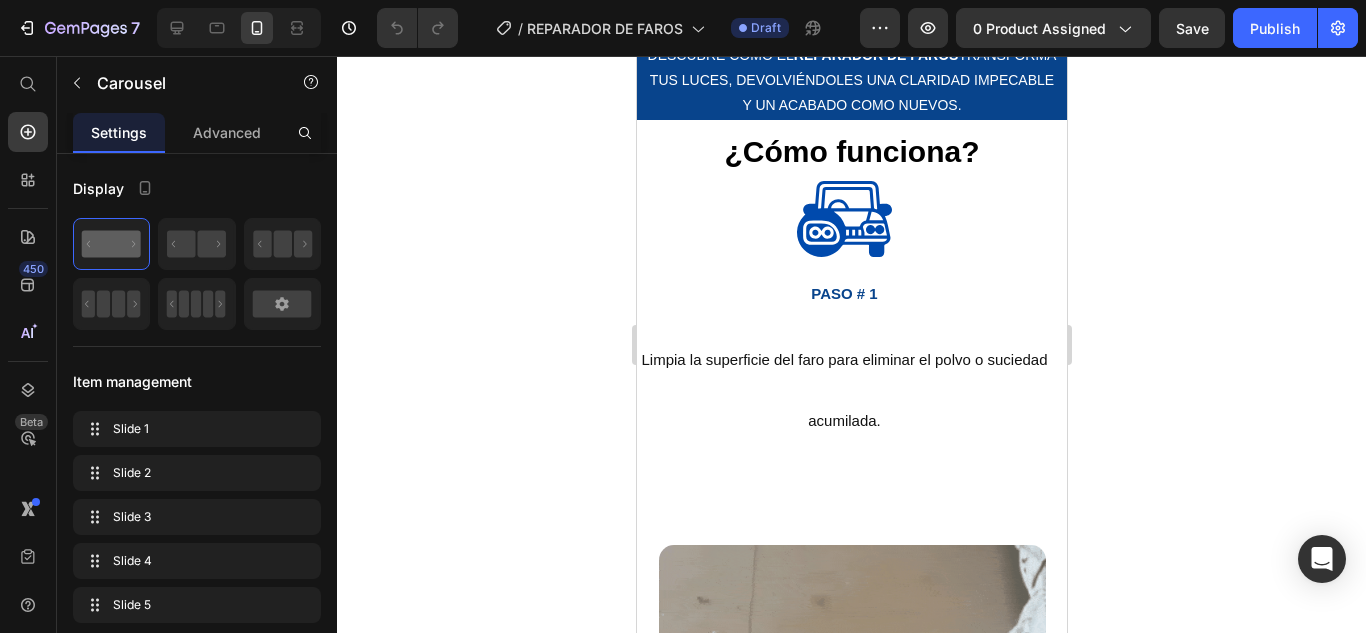scroll, scrollTop: 2100, scrollLeft: 0, axis: vertical 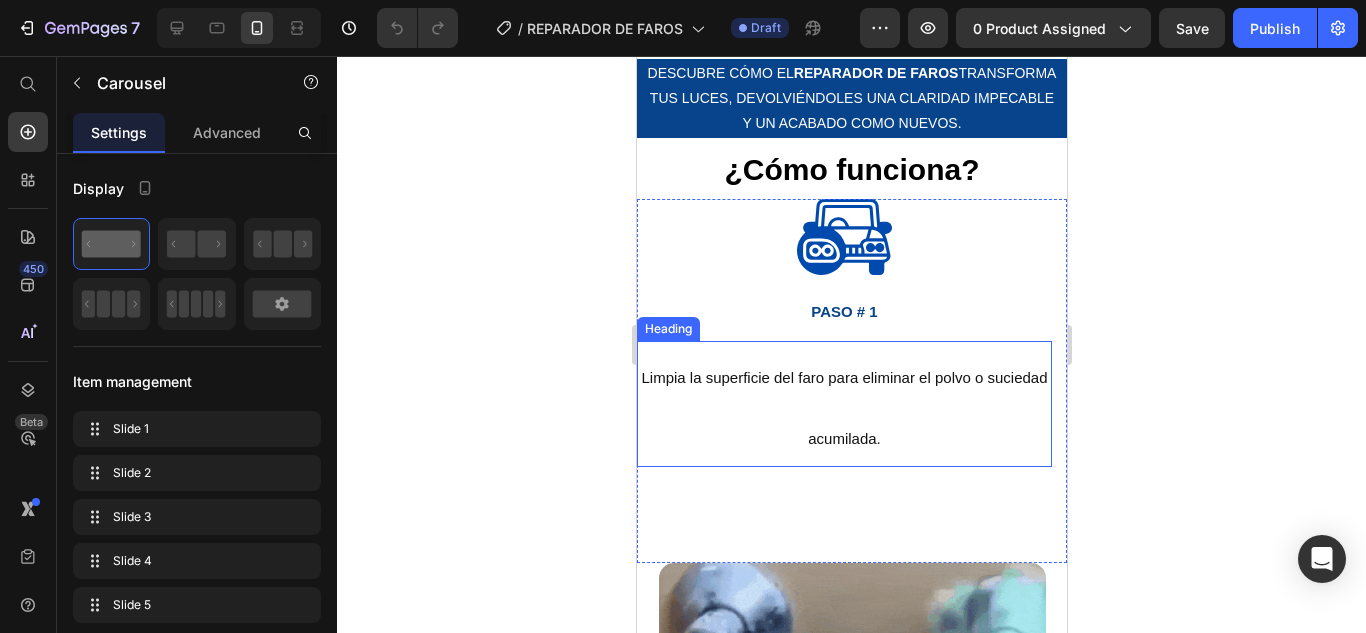 click on "PASO # 1" at bounding box center [843, 307] 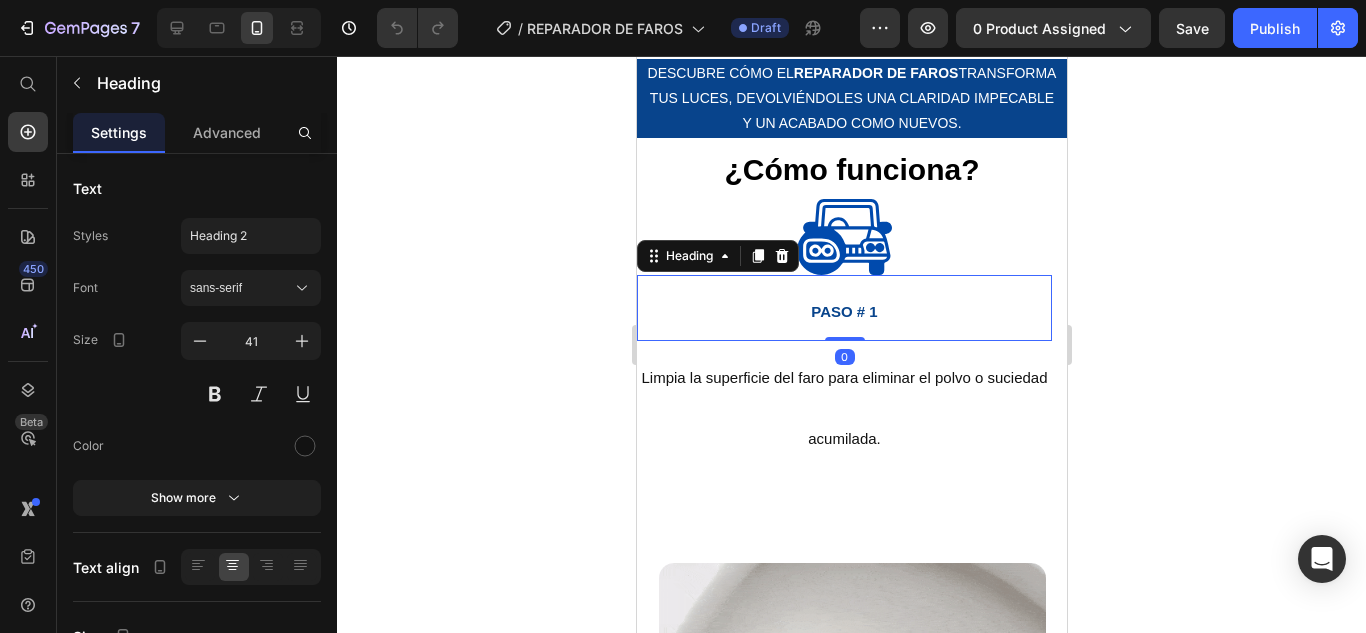 click on "PASO # 1" at bounding box center (843, 307) 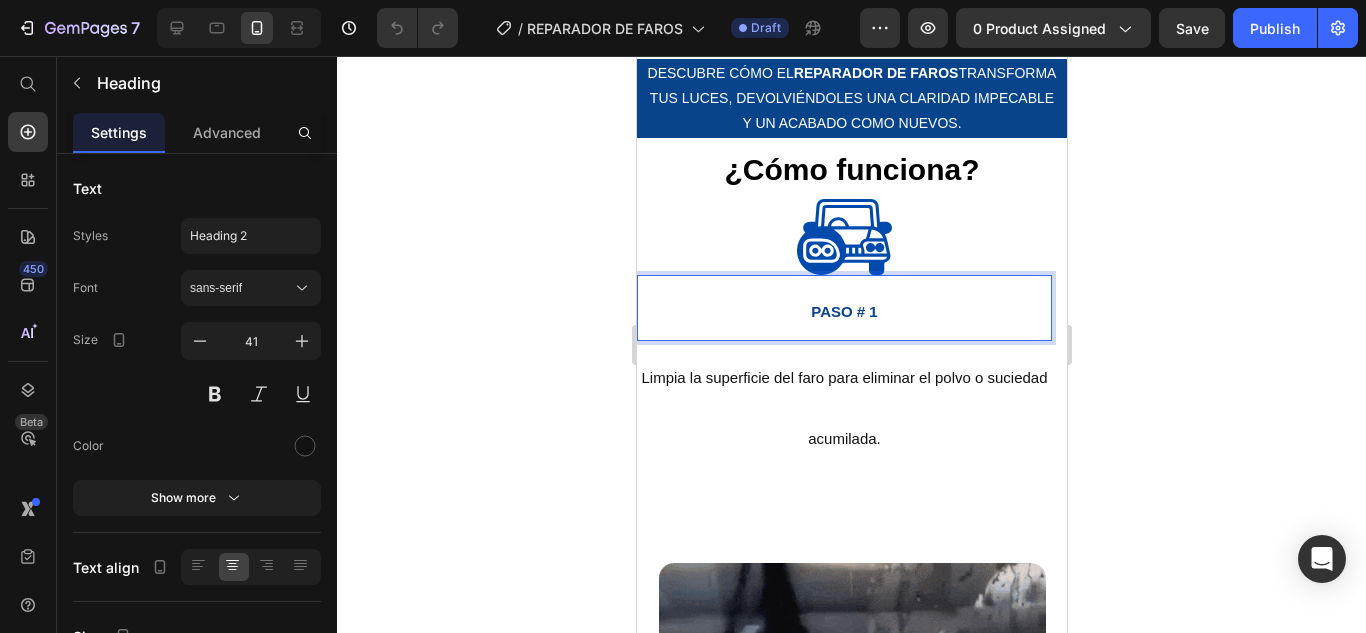 click on "PASO # 1" at bounding box center [843, 307] 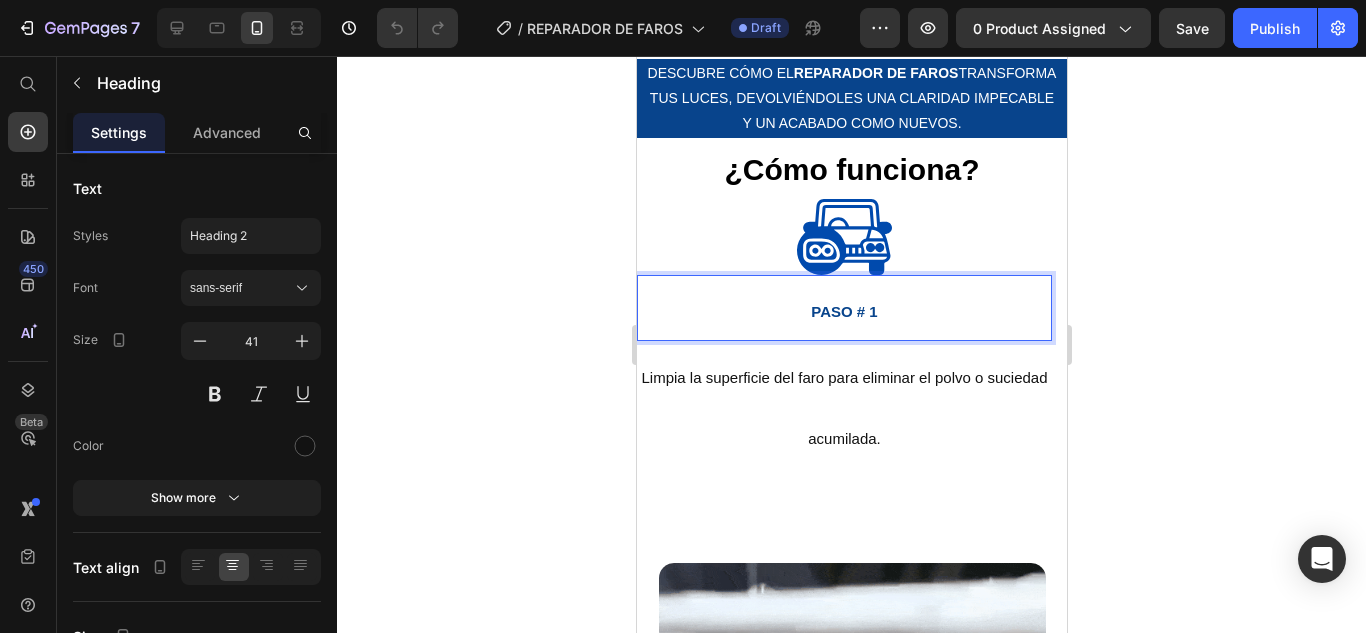 click on "PASO # 1" at bounding box center (843, 307) 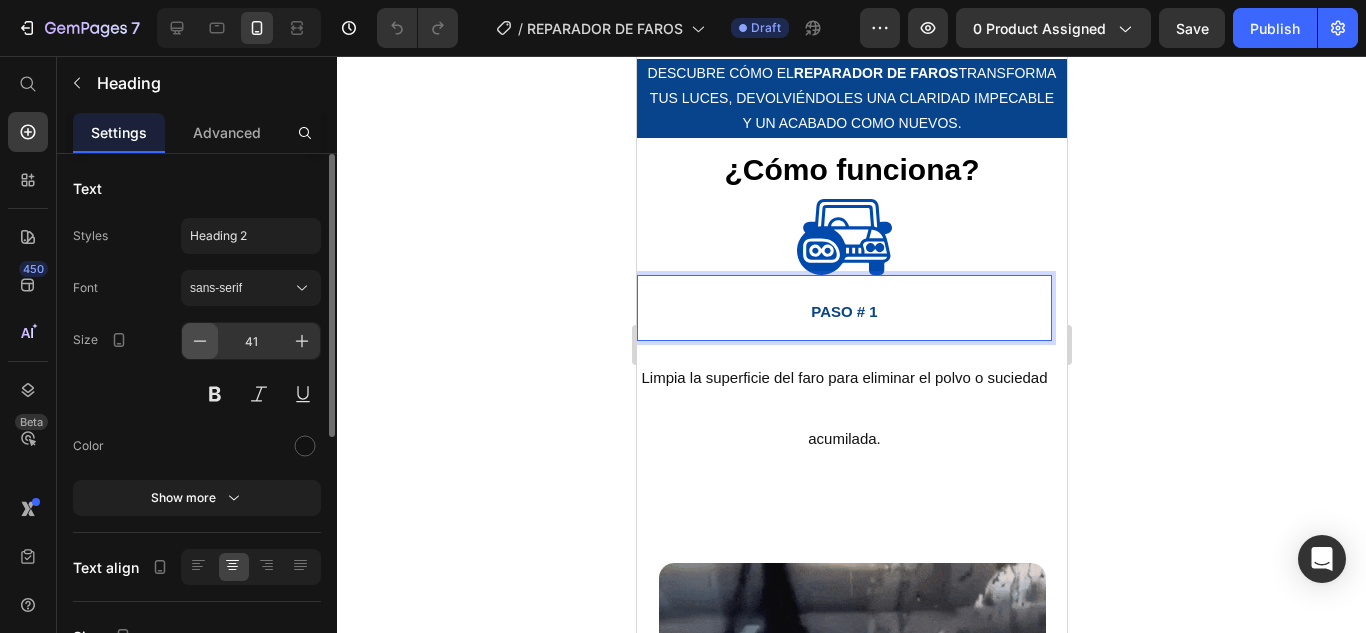 click 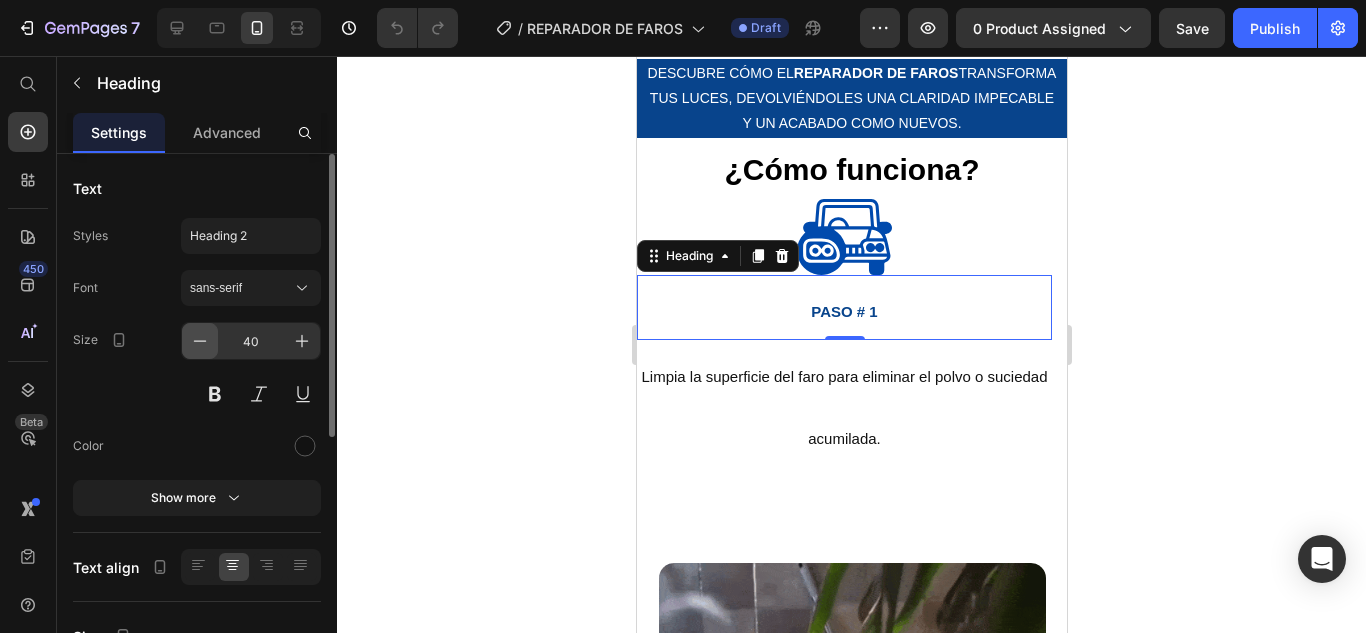 click 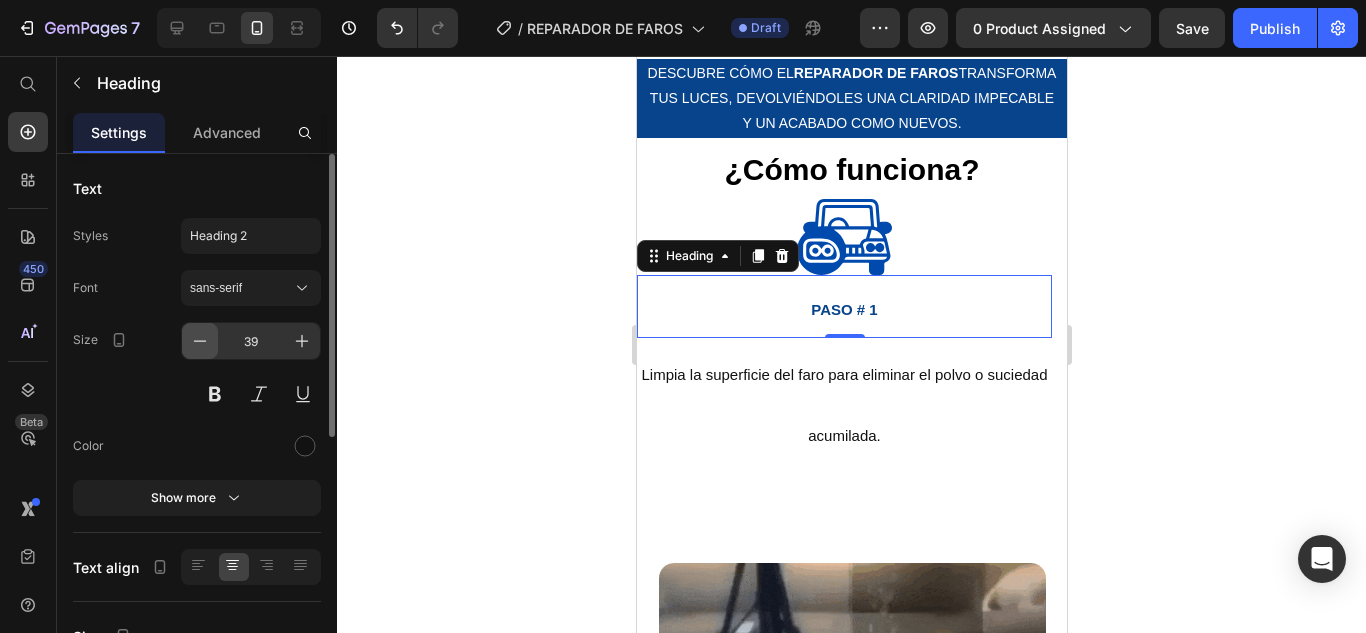click 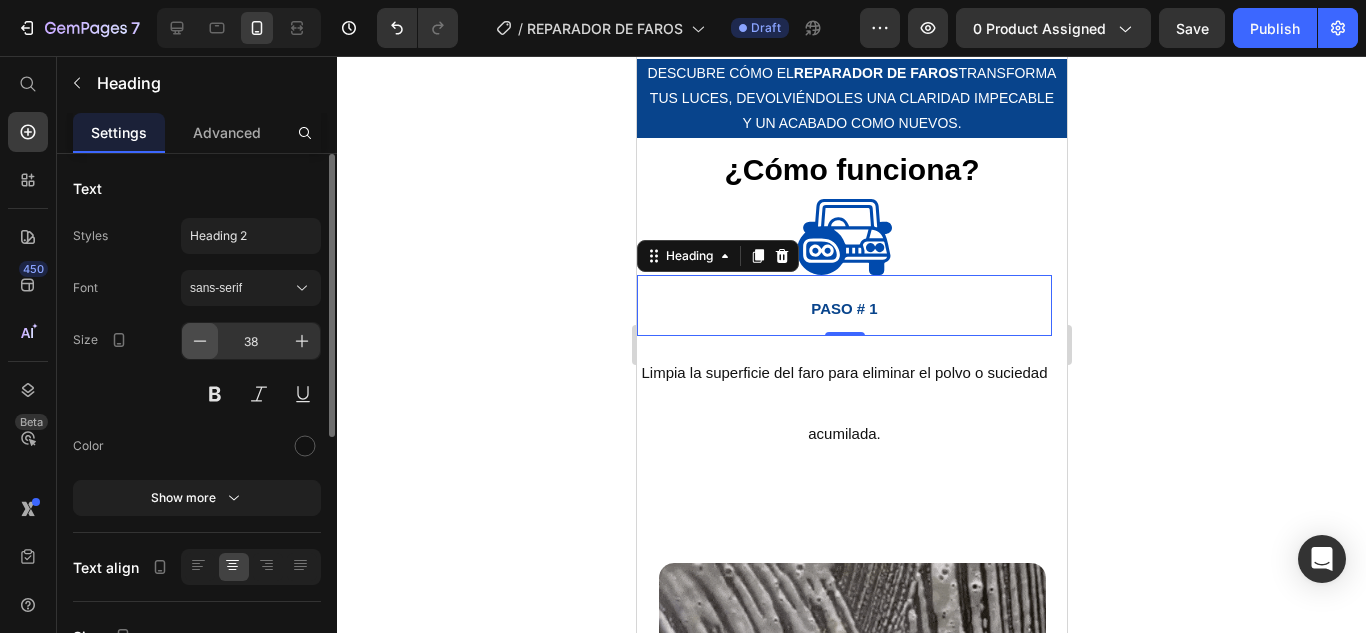 click 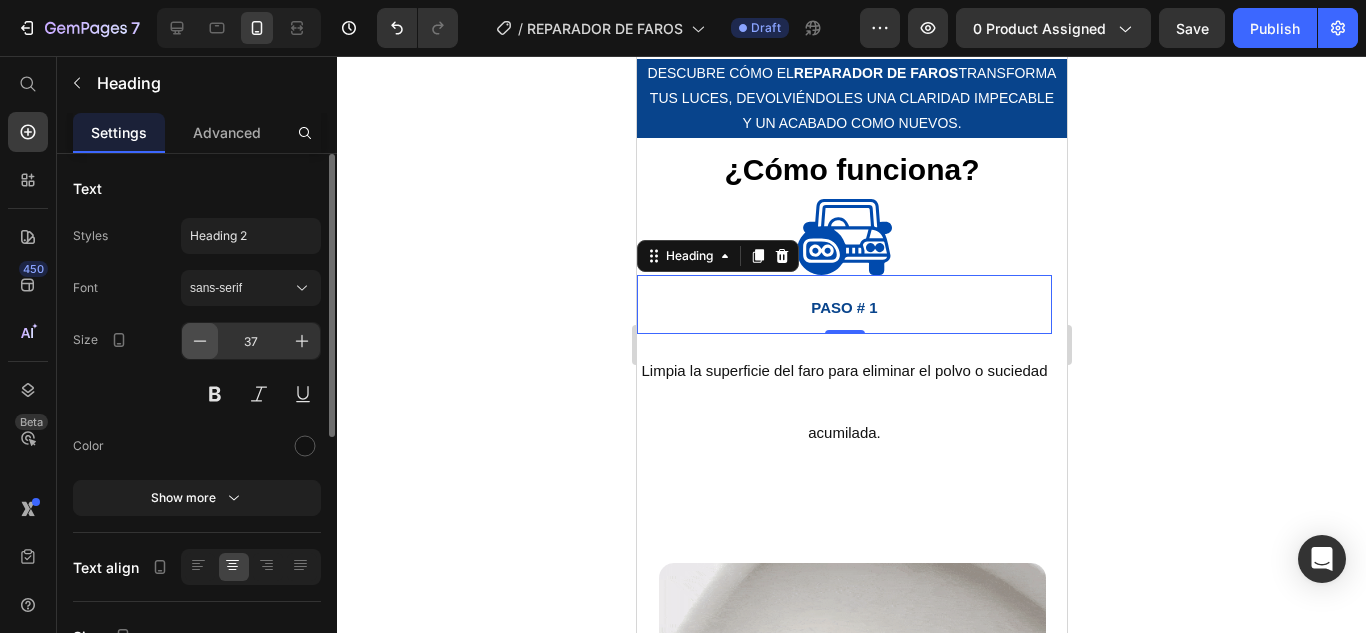 click 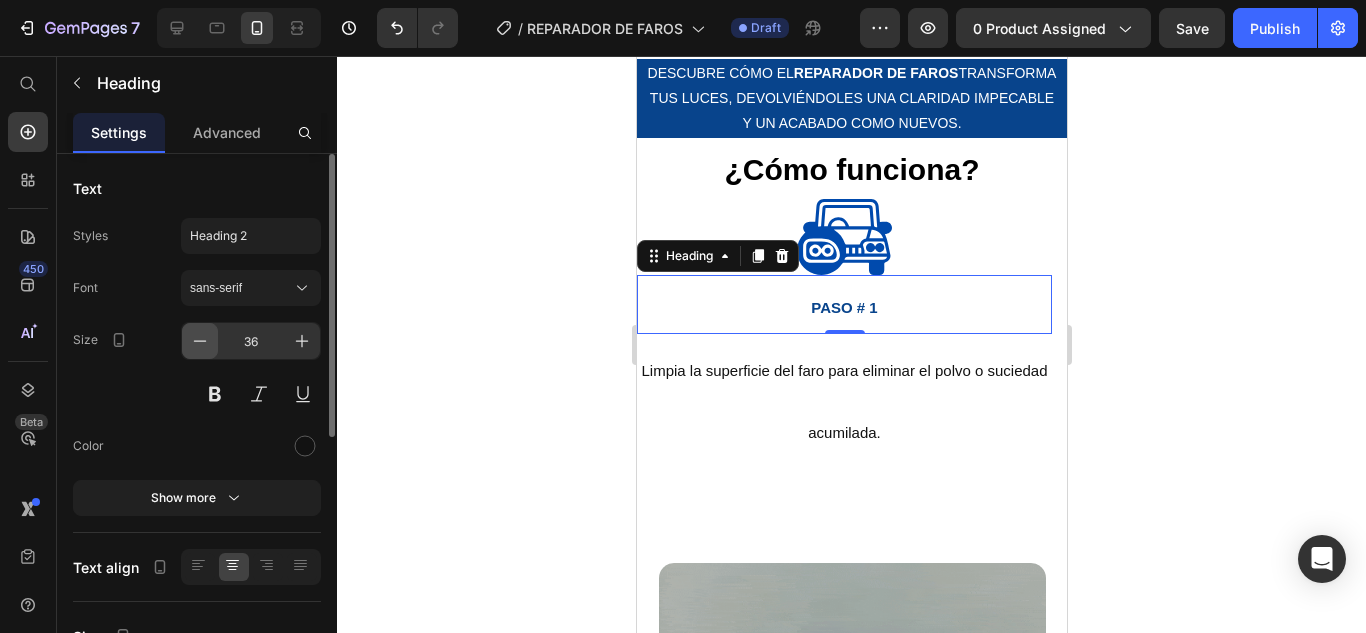 click 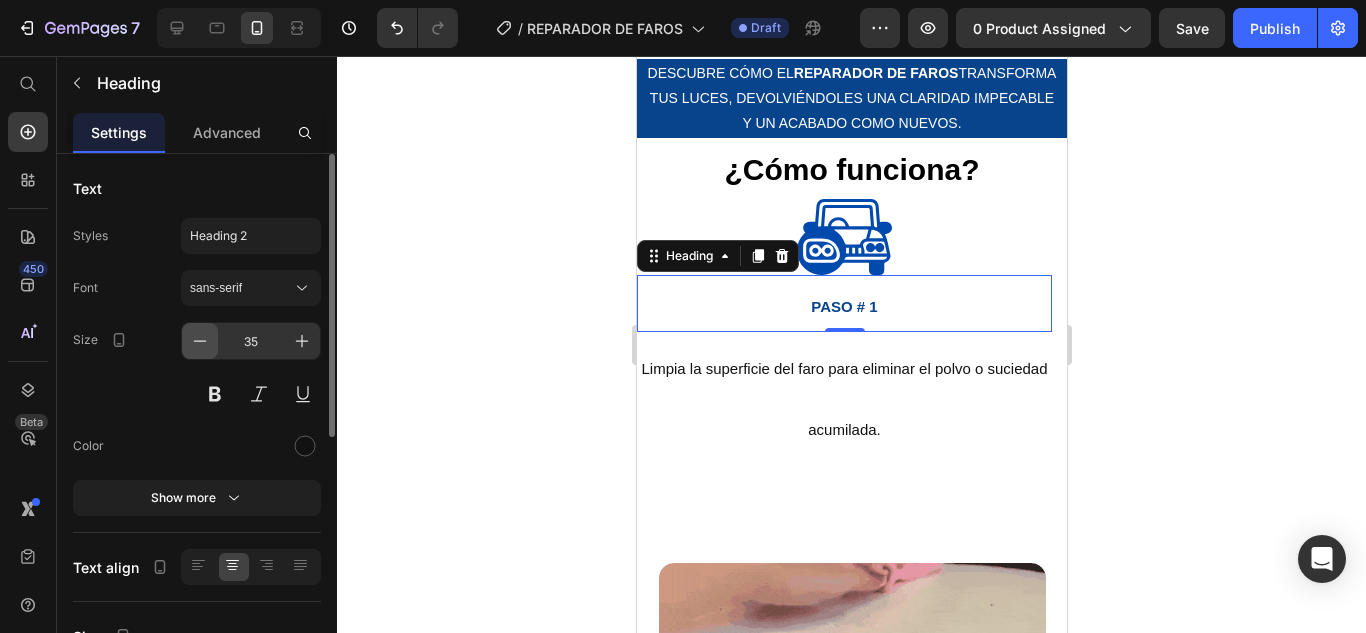 click 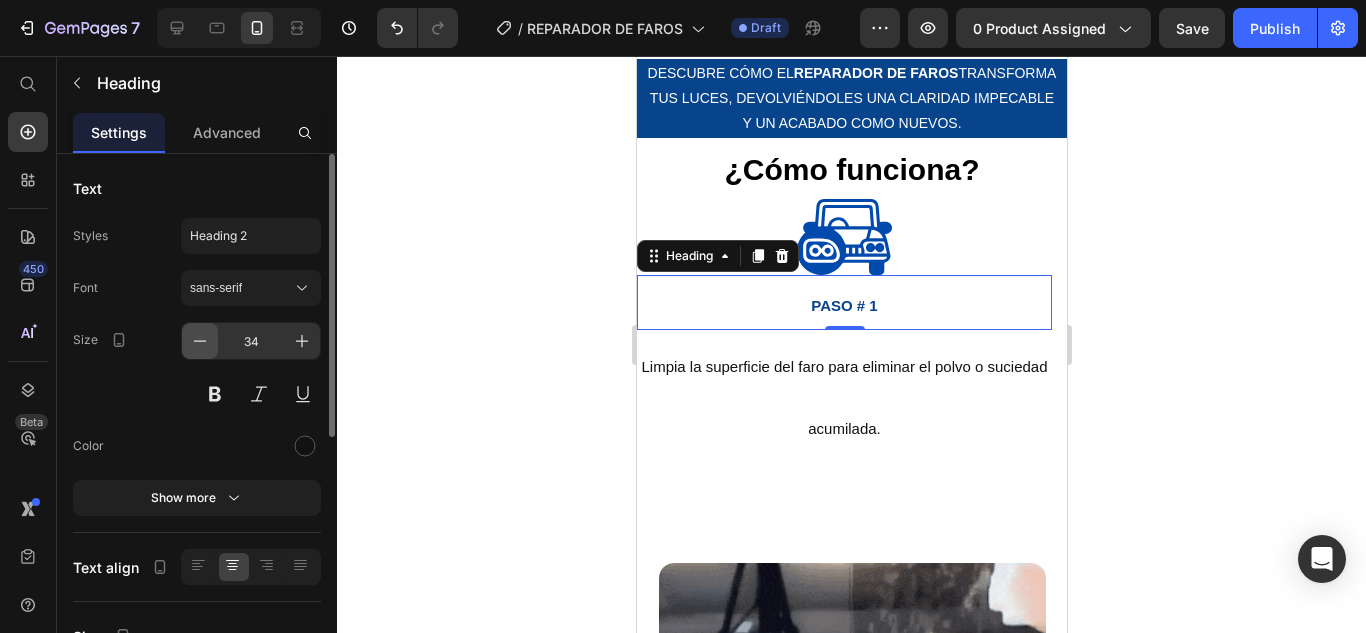 click 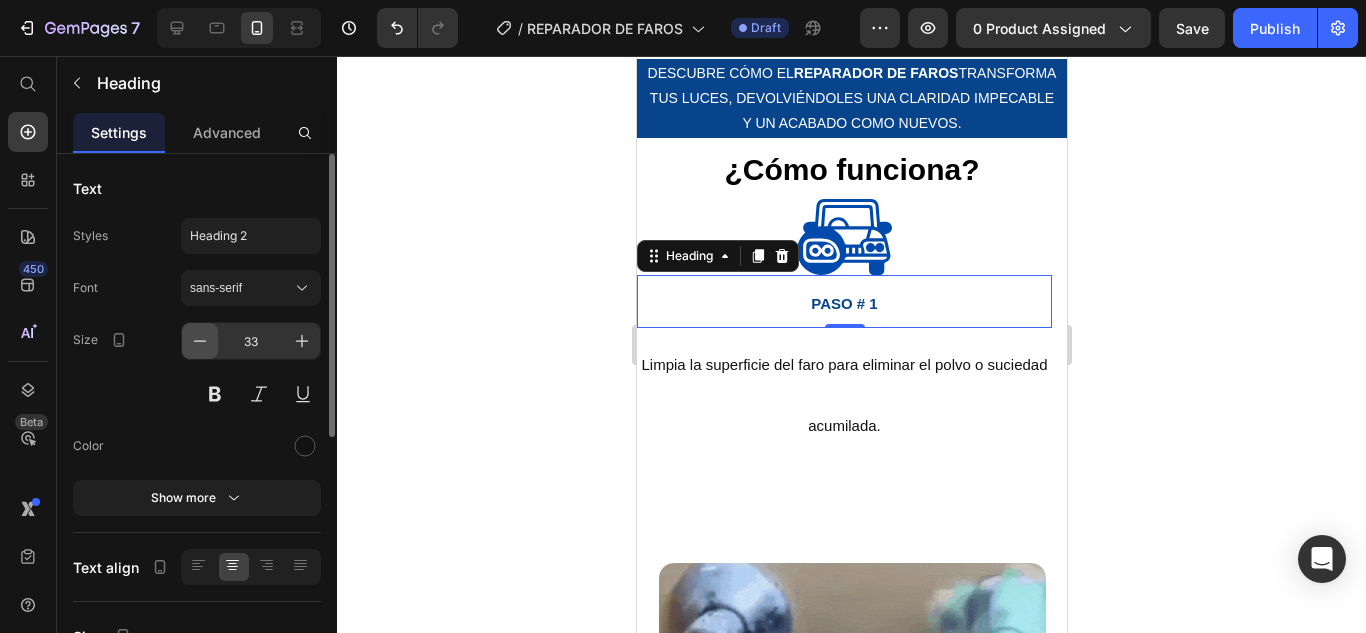click 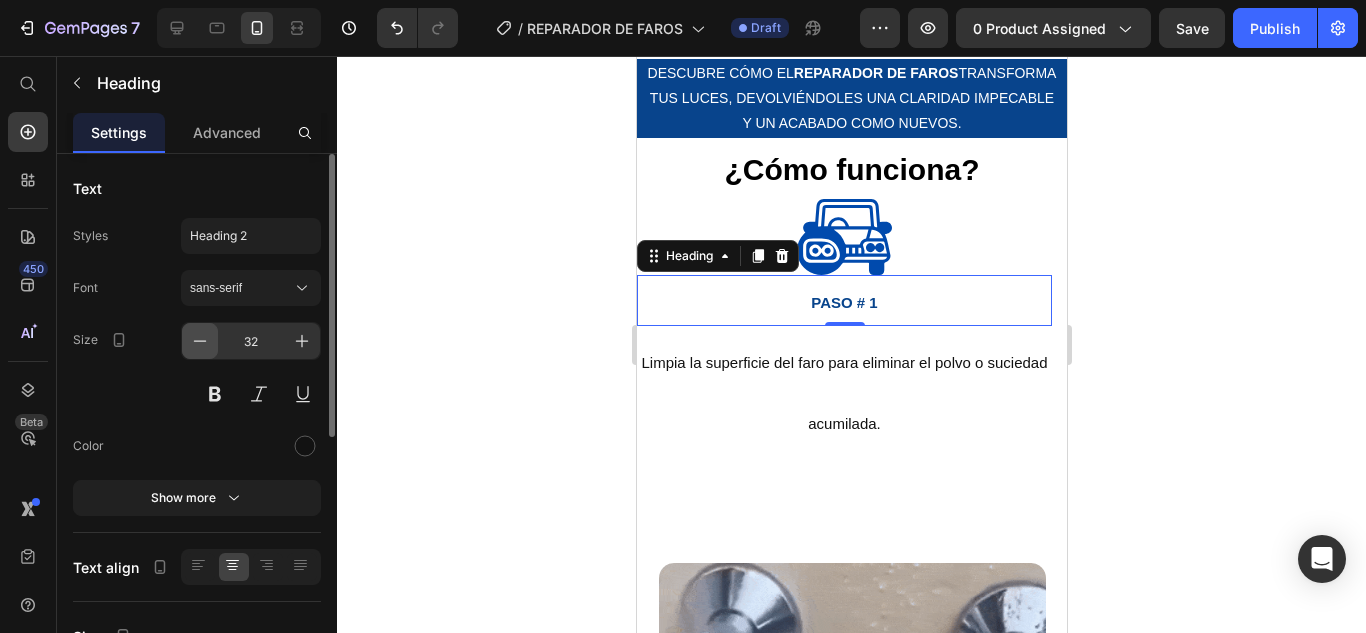 click 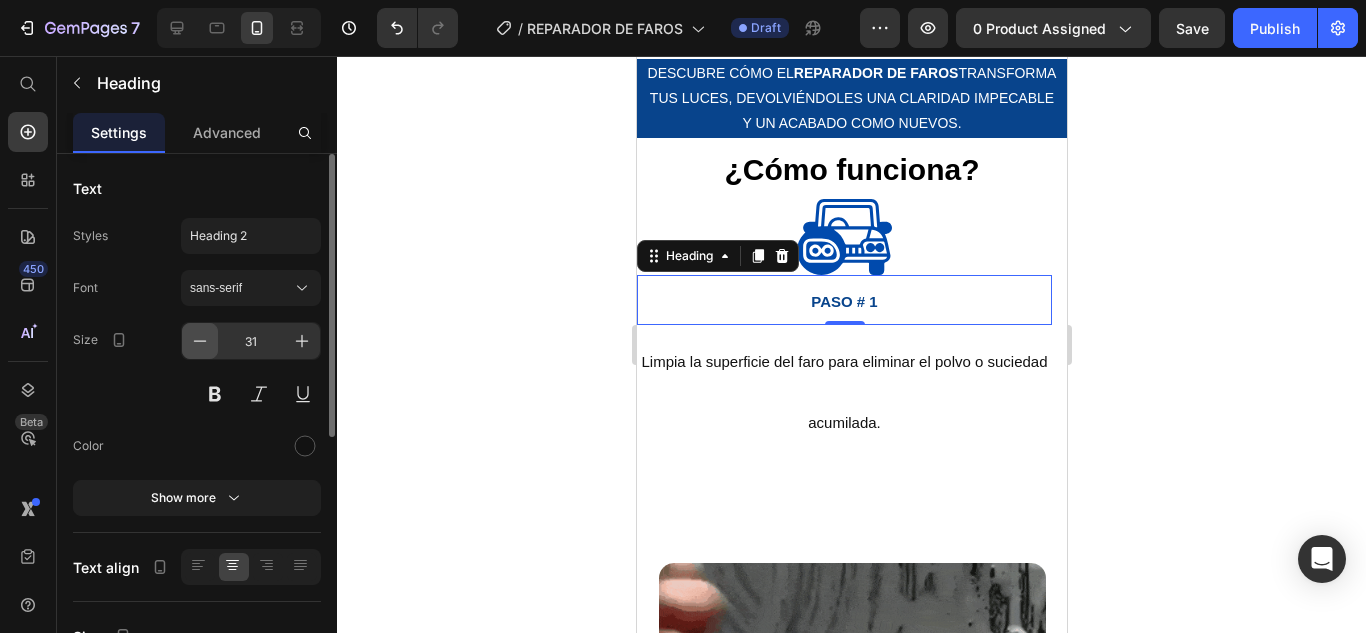 click 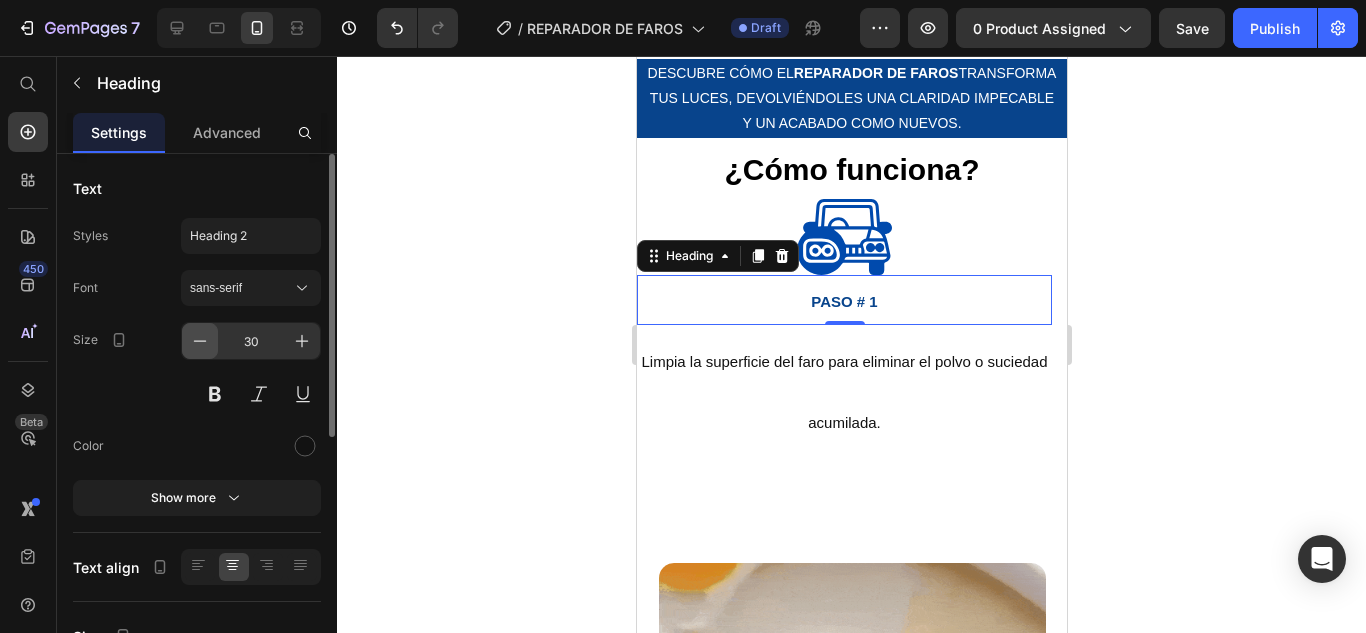click 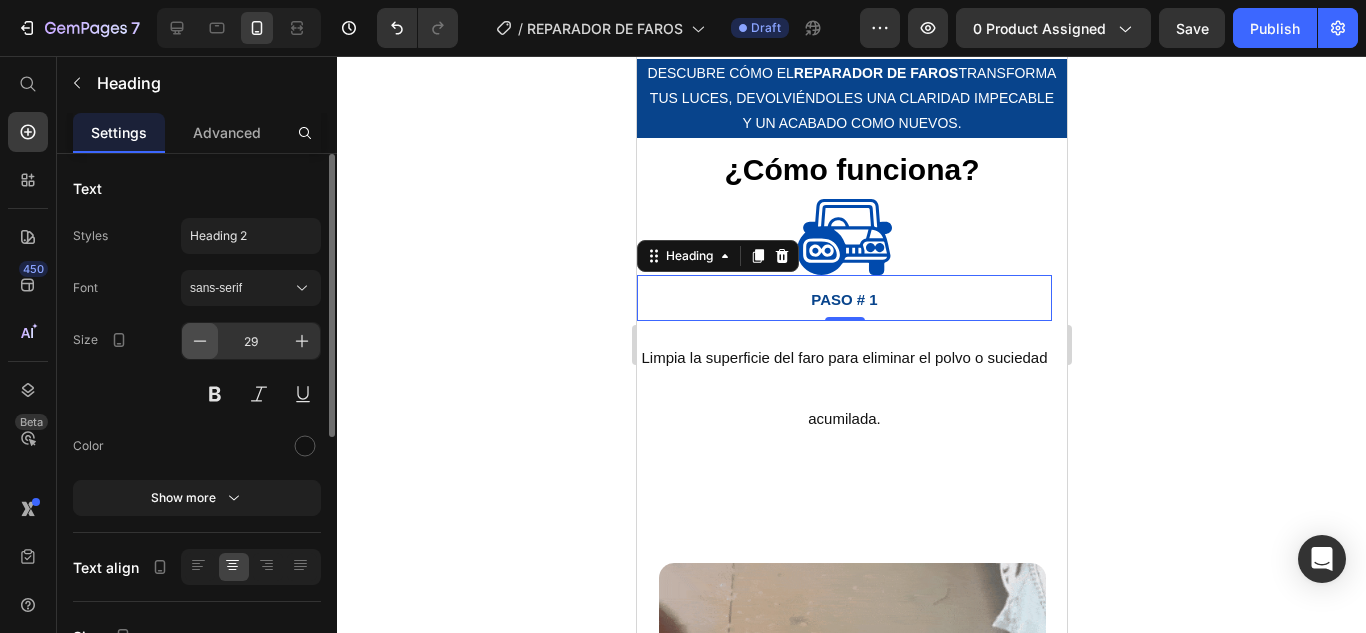 click 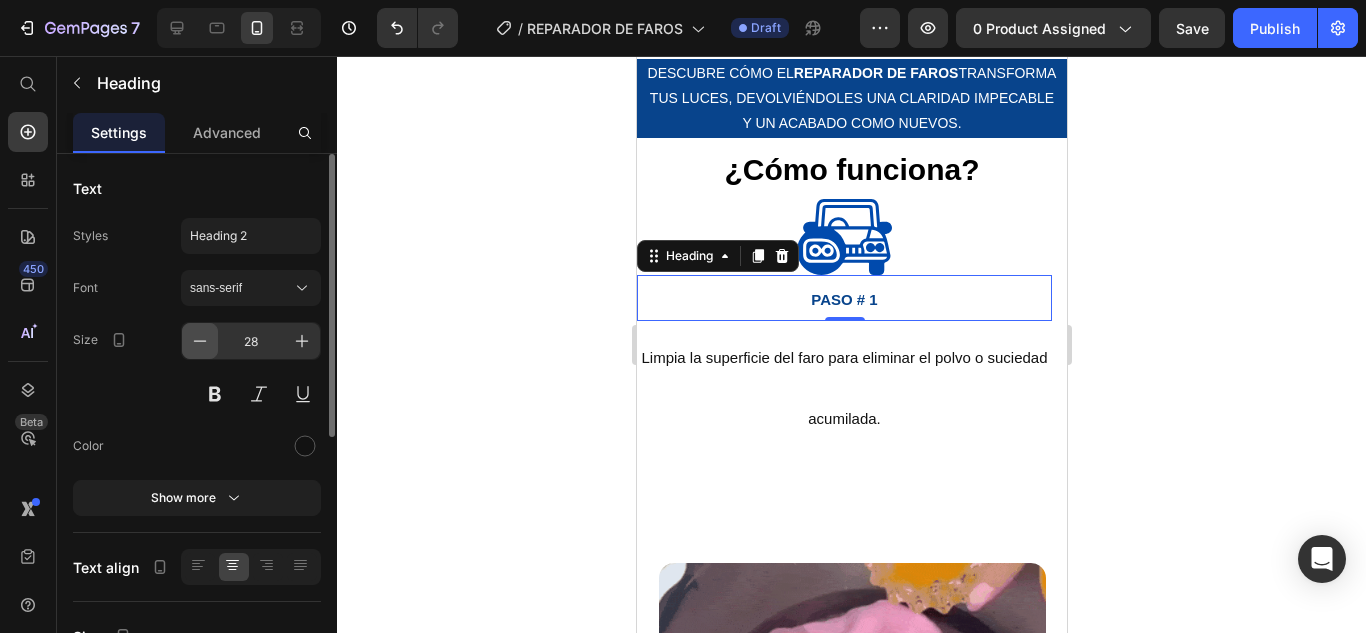 click 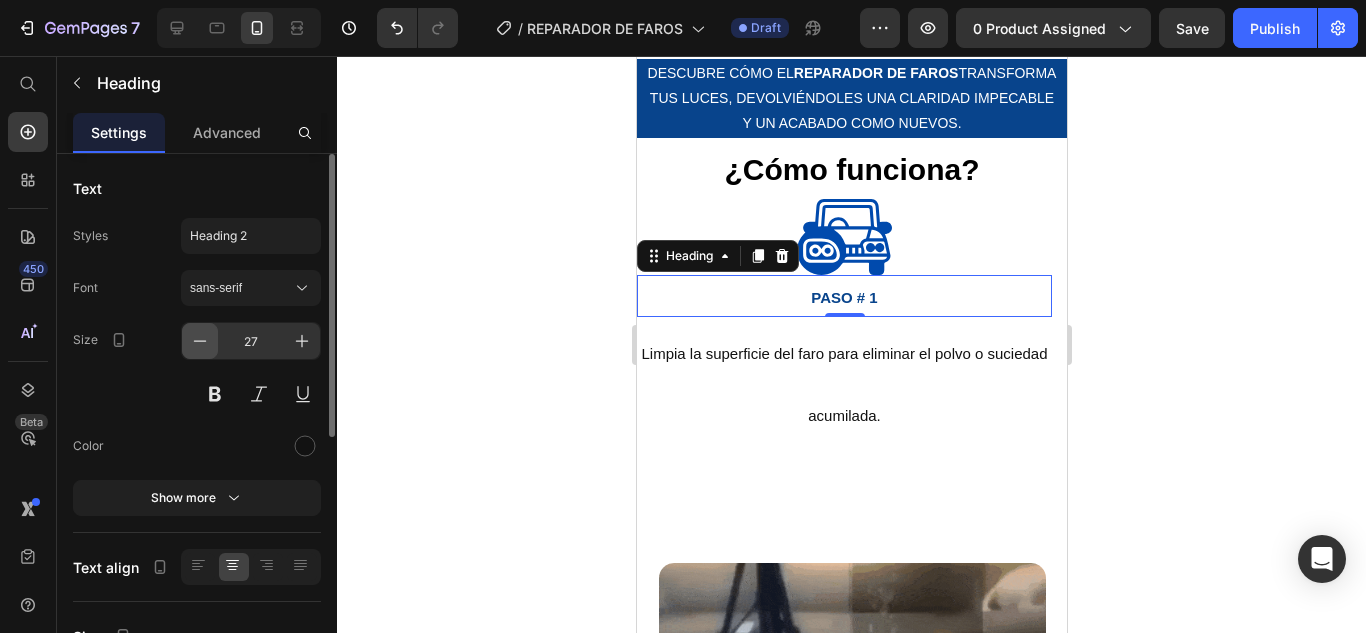 click 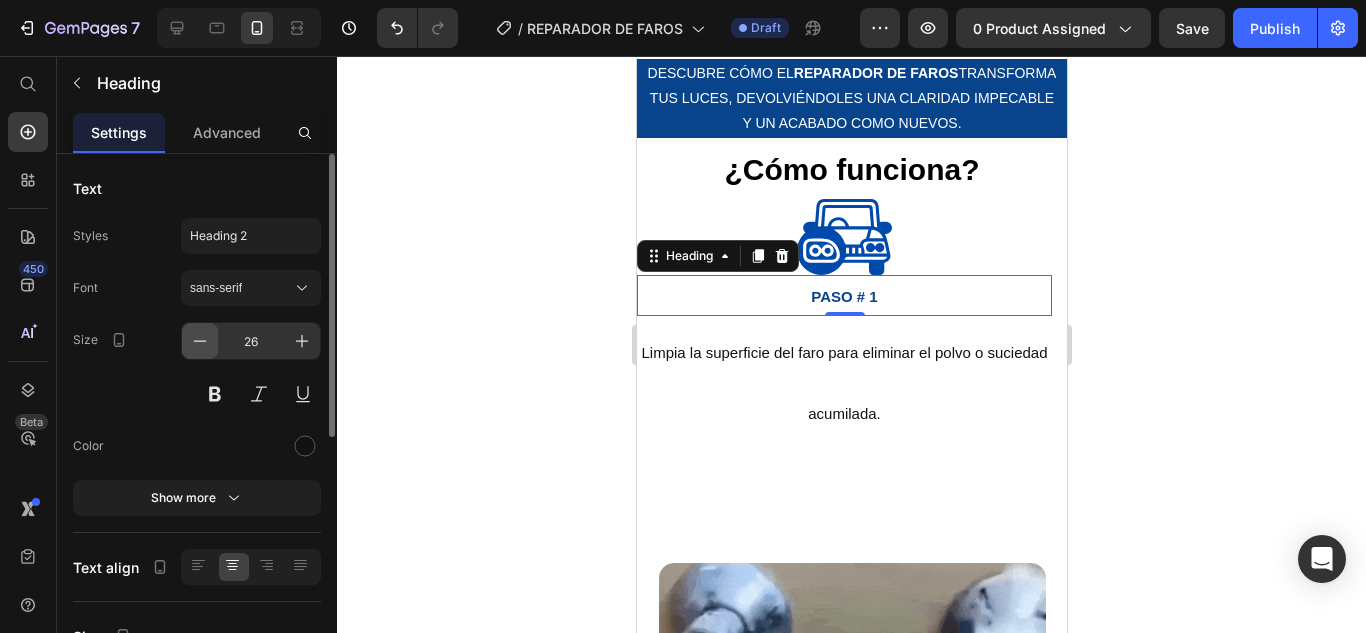 click 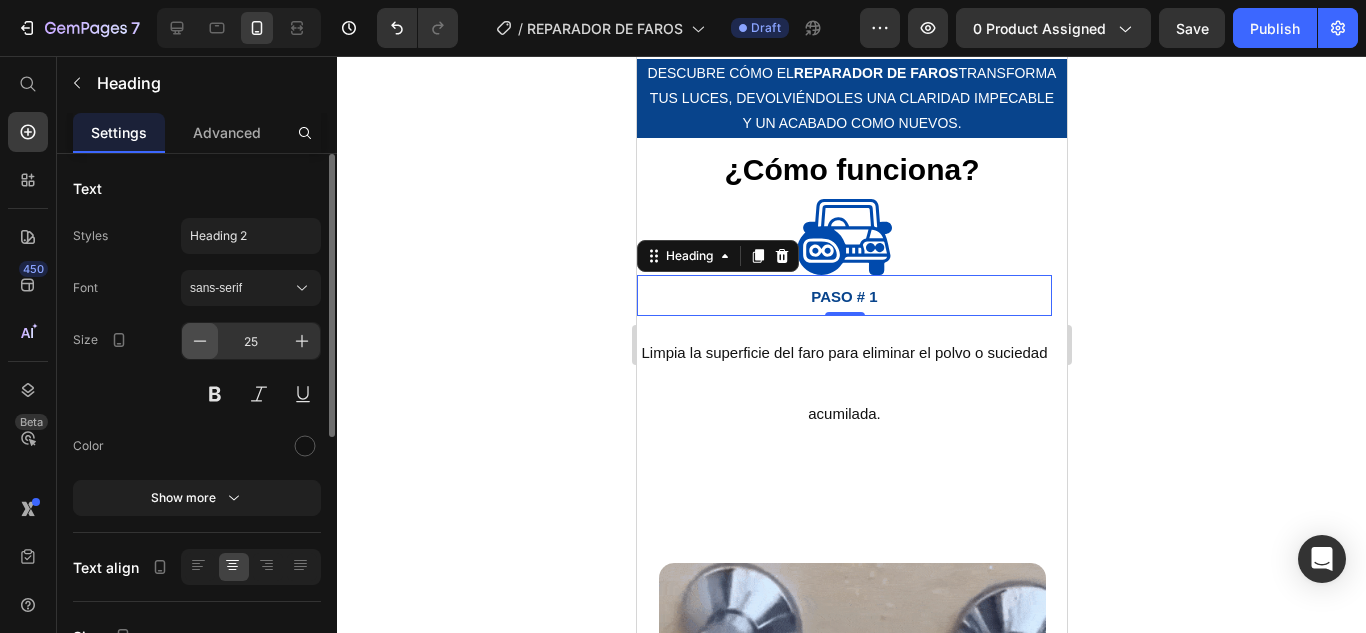 click 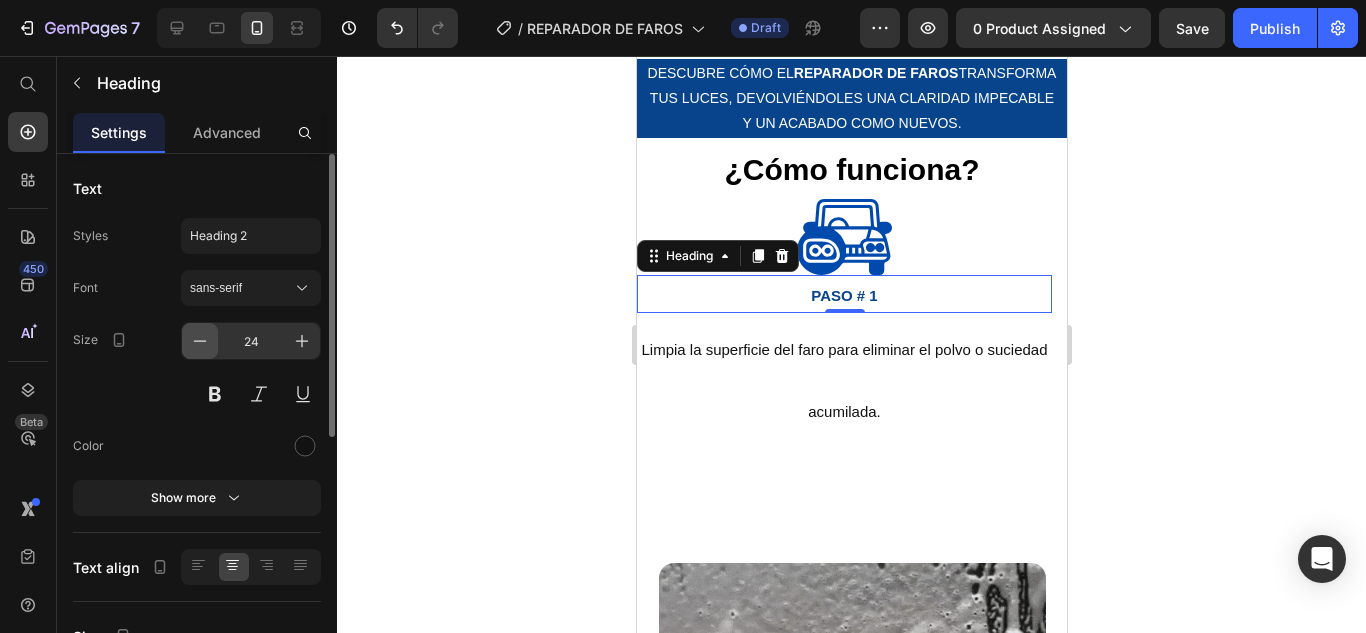 click 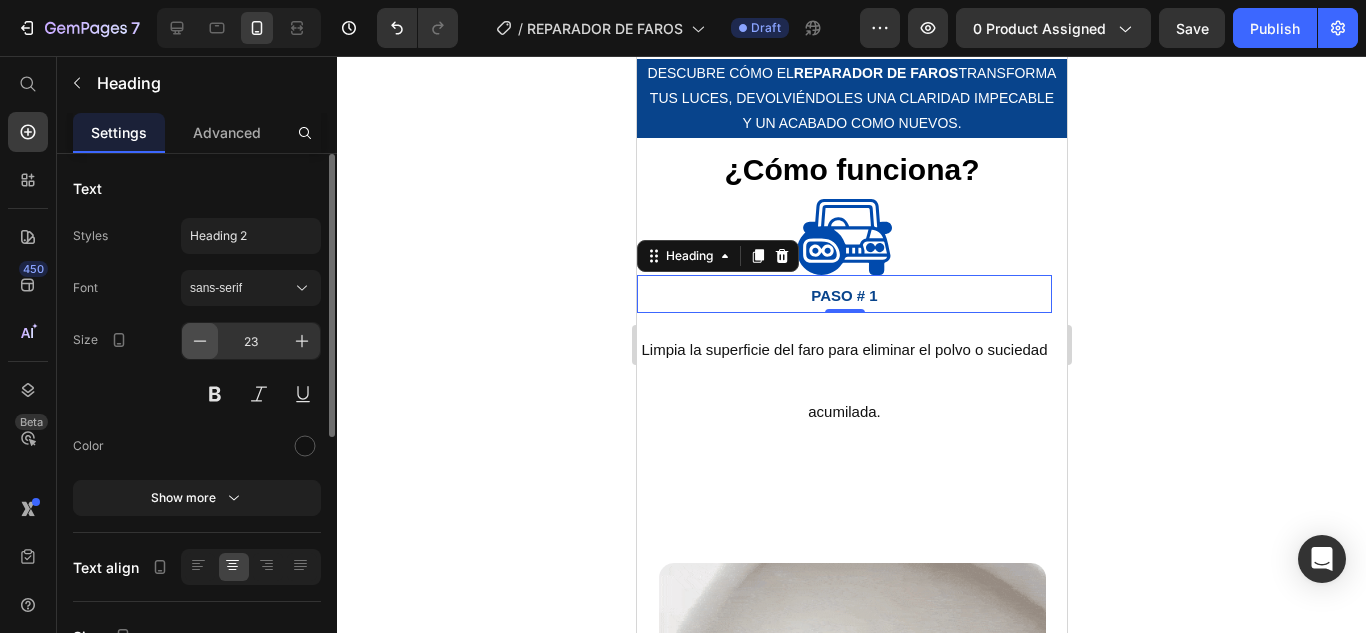 click 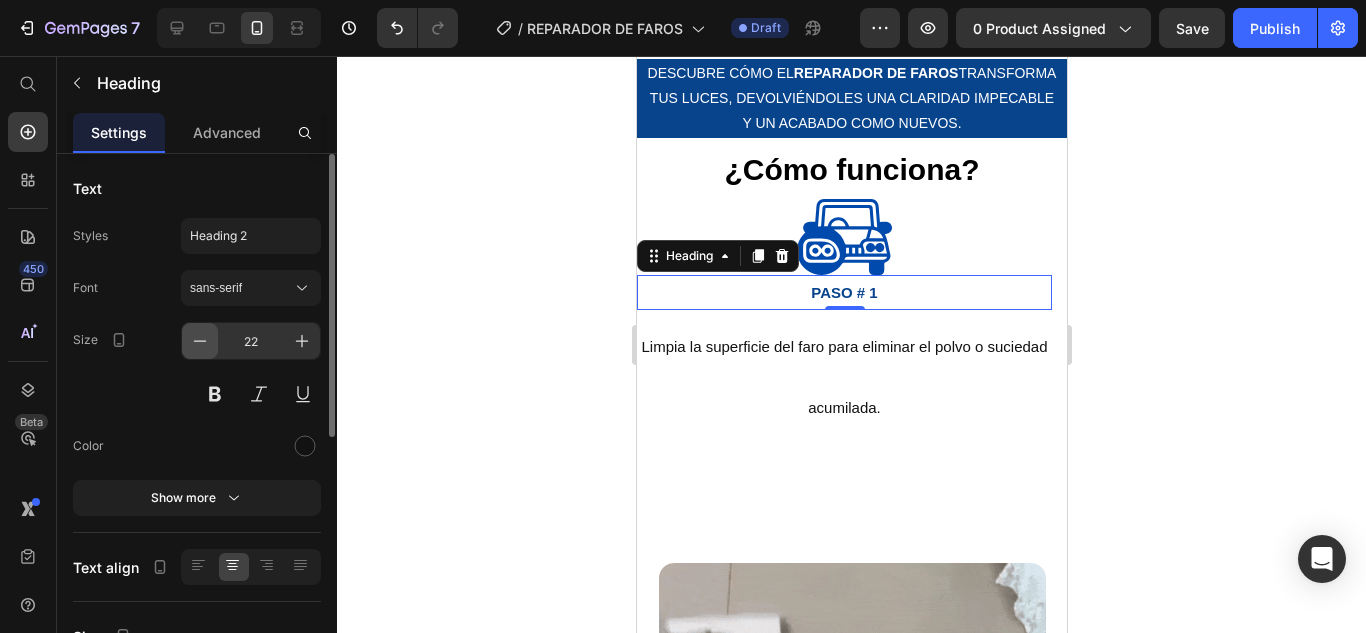 click 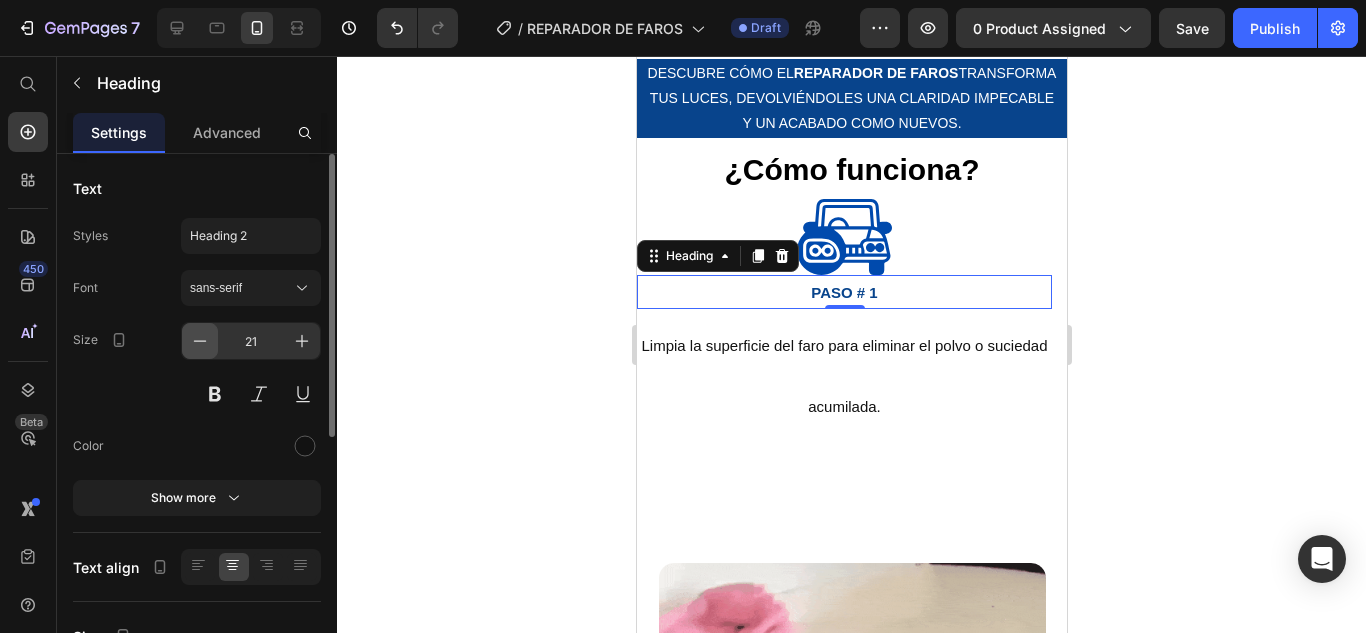 click 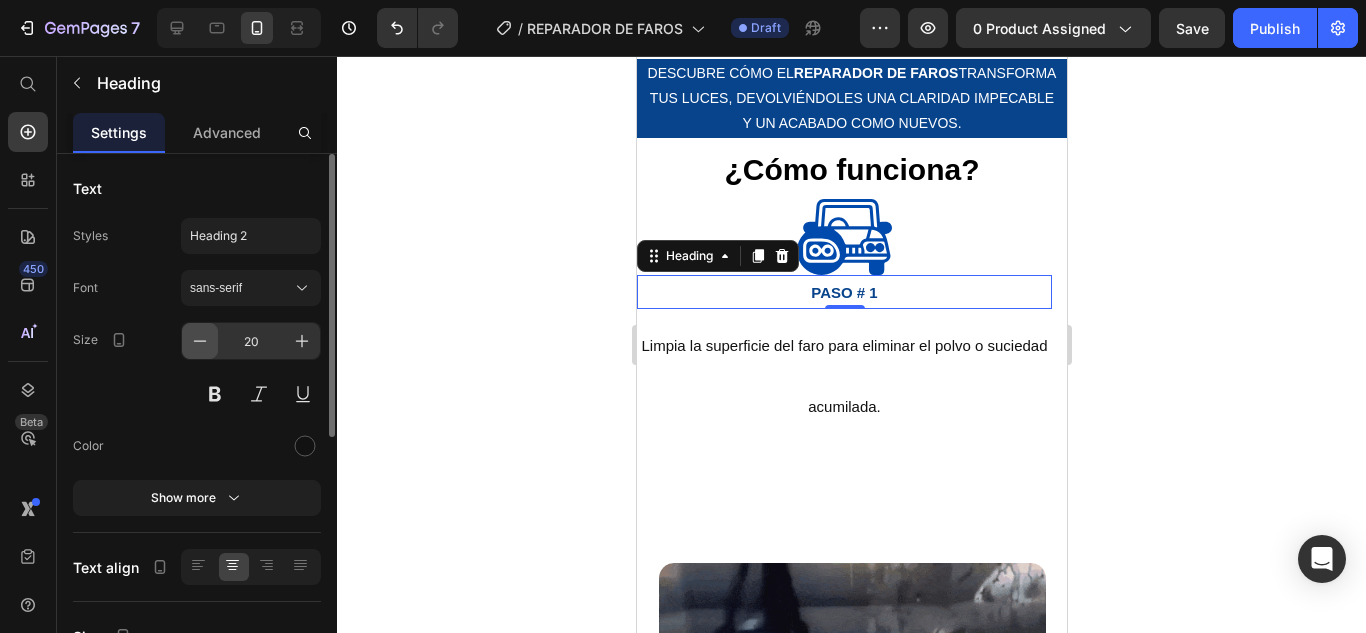 click 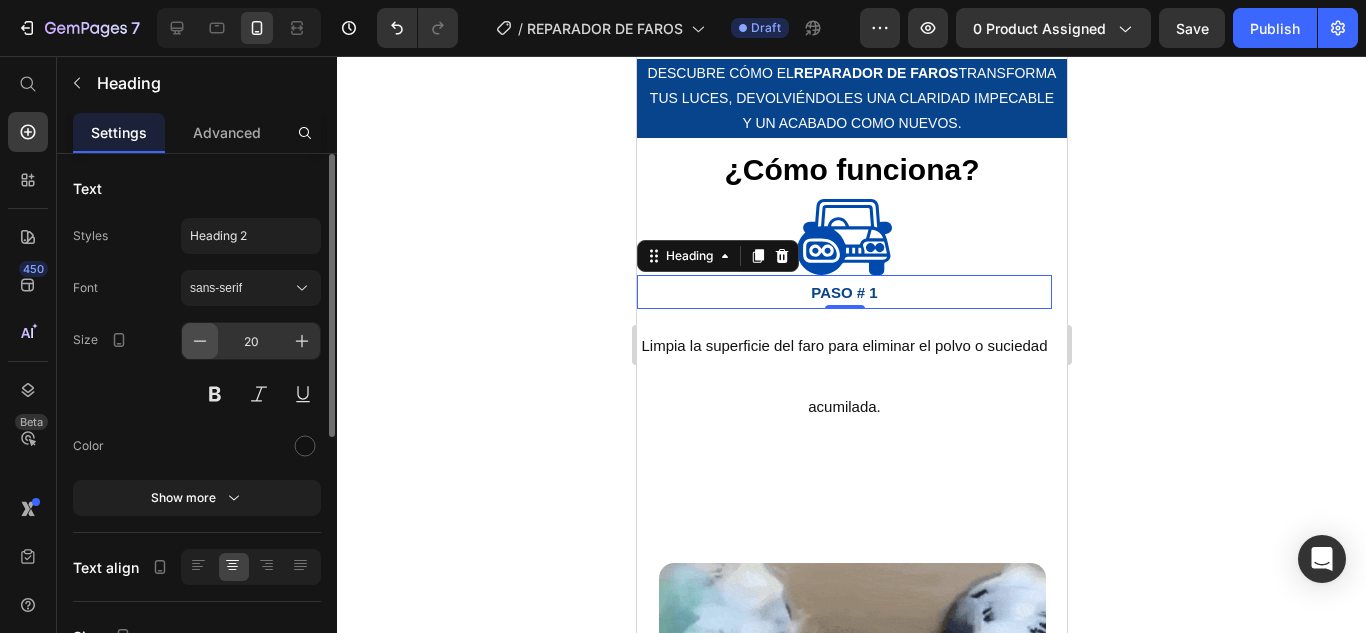 click 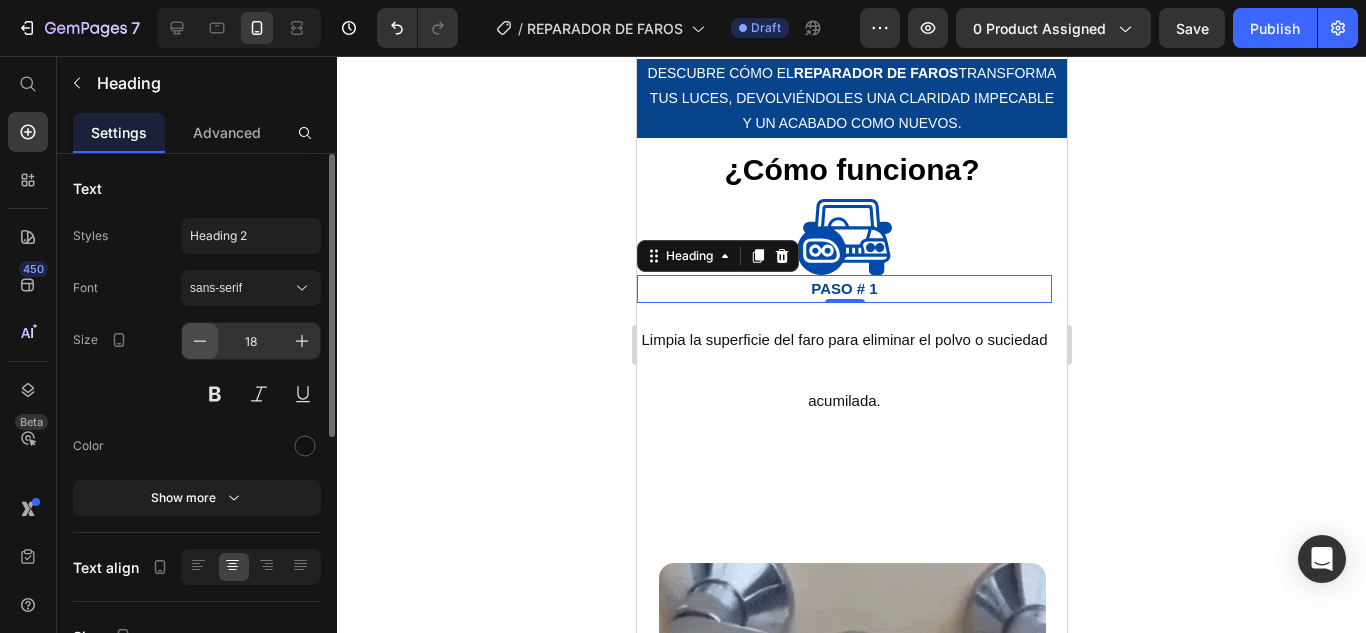 click 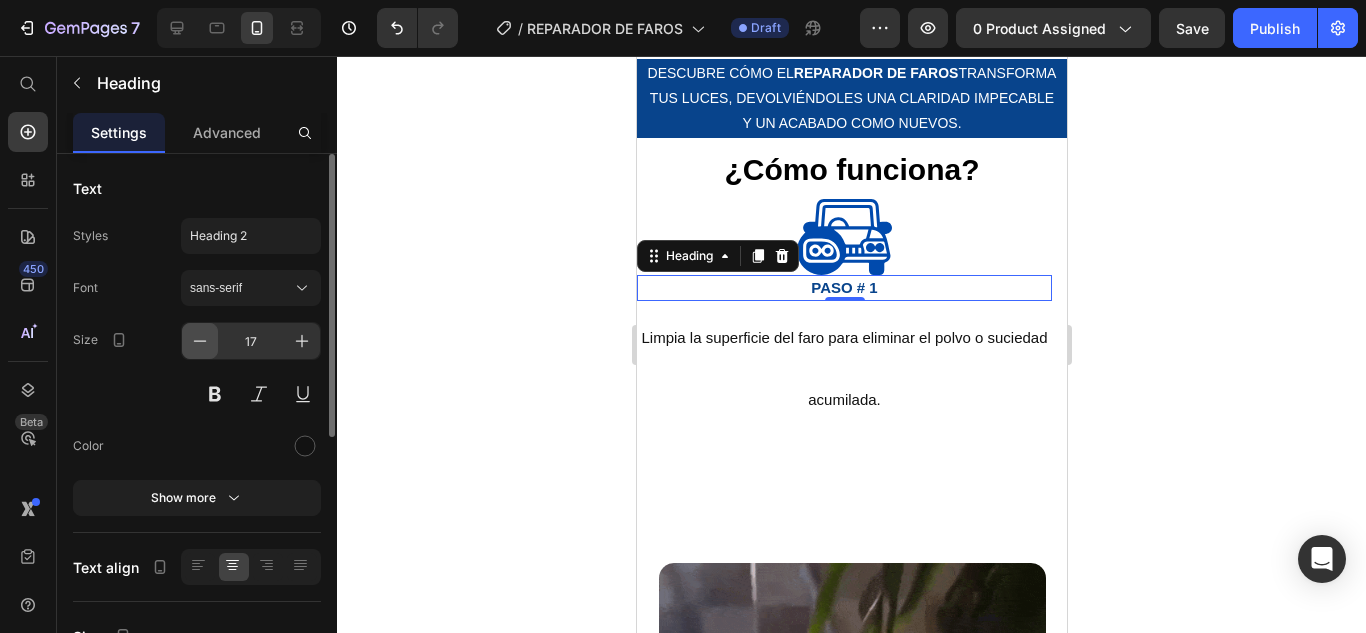 click 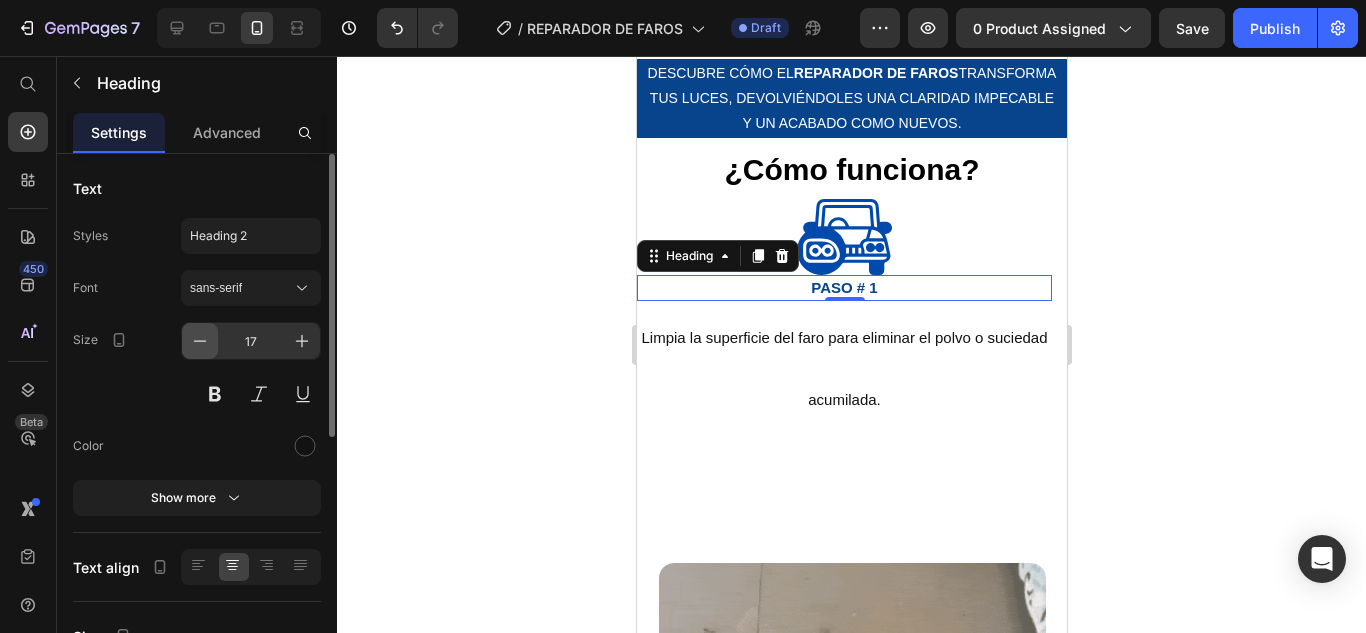 type on "16" 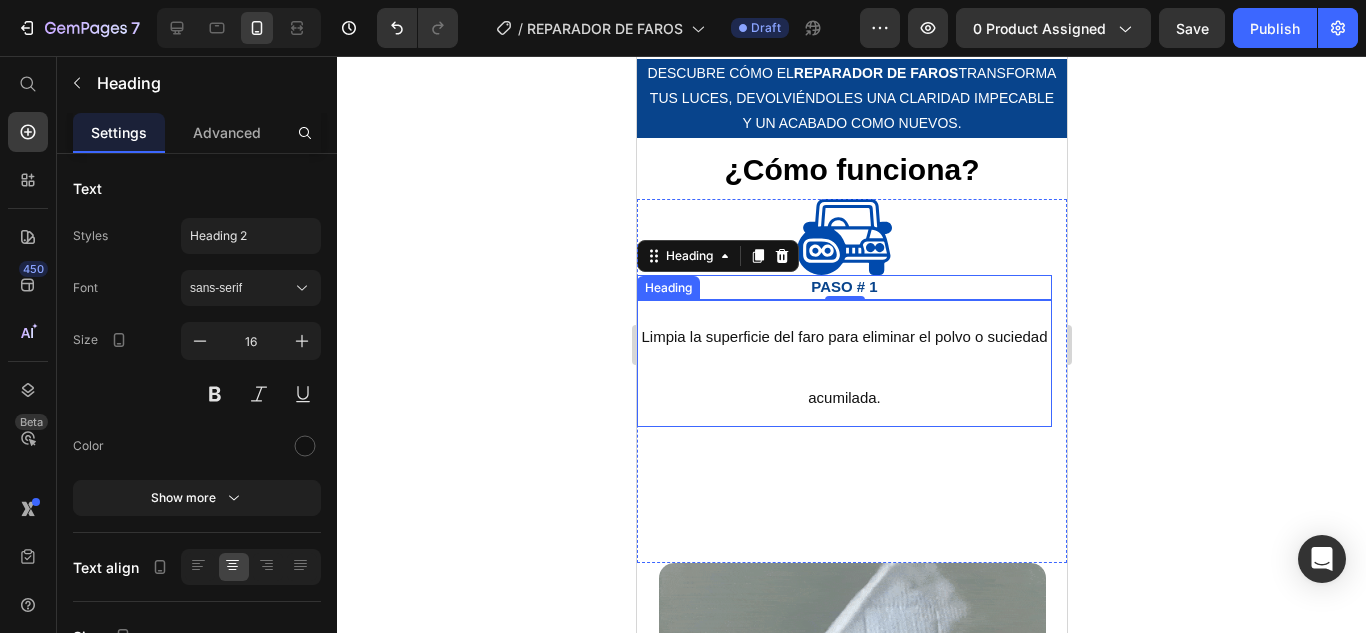 click on "Limpia la superficie del faro para eliminar el polvo o suciedad acumilada." at bounding box center [843, 363] 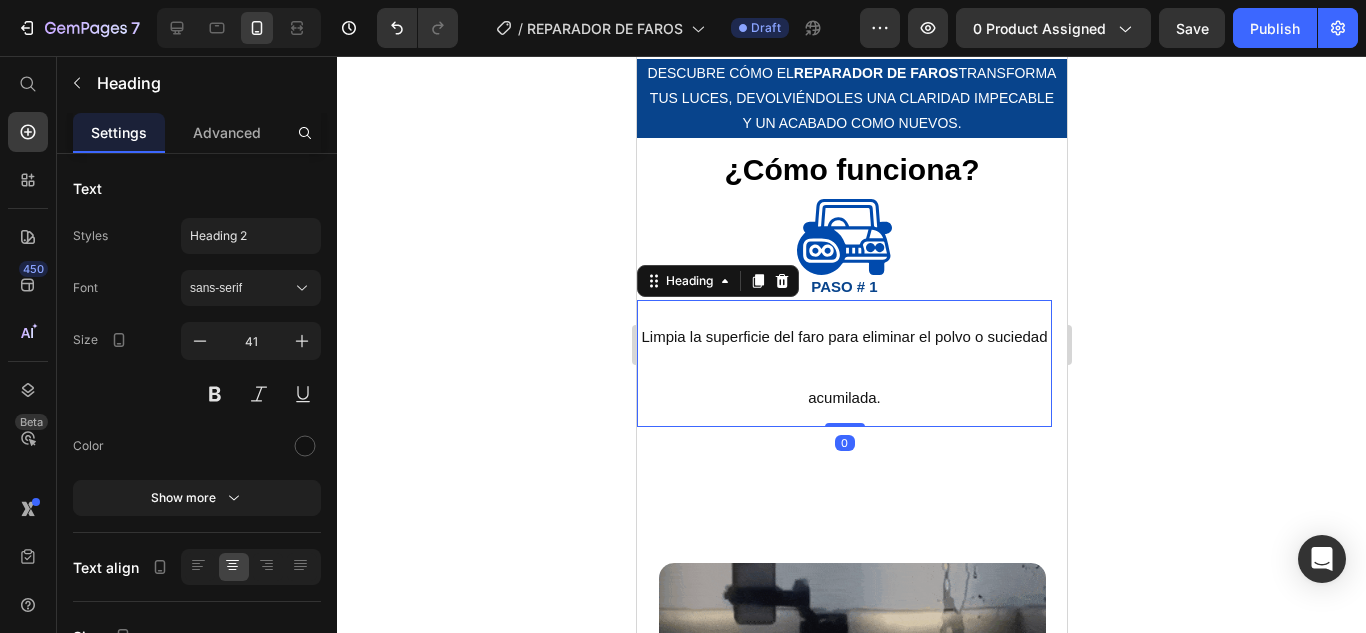 click on "Limpia la superficie del faro para eliminar el polvo o suciedad acumilada." at bounding box center (843, 363) 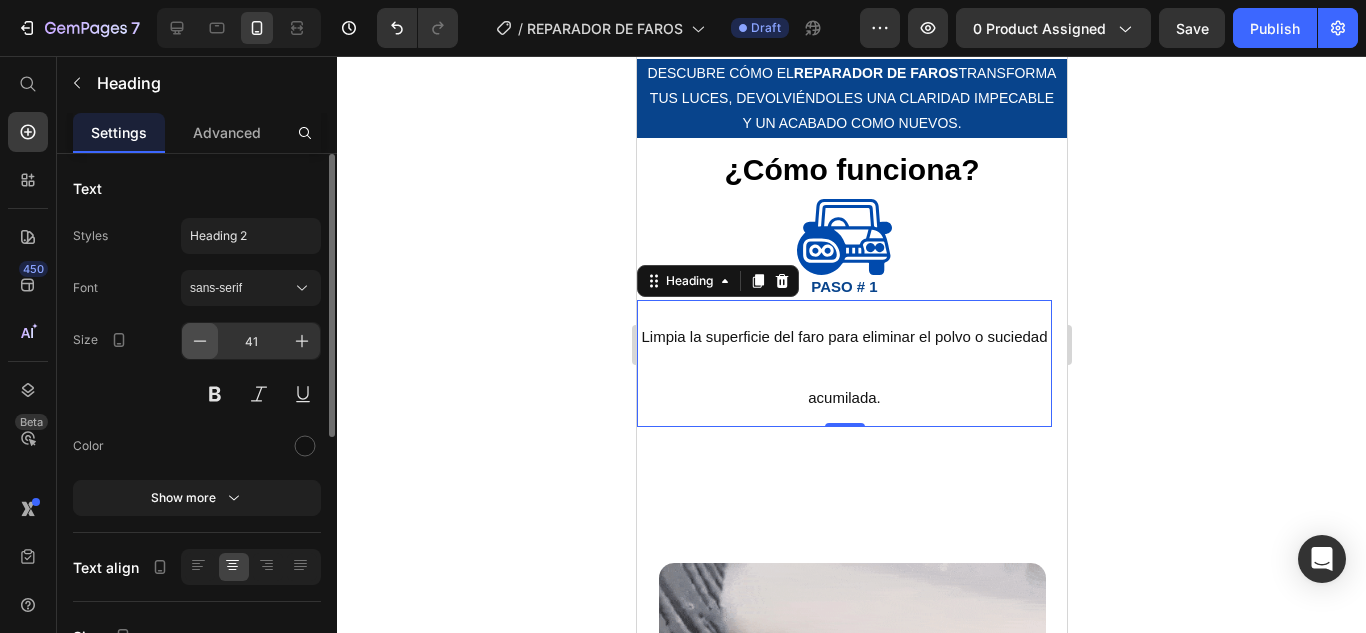 click 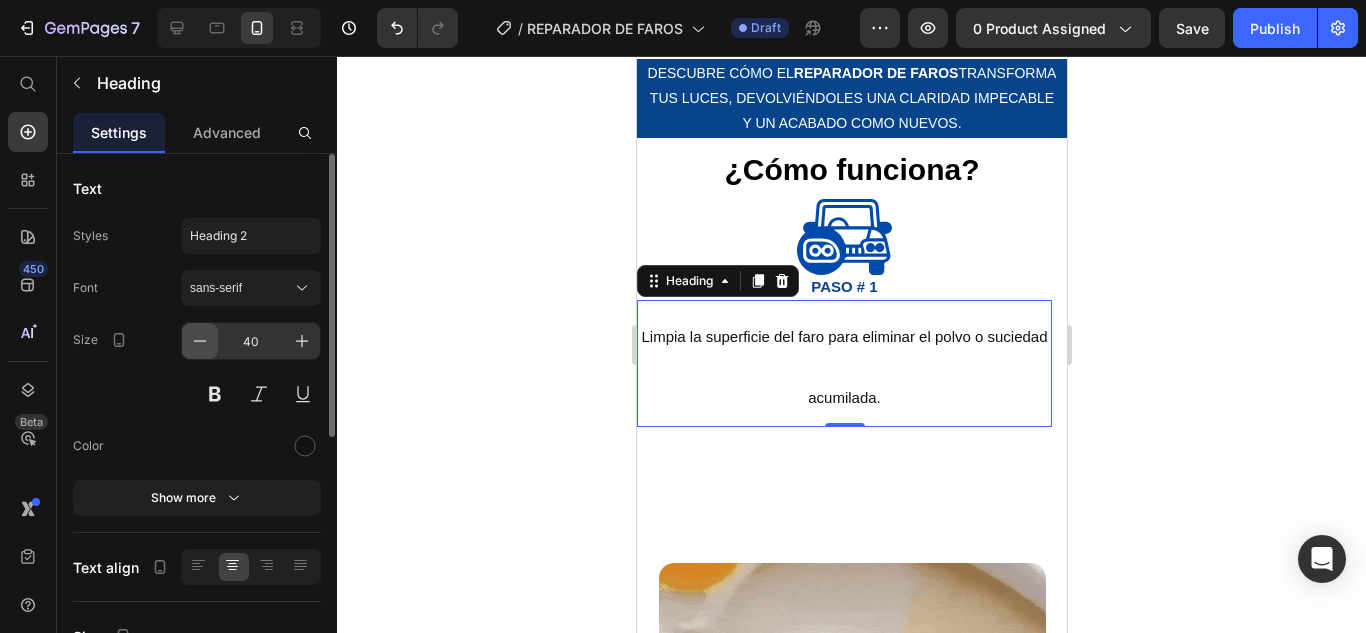 click 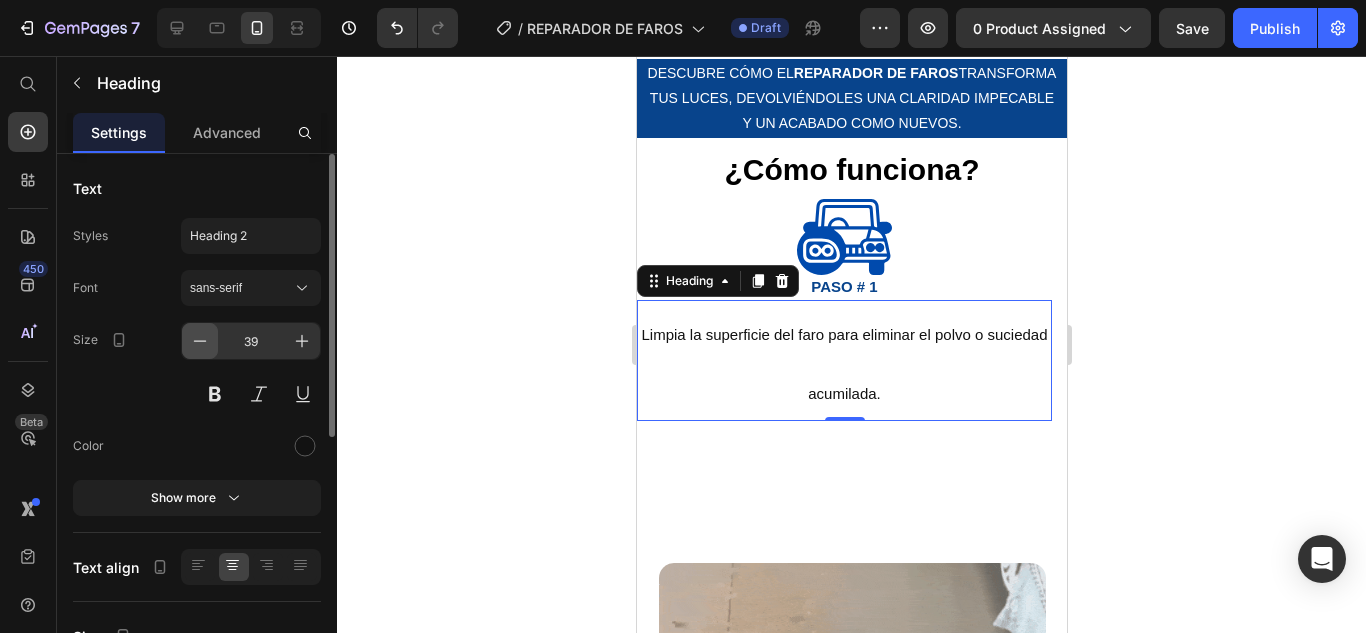 click 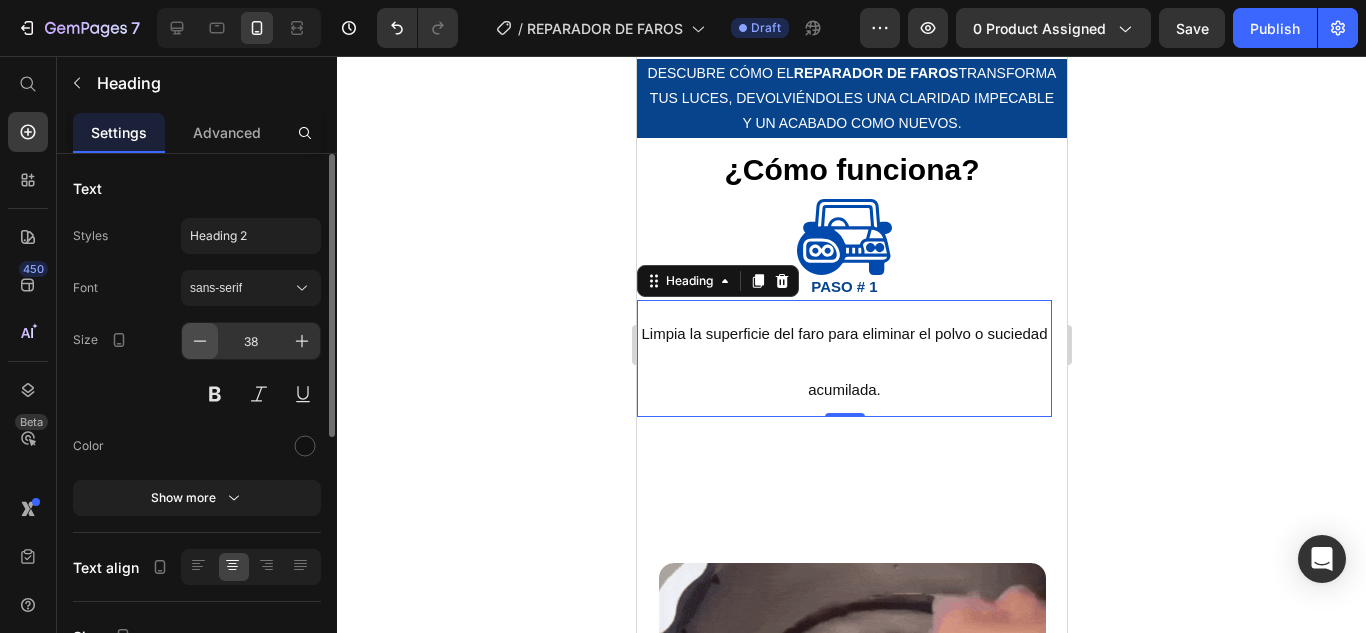 click 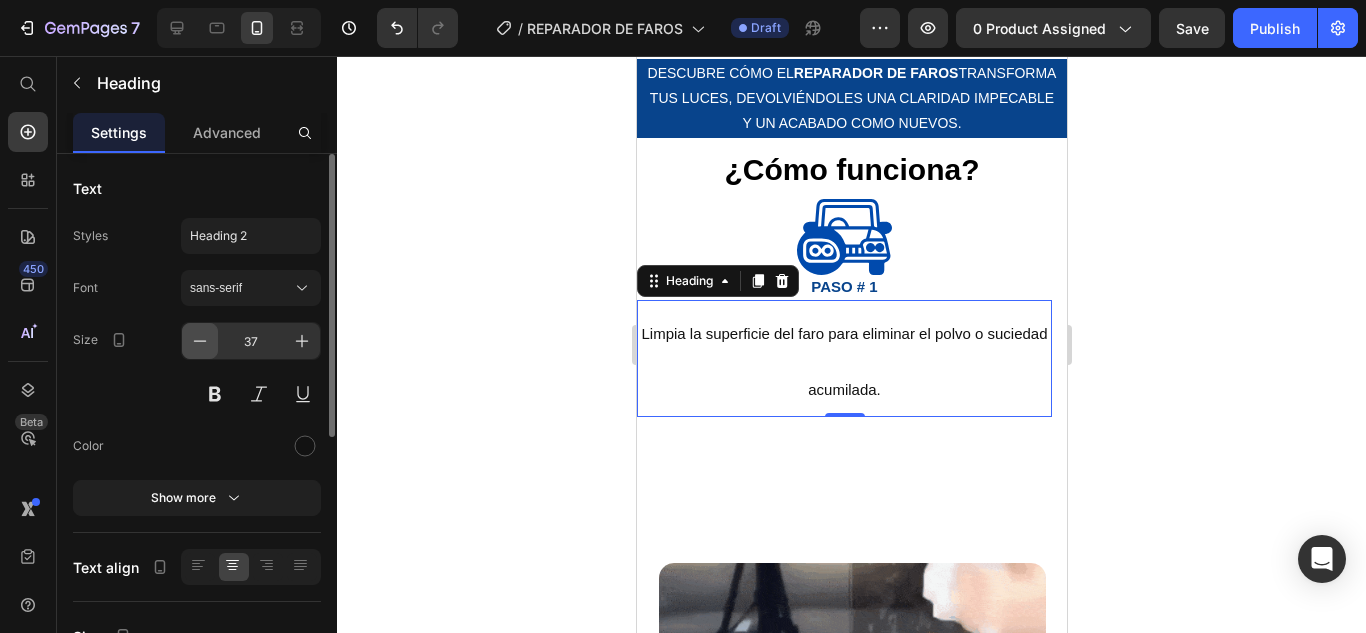 click 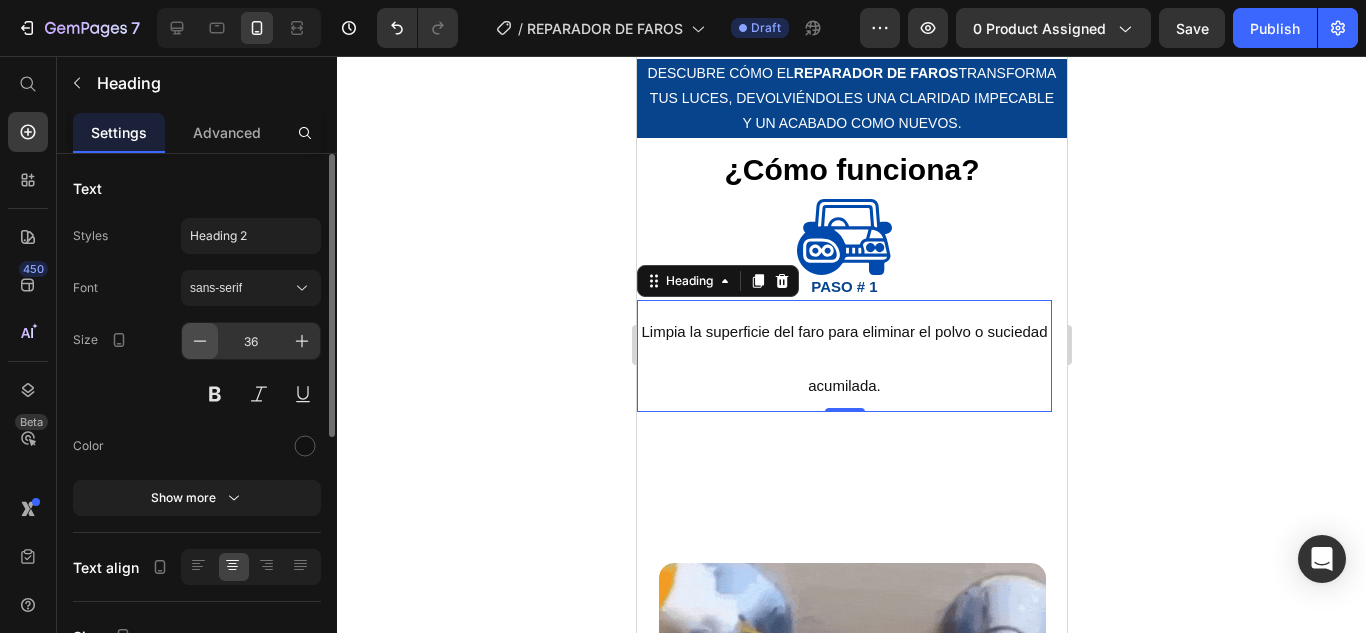 click 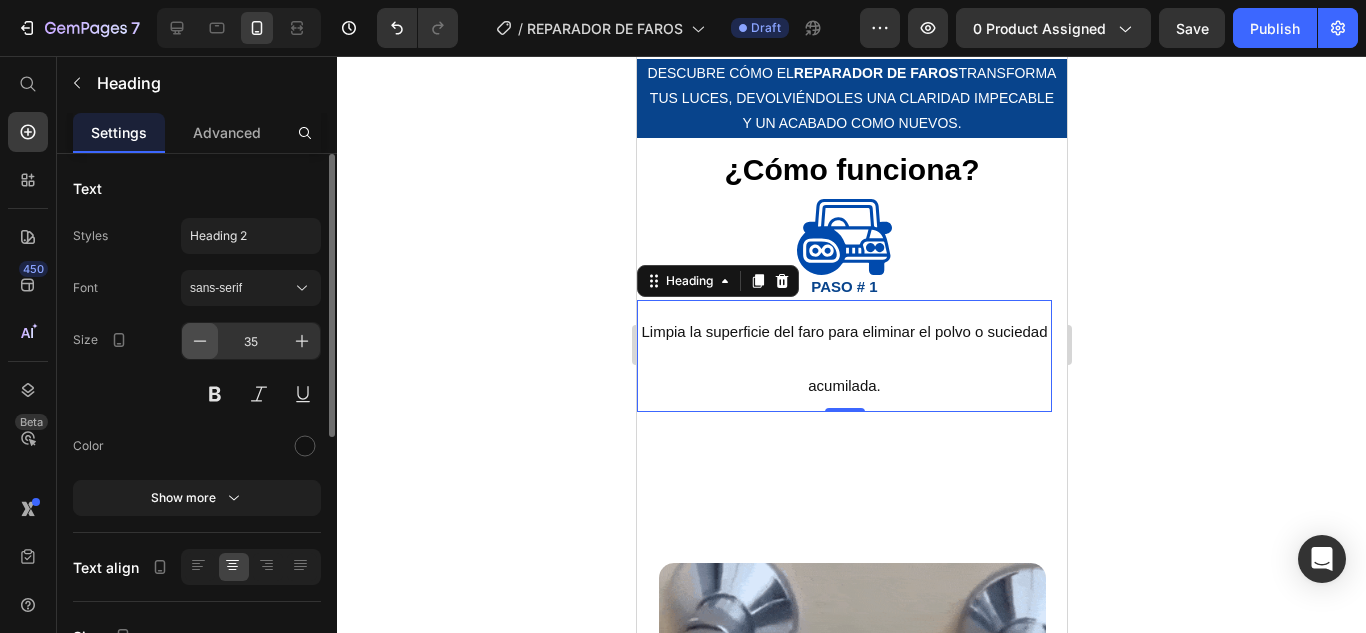 click 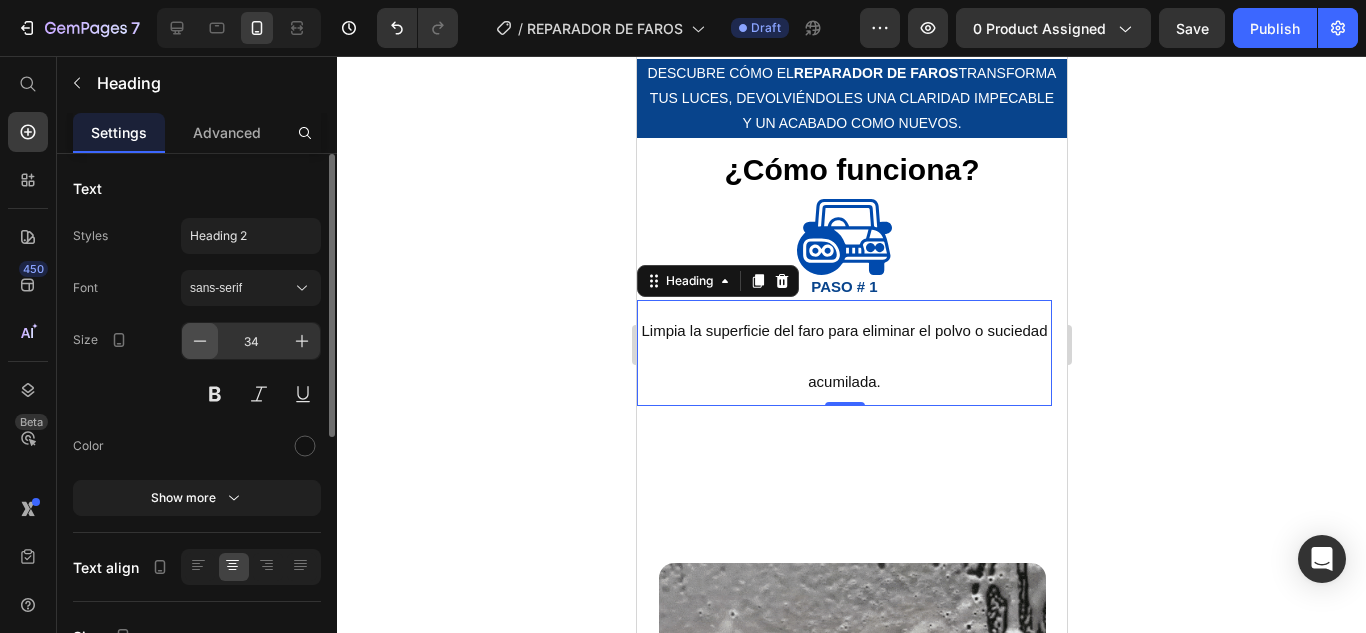 click 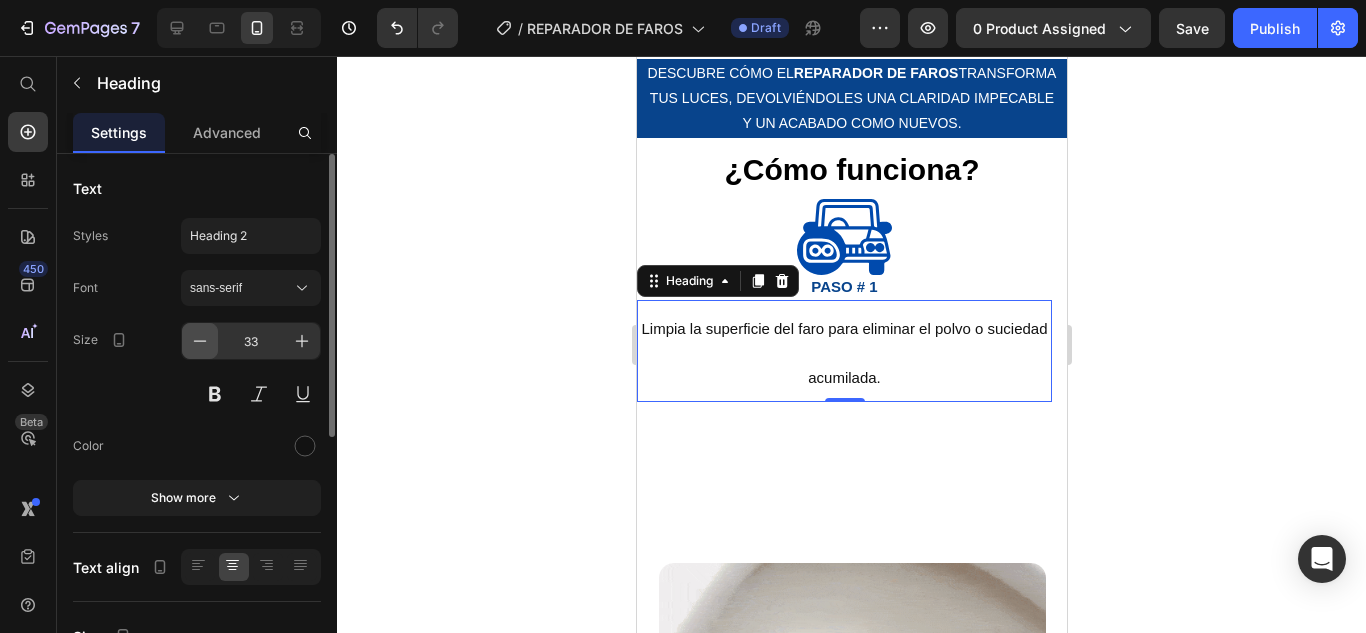 click 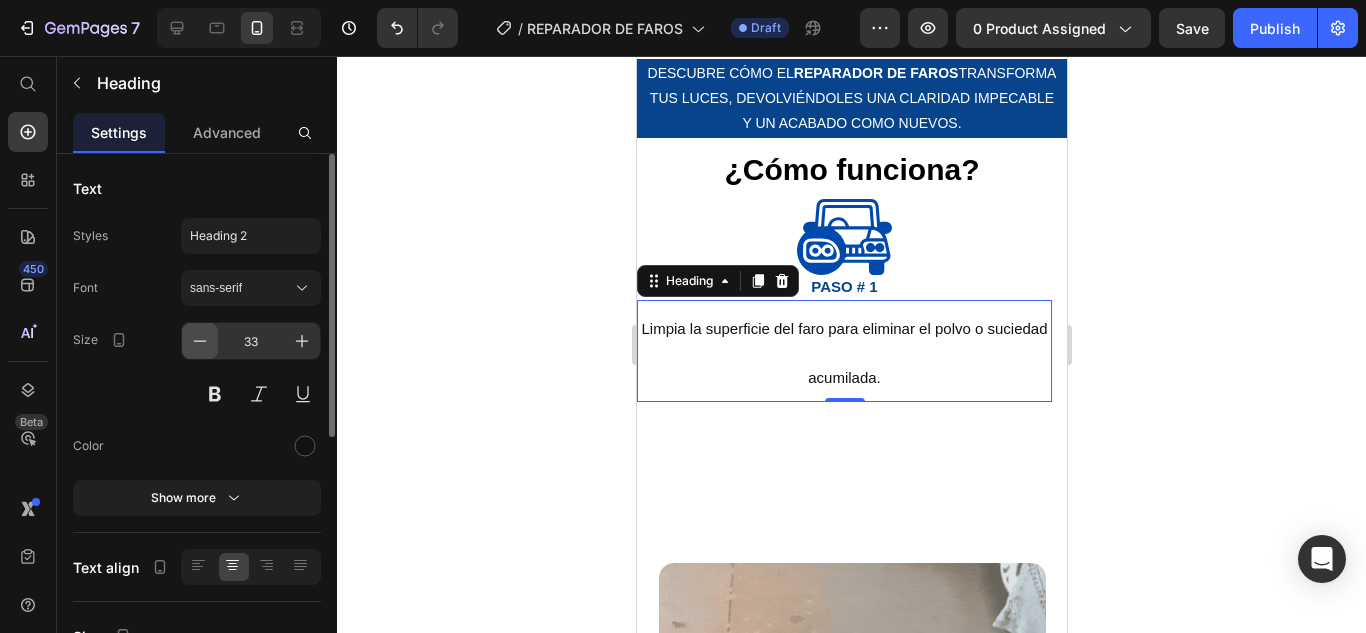 click 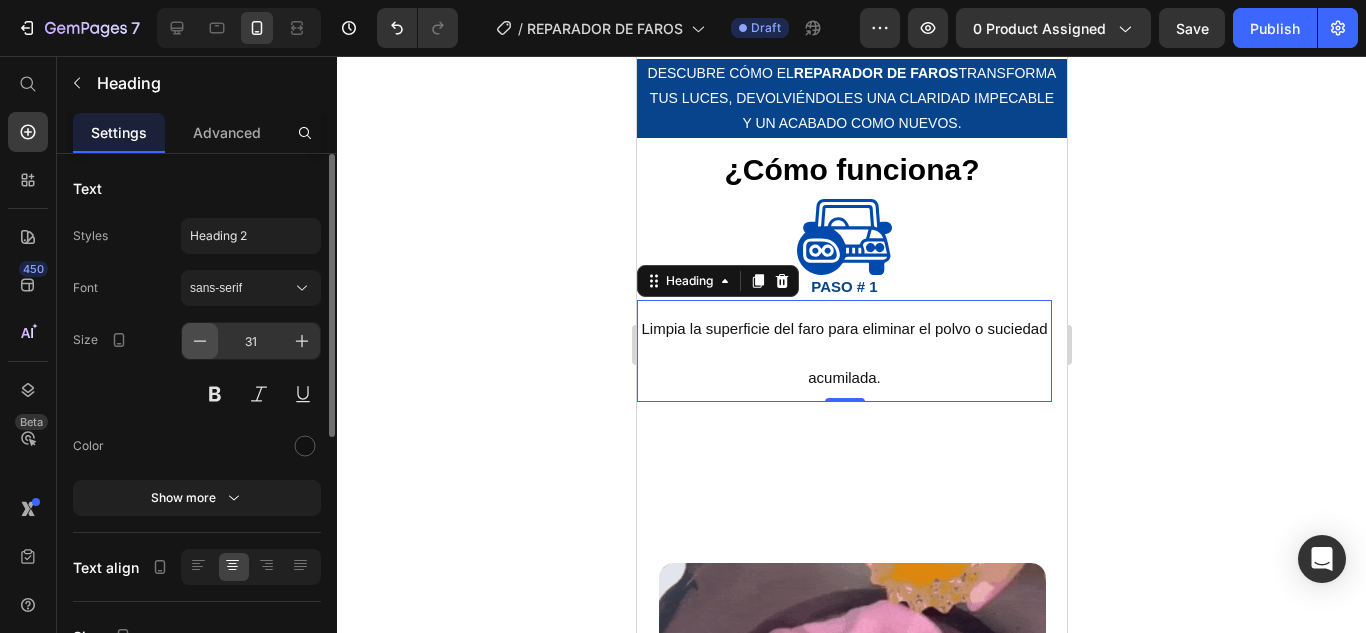 click 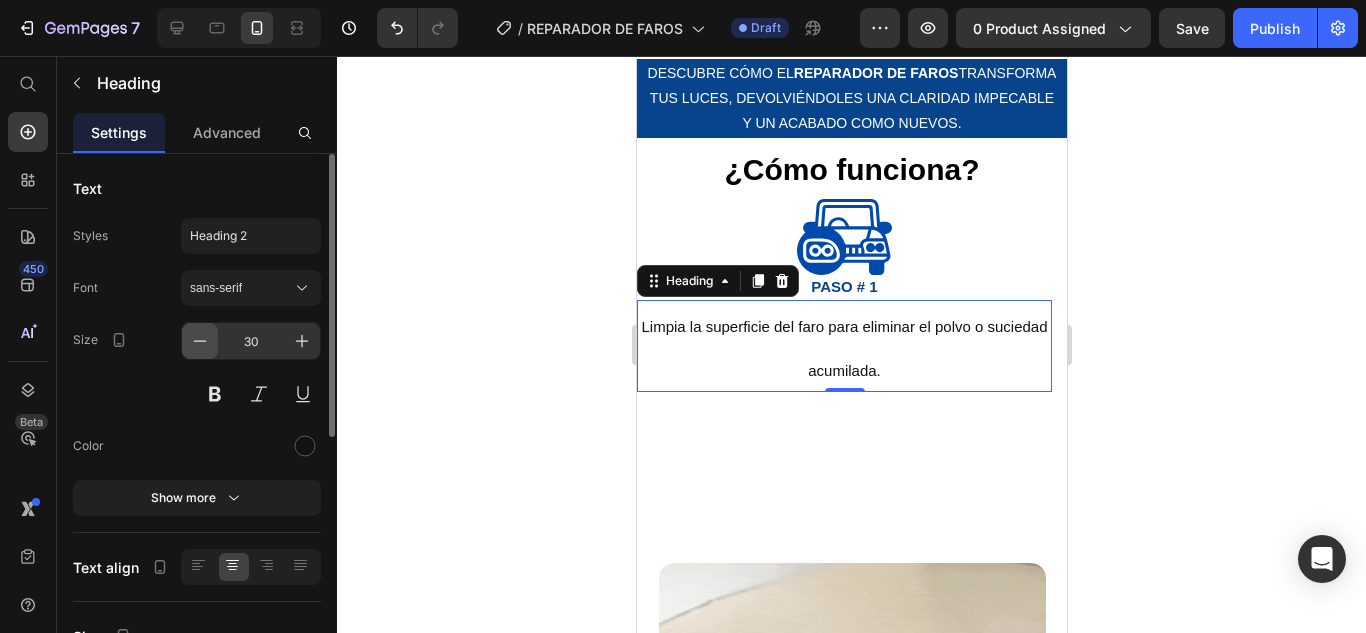 click 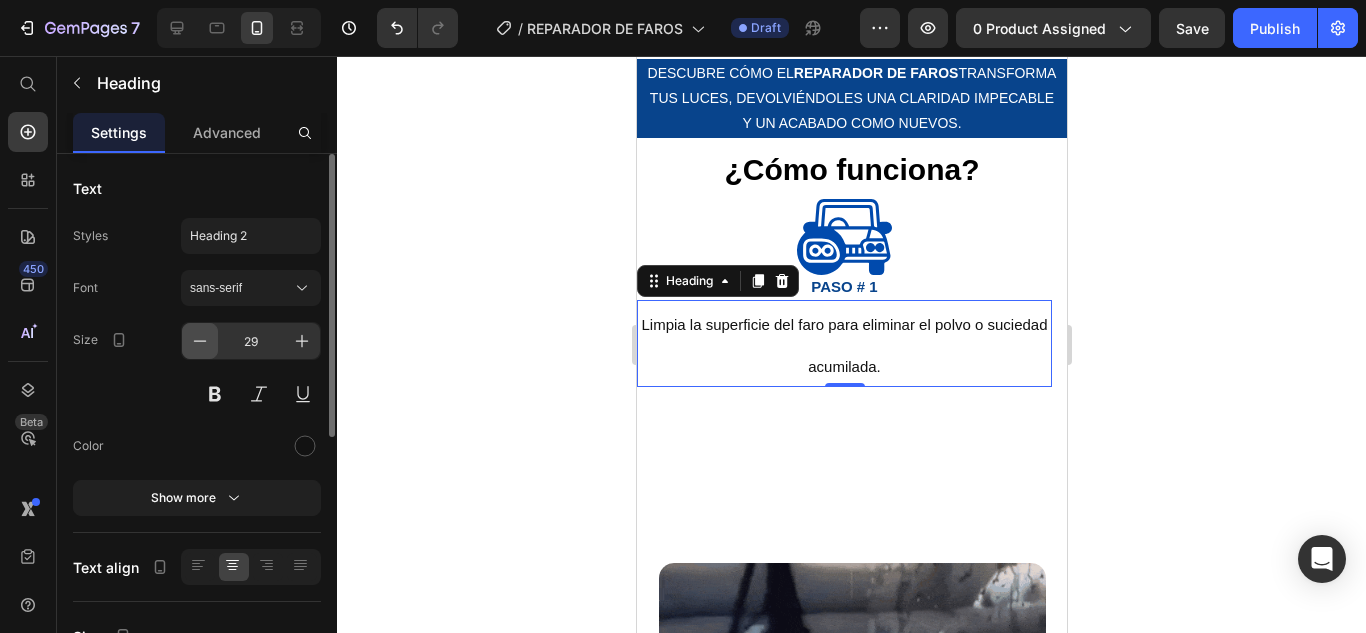 click 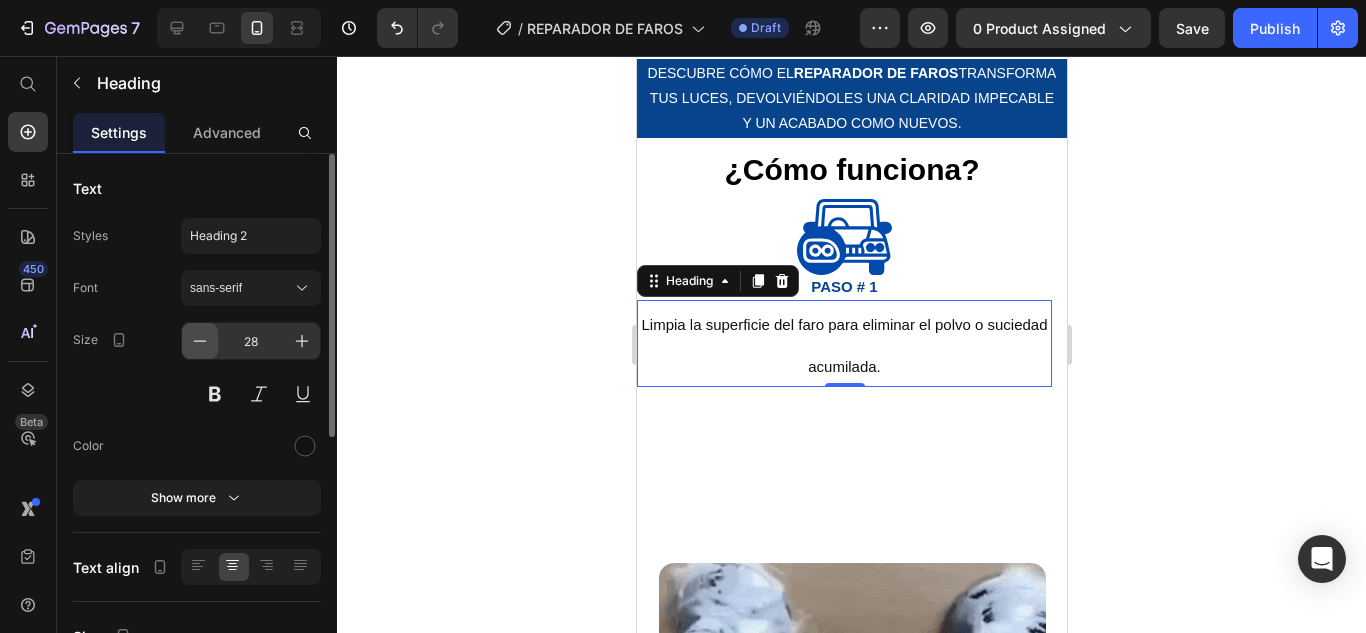 click 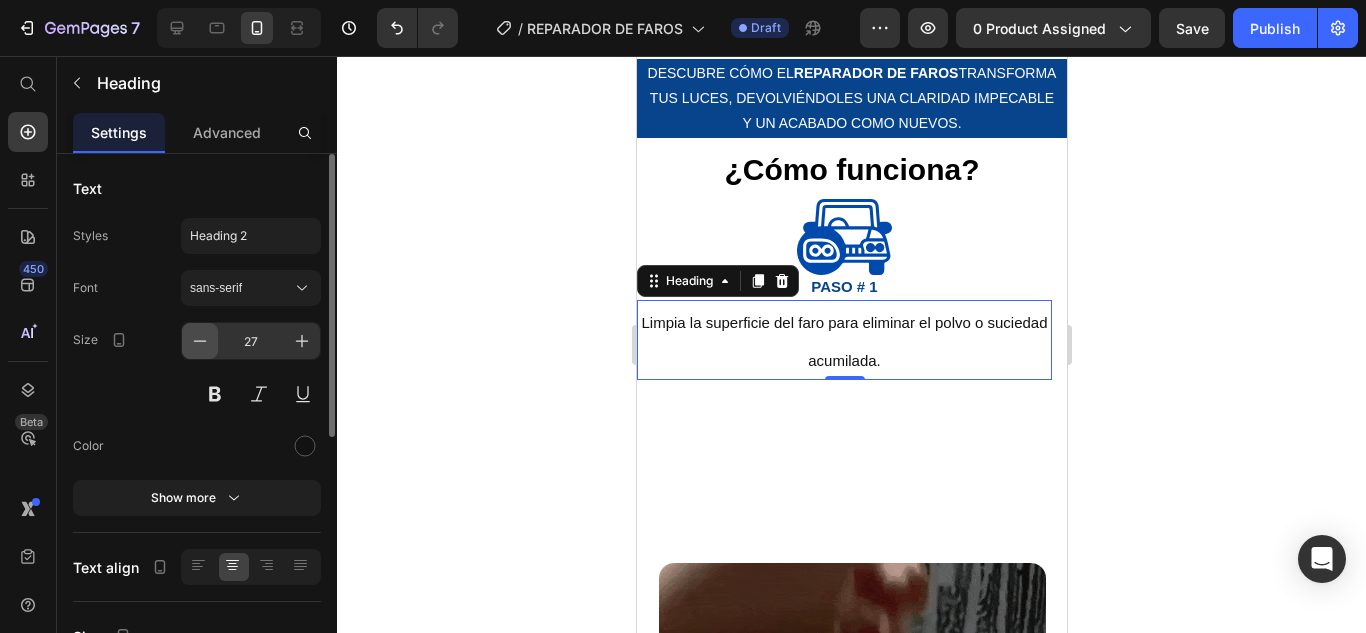 click 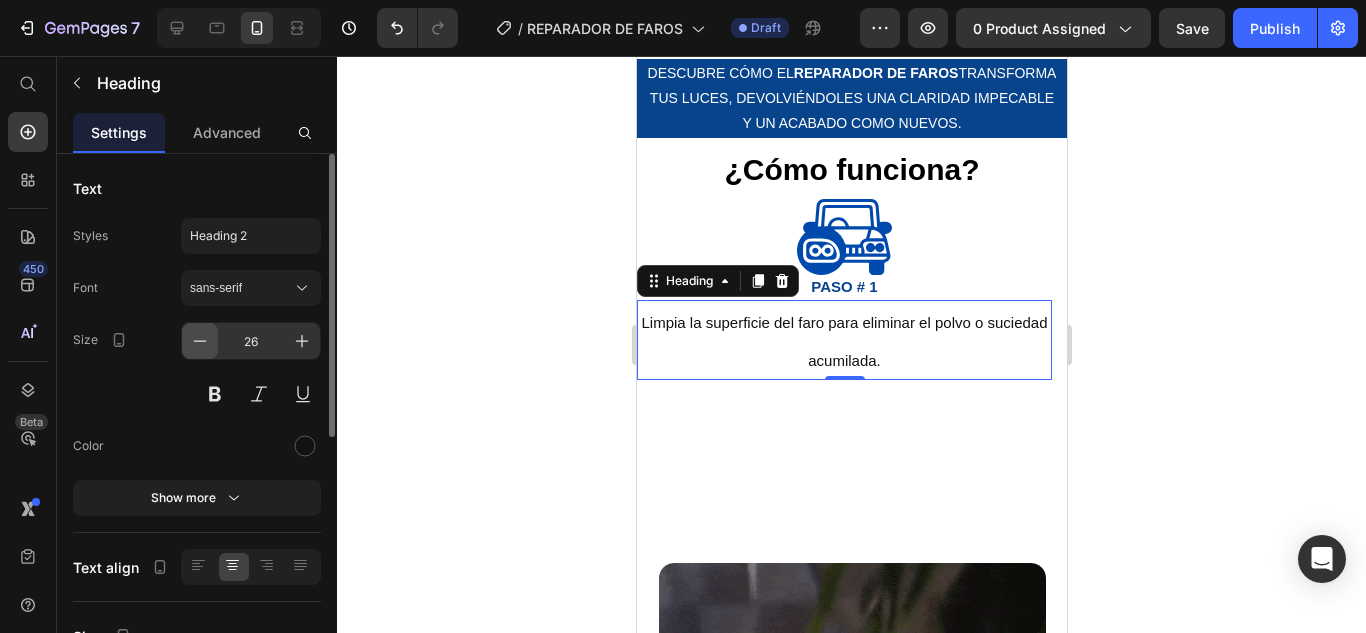 click 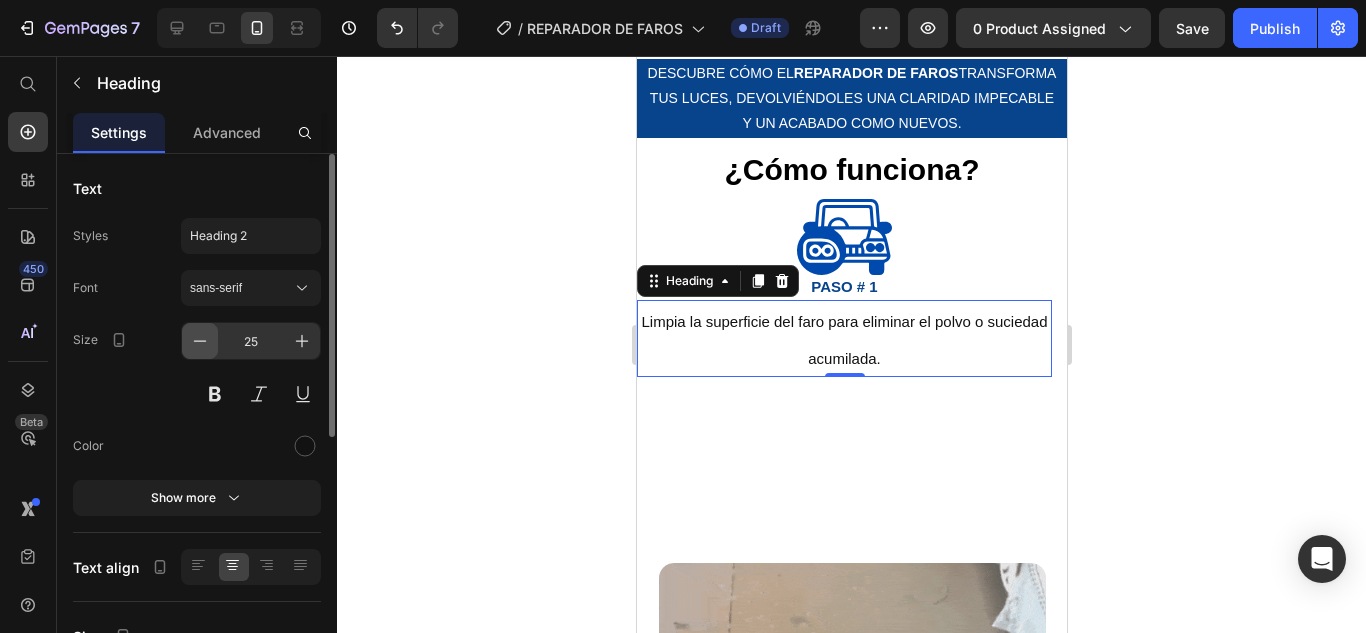 click 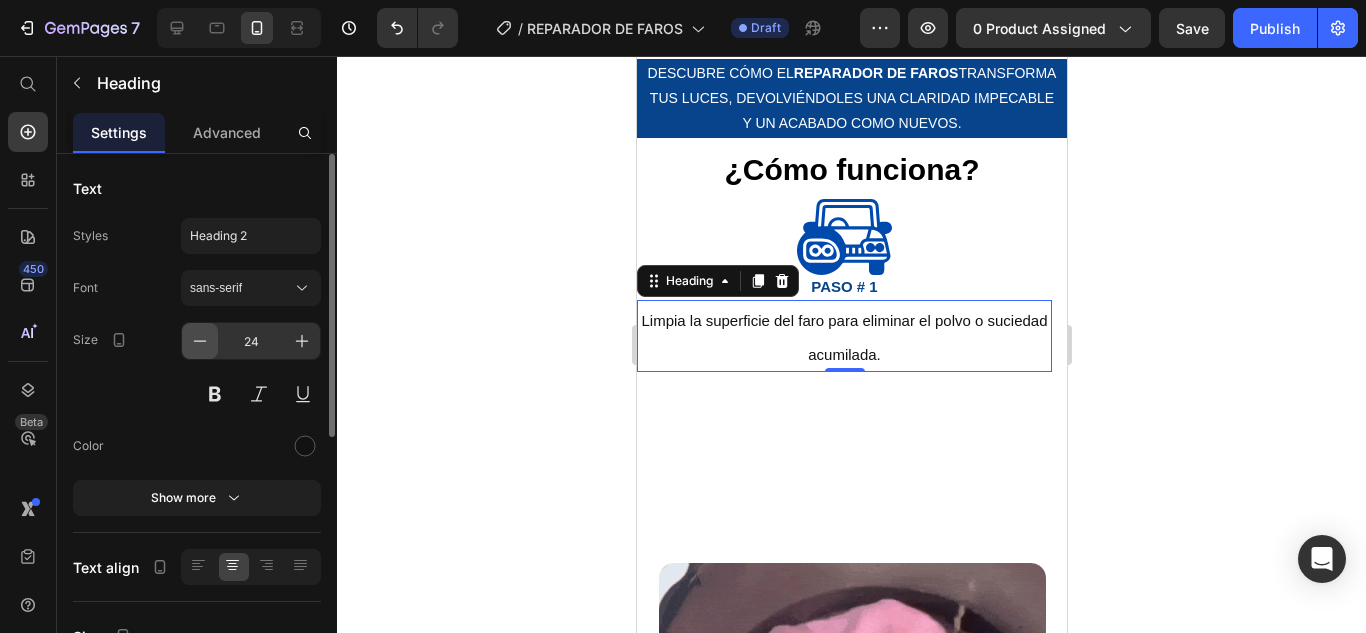 click 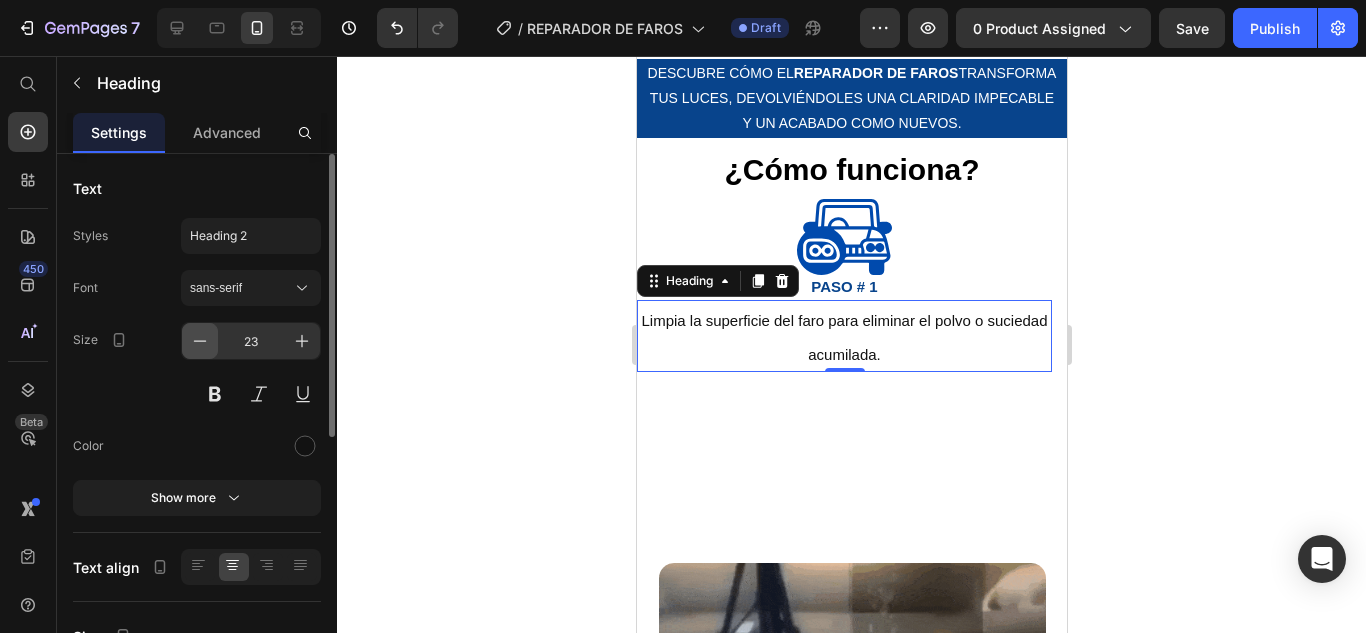 click 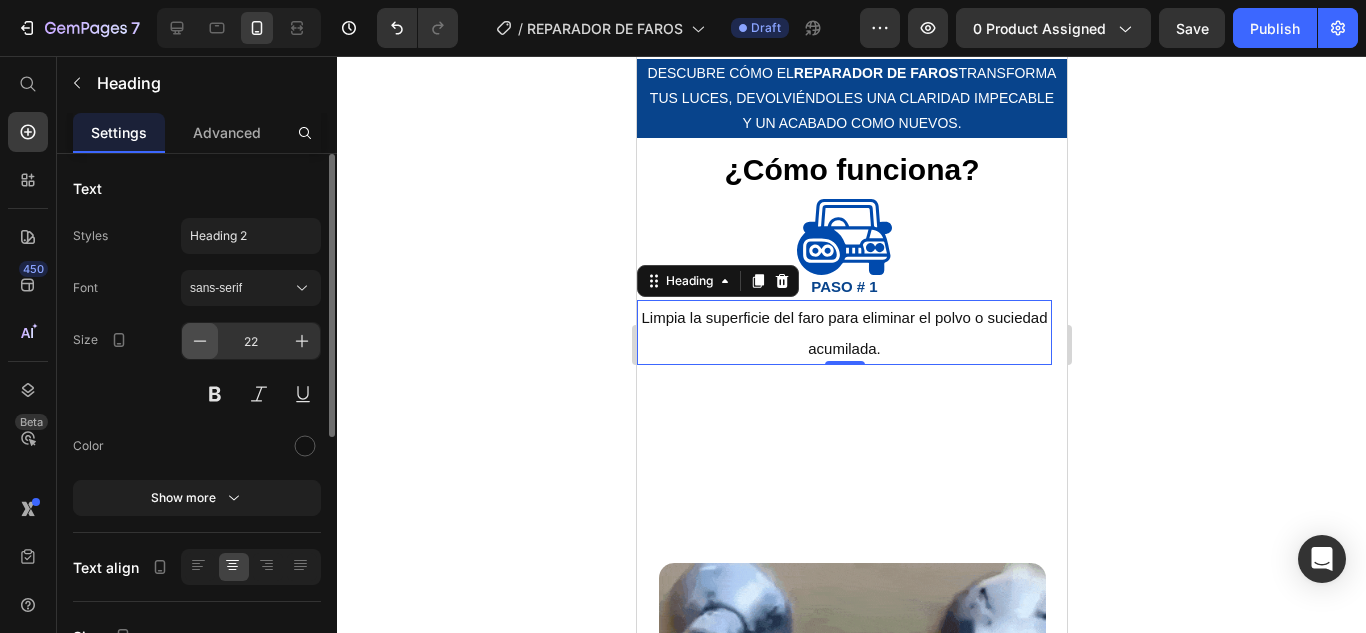 click 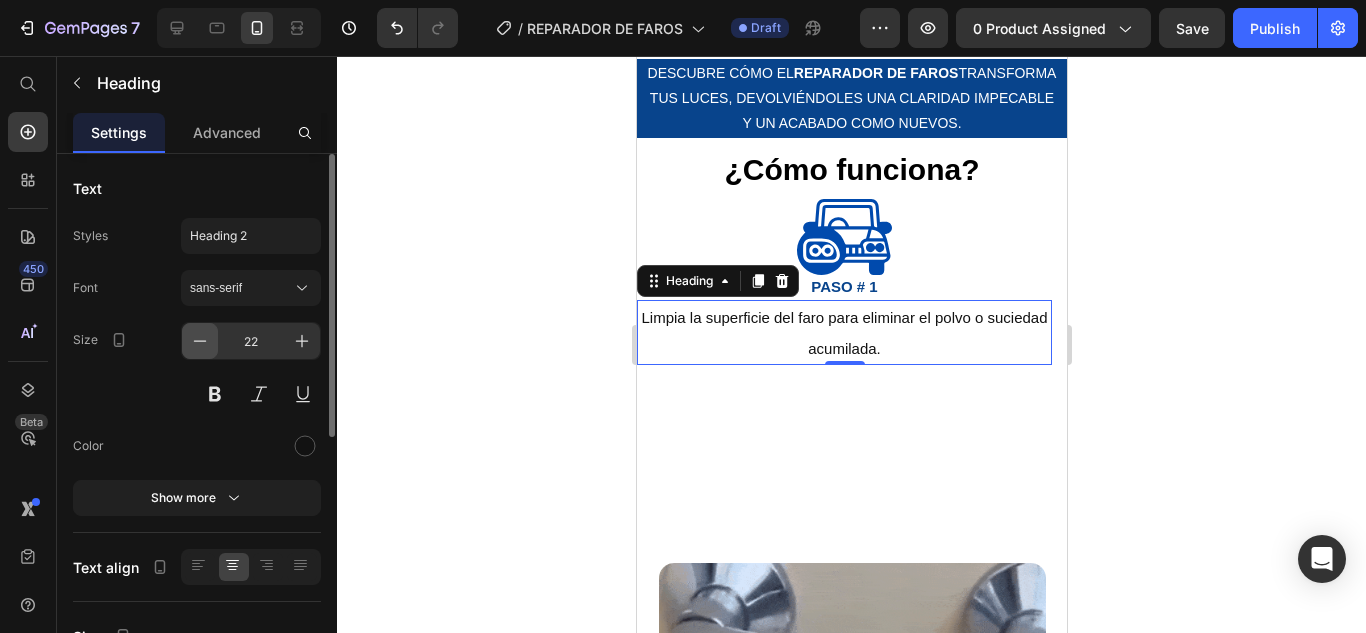 click 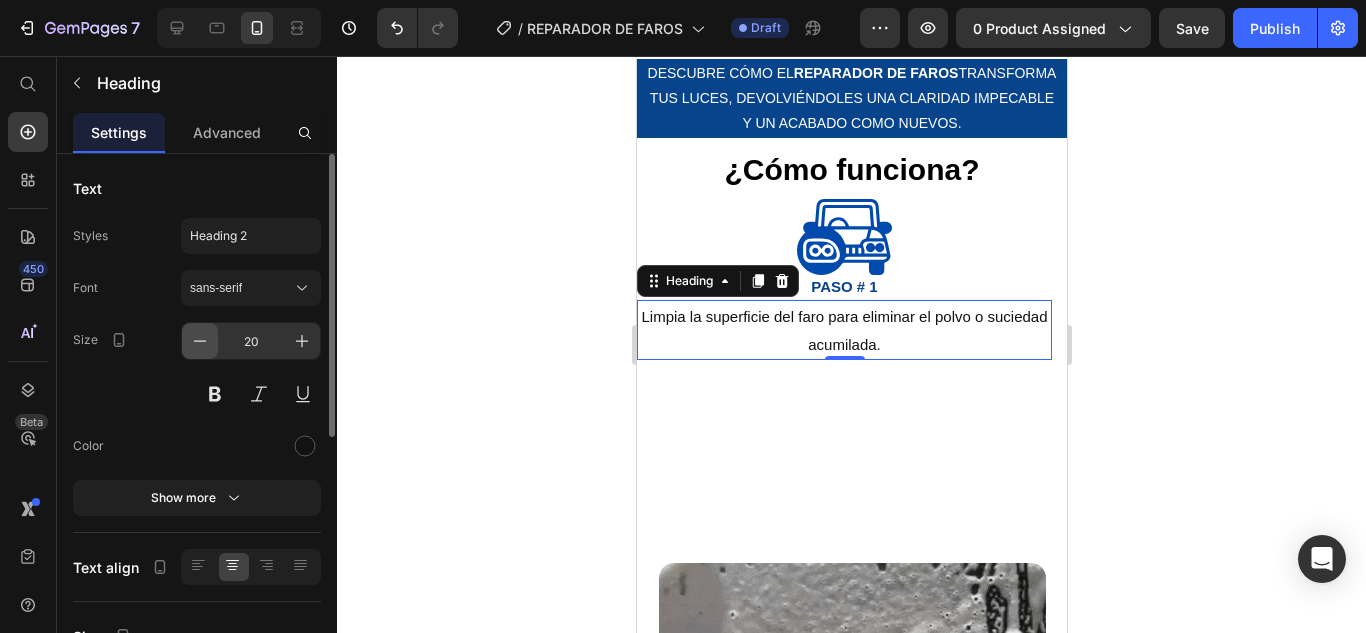 click 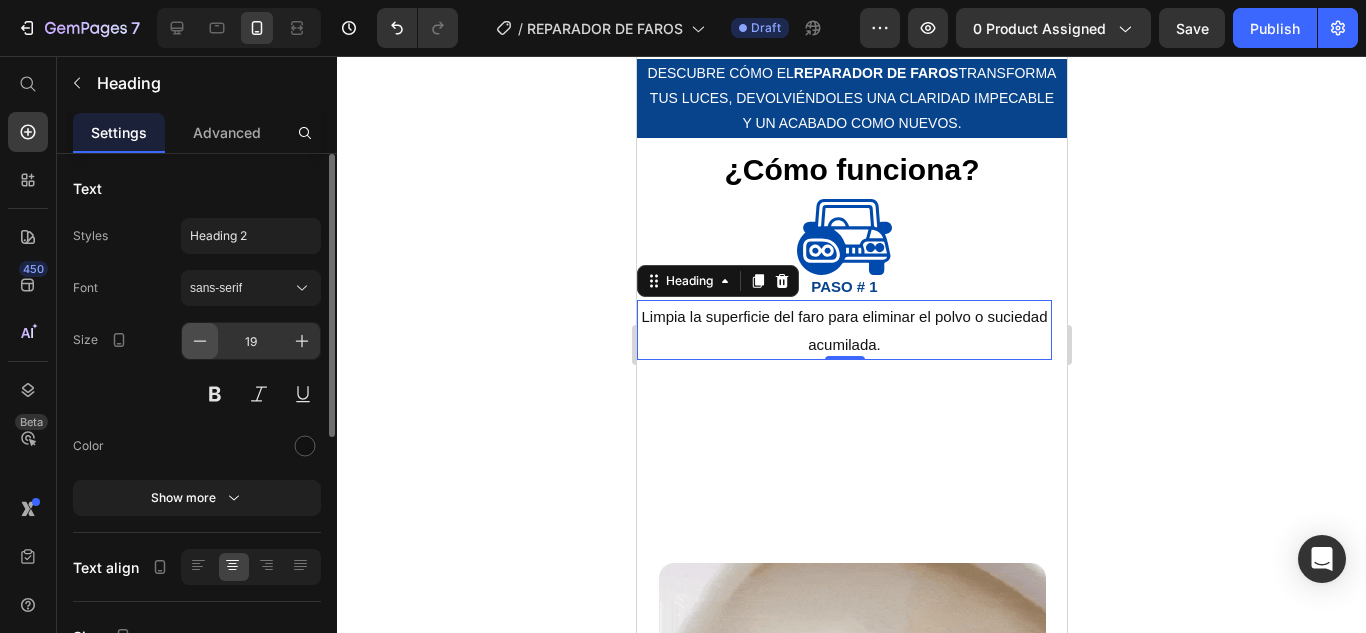 click 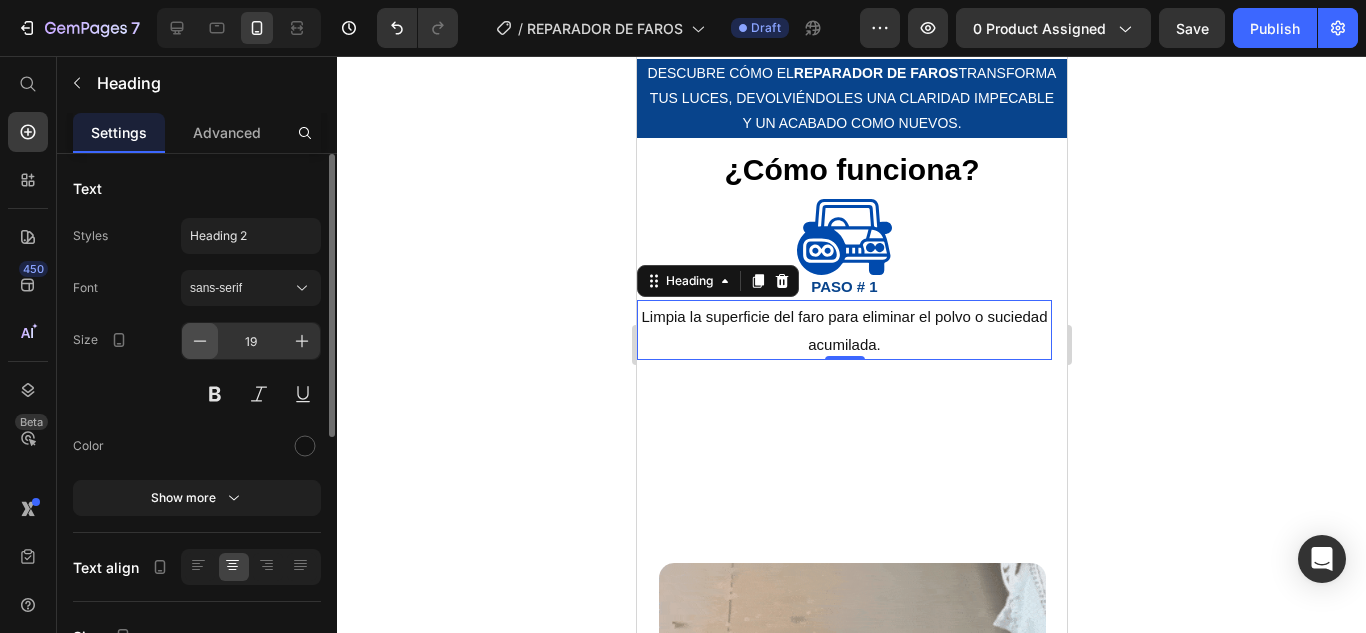 type on "18" 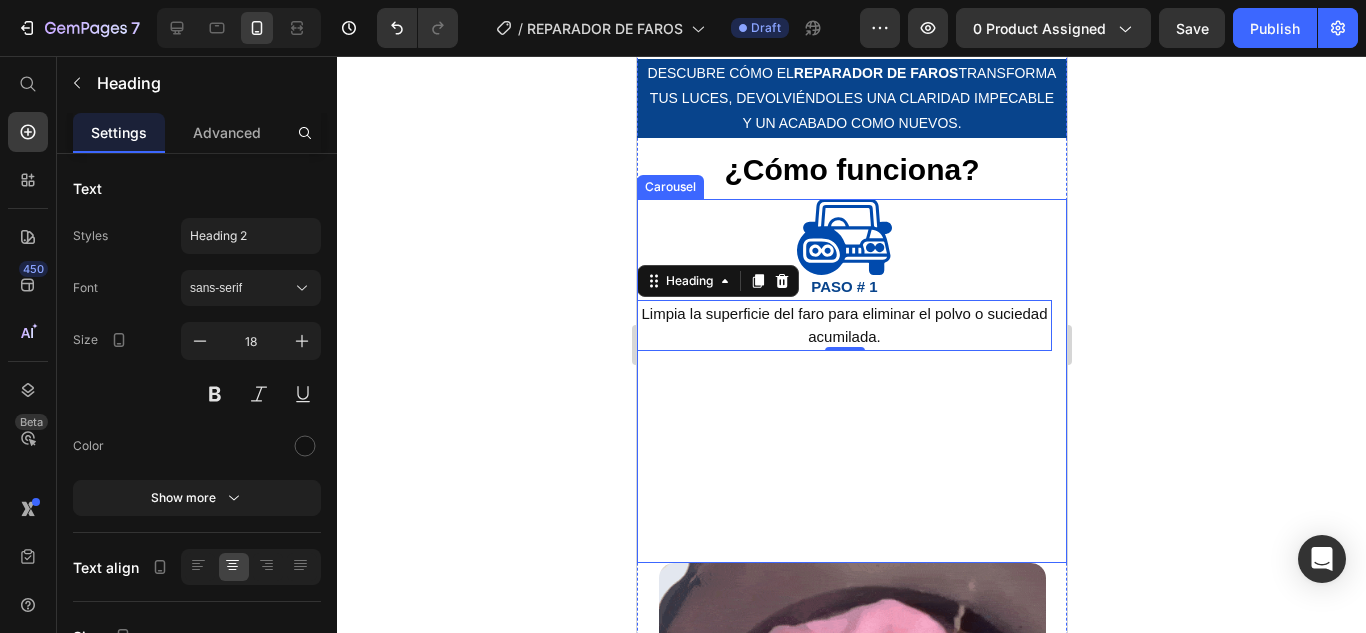 click on "Image ⁠⁠⁠⁠⁠⁠⁠ PASO # 1 Heading ⁠⁠⁠⁠⁠⁠⁠ Limpia la superficie del faro para eliminar el polvo o suciedad acumilada. Heading   0" at bounding box center (843, 381) 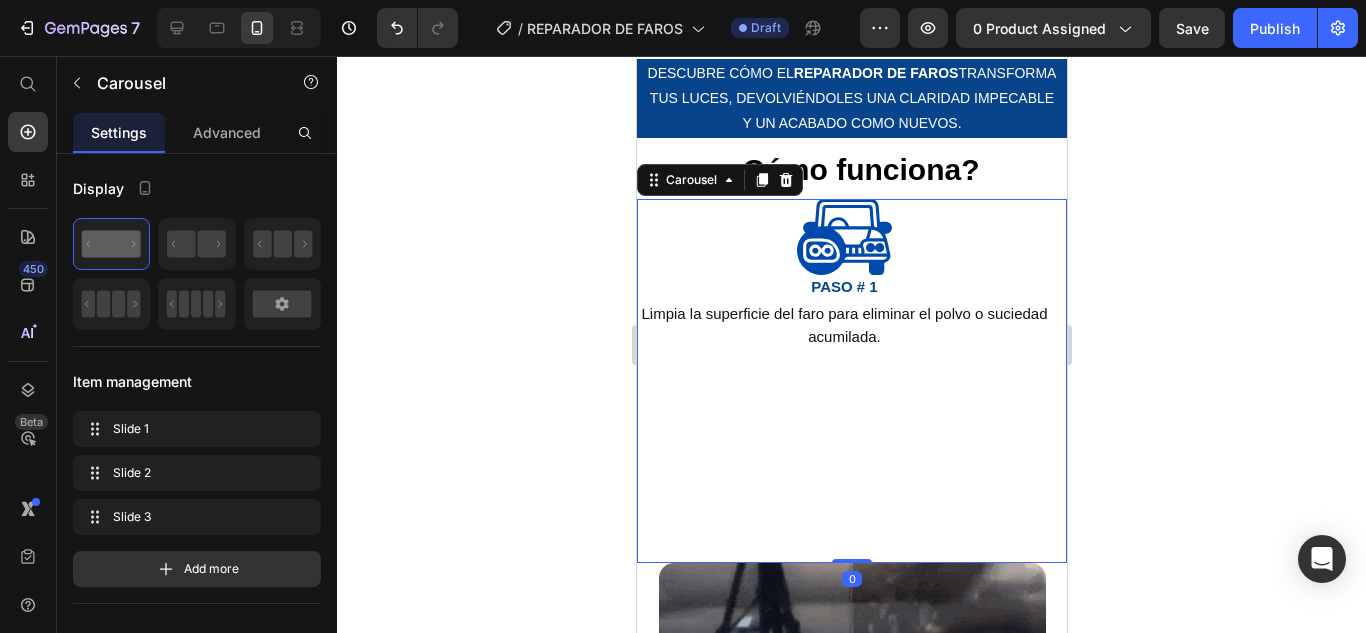 click on "Image ⁠⁠⁠⁠⁠⁠⁠ PASO # 1 Heading ⁠⁠⁠⁠⁠⁠⁠ Limpia la superficie del faro para eliminar el polvo o suciedad acumilada. Heading" at bounding box center (843, 381) 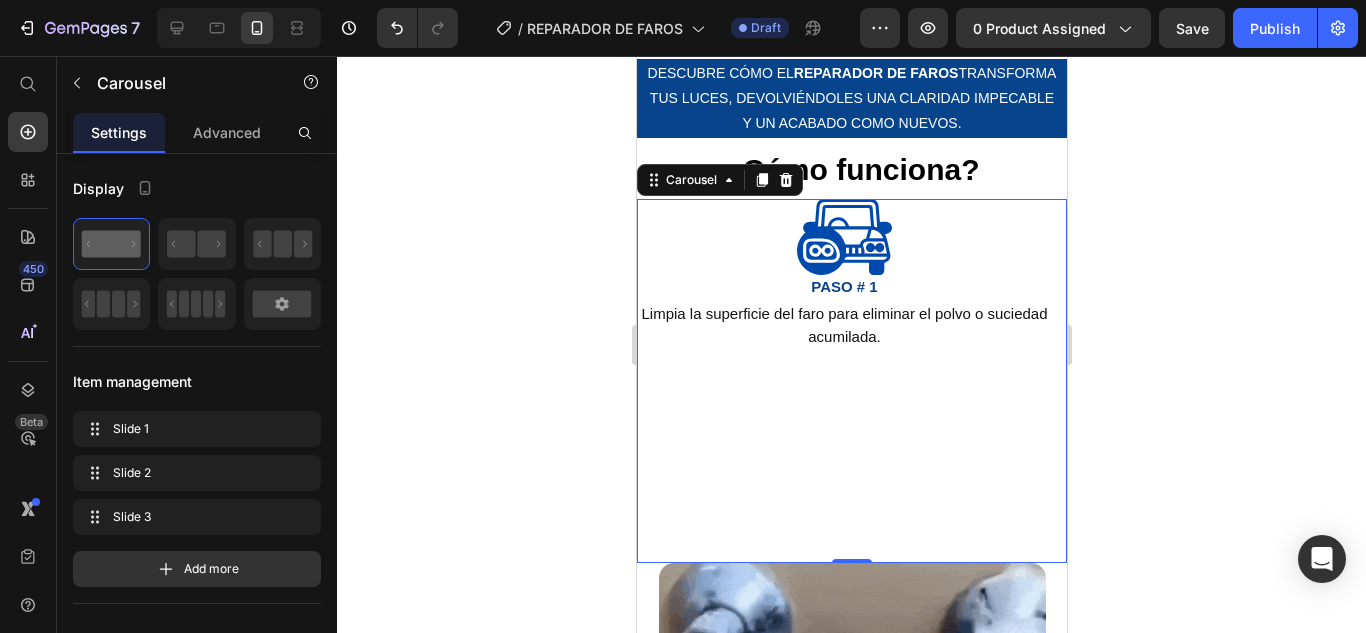 click on "Image ⁠⁠⁠⁠⁠⁠⁠ PASO # 1 Heading ⁠⁠⁠⁠⁠⁠⁠ Limpia la superficie del faro para eliminar el polvo o suciedad acumilada. Heading" at bounding box center [843, 381] 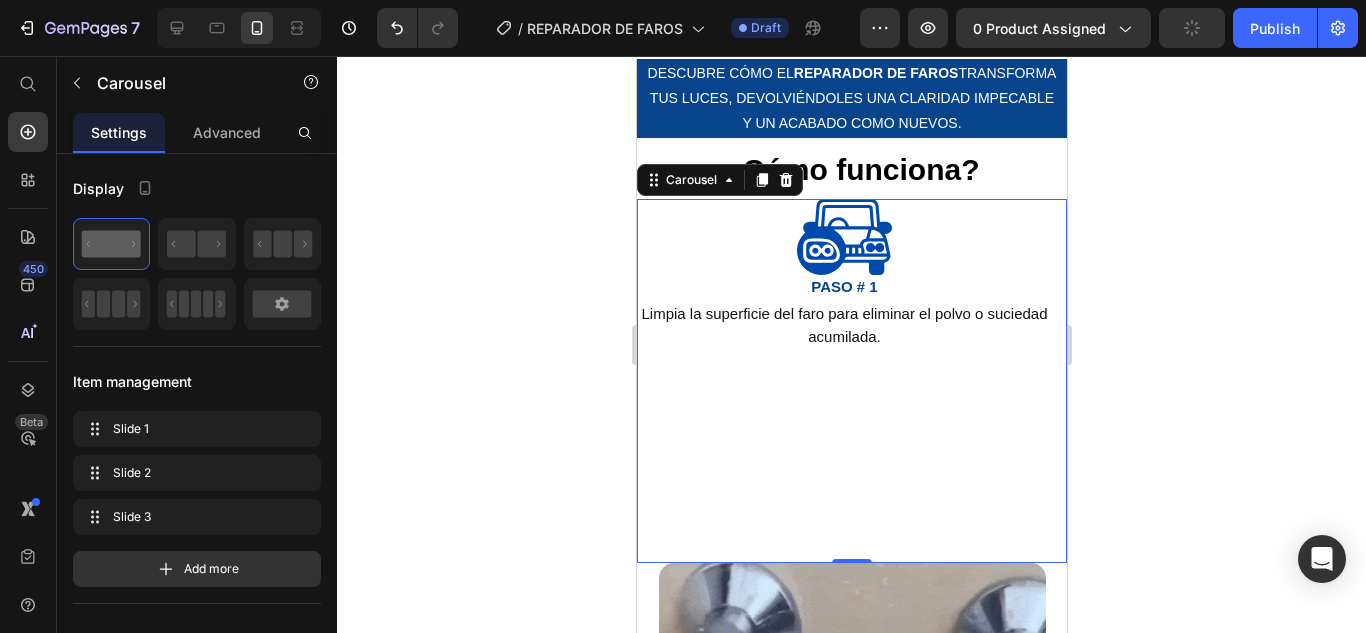 click on "Image ⁠⁠⁠⁠⁠⁠⁠ PASO # 1 Heading ⁠⁠⁠⁠⁠⁠⁠ Limpia la superficie del faro para eliminar el polvo o suciedad acumilada. Heading" at bounding box center [843, 381] 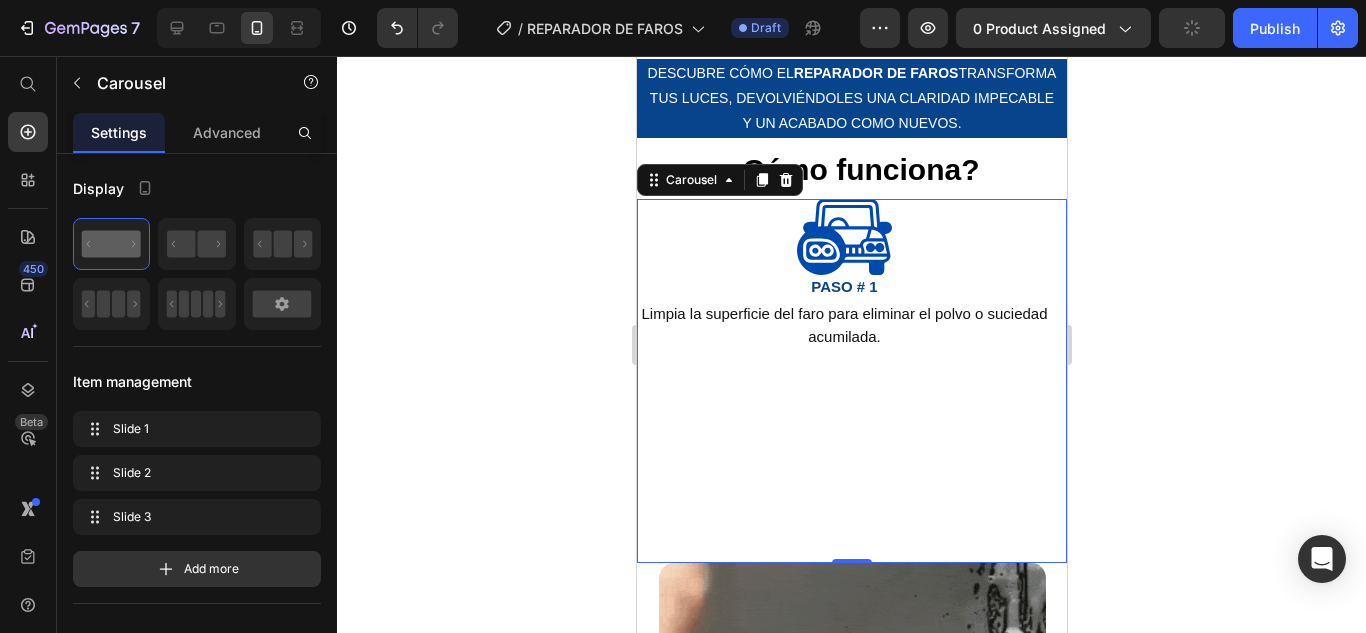 click on "Image ⁠⁠⁠⁠⁠⁠⁠ PASO # 1 Heading ⁠⁠⁠⁠⁠⁠⁠ Limpia la superficie del faro para eliminar el polvo o suciedad acumilada. Heading" at bounding box center (843, 381) 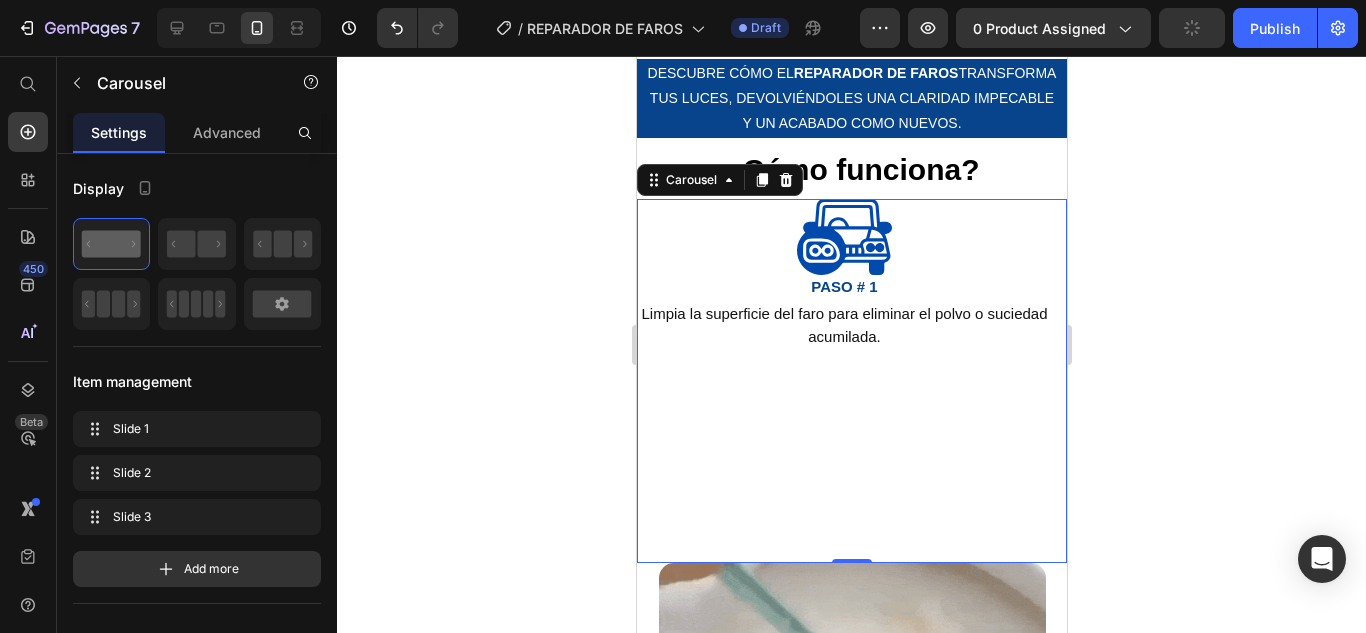 click on "Image ⁠⁠⁠⁠⁠⁠⁠ PASO # 1 Heading ⁠⁠⁠⁠⁠⁠⁠ Limpia la superficie del faro para eliminar el polvo o suciedad acumilada. Heading" at bounding box center (843, 381) 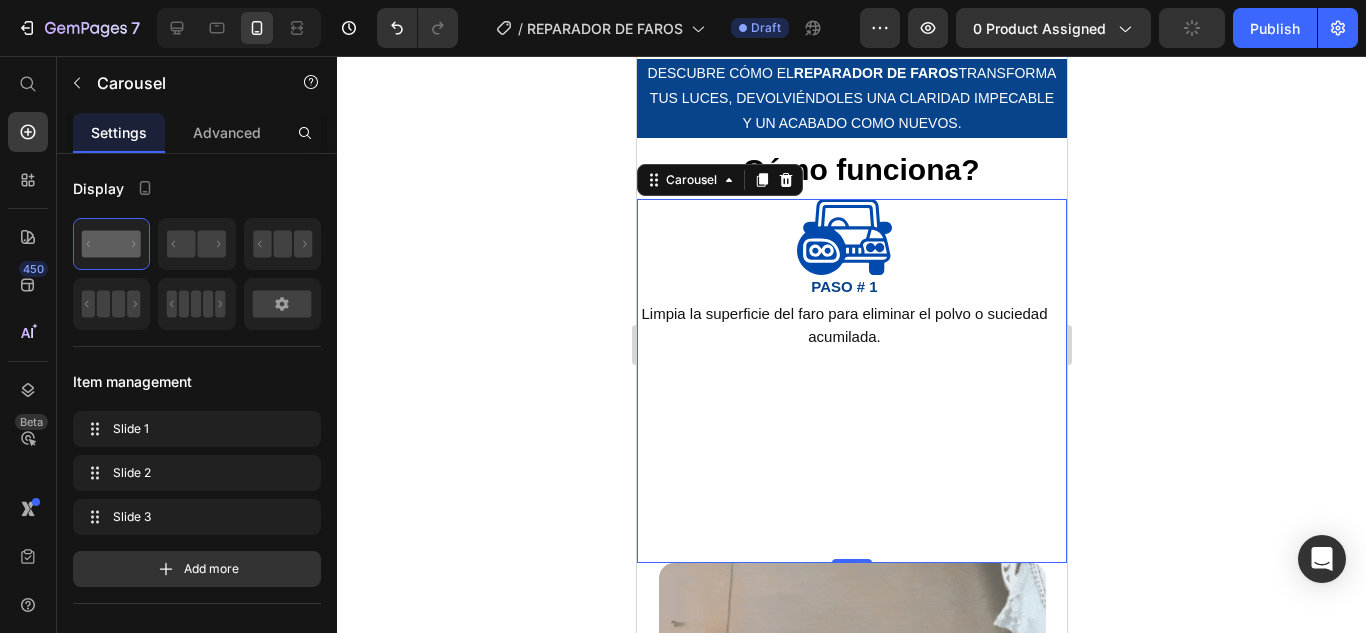click on "Image ⁠⁠⁠⁠⁠⁠⁠ PASO # 1 Heading ⁠⁠⁠⁠⁠⁠⁠ Limpia la superficie del faro para eliminar el polvo o suciedad acumilada. Heading" at bounding box center (843, 381) 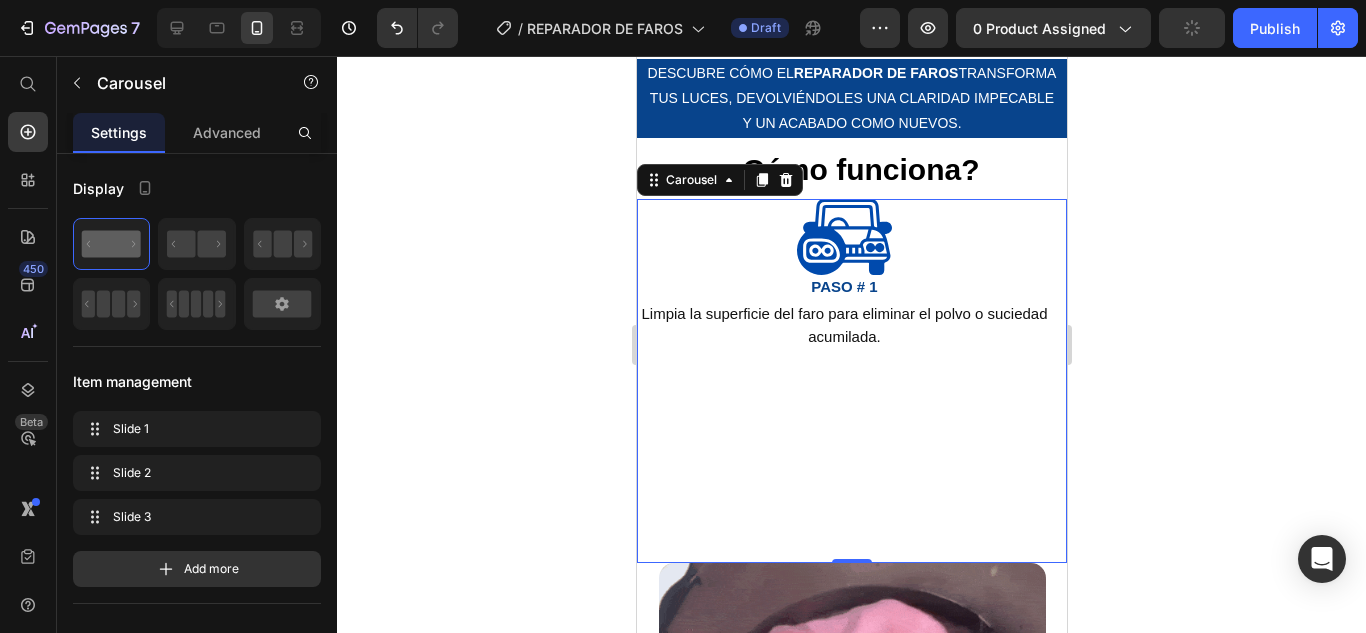 click on "Image ⁠⁠⁠⁠⁠⁠⁠ PASO # 1 Heading ⁠⁠⁠⁠⁠⁠⁠ Limpia la superficie del faro para eliminar el polvo o suciedad acumilada. Heading" at bounding box center [843, 381] 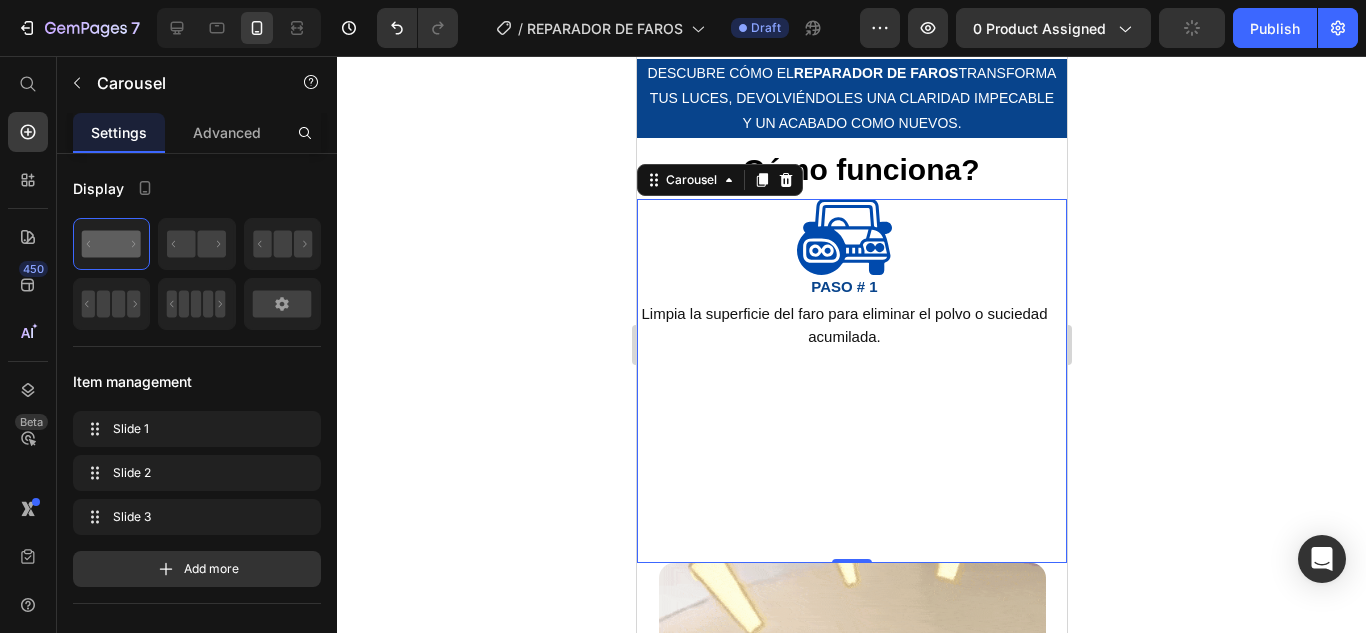 click on "Image ⁠⁠⁠⁠⁠⁠⁠ PASO # 1 Heading ⁠⁠⁠⁠⁠⁠⁠ Limpia la superficie del faro para eliminar el polvo o suciedad acumilada. Heading" at bounding box center [843, 381] 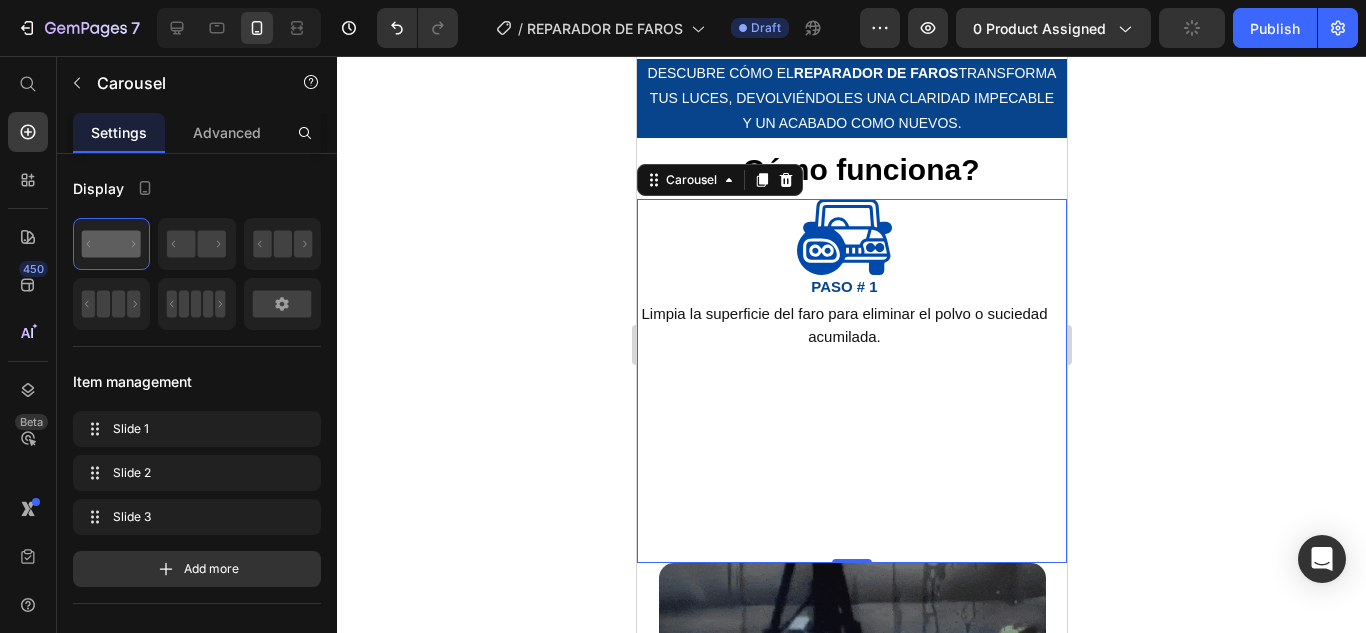 click on "Image ⁠⁠⁠⁠⁠⁠⁠ PASO # 1 Heading ⁠⁠⁠⁠⁠⁠⁠ Limpia la superficie del faro para eliminar el polvo o suciedad acumilada. Heading" at bounding box center [843, 381] 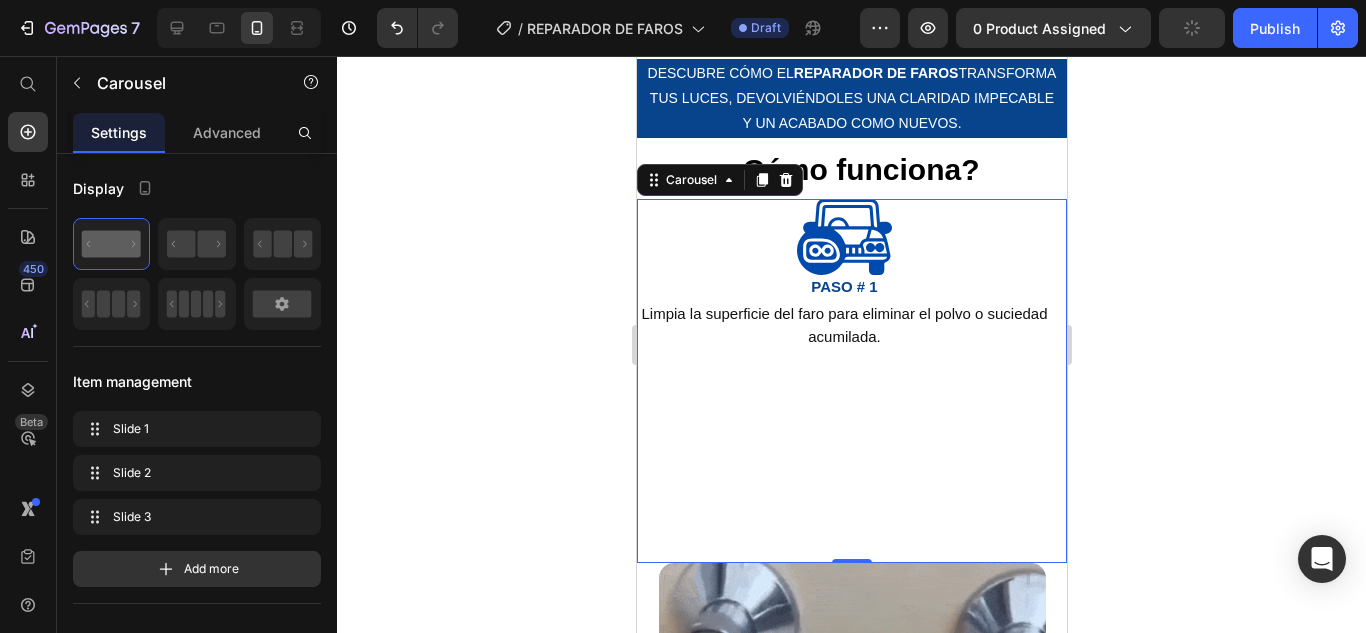 click on "Image ⁠⁠⁠⁠⁠⁠⁠ PASO # 1 Heading ⁠⁠⁠⁠⁠⁠⁠ Limpia la superficie del faro para eliminar el polvo o suciedad acumilada. Heading" at bounding box center (843, 381) 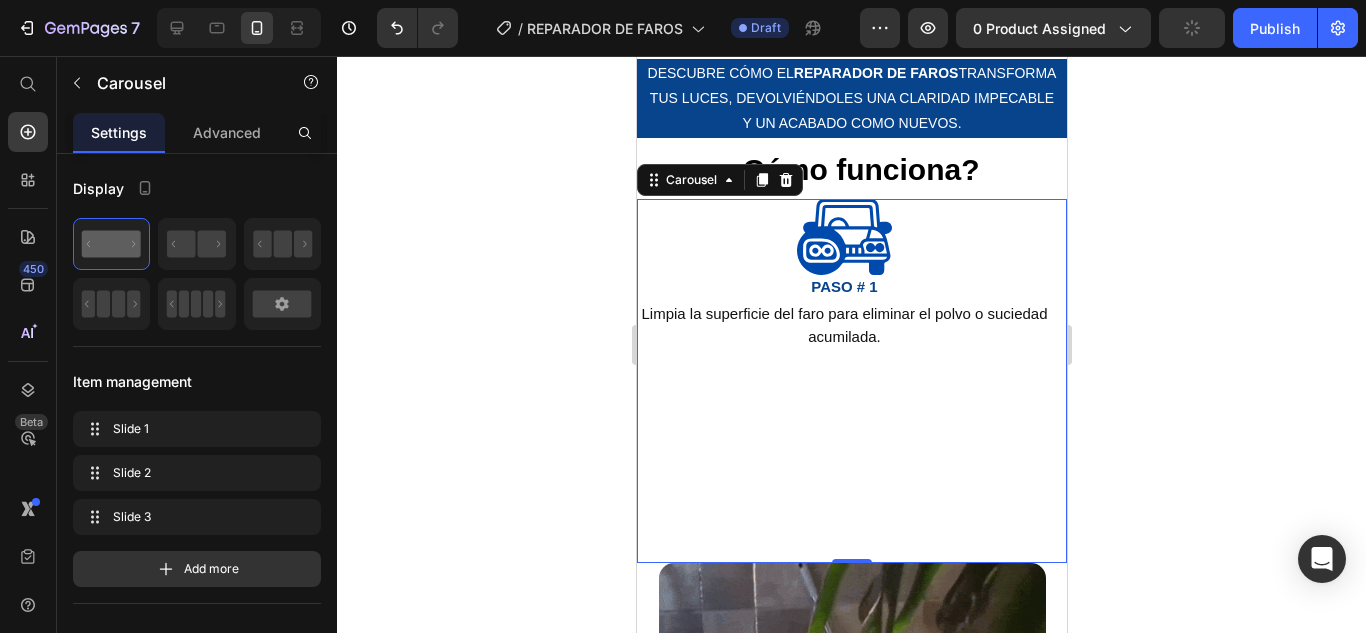 click on "Image ⁠⁠⁠⁠⁠⁠⁠ PASO # 1 Heading ⁠⁠⁠⁠⁠⁠⁠ Limpia la superficie del faro para eliminar el polvo o suciedad acumilada. Heading" at bounding box center (843, 381) 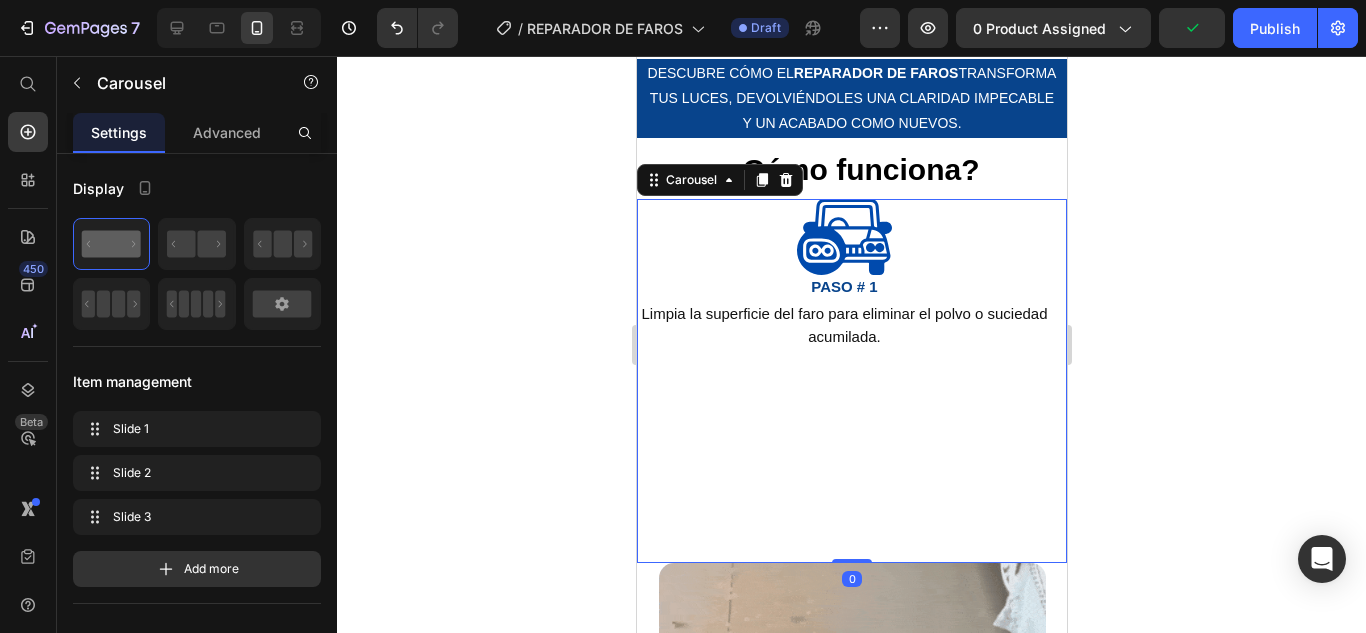 drag, startPoint x: 846, startPoint y: 565, endPoint x: 850, endPoint y: 515, distance: 50.159744 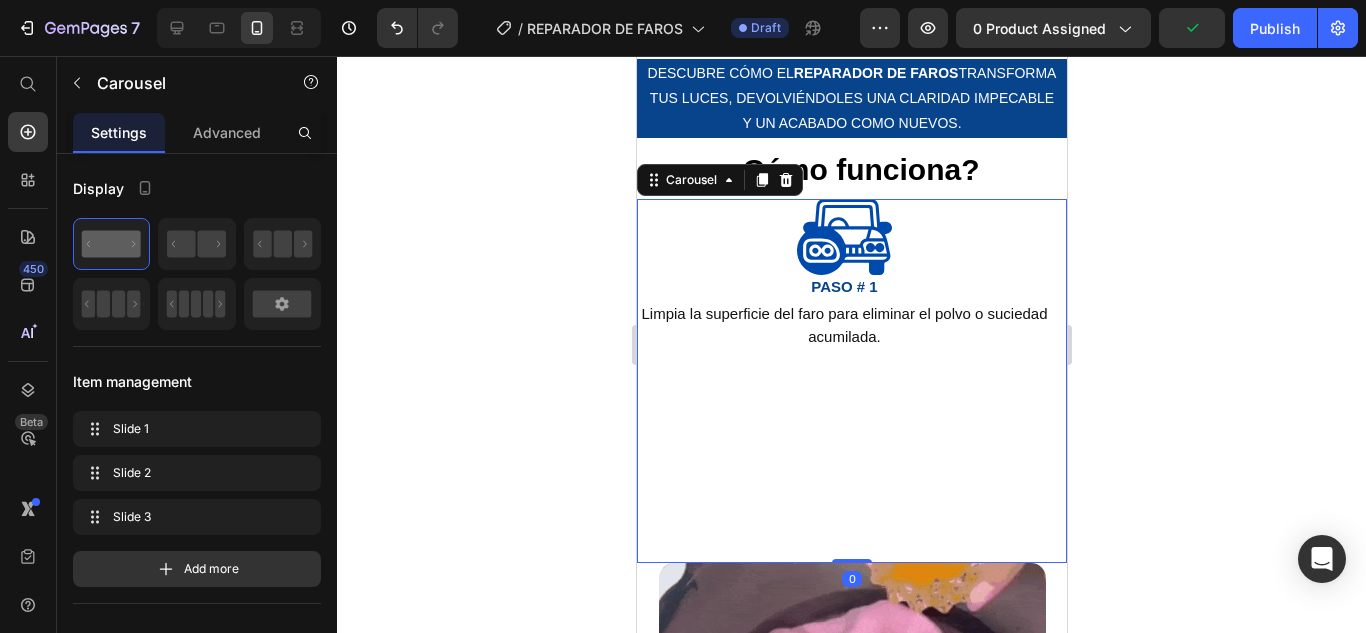 click on "Image ⁠⁠⁠⁠⁠⁠⁠ PASO # 1 Heading ⁠⁠⁠⁠⁠⁠⁠ Limpia la superficie del faro para eliminar el polvo o suciedad acumilada. Heading Image PASO # 2 Heading Aplica una pequeña cantidad del reparador de faros directamete sobre la superficie opaca o amarilla. Heading Image PASO # 3 Heading Limpia con un paño seco y disfruta de un auto como nuevo, con brillo y sin rayones. Heading LoO HACEMOS MÁS FÁCIL QUE NUNCA  REVITALIZA TU AUTO Y SU APARIENCIA. Heading Carousel   0" at bounding box center (851, 381) 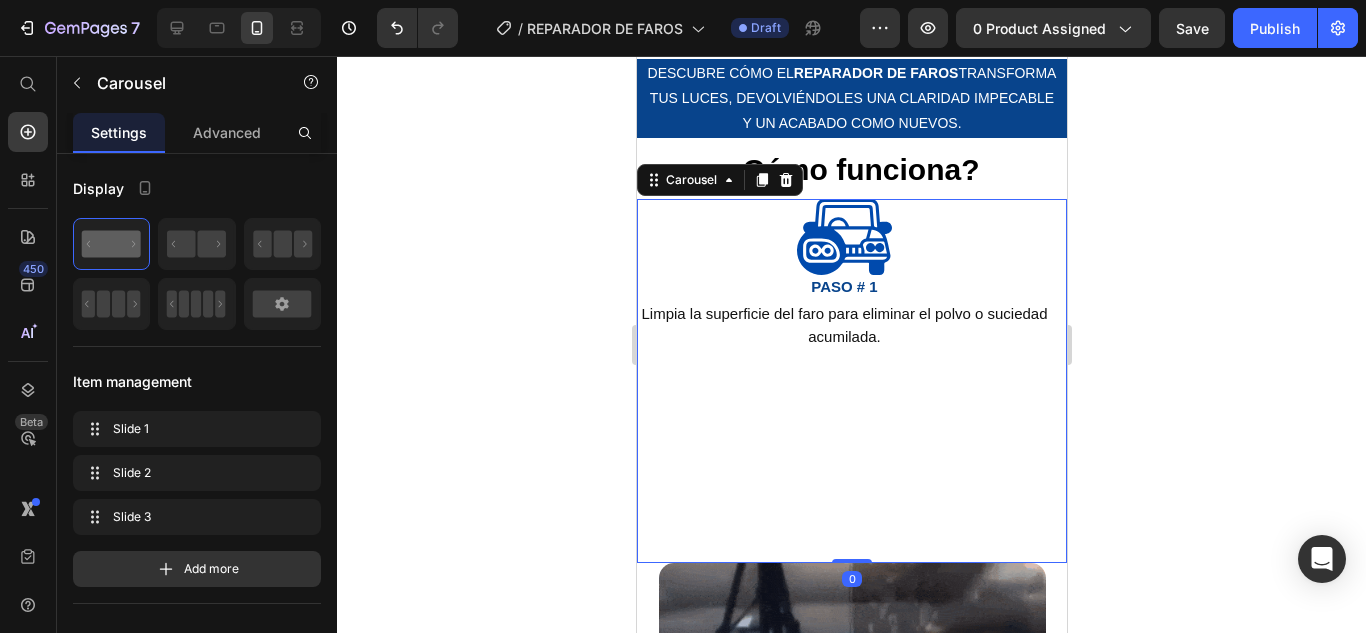 click 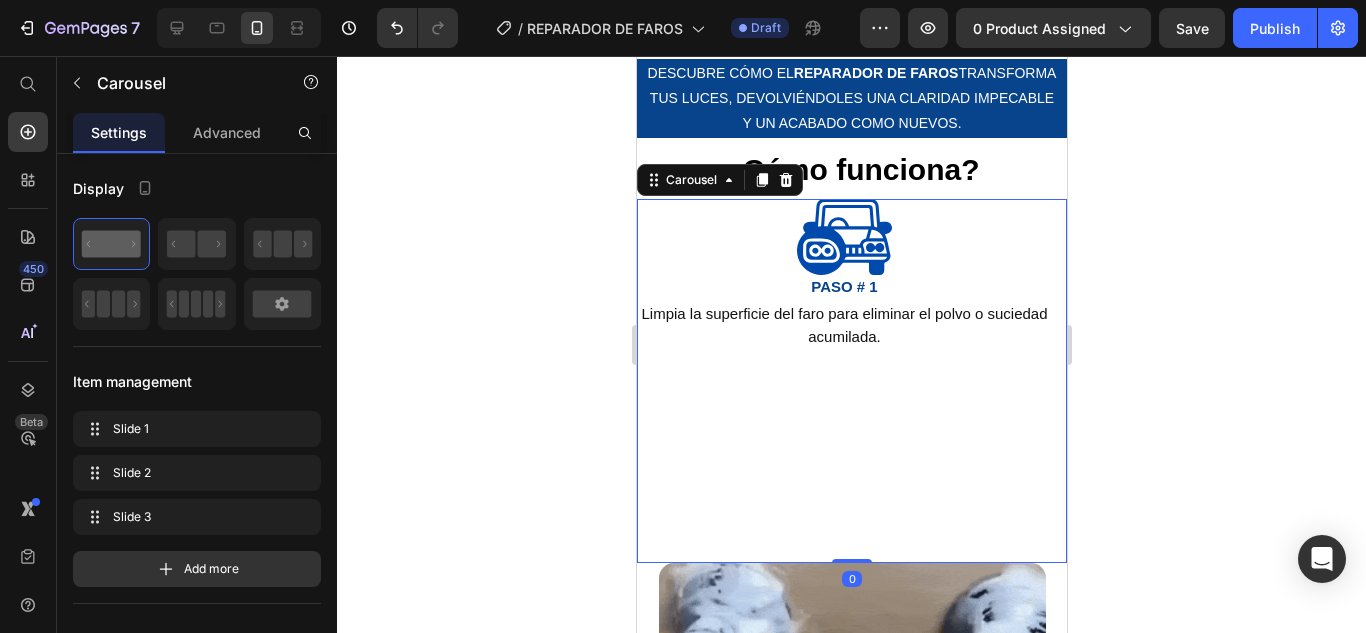 click 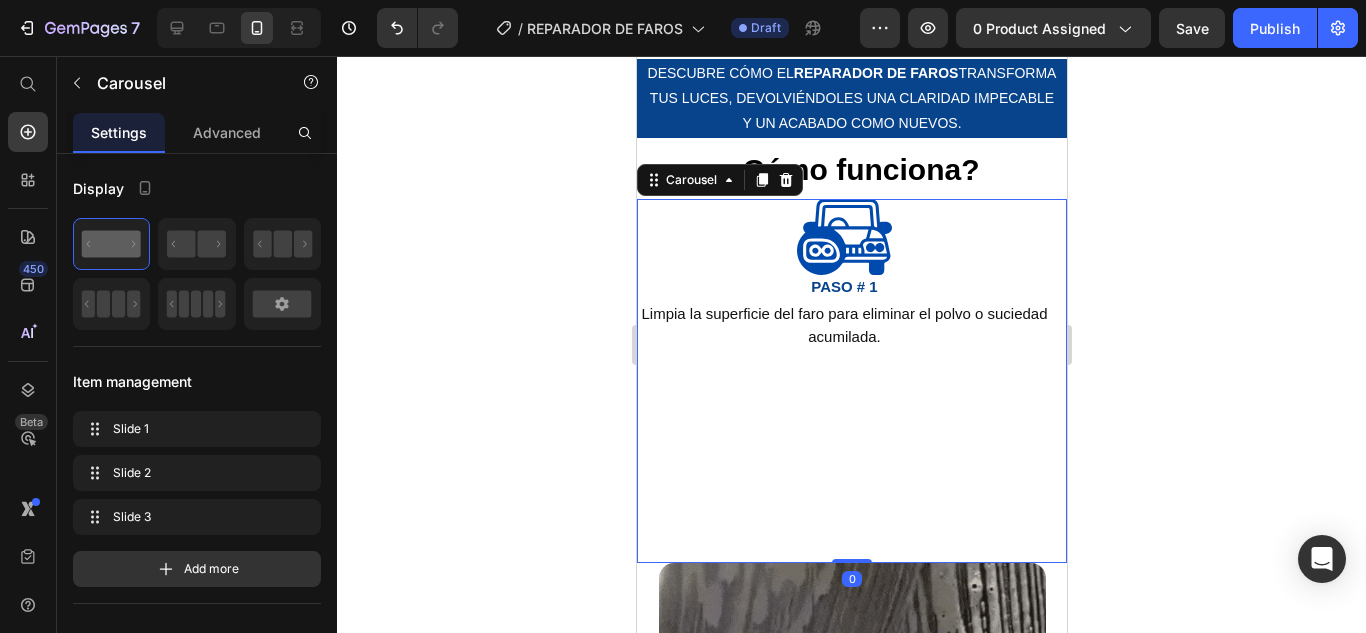 click 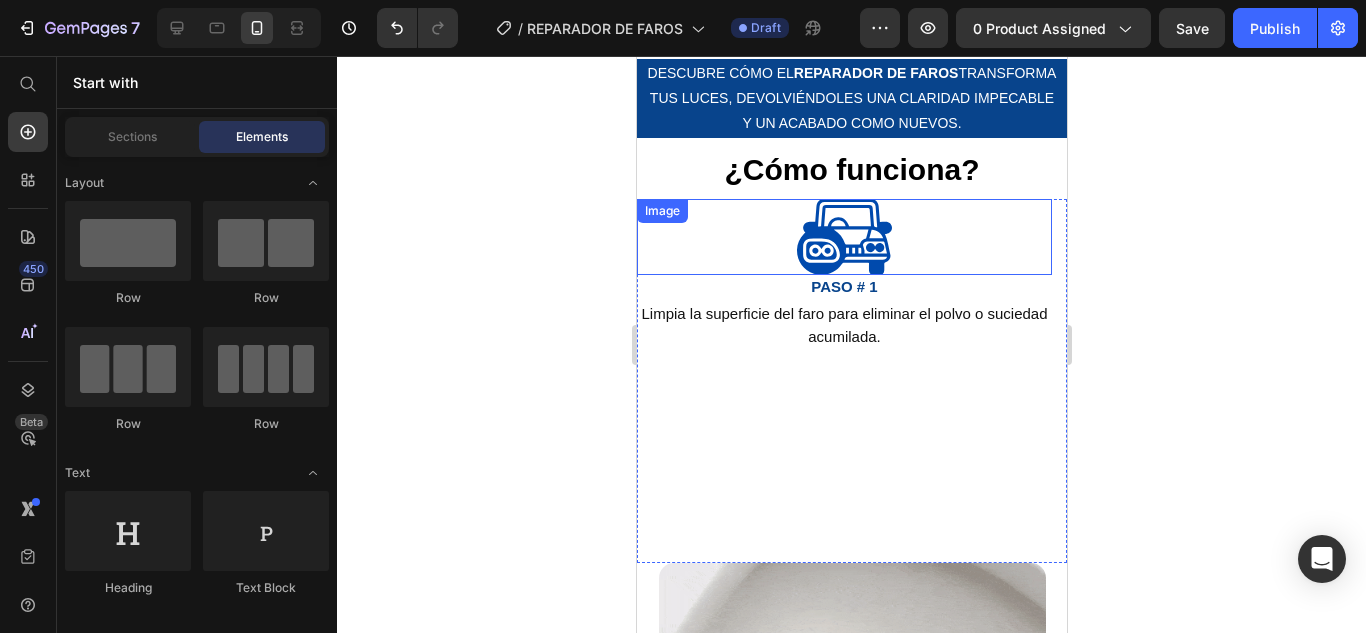 click at bounding box center [843, 237] 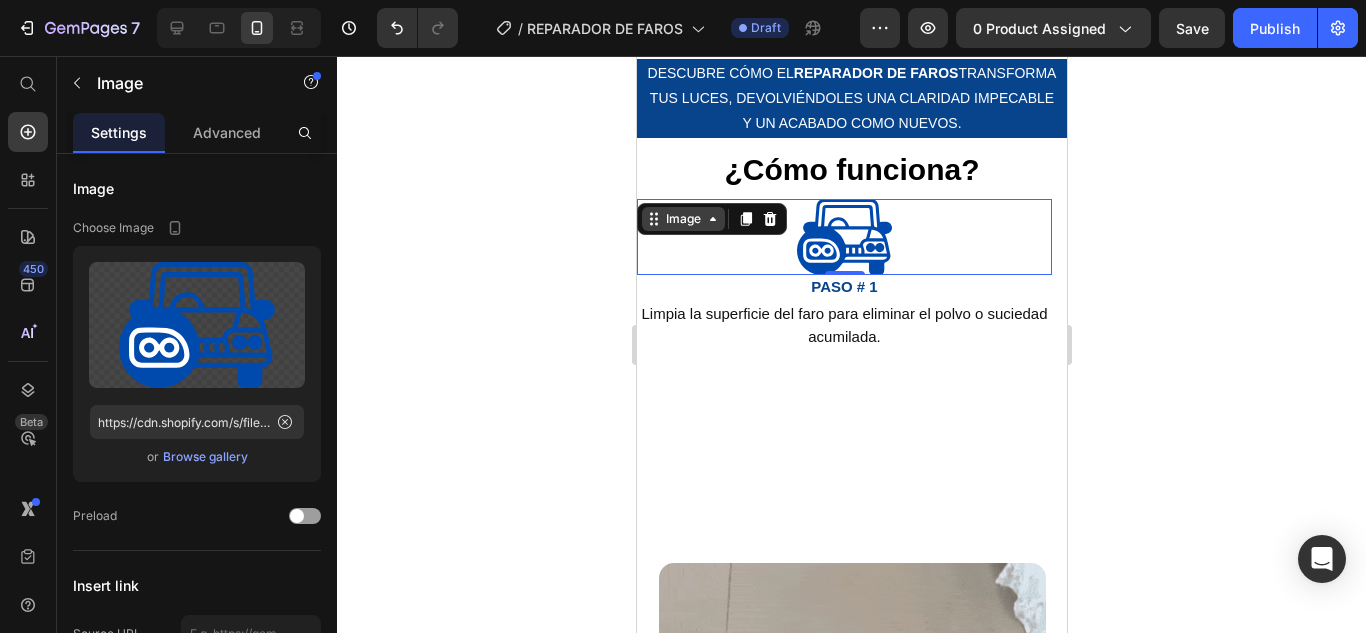 click on "Image" at bounding box center (682, 219) 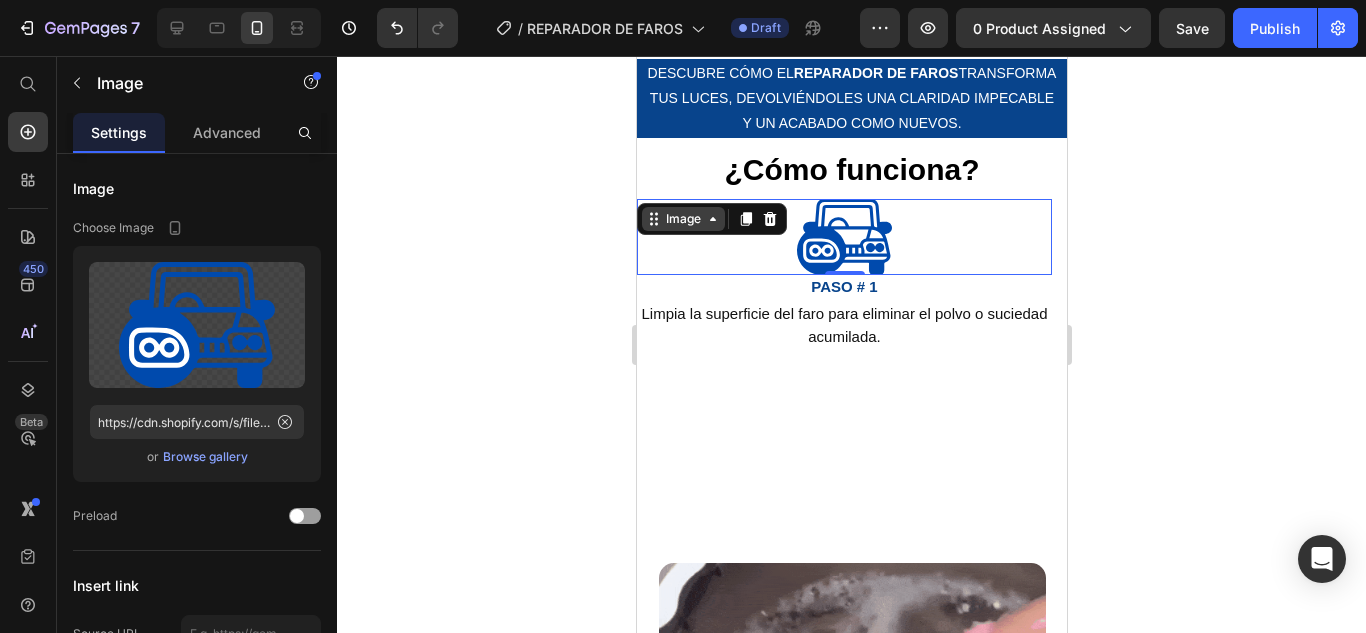 click on "Image" at bounding box center [682, 219] 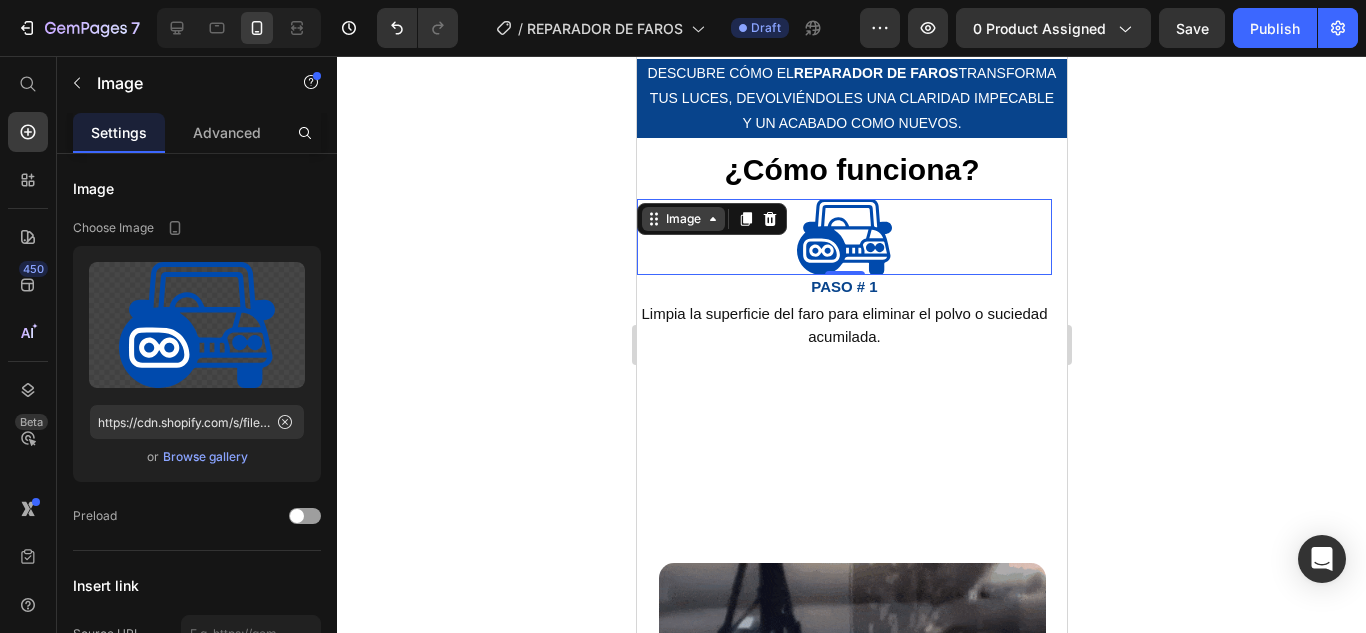 click on "Image" at bounding box center [682, 219] 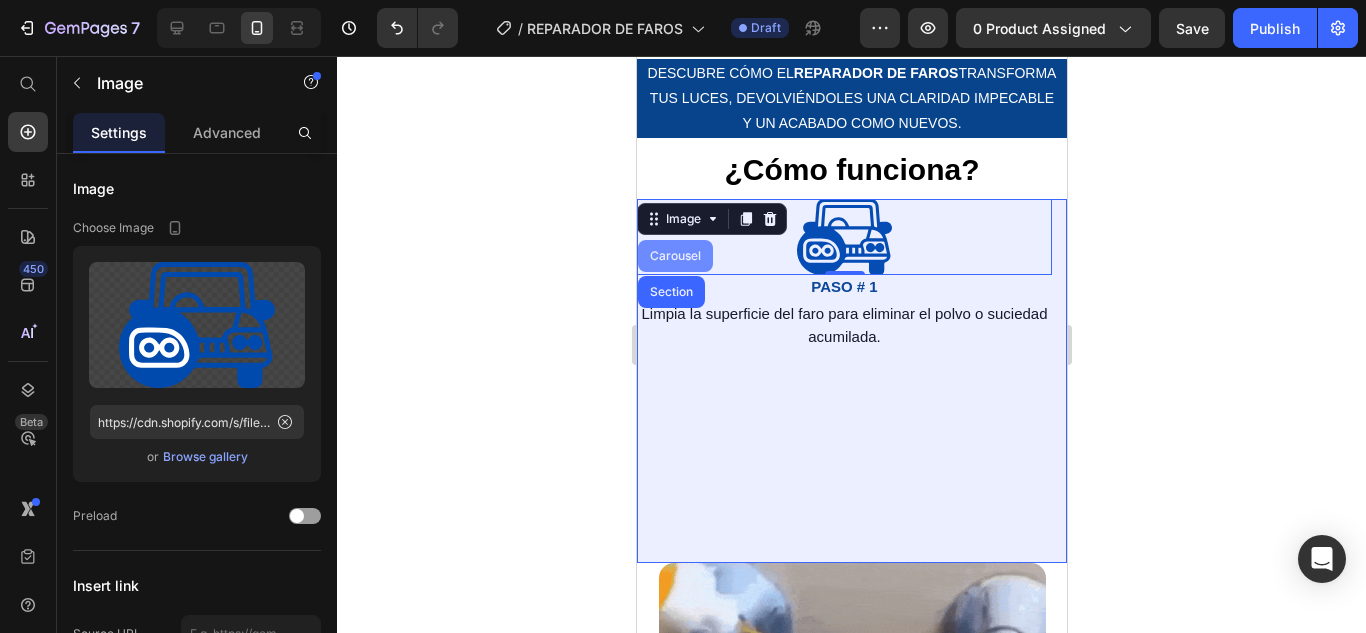 click on "Carousel" at bounding box center [674, 256] 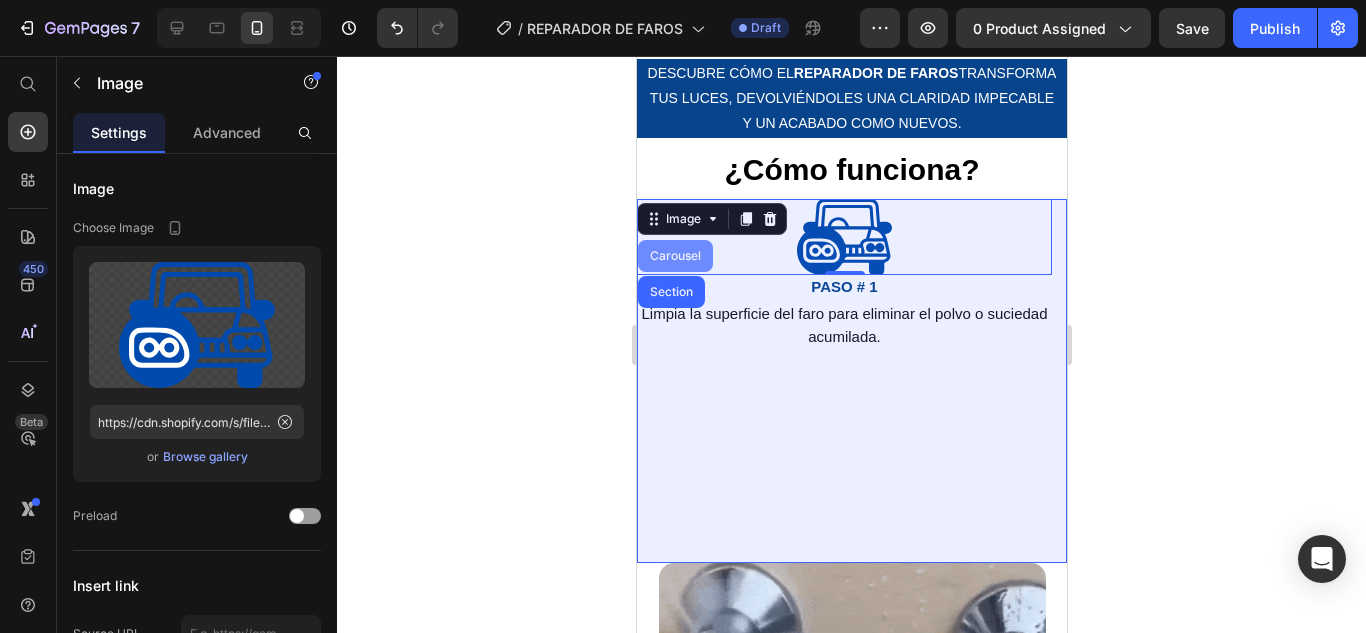 click on "Image Carousel Section" at bounding box center [711, 219] 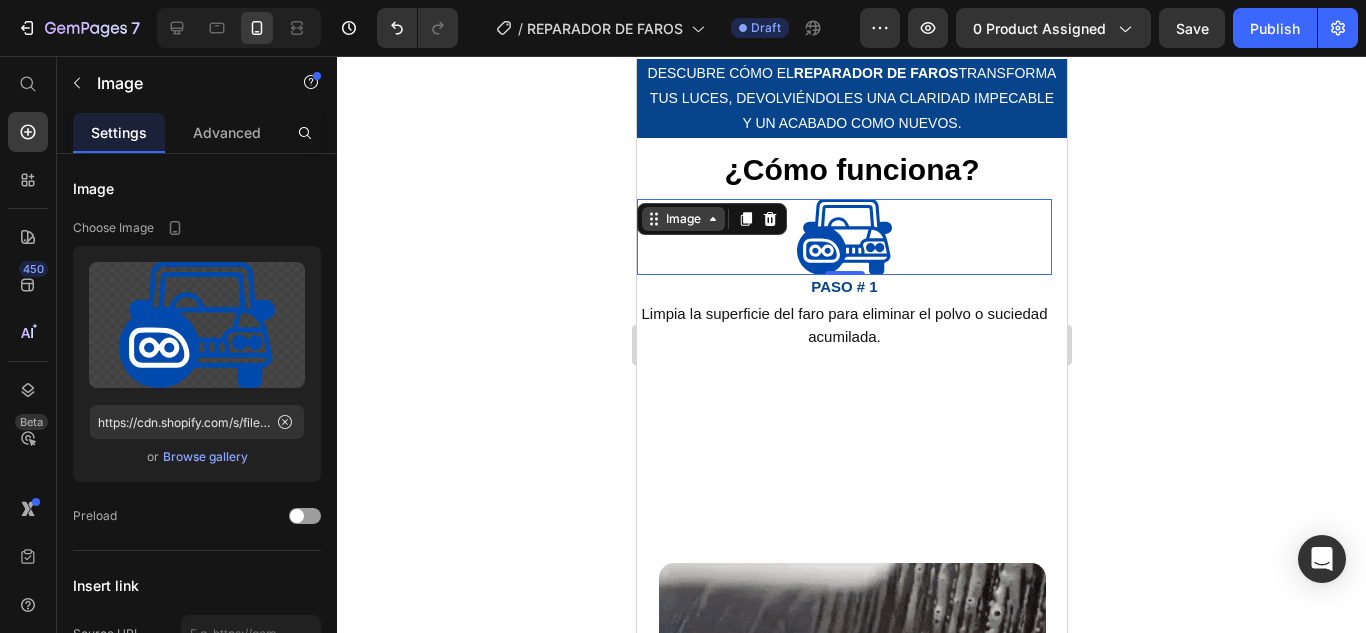 click on "Image" at bounding box center (682, 219) 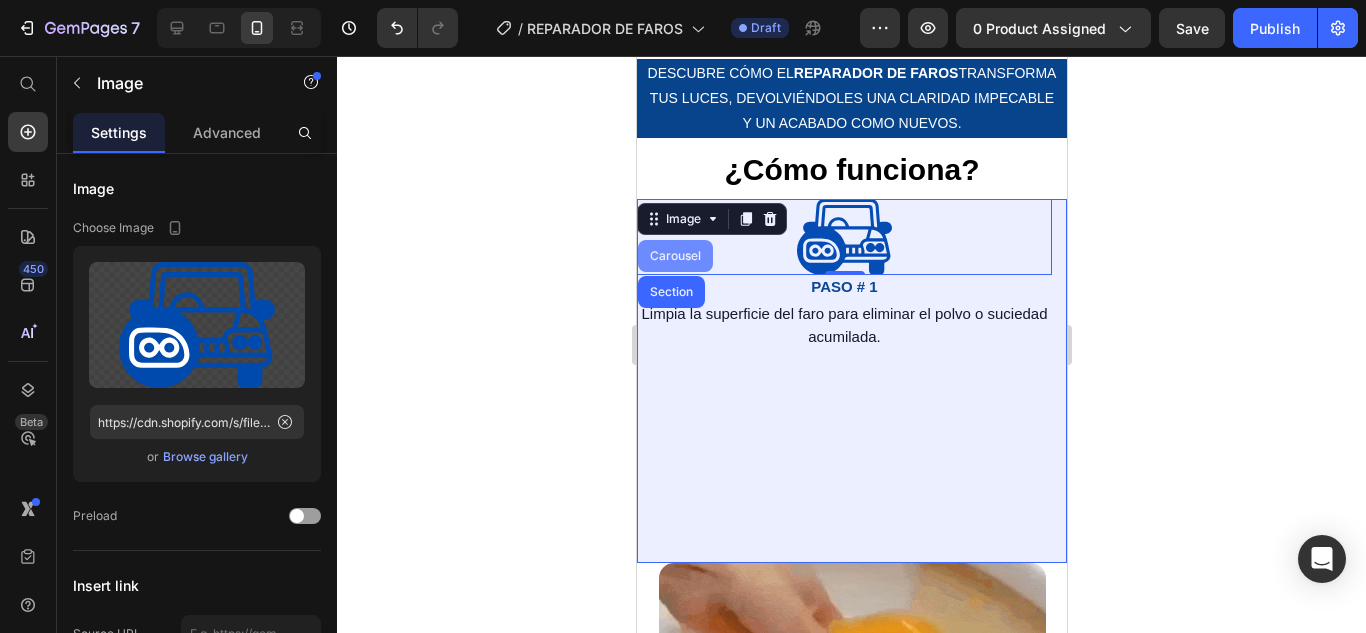 click on "Carousel" at bounding box center (674, 256) 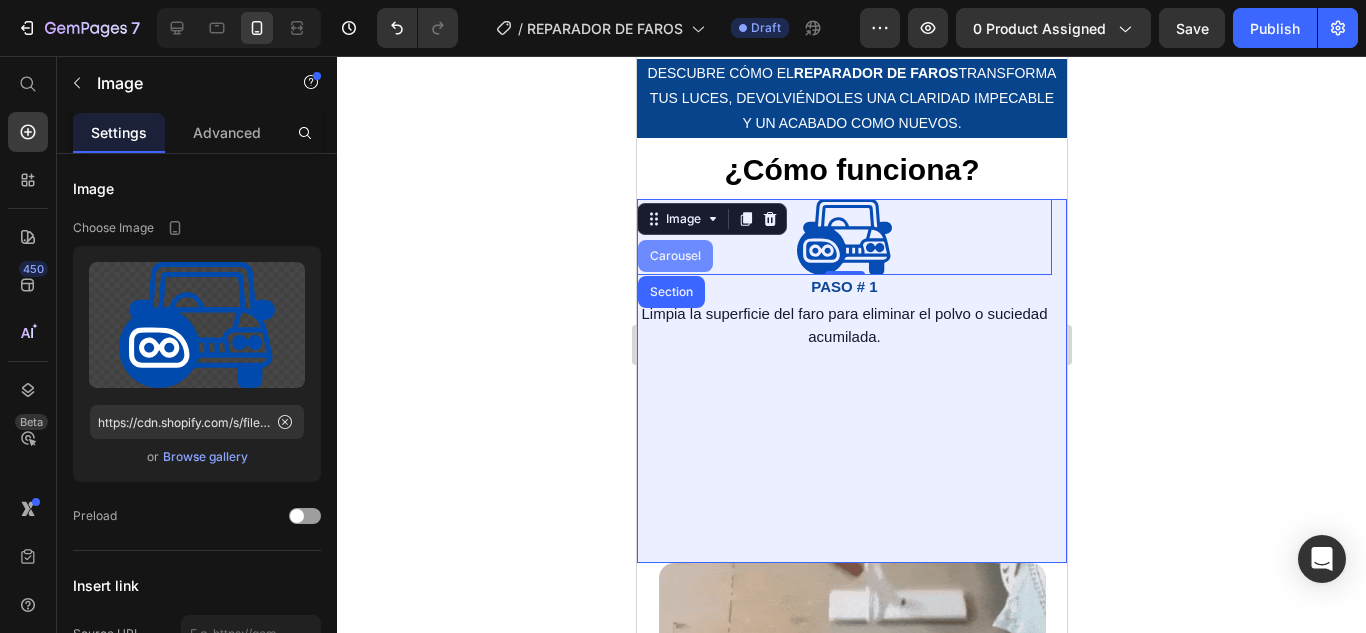 click on "Image Carousel Section" at bounding box center (711, 219) 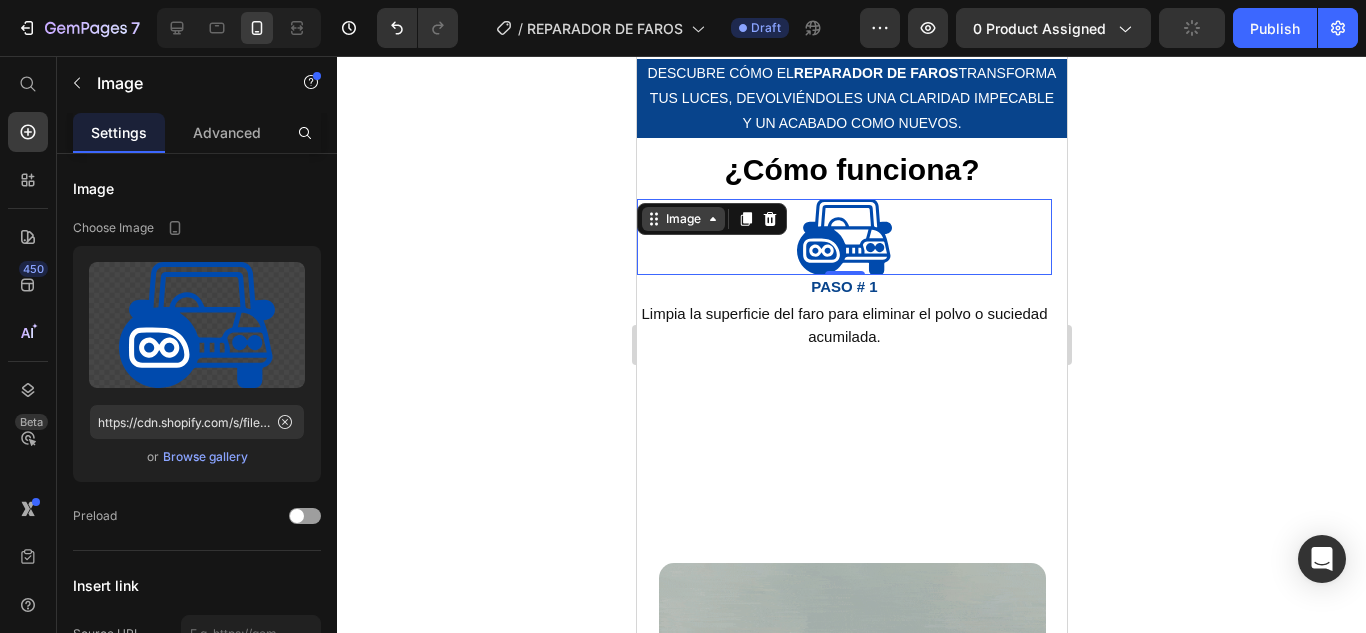 click on "Image" at bounding box center [682, 219] 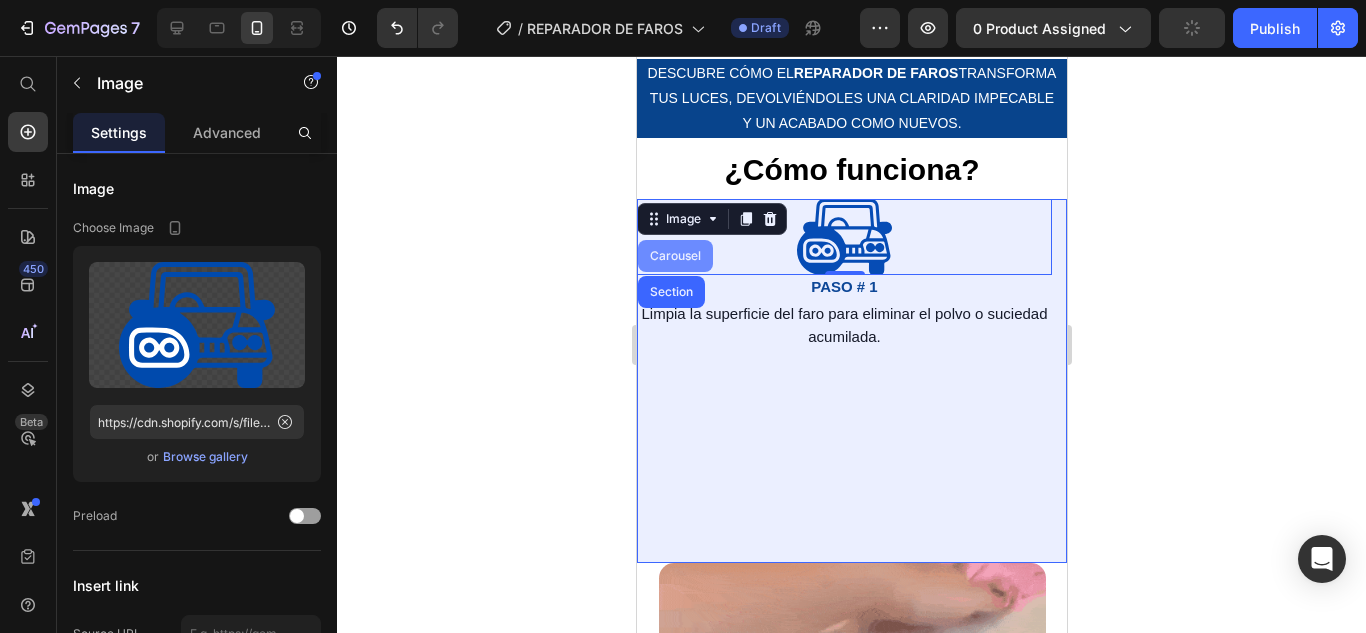 click on "Carousel" at bounding box center [674, 256] 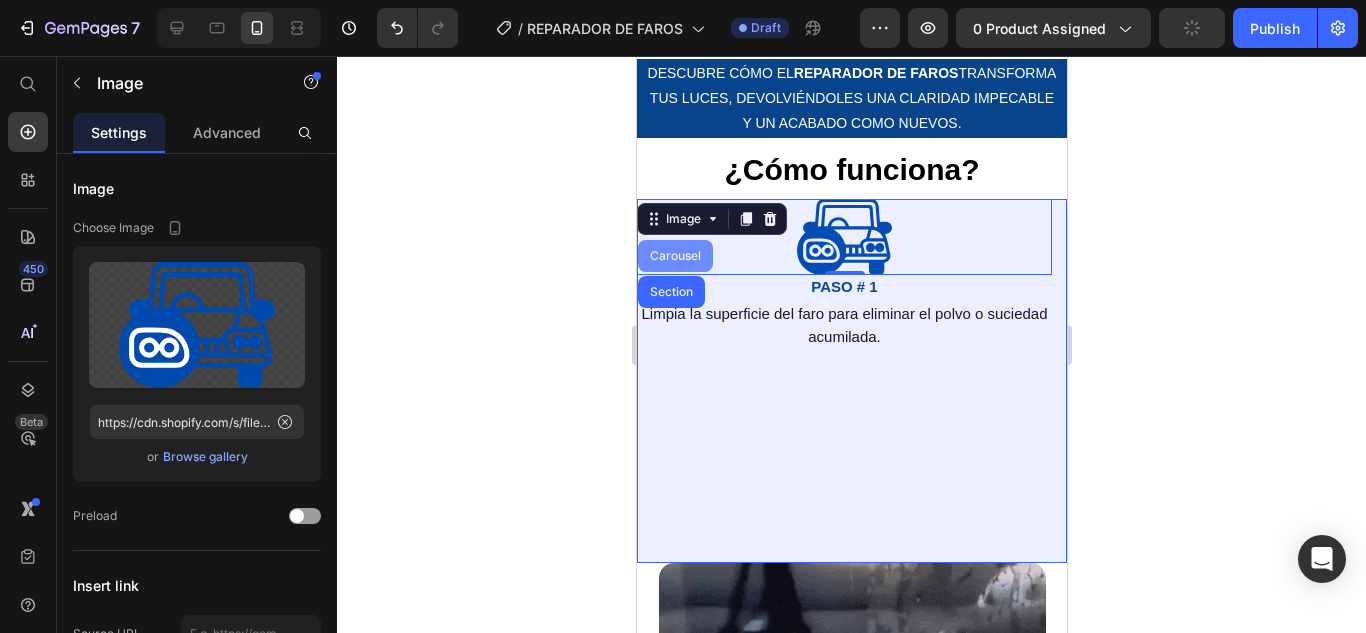 click on "Image Carousel Section" at bounding box center (711, 219) 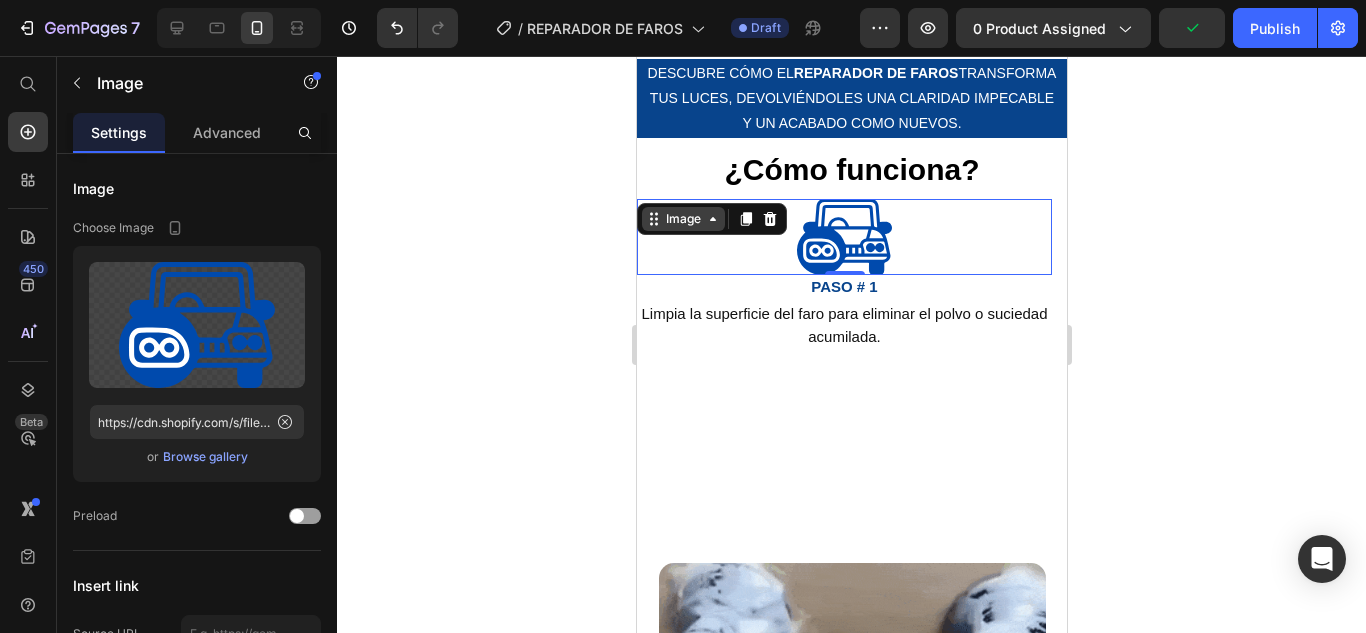 click on "Image" at bounding box center (682, 219) 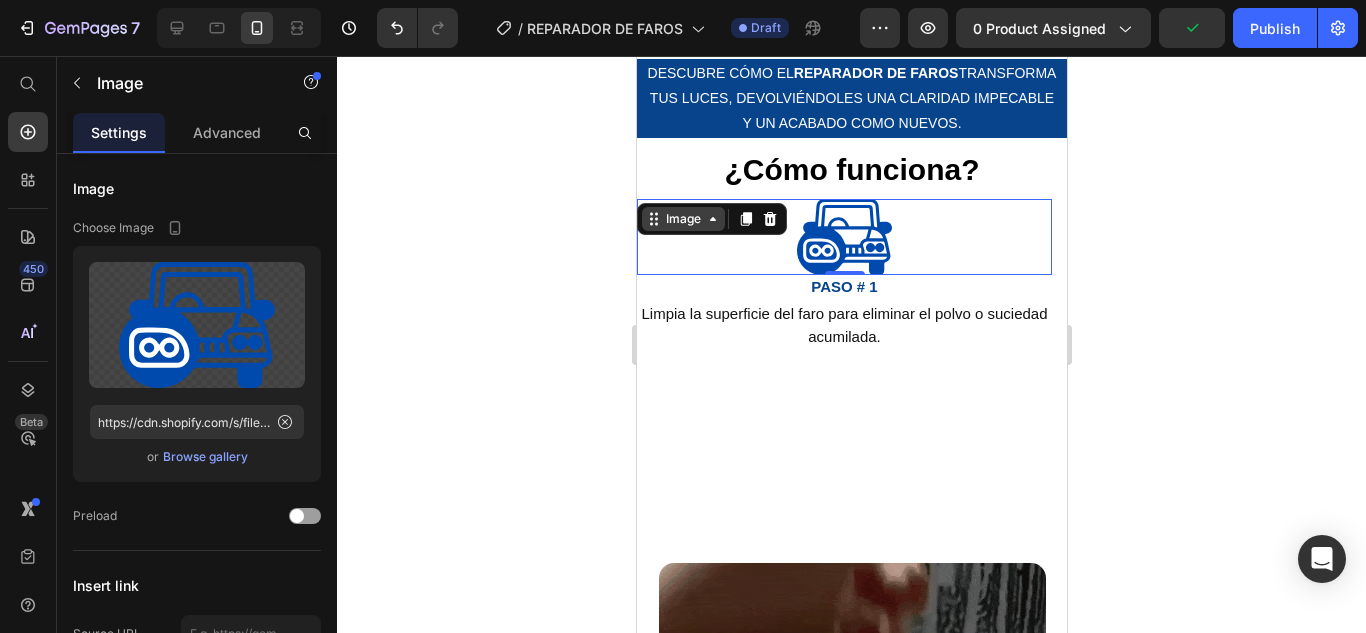 click on "Image" at bounding box center [682, 219] 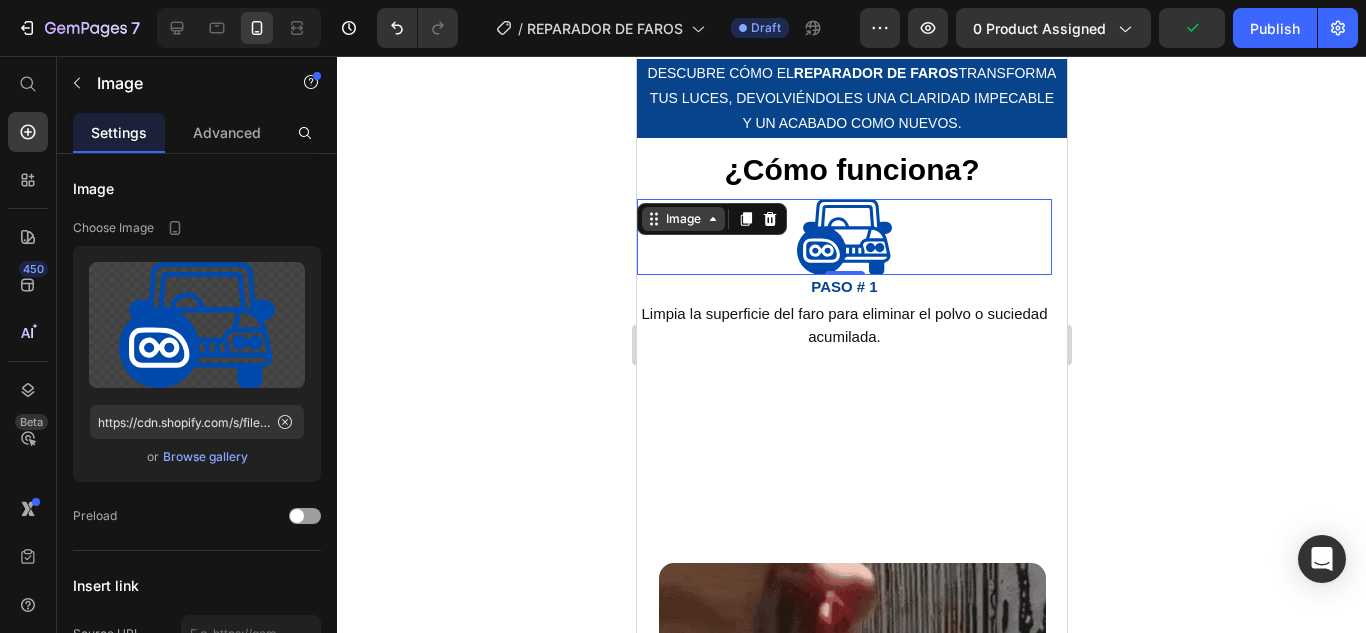 click on "Image" at bounding box center (682, 219) 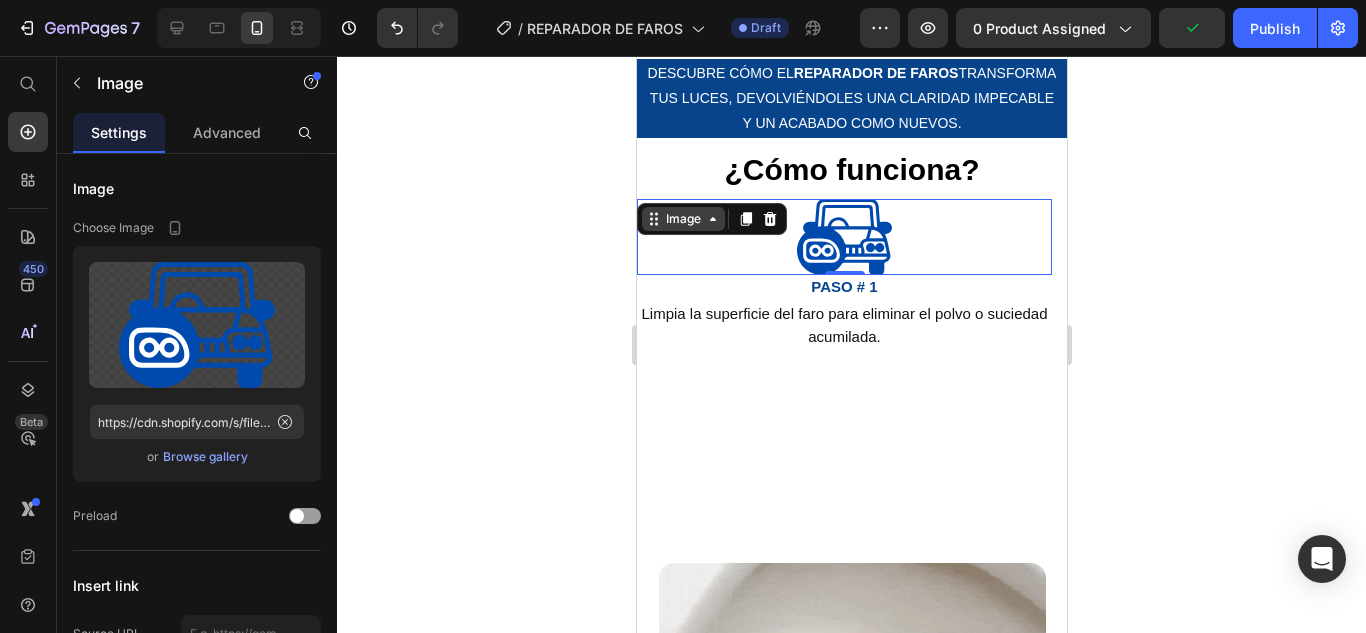 click on "Image" at bounding box center [682, 219] 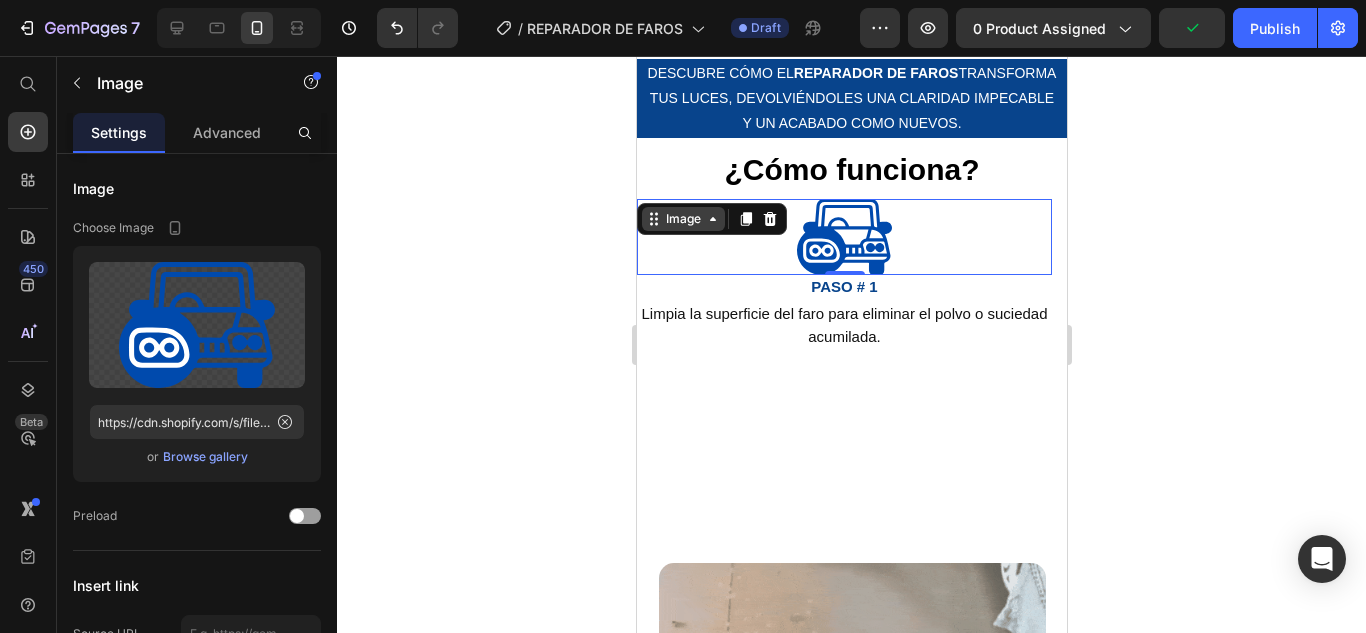 click on "Image" at bounding box center (682, 219) 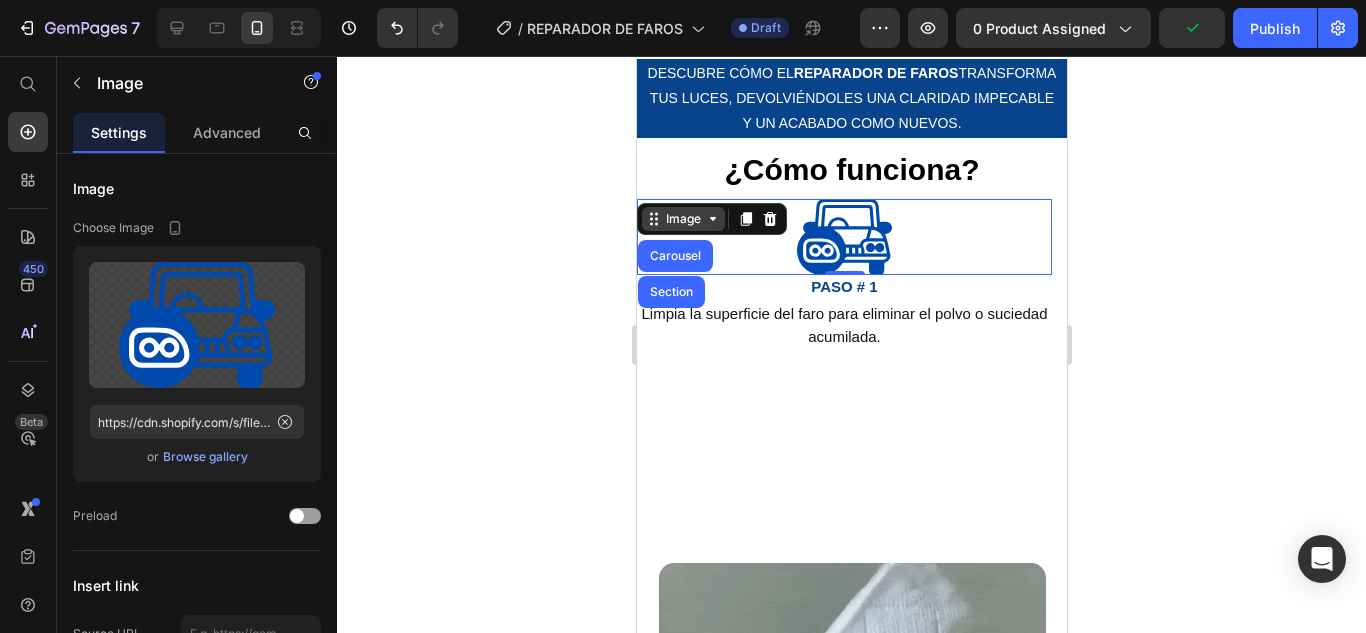 click on "Image" at bounding box center [682, 219] 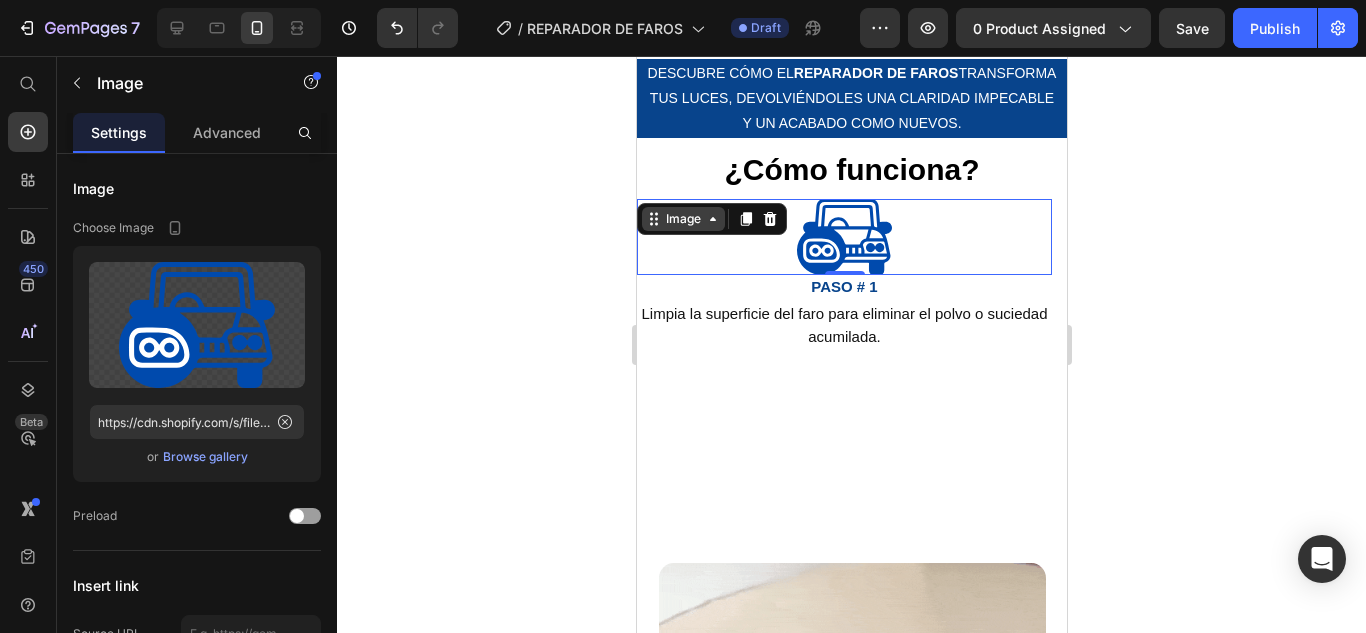 click on "Image" at bounding box center (682, 219) 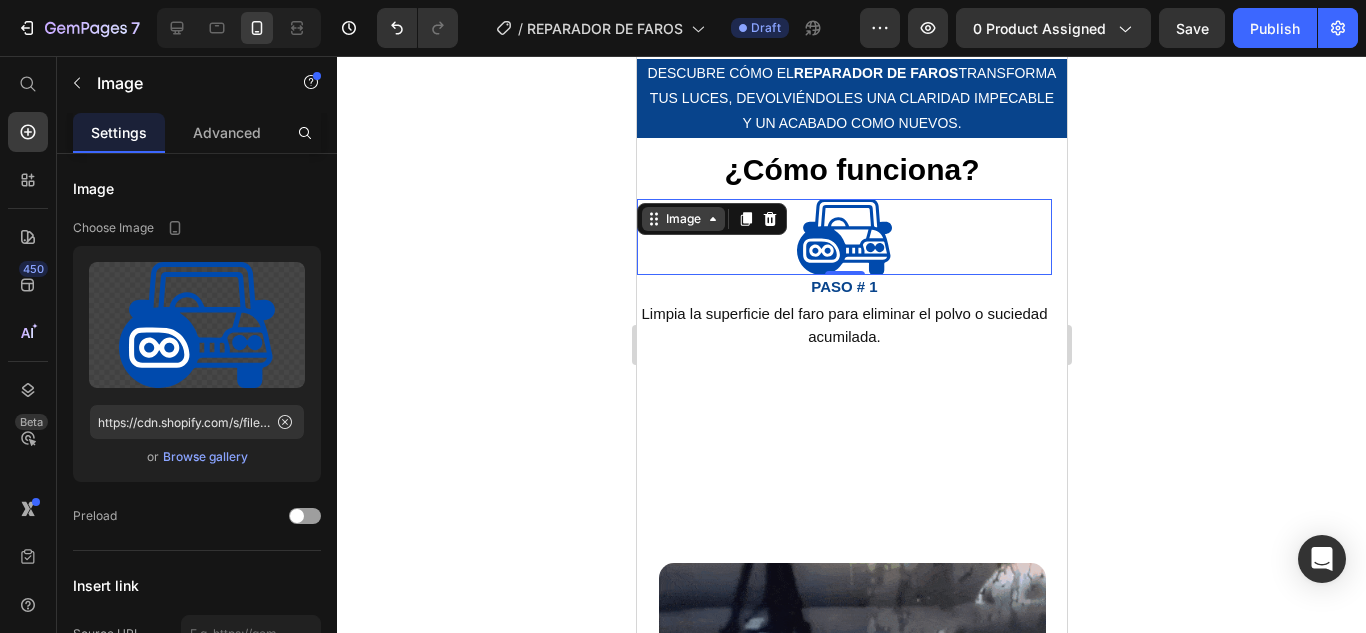 click on "Image" at bounding box center [682, 219] 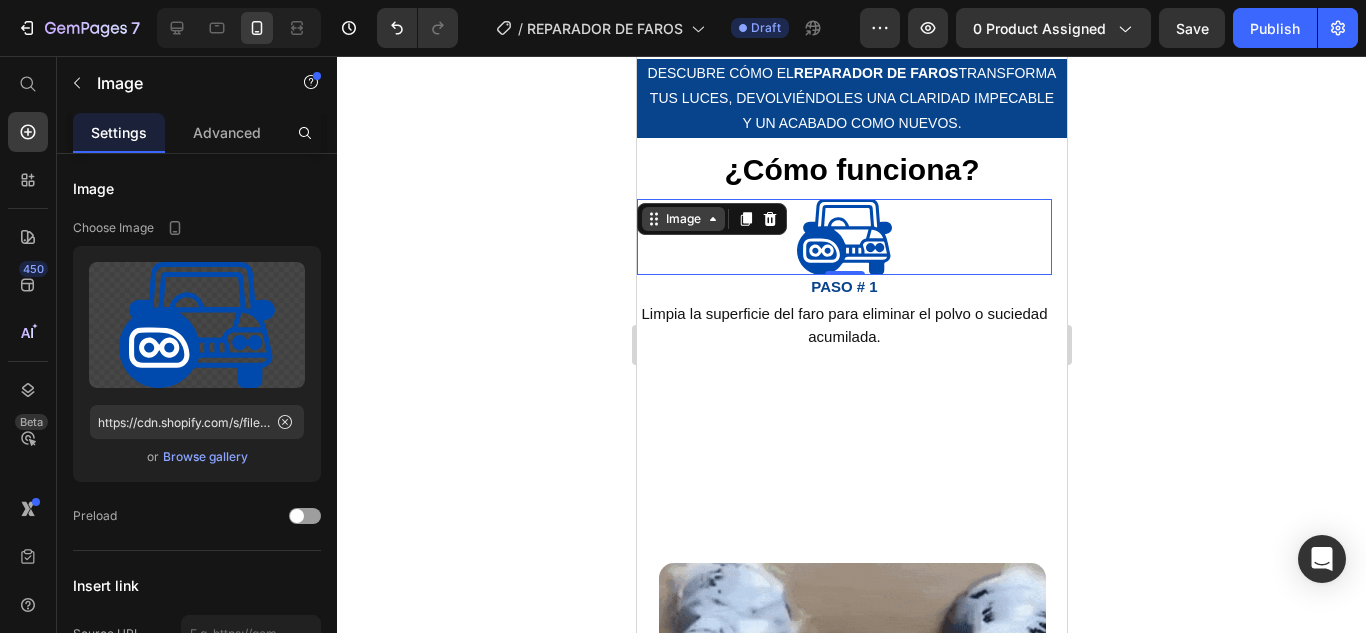 click on "Image" at bounding box center [682, 219] 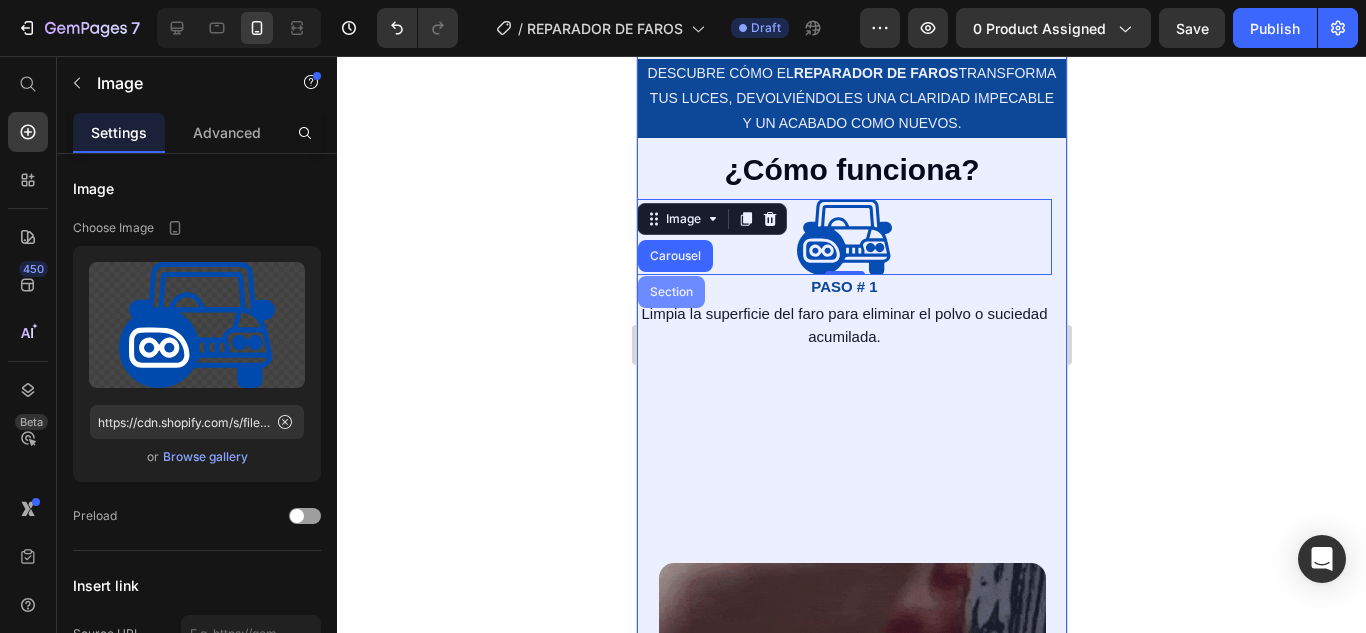click on "Section" at bounding box center (670, 292) 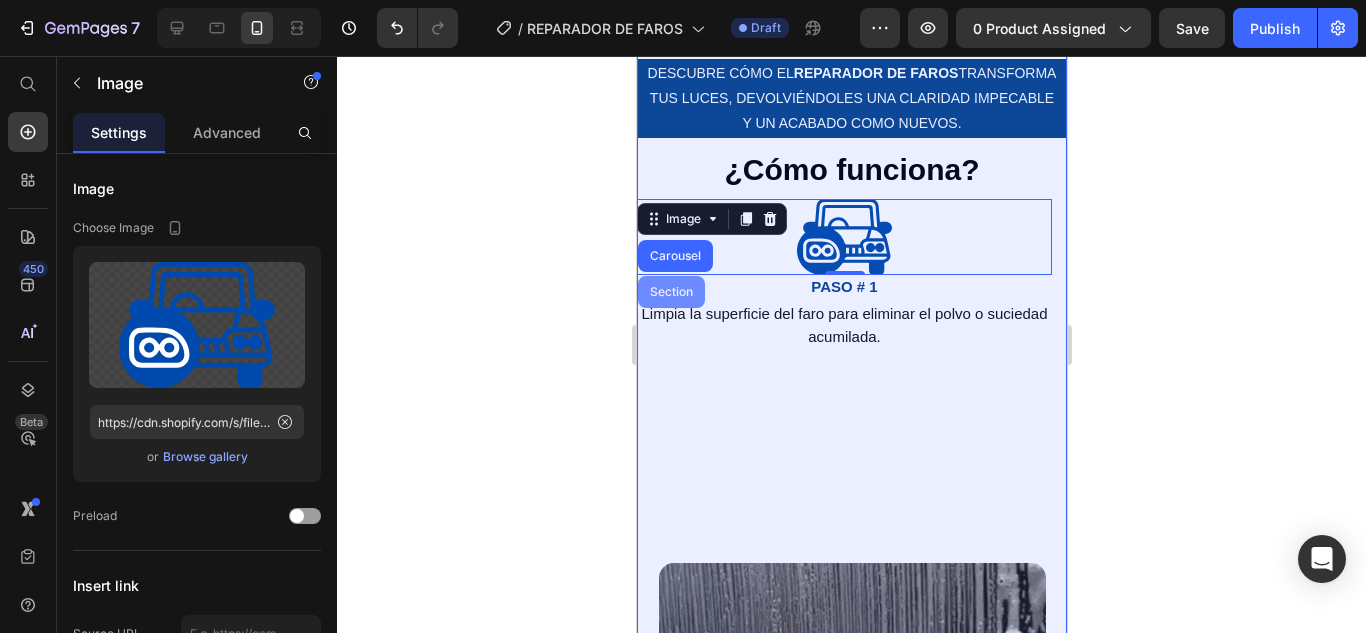 click on "⁠⁠⁠⁠⁠⁠⁠ Limpia la superficie del faro para eliminar el polvo o suciedad acumilada." at bounding box center [843, 325] 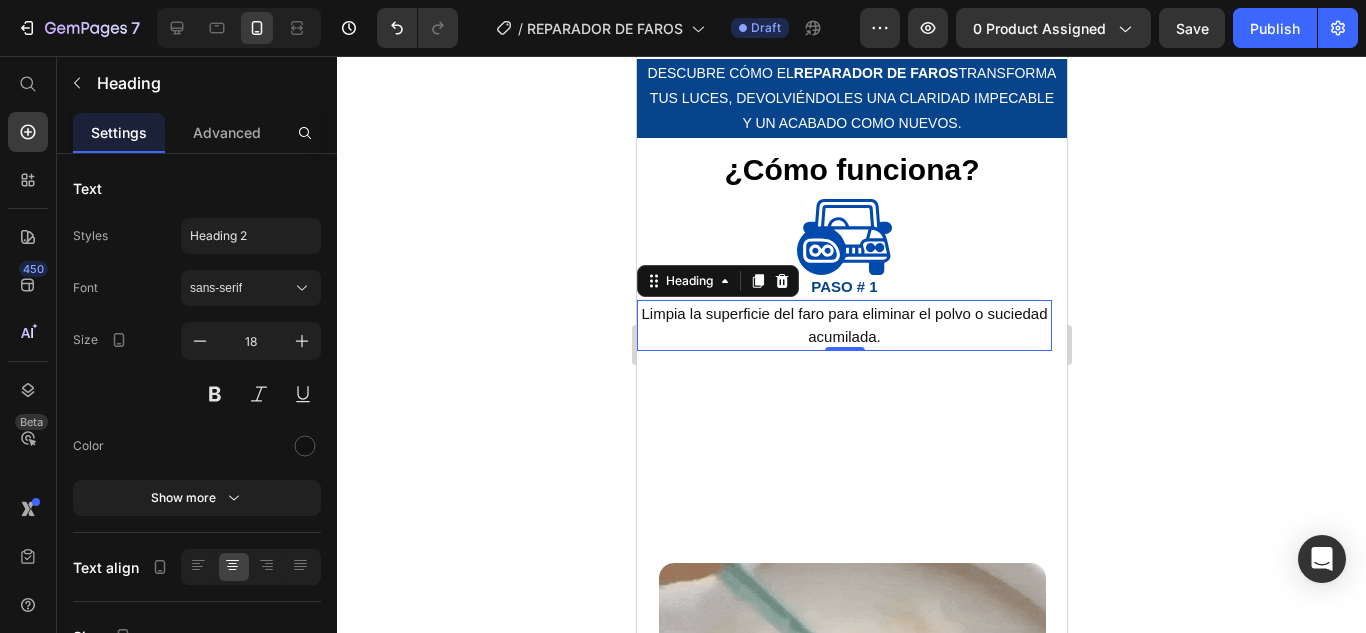 click 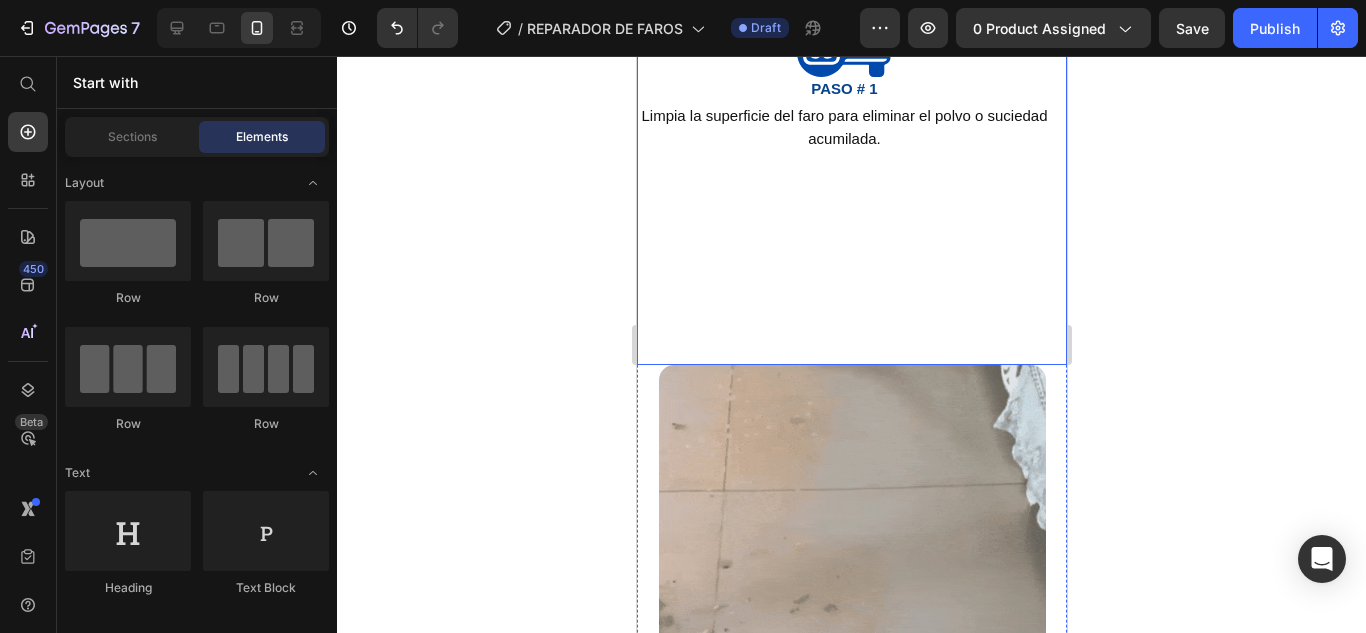 scroll, scrollTop: 2300, scrollLeft: 0, axis: vertical 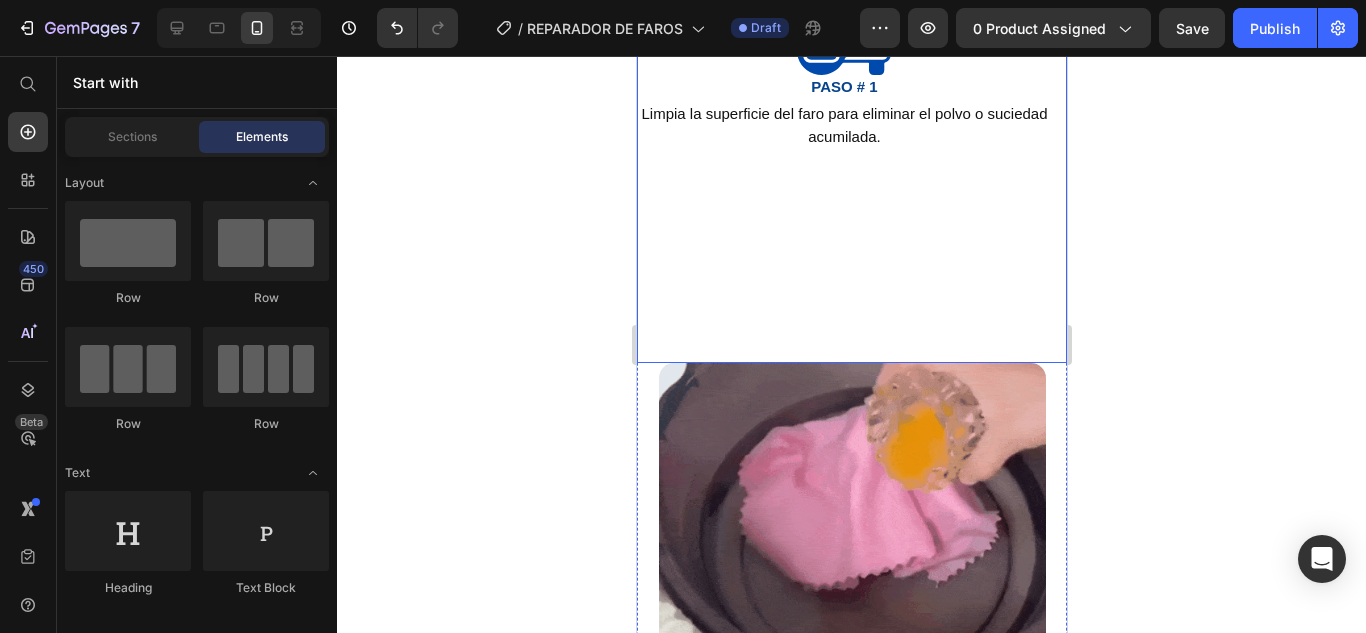 click on "Image ⁠⁠⁠⁠⁠⁠⁠ PASO # 1 Heading ⁠⁠⁠⁠⁠⁠⁠ Limpia la superficie del faro para eliminar el polvo o suciedad acumilada. Heading" at bounding box center [843, 181] 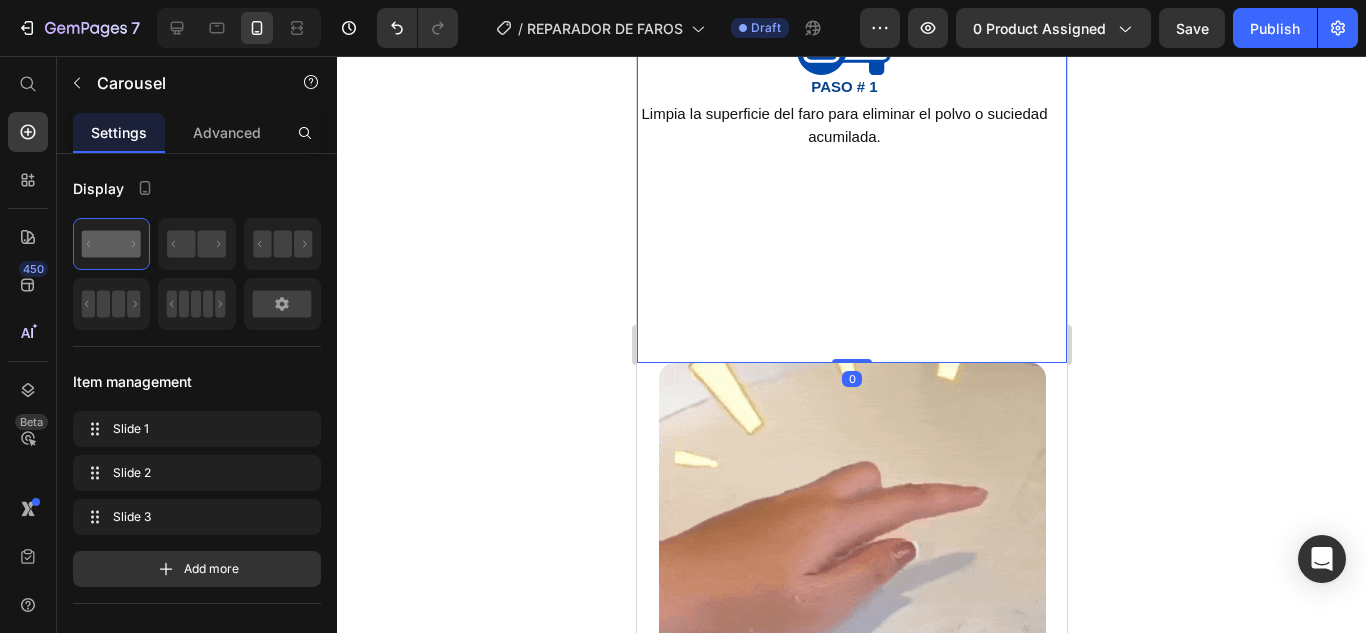drag, startPoint x: 842, startPoint y: 361, endPoint x: 846, endPoint y: 301, distance: 60.133186 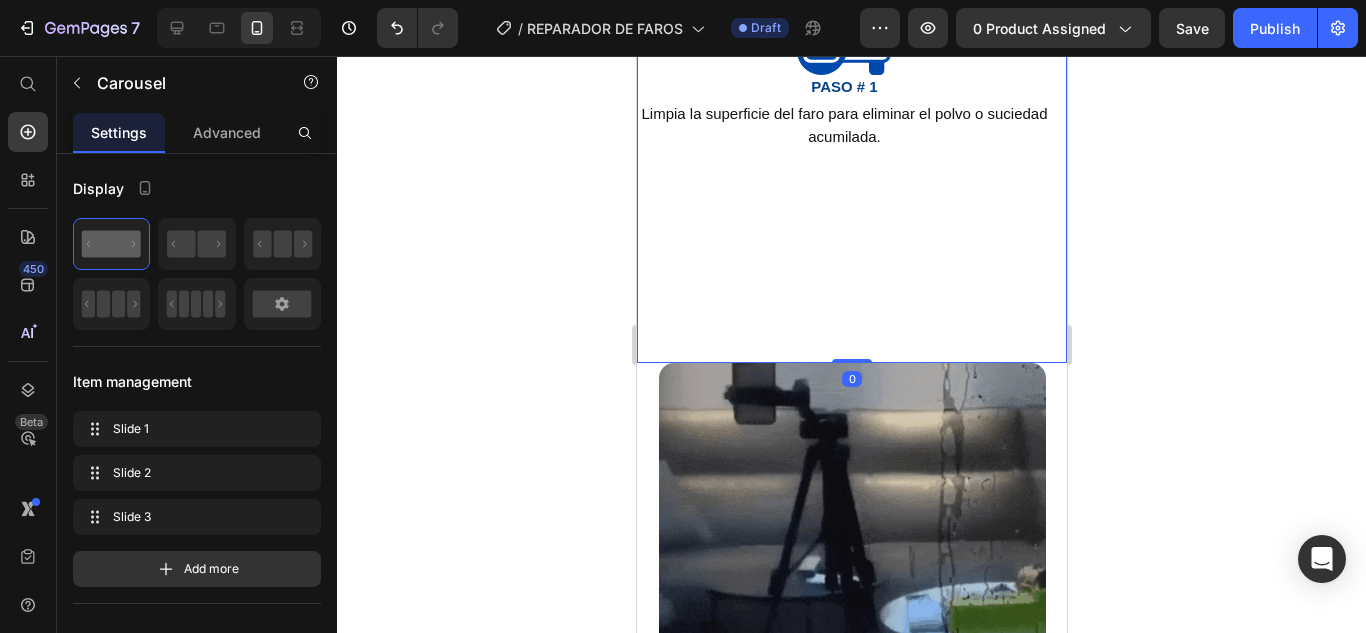 click on "Image ⁠⁠⁠⁠⁠⁠⁠ PASO # 1 Heading ⁠⁠⁠⁠⁠⁠⁠ Limpia la superficie del faro para eliminar el polvo o suciedad acumilada. Heading Image PASO # 2 Heading Aplica una pequeña cantidad del reparador de faros directamete sobre la superficie opaca o amarilla. Heading Image PASO # 3 Heading Limpia con un paño seco y disfruta de un auto como nuevo, con brillo y sin rayones. Heading LoO HACEMOS MÁS FÁCIL QUE NUNCA  REVITALIZA TU AUTO Y SU APARIENCIA. Heading Carousel   0" at bounding box center [851, 181] 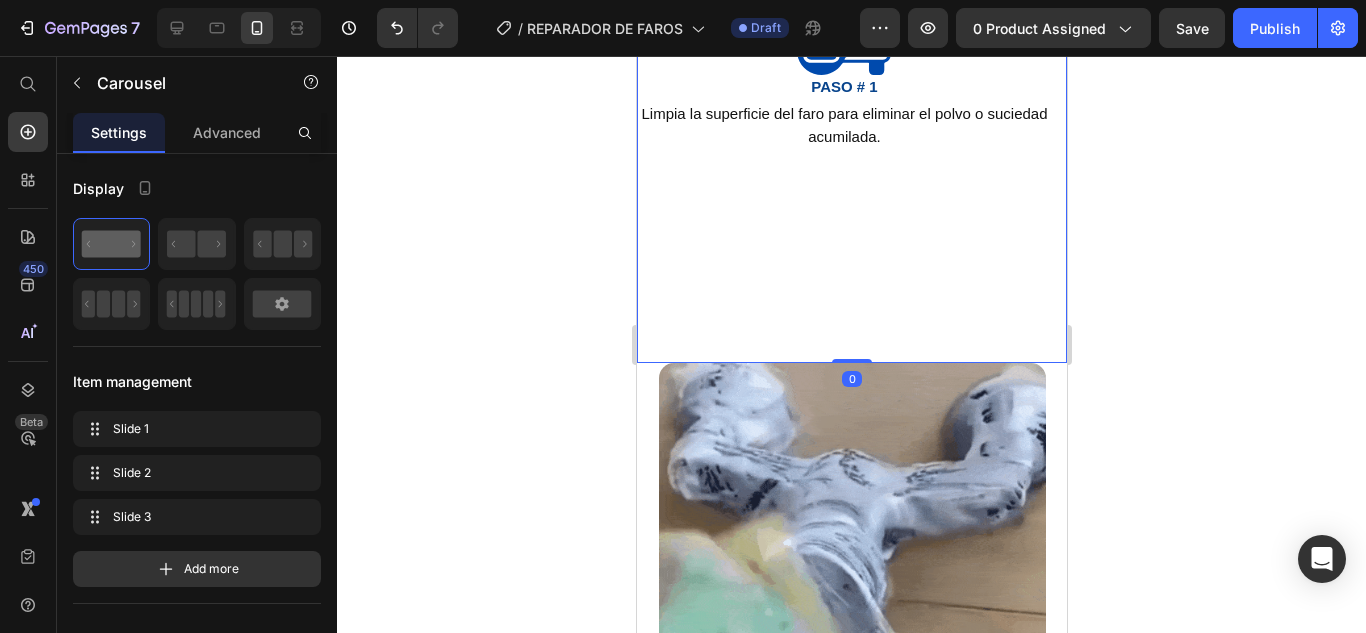 click on "Image ⁠⁠⁠⁠⁠⁠⁠ PASO # 1 Heading ⁠⁠⁠⁠⁠⁠⁠ Limpia la superficie del faro para eliminar el polvo o suciedad acumilada. Heading" at bounding box center (843, 181) 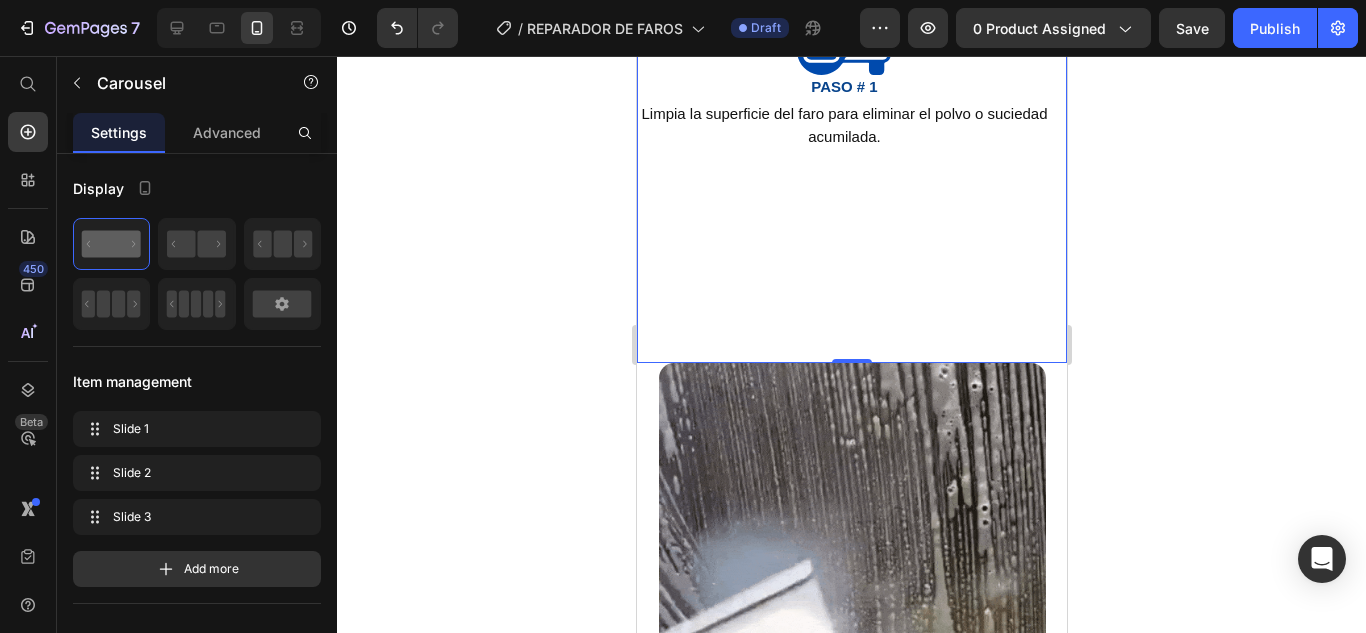 scroll, scrollTop: 2100, scrollLeft: 0, axis: vertical 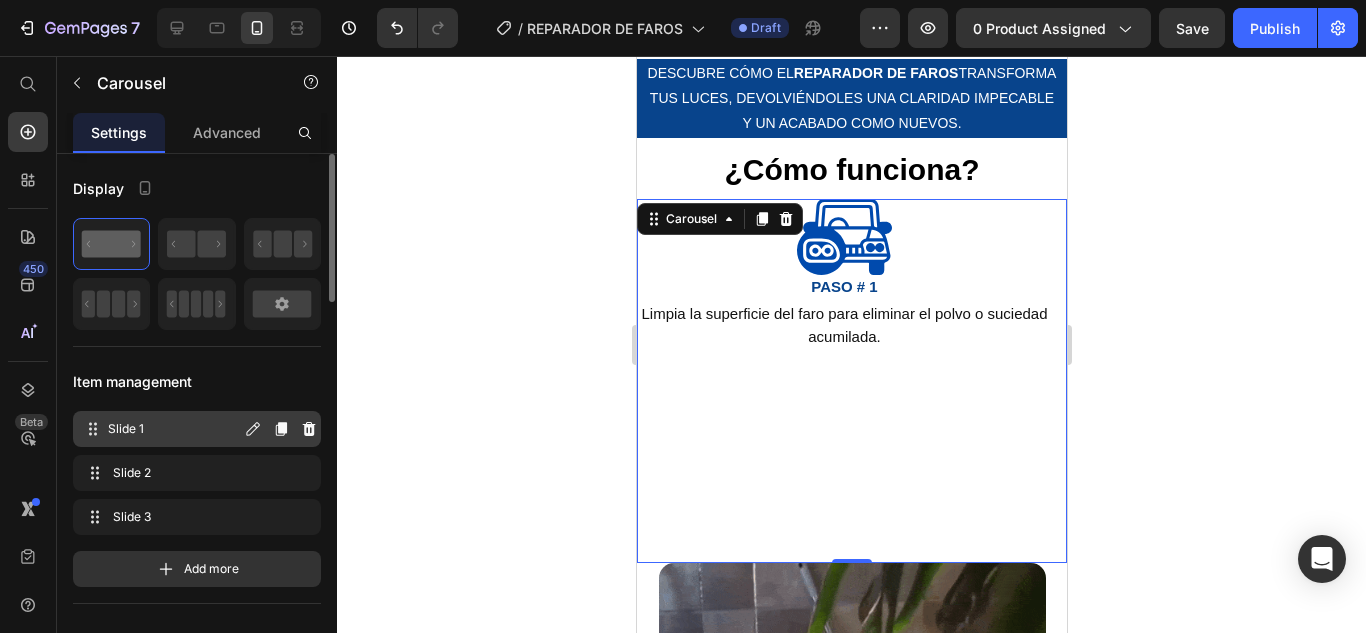 click on "Slide 1" at bounding box center [174, 429] 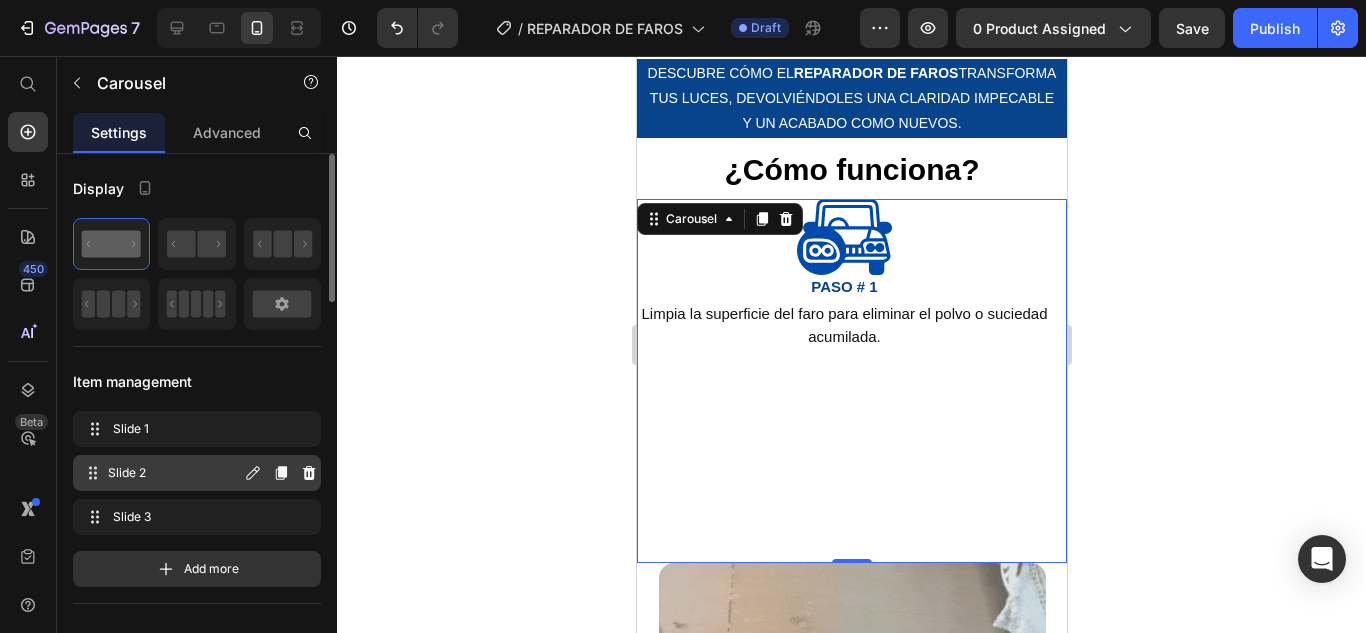click on "Slide 2" at bounding box center (174, 473) 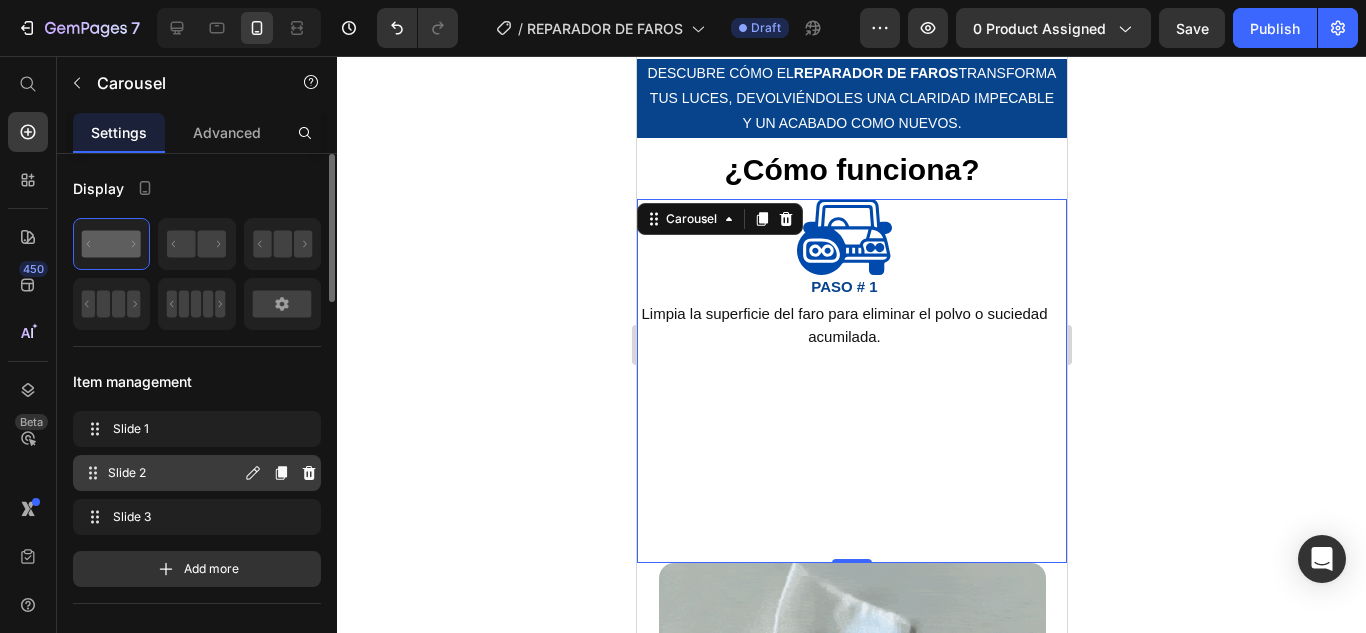 click on "Slide 2" at bounding box center [174, 473] 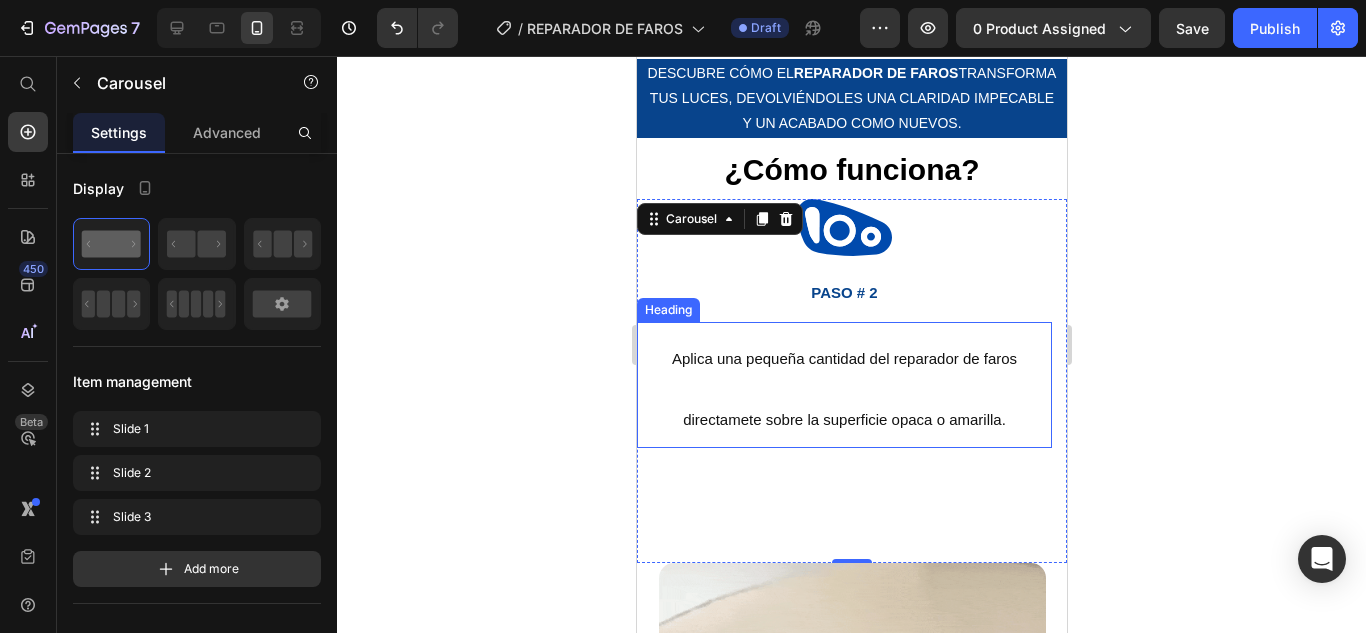 click on "Aplica una pequeña cantidad del reparador de faros directamete sobre la superficie opaca o amarilla." at bounding box center (843, 385) 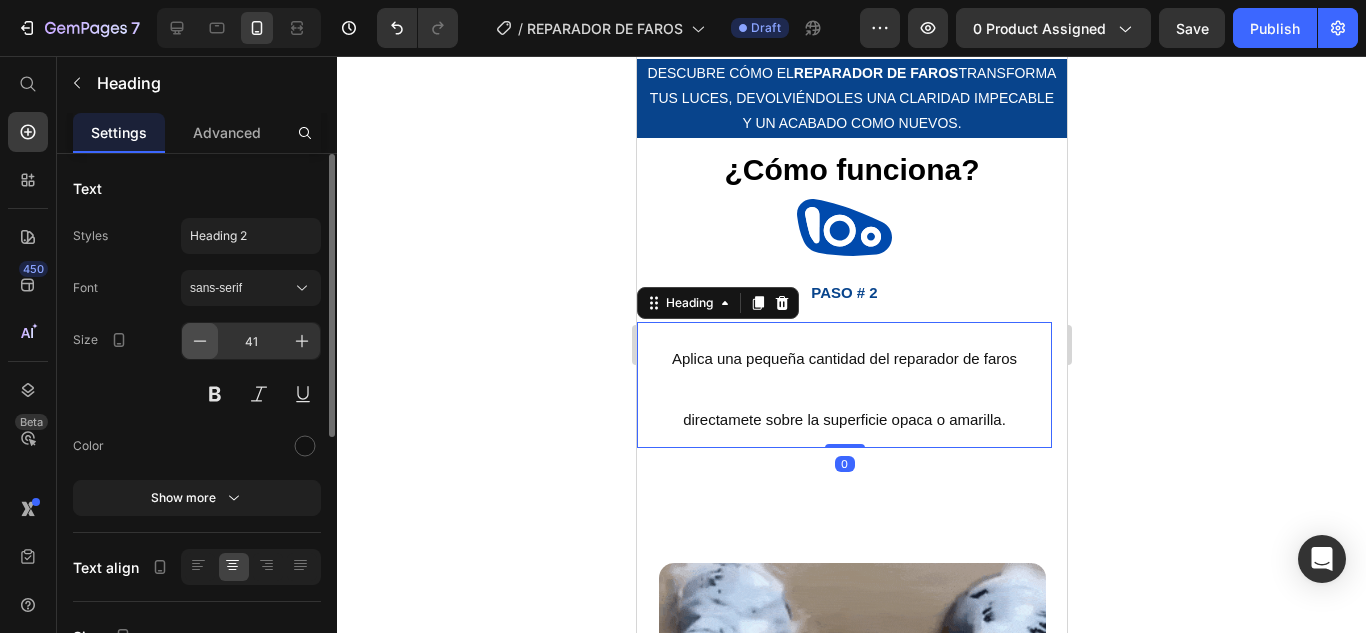 click 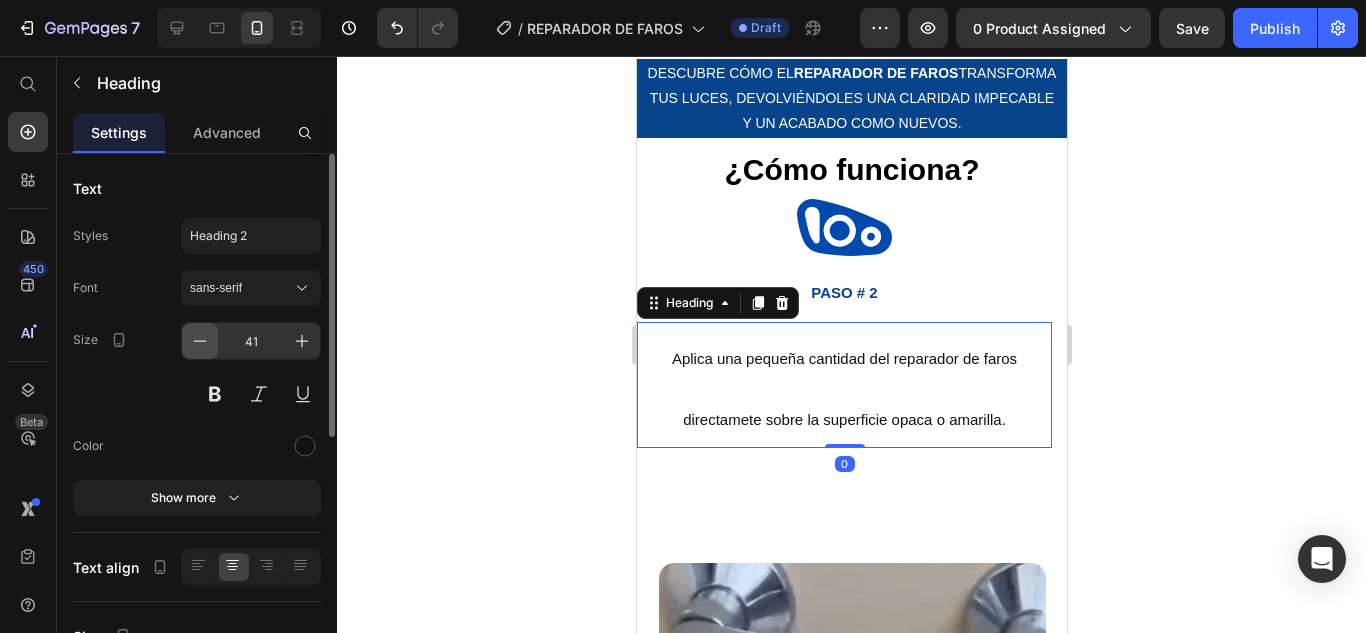 click 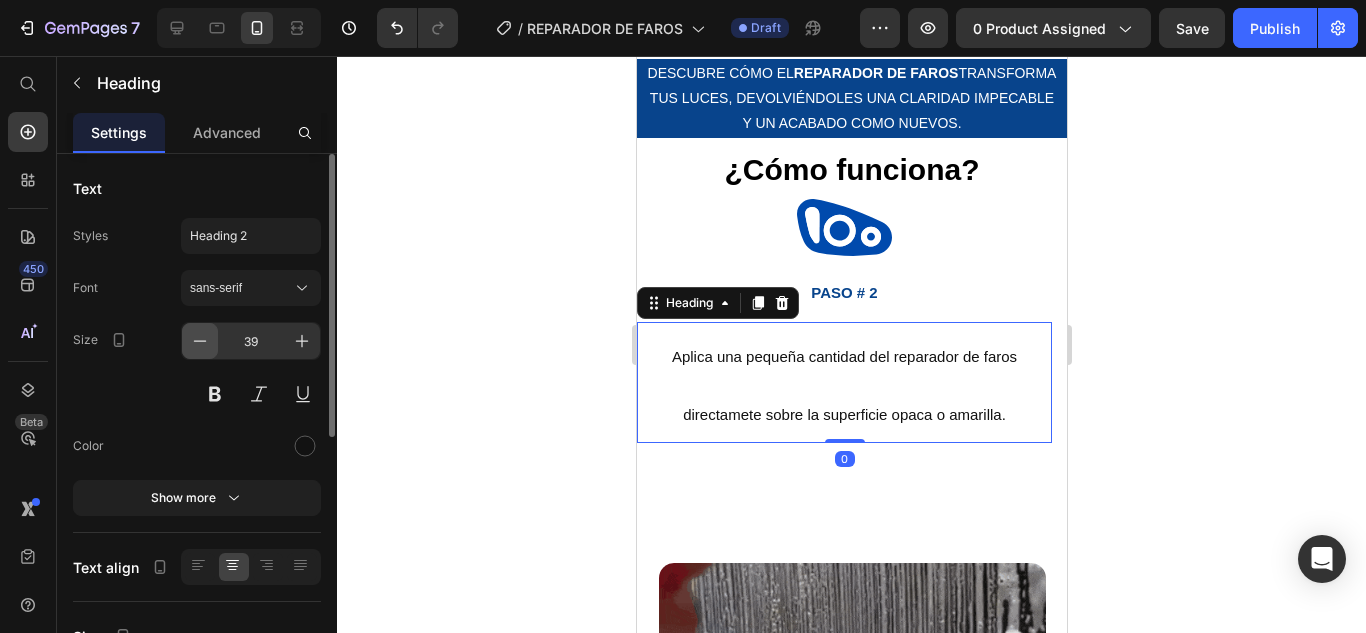 click 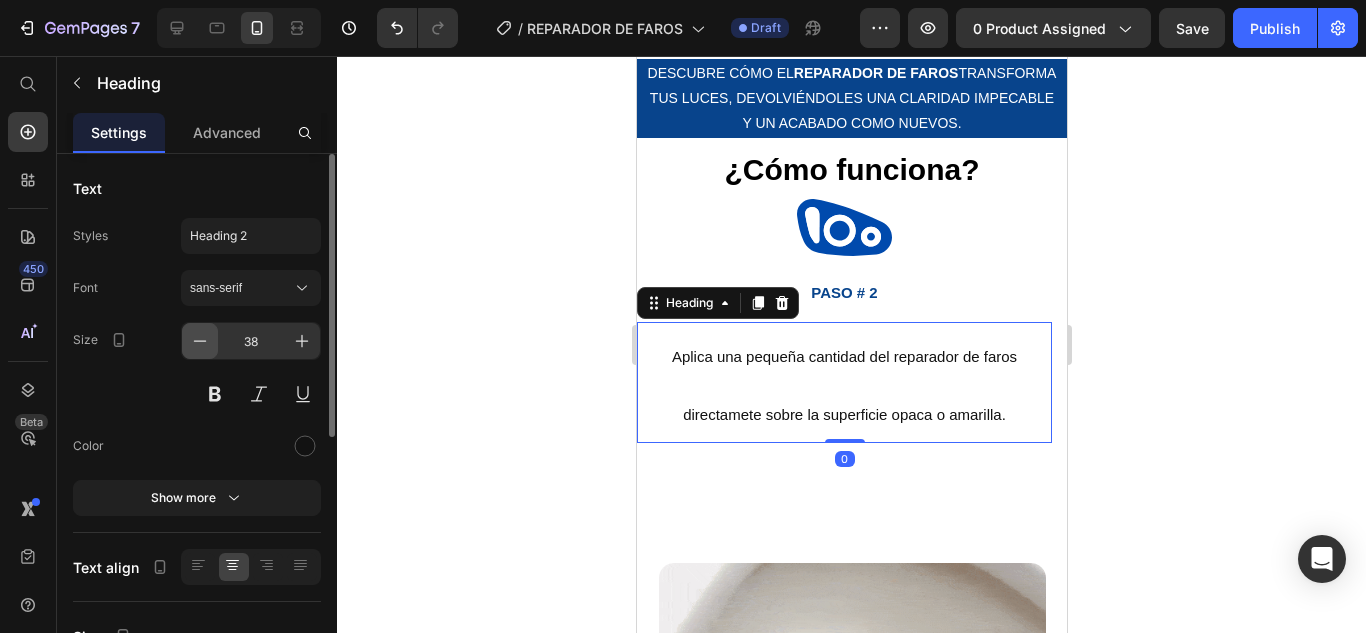click 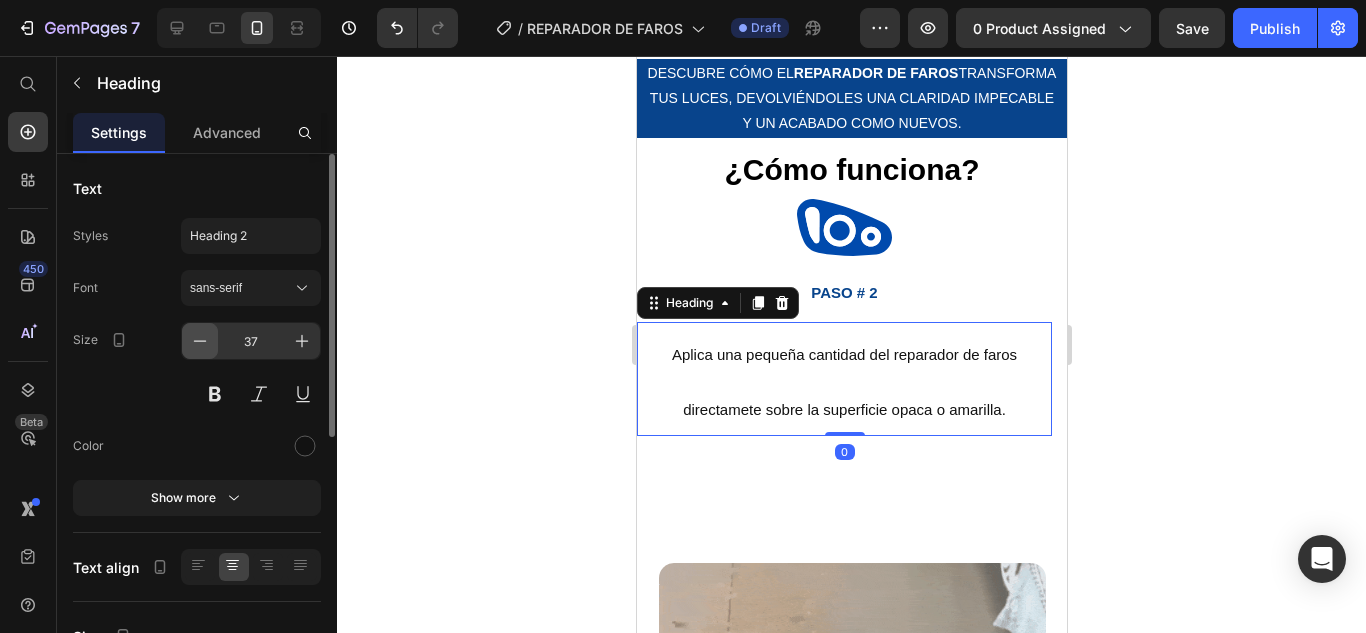 click 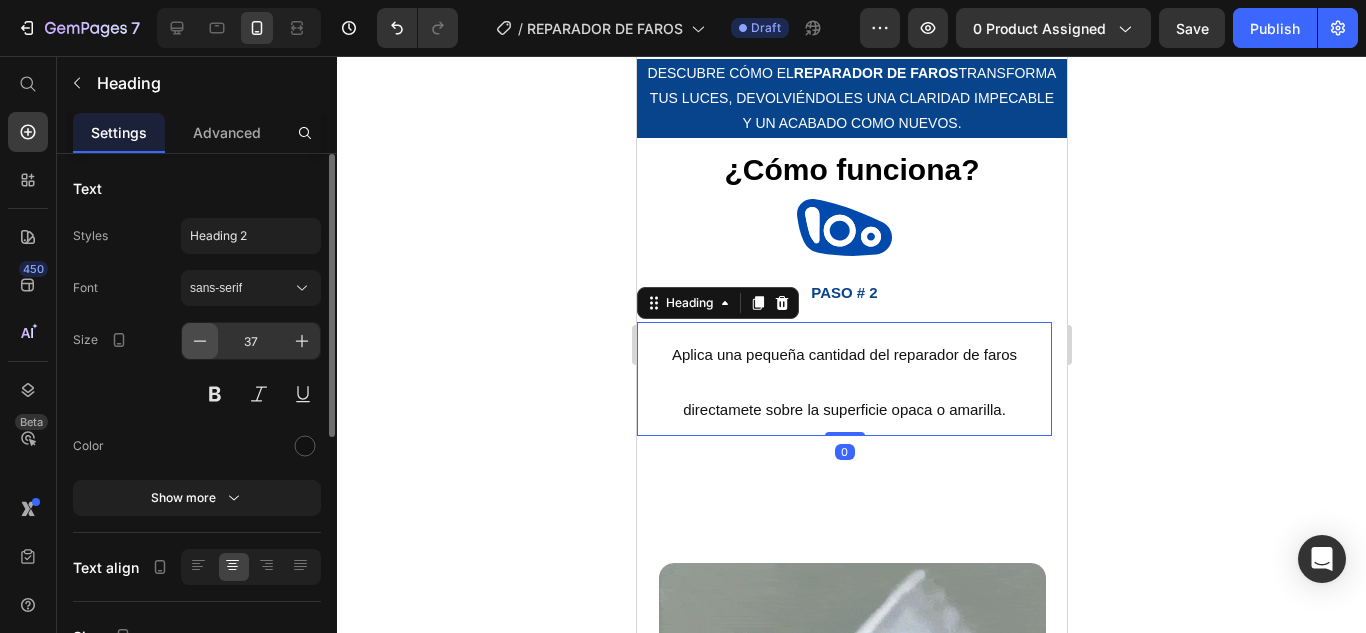 click 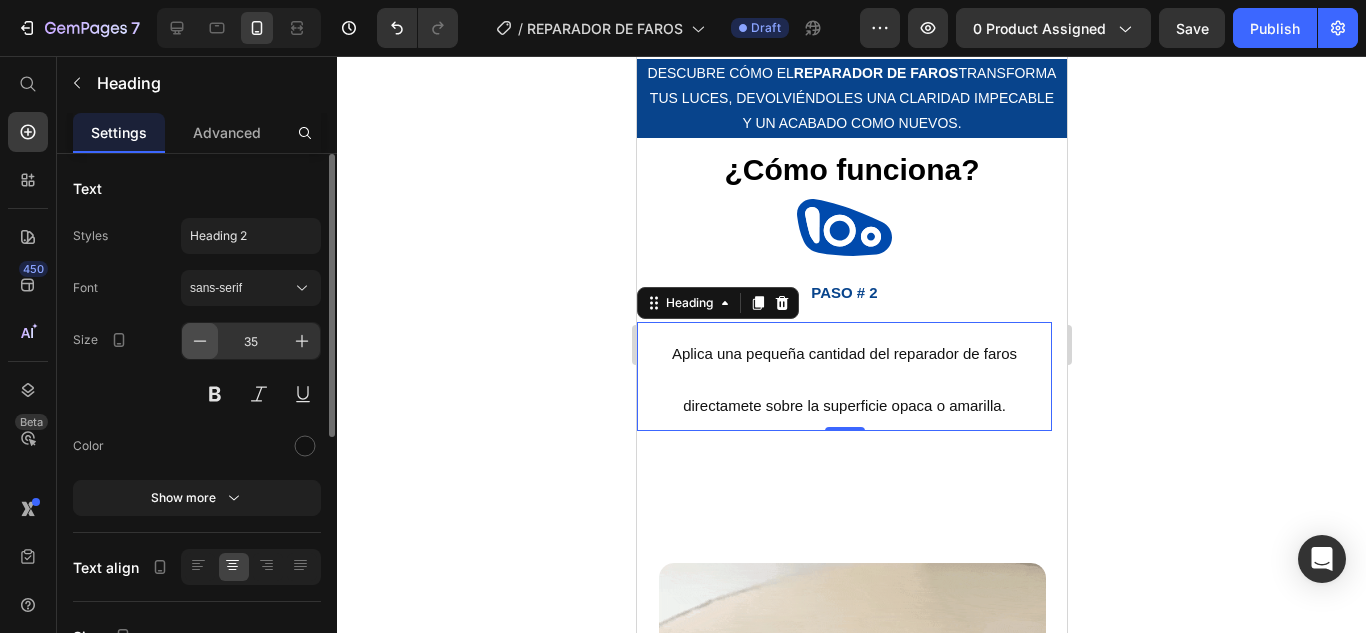 click 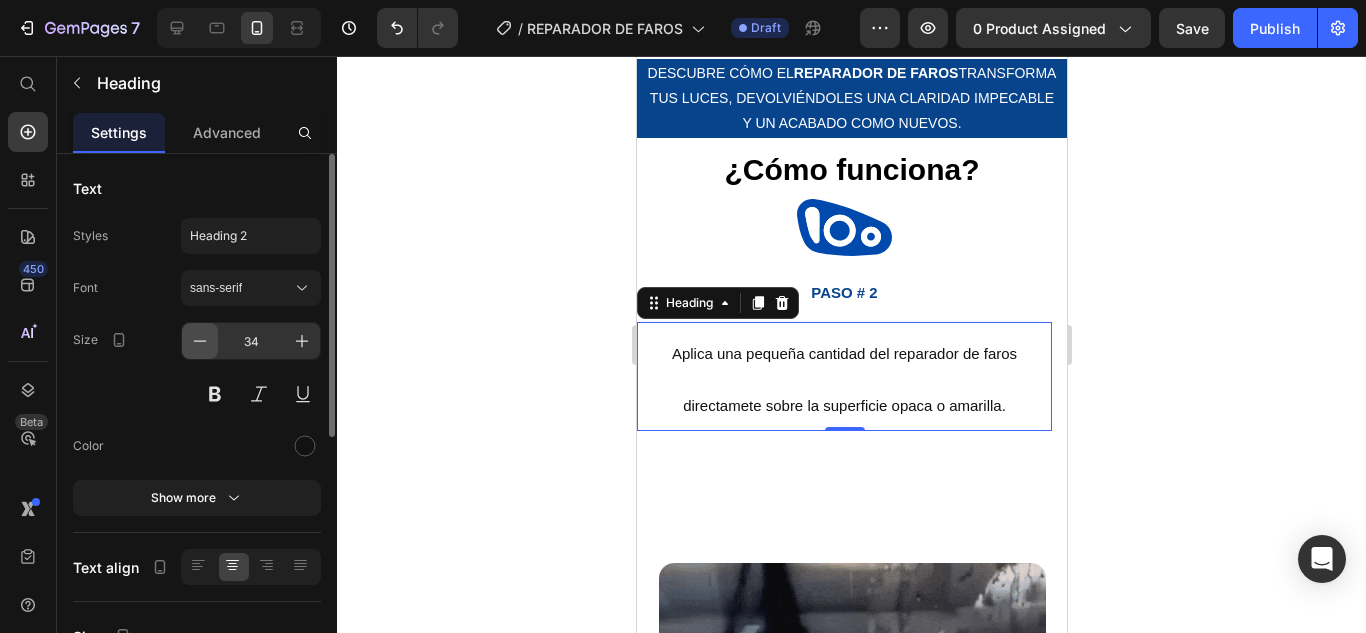 click 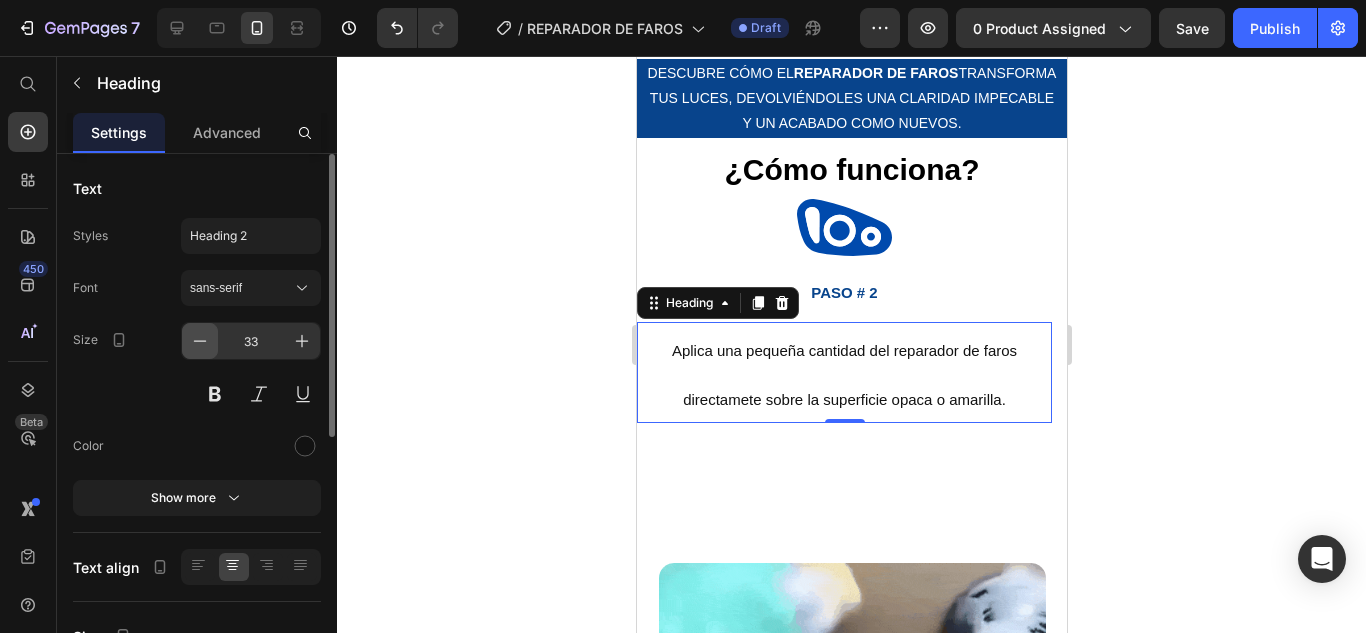 click 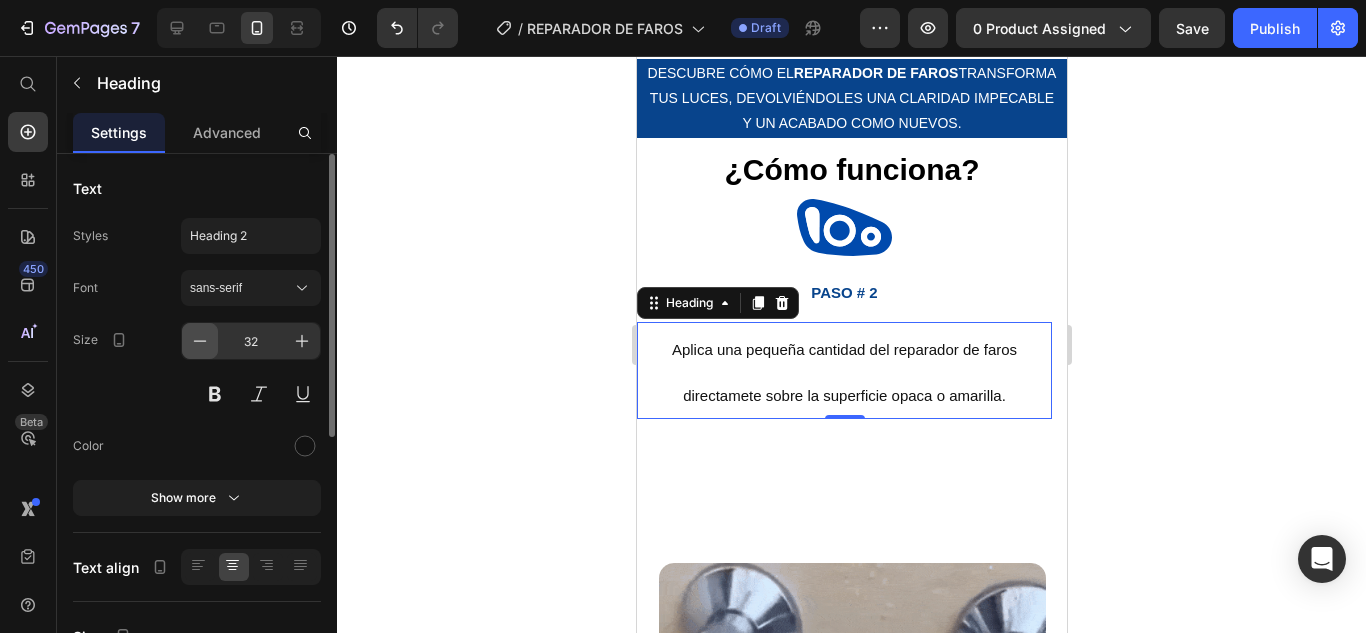 click 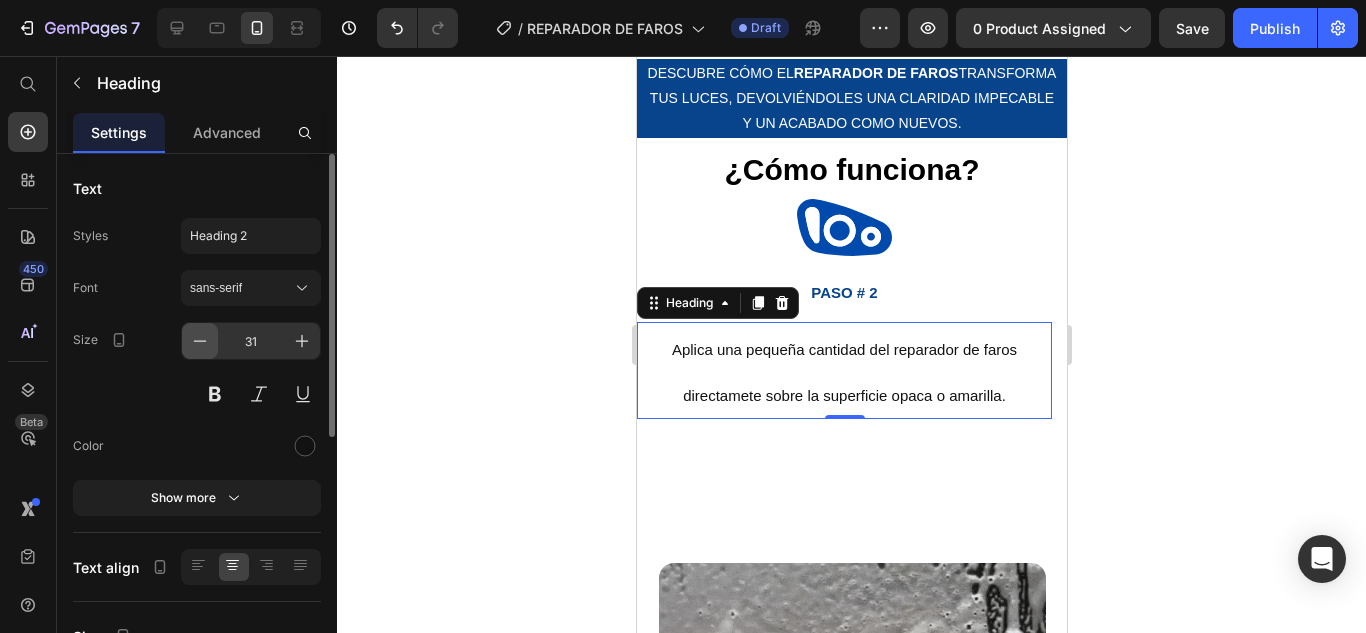 click 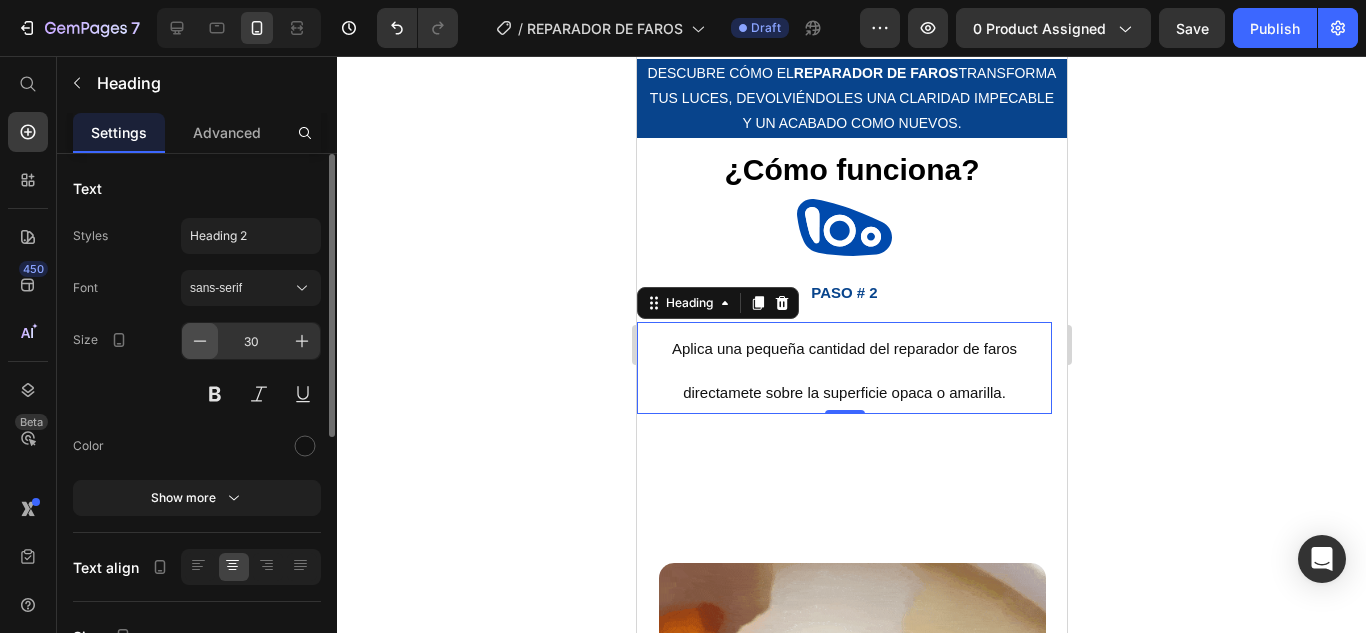 click 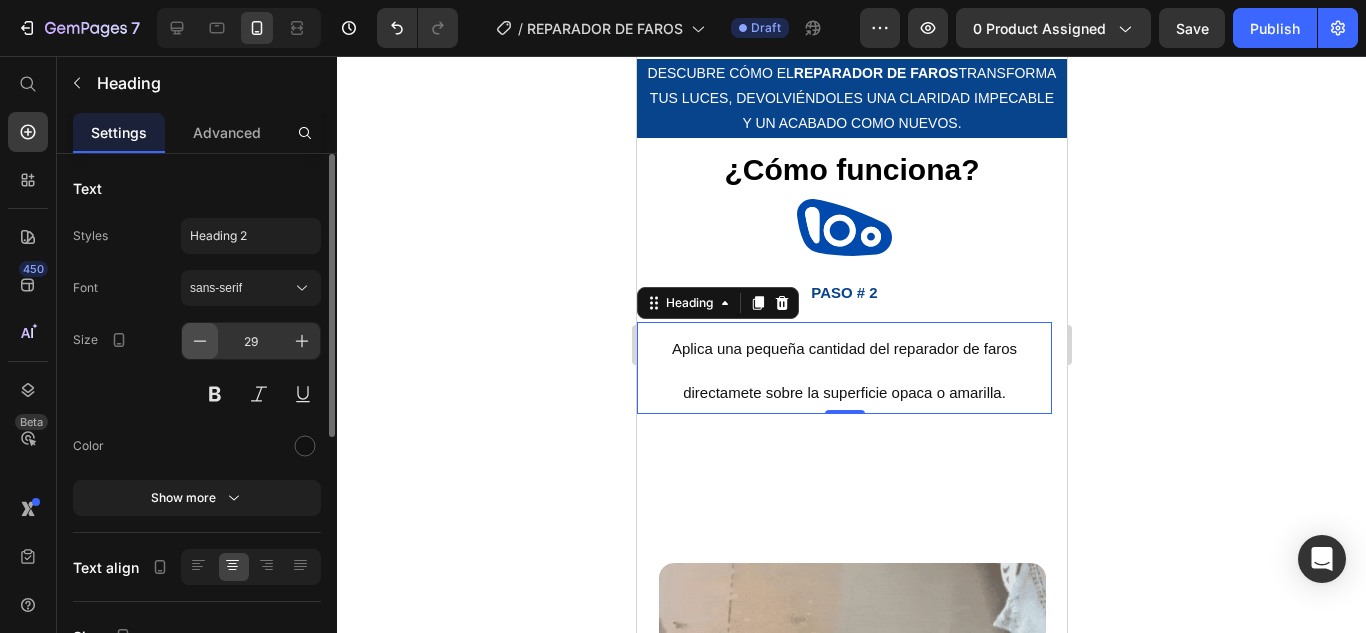 click 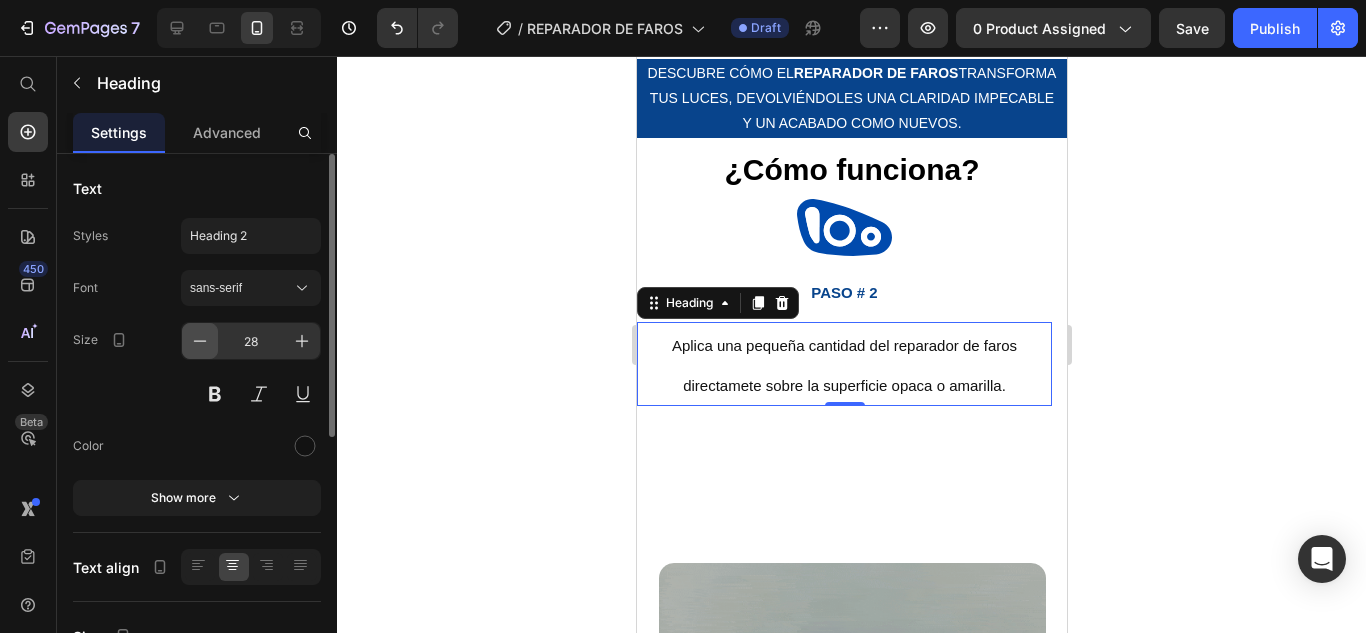 click 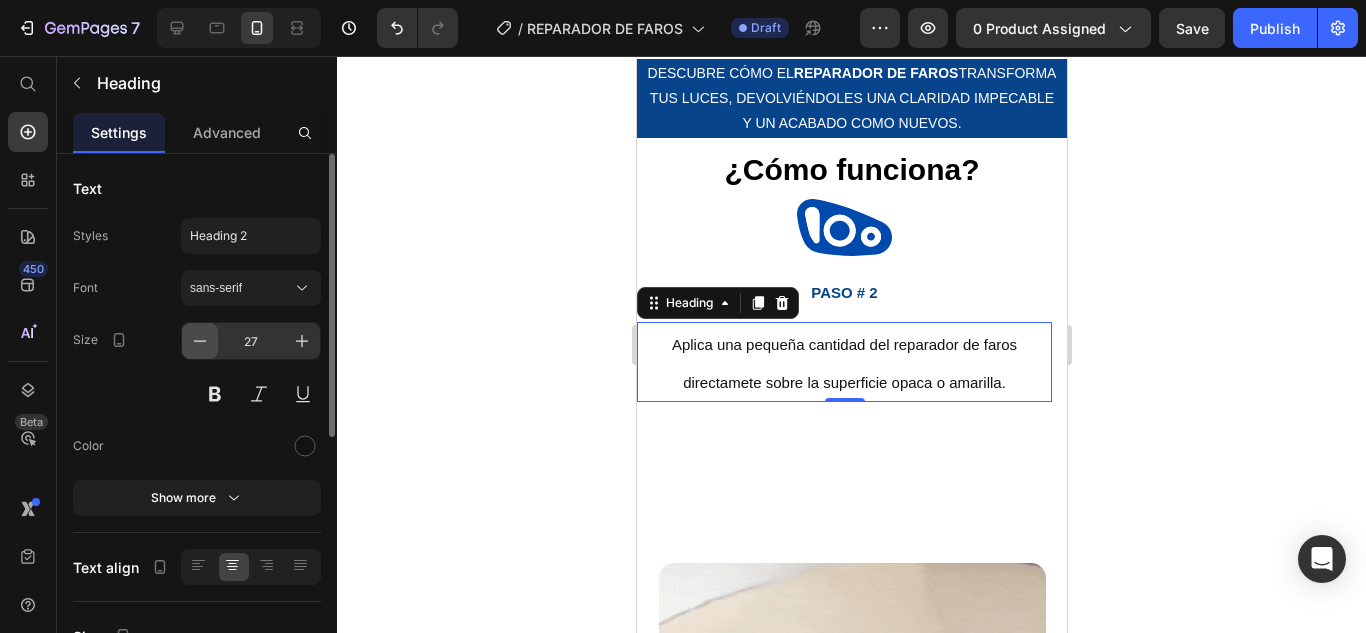 click 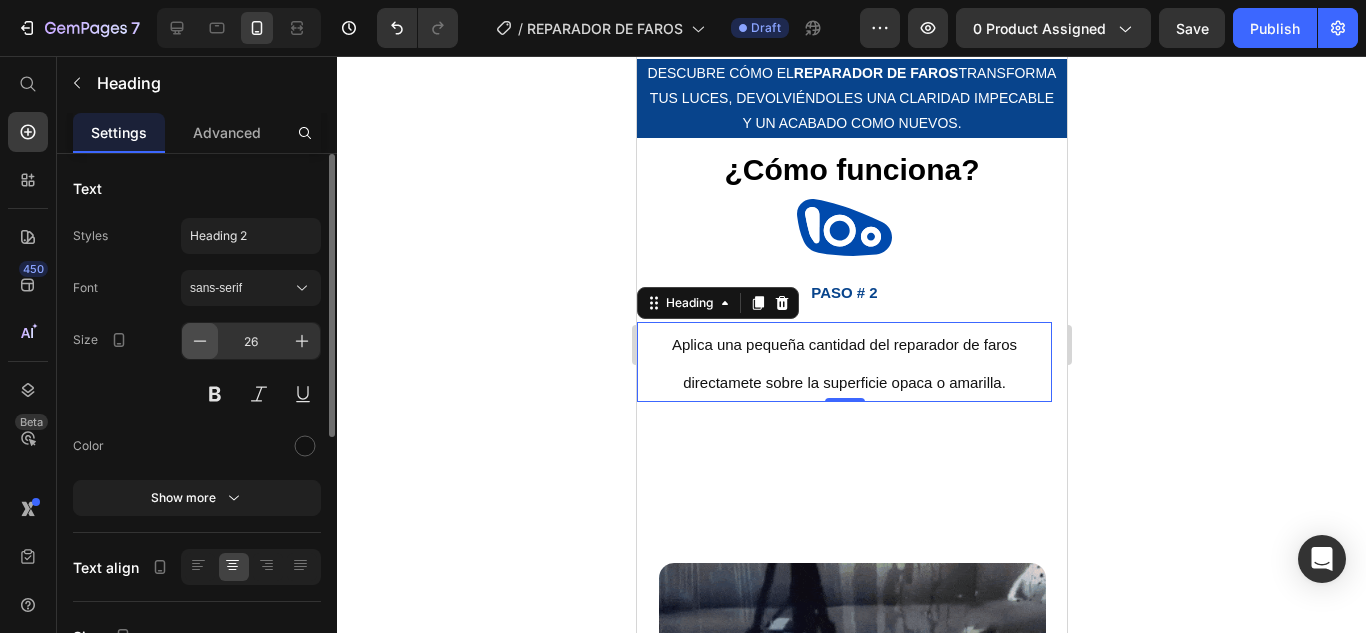 click 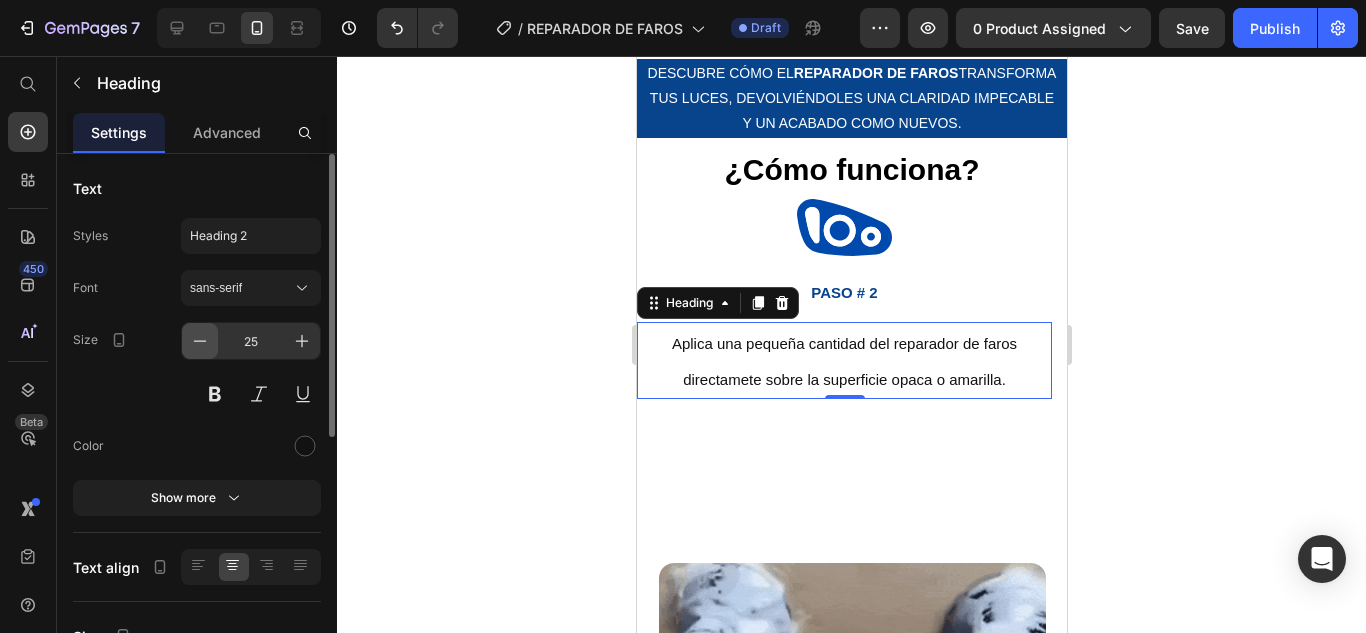 click 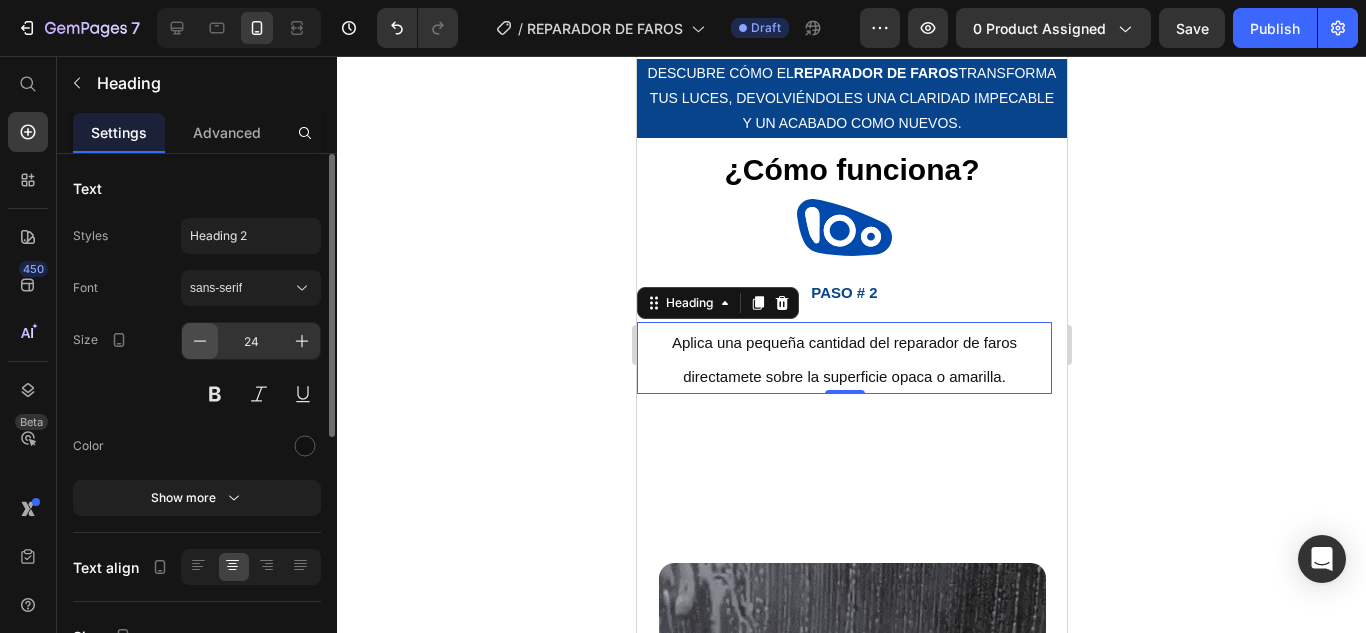 click 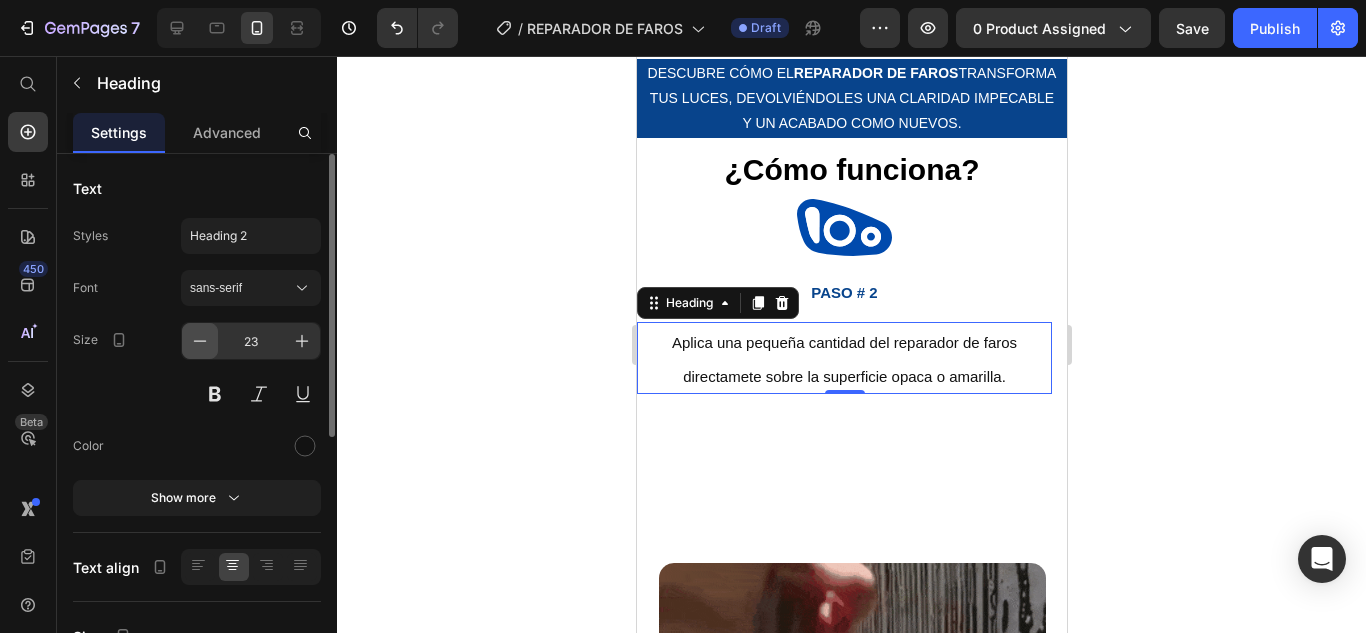 click 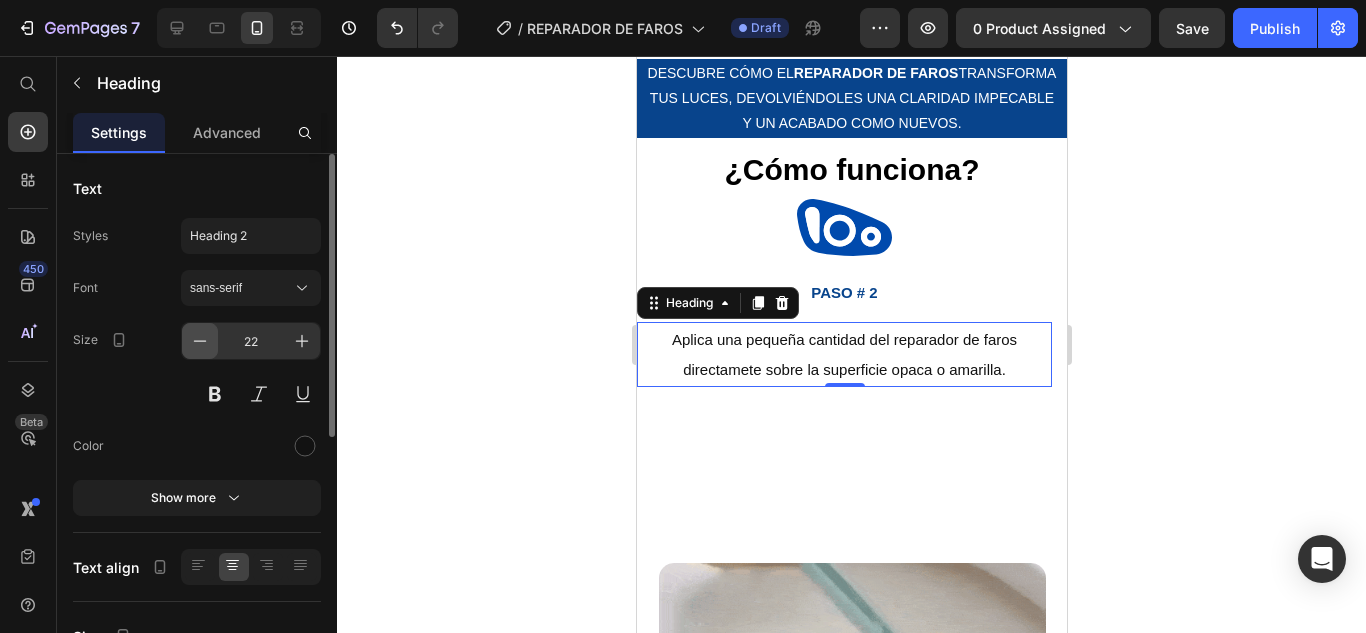 click 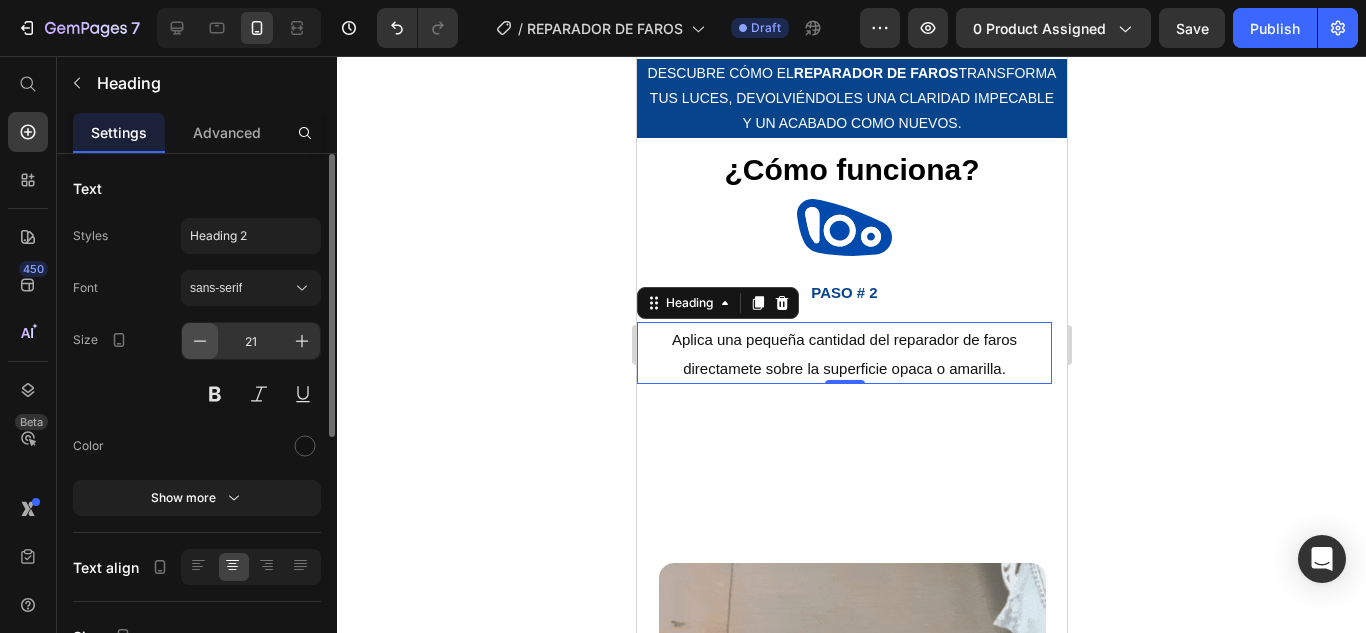 click 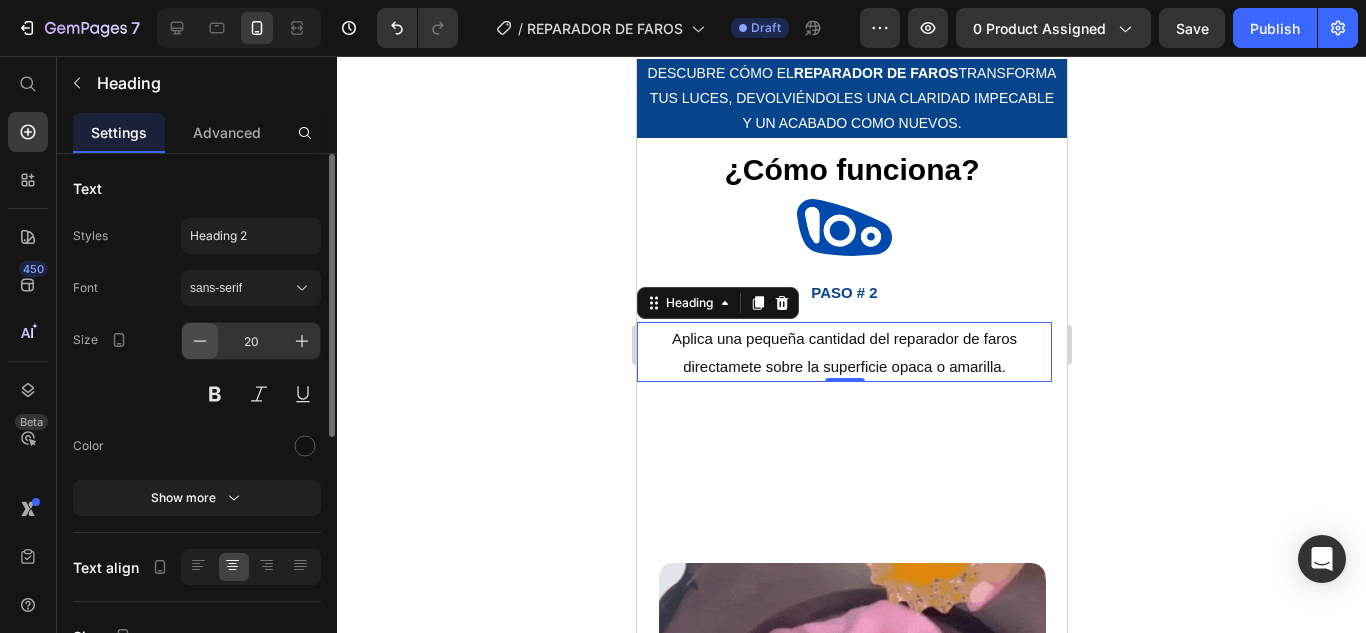 click 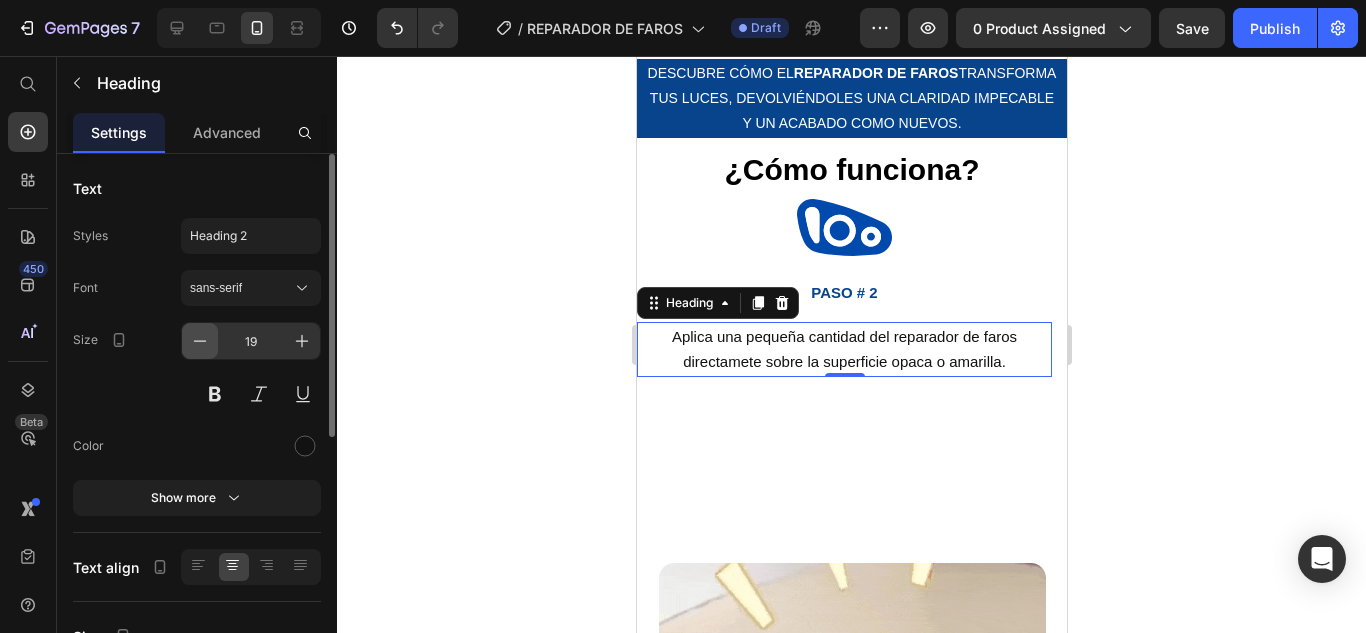 click 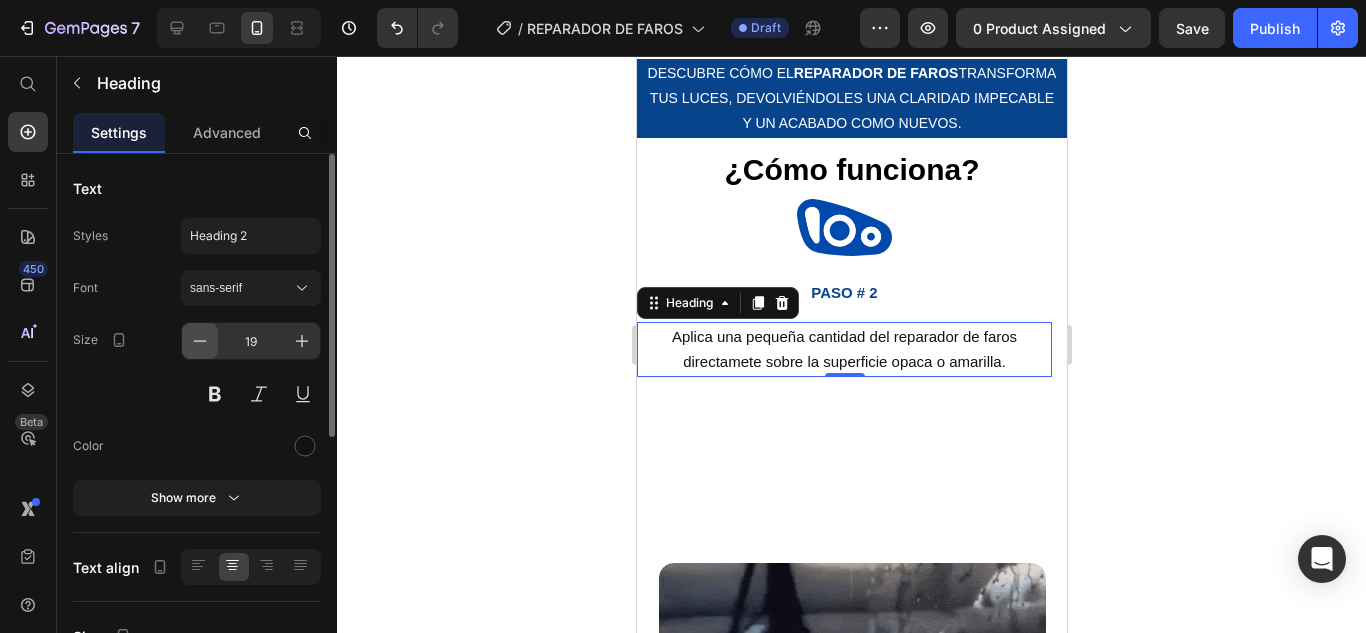 type on "18" 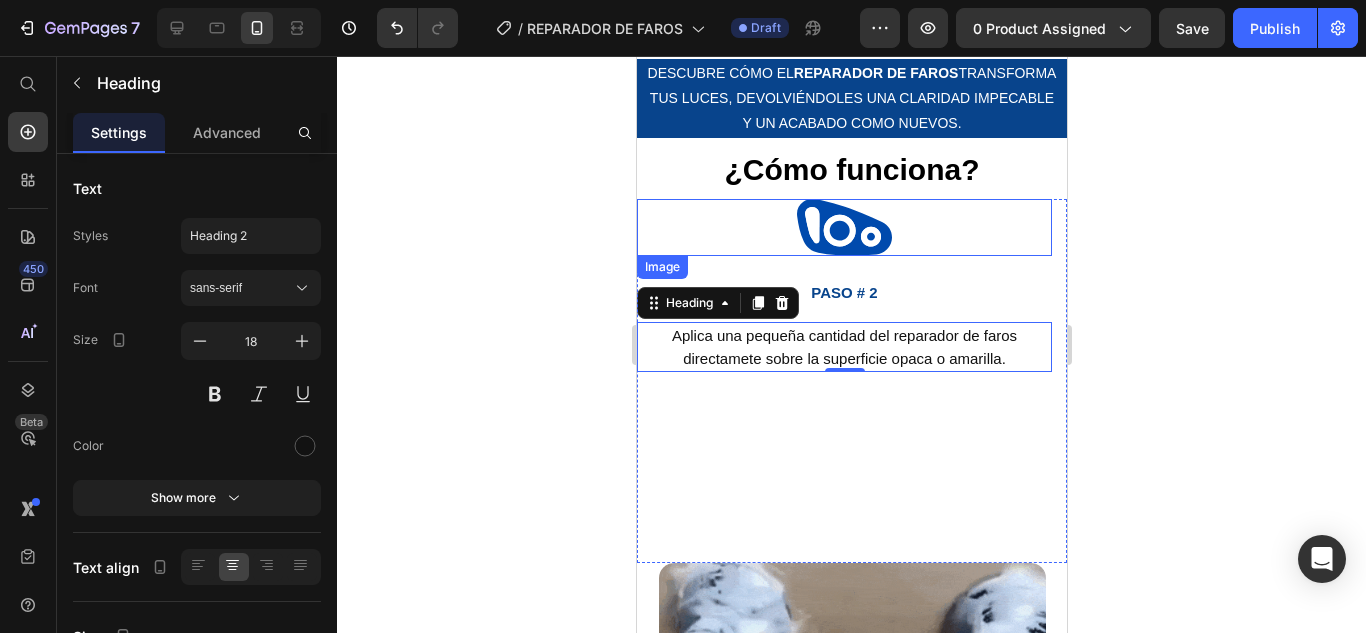 click at bounding box center [843, 228] 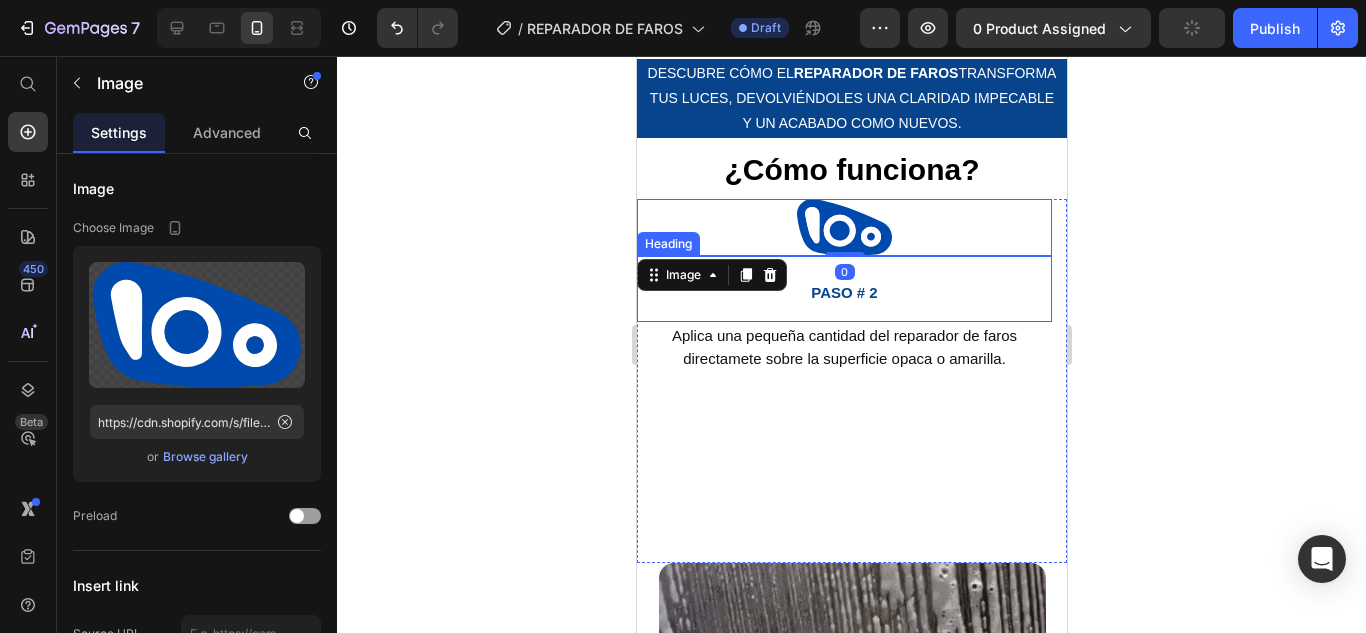 click on "PASO # 2" at bounding box center [843, 292] 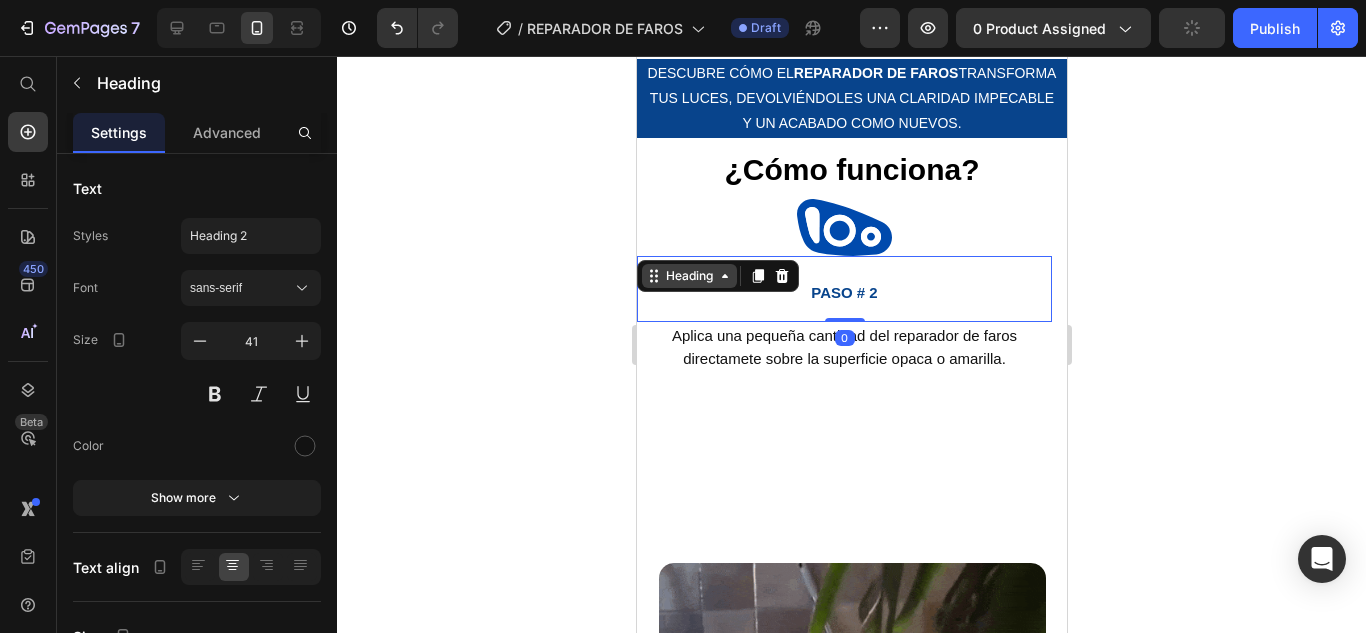 click on "Heading" at bounding box center (688, 276) 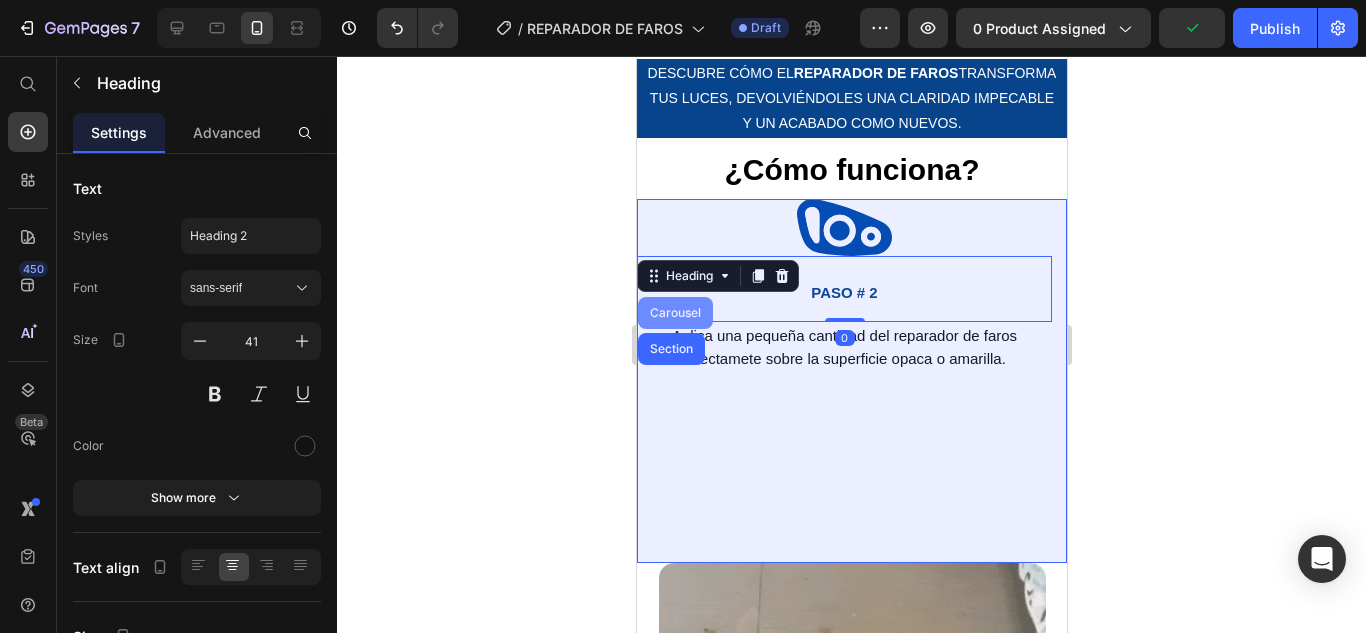 click on "Carousel" at bounding box center [674, 313] 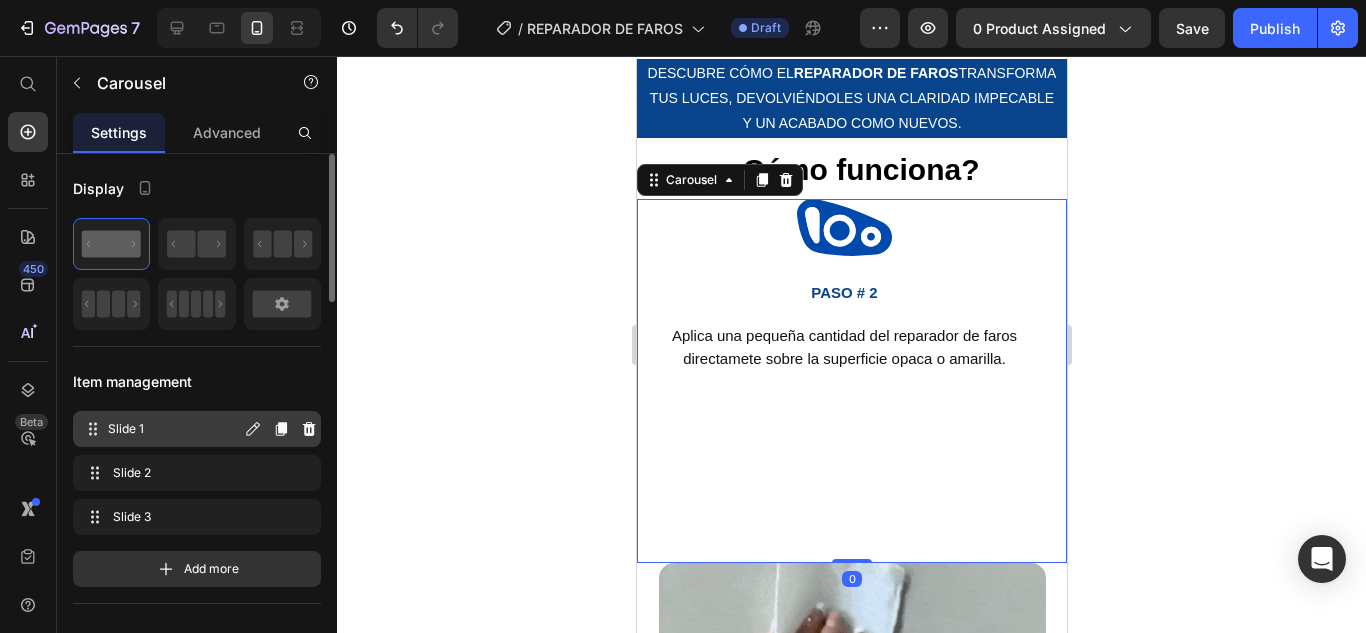click on "Slide 1" at bounding box center (174, 429) 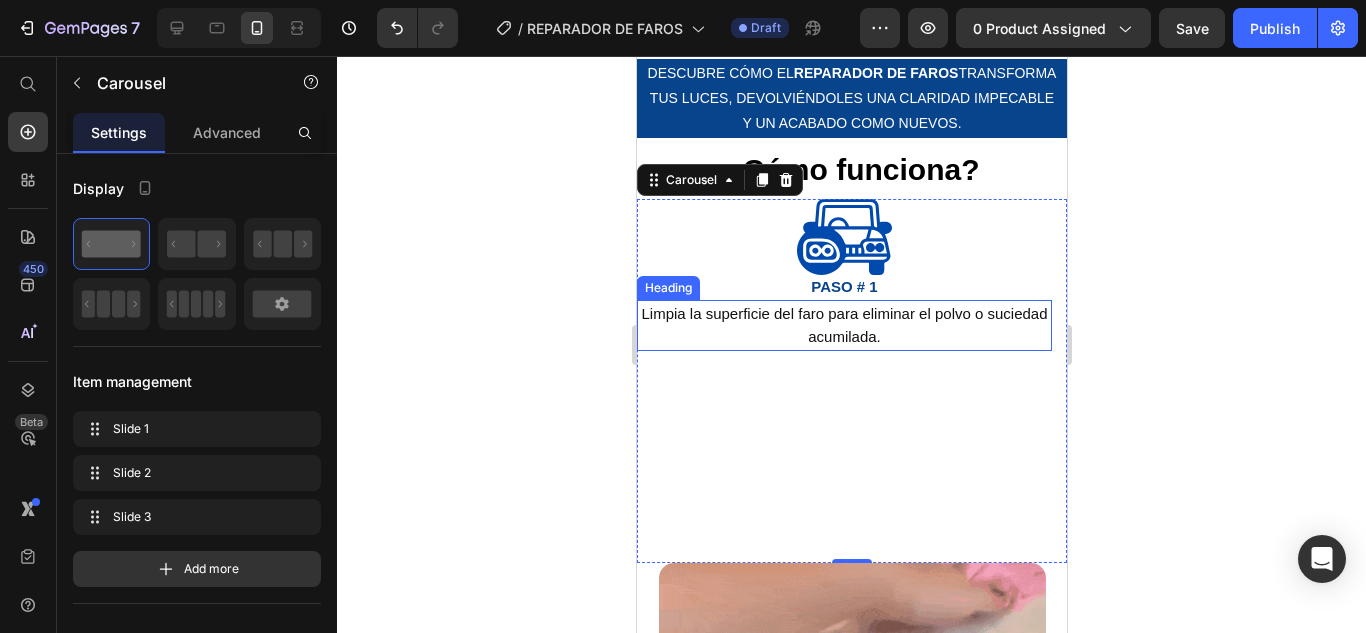 click on "⁠⁠⁠⁠⁠⁠⁠ Limpia la superficie del faro para eliminar el polvo o suciedad acumilada." at bounding box center [843, 325] 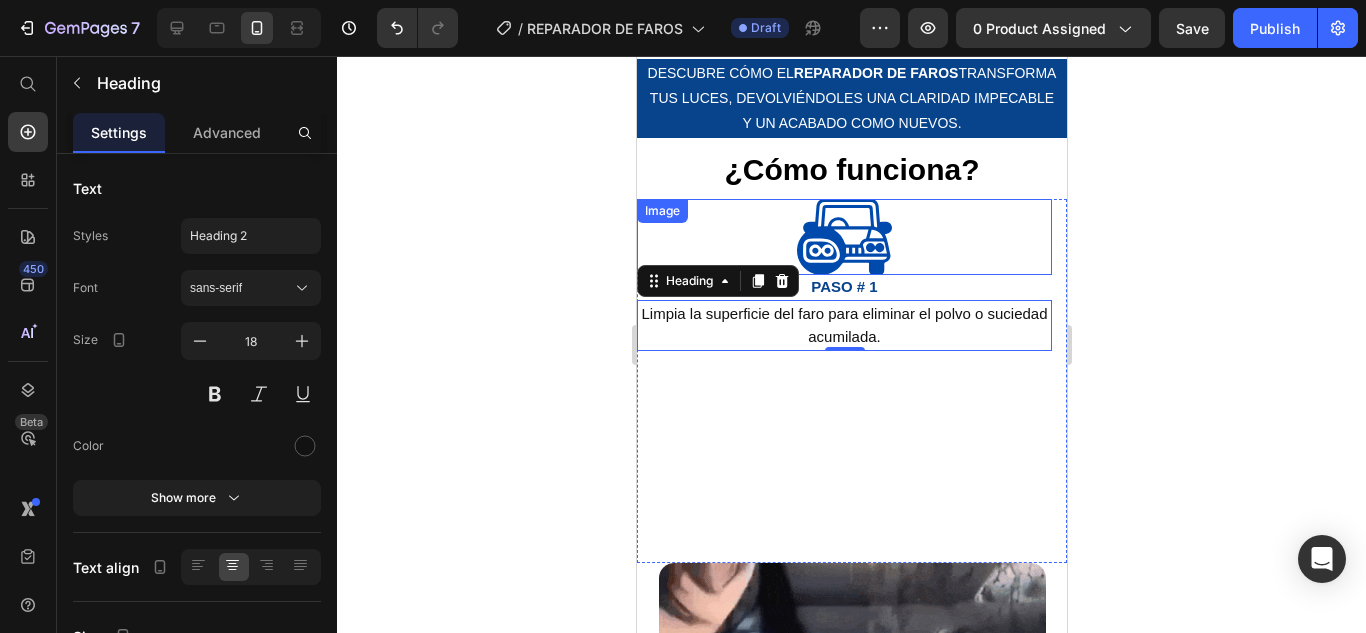 click at bounding box center (843, 237) 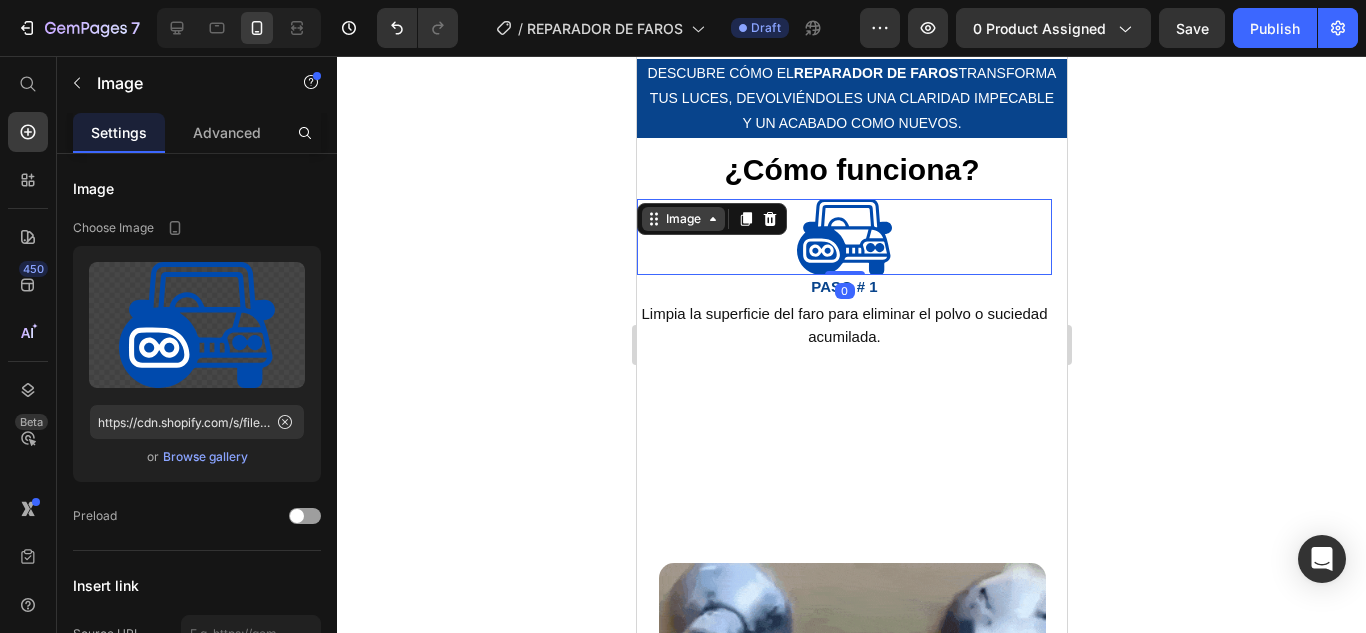 click on "Image" at bounding box center (682, 219) 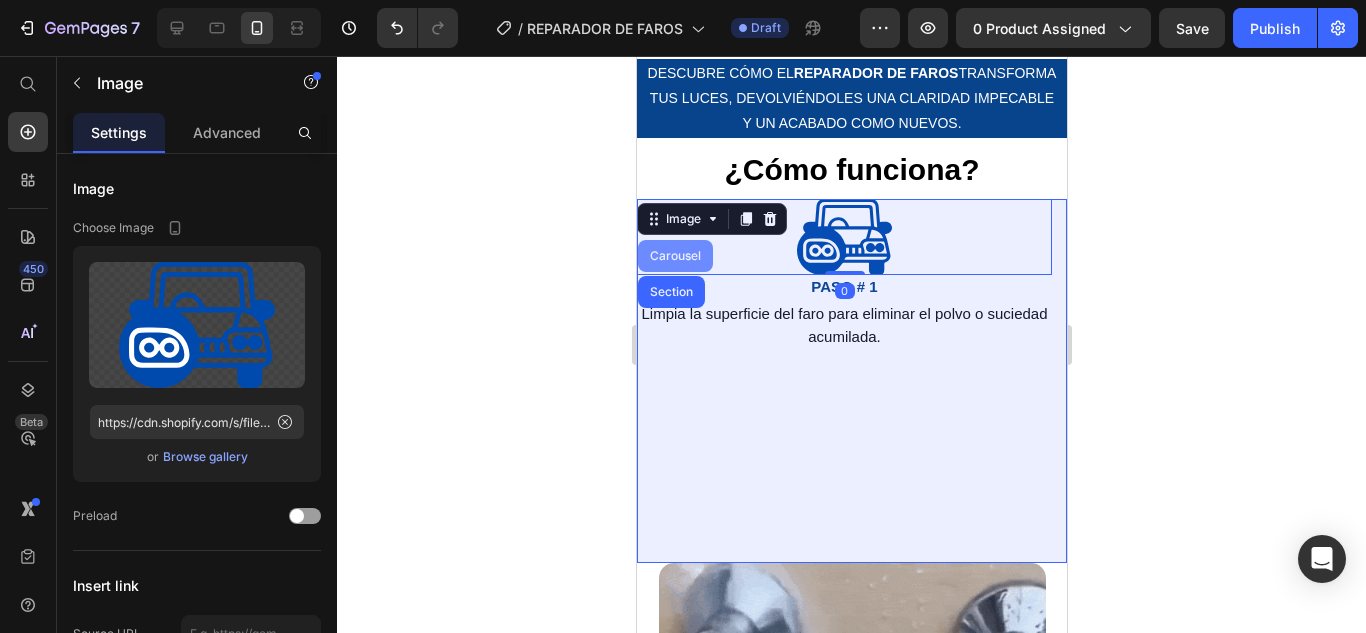 click on "Carousel" at bounding box center [674, 256] 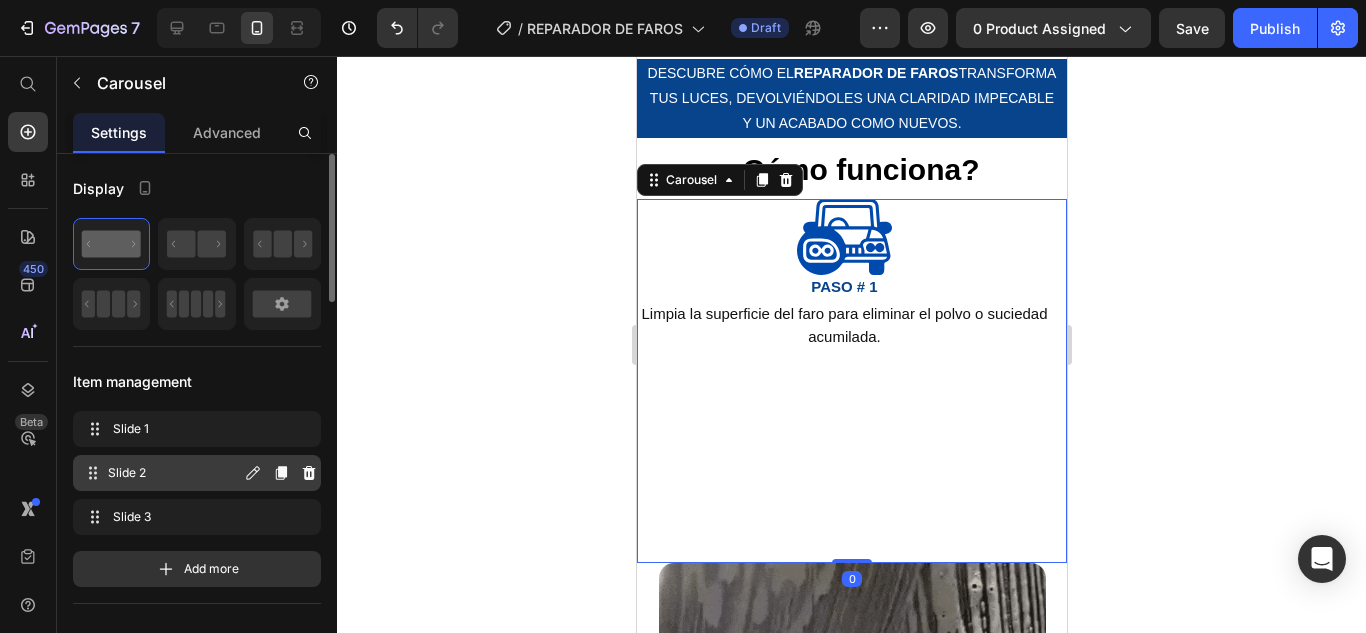 click on "Slide 2" at bounding box center (174, 473) 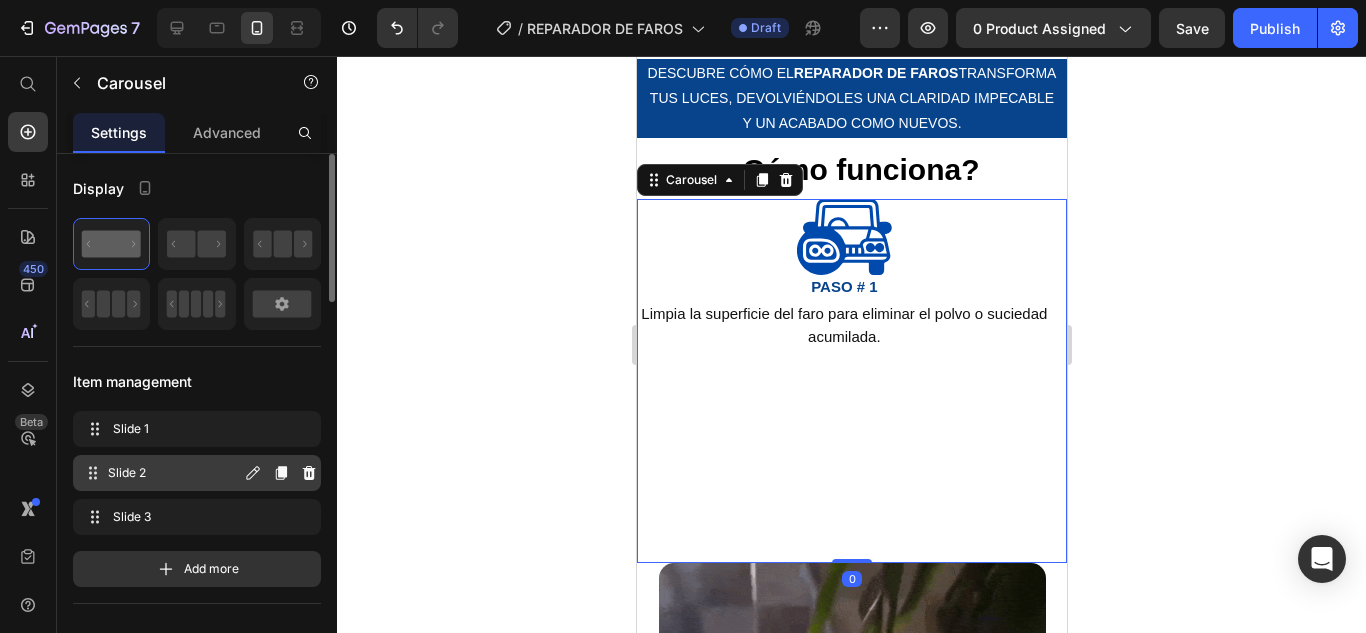 click on "Slide 2" at bounding box center [174, 473] 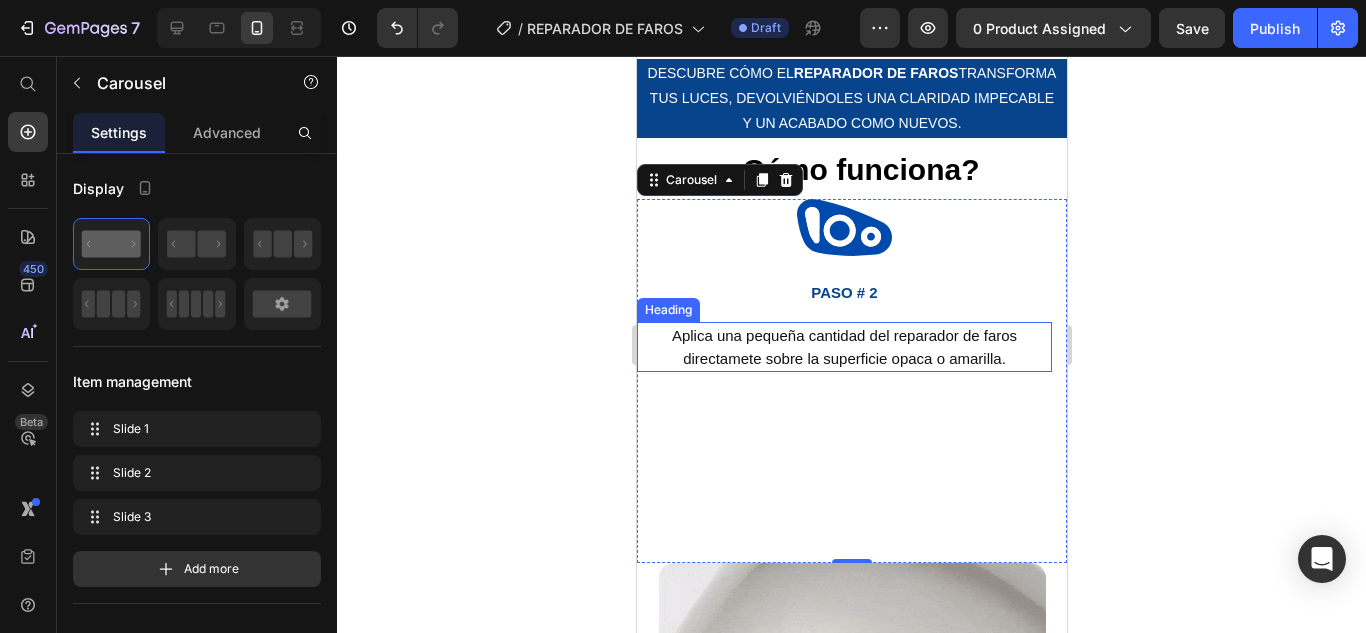 click on "Aplica una pequeña cantidad del reparador de faros directamete sobre la superficie opaca o amarilla." at bounding box center (843, 347) 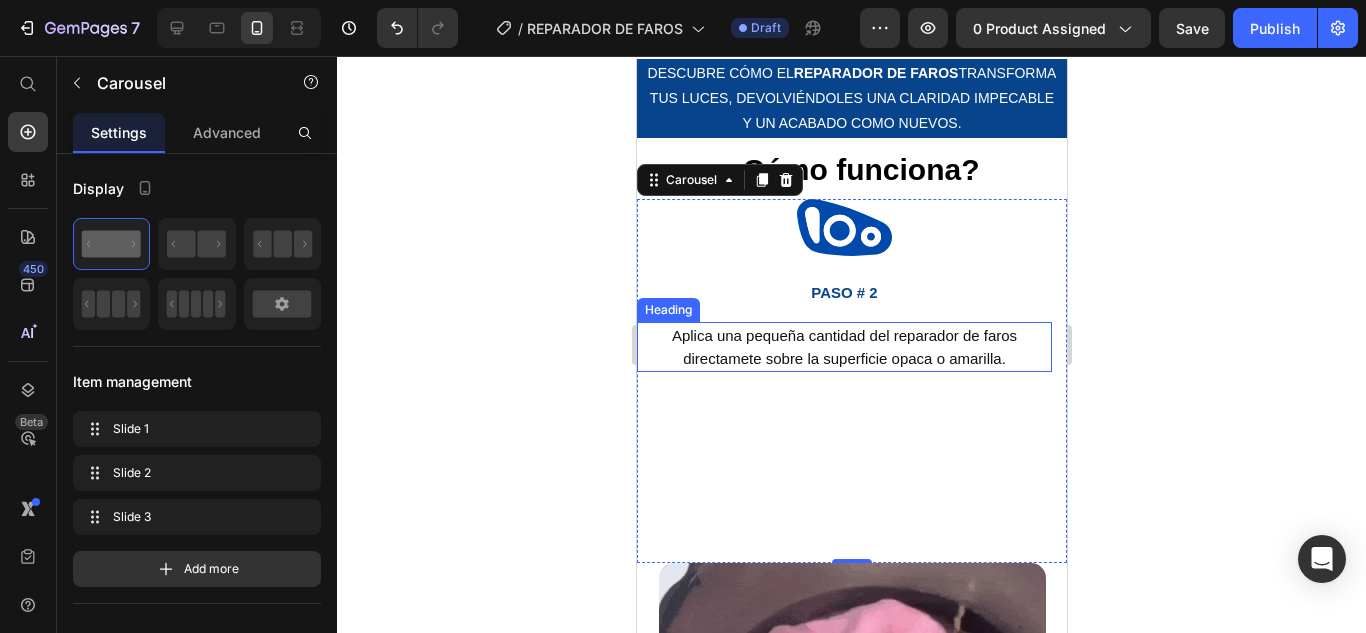 click on "Aplica una pequeña cantidad del reparador de faros directamete sobre la superficie opaca o amarilla." at bounding box center (843, 347) 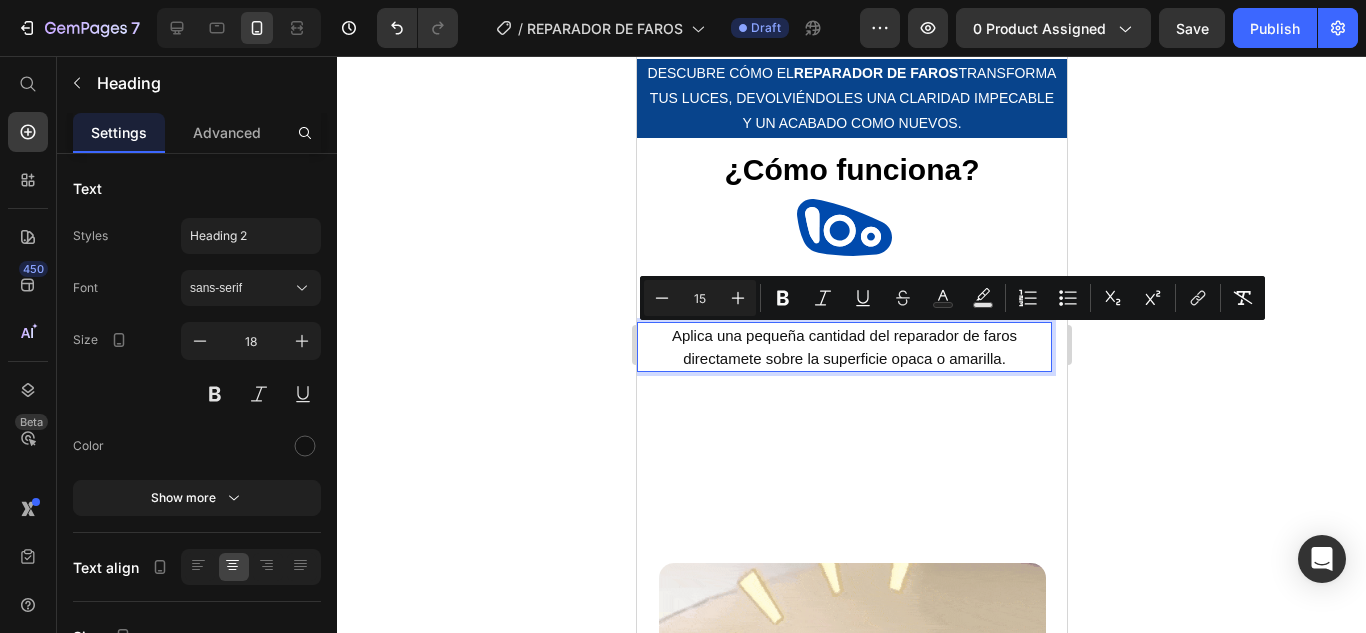 click on "Image PASO # 2 Heading Aplica una pequeña cantidad del reparador de faros directamete sobre la superficie opaca o amarilla. Heading   0" at bounding box center [843, 381] 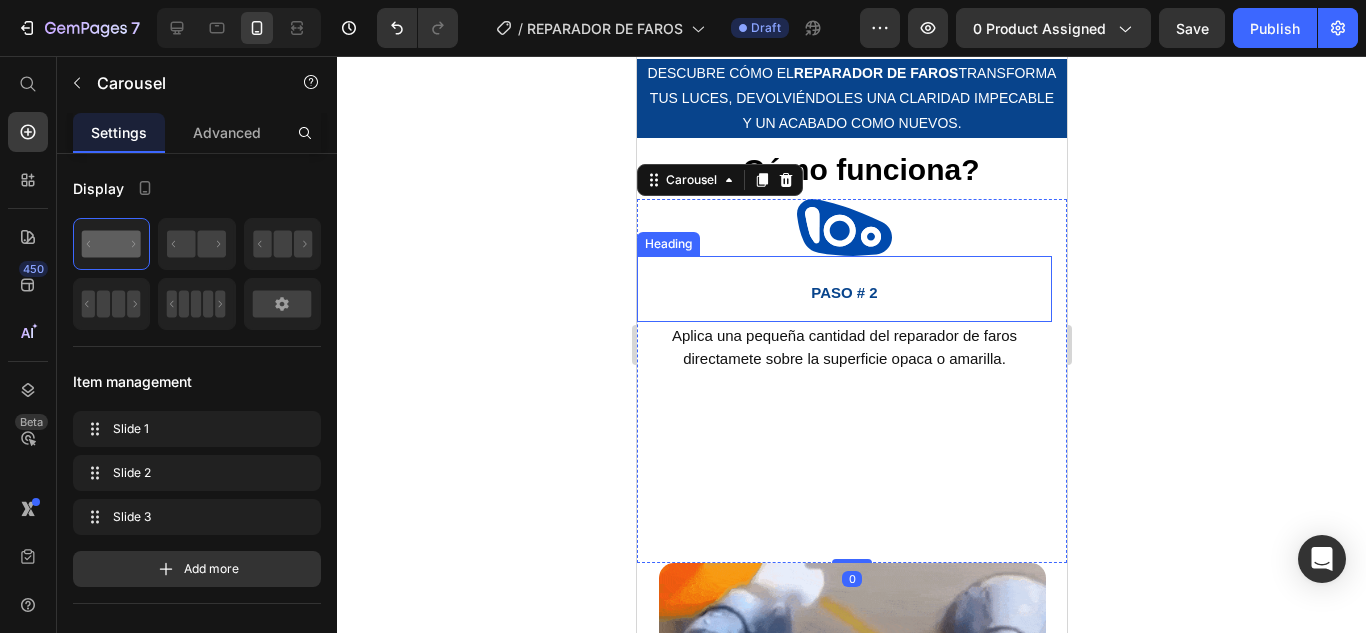 click on "PASO # 2" at bounding box center (843, 292) 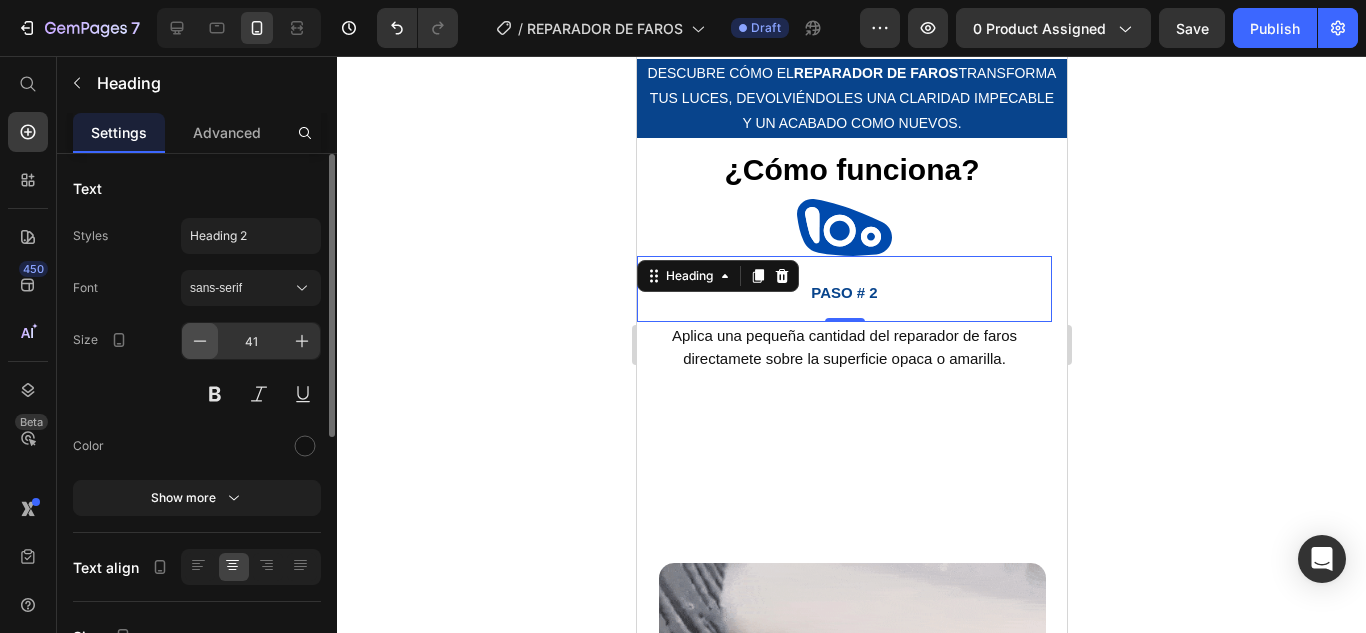 click 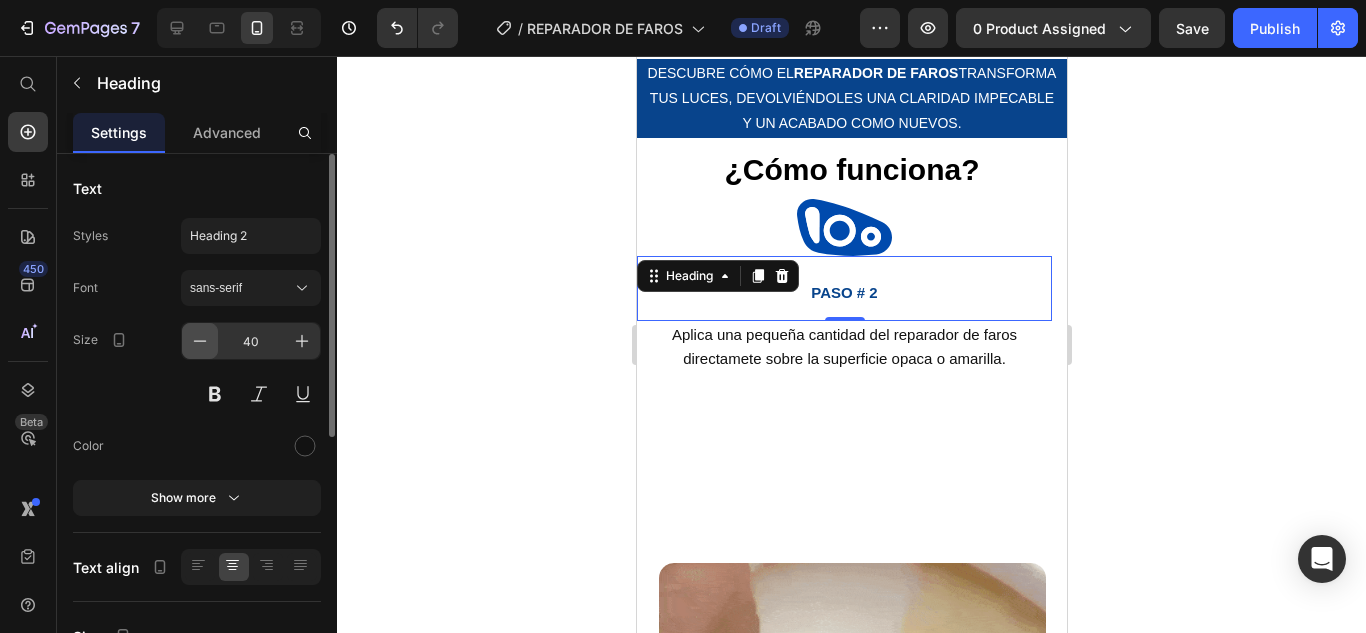 click 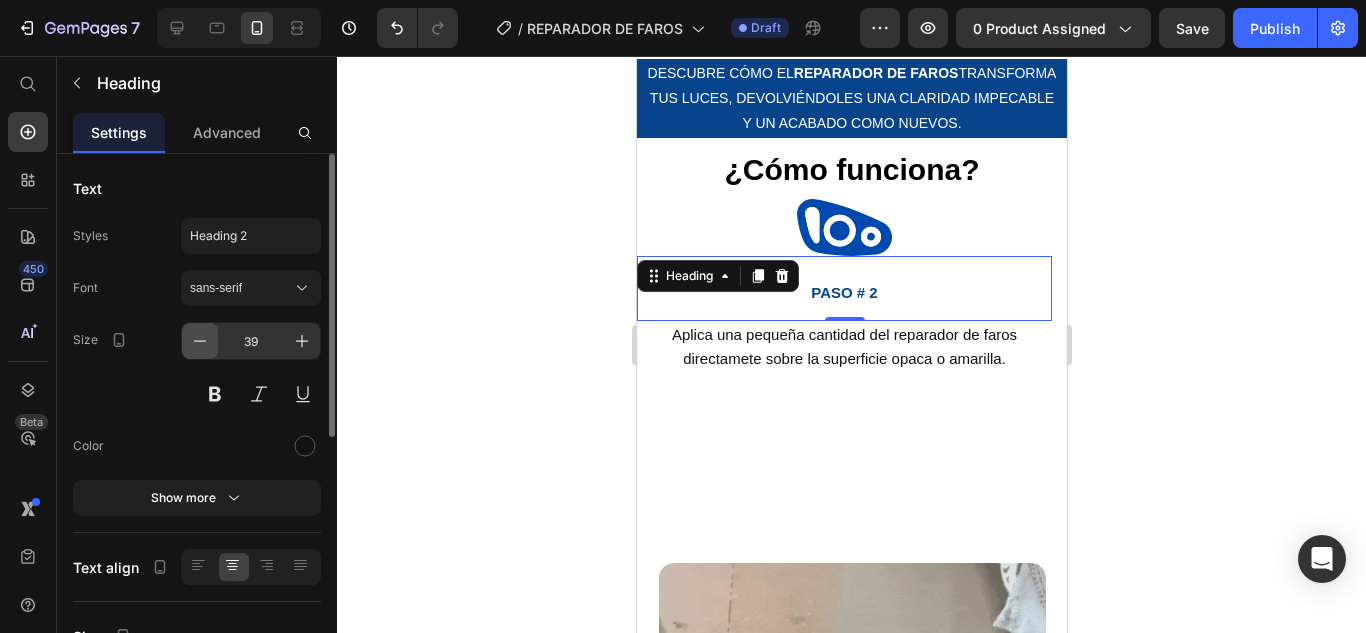 click 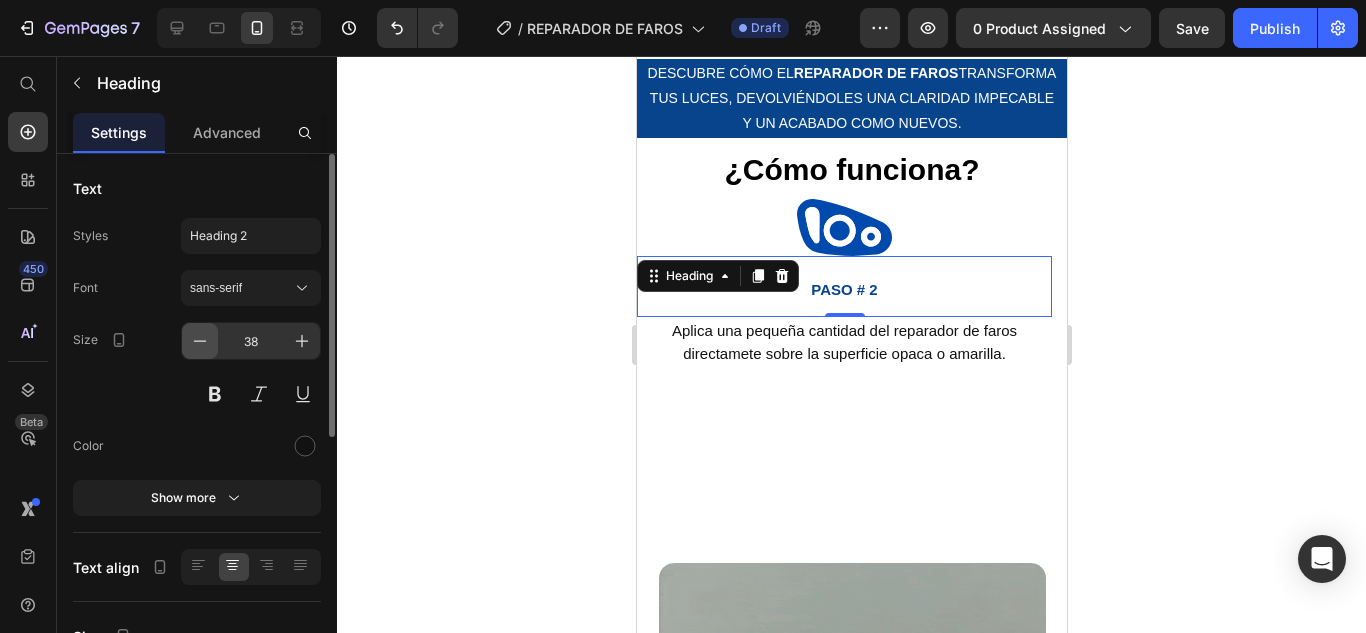 click 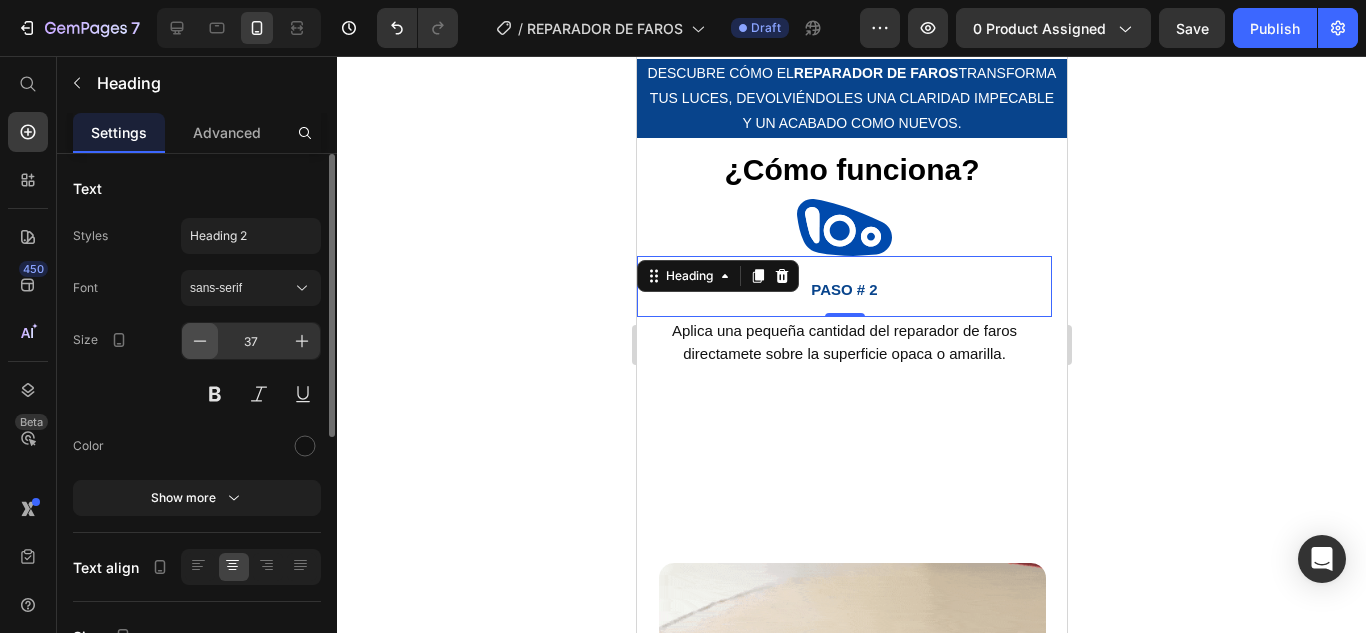 click 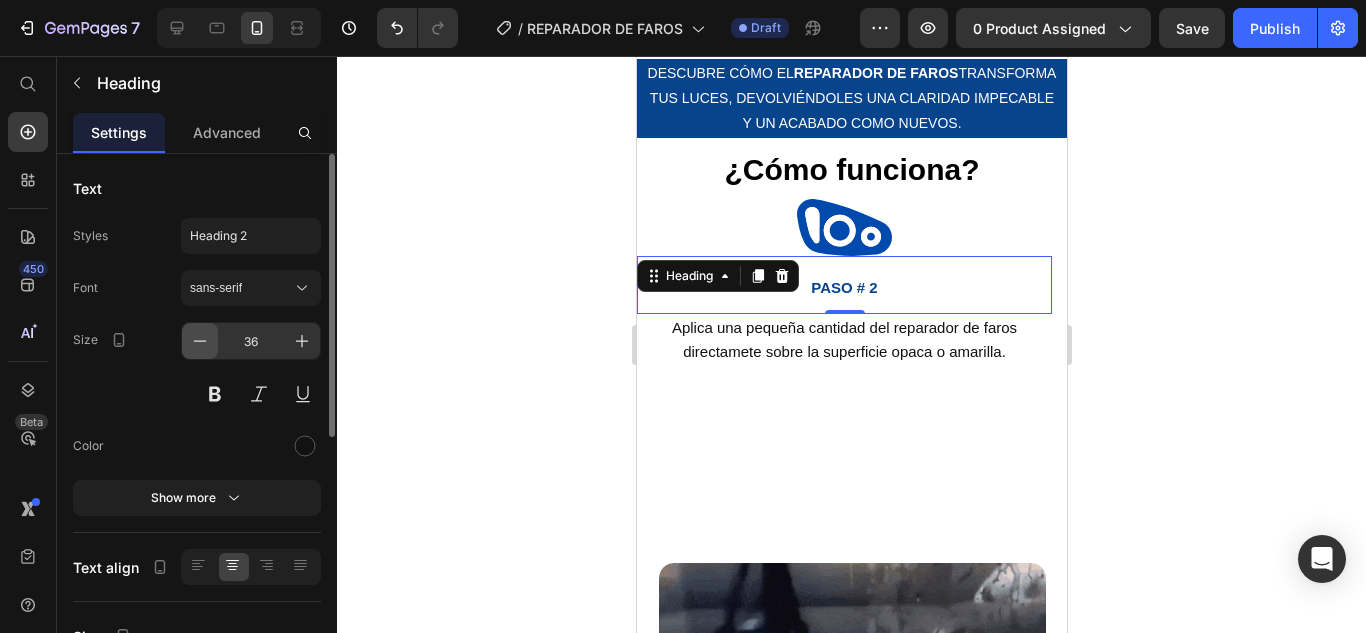 click 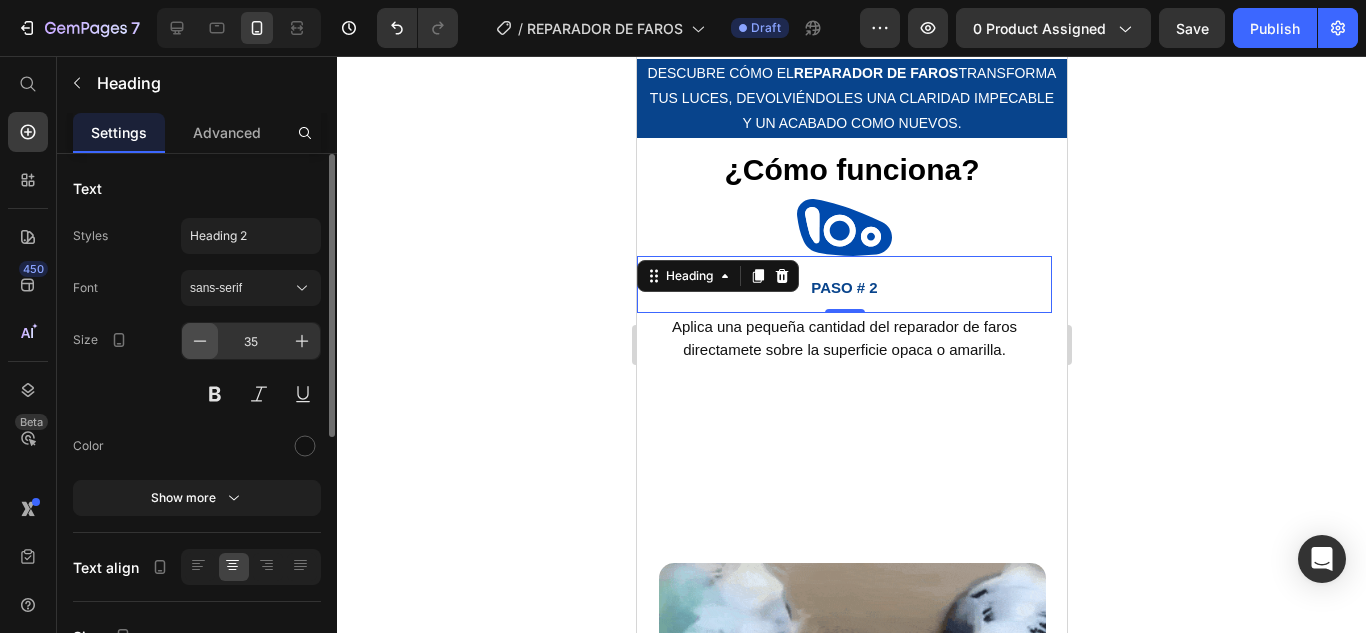 click 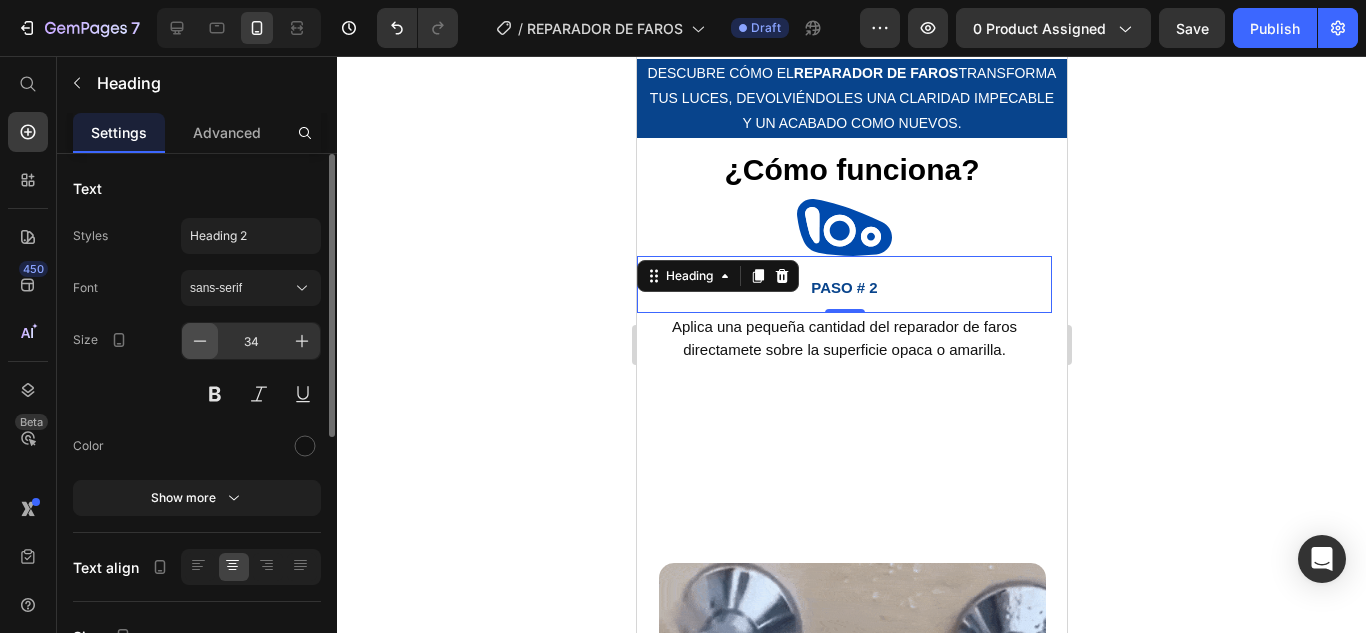 click 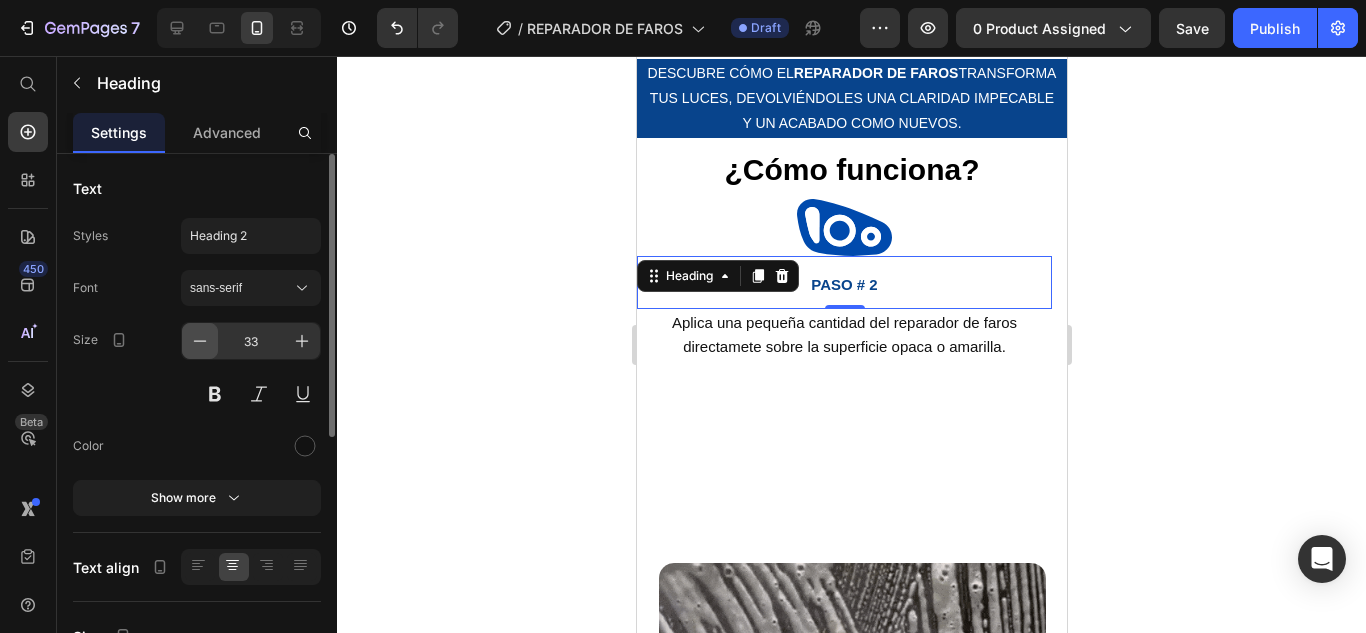 click 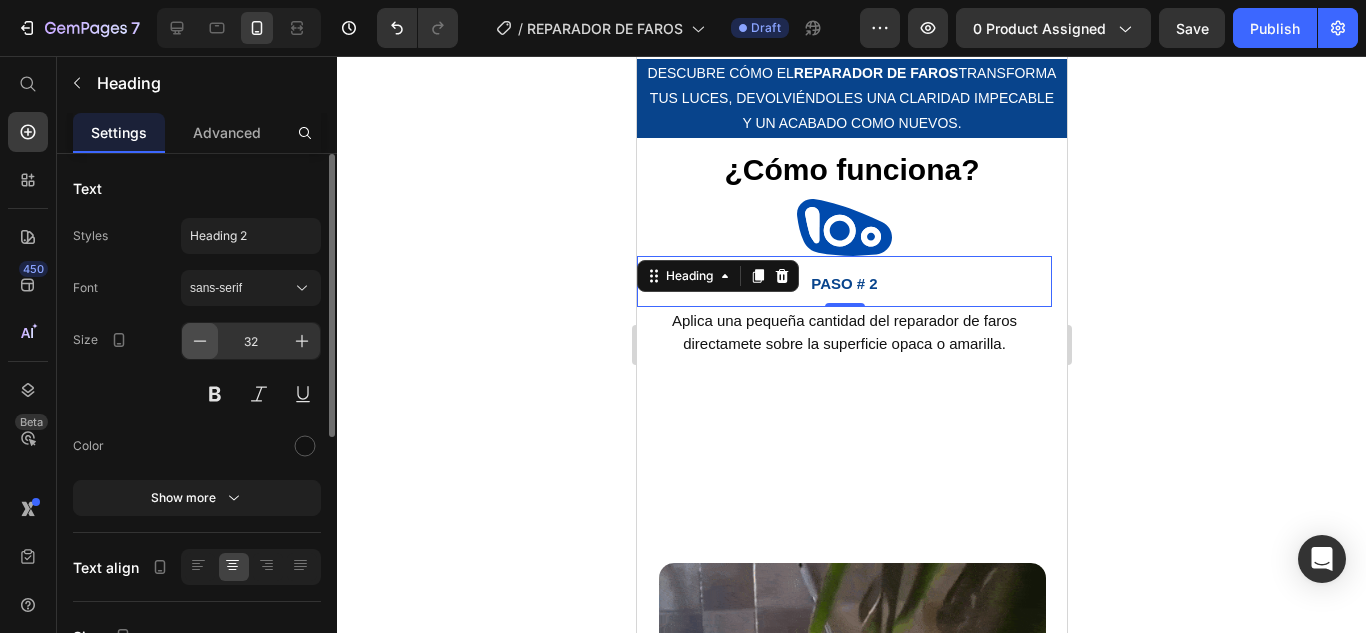 click 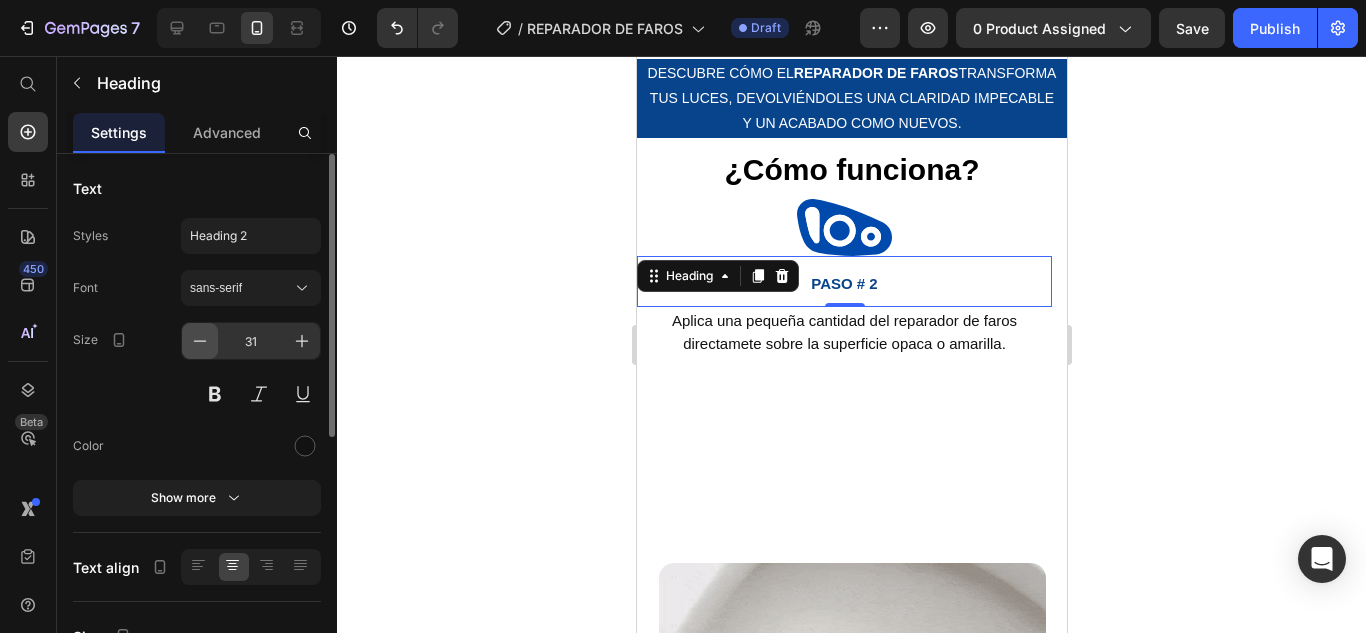 click 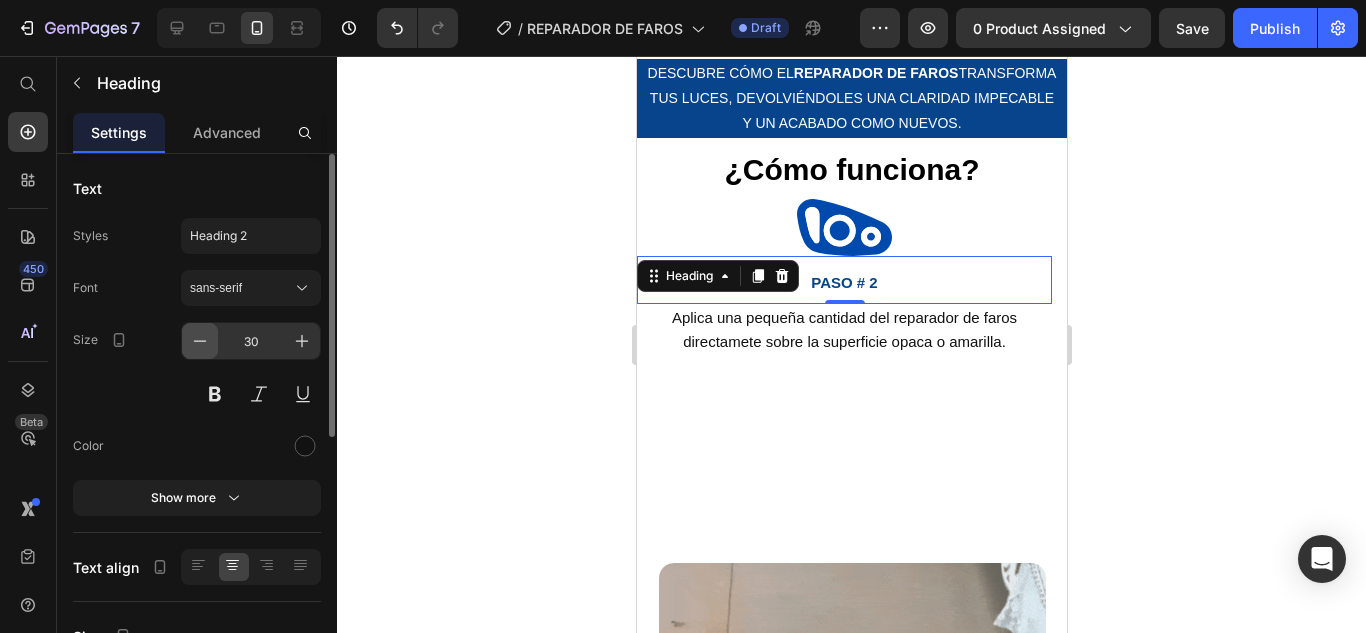 click 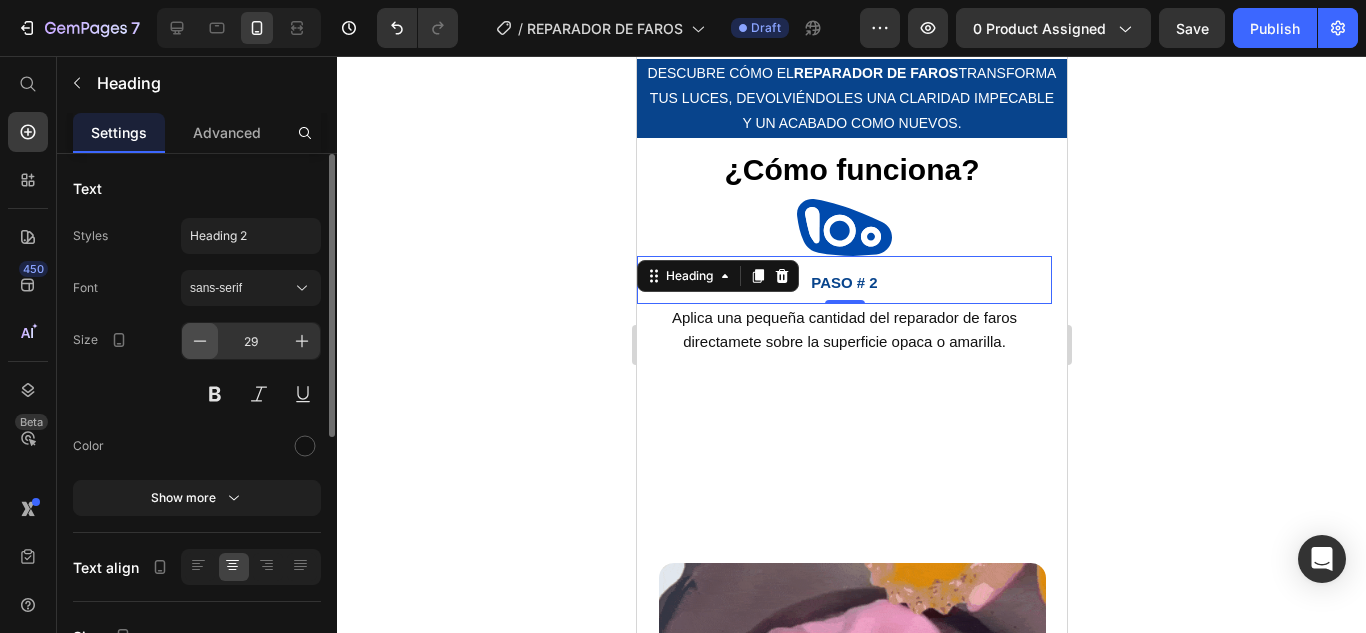 click 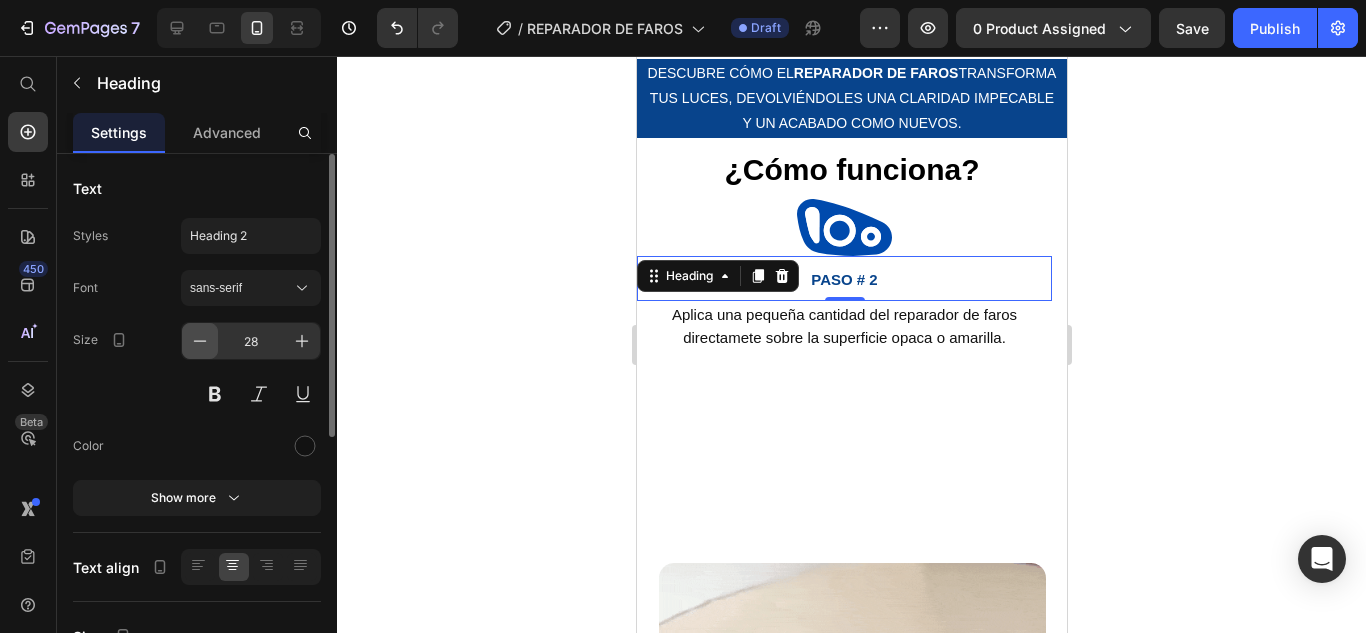 click 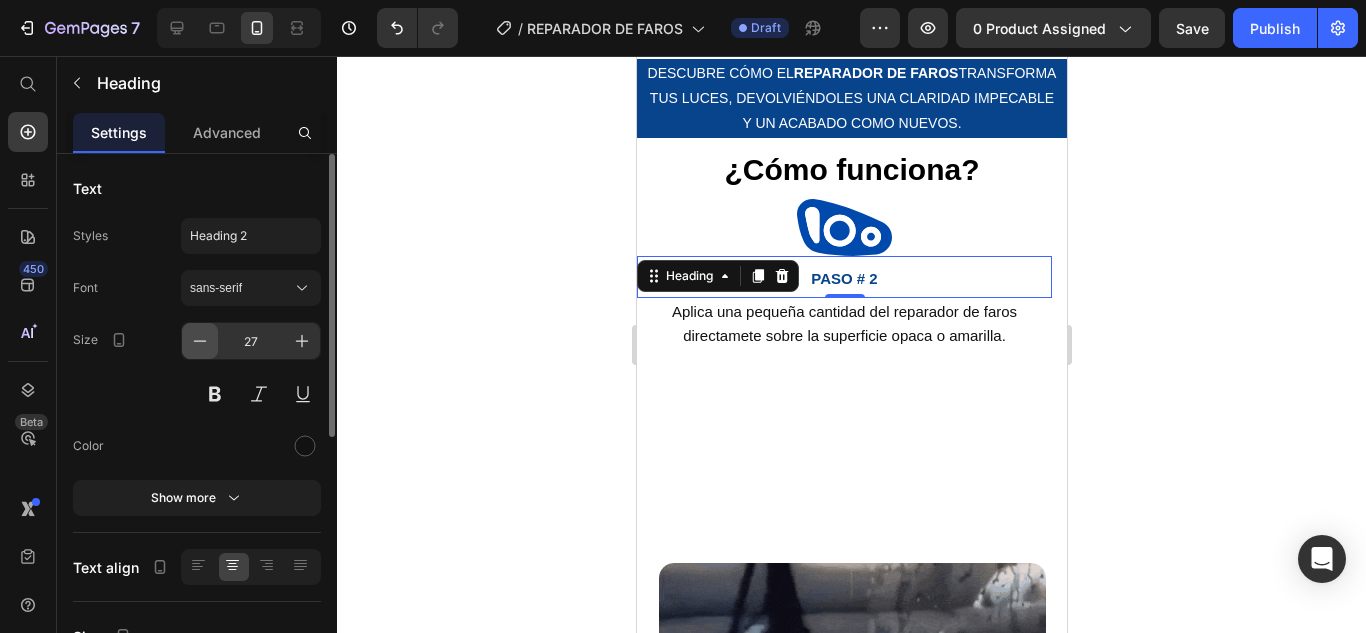 click 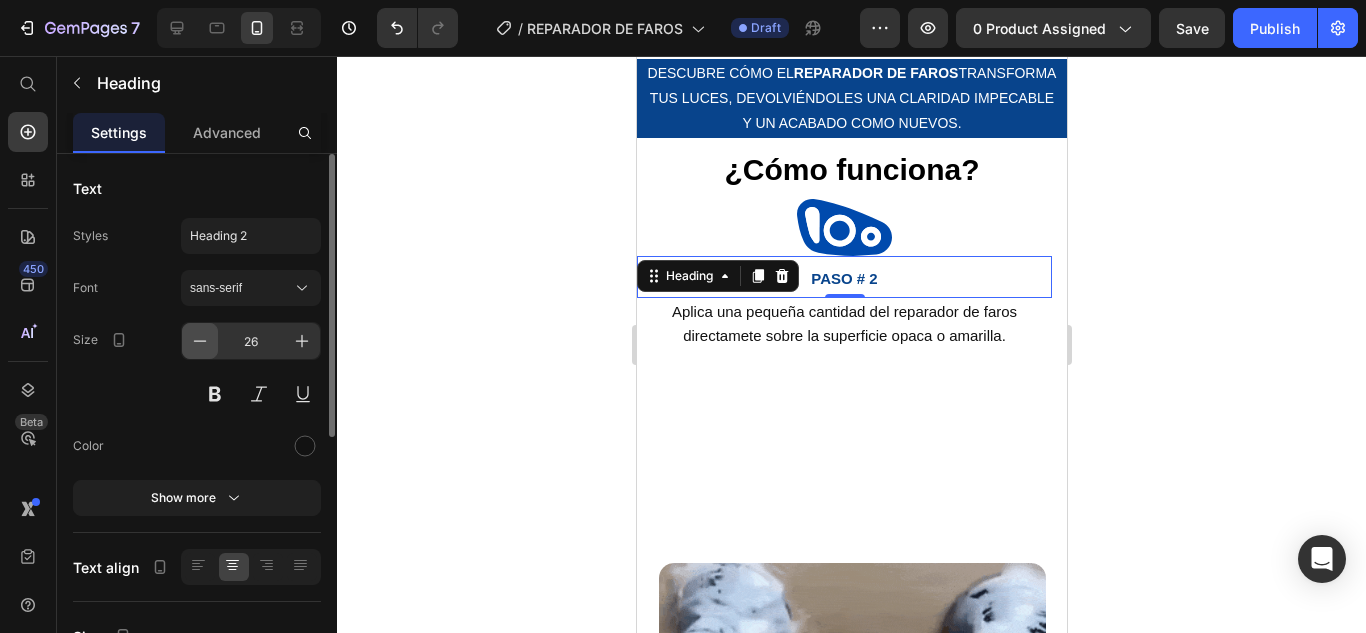click 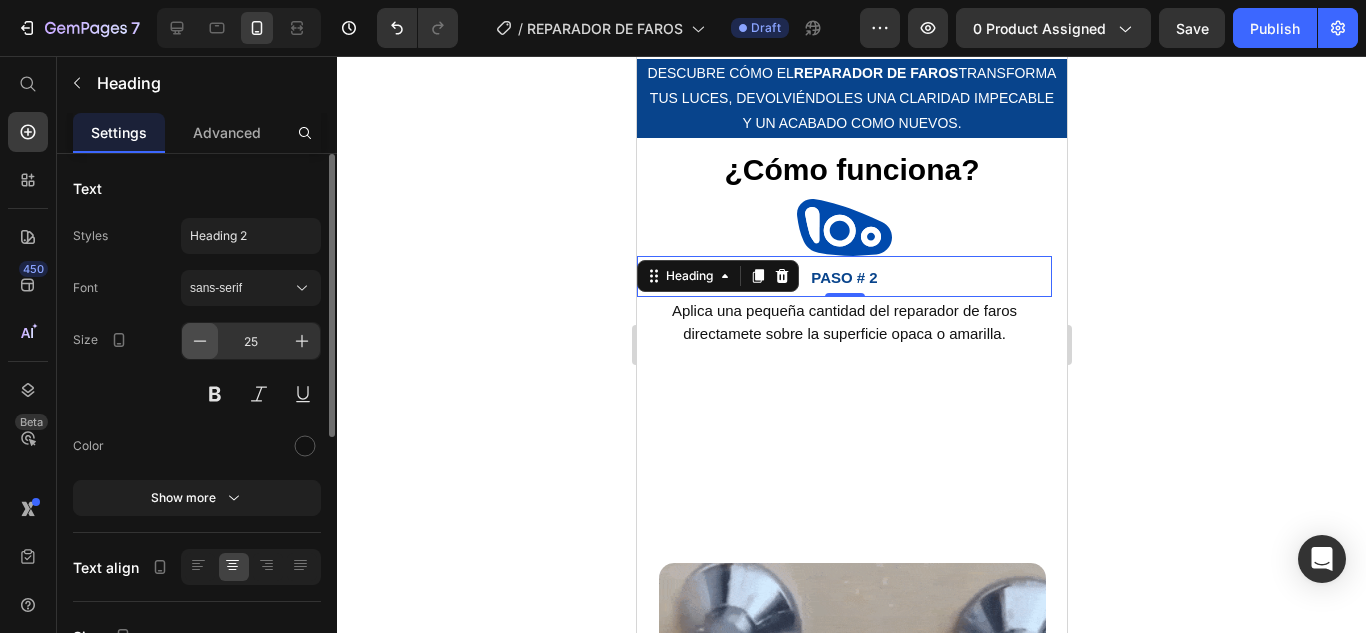 click 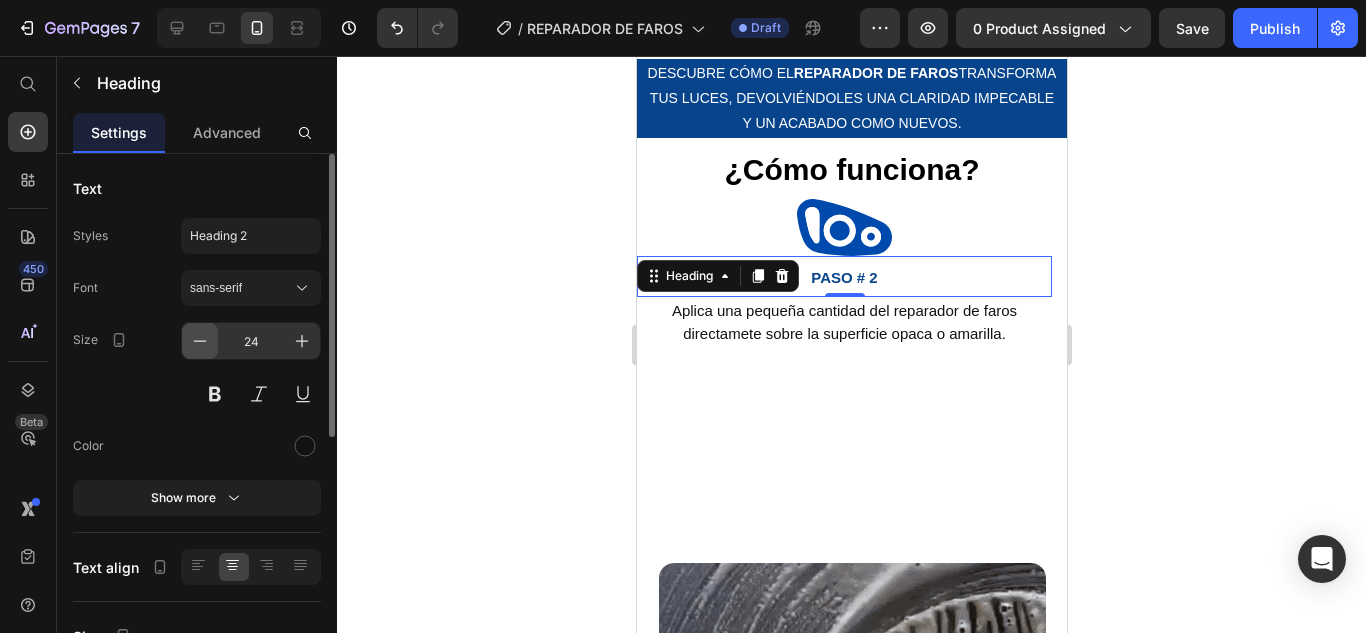 click 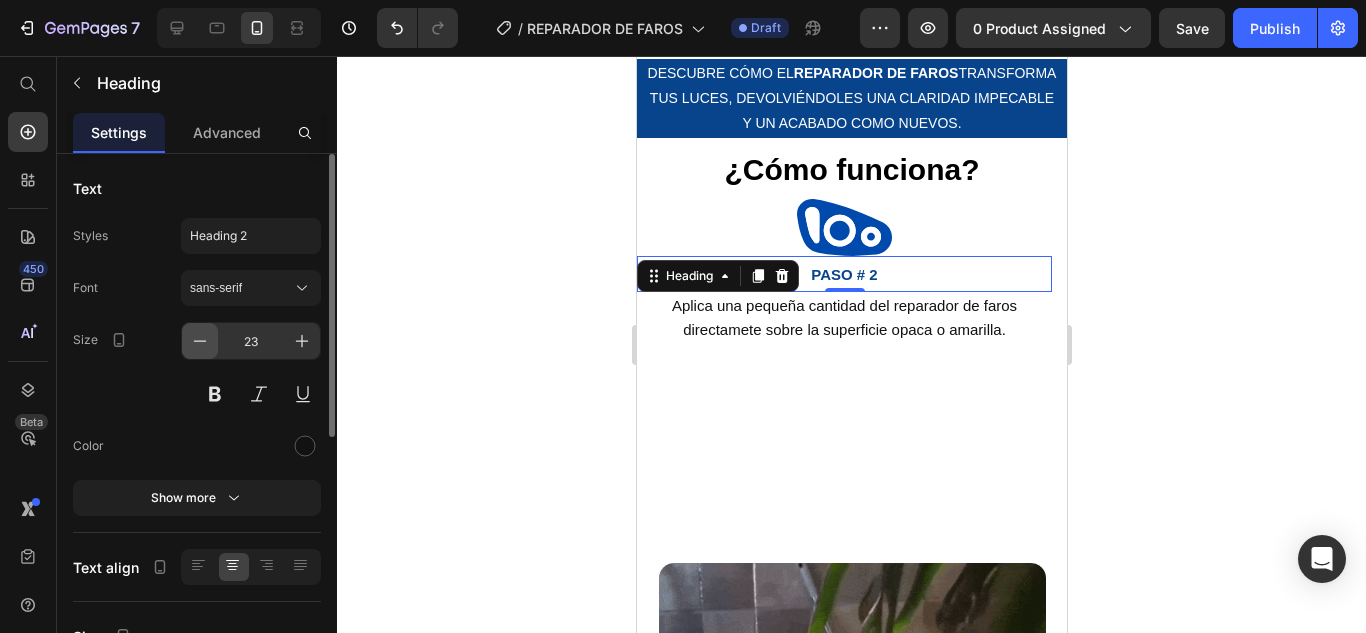 click 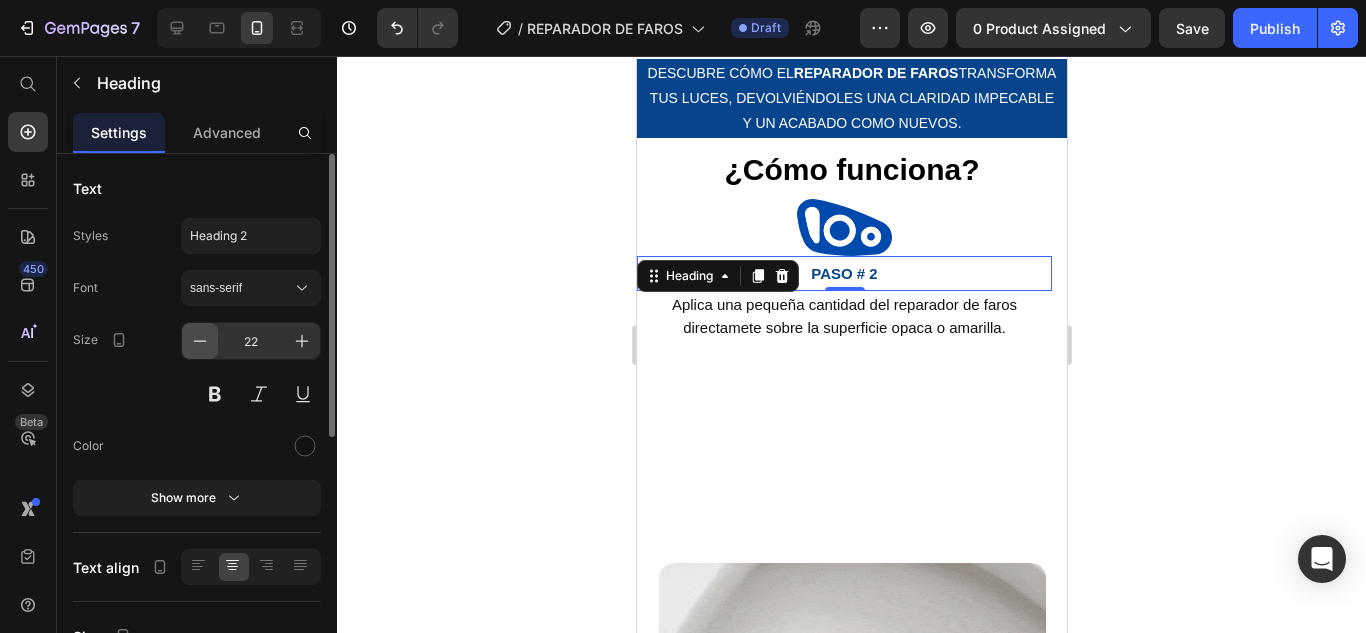 click 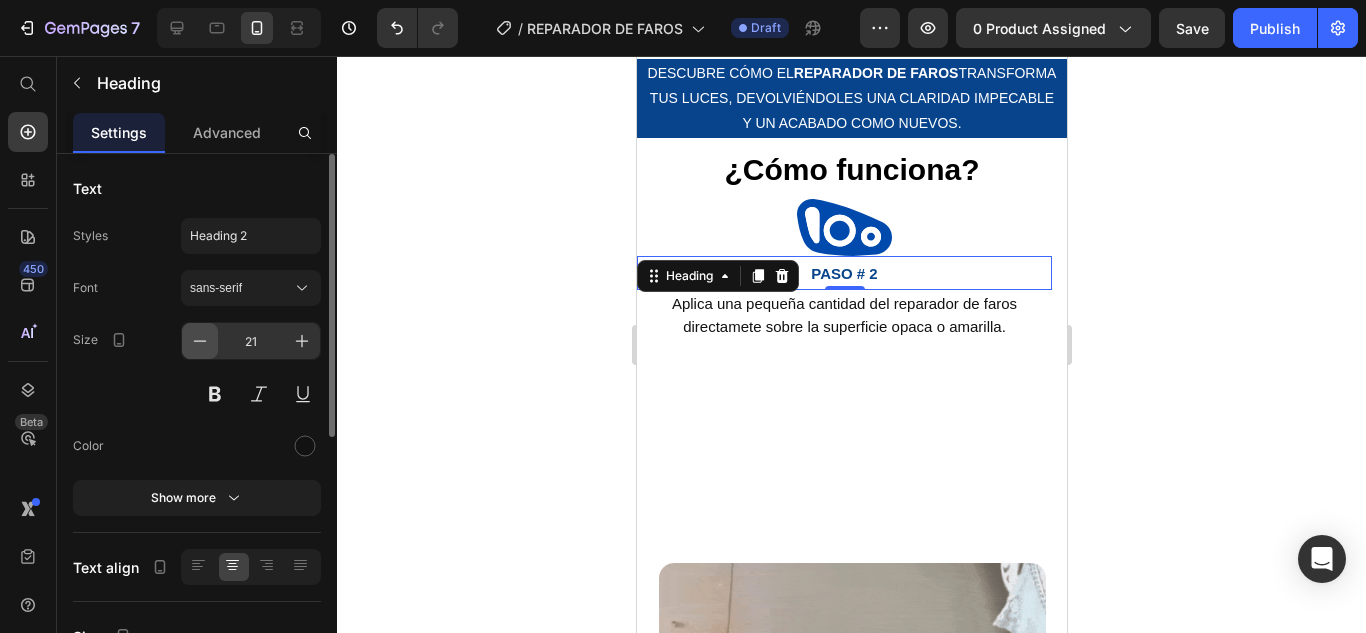 click 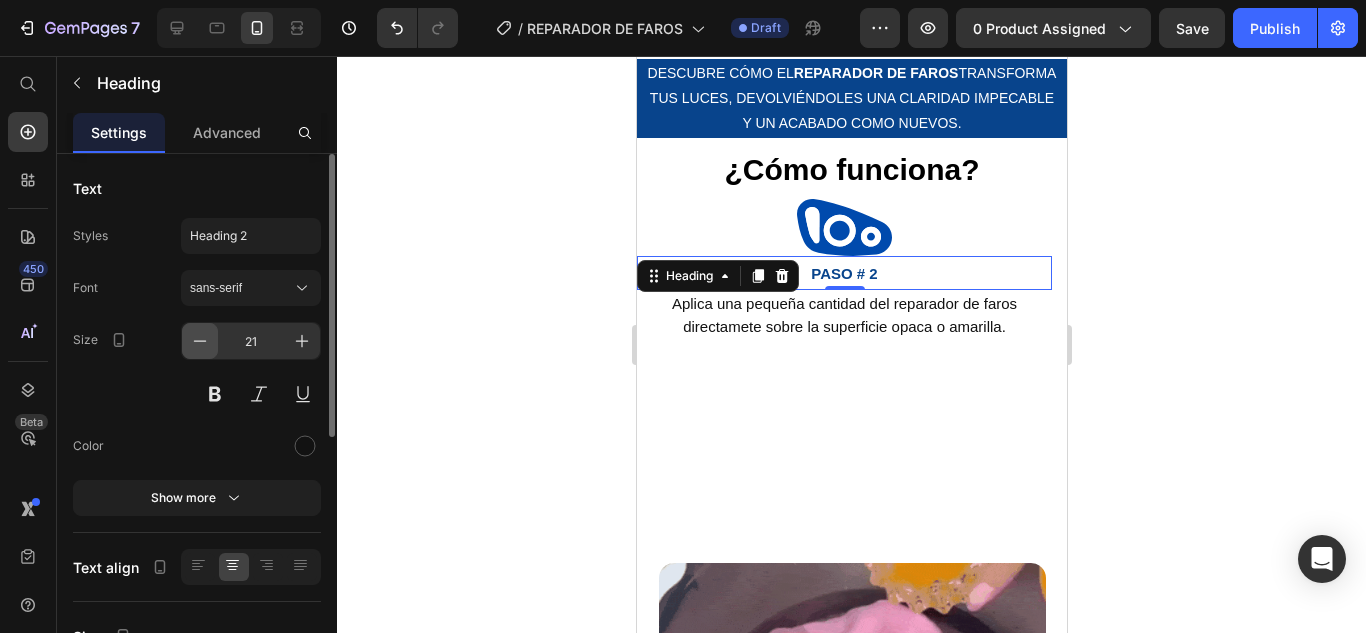type on "20" 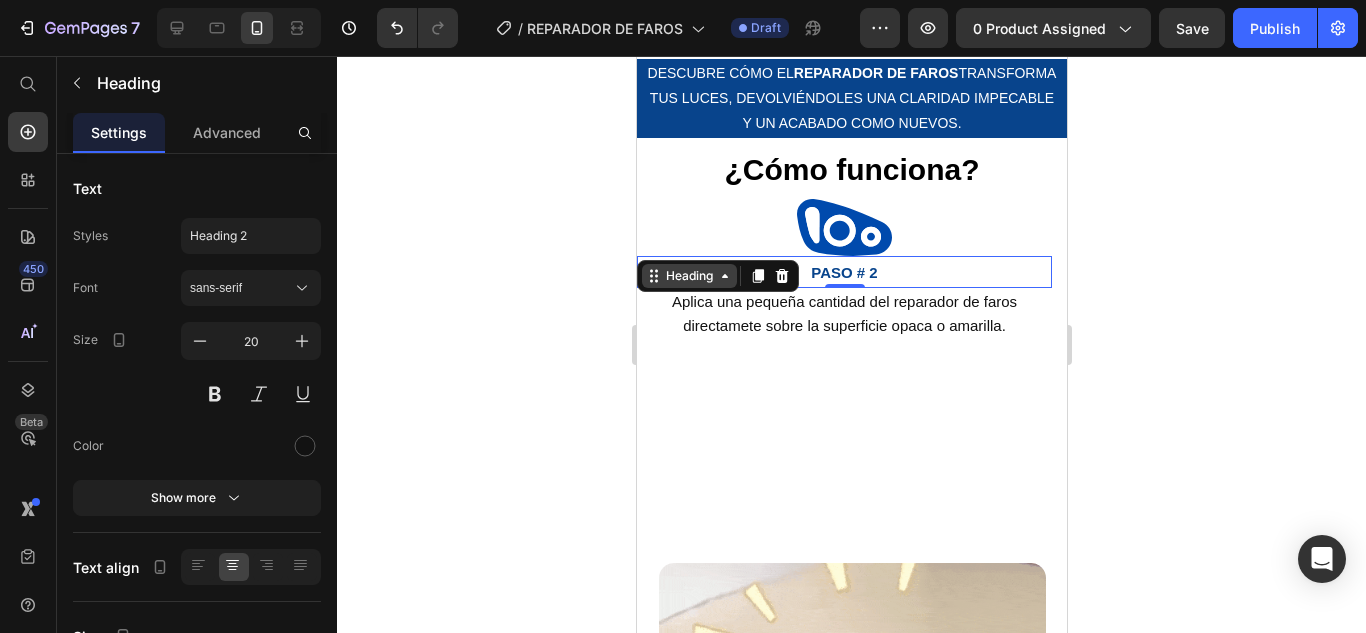click on "Heading" at bounding box center [688, 276] 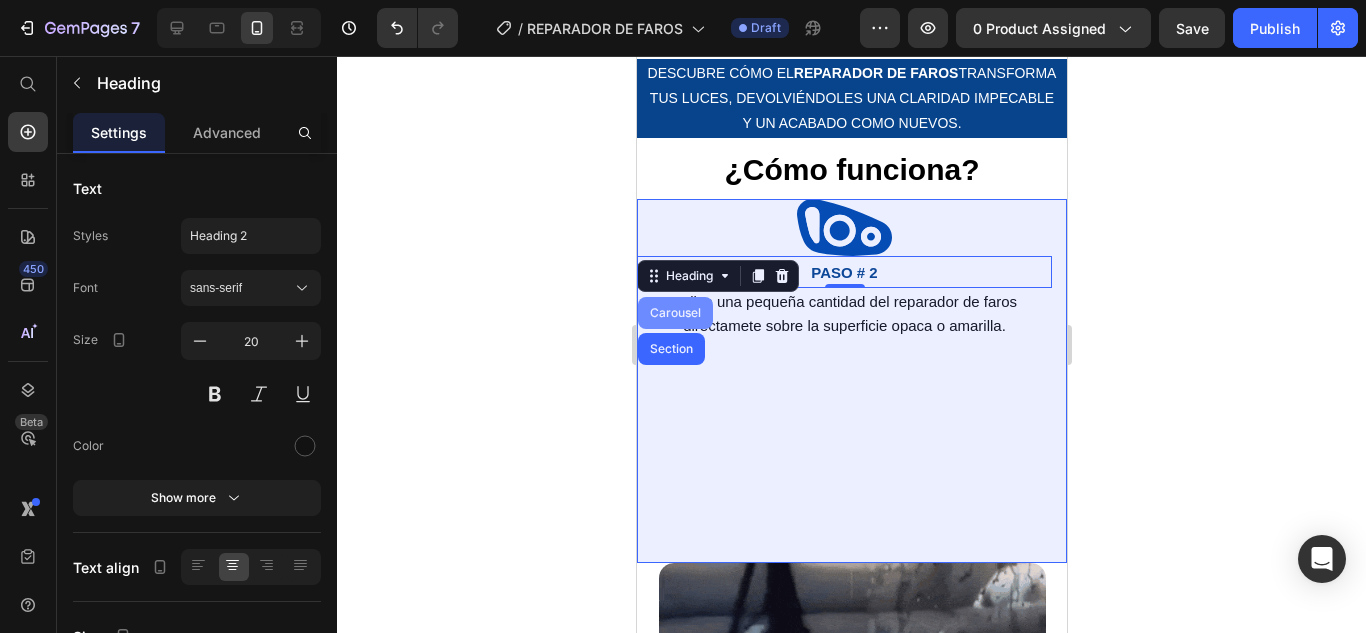 click on "Carousel" at bounding box center [674, 313] 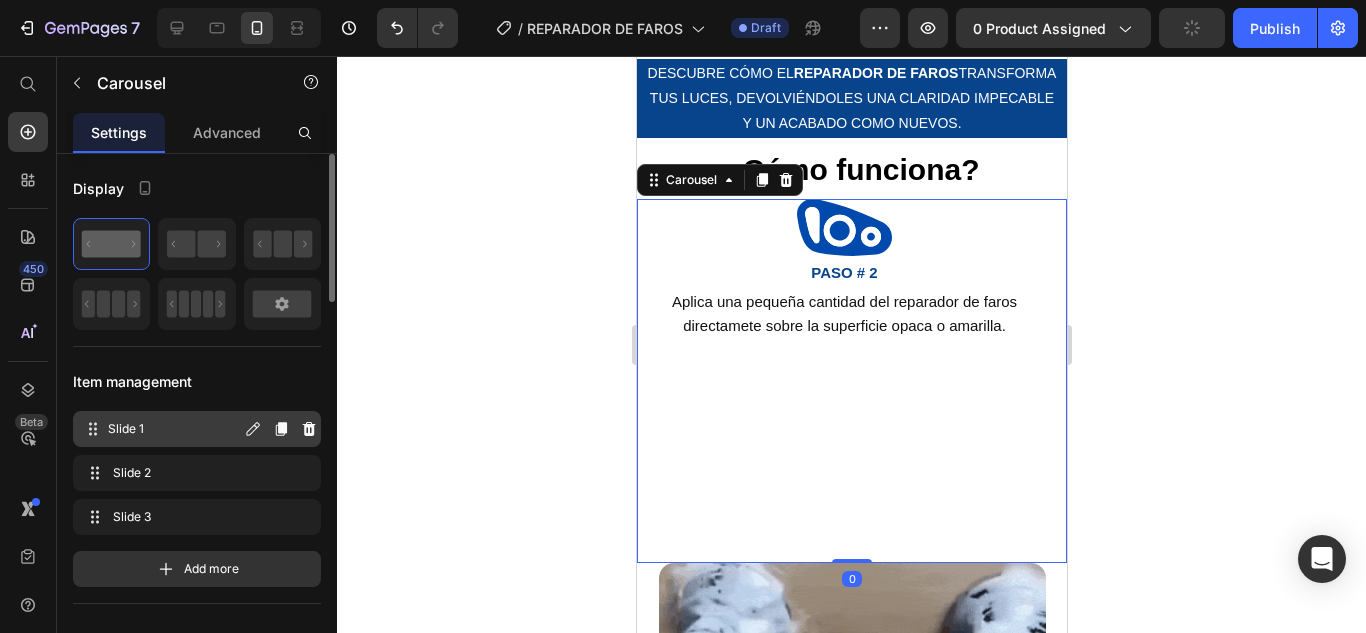 click on "Slide 1" at bounding box center (174, 429) 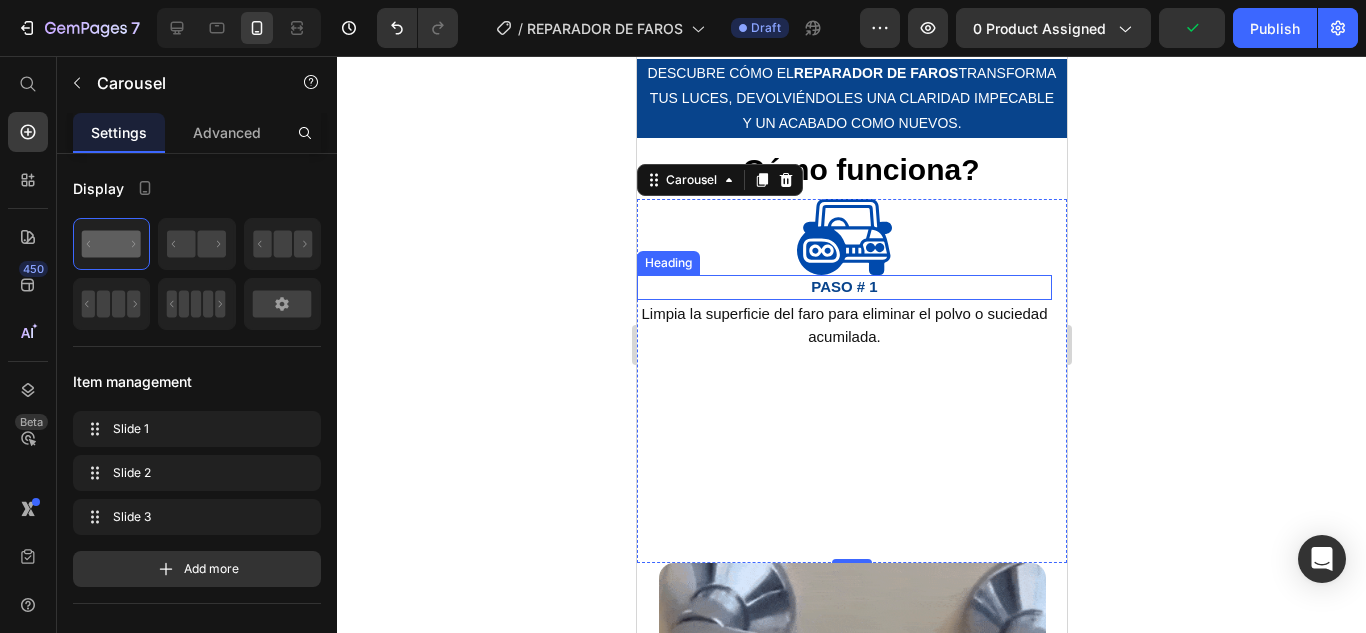 click on "PASO # 1" at bounding box center (843, 286) 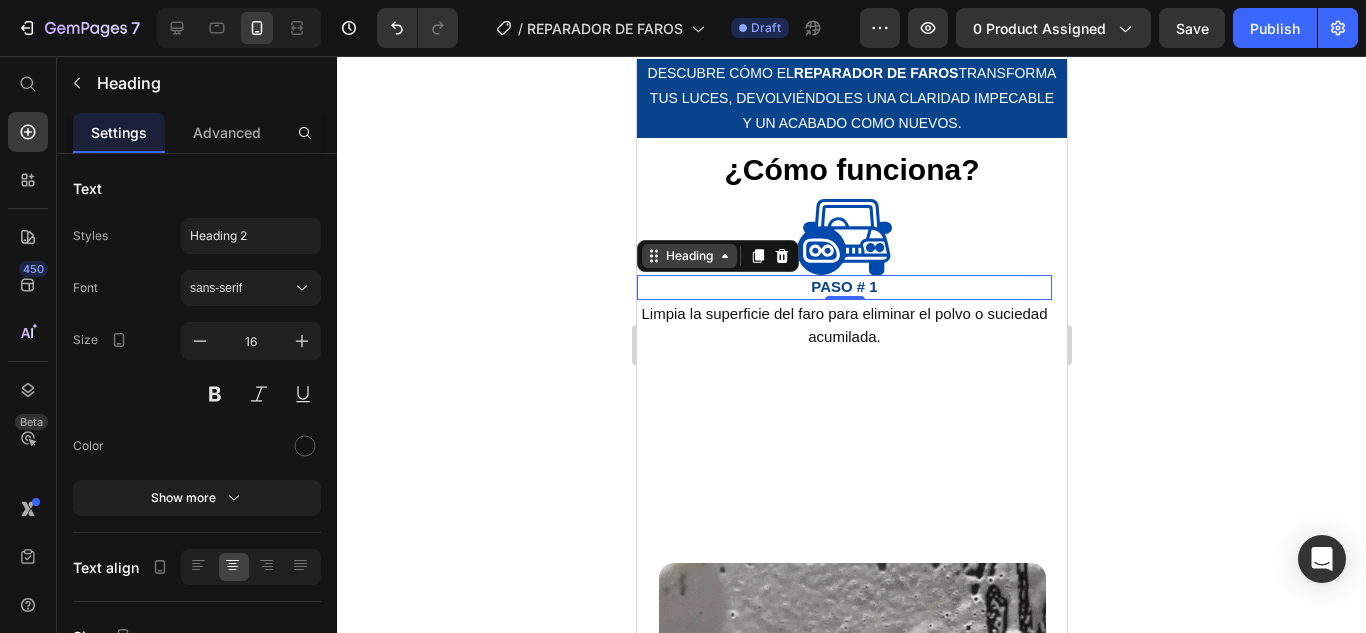 click on "Heading" at bounding box center [688, 256] 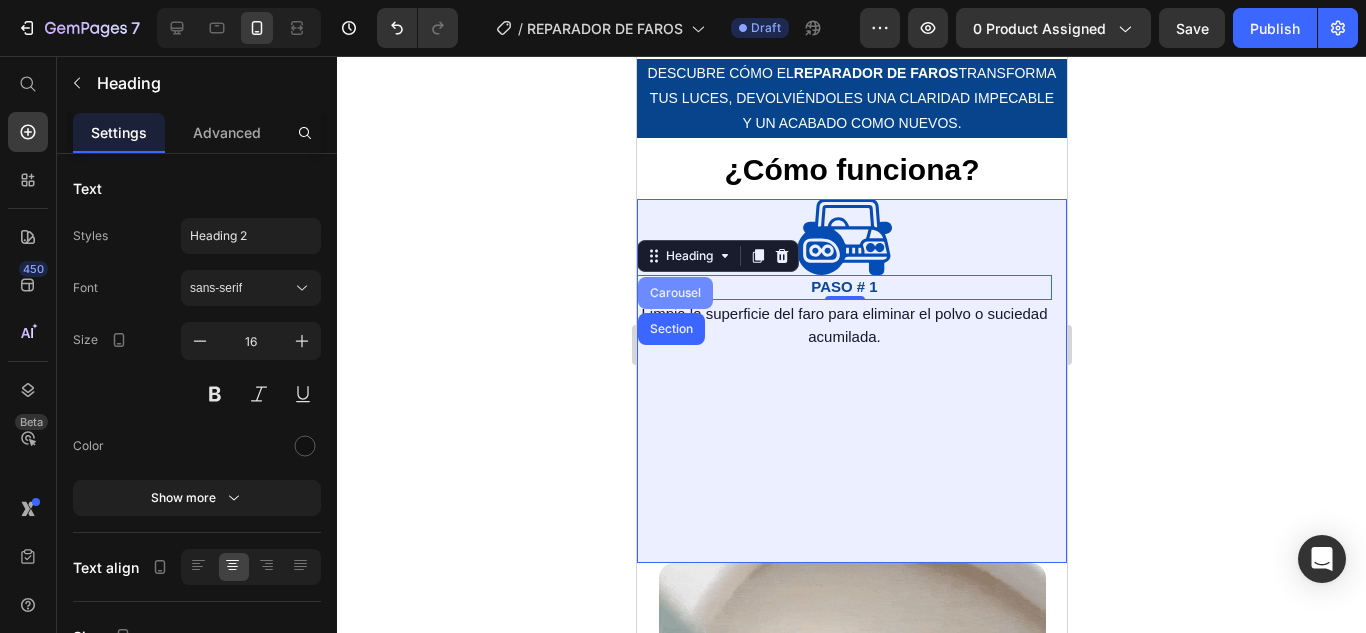 click on "Carousel" at bounding box center [674, 293] 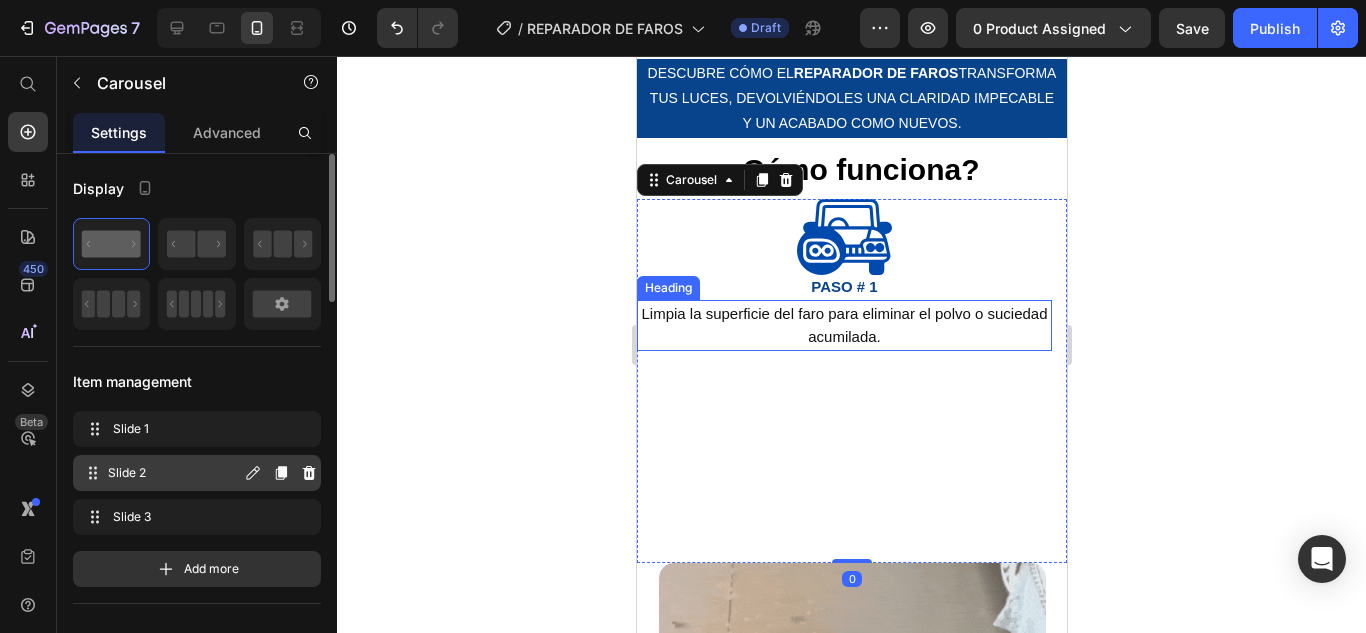 click on "Slide 2 Slide 2" at bounding box center [161, 473] 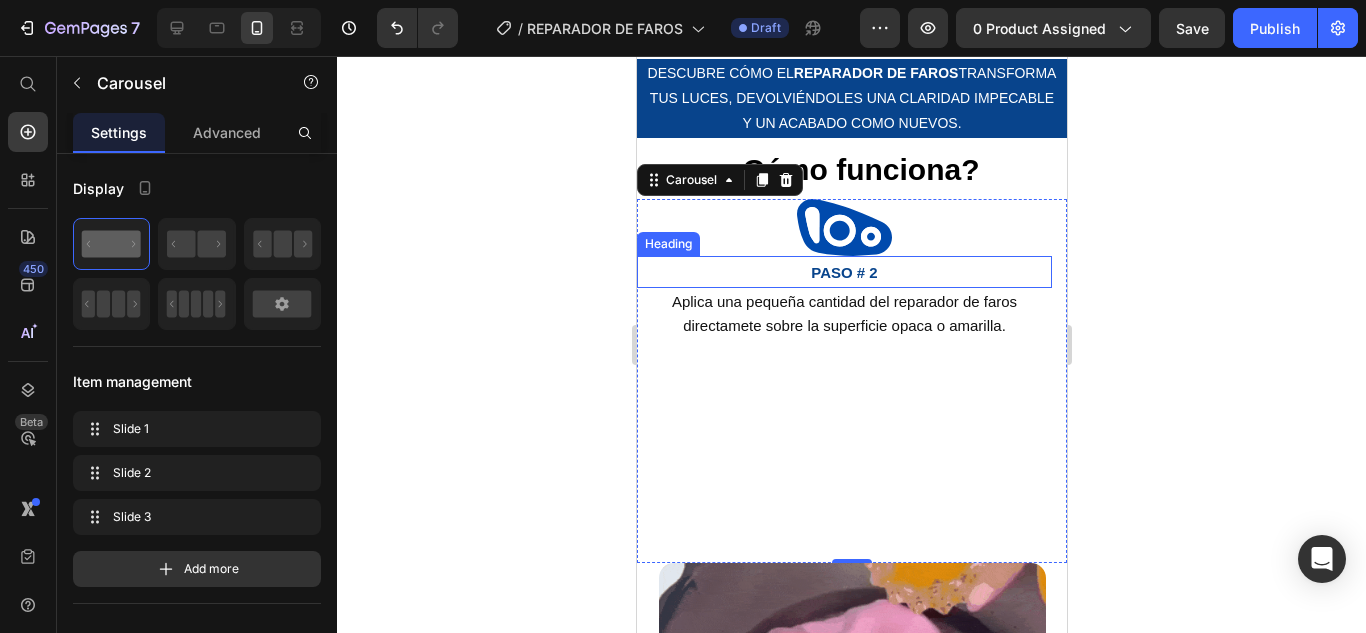 click on "PASO # 2" at bounding box center [843, 272] 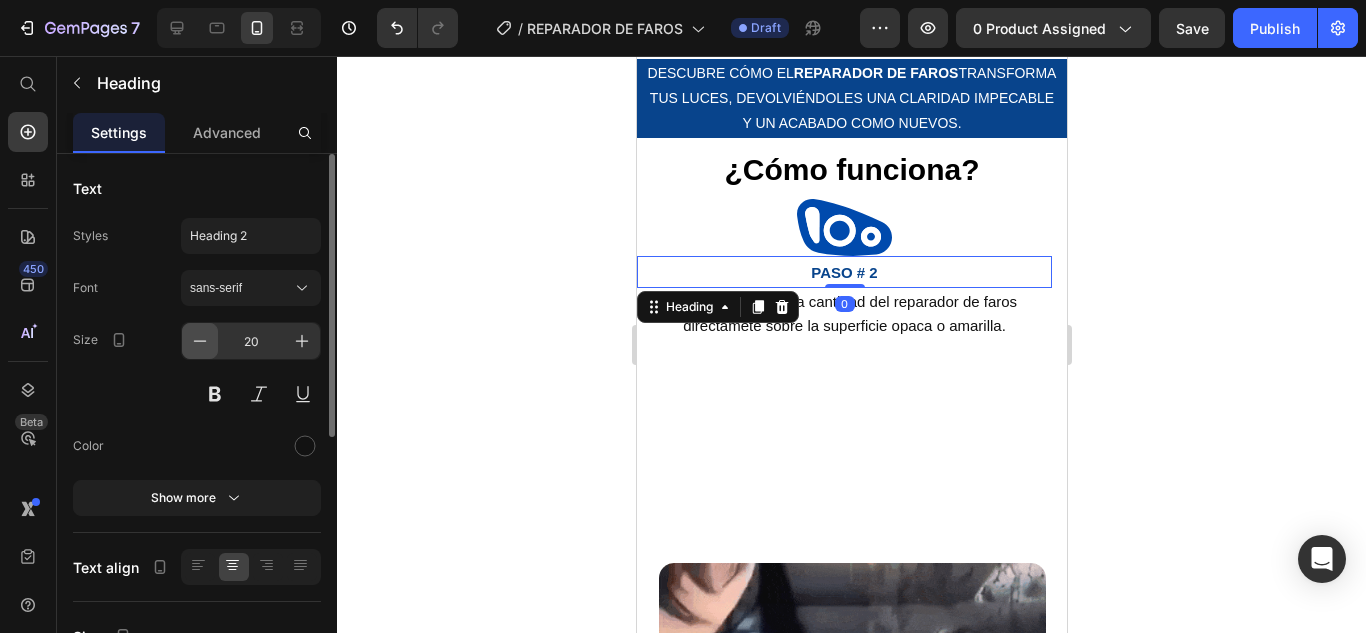 click 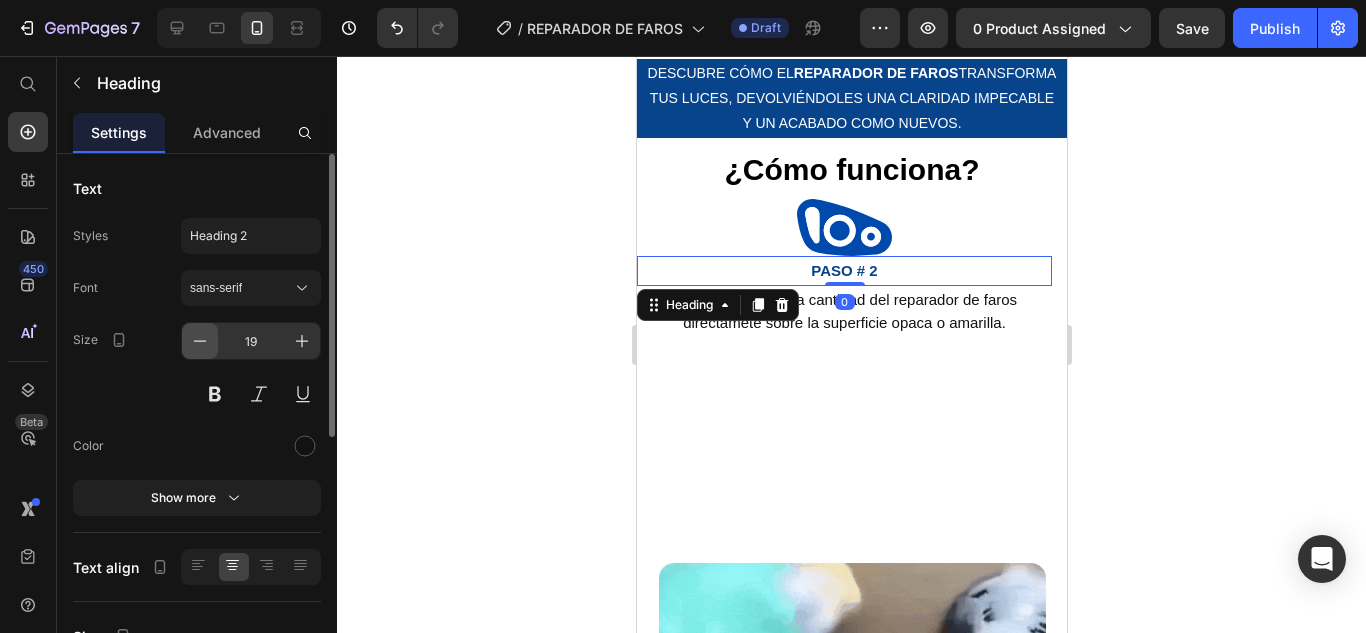 click 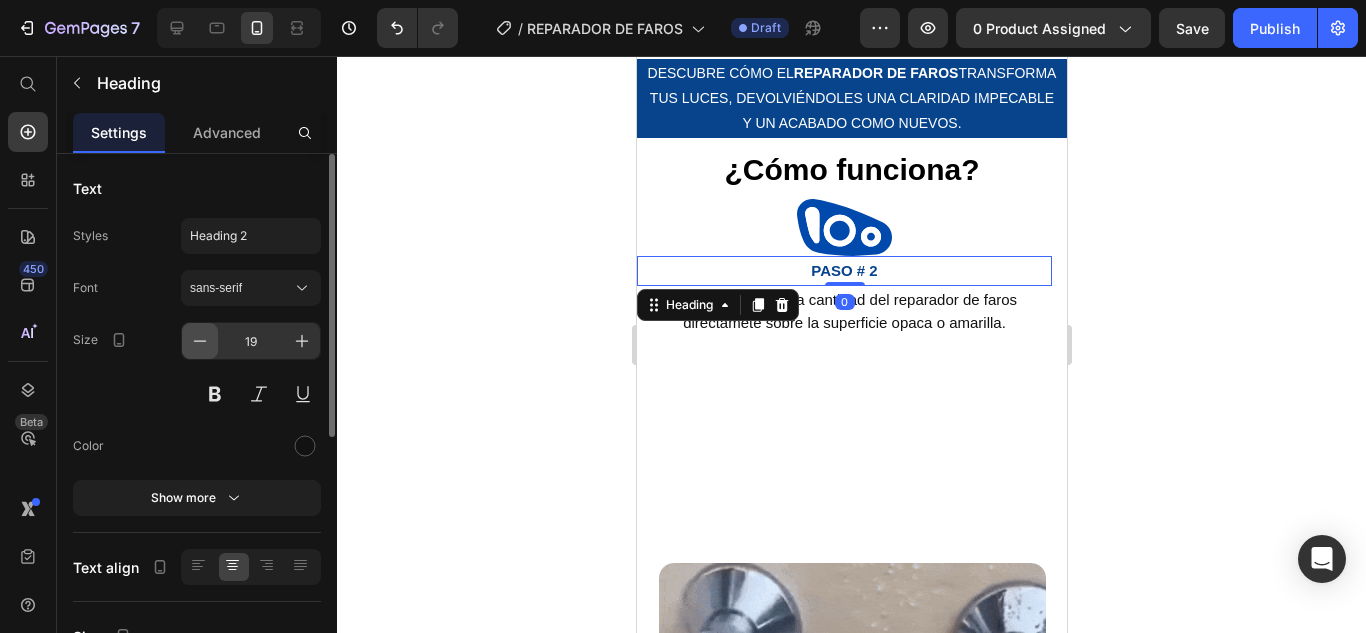 click 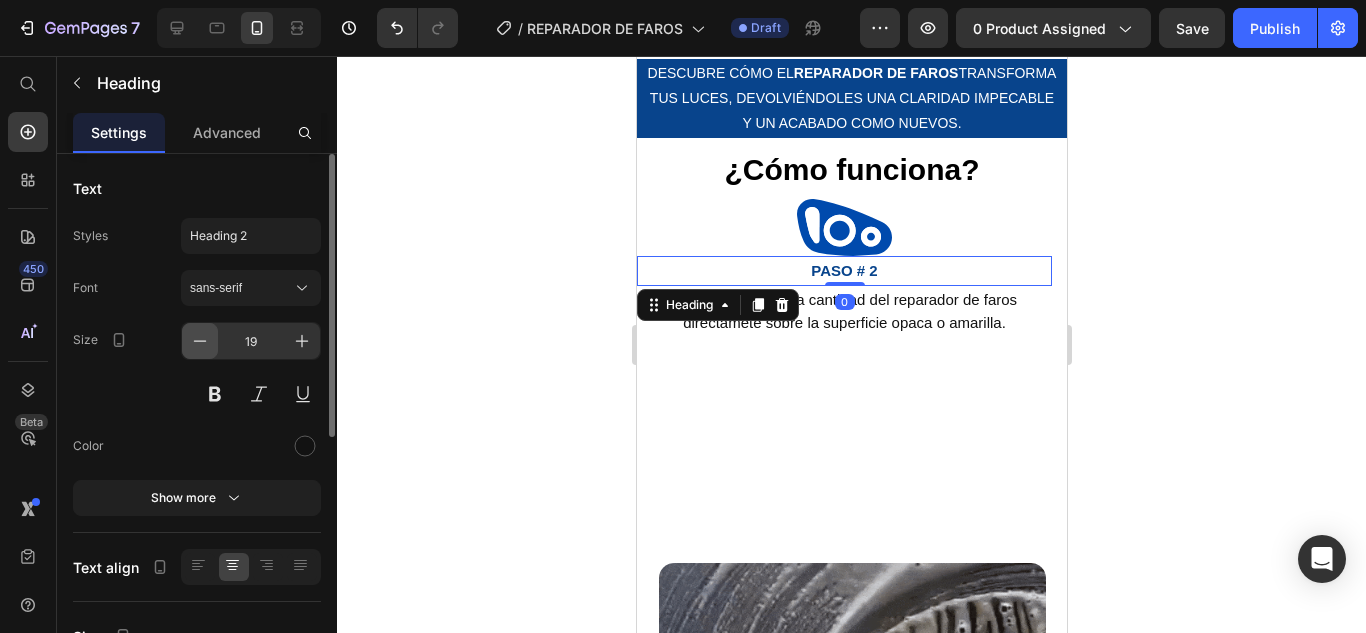 click 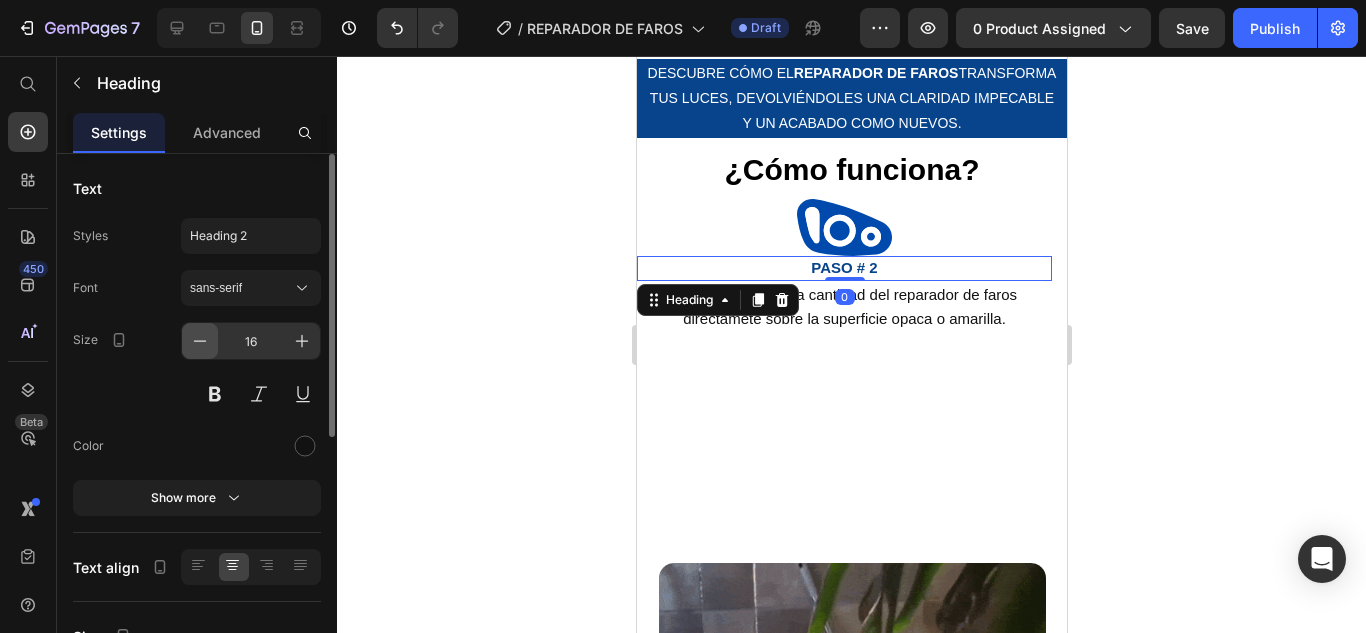 click 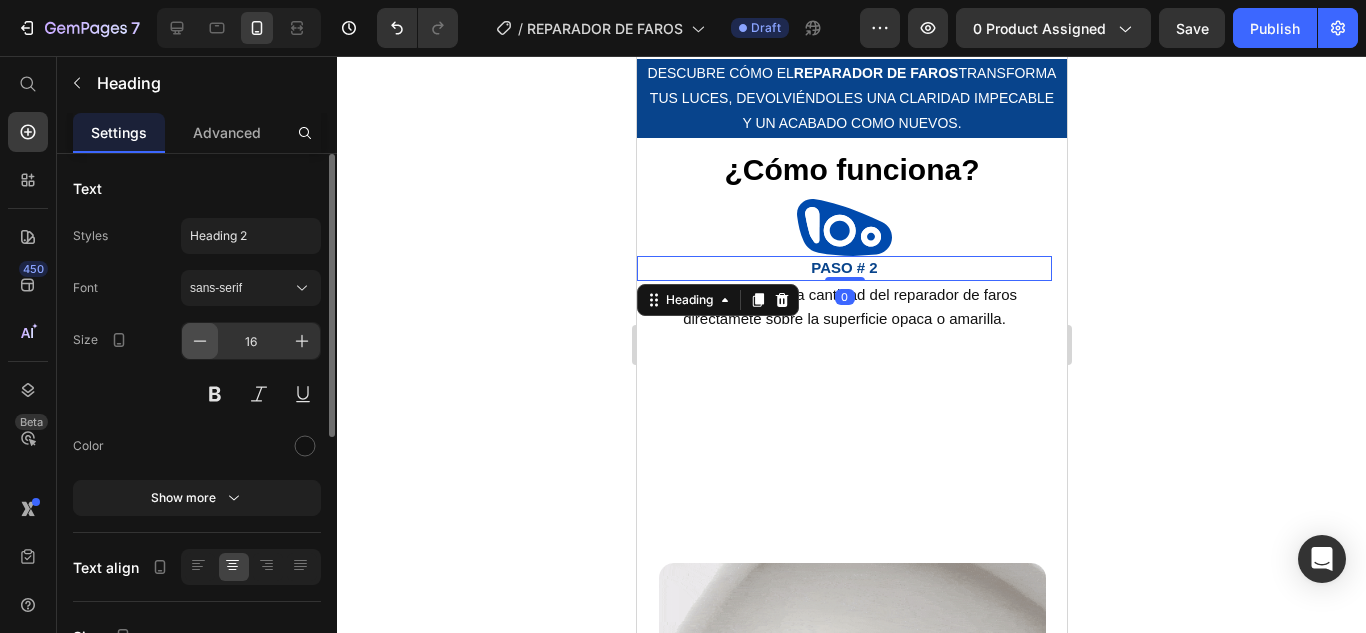 click 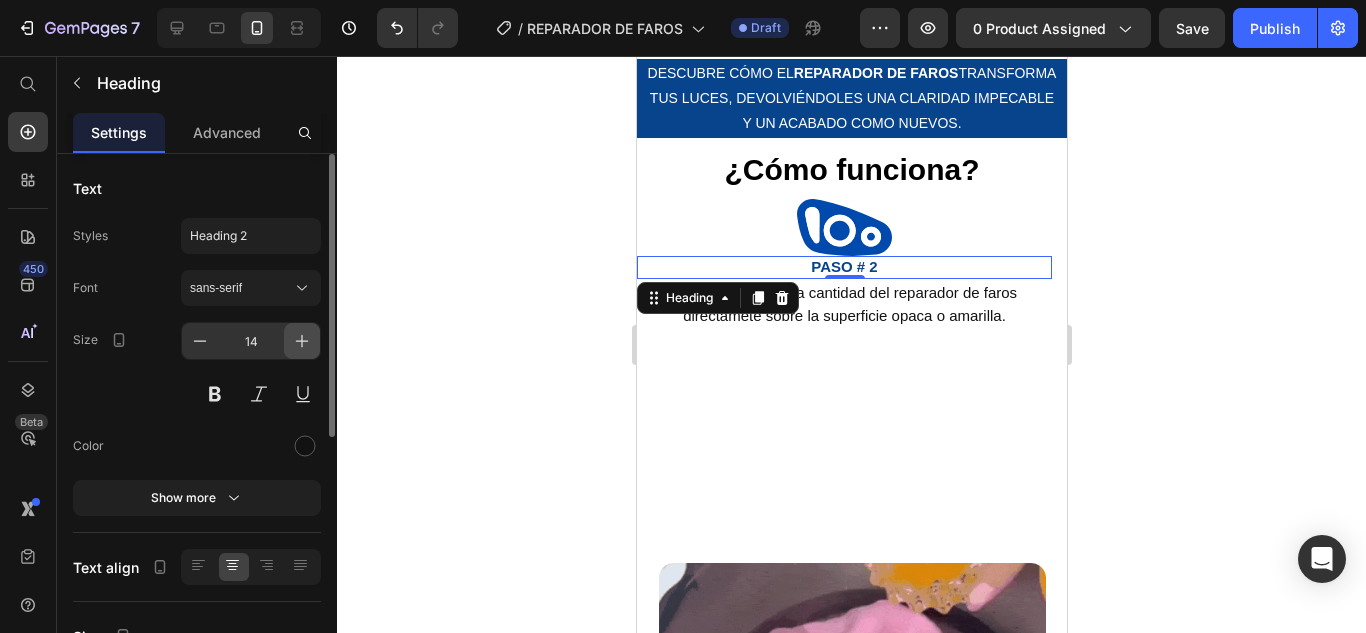click 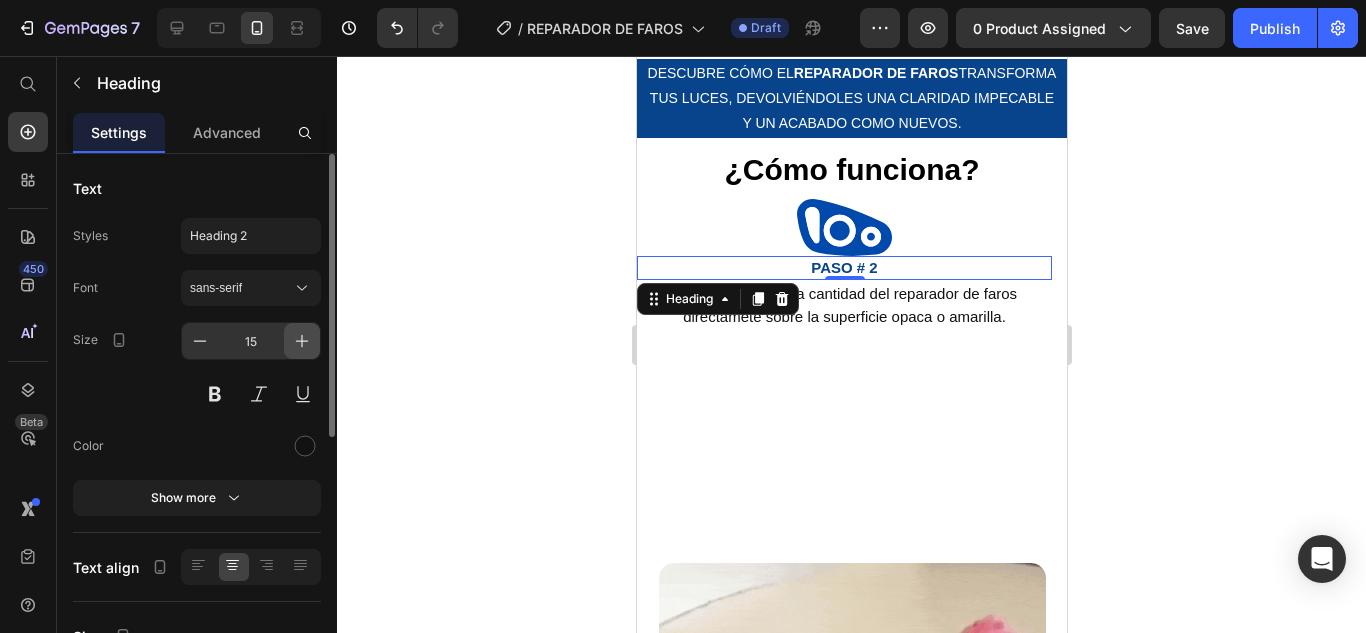click 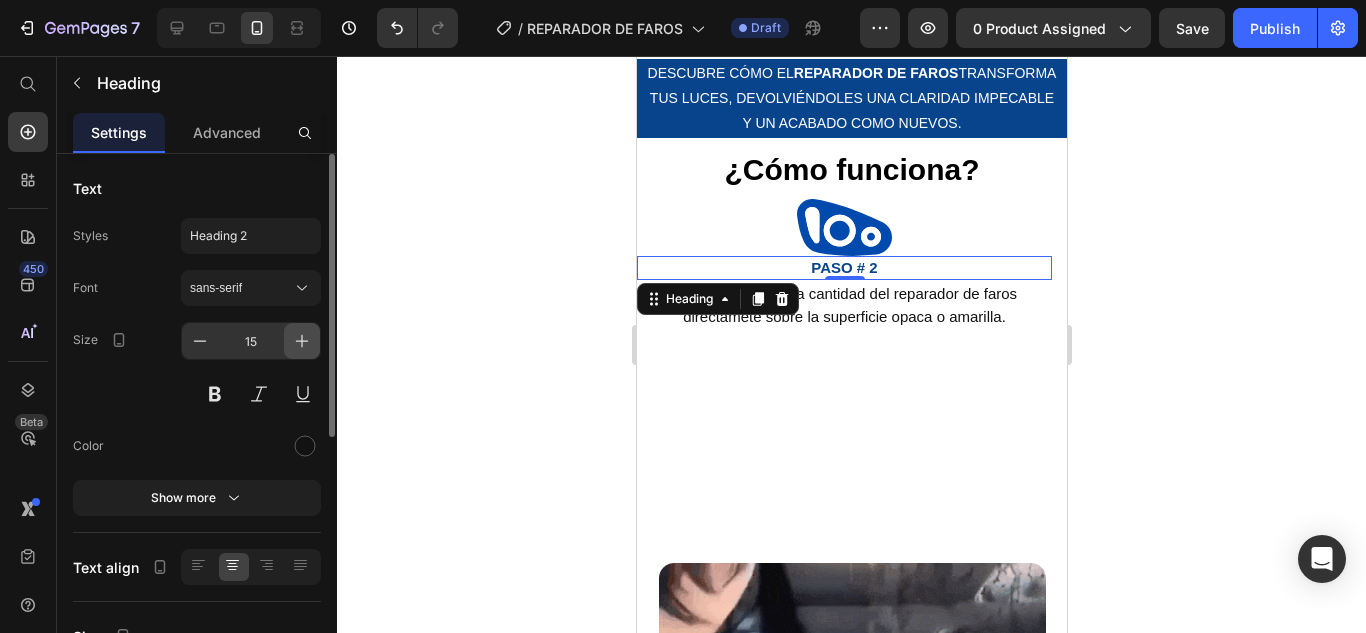 type on "16" 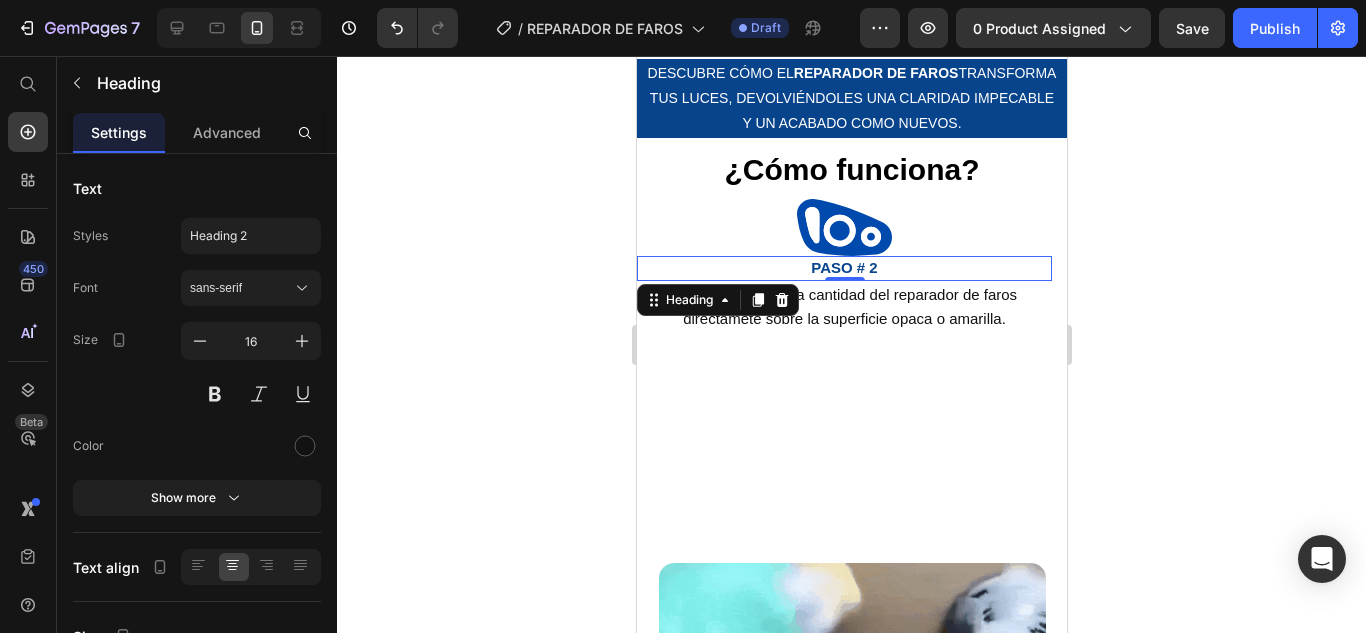 click 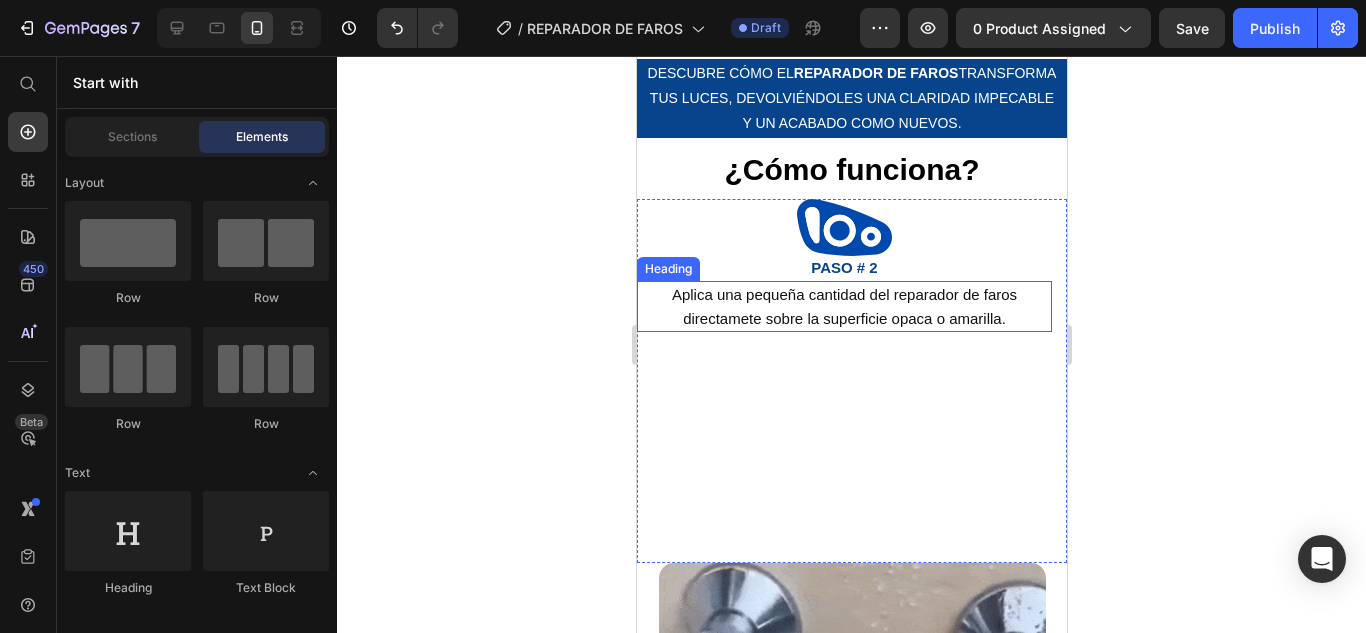 click on "Aplica una pequeña cantidad del reparador de faros directamete sobre la superficie opaca o amarilla." at bounding box center (843, 306) 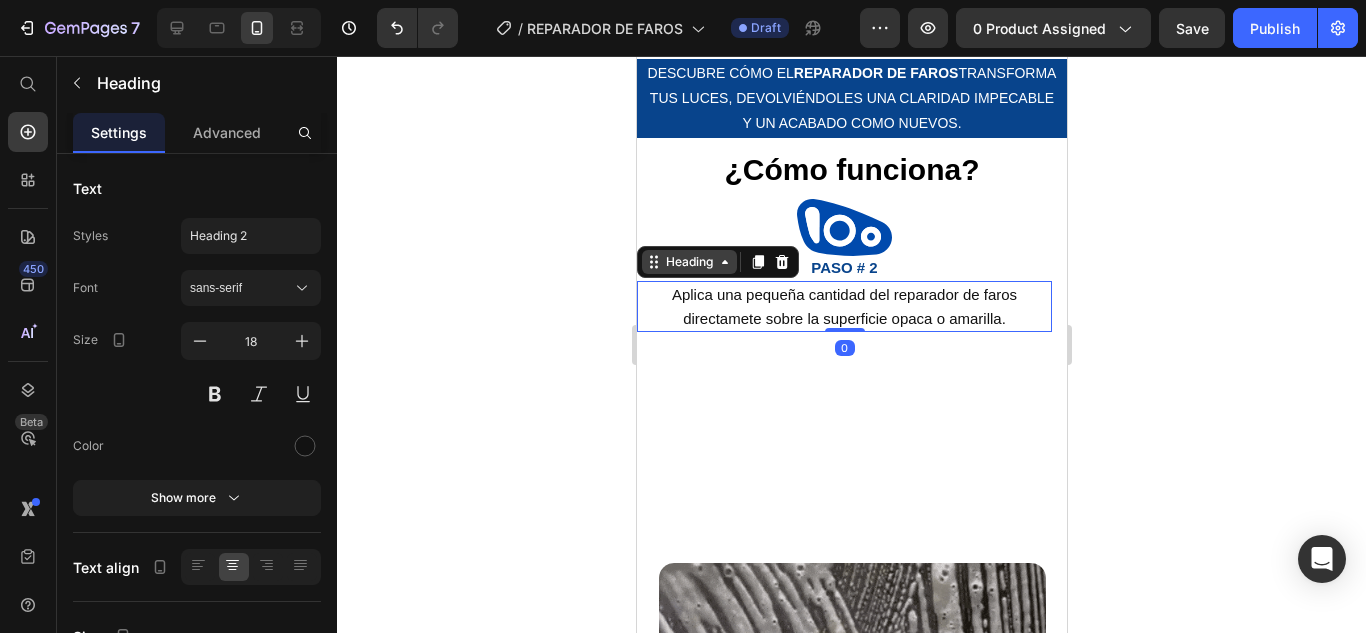 click on "Heading" at bounding box center [688, 262] 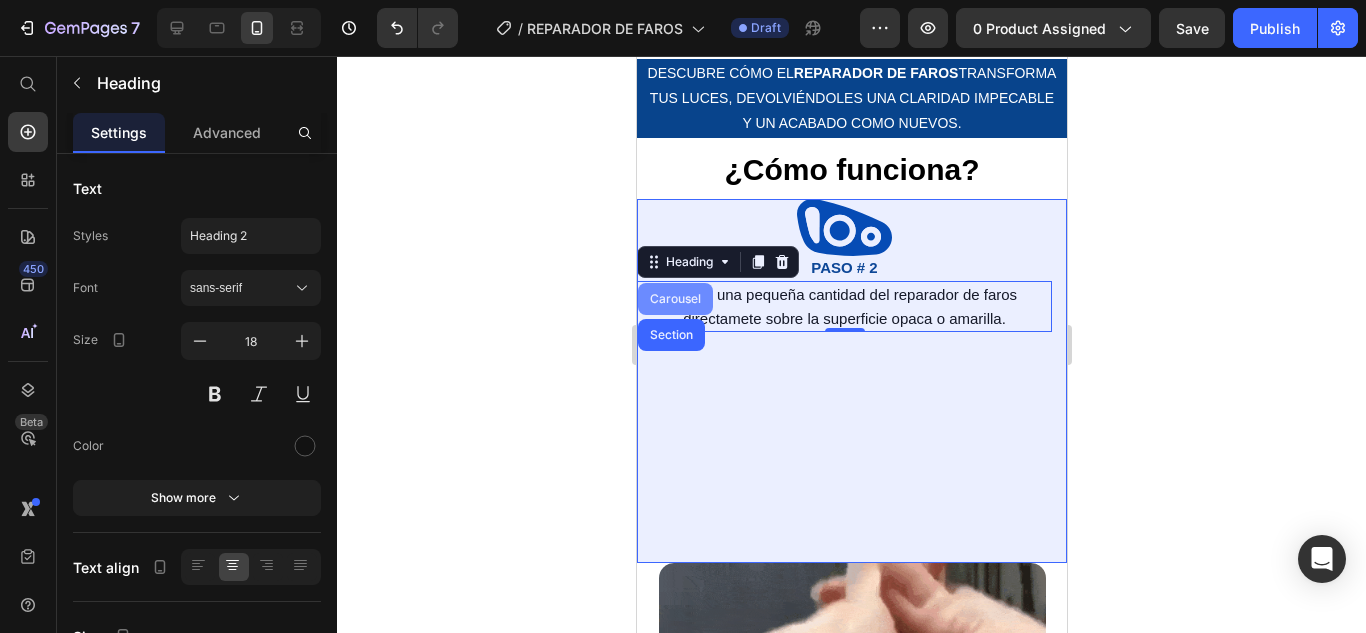 click on "Carousel" at bounding box center (674, 299) 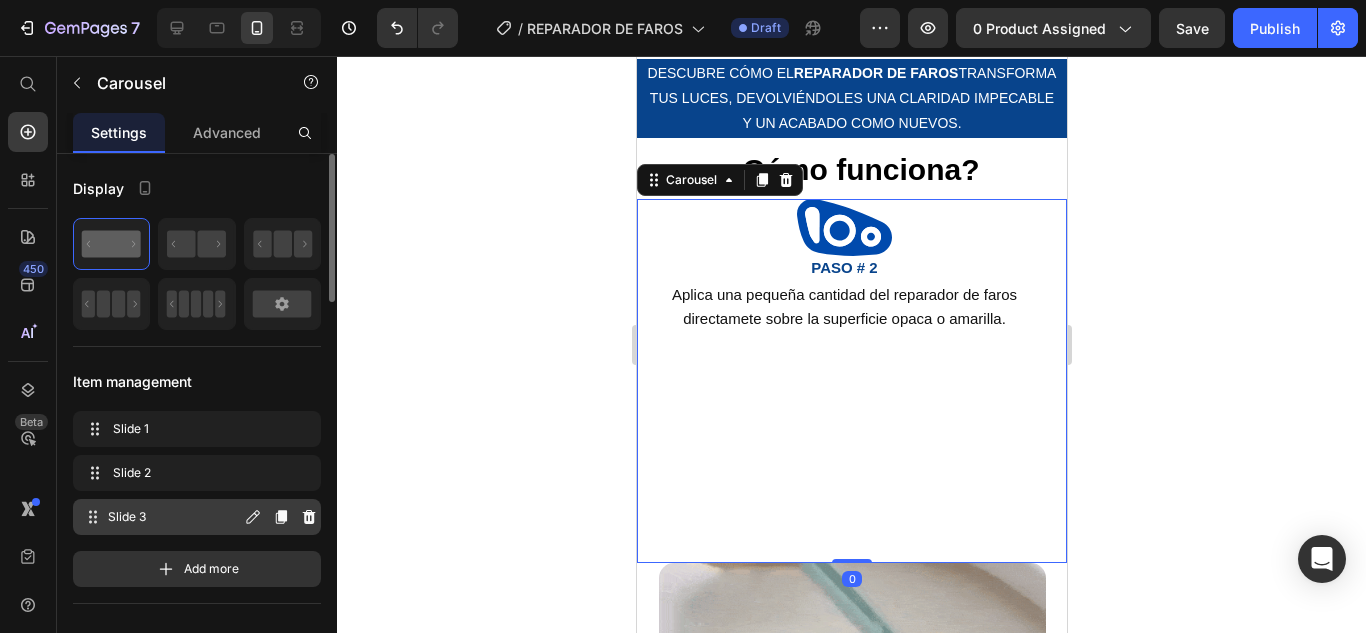click on "Slide 3" at bounding box center (174, 517) 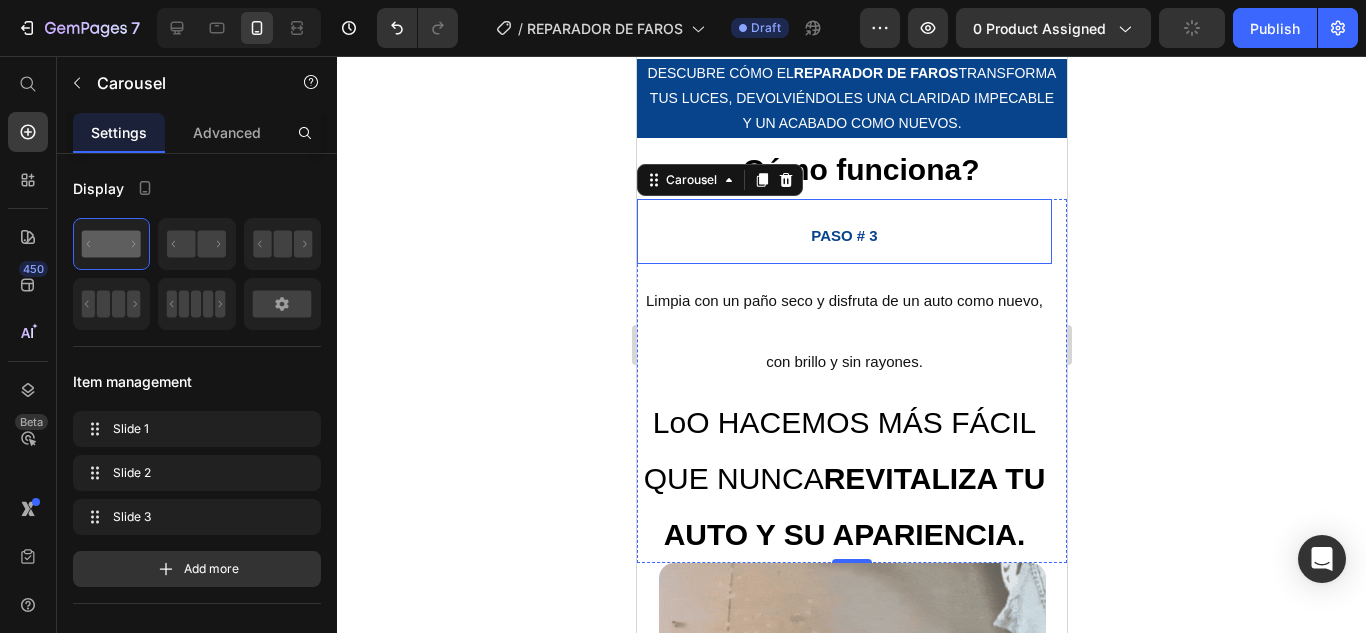 click on "PASO # 3" at bounding box center [843, 330] 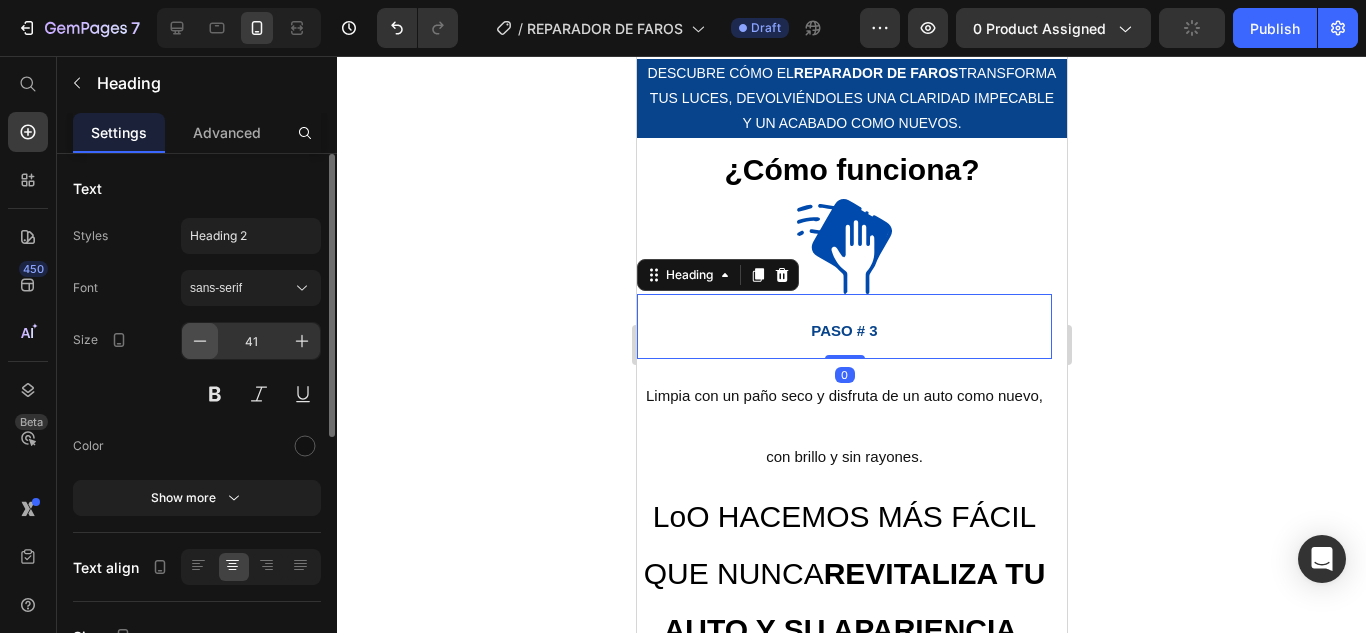 click 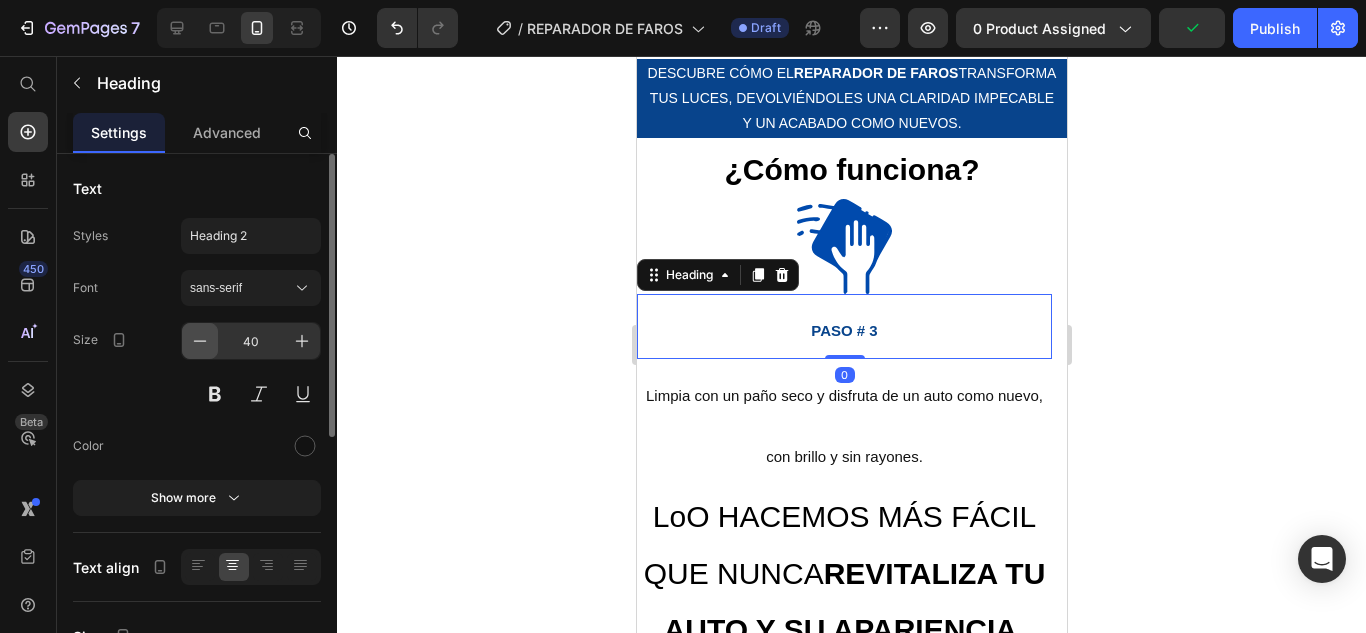 click 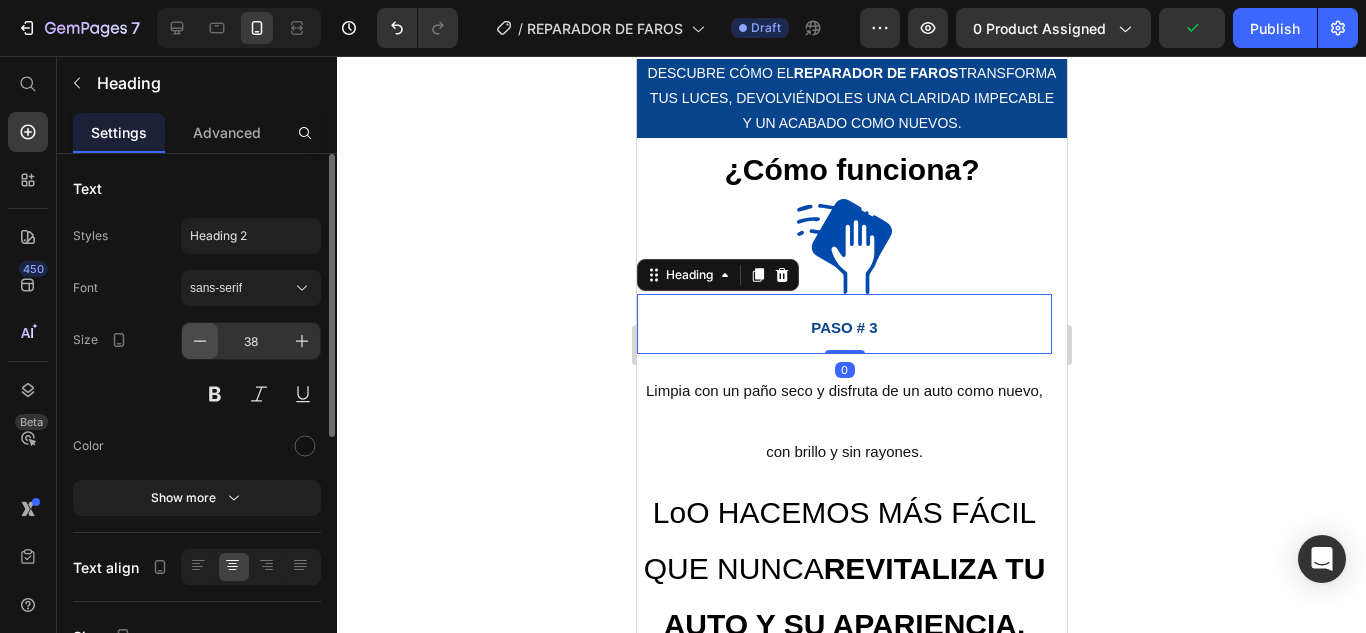 click 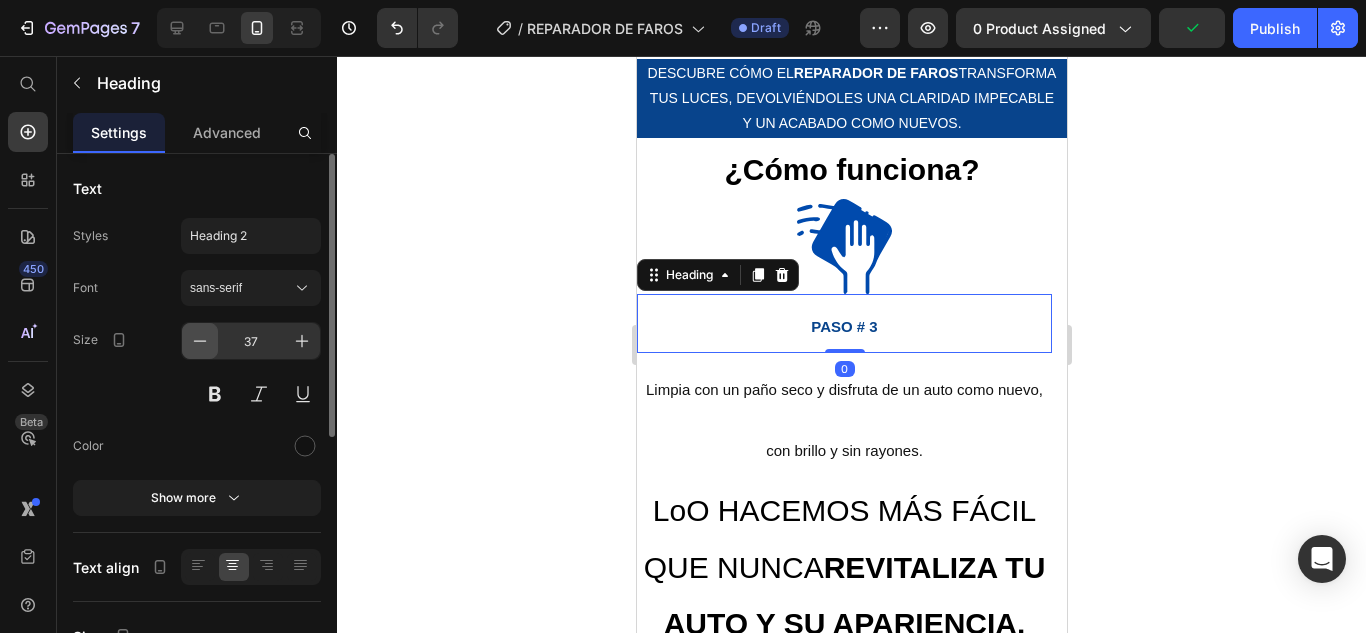 click 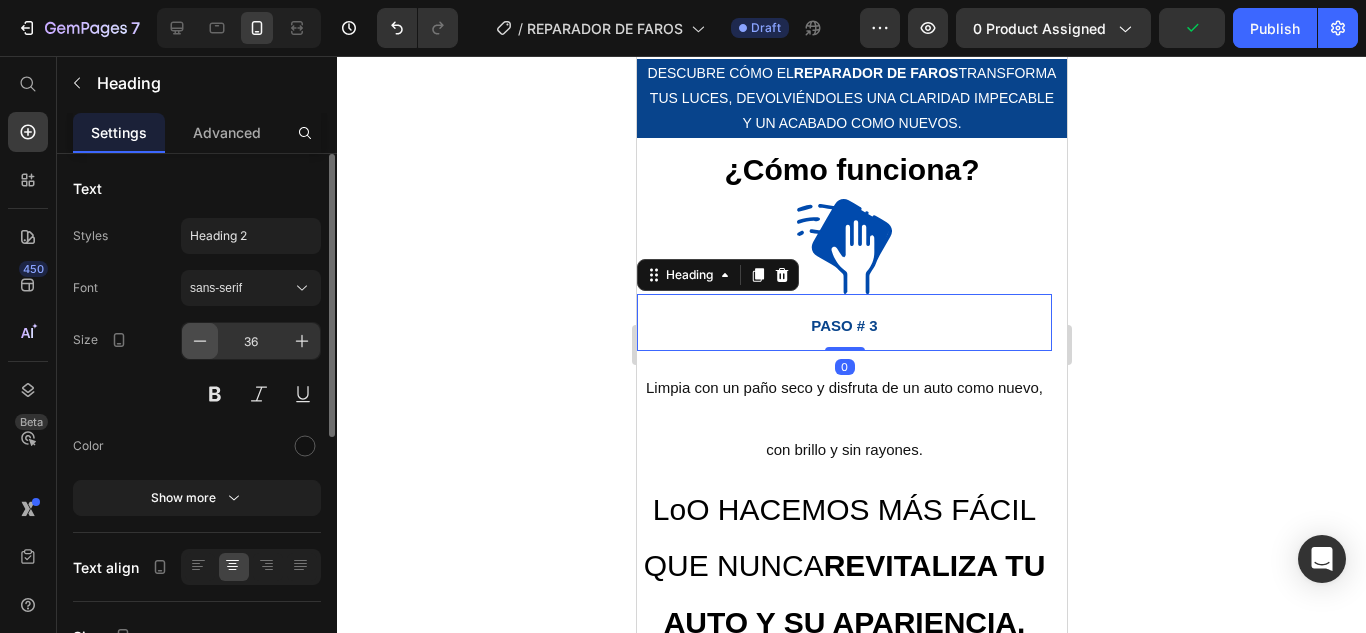 click 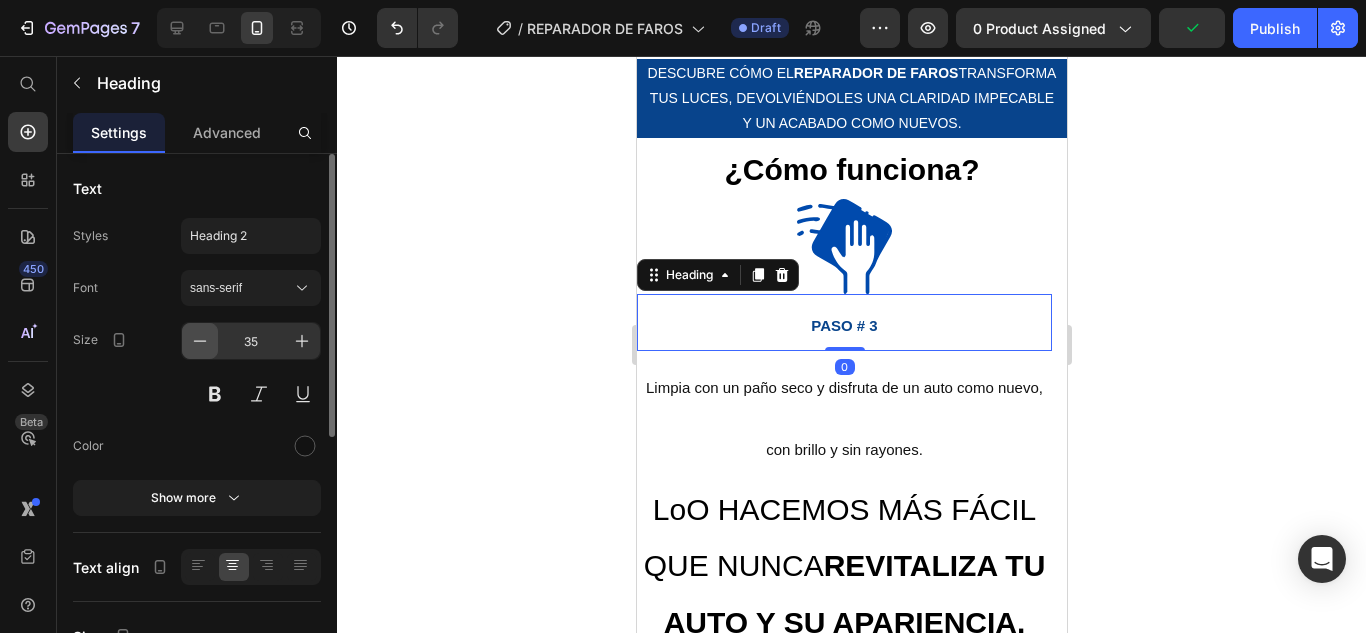 click 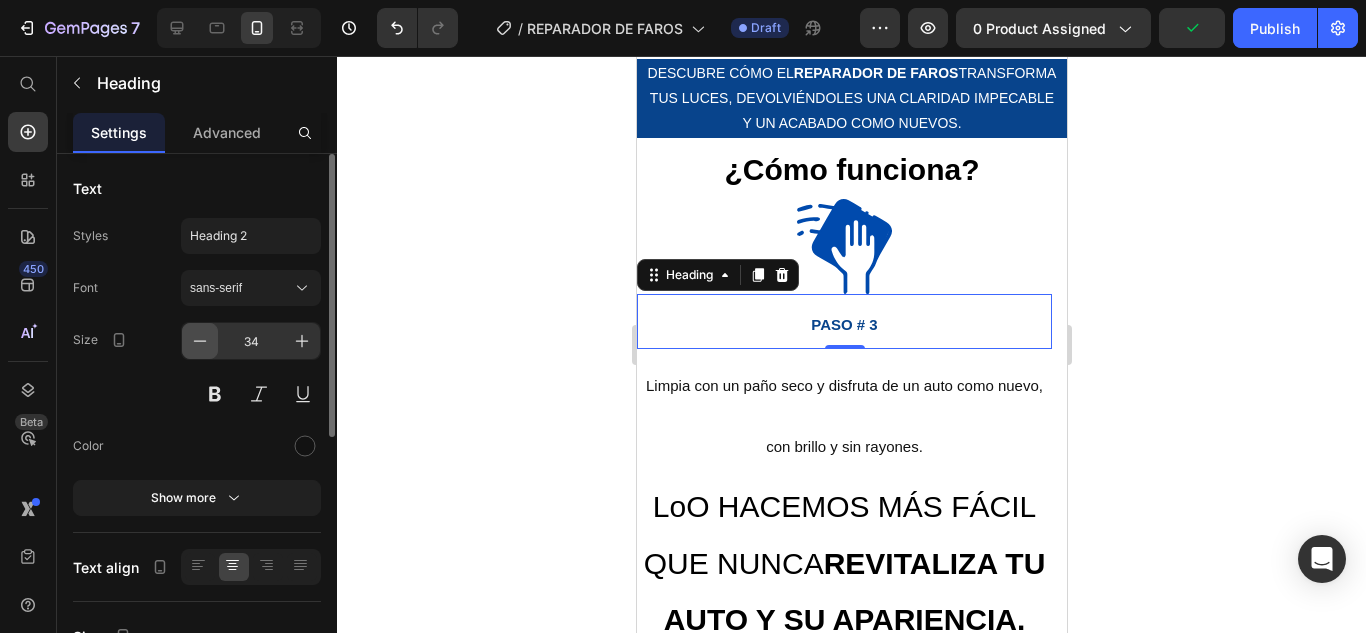 click 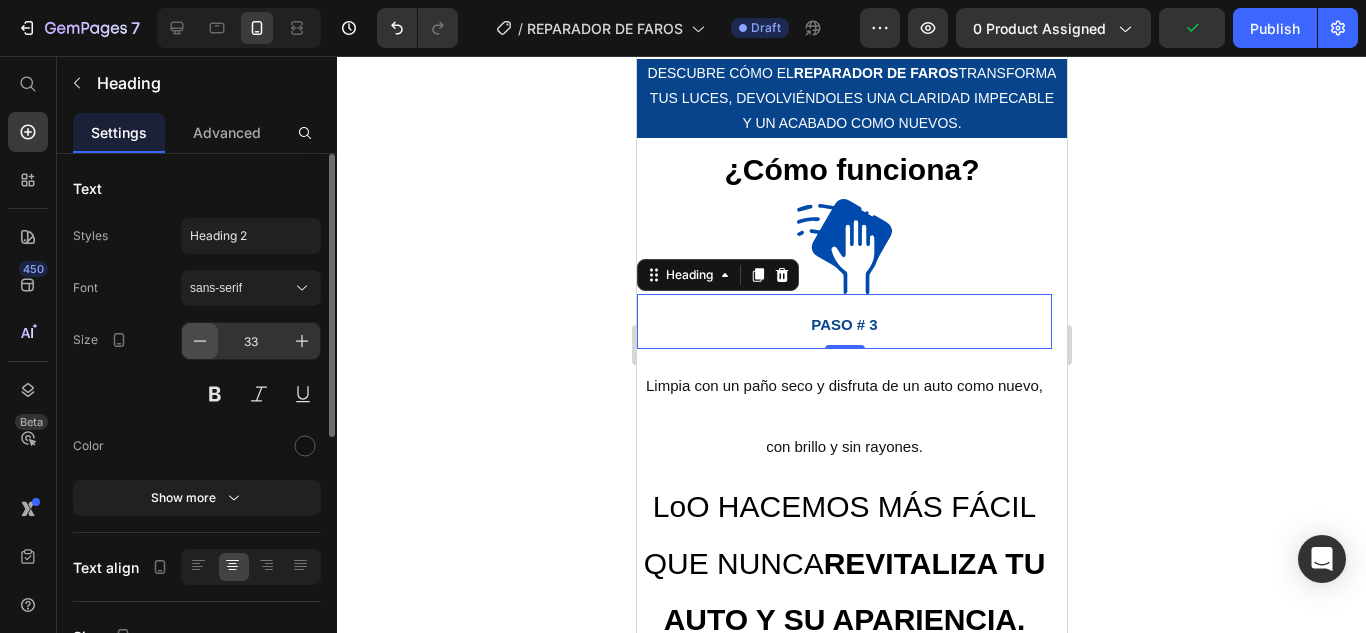click 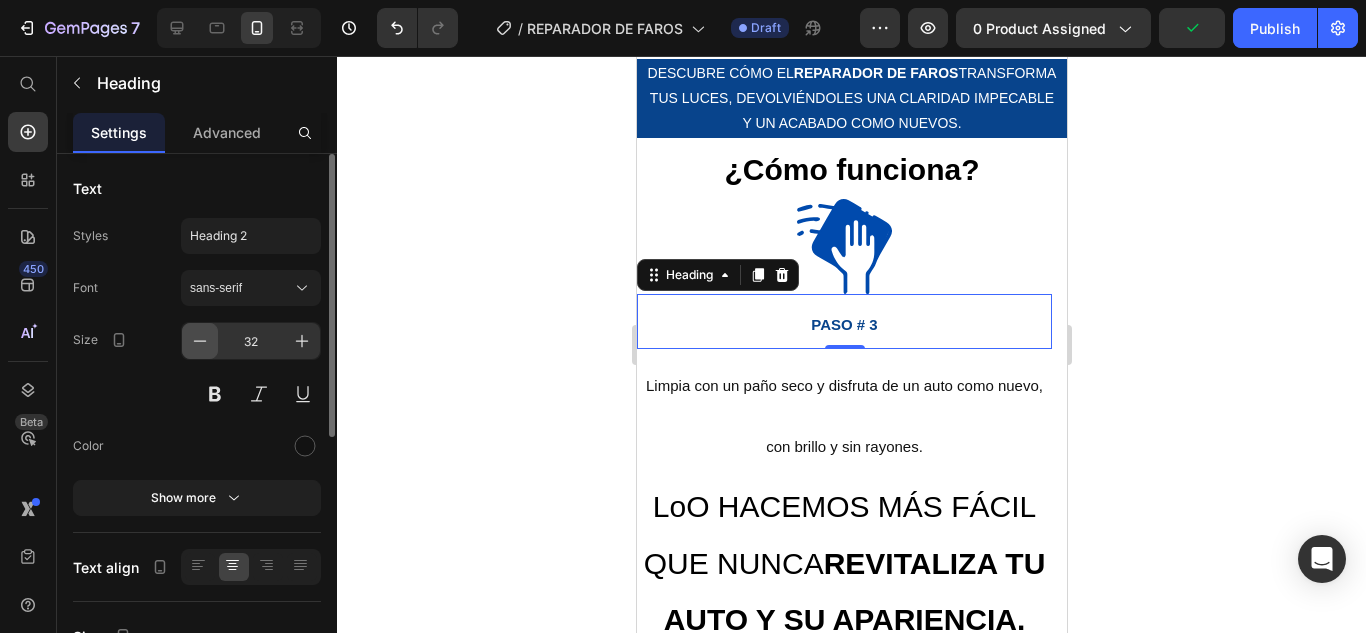click 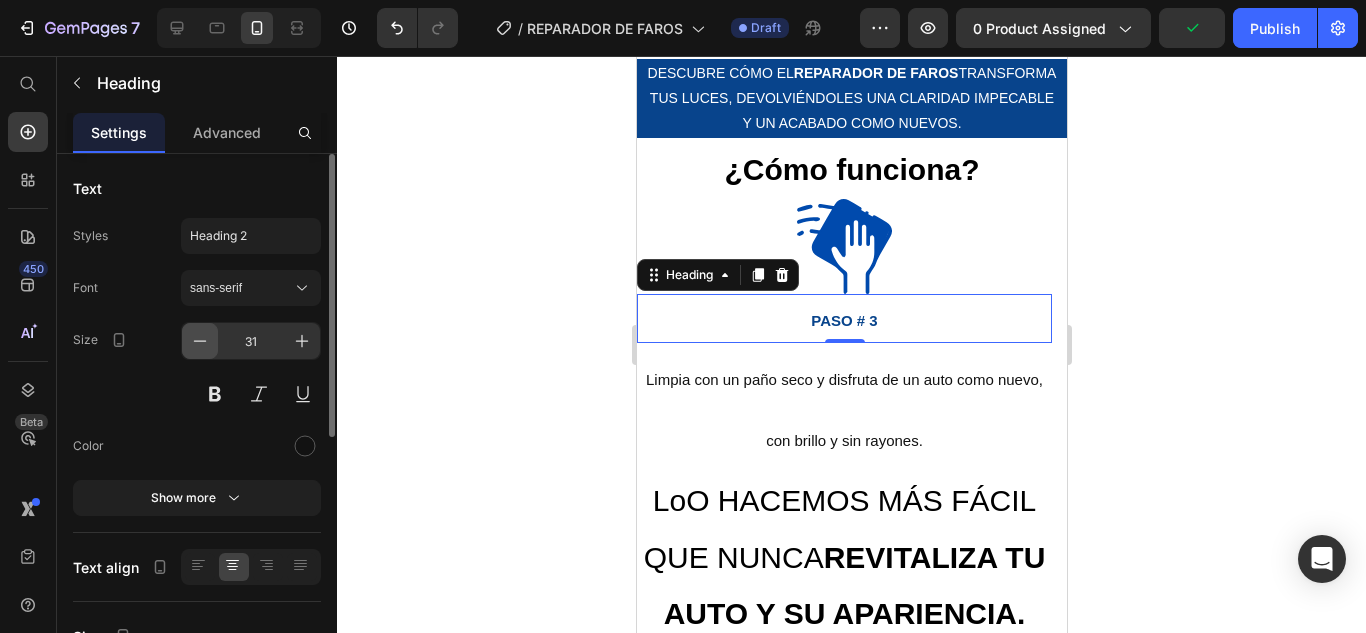 click 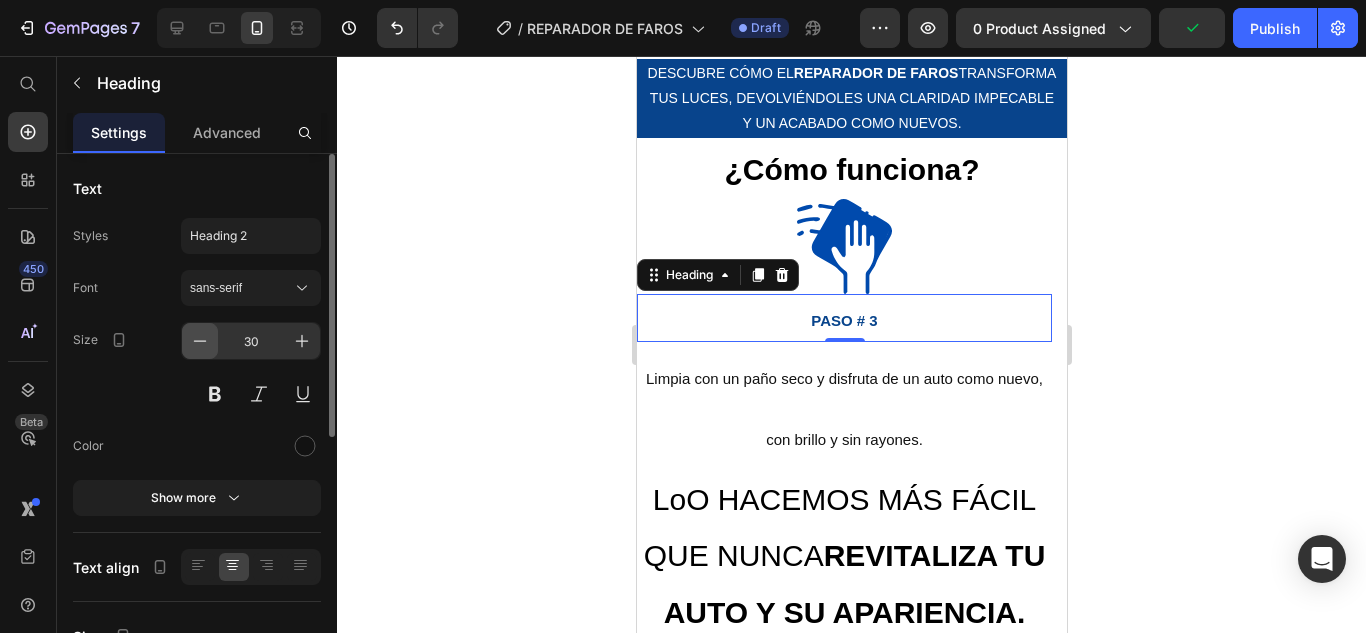 click 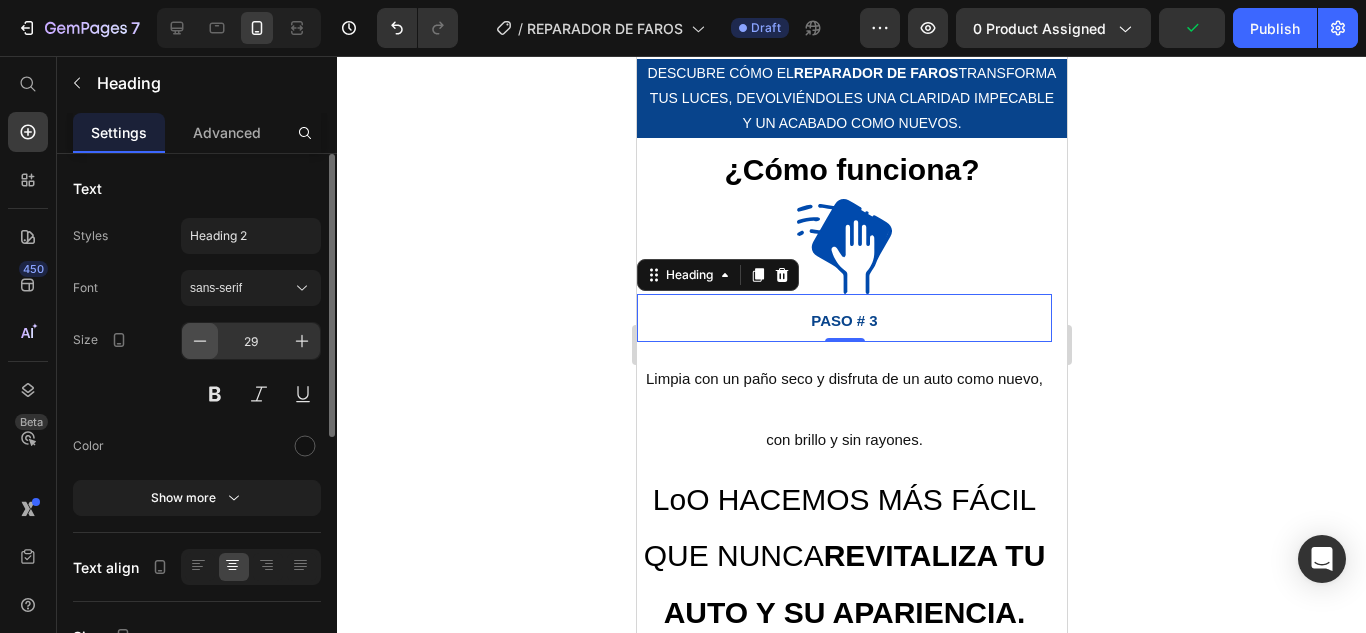 click 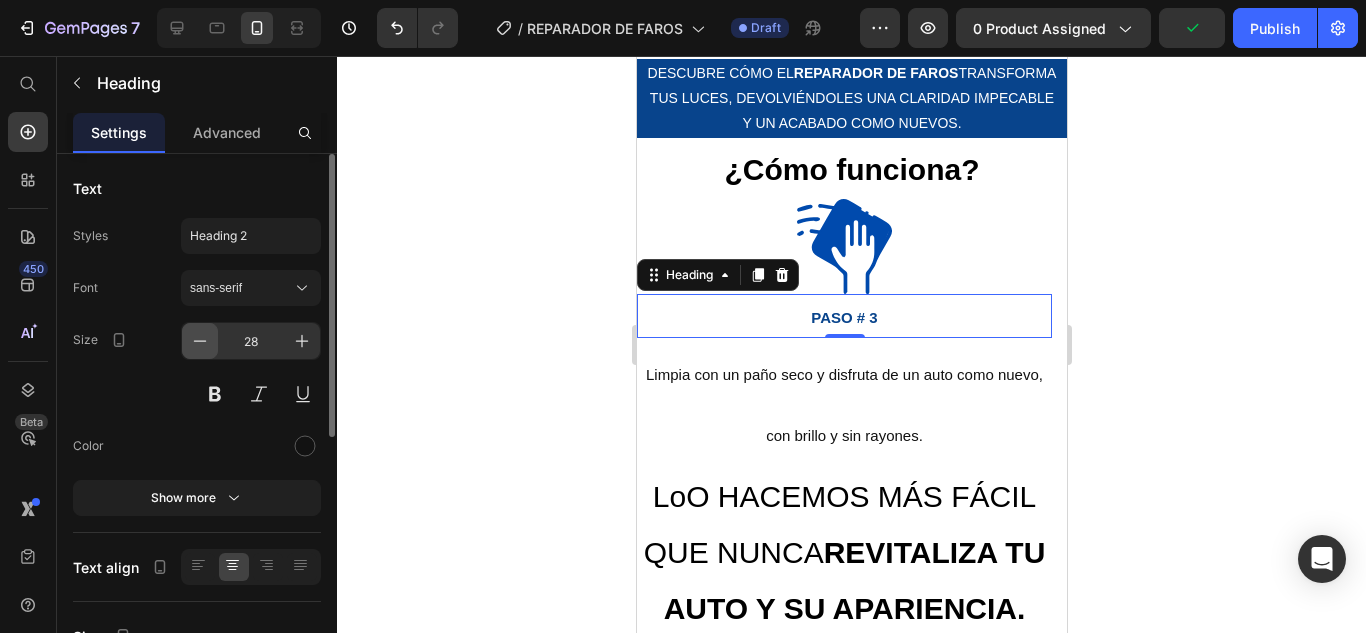 click 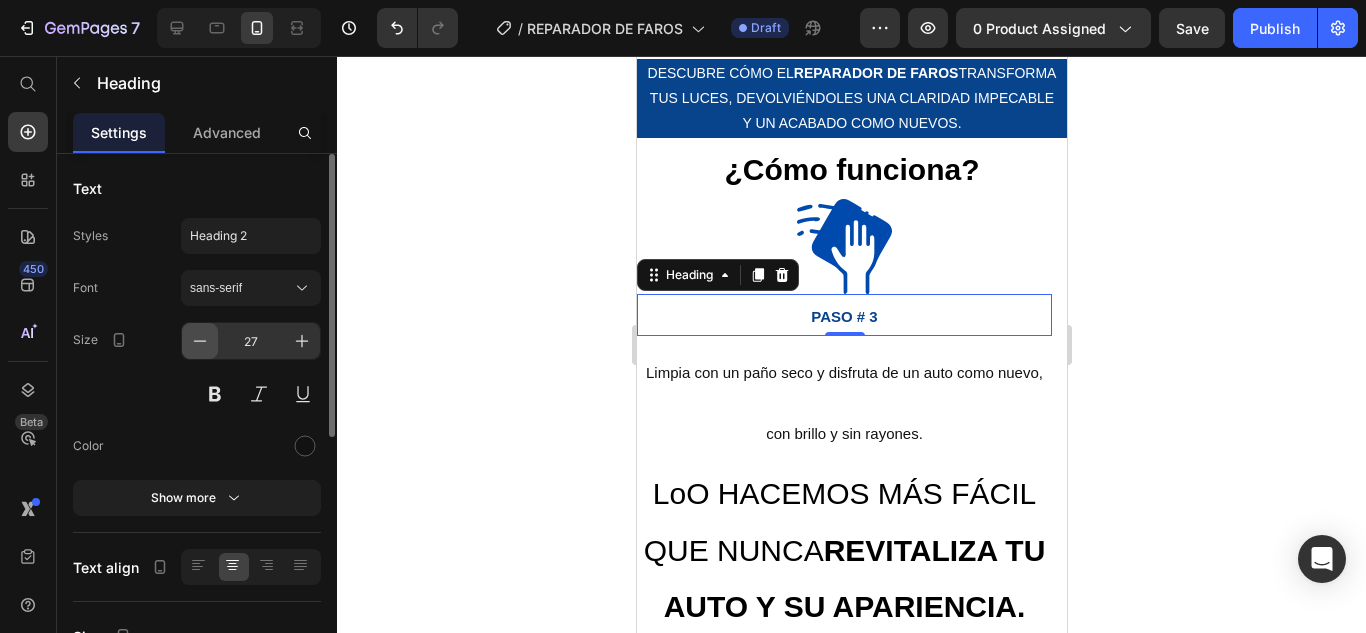 click 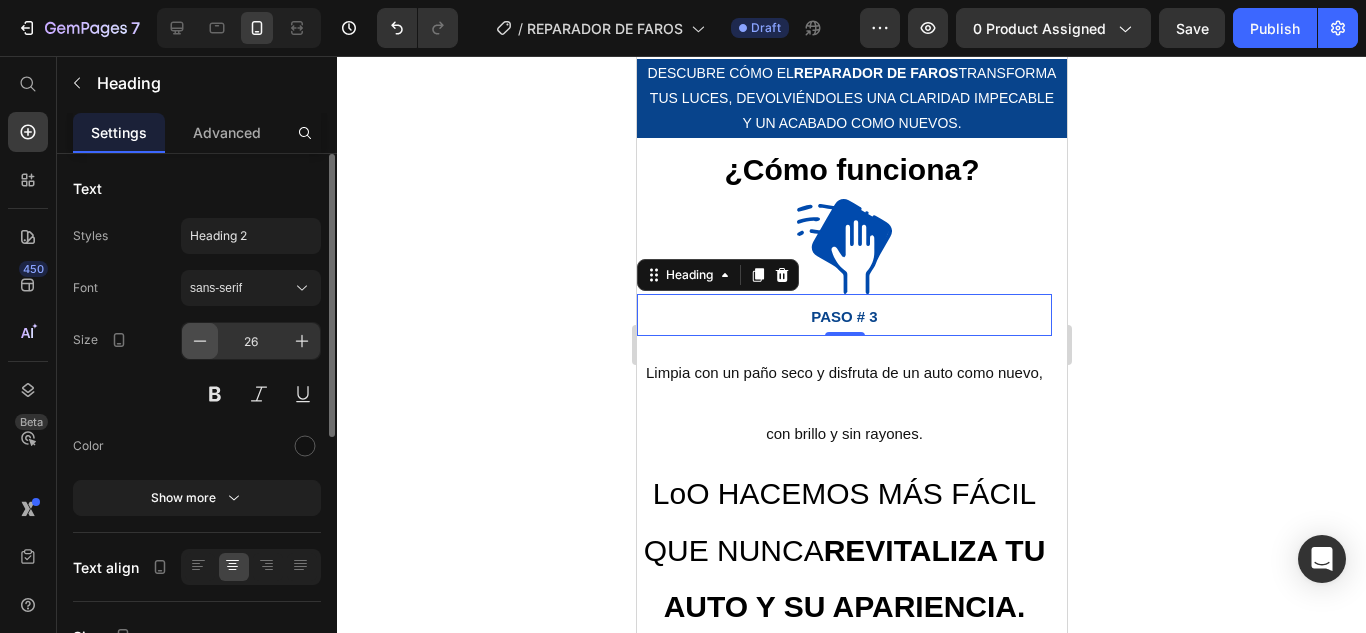 click 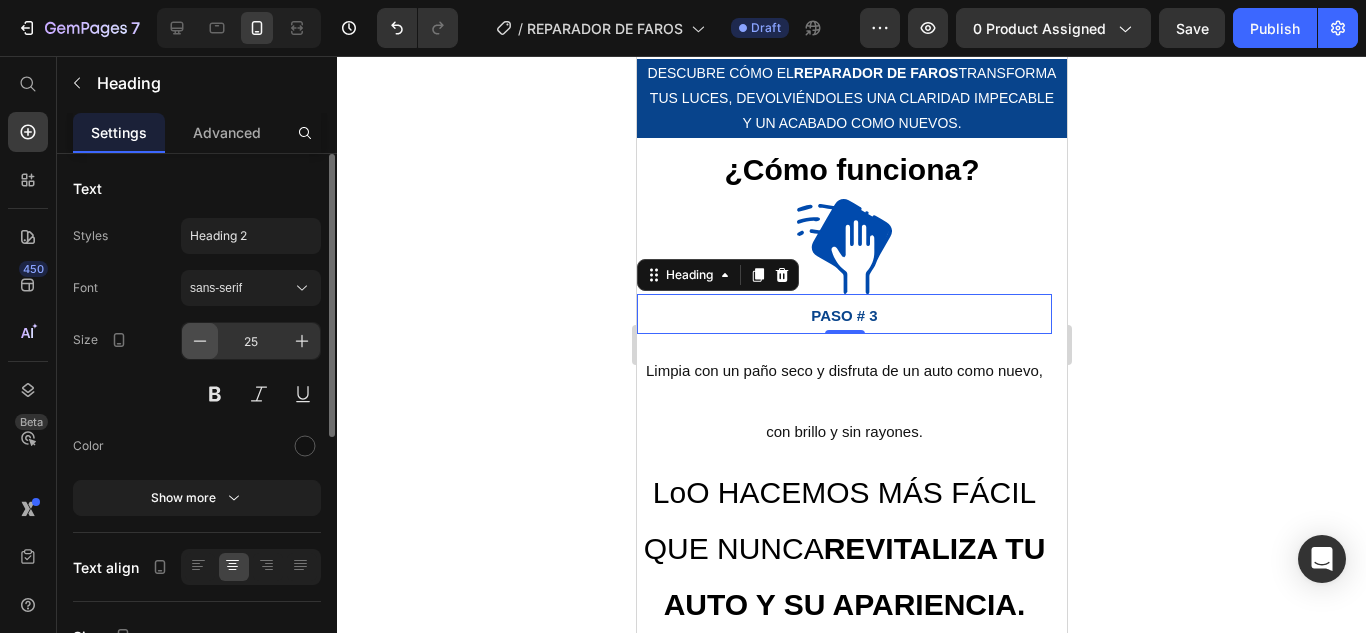 click 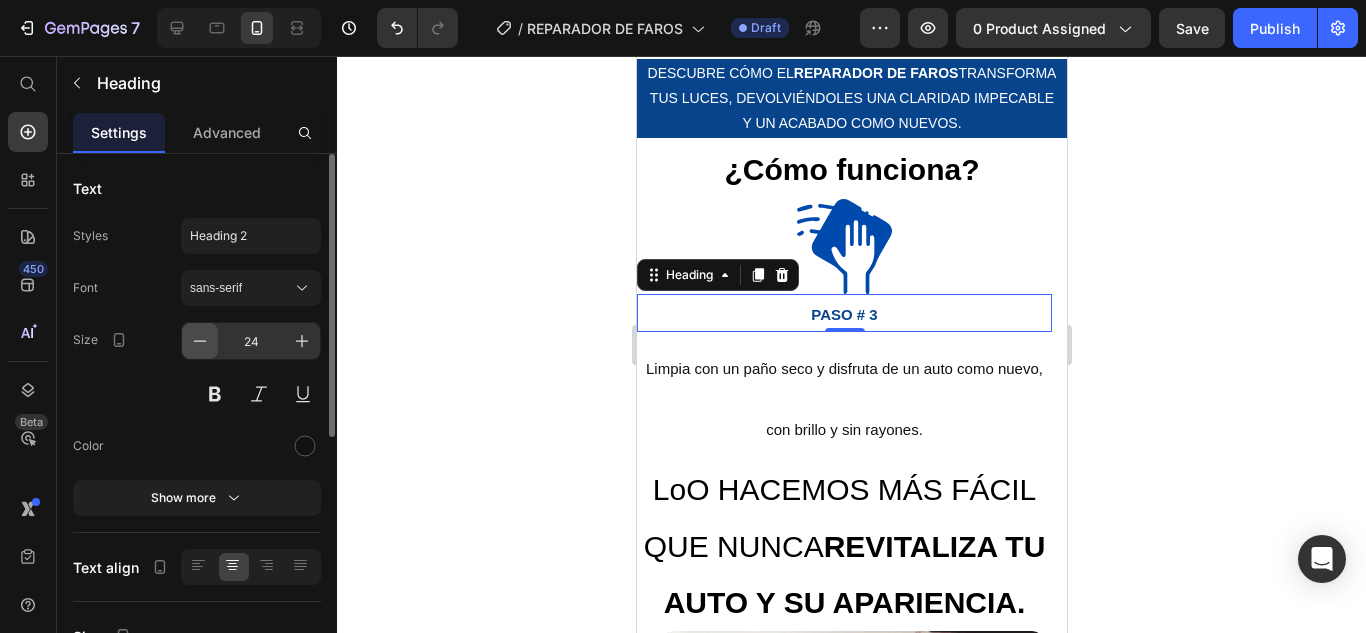 click 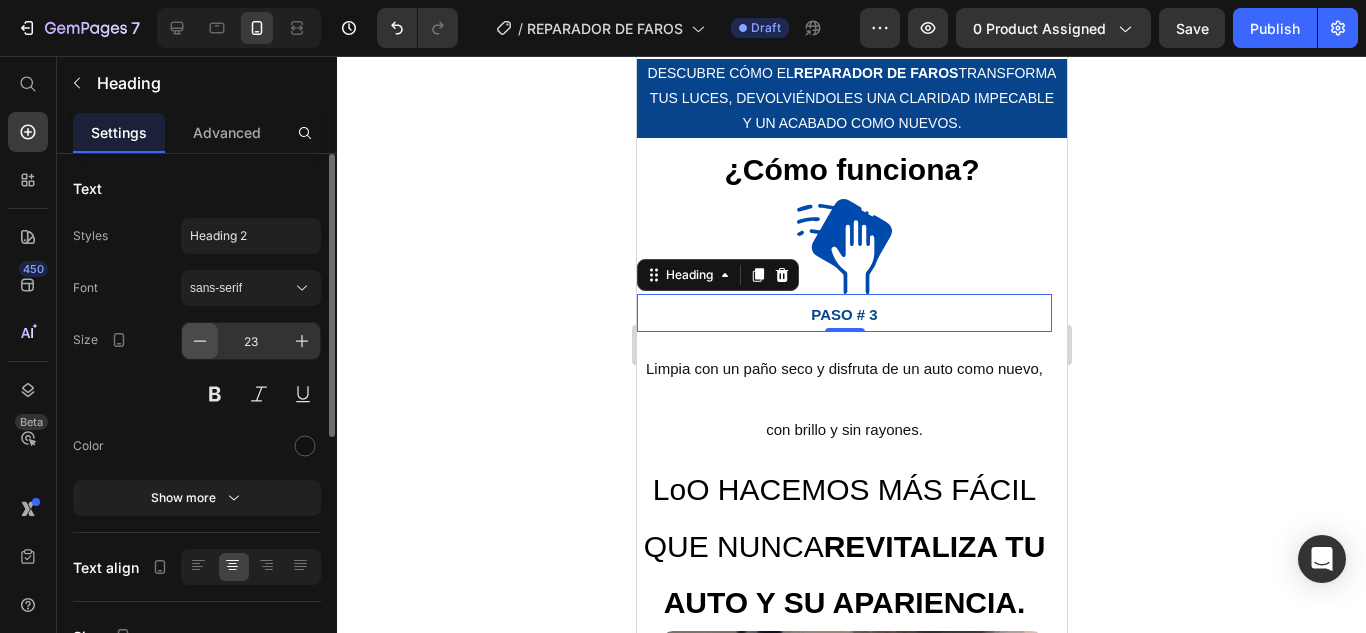 click 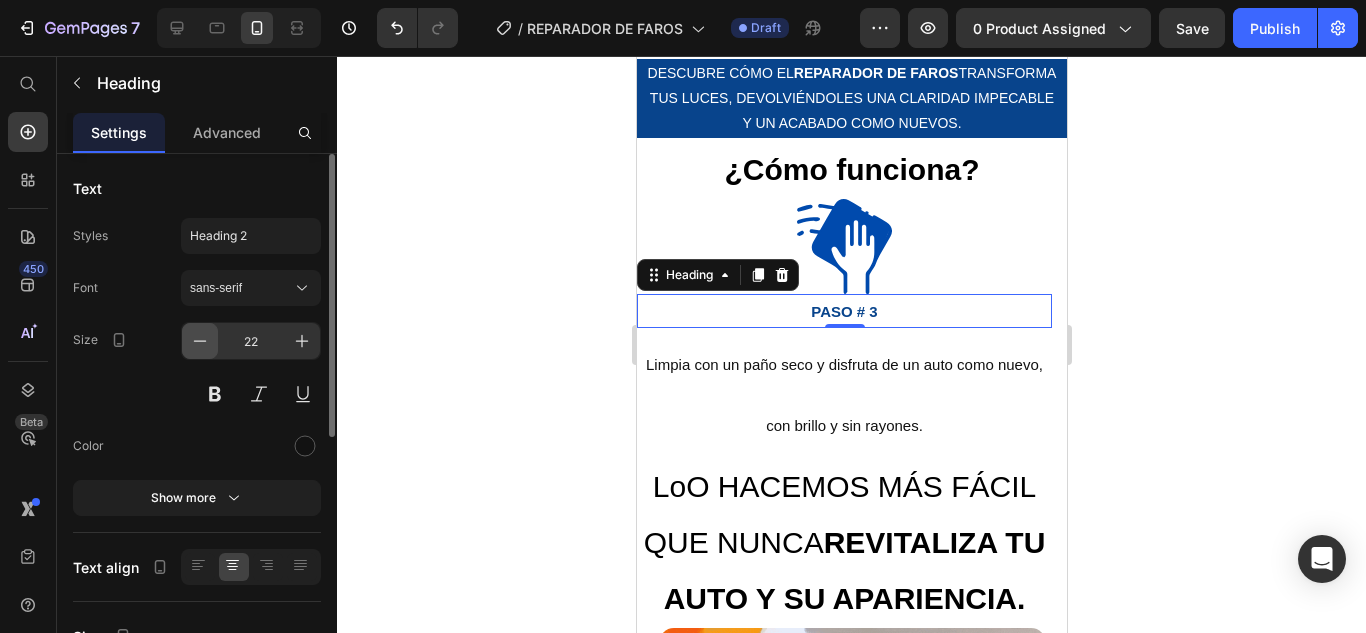 click 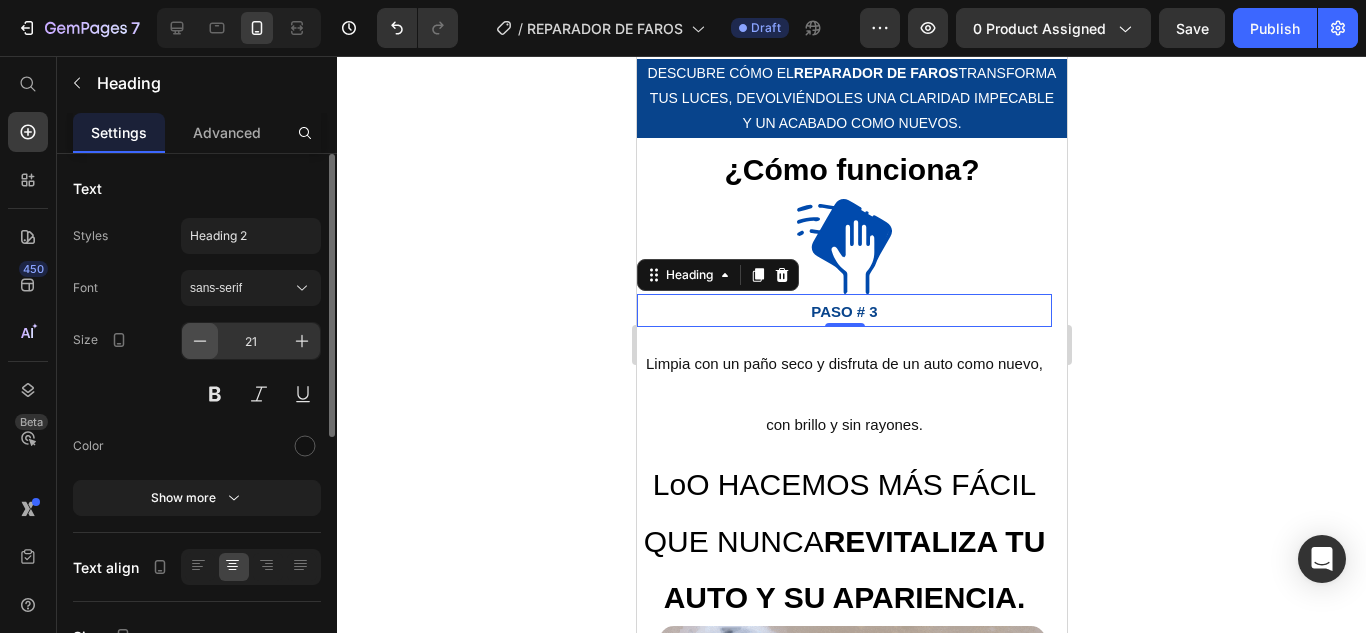 click 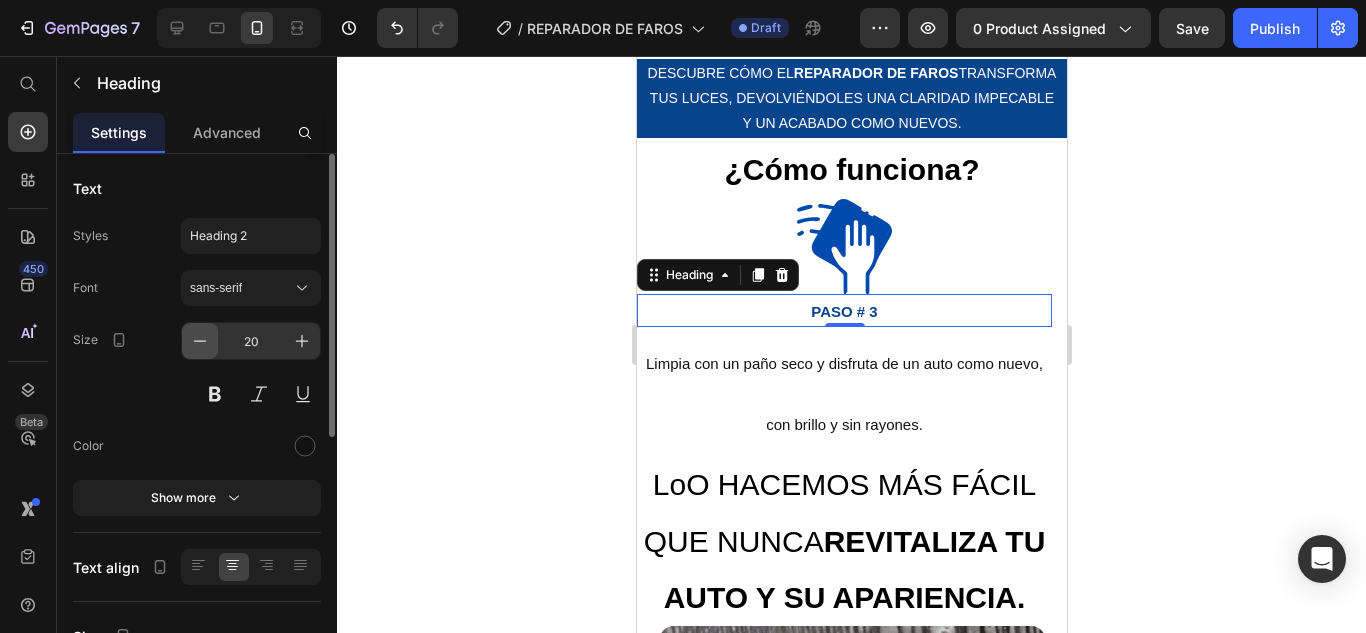 click 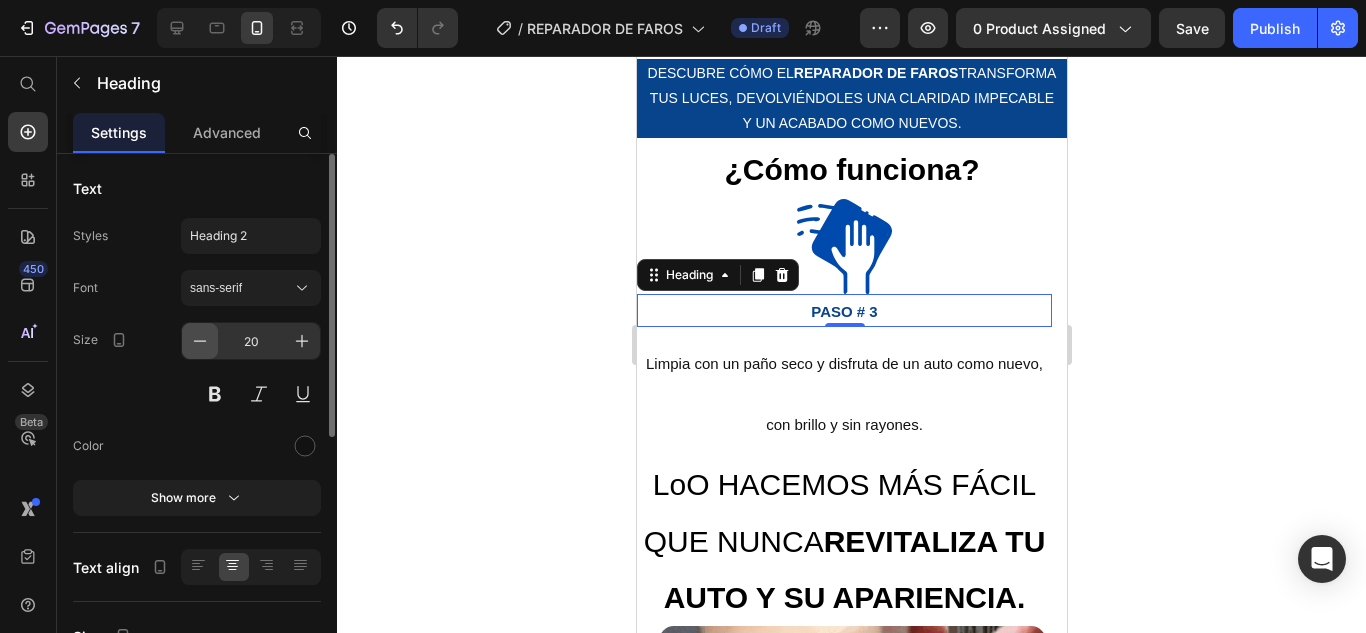 click 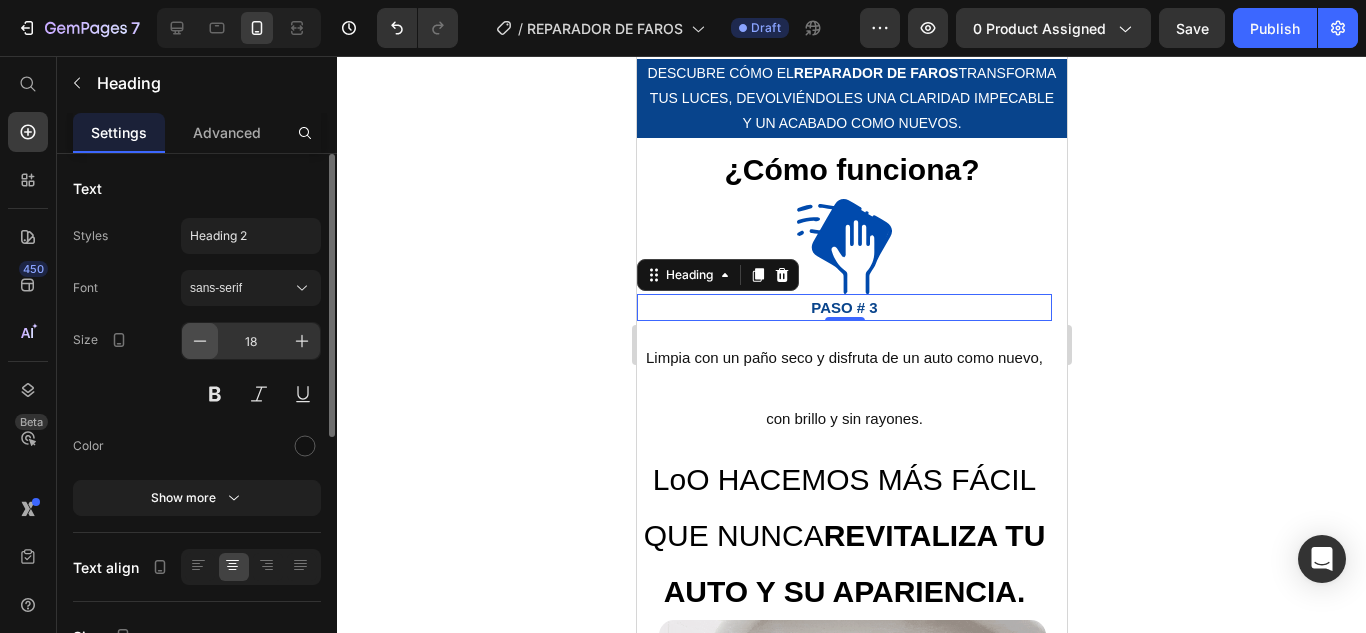 click 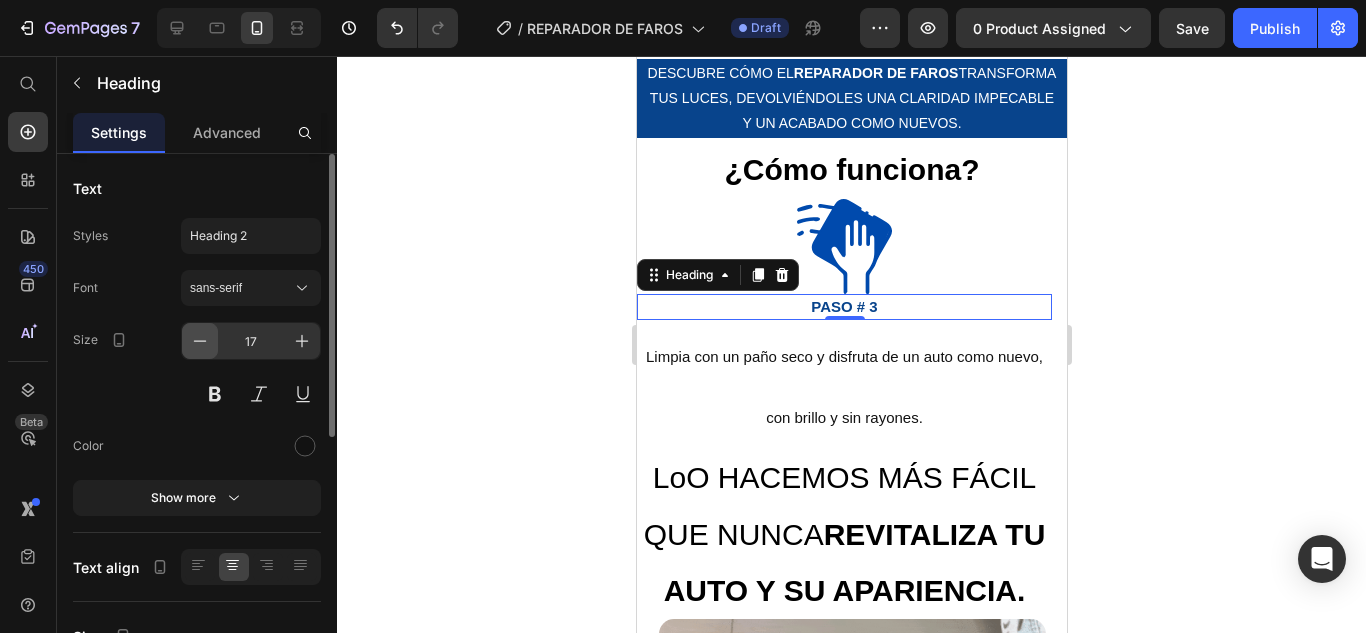 click 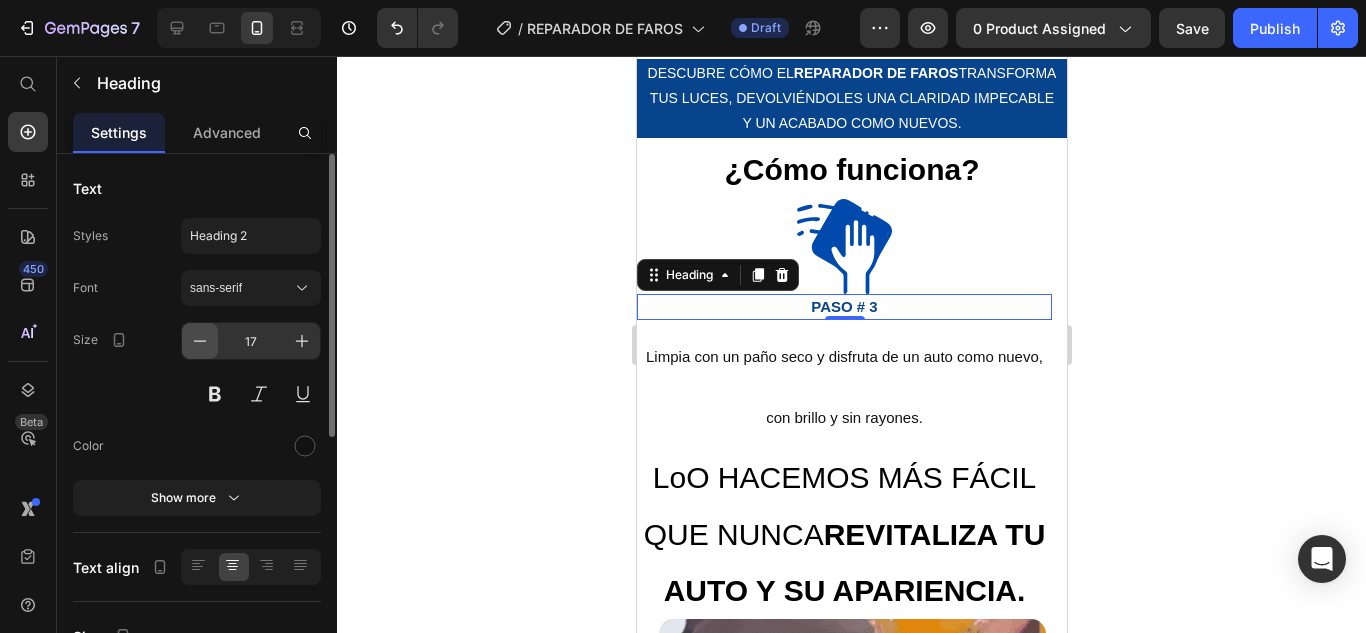 type on "16" 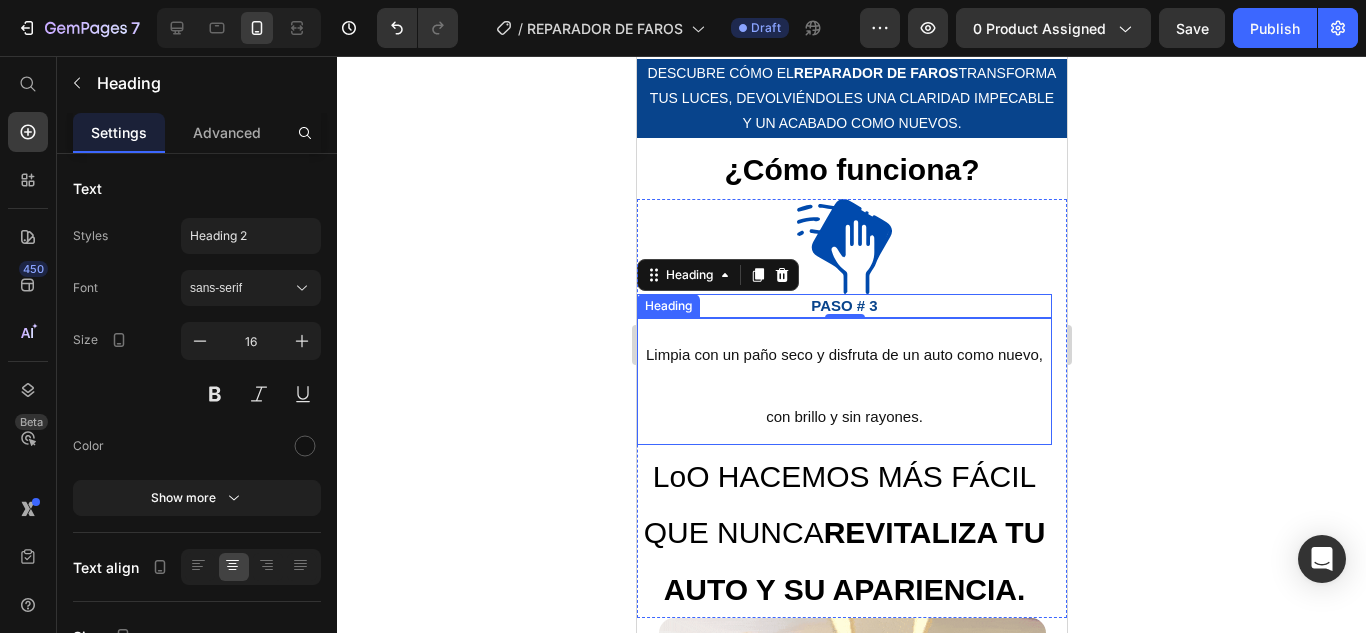 click on "Limpia con un paño seco y disfruta de un auto como nuevo, con brillo y sin rayones." at bounding box center [843, 385] 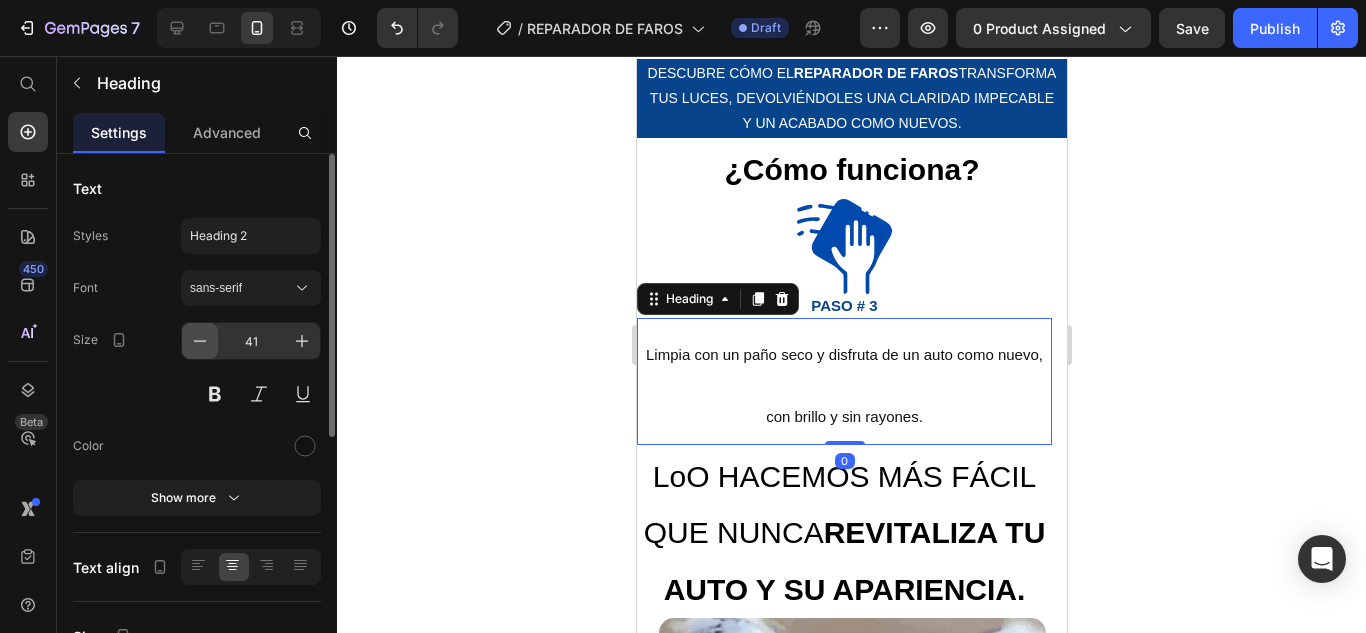 click 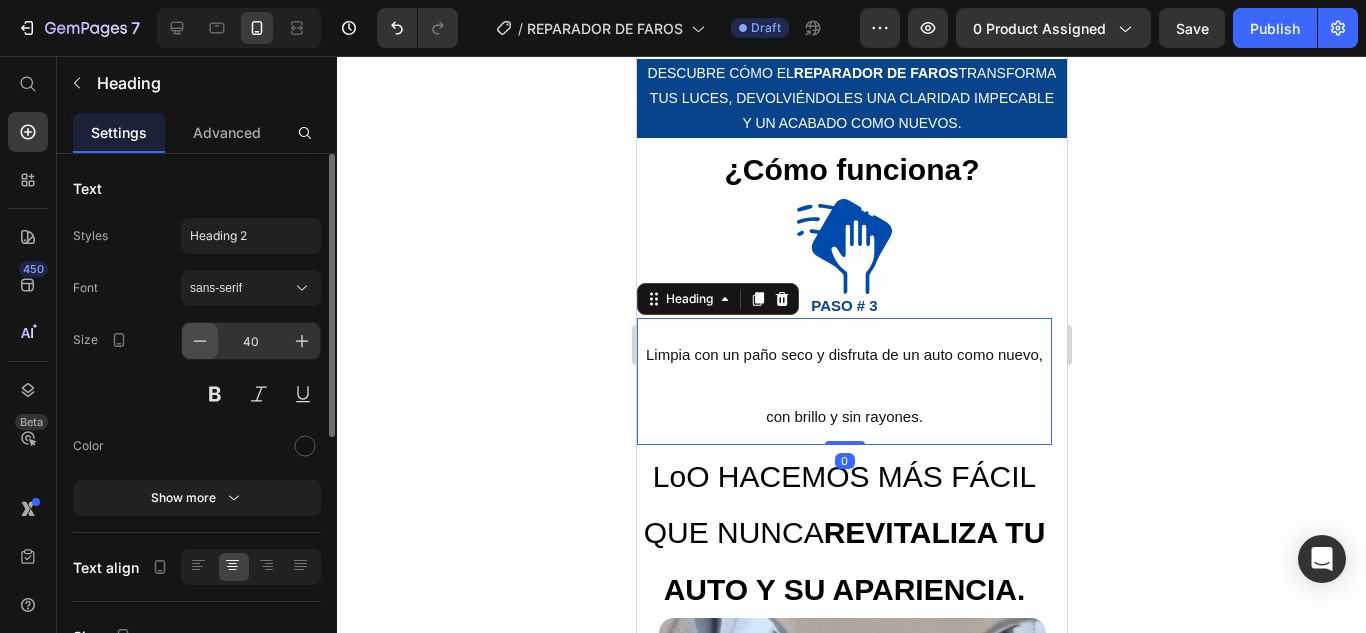 click 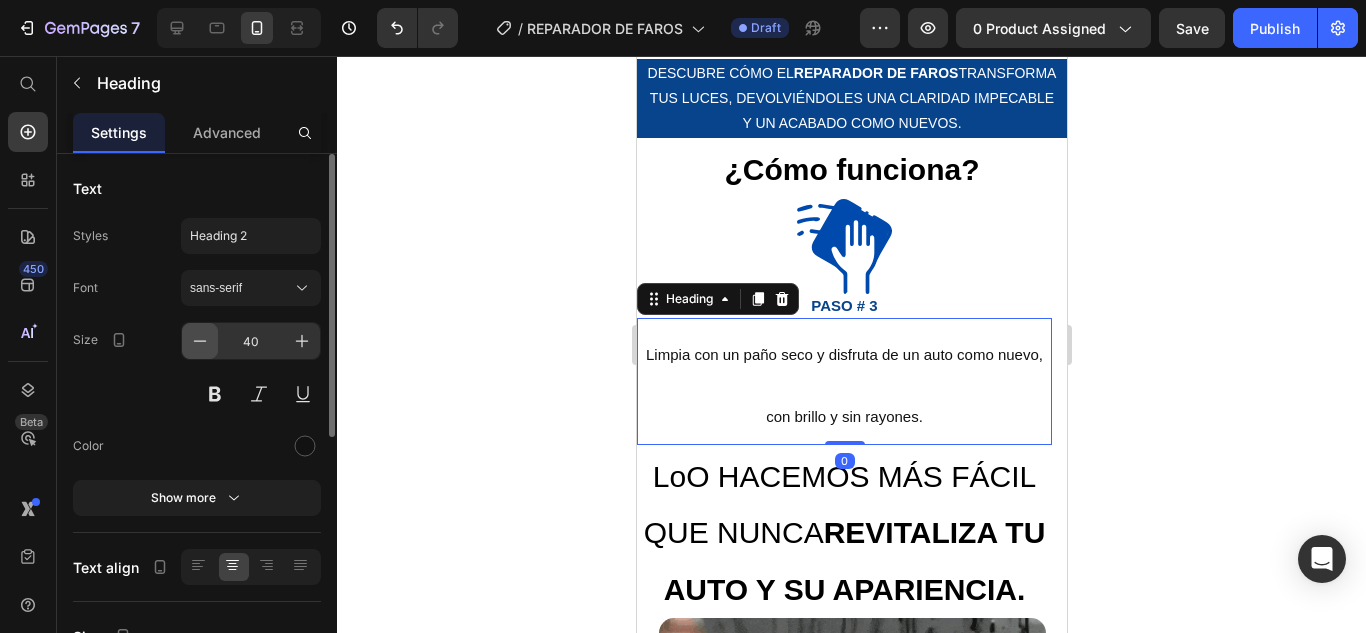 click 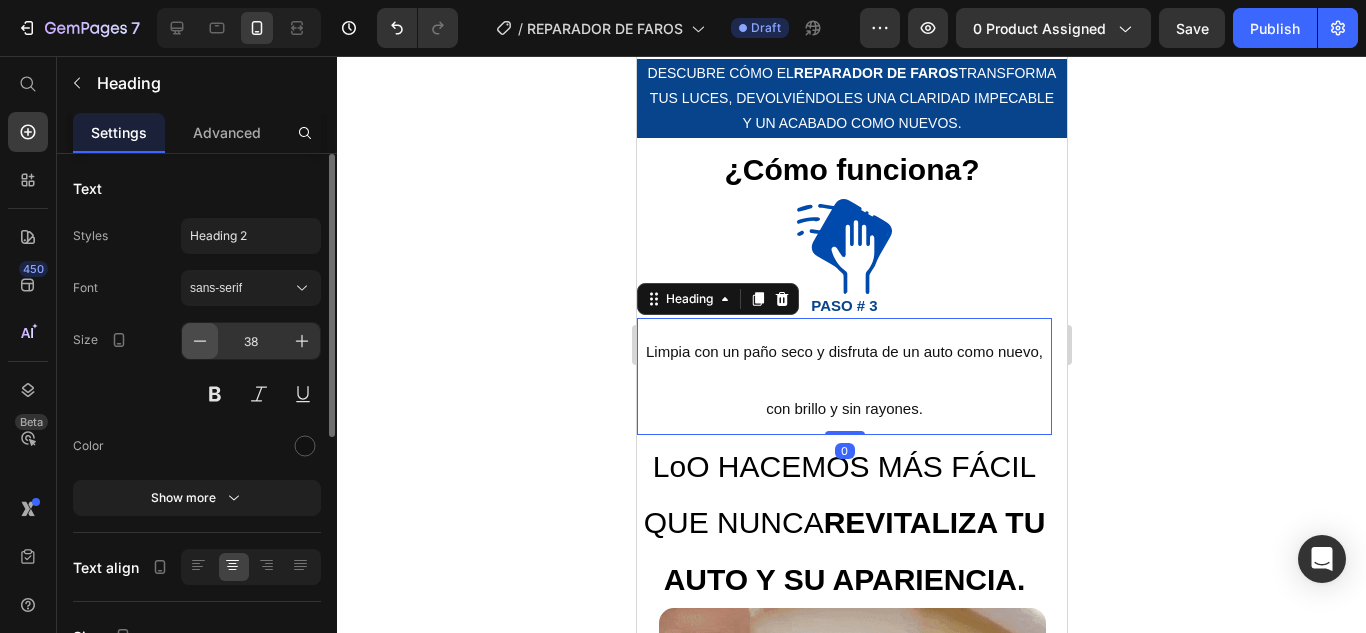 click 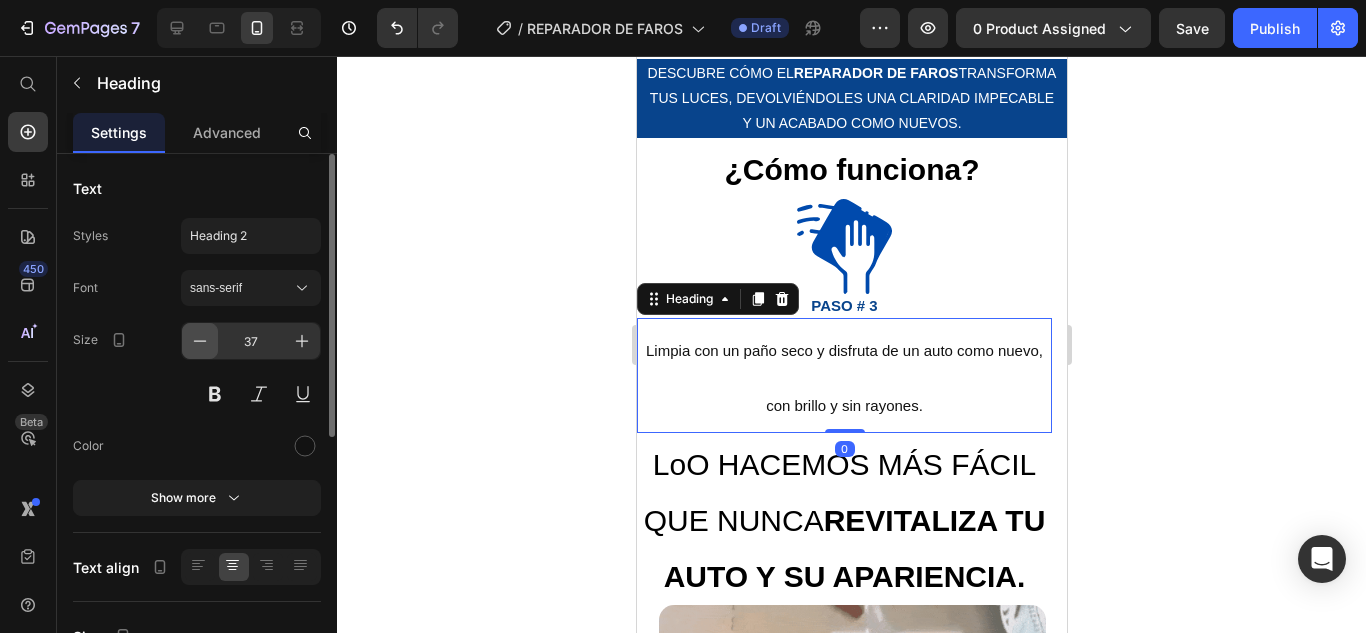 click 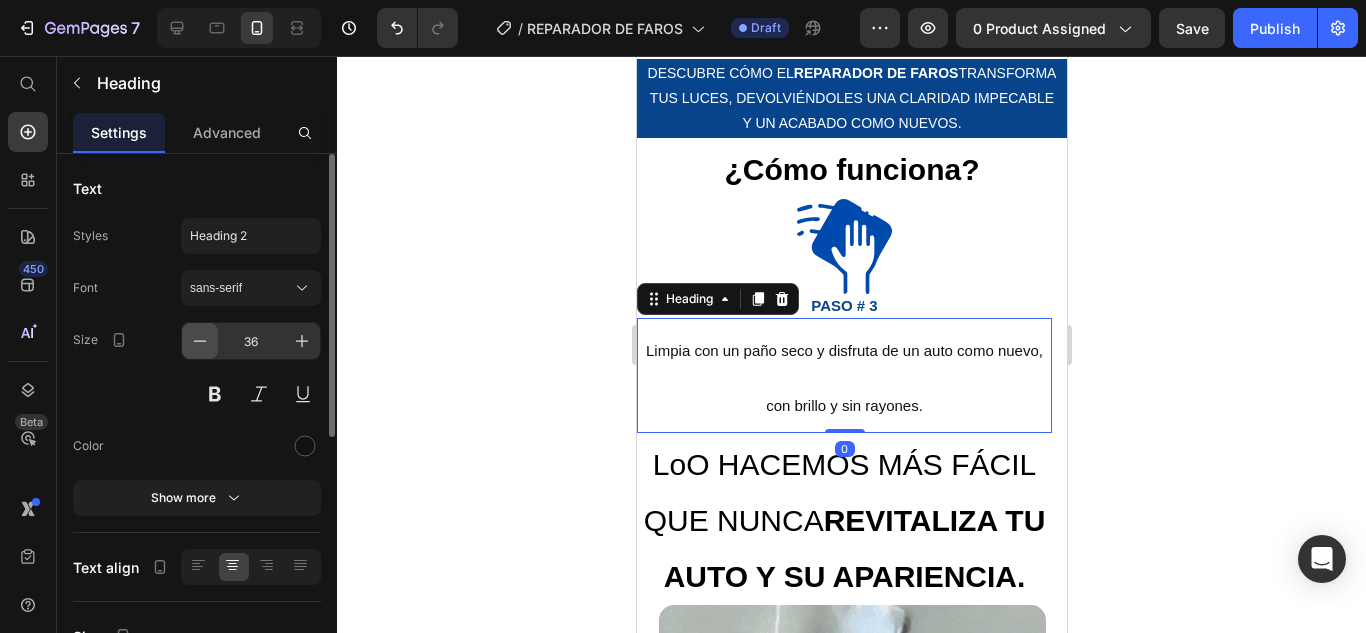 click 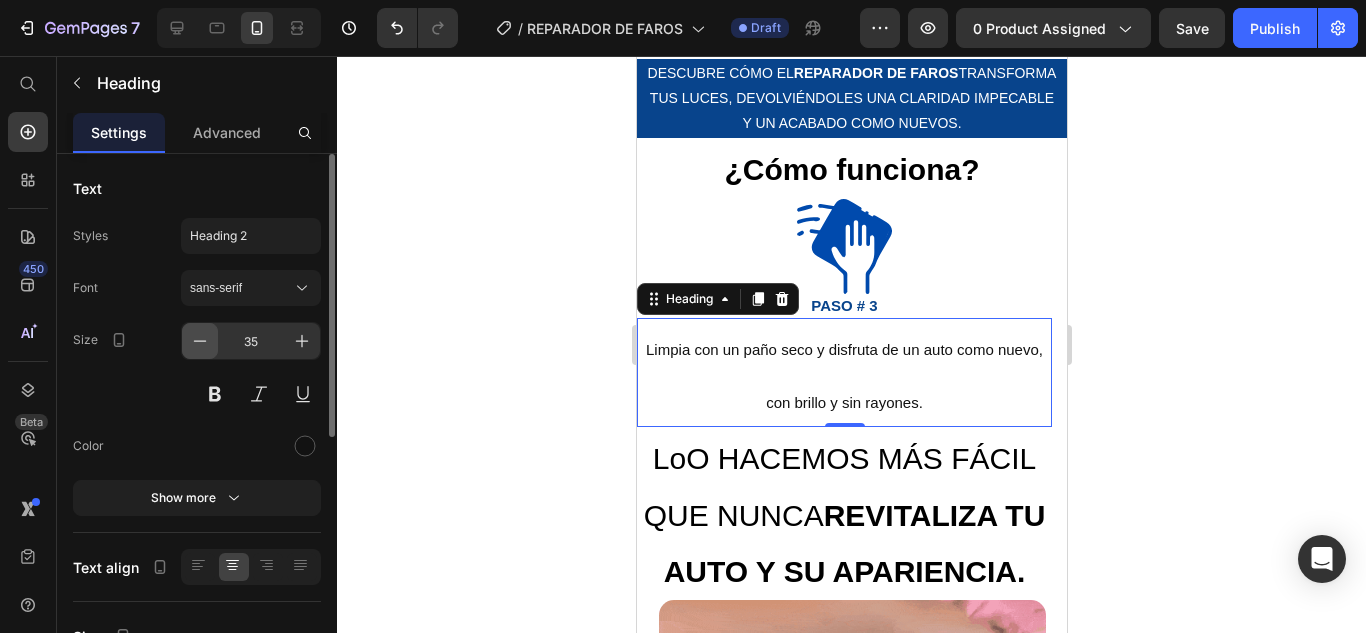 click 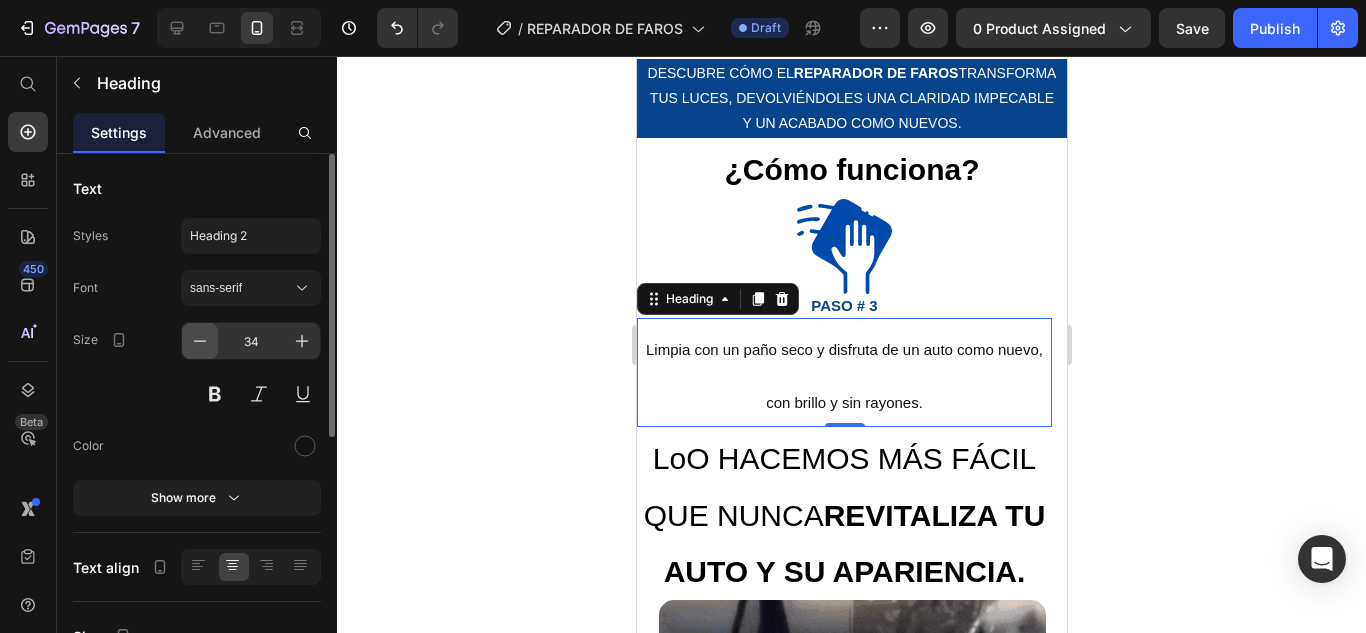 click 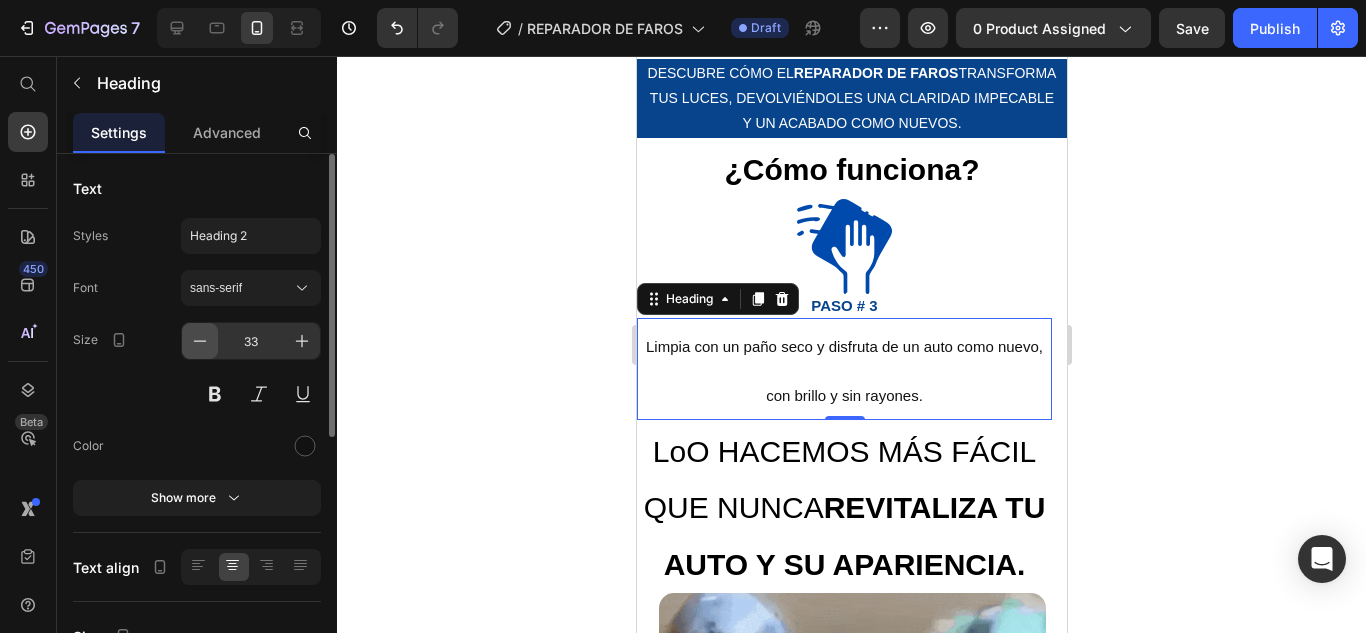 click 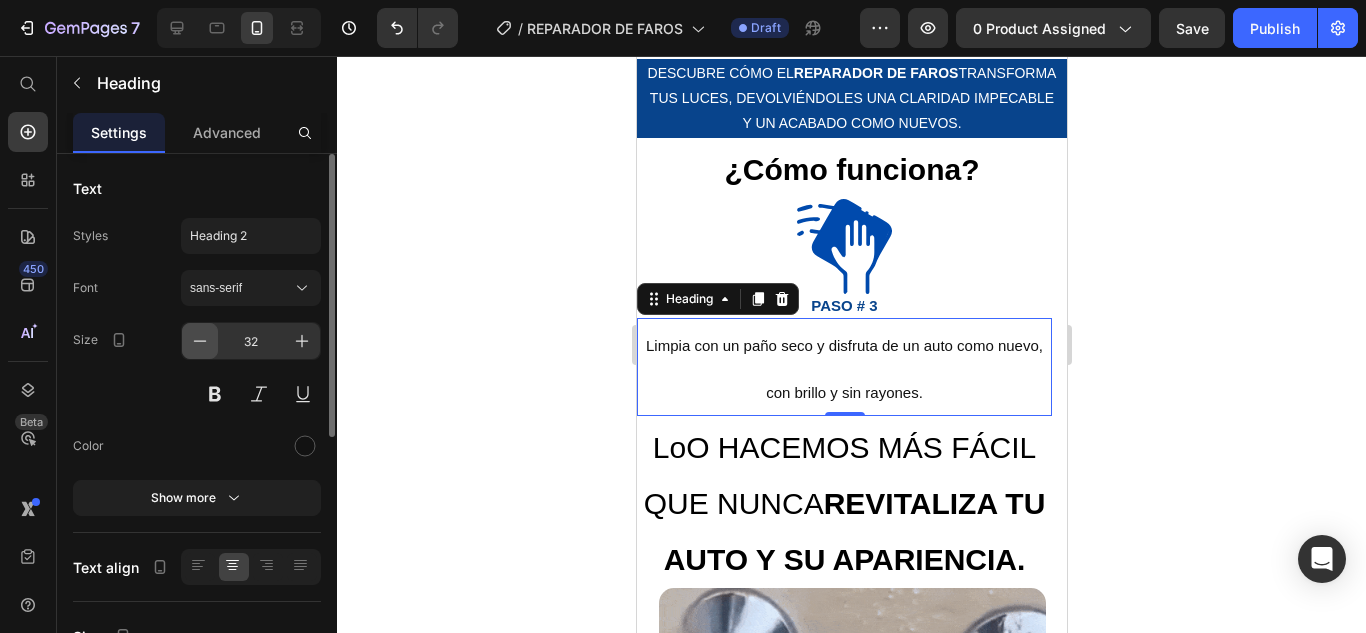 click 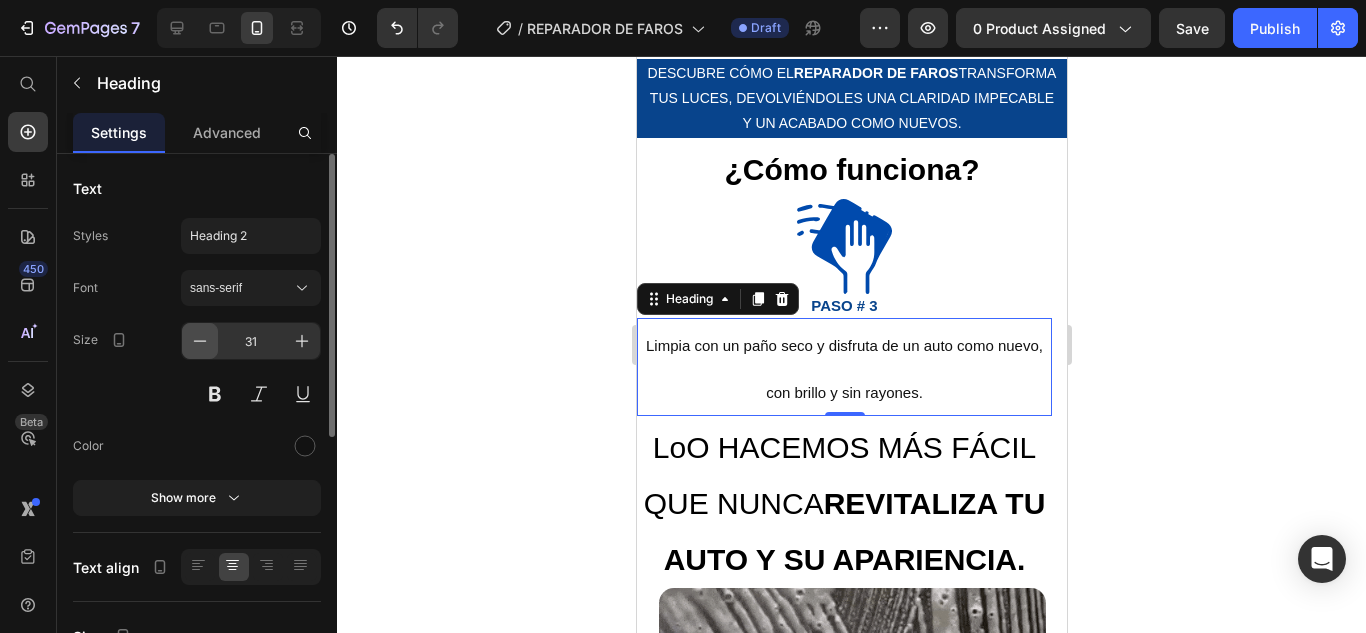 click 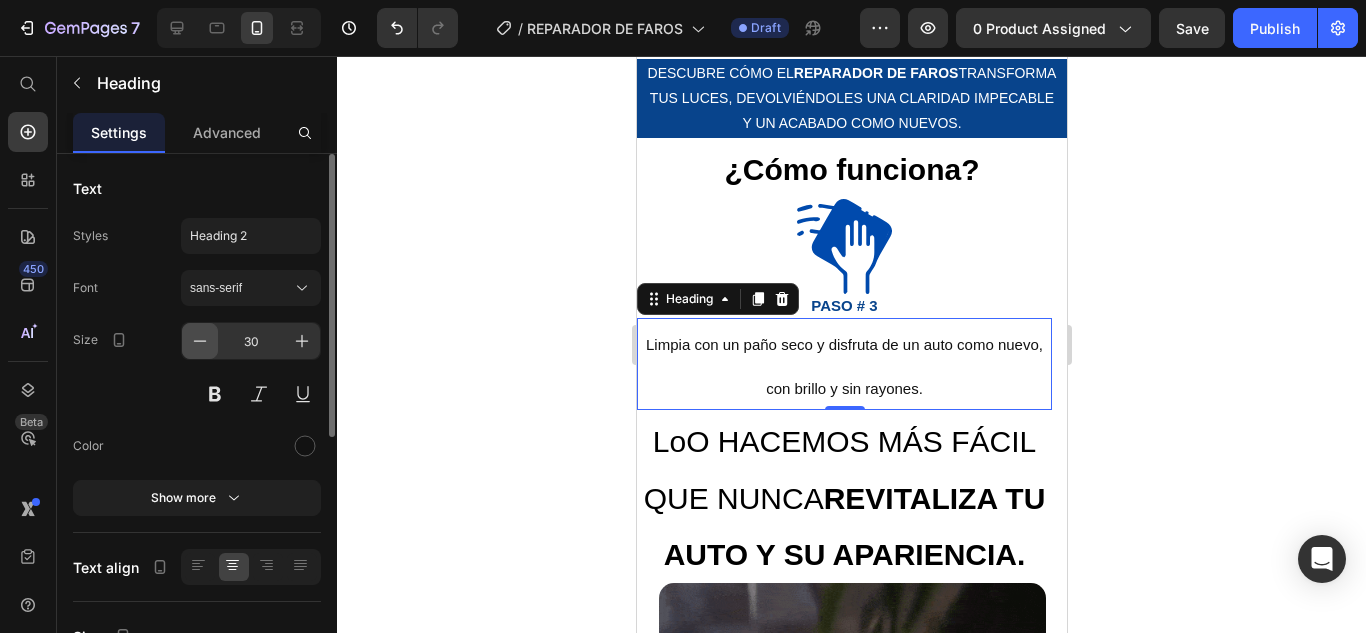 click 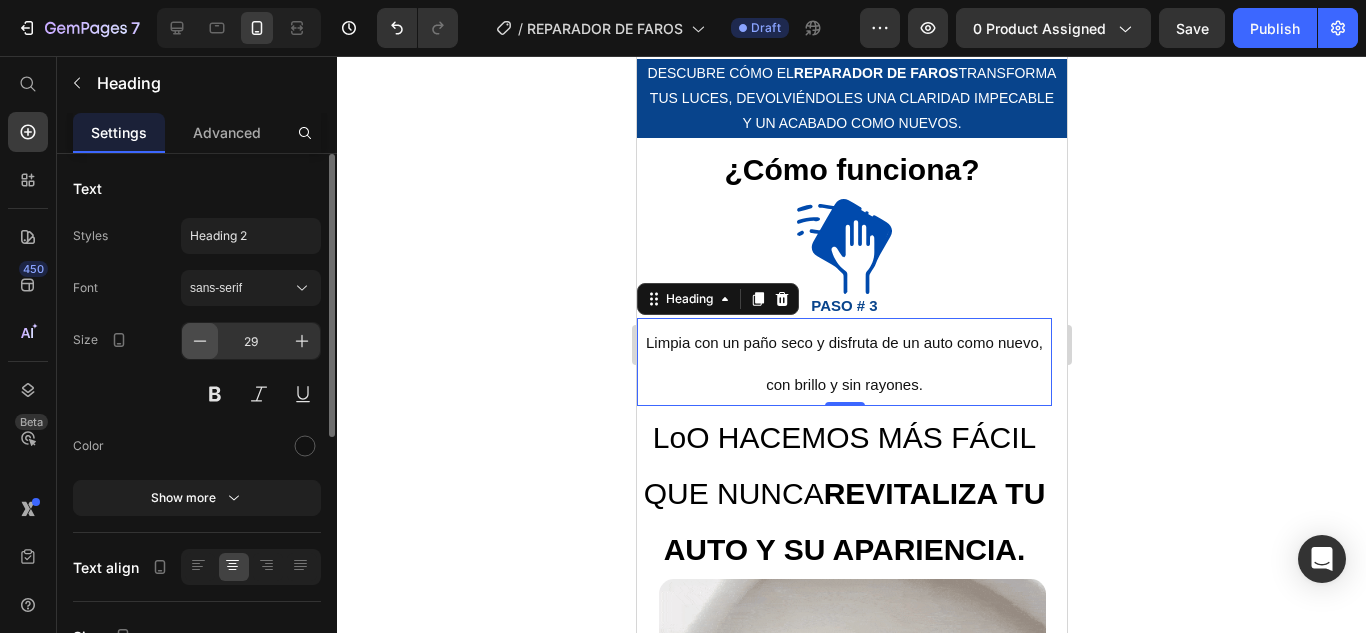 click 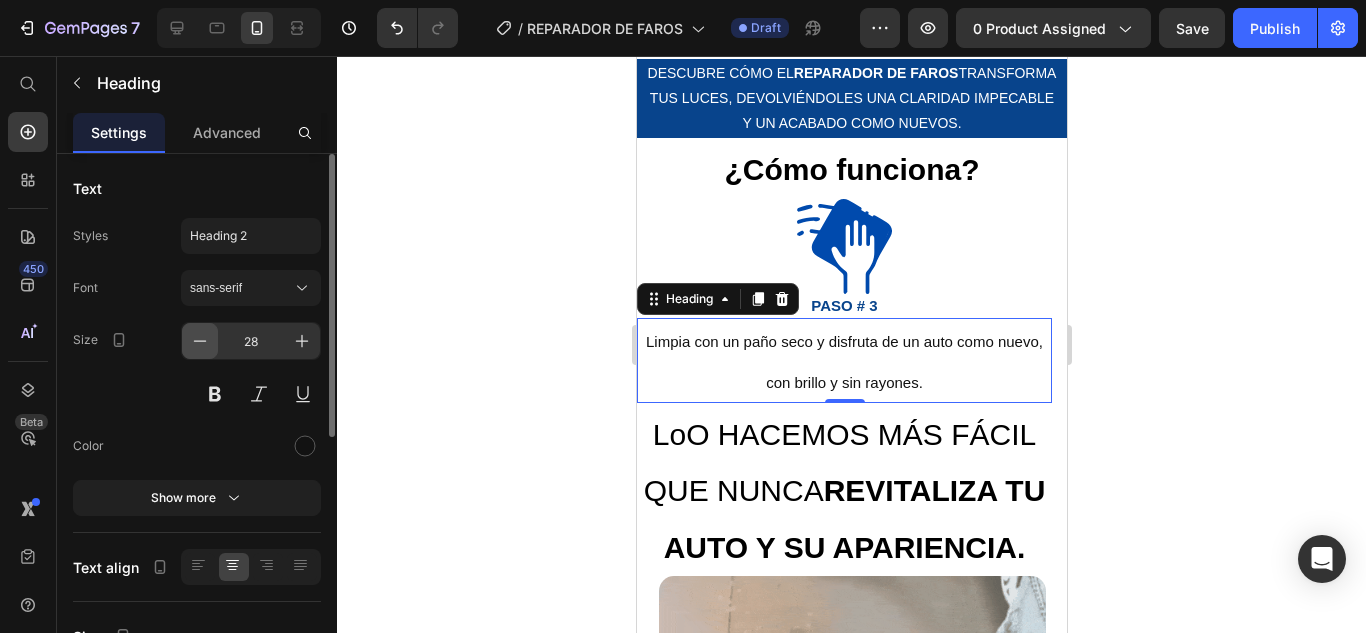 click 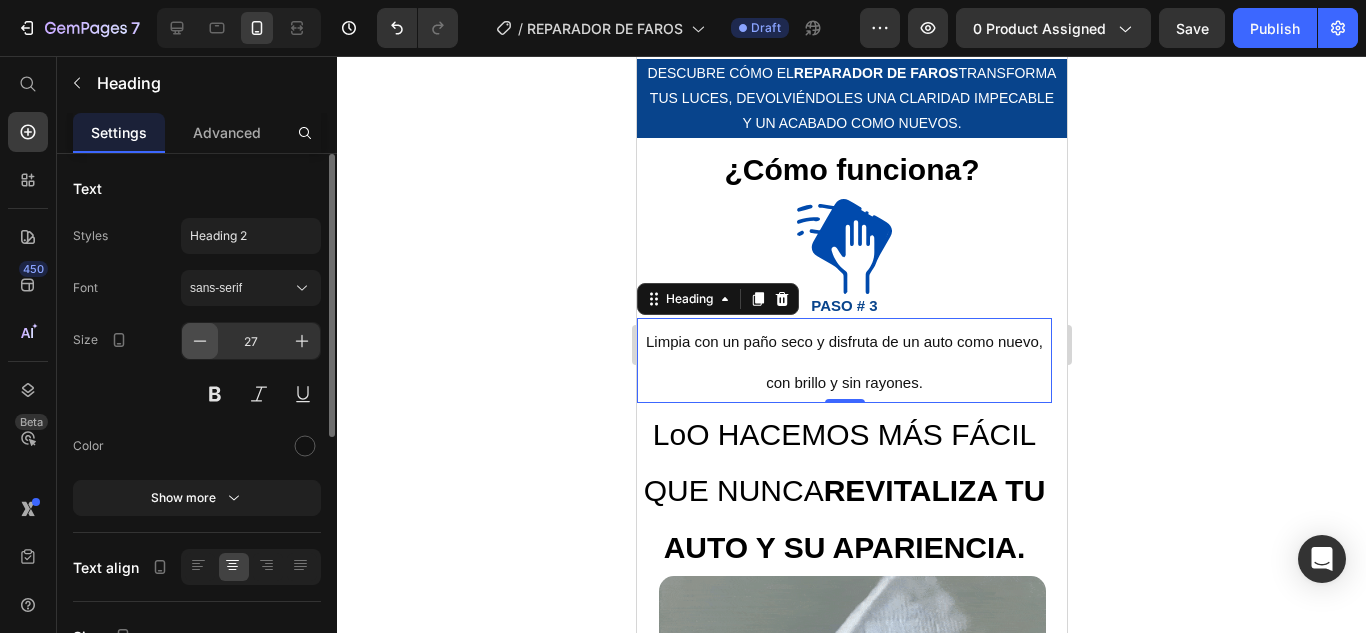 click 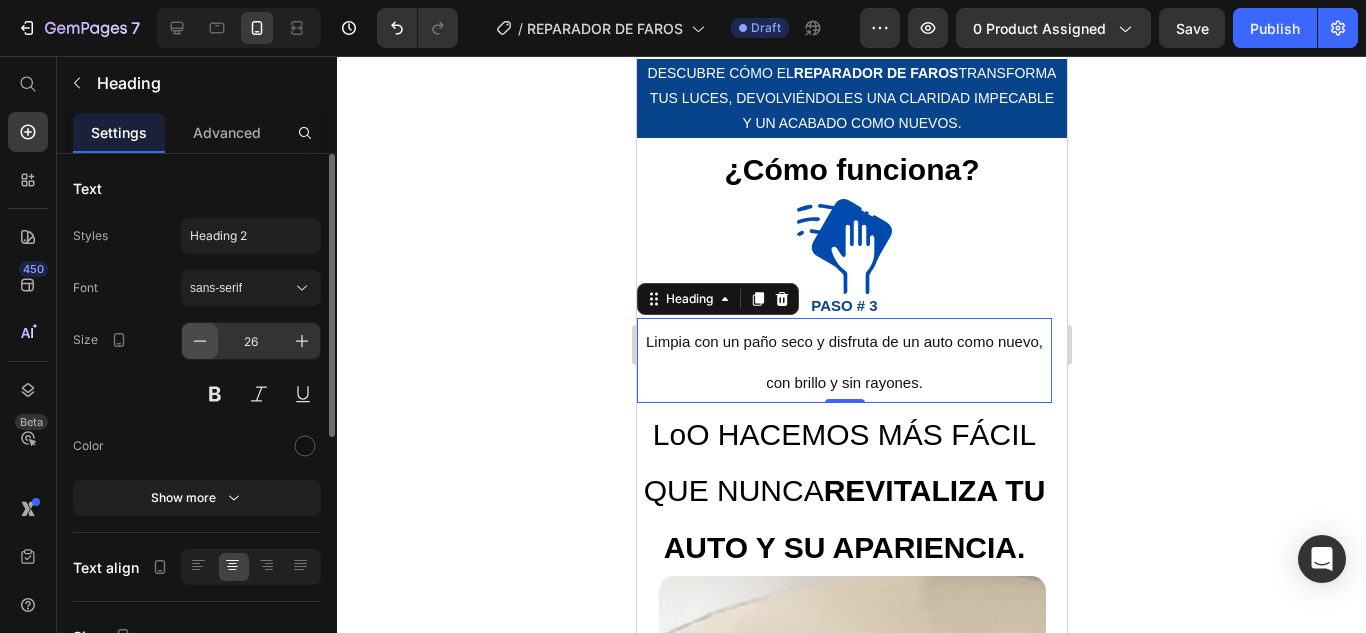 click 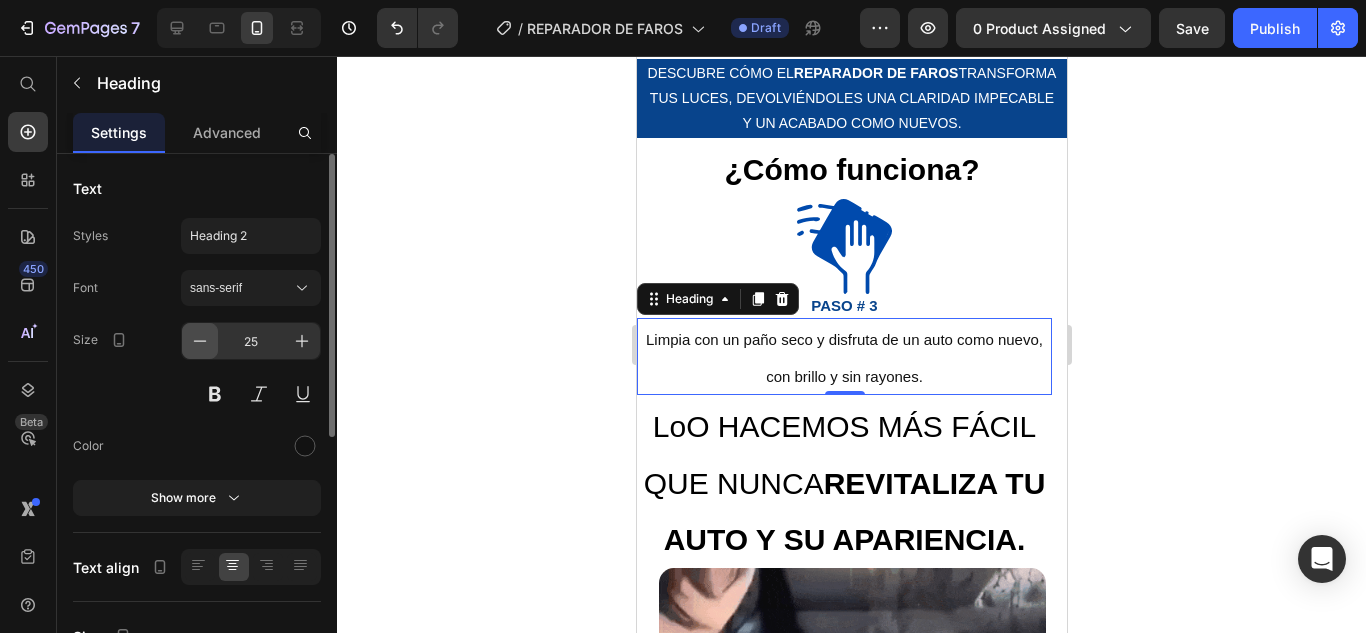 click 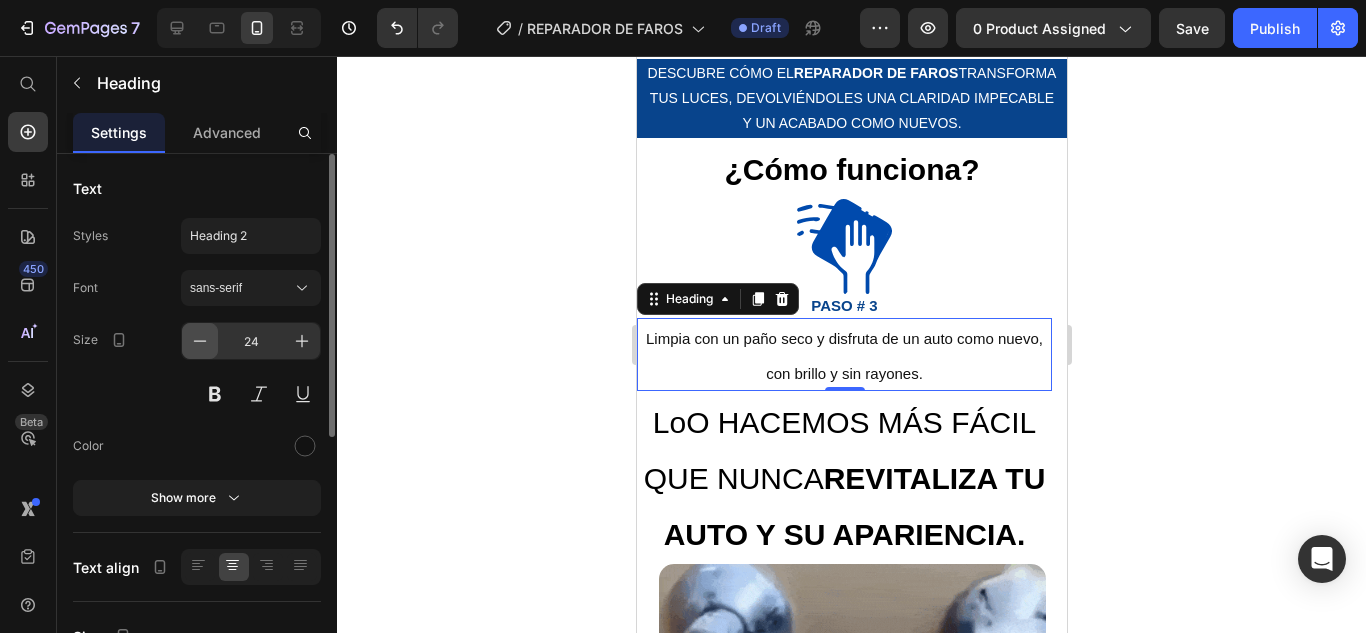 click 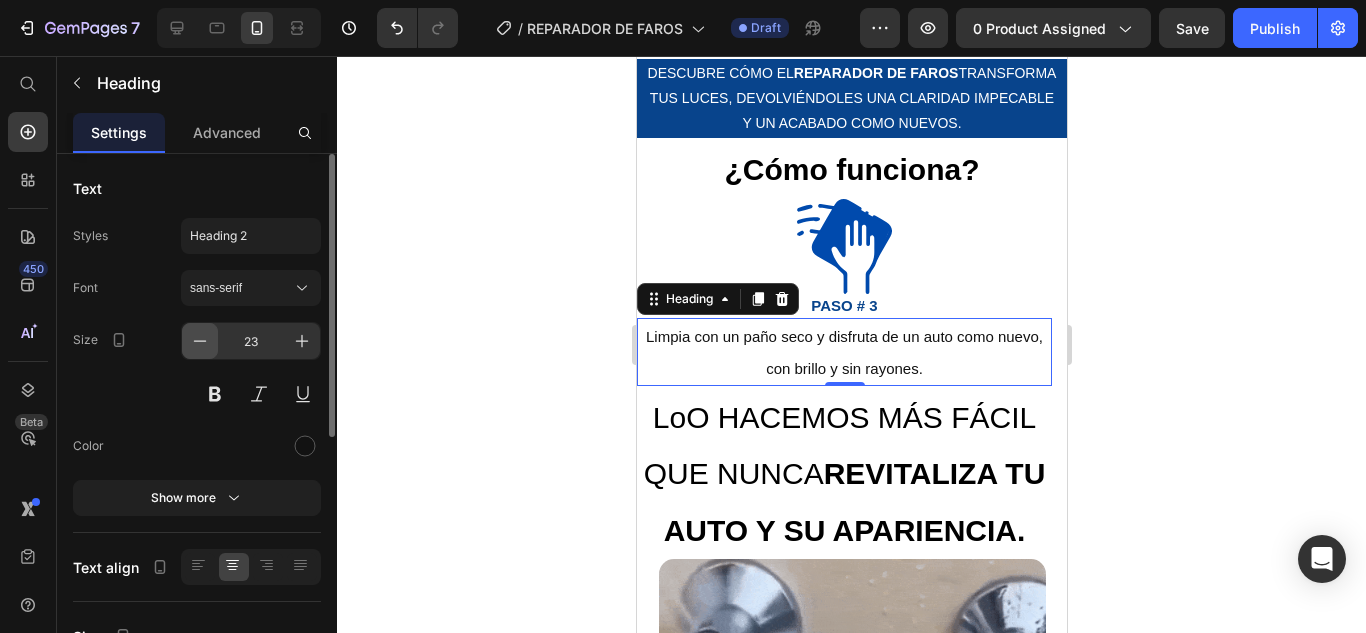 click 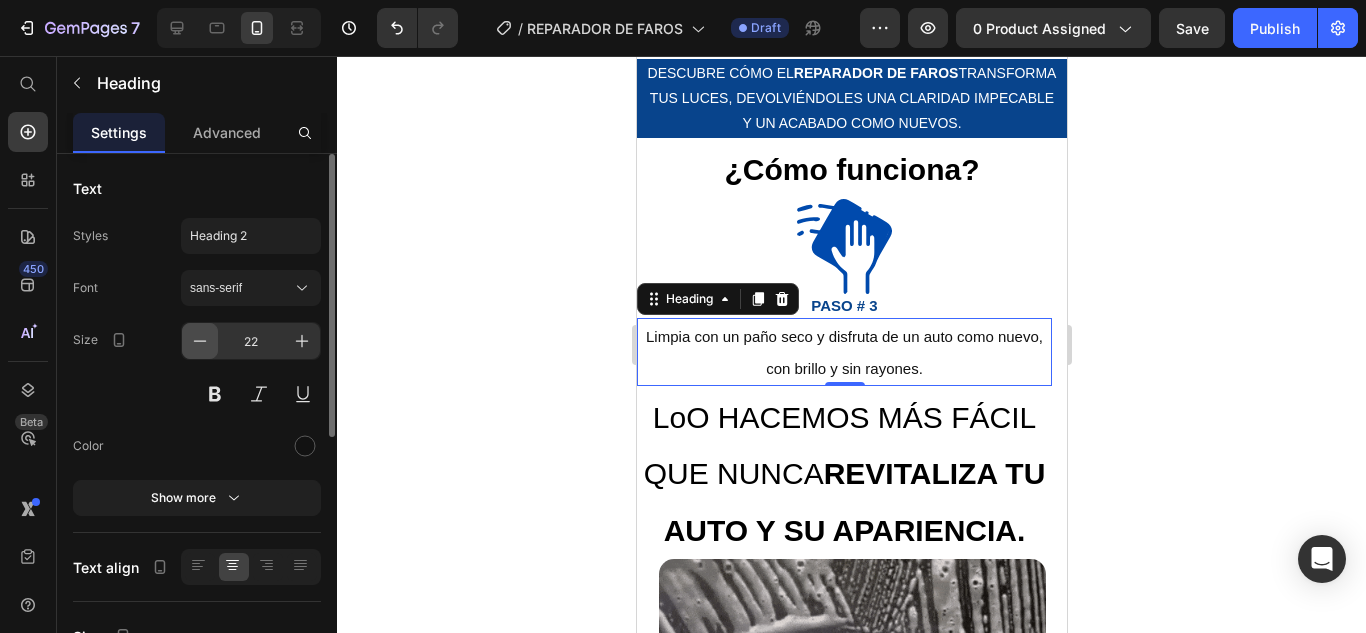click 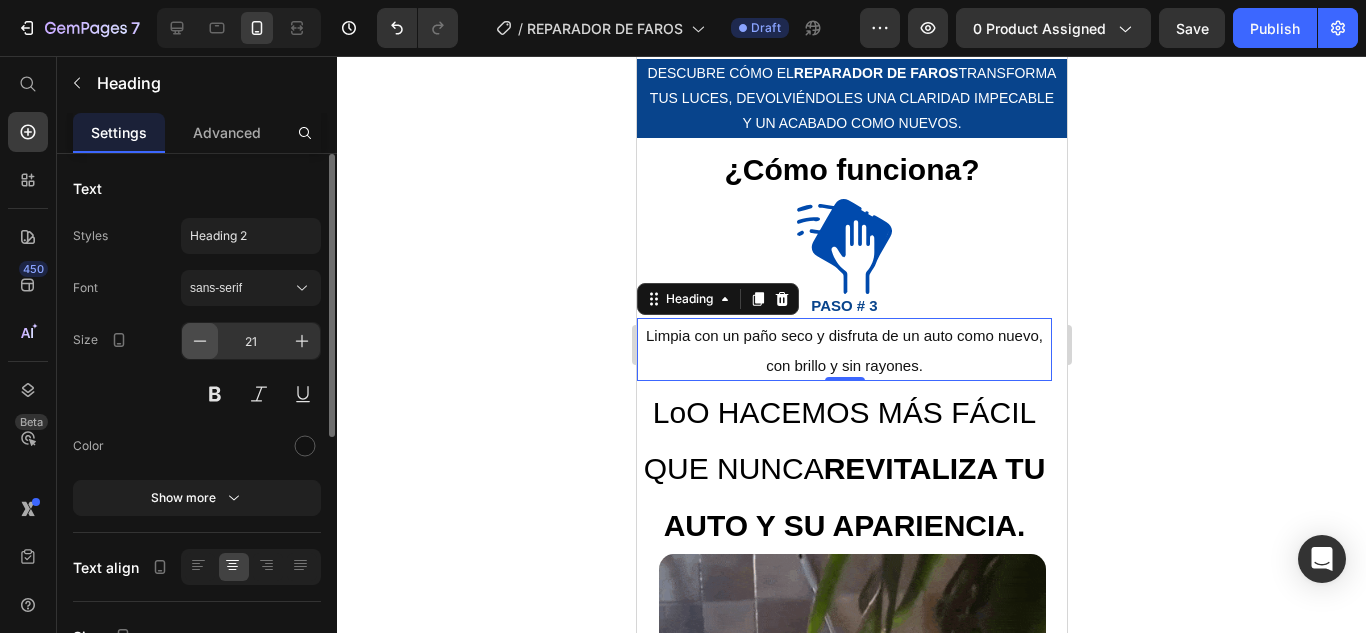 click 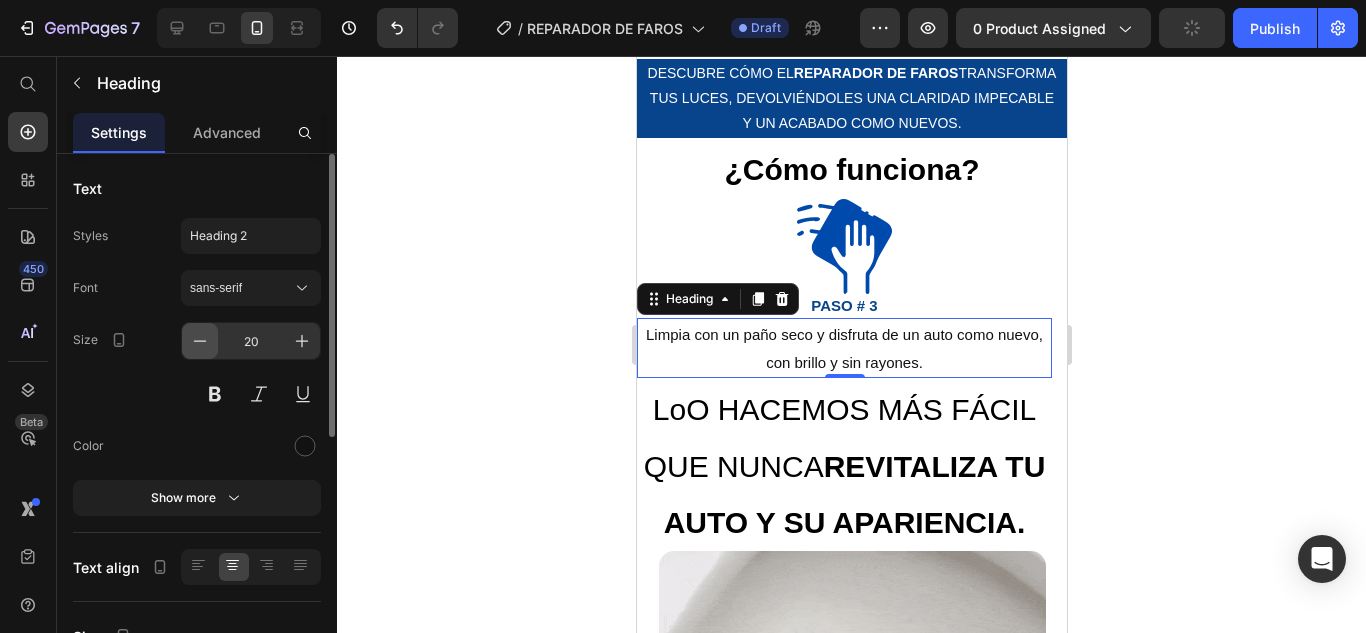 click 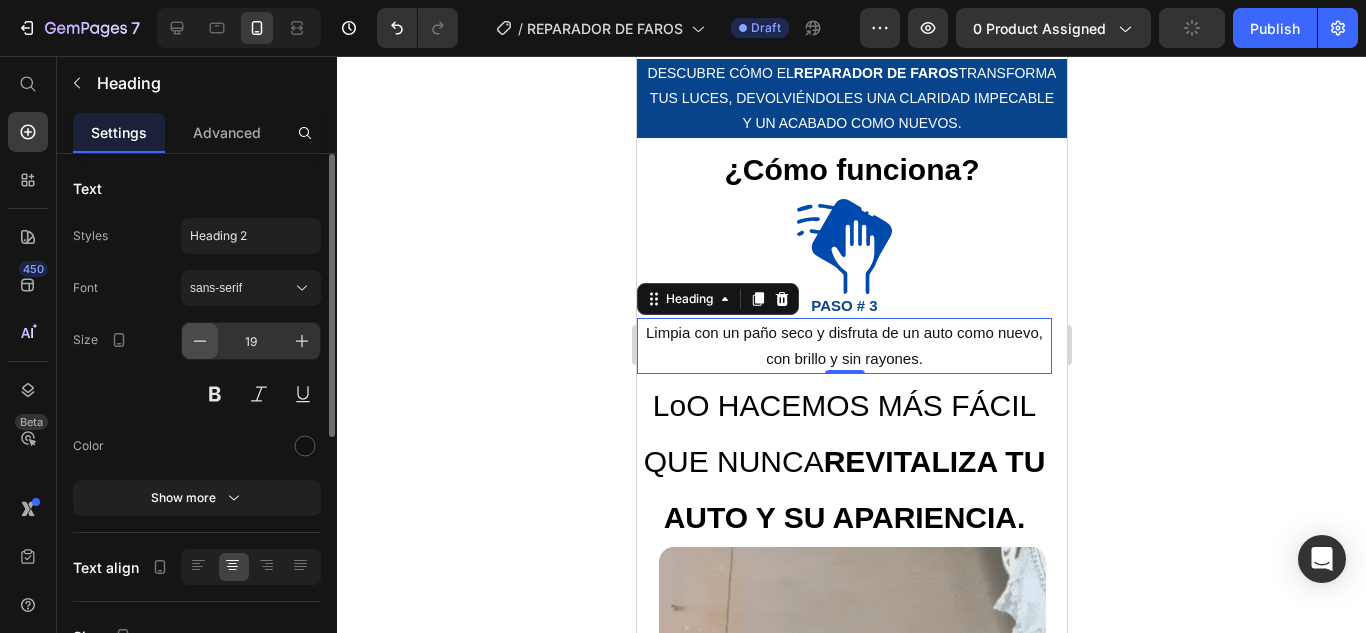 click 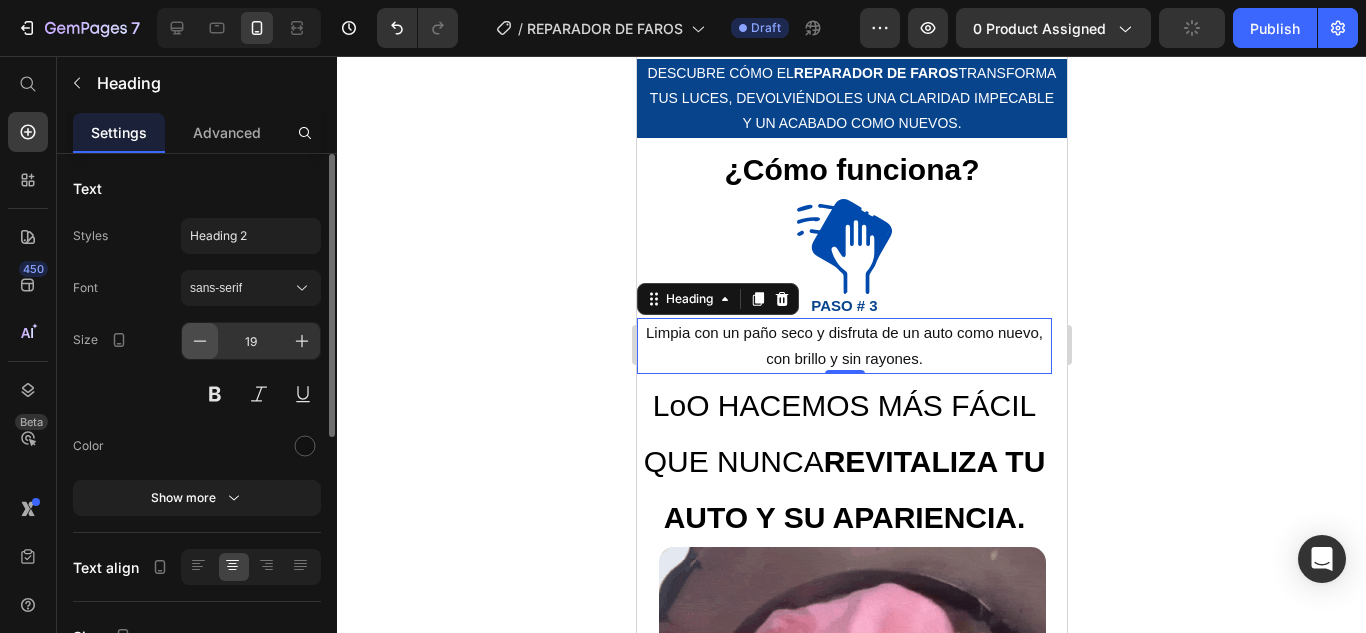 type on "18" 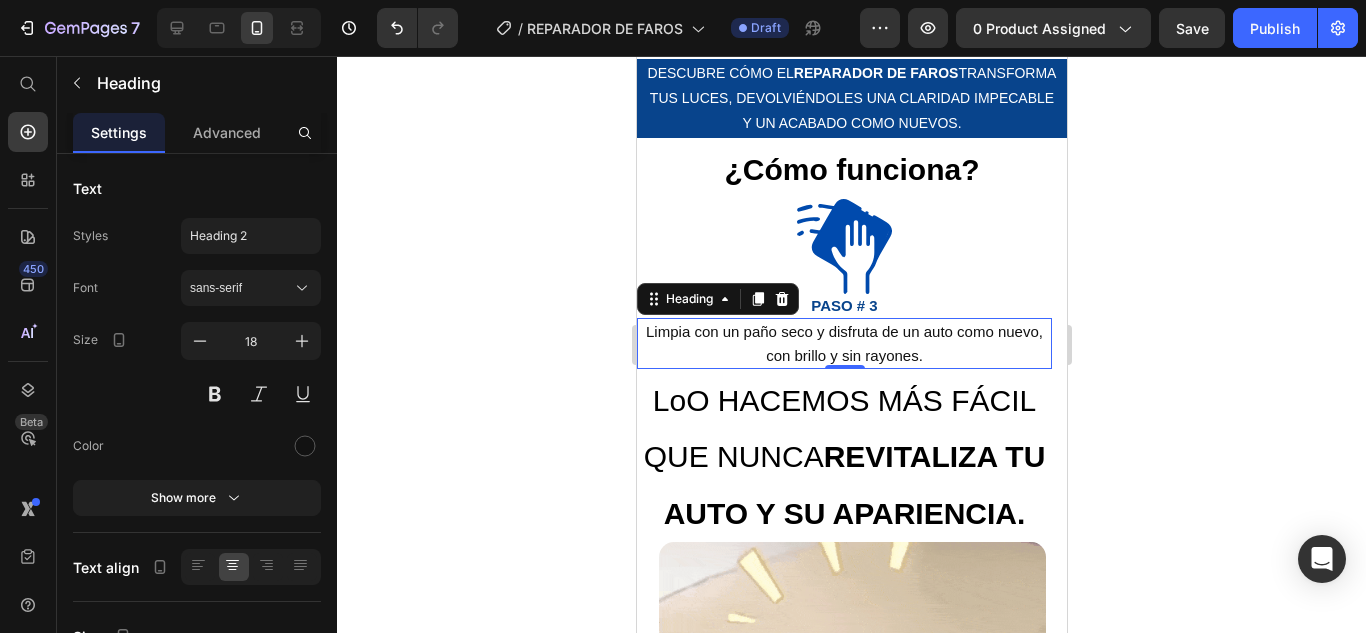 click 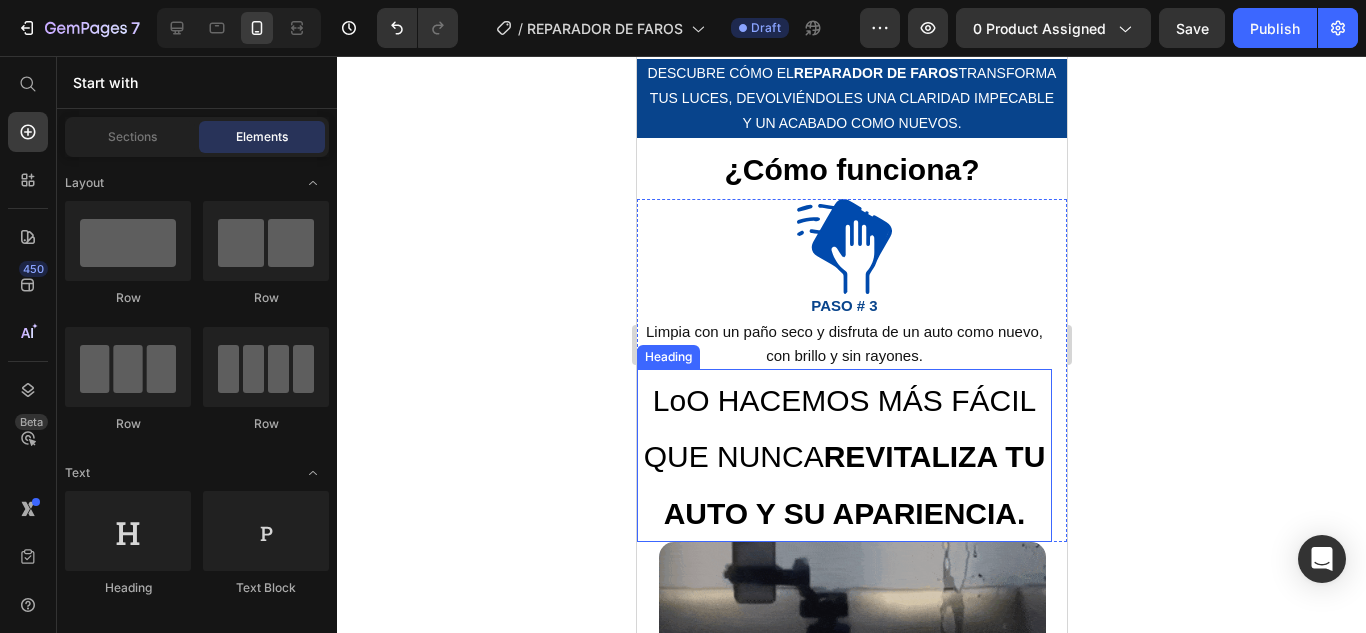 click on "LoO HACEMOS MÁS FÁCIL QUE NUNCA  REVITALIZA TU AUTO Y SU APARIENCIA." at bounding box center [843, 455] 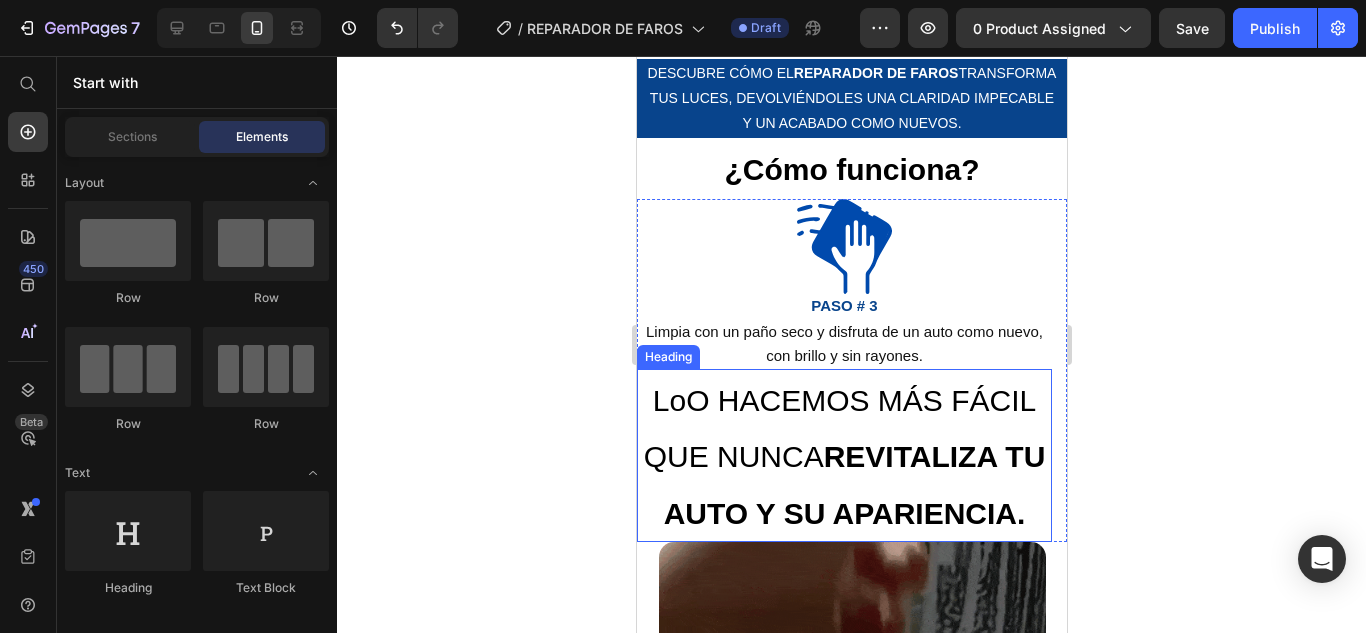 click on "LoO HACEMOS MÁS FÁCIL QUE NUNCA  REVITALIZA TU AUTO Y SU APARIENCIA." at bounding box center (843, 455) 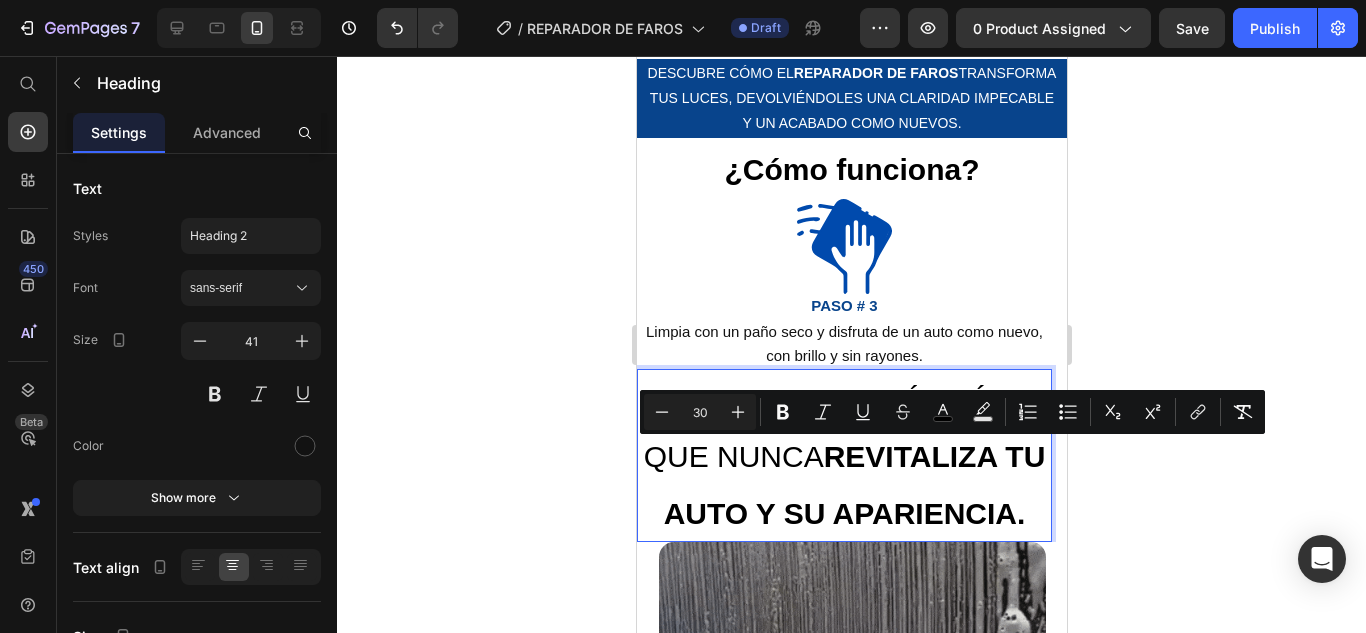 click on "REVITALIZA TU AUTO Y SU APARIENCIA." at bounding box center [854, 484] 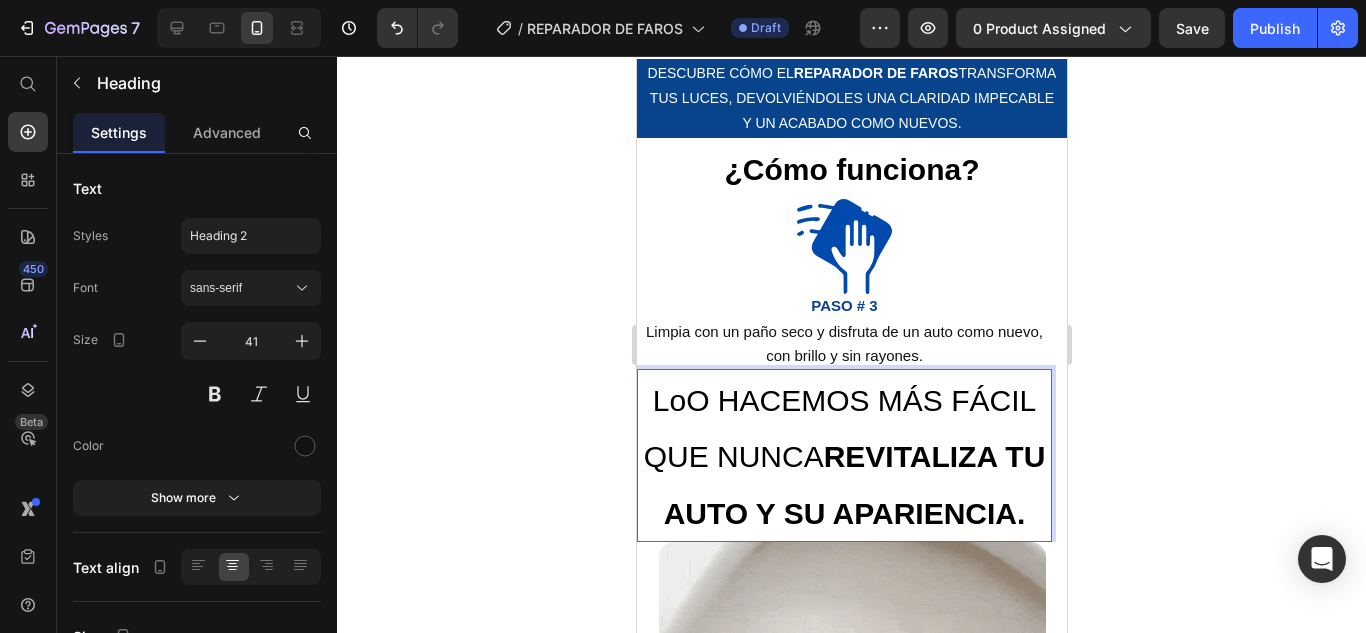 click on "LoO HACEMOS MÁS FÁCIL QUE NUNCA  REVITALIZA TU AUTO Y SU APARIENCIA." at bounding box center (844, 457) 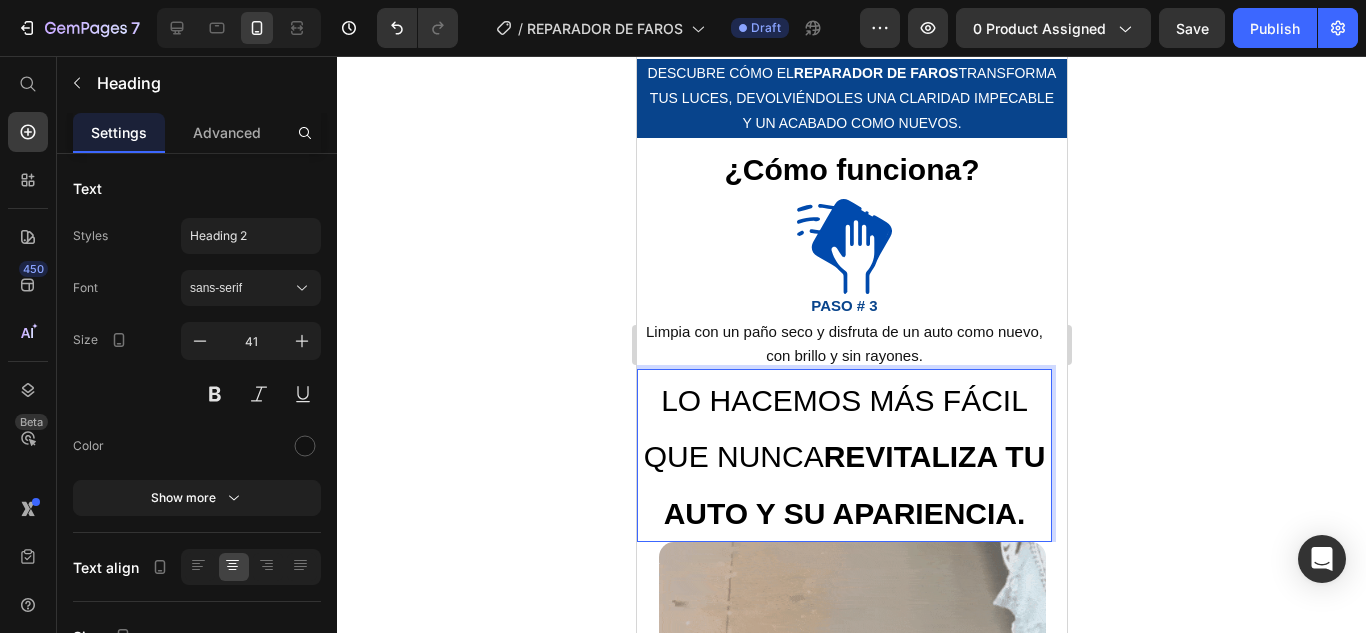 click on "LO HACEMOS MÁS FÁCIL QUE NUNCA  REVITALIZA TU AUTO Y SU APARIENCIA." at bounding box center [844, 457] 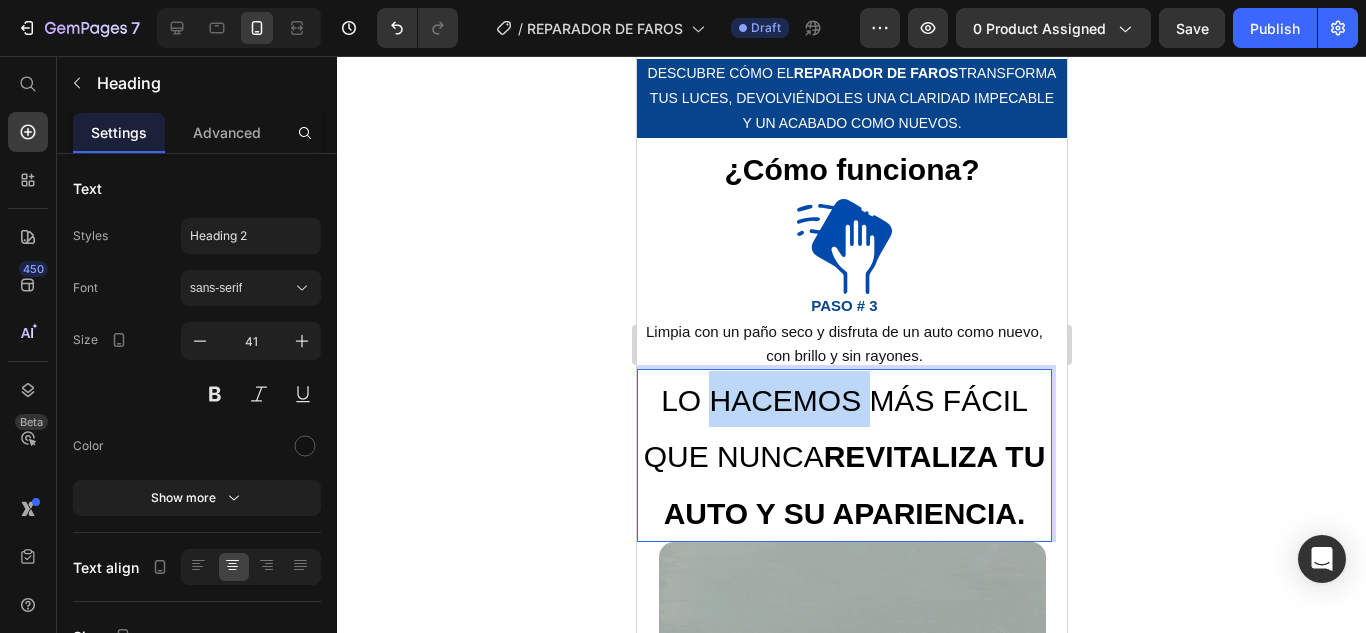 click on "LO HACEMOS MÁS FÁCIL QUE NUNCA  REVITALIZA TU AUTO Y SU APARIENCIA." at bounding box center [844, 457] 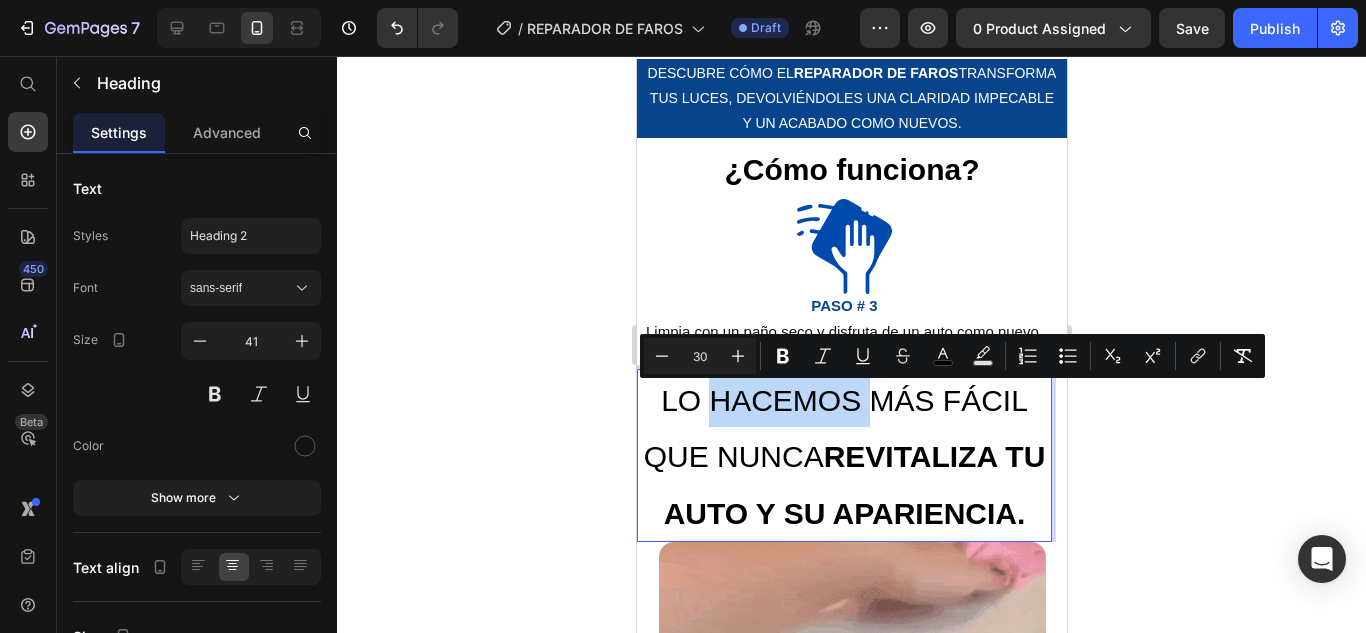 click on "LO HACEMOS MÁS FÁCIL QUE NUNCA  REVITALIZA TU AUTO Y SU APARIENCIA." at bounding box center [844, 457] 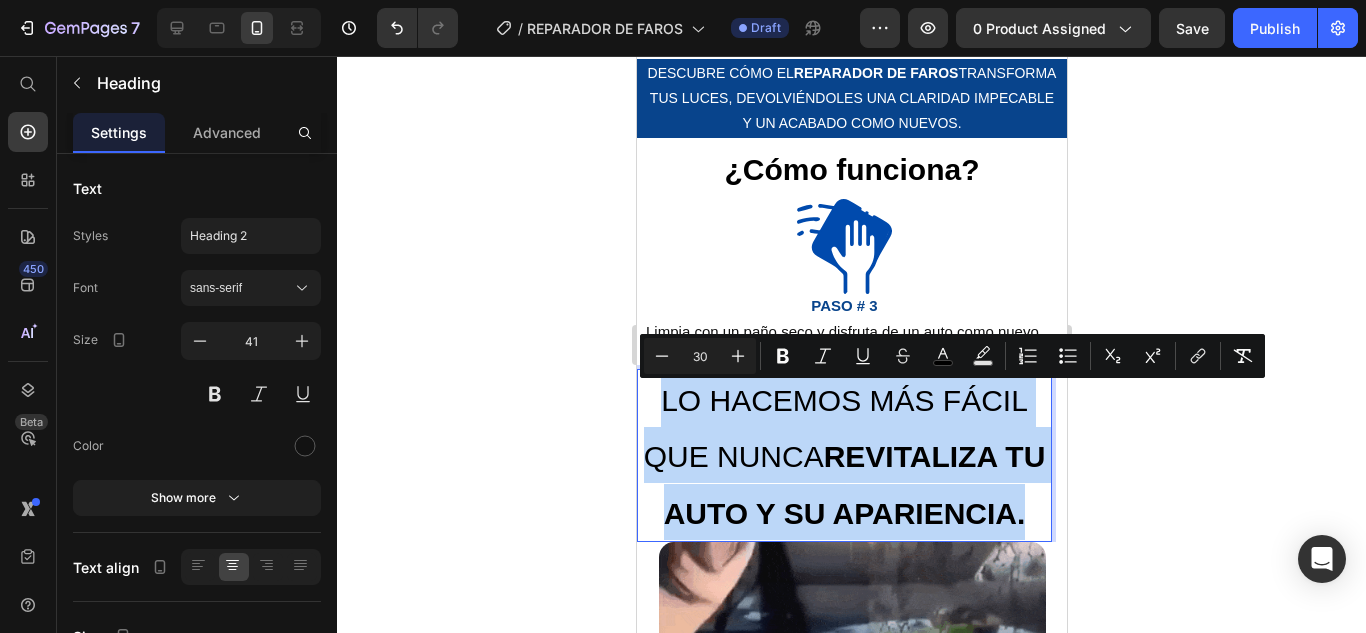 drag, startPoint x: 662, startPoint y: 407, endPoint x: 1022, endPoint y: 513, distance: 375.28122 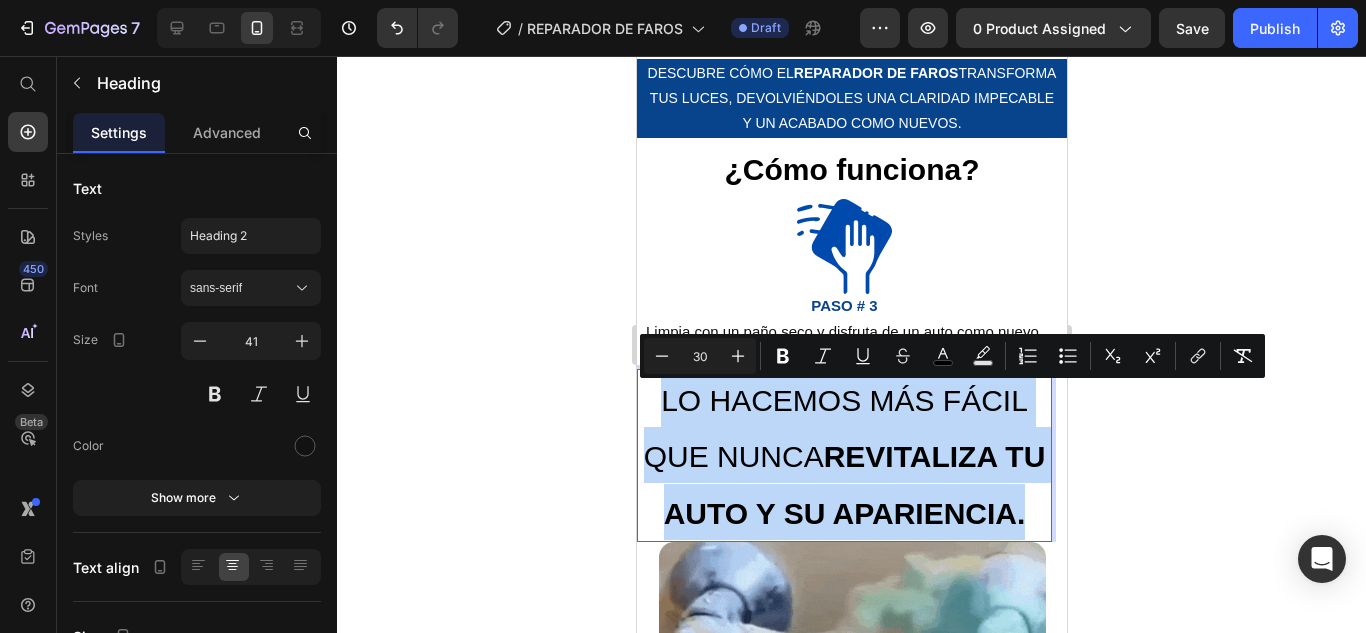 click on "LO HACEMOS MÁS FÁCIL QUE NUNCA  REVITALIZA TU AUTO Y SU APARIENCIA." at bounding box center (844, 457) 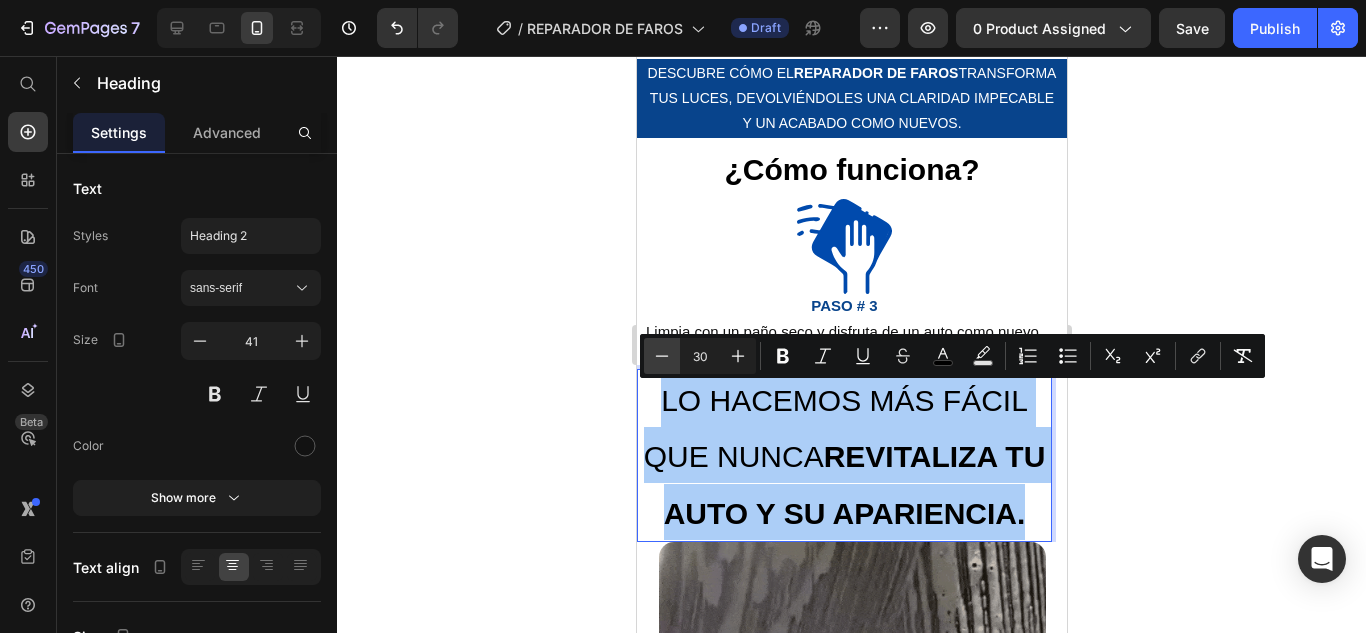 click 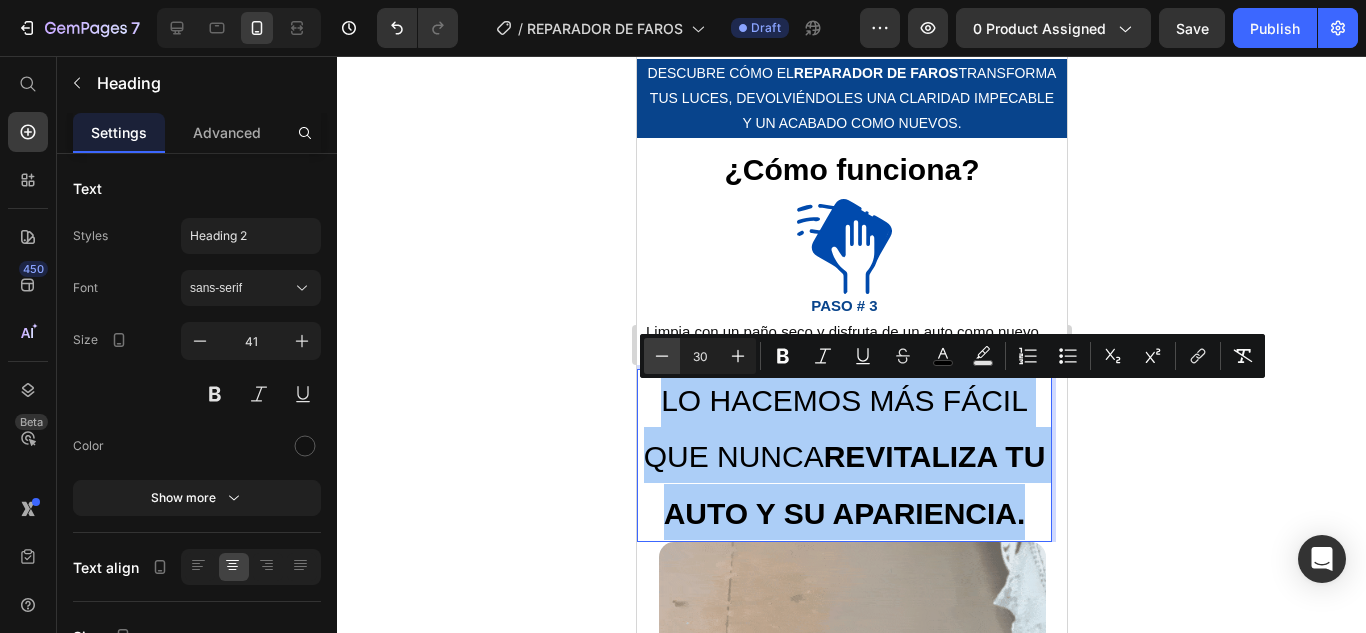click 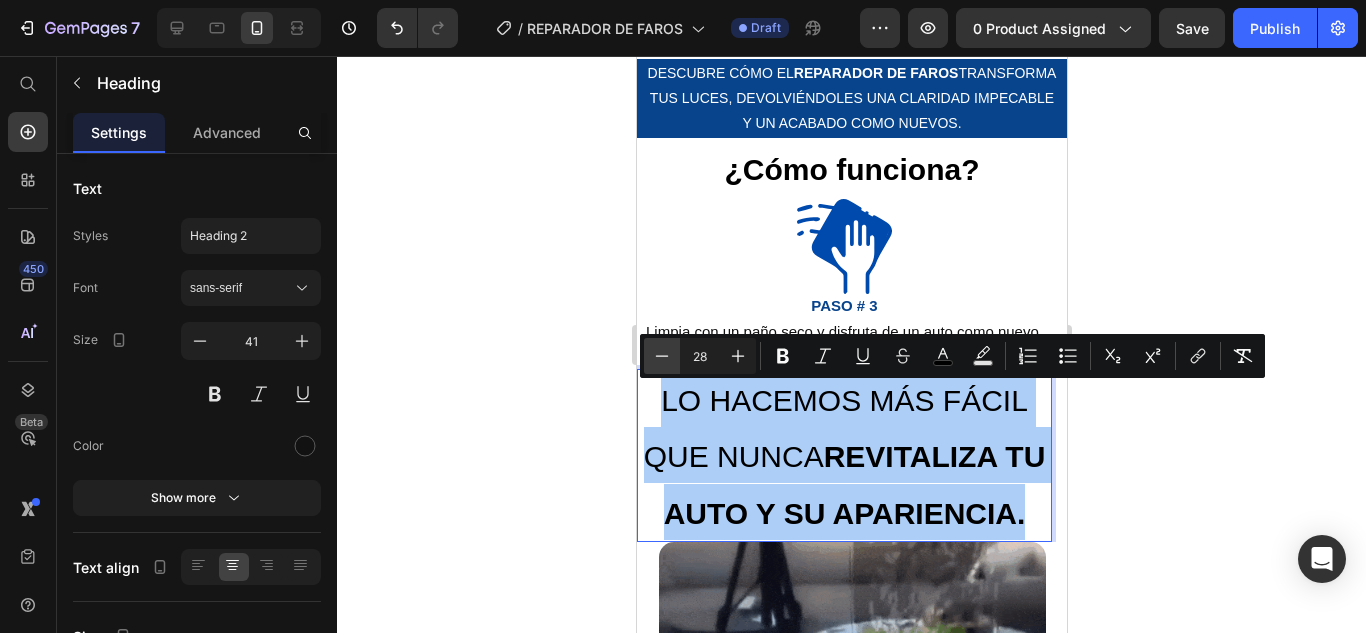 click 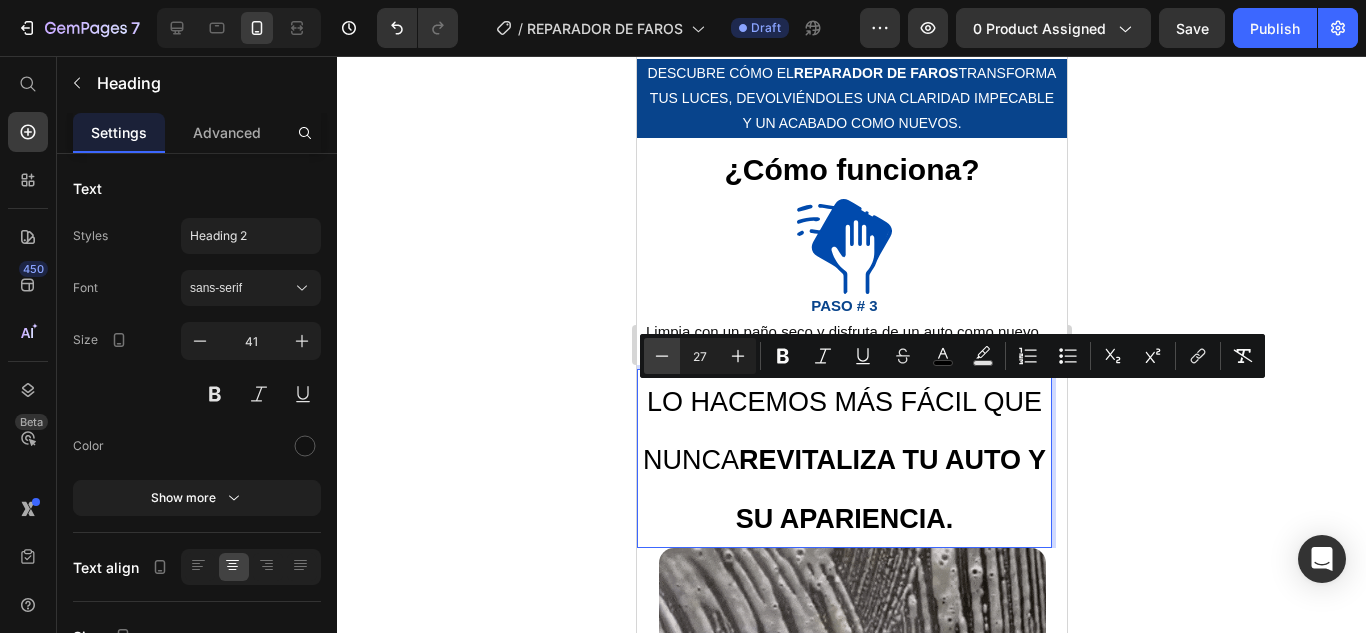 click 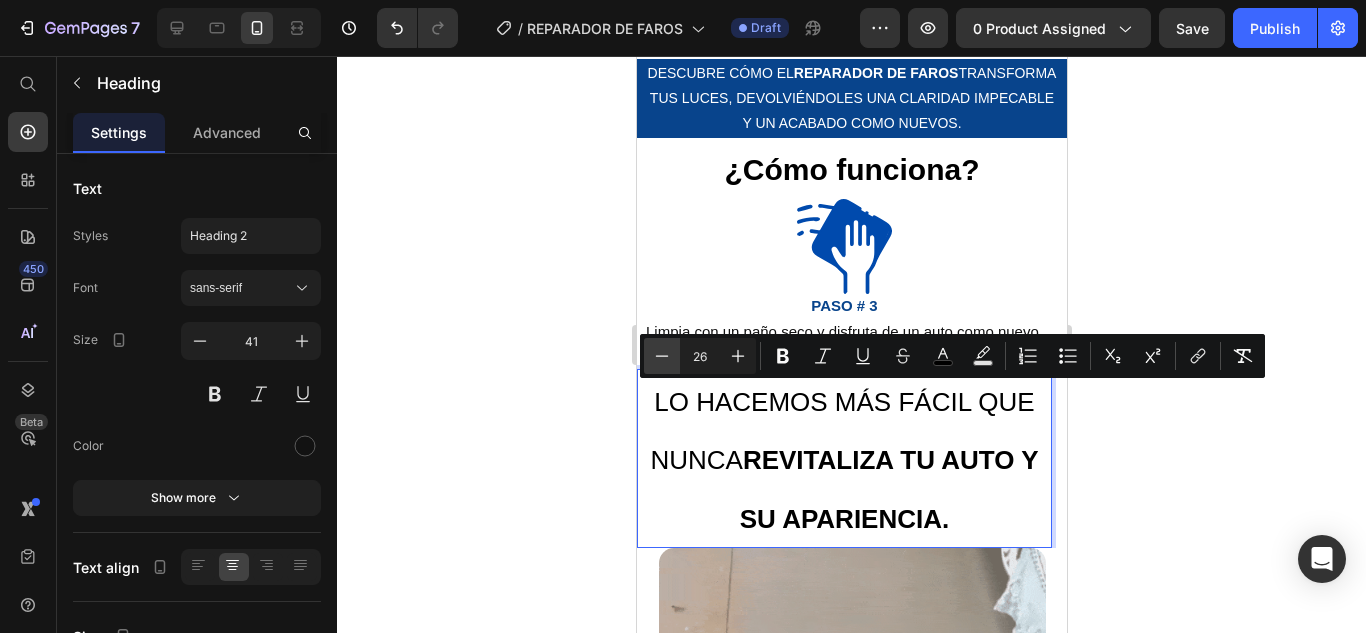 click 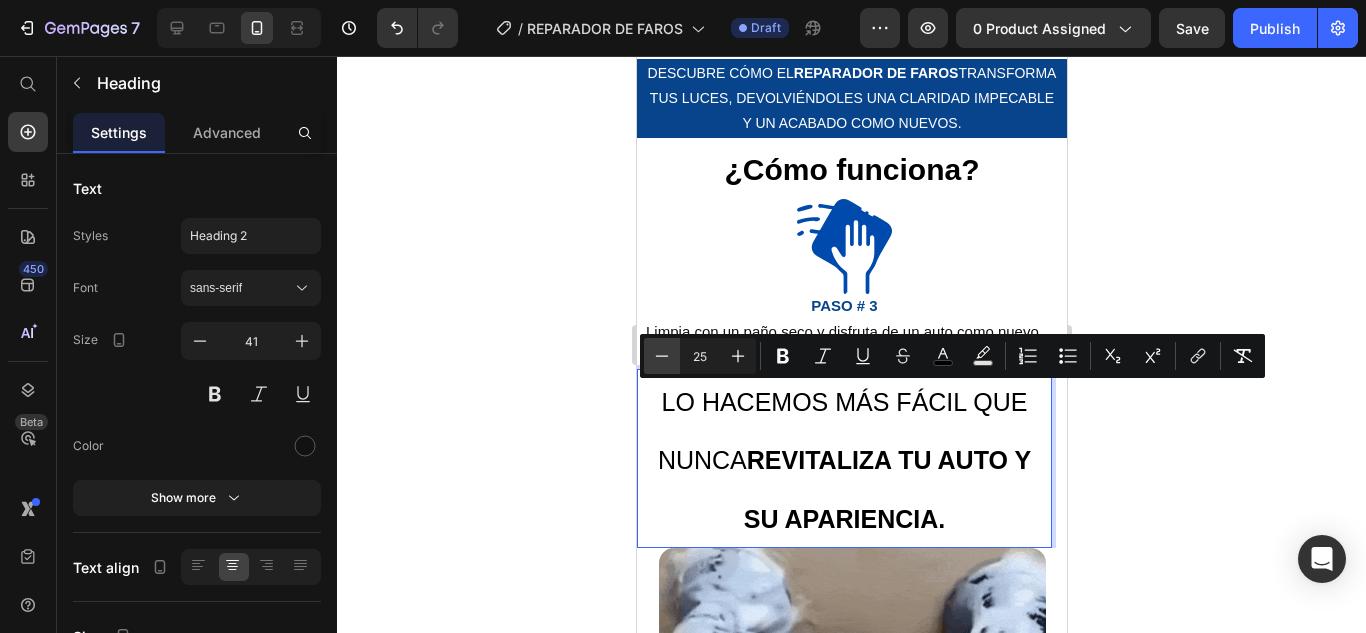 click 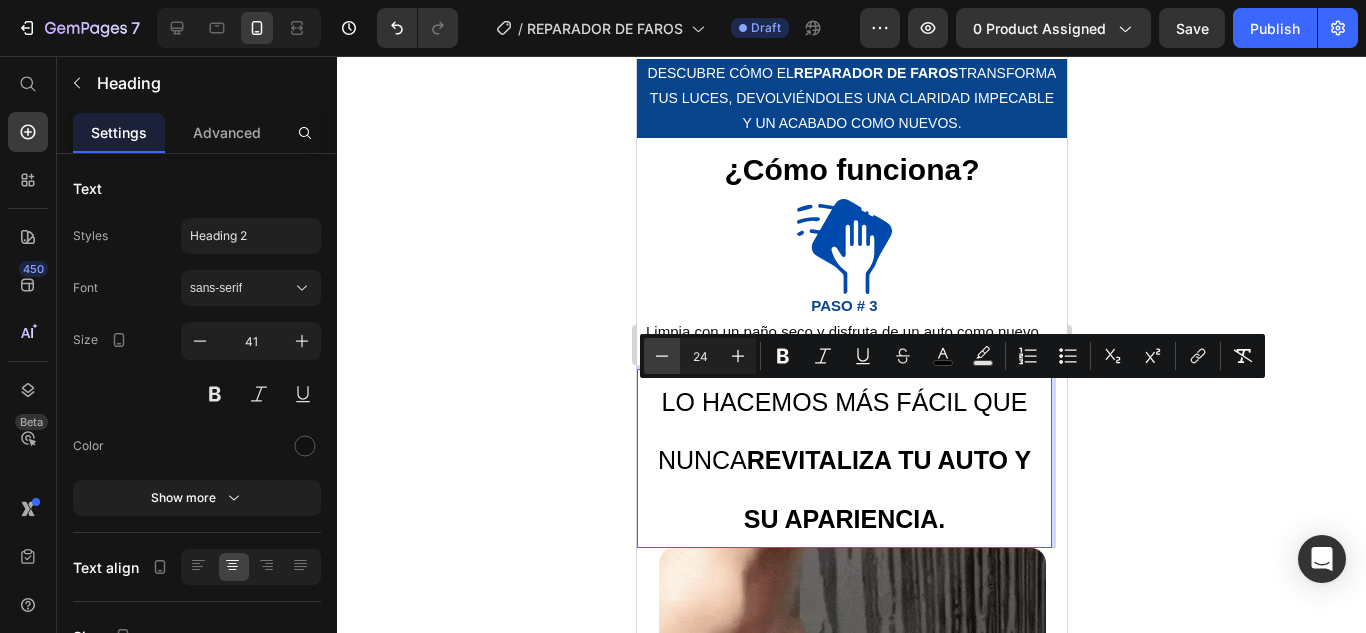 click 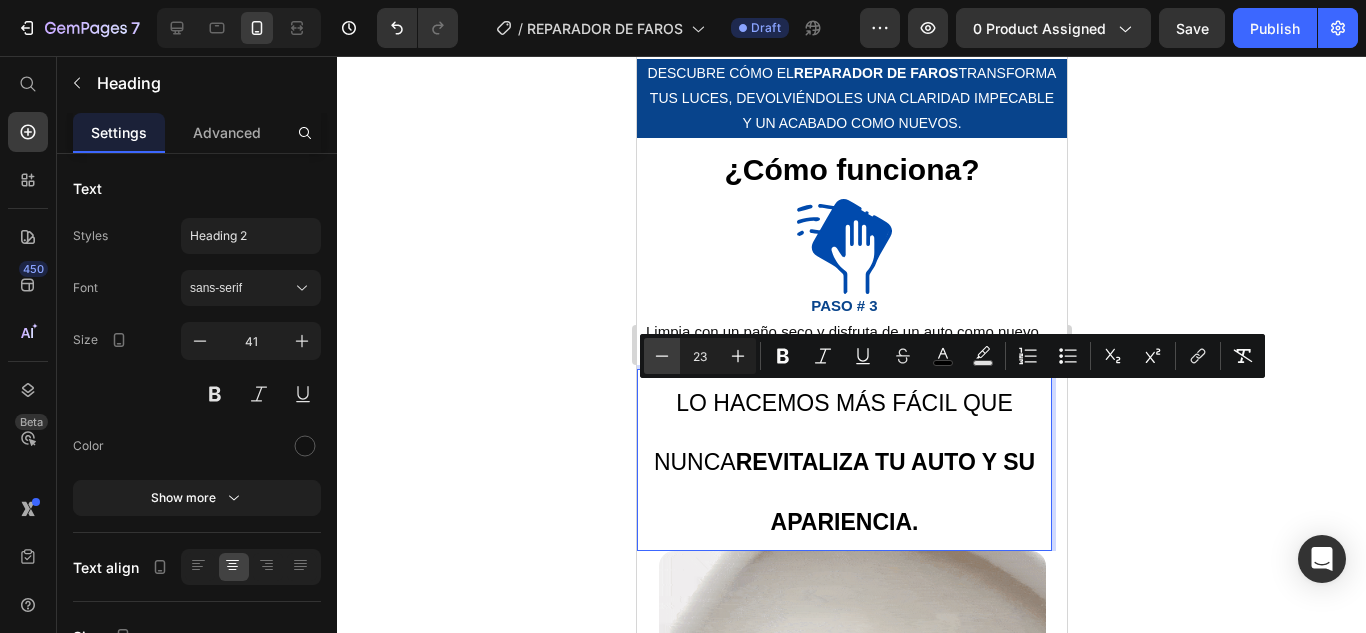 click 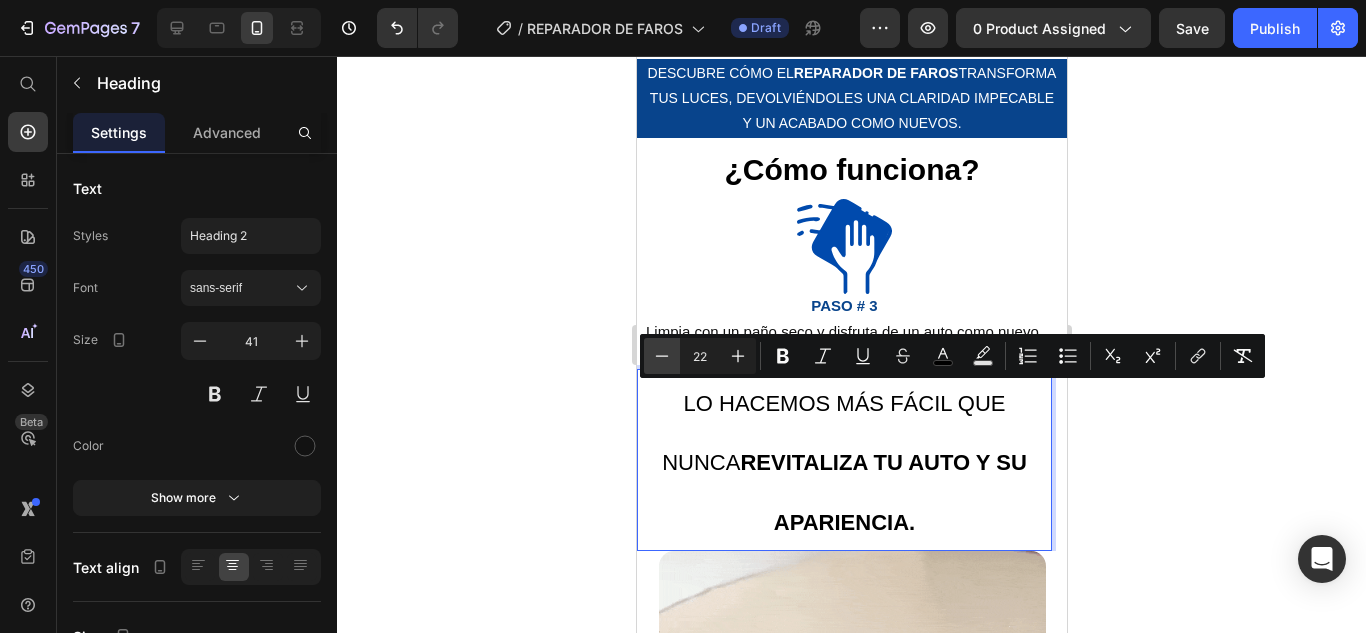 click 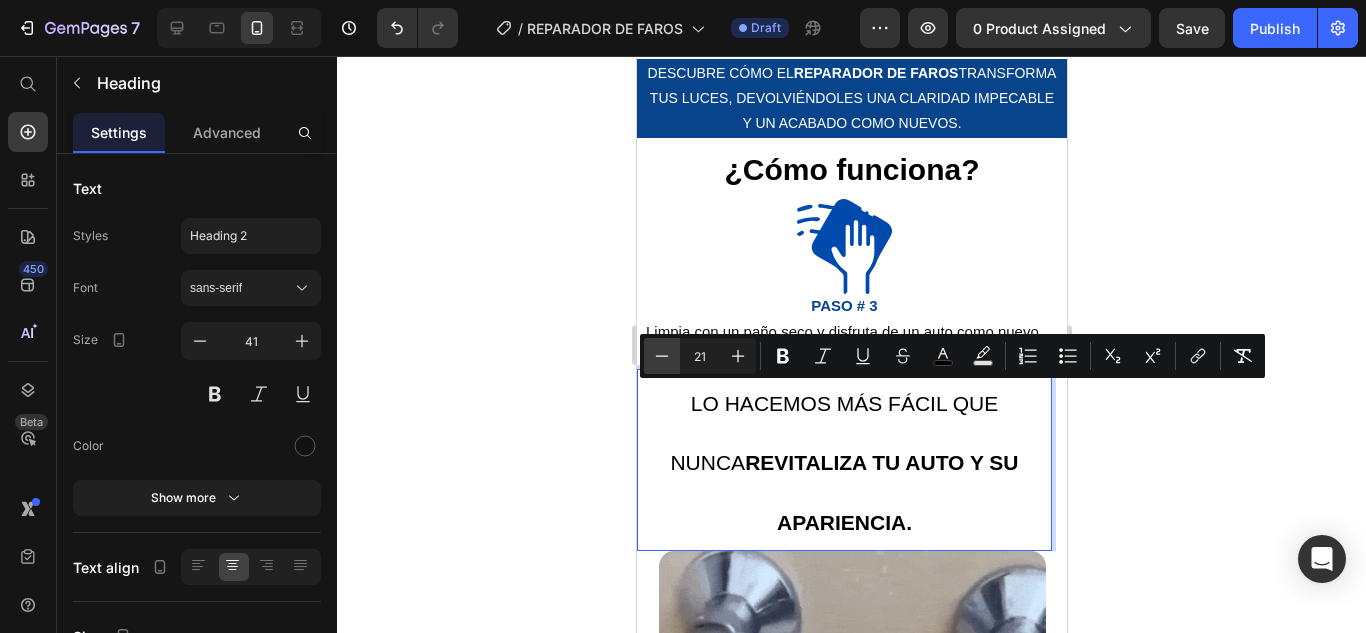 click 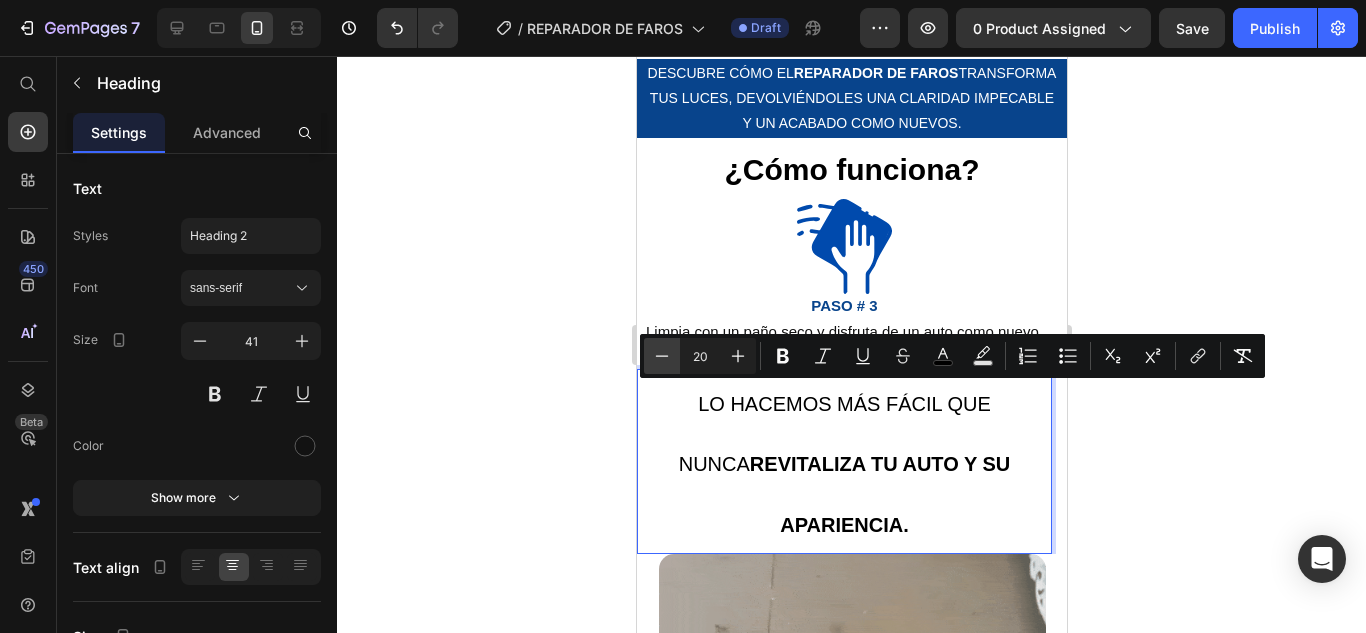 click 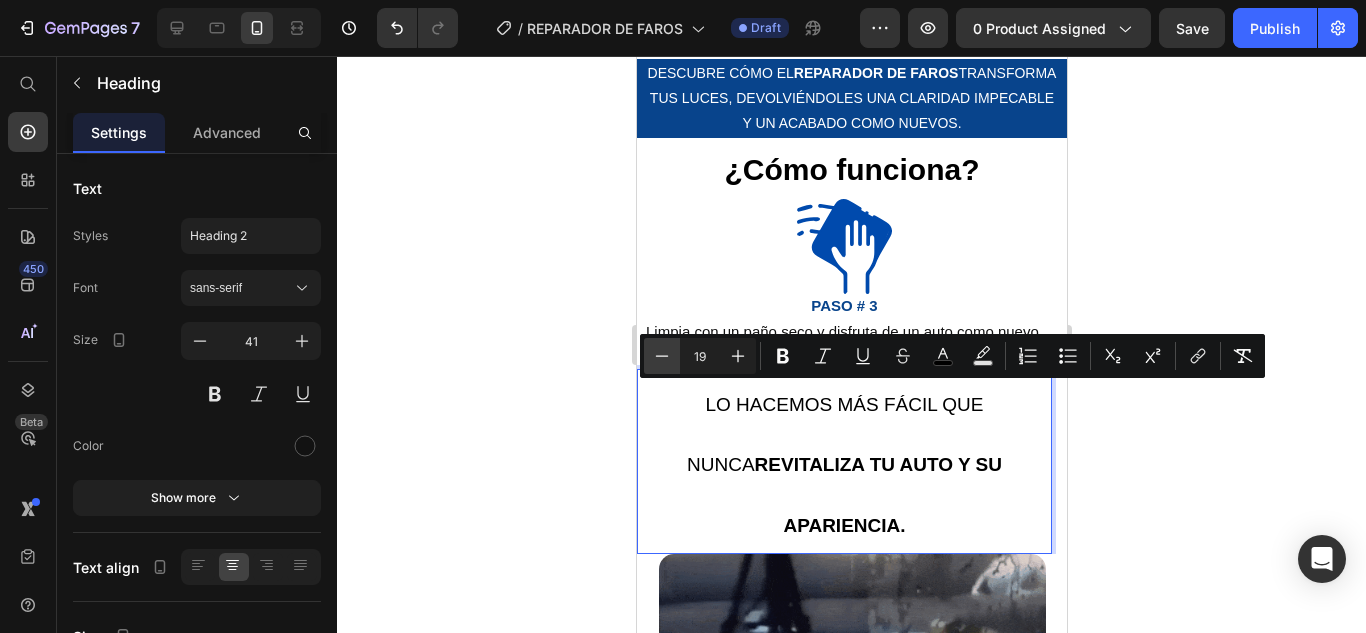 click 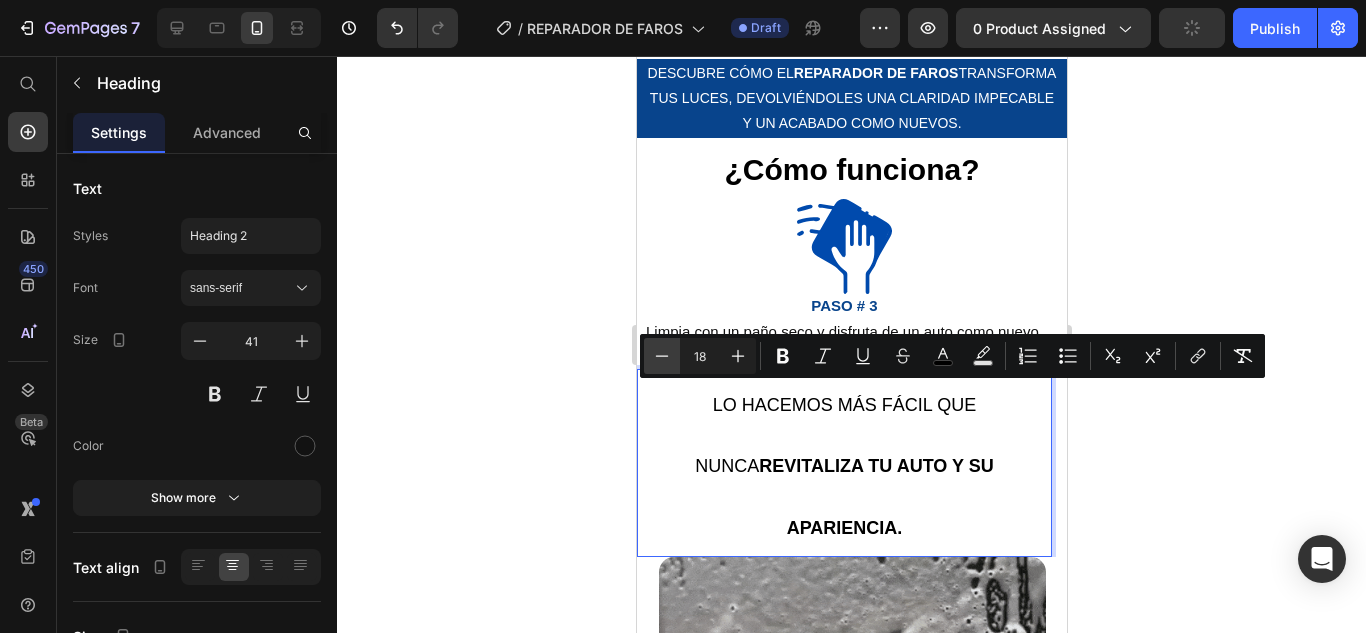 click 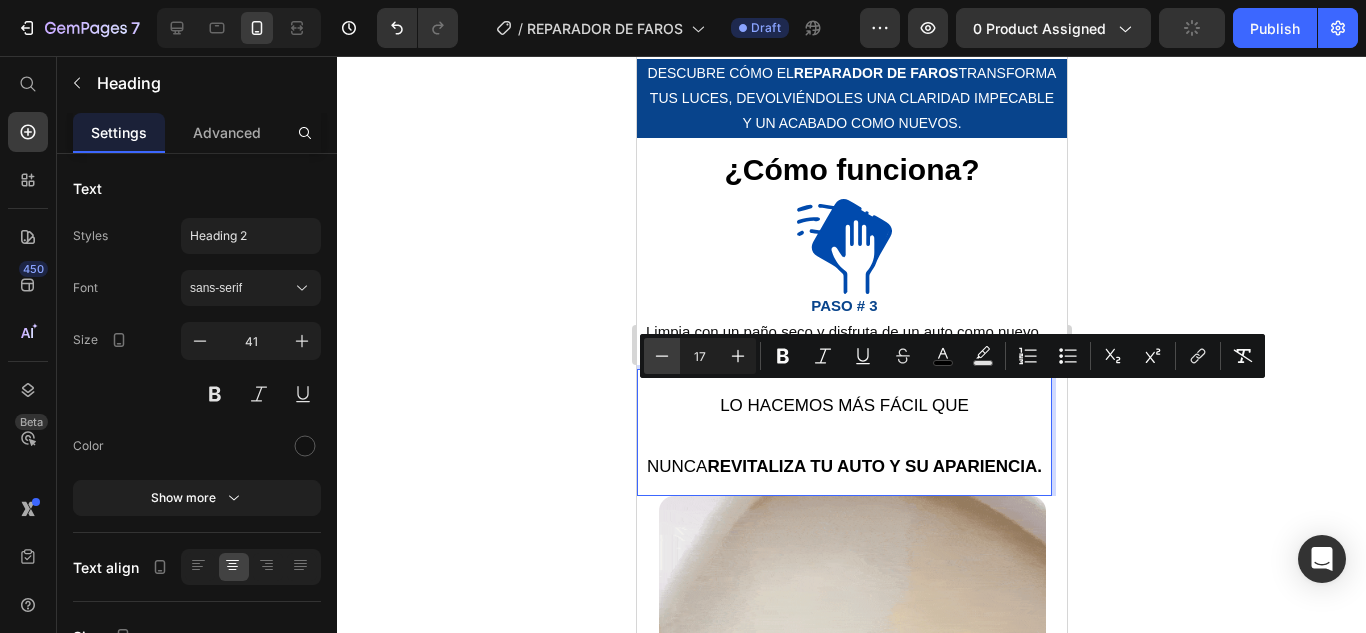 click 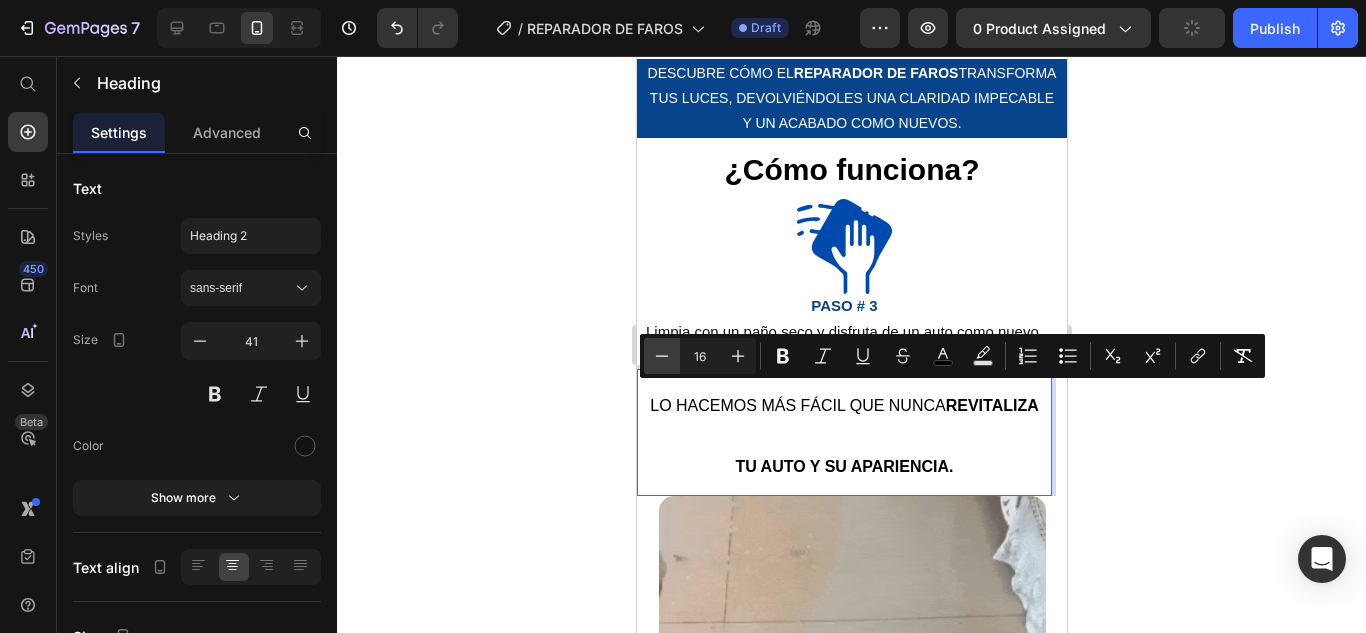 click 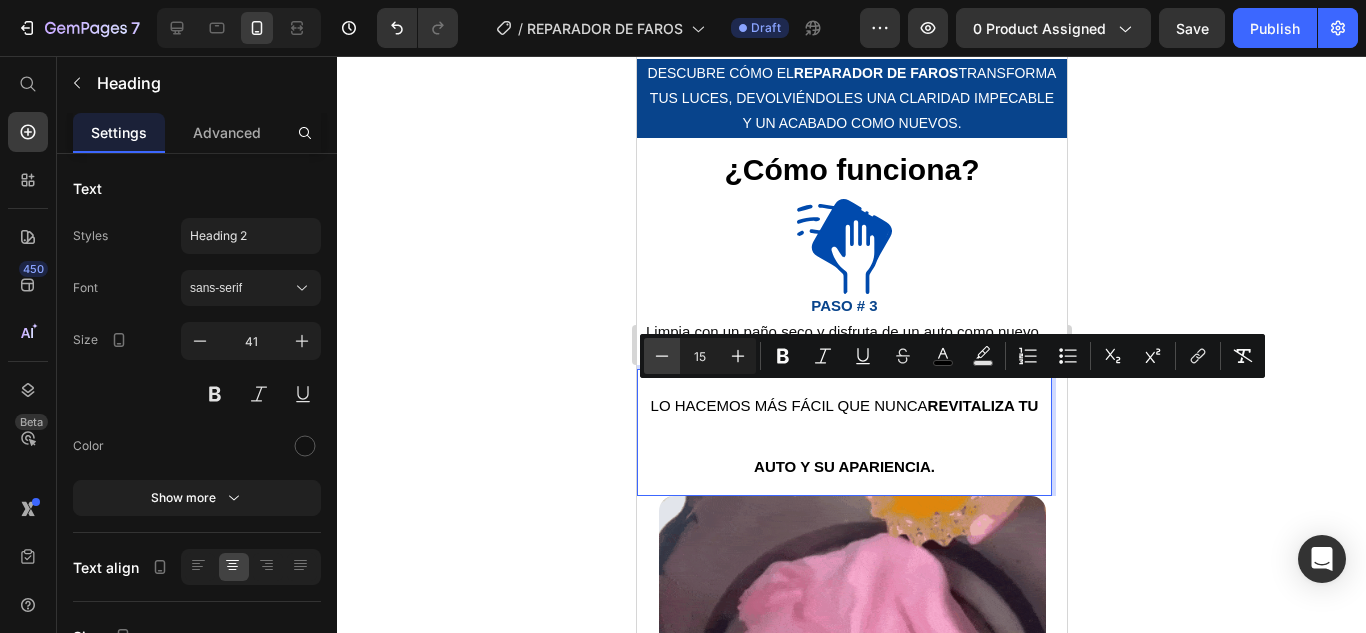 click 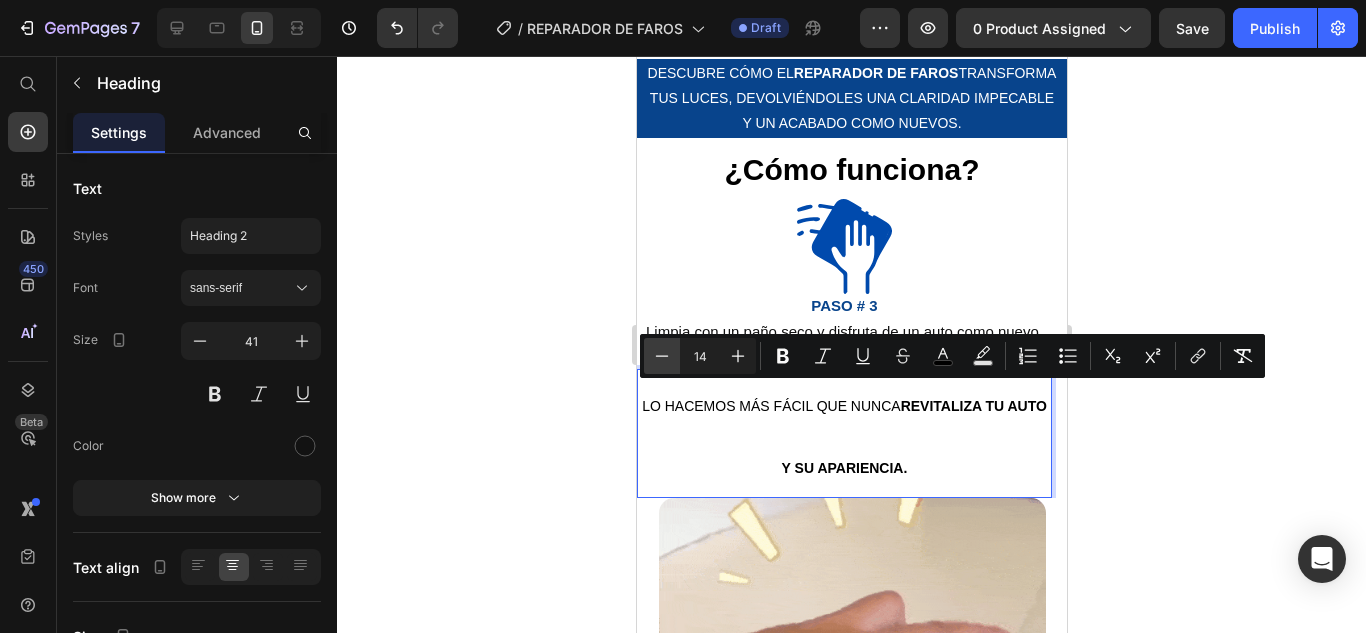 click 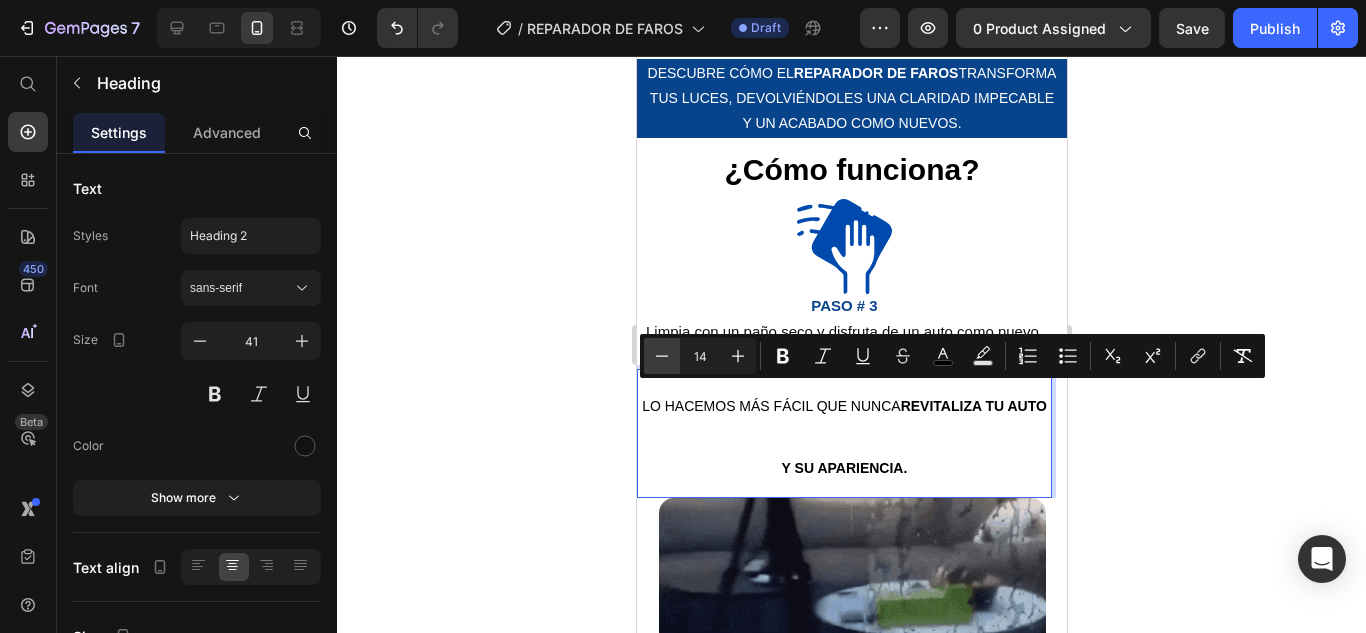 type on "13" 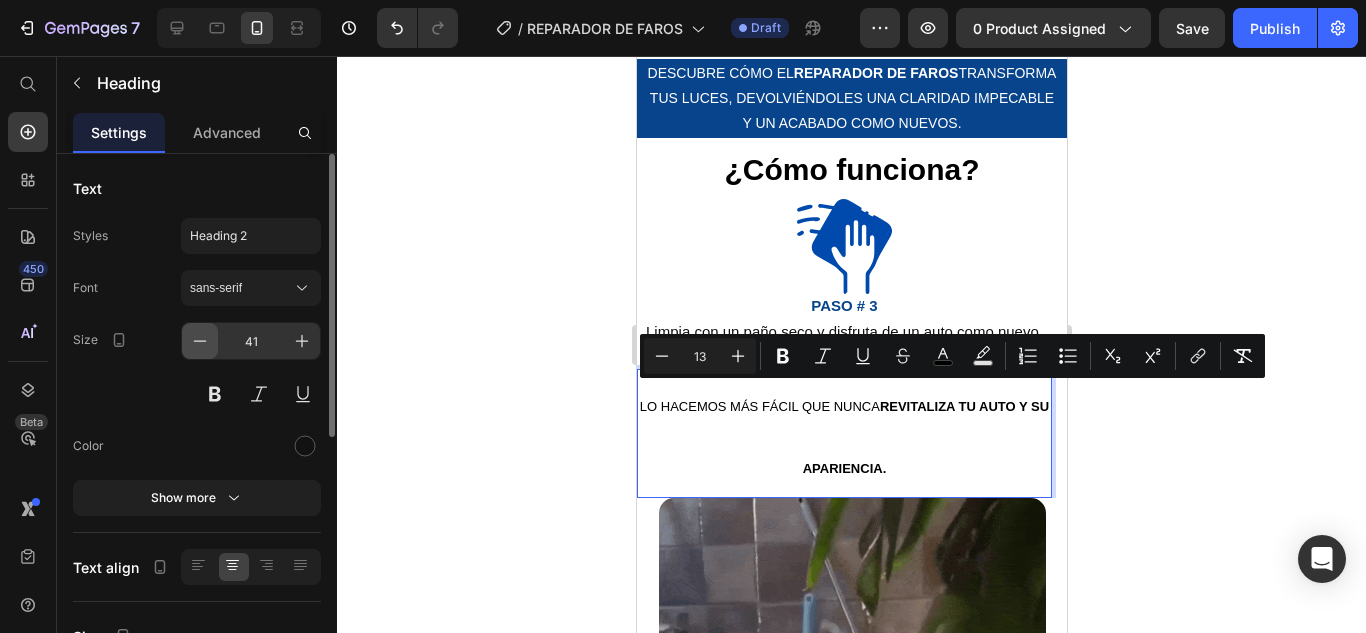 click 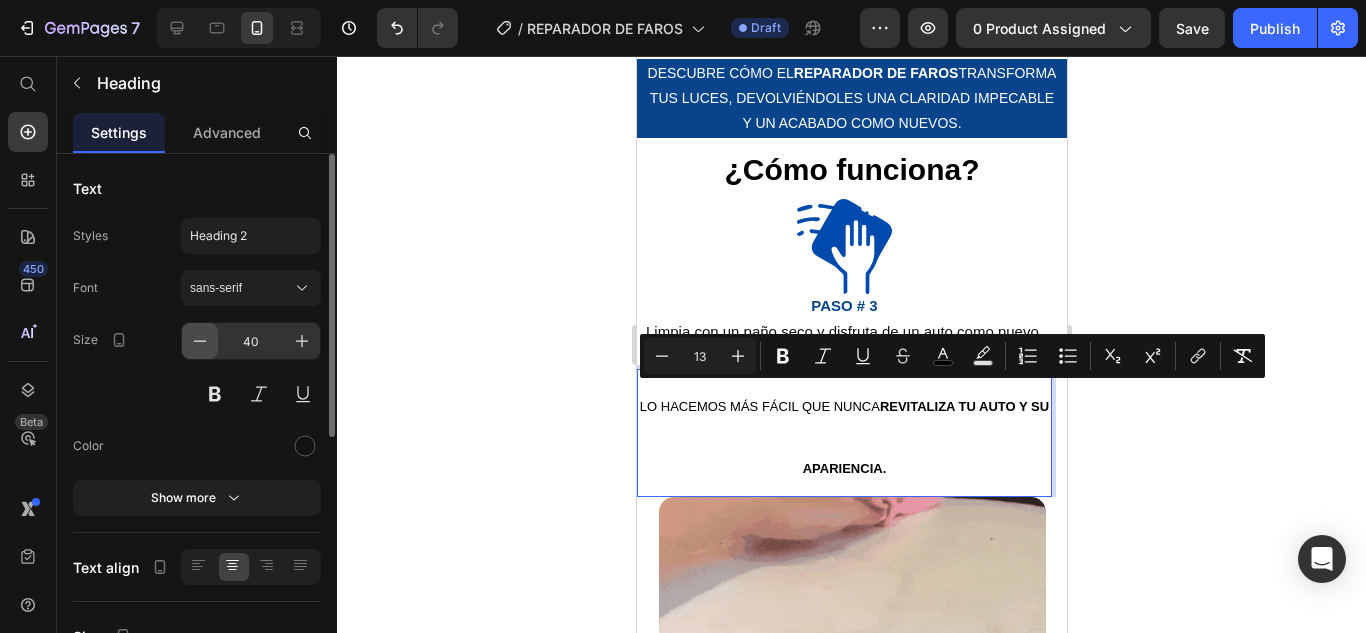 click 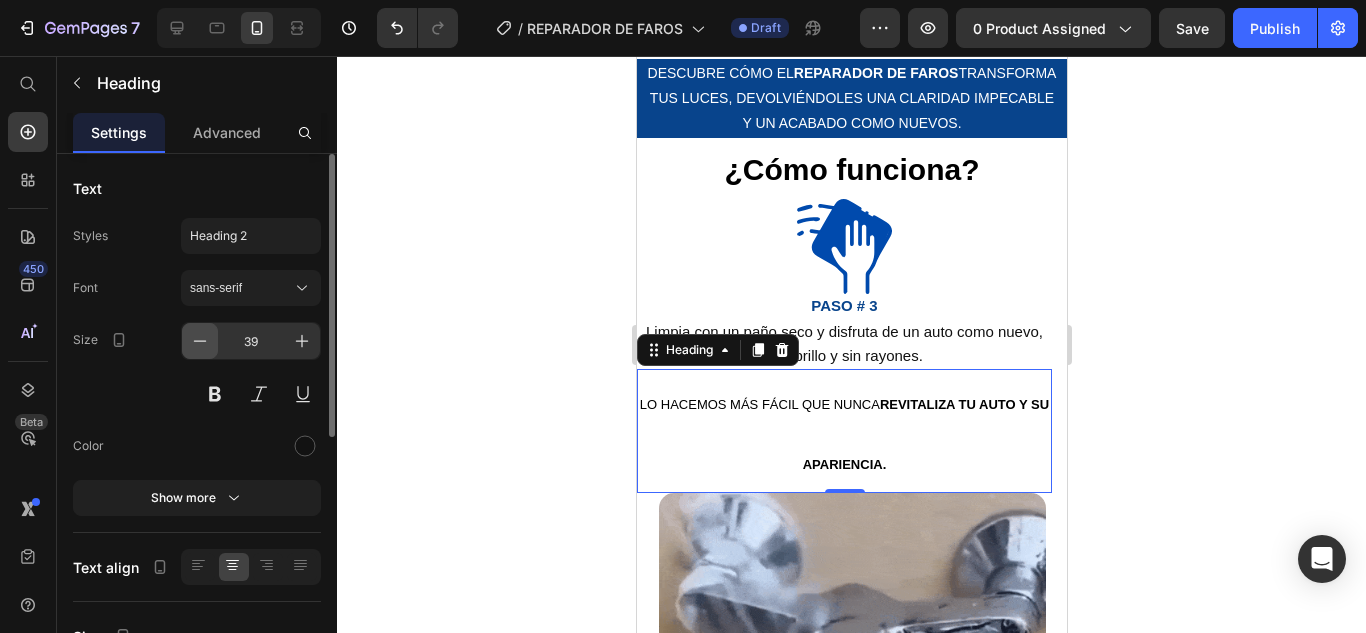 click 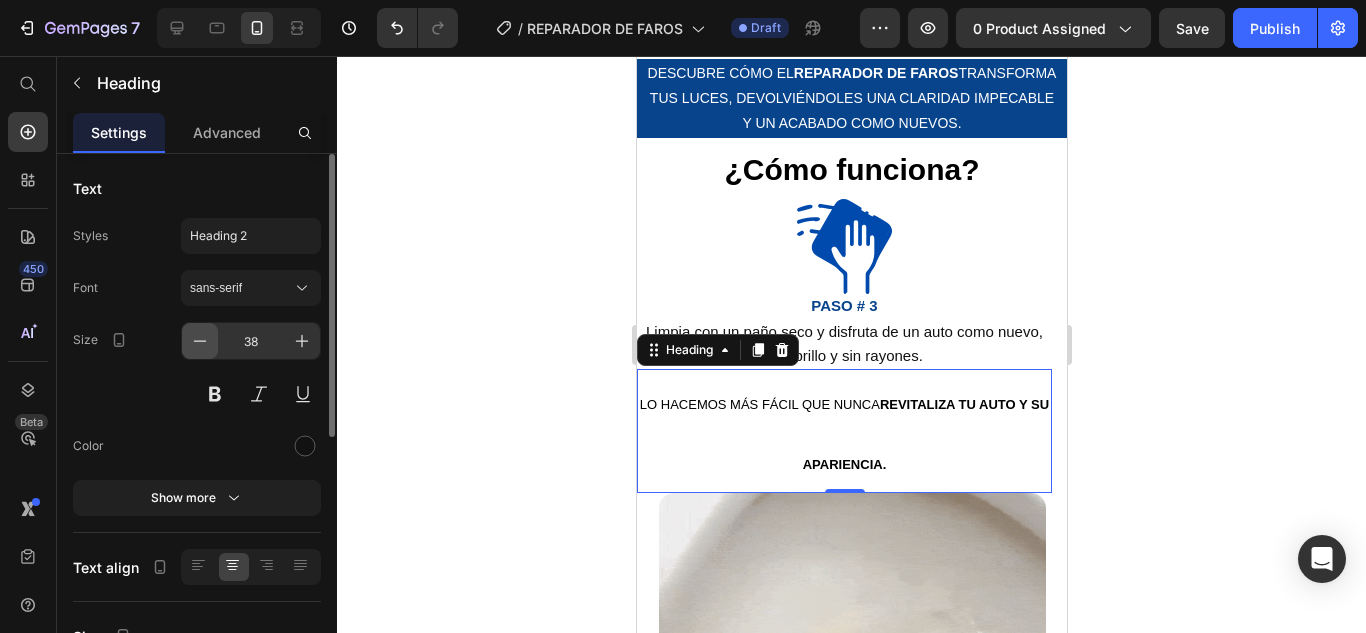 click 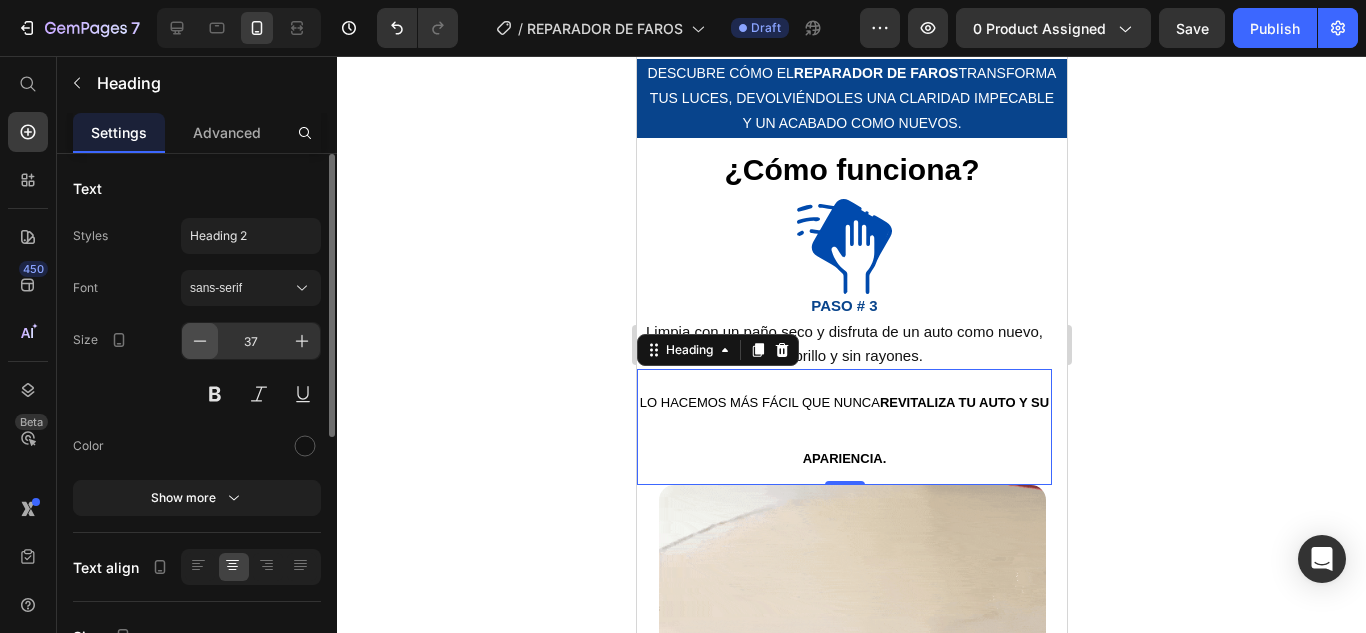click 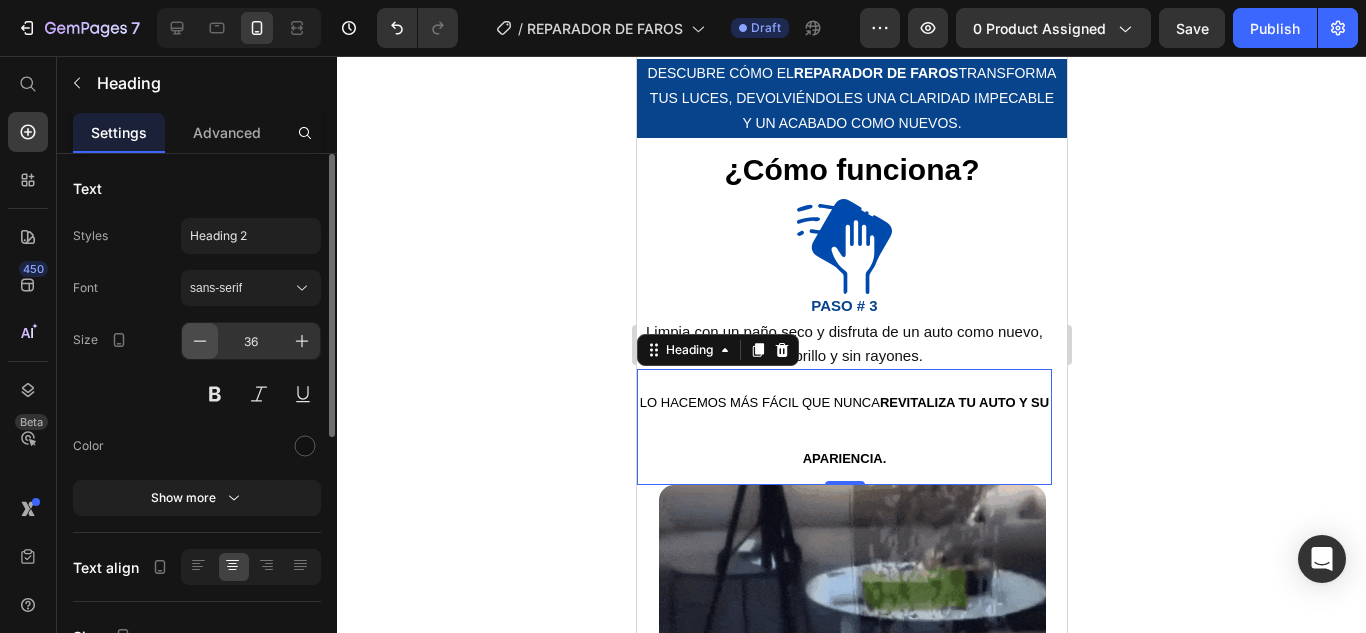 click 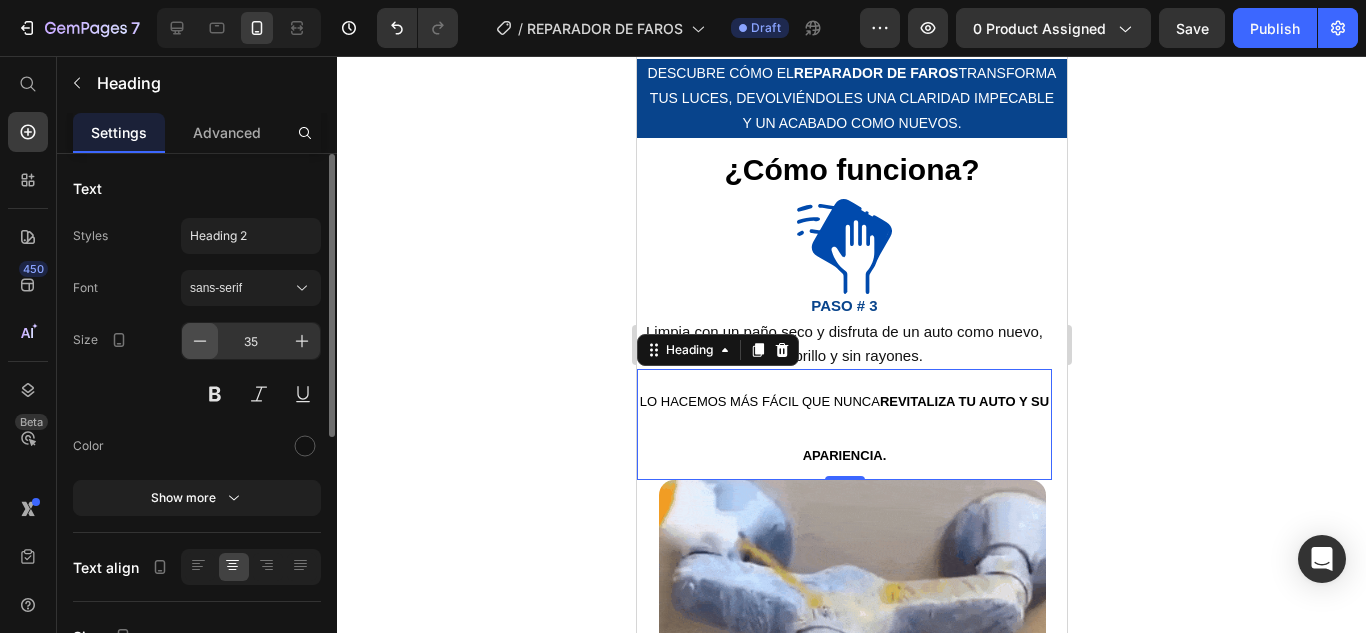 click 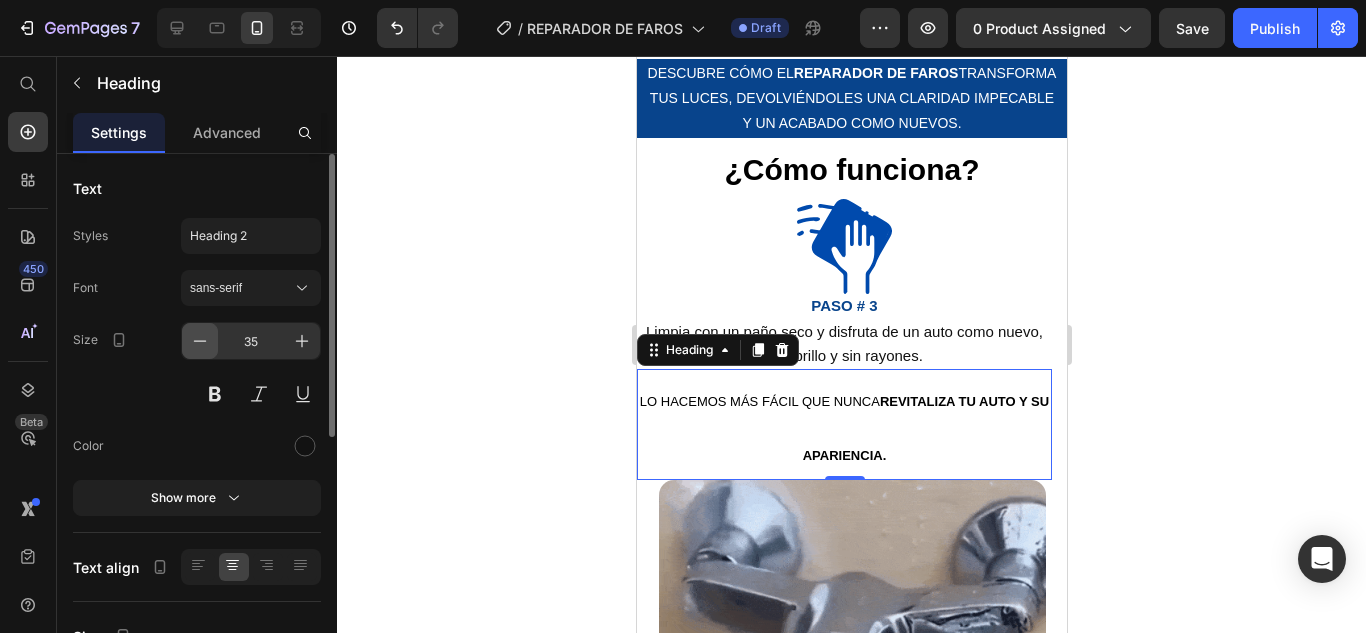 click 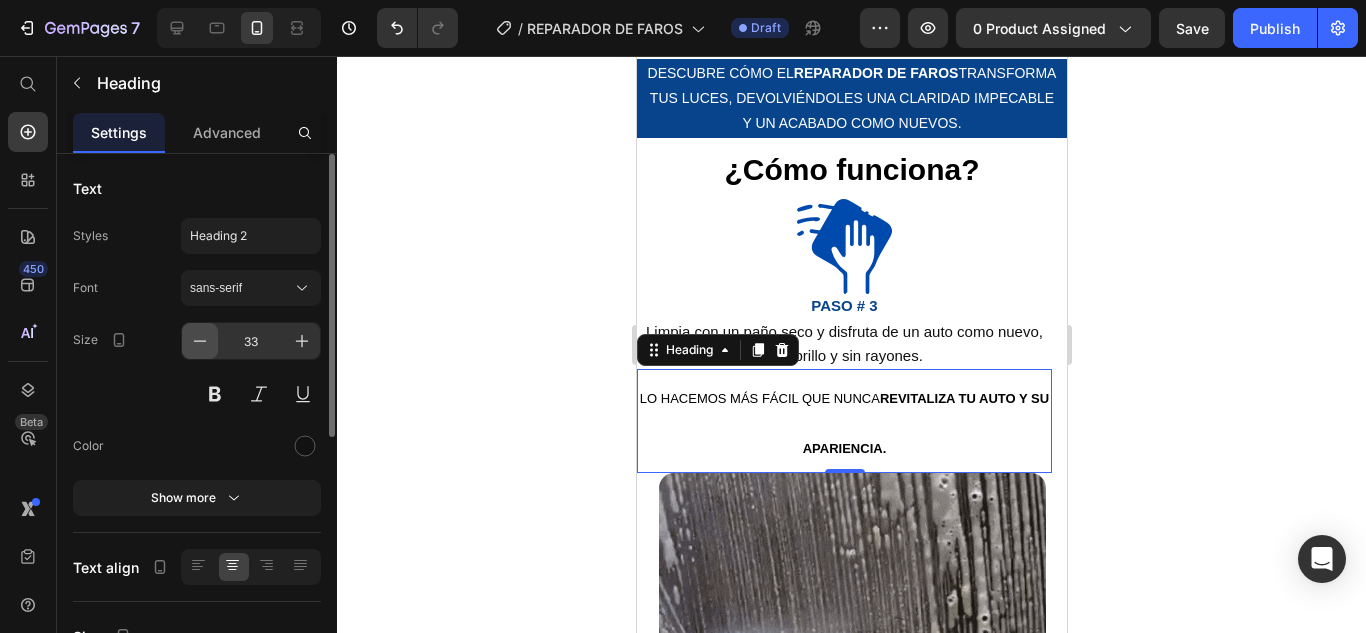 click 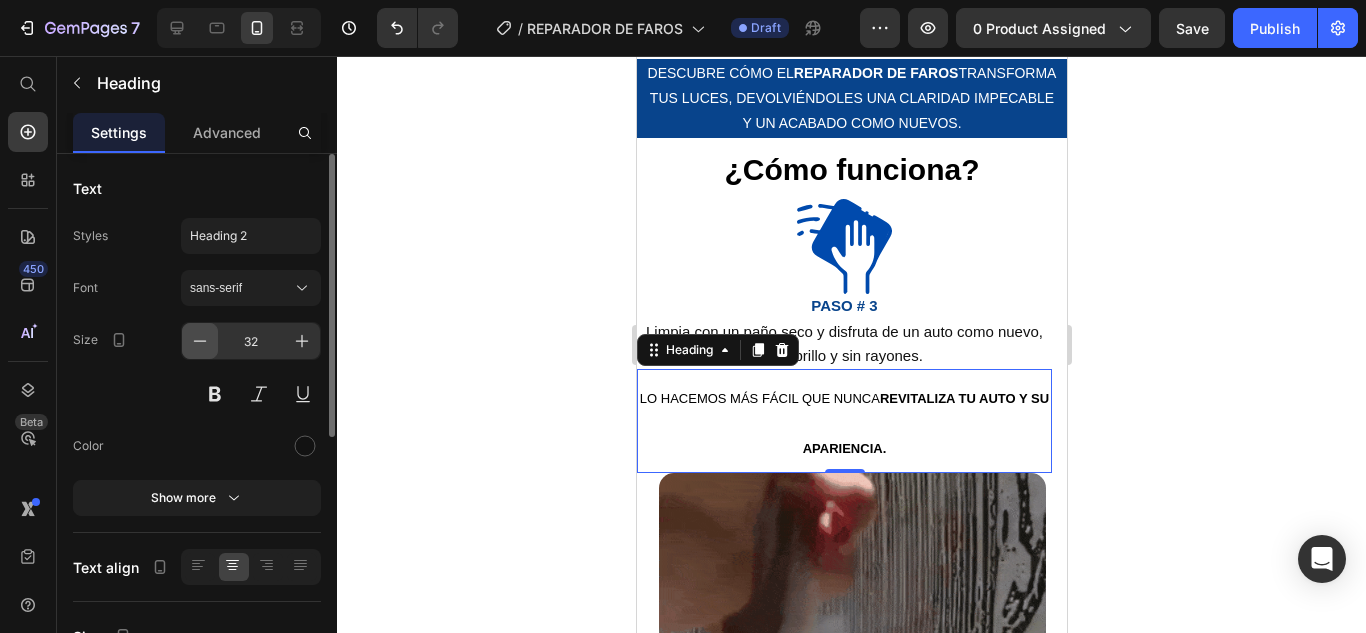 click 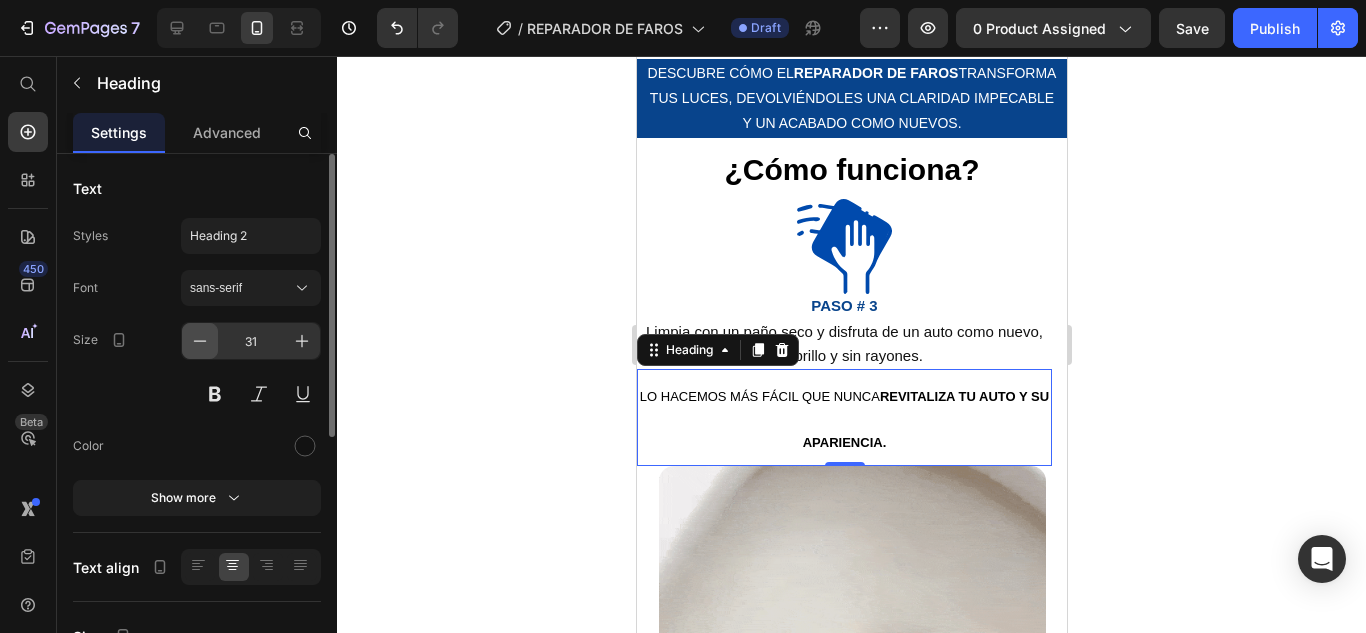 click 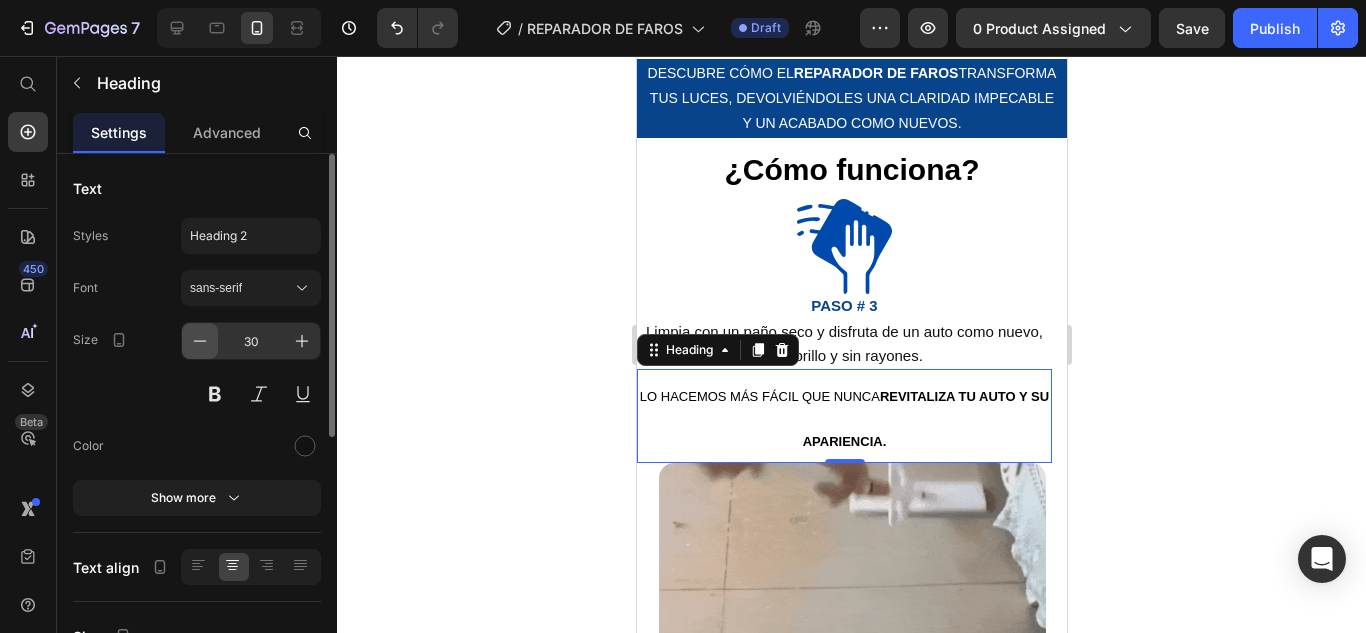 click 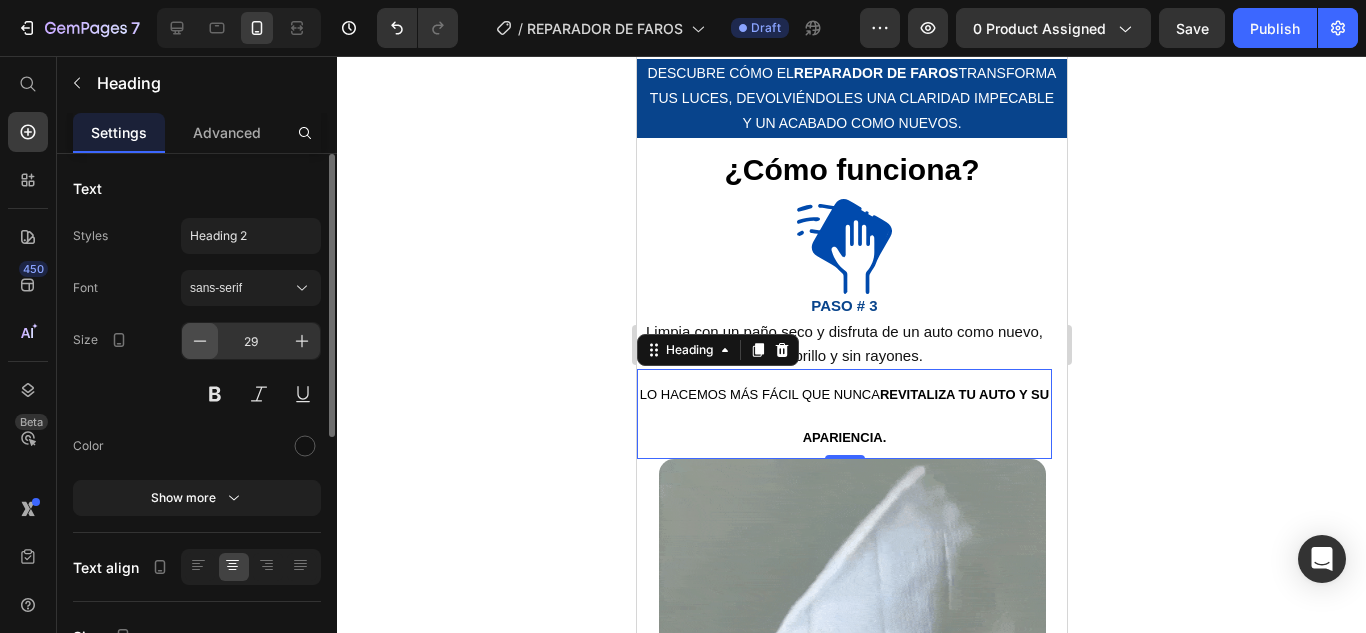 click 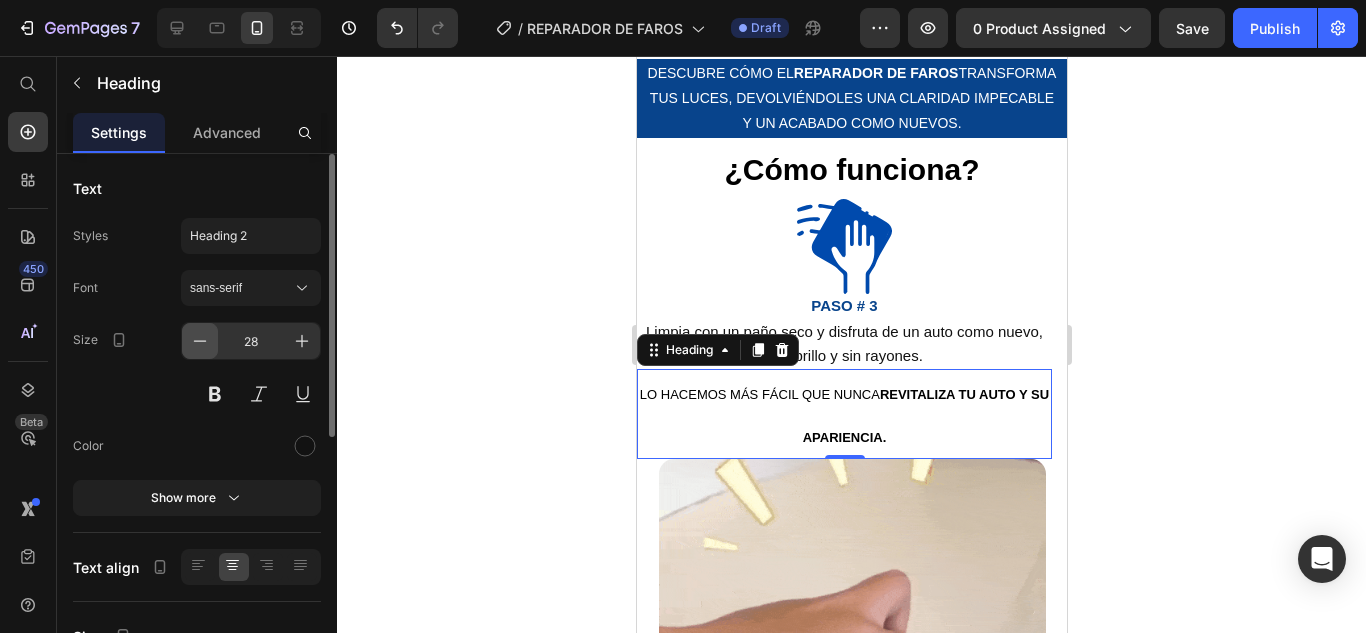 click 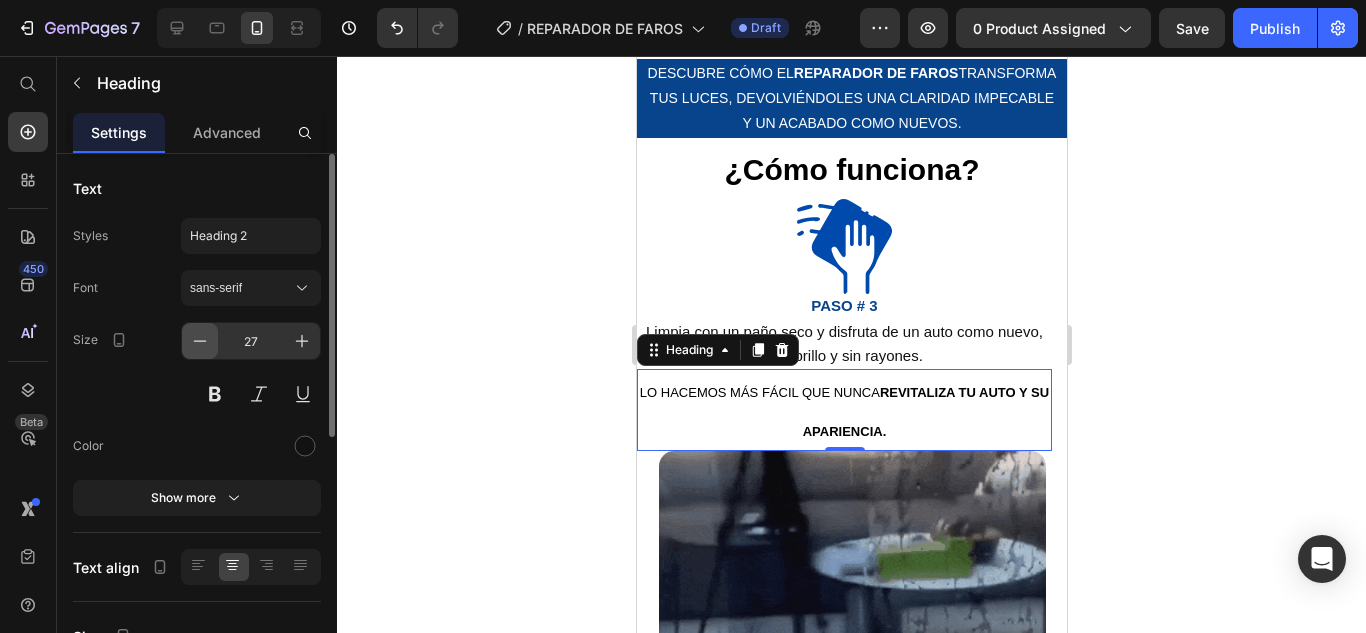 click 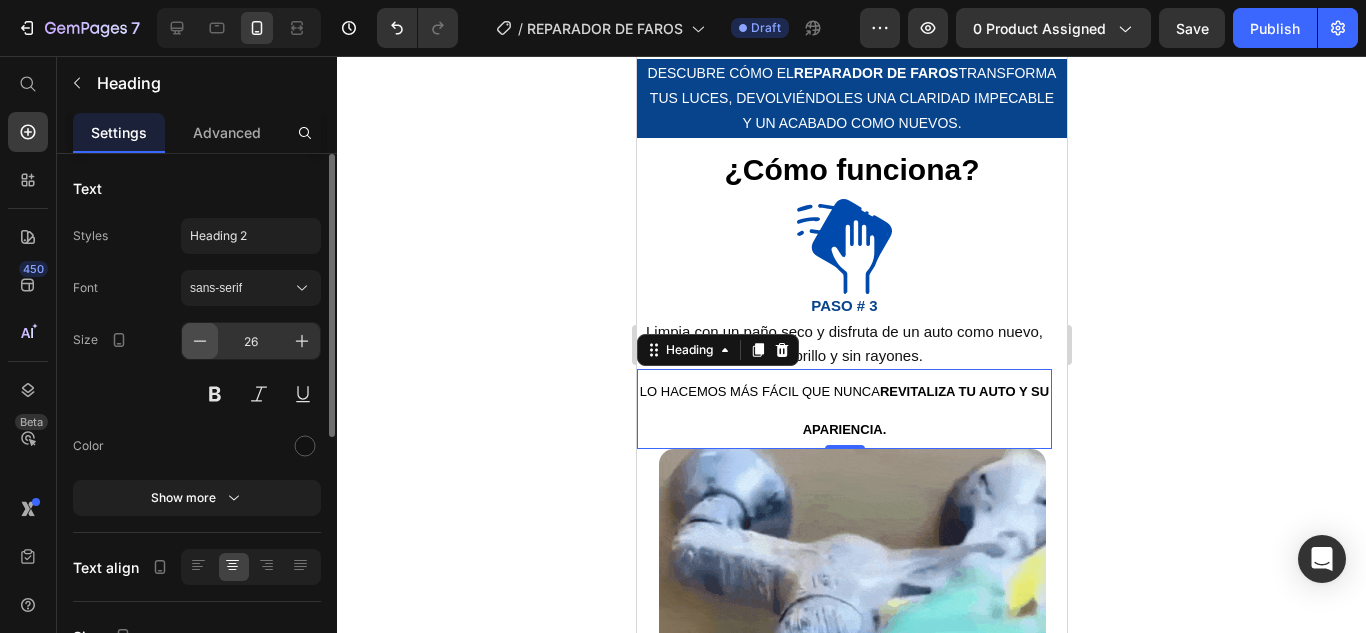 click 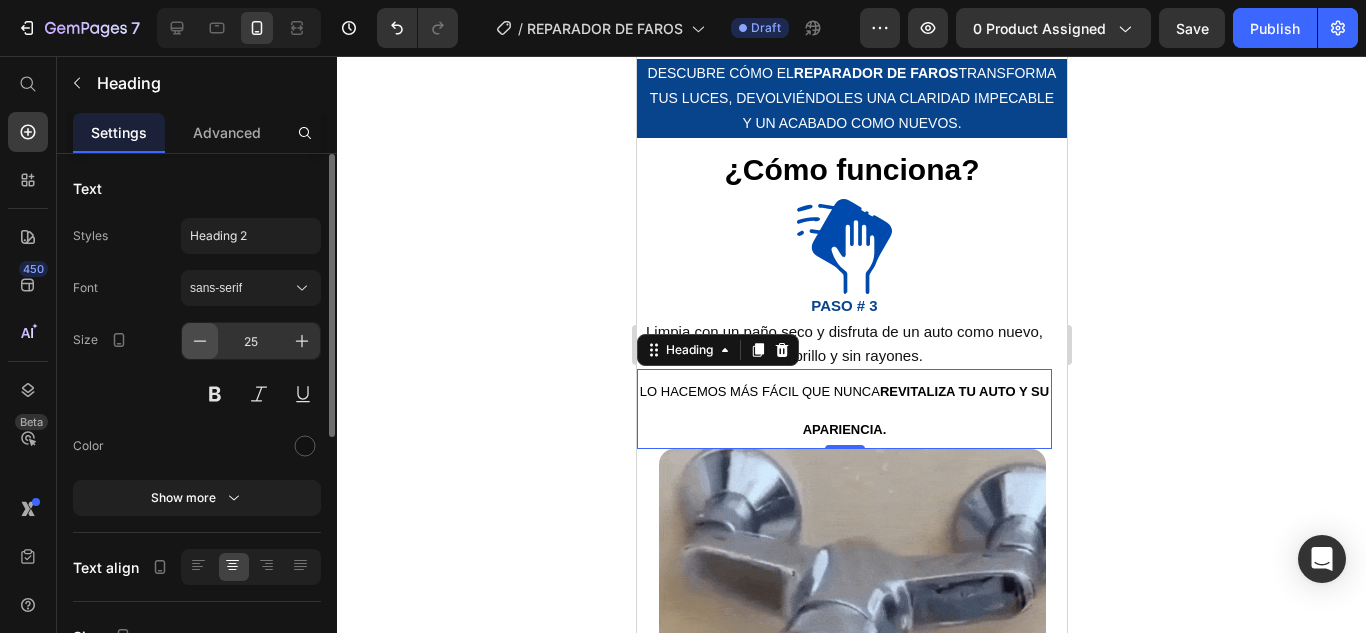 click 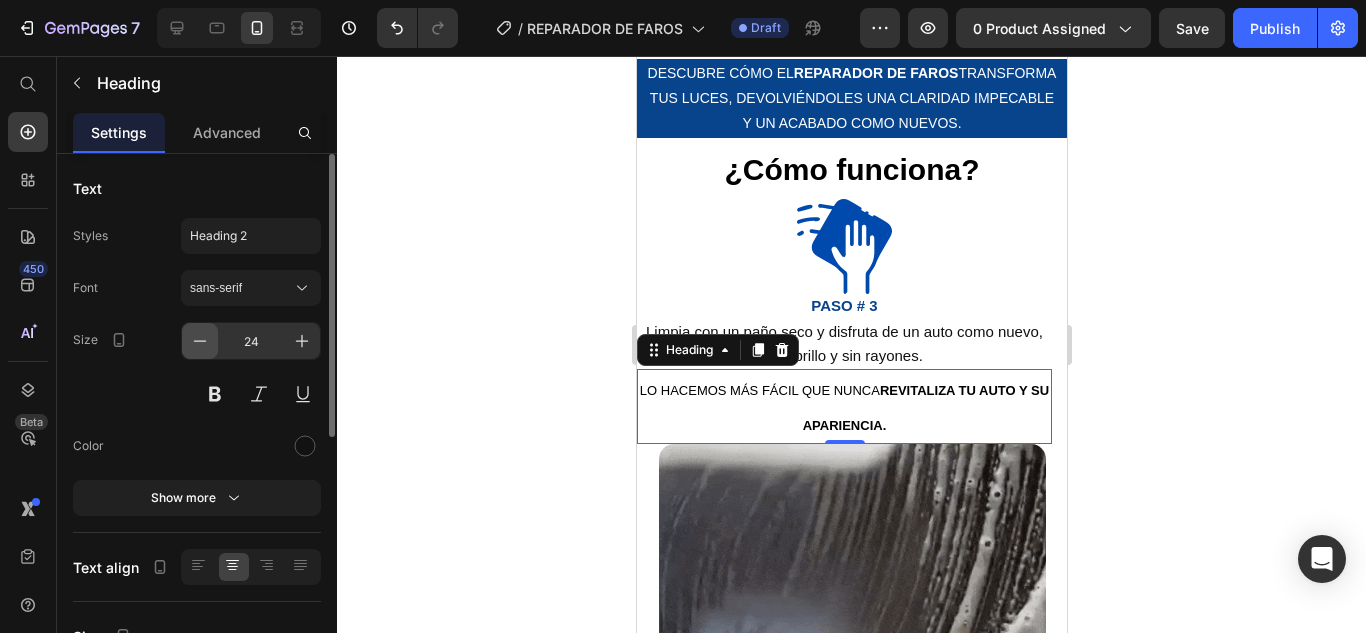 click 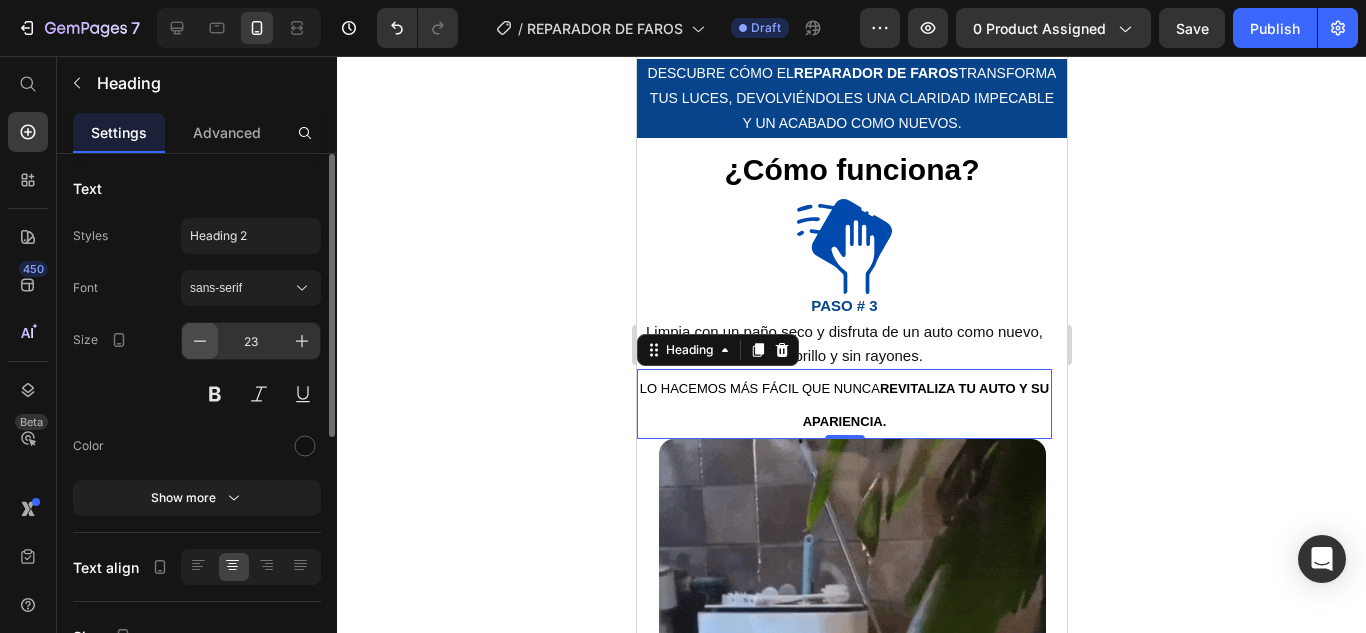 click 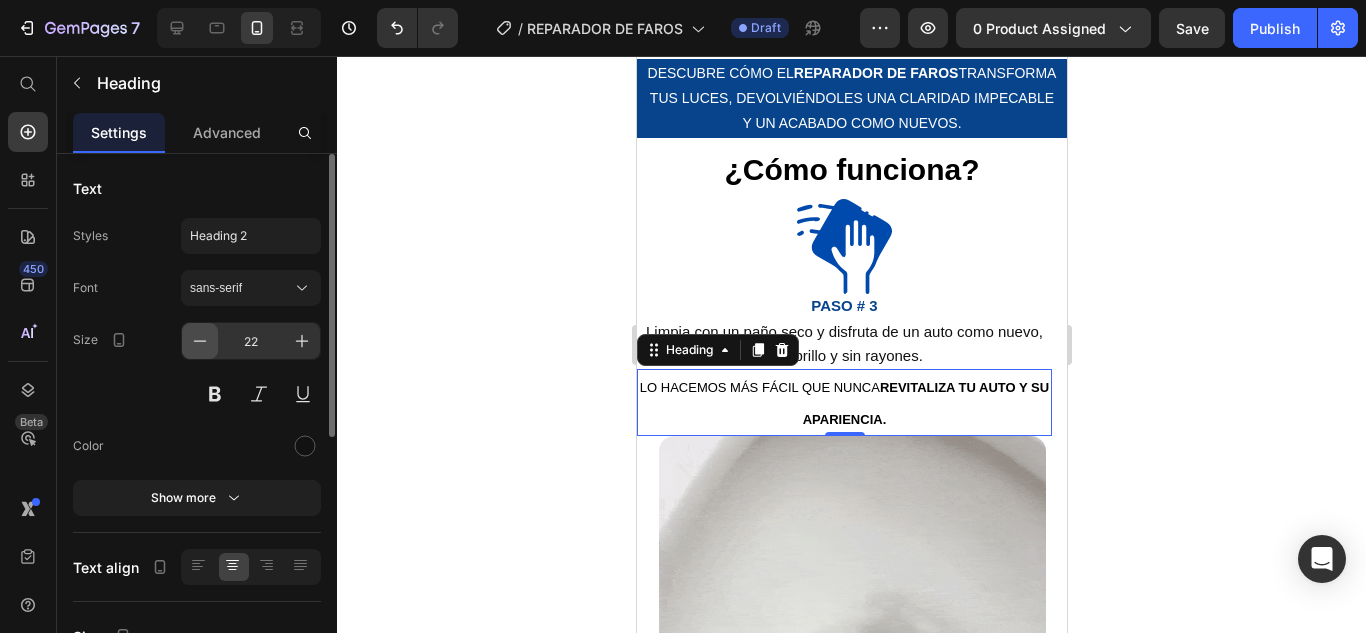 click 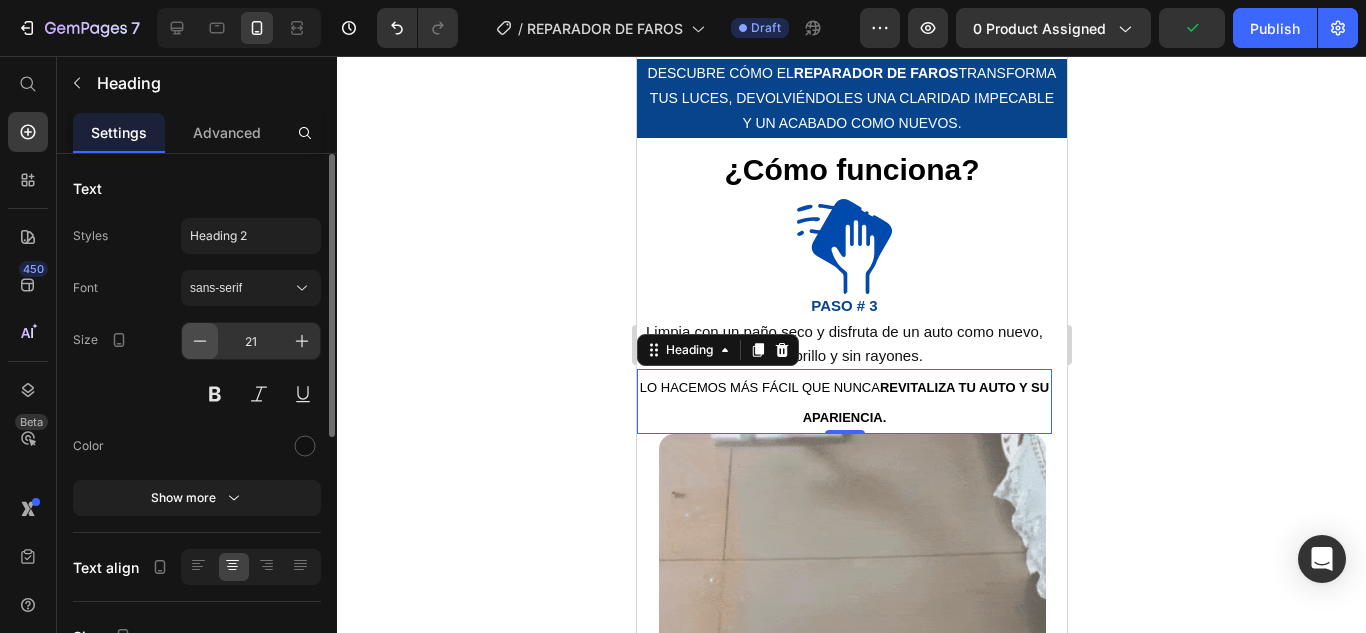click 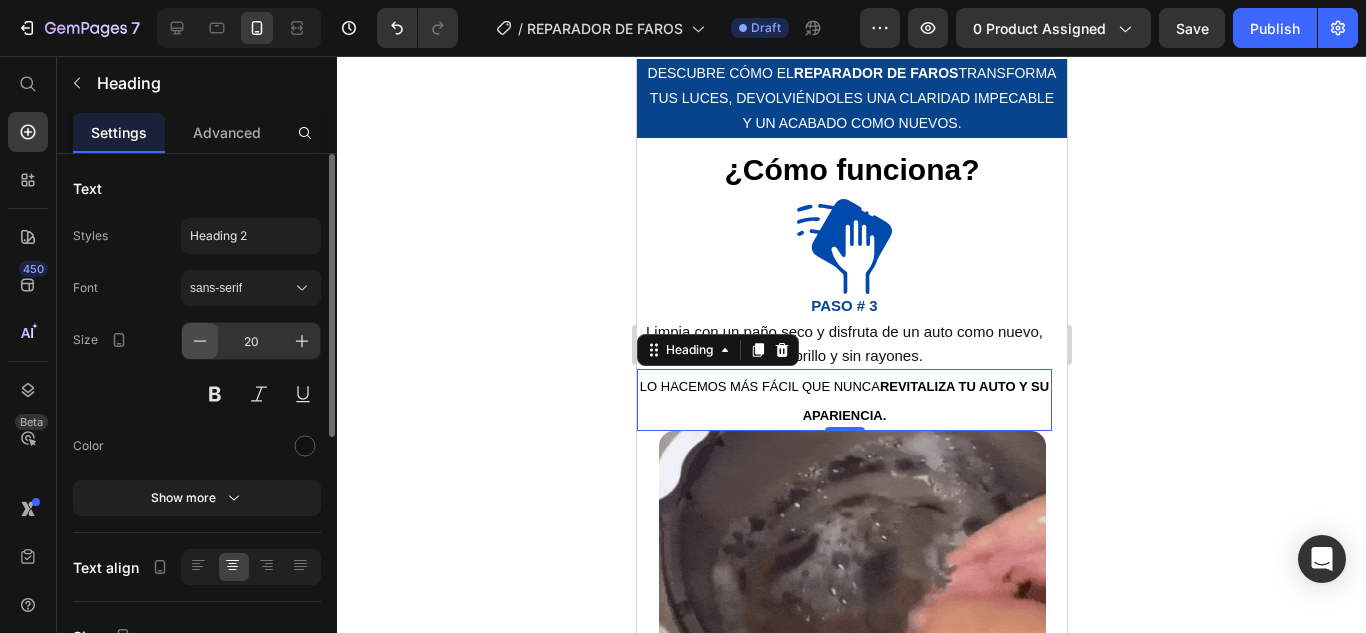 click 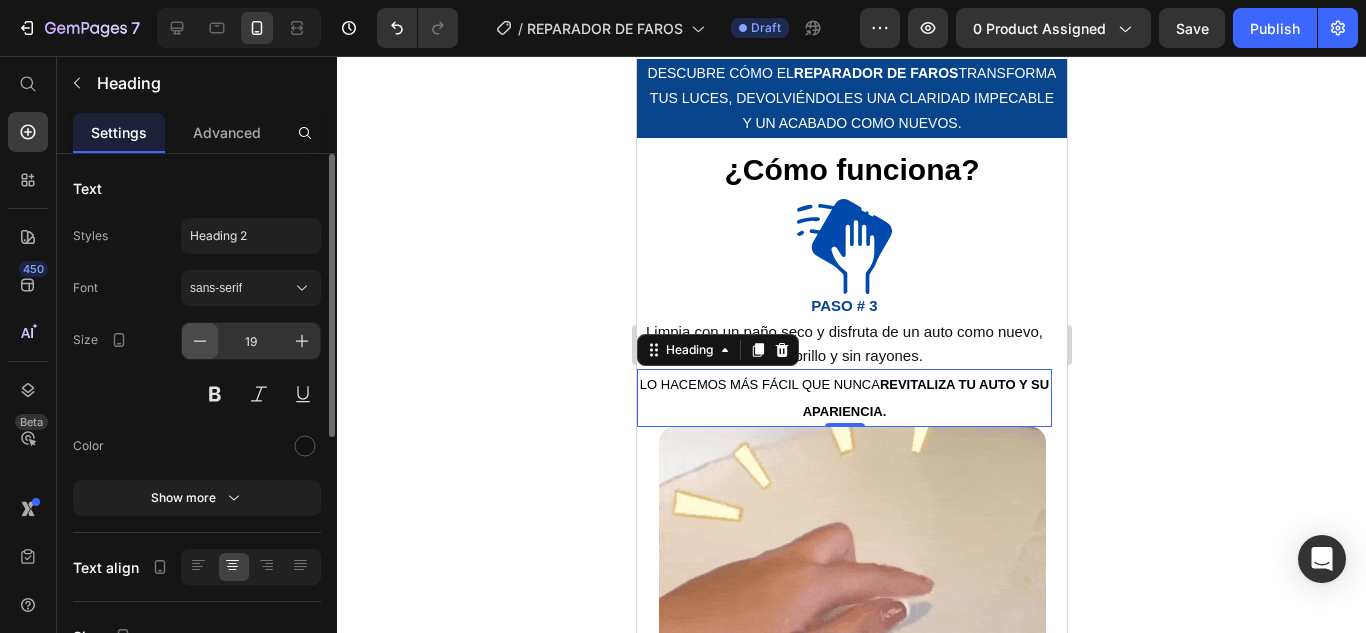 click 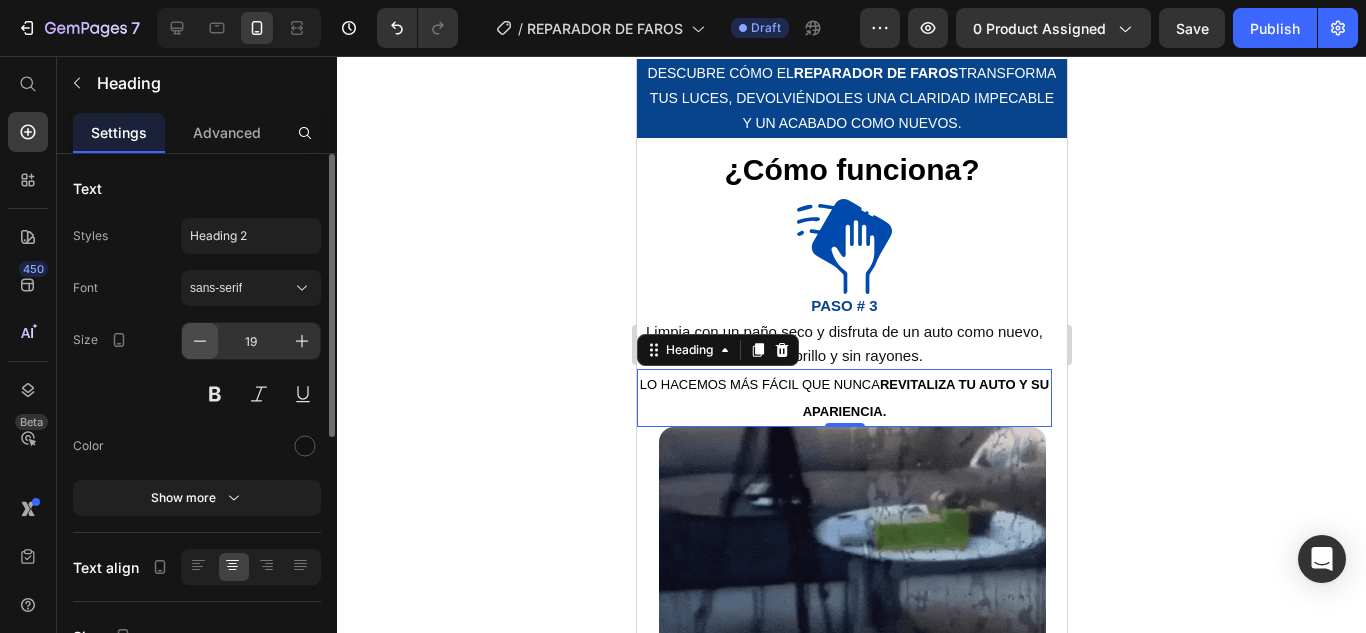 type on "18" 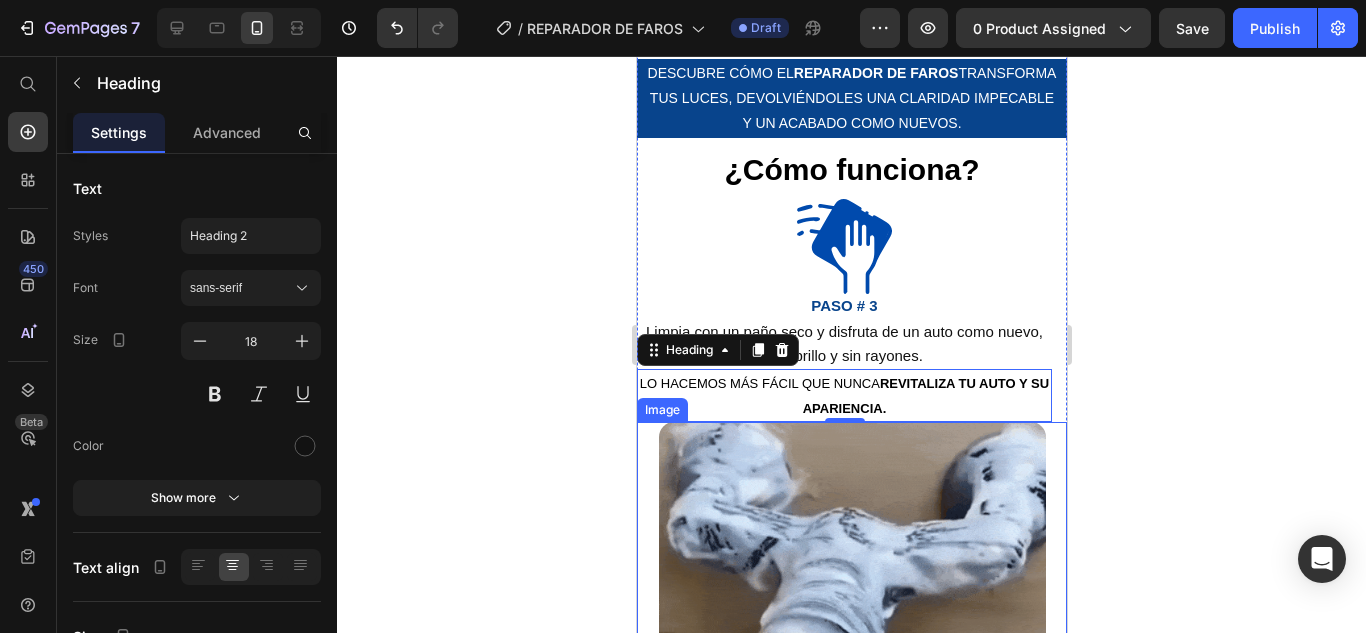 click 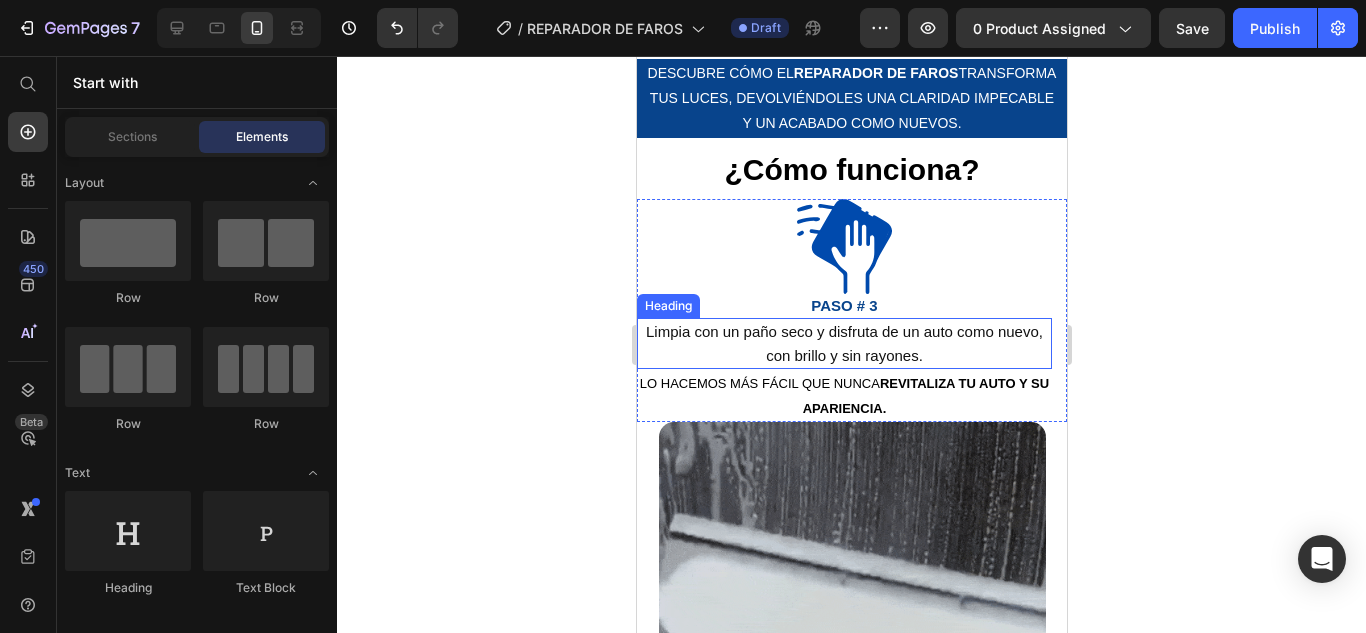 click on "Limpia con un paño seco y disfruta de un auto como nuevo, con brillo y sin rayones." at bounding box center (843, 343) 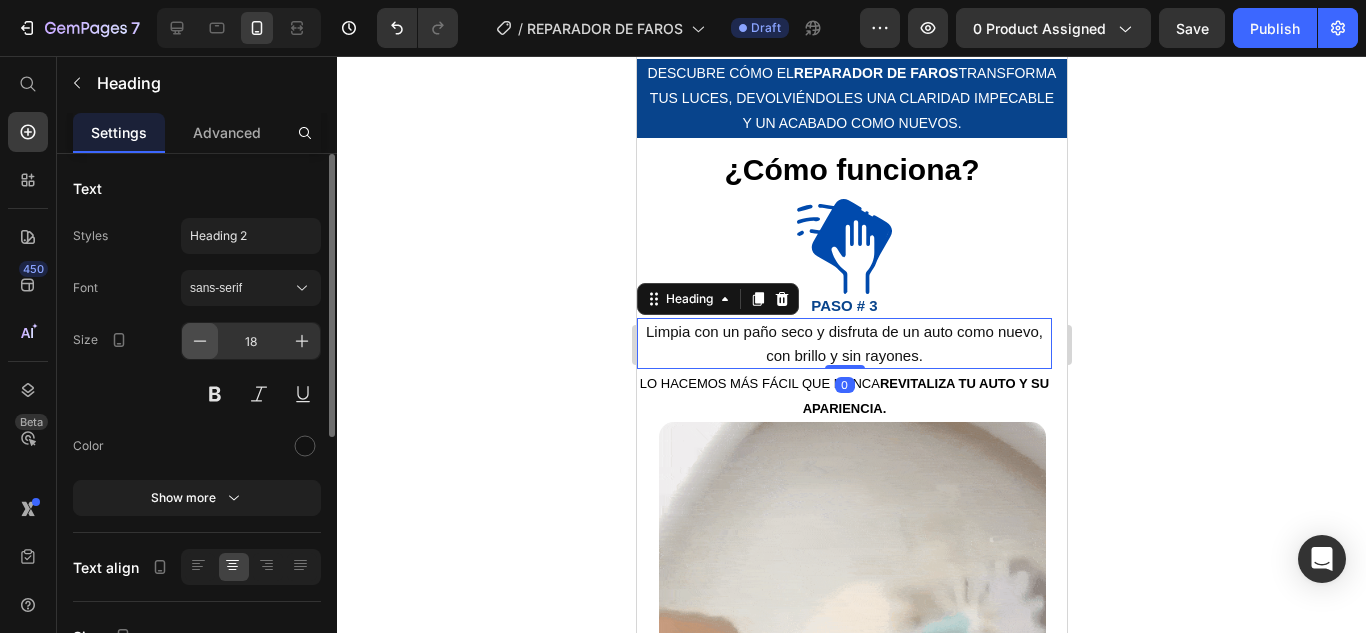 click 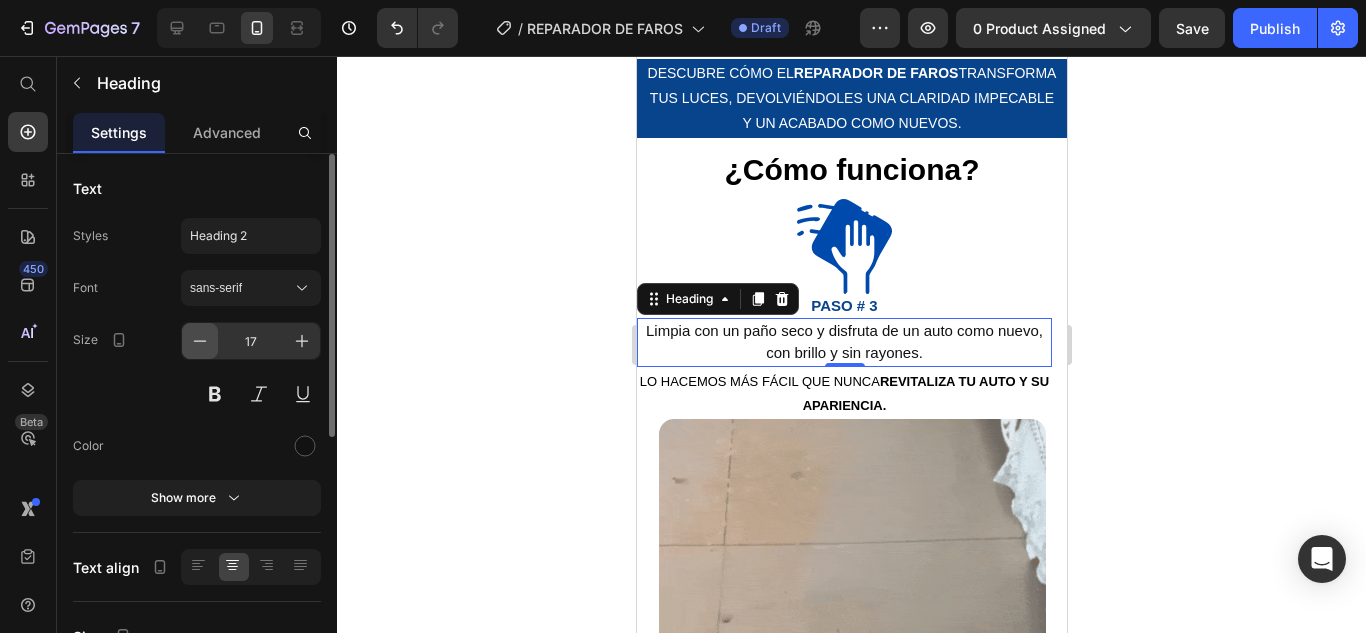 click 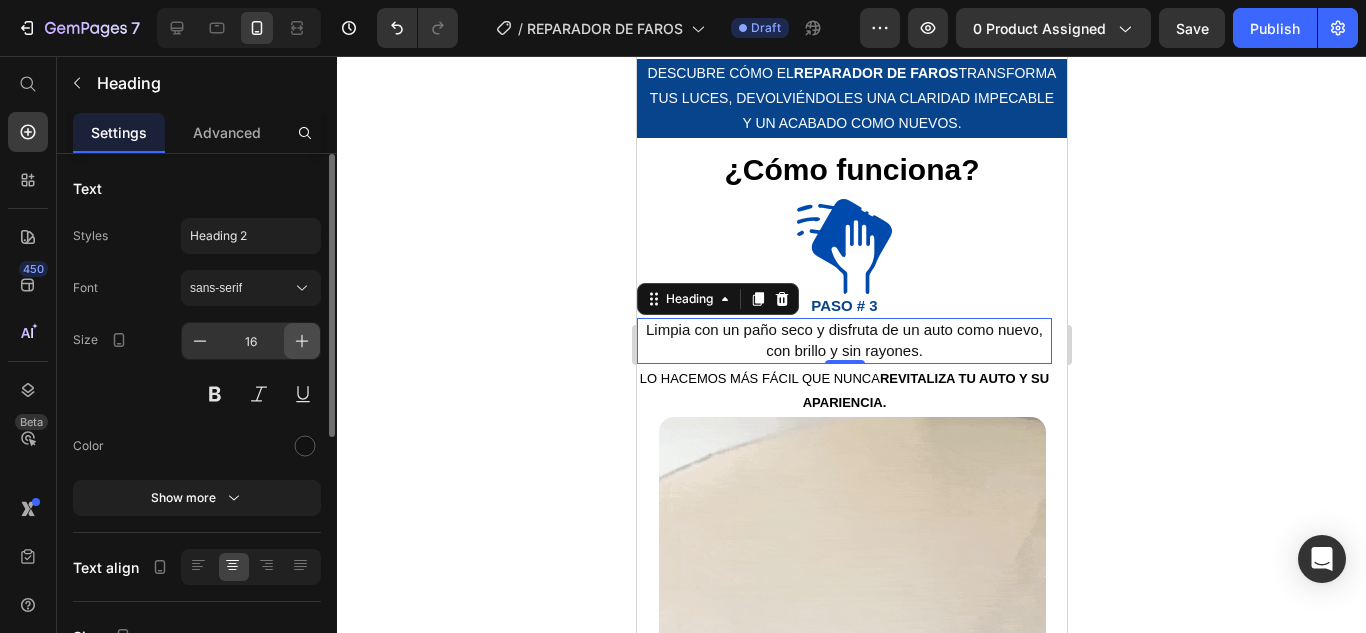 click 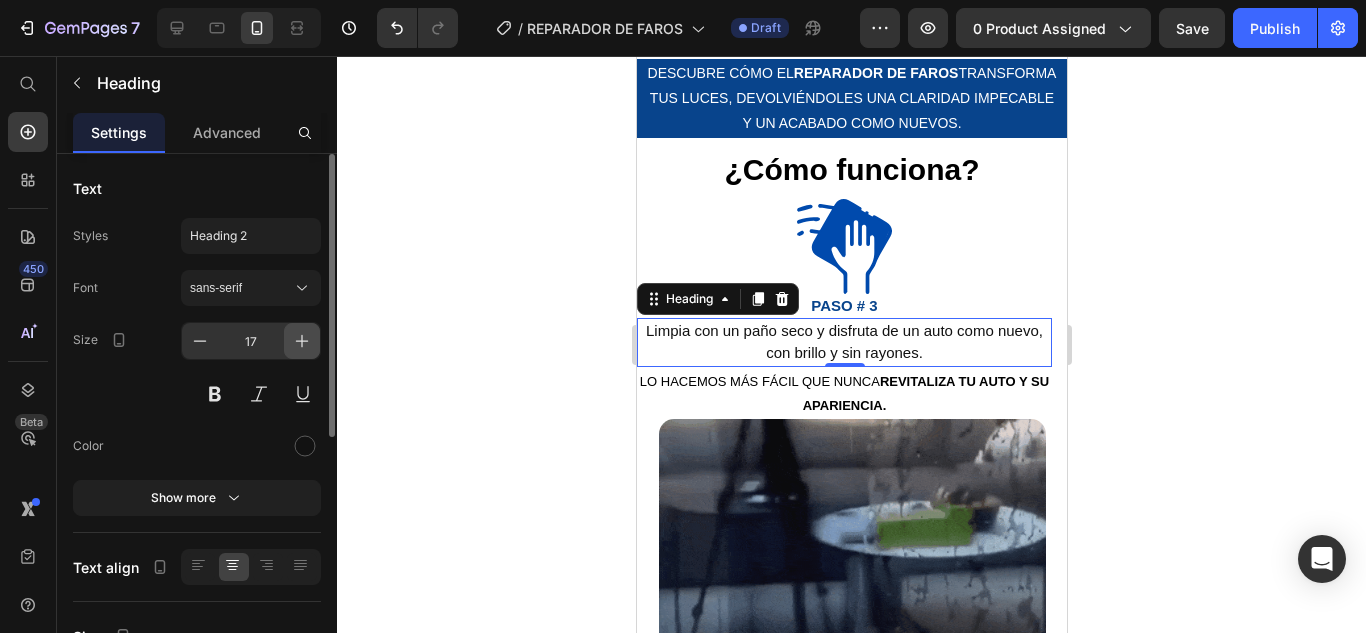 click 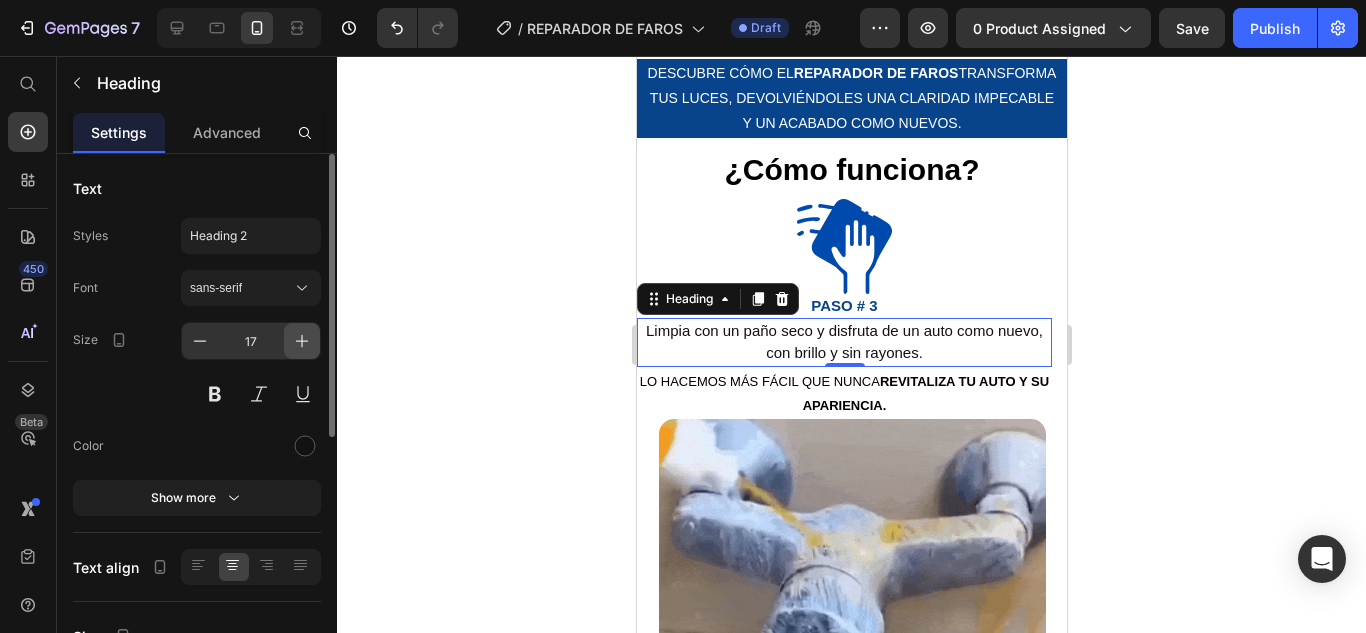 type on "18" 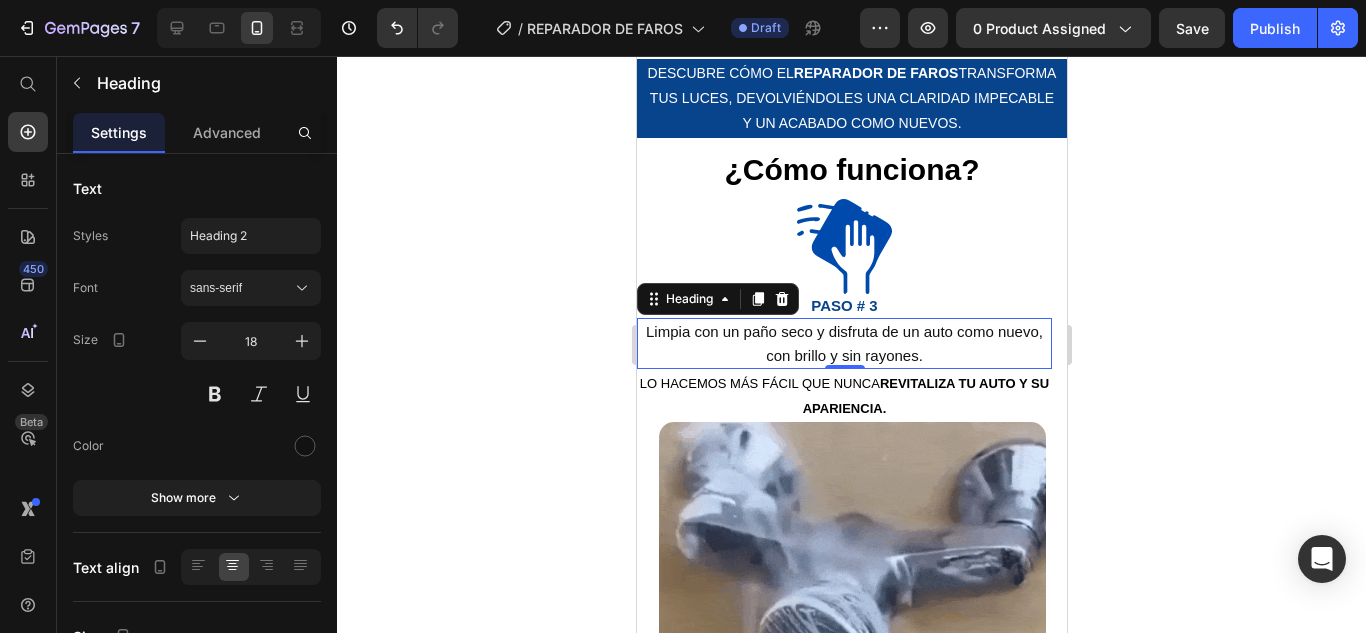 click 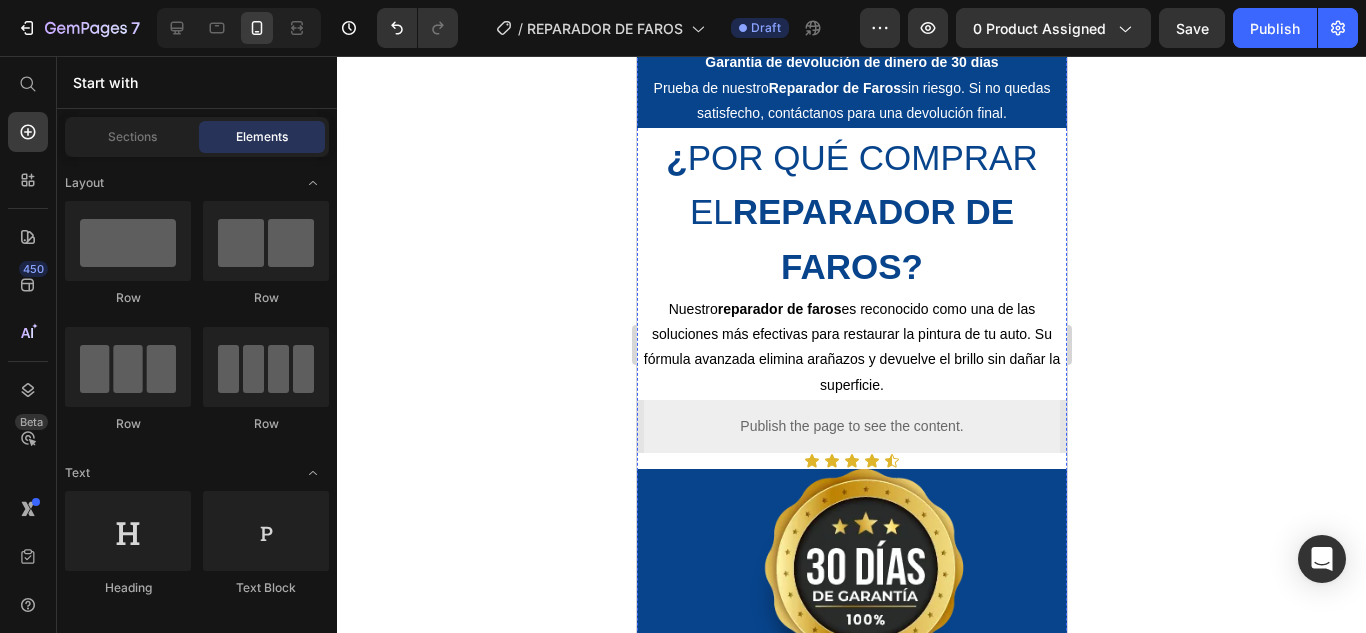 scroll, scrollTop: 3600, scrollLeft: 0, axis: vertical 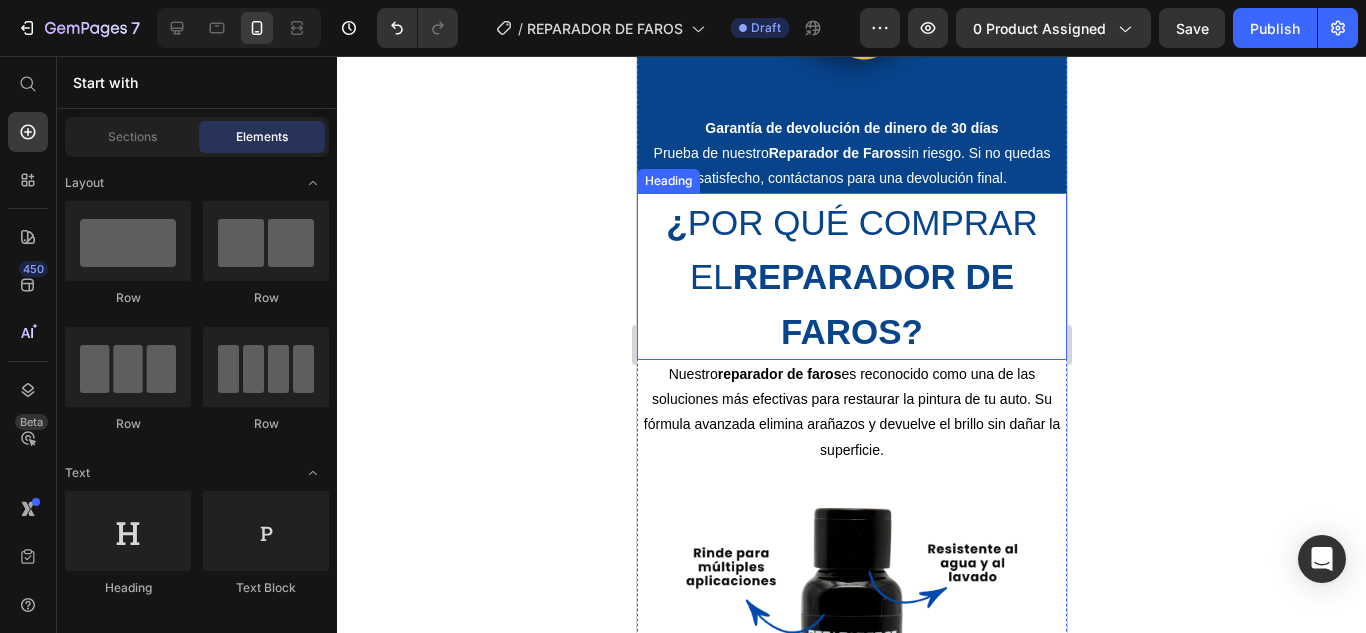 click on "REPARADOR DE FAROS?" at bounding box center (872, 303) 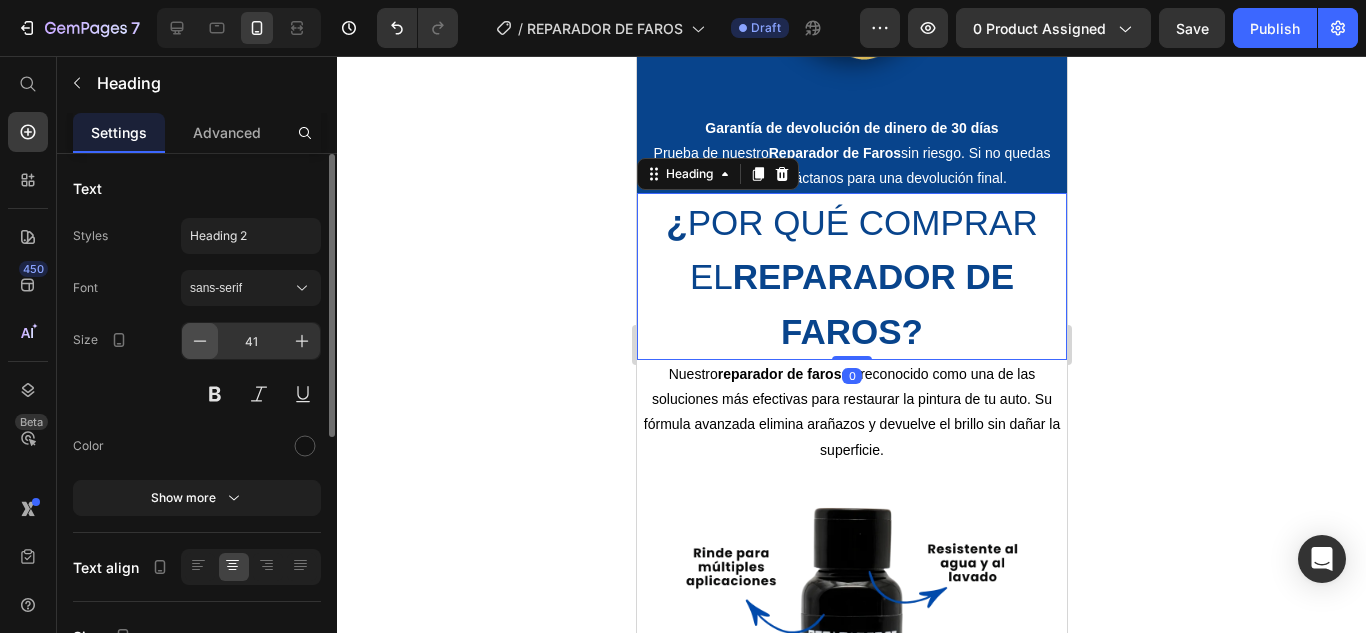 click 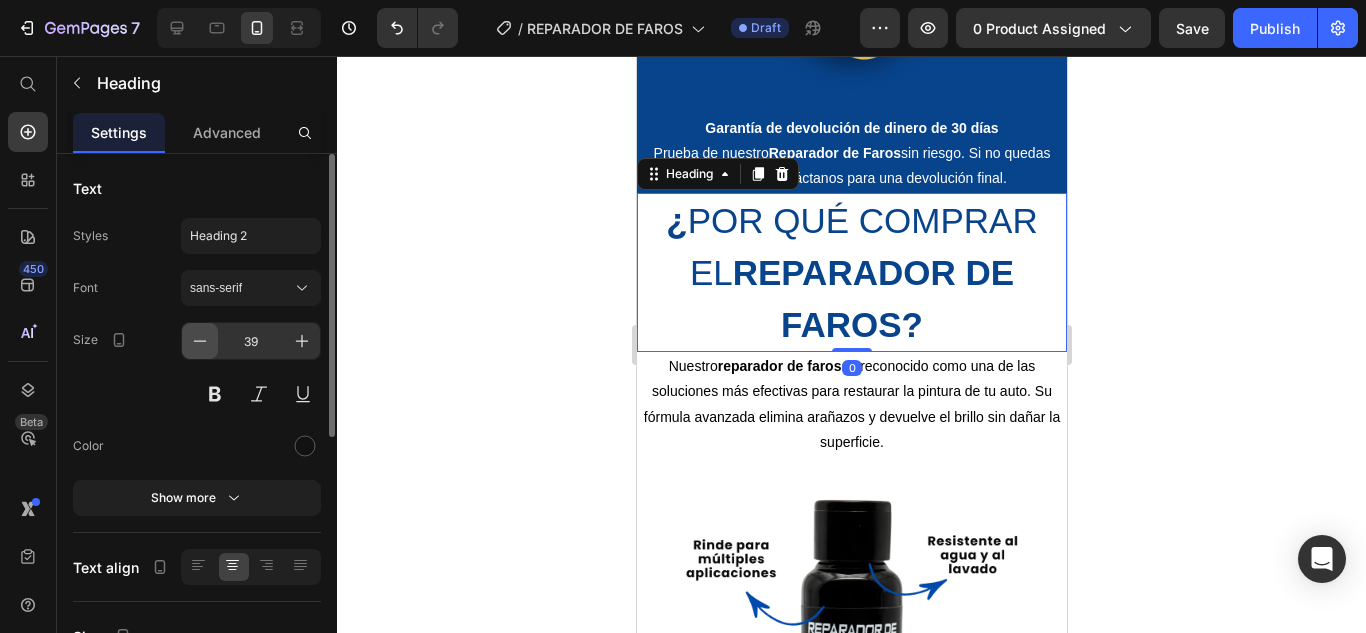 click 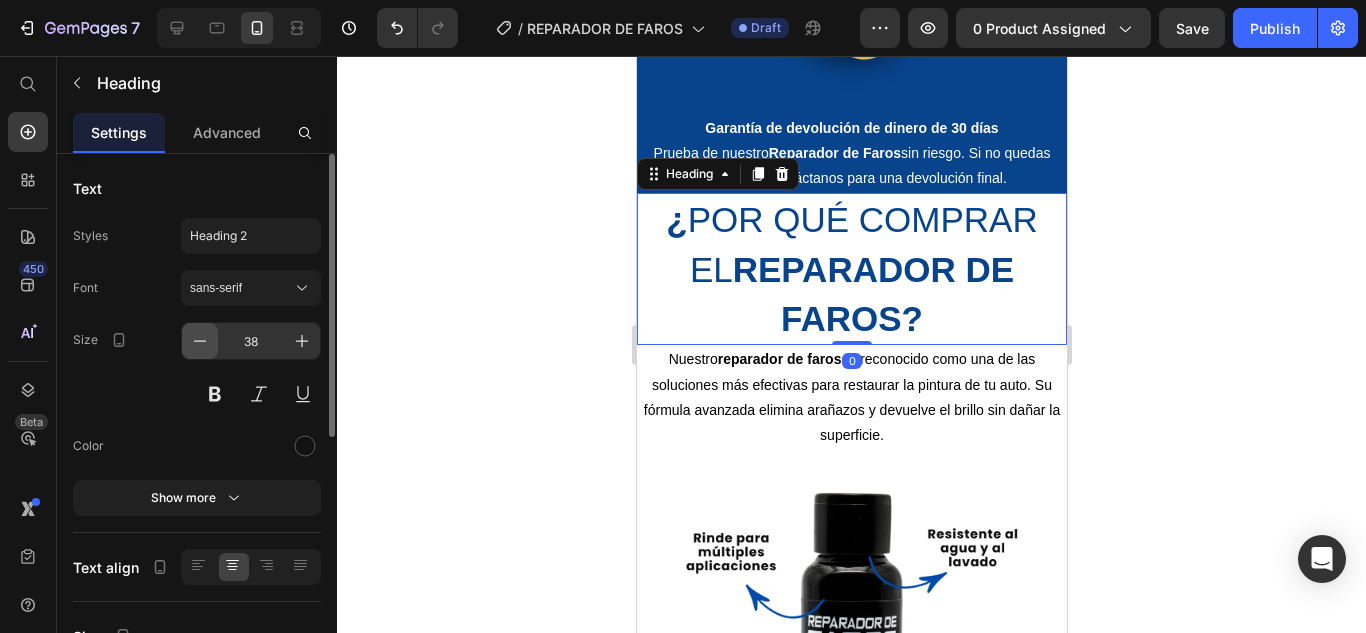 click 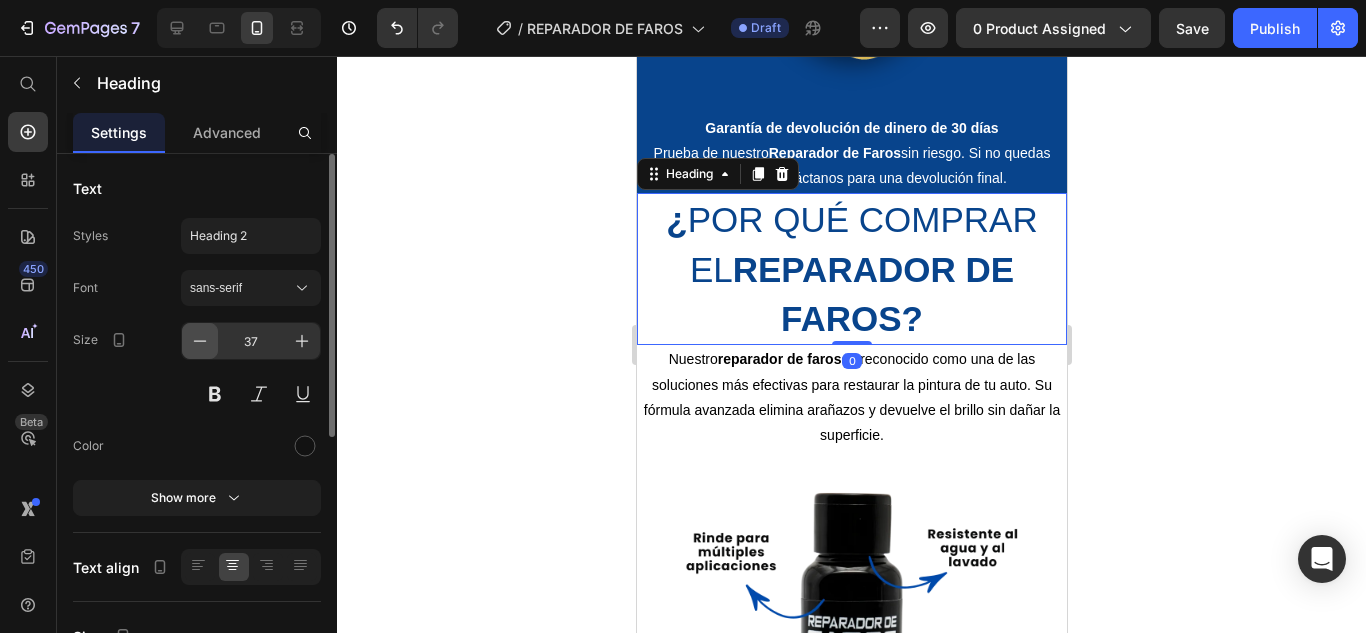 click 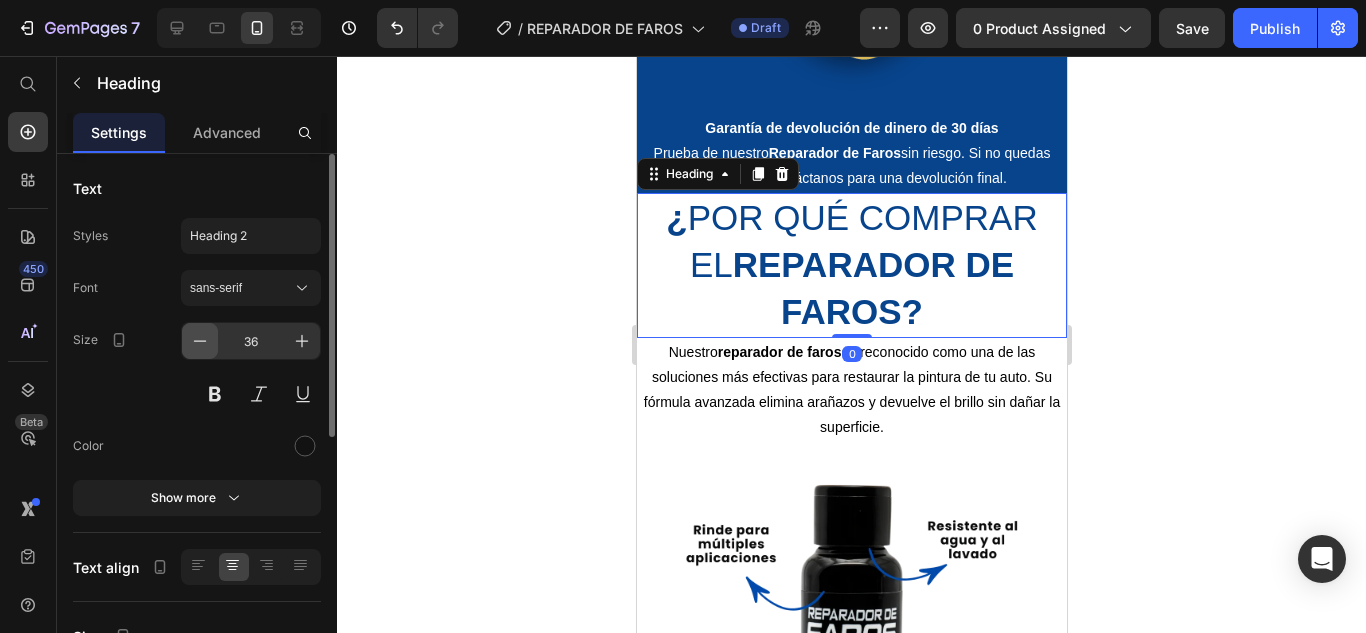 click 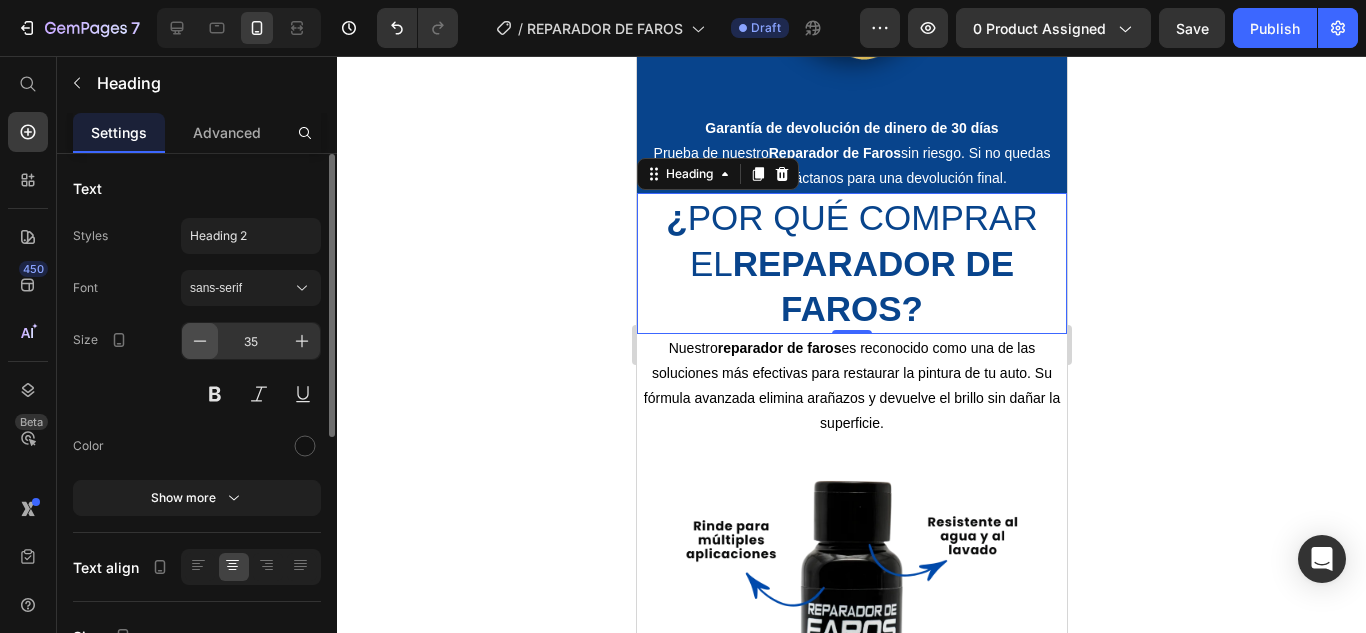 click 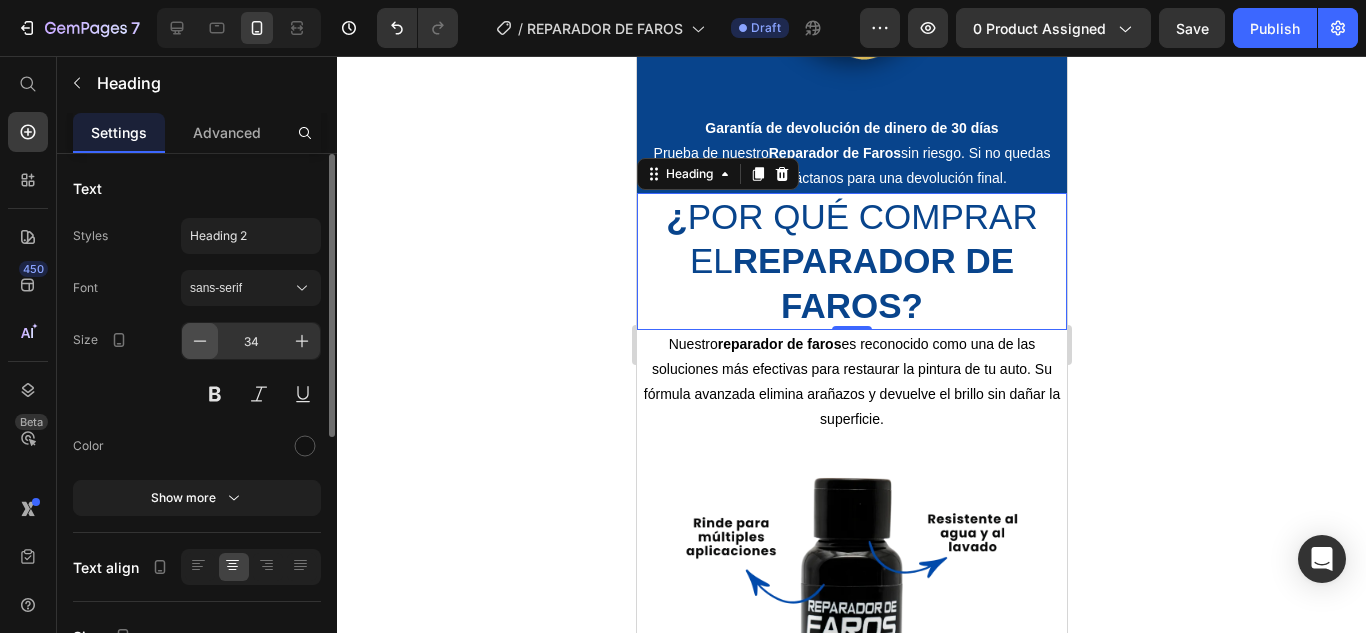 click 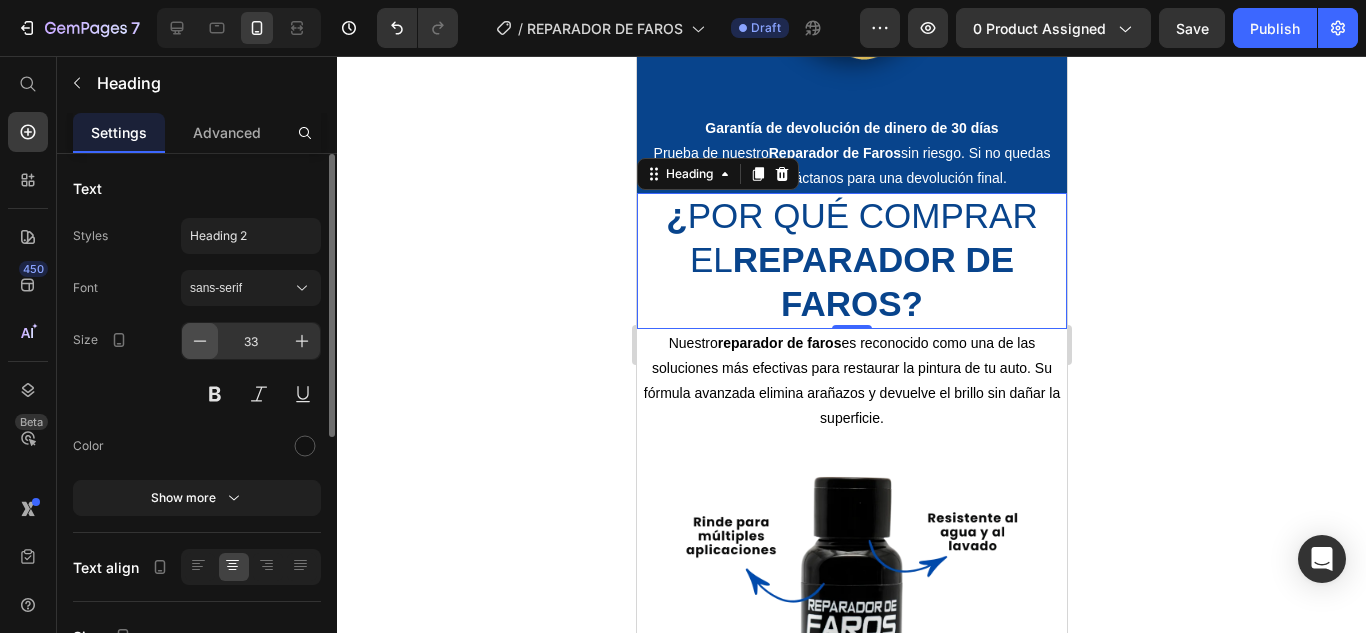 click 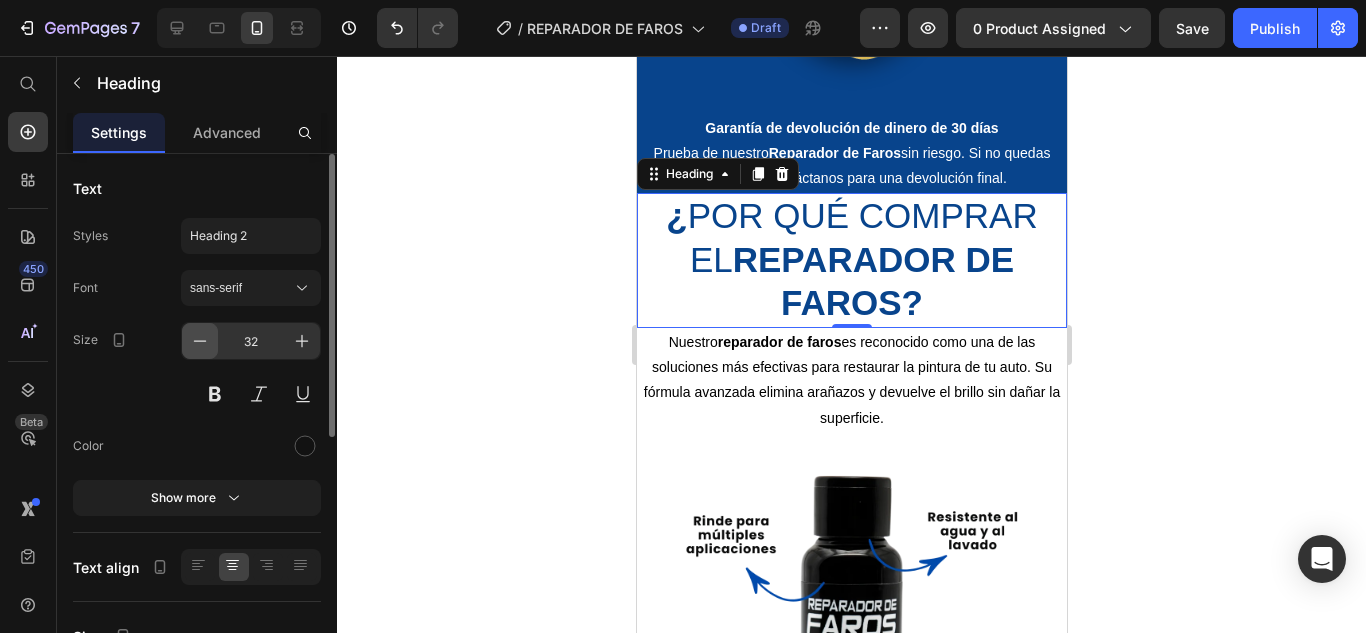 click 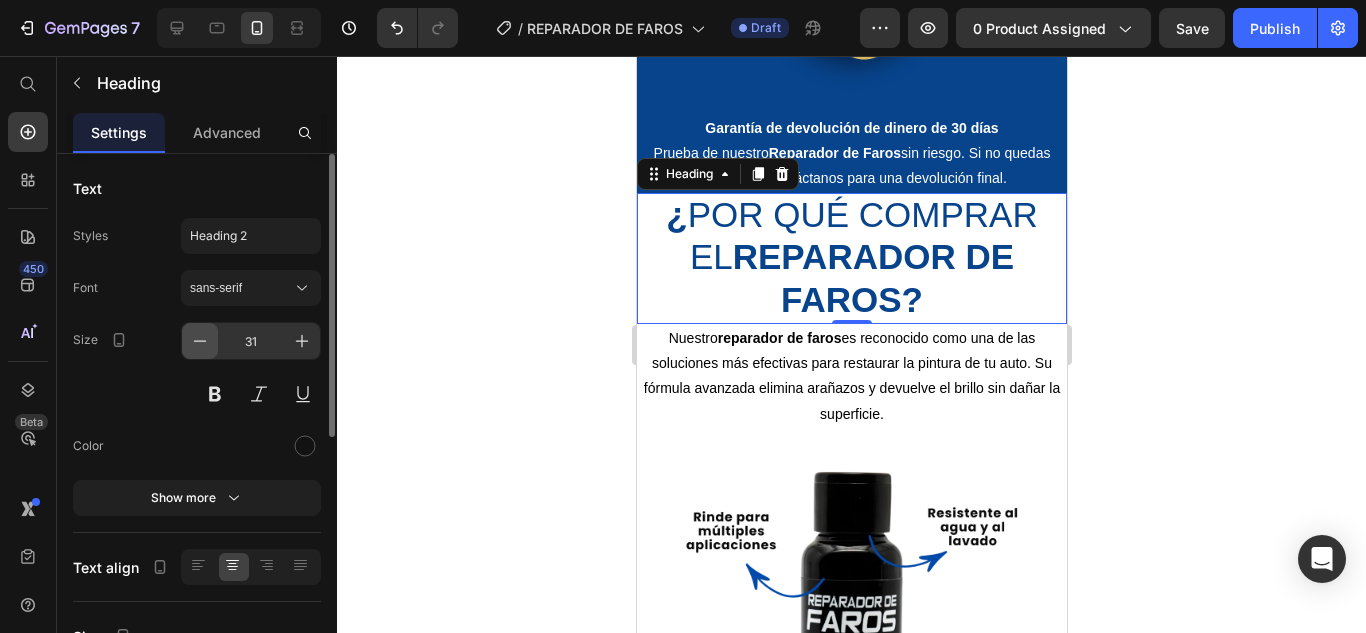 click 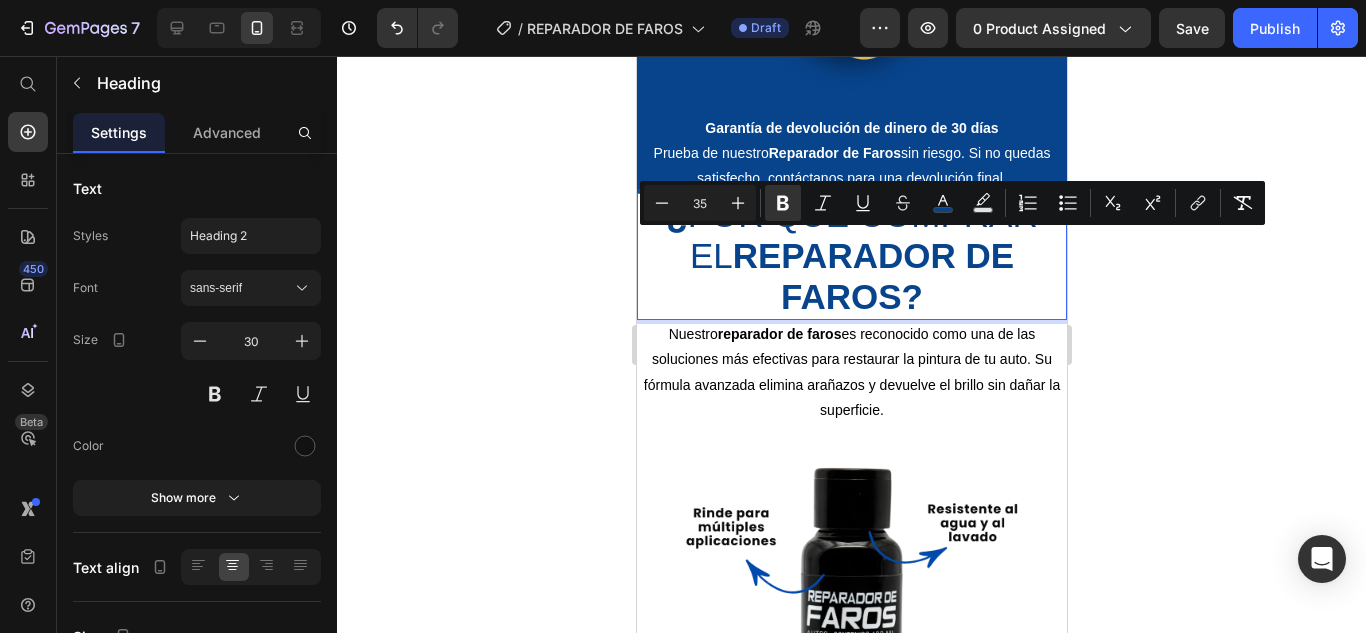 drag, startPoint x: 661, startPoint y: 255, endPoint x: 921, endPoint y: 327, distance: 269.7851 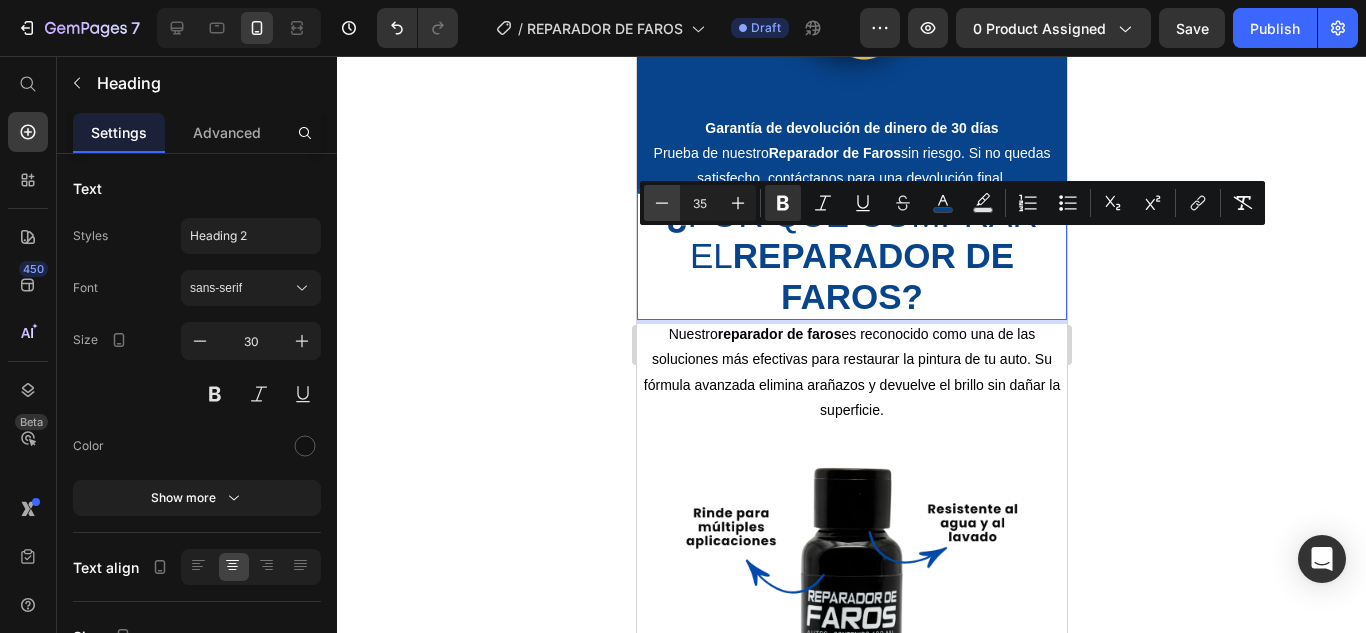 click 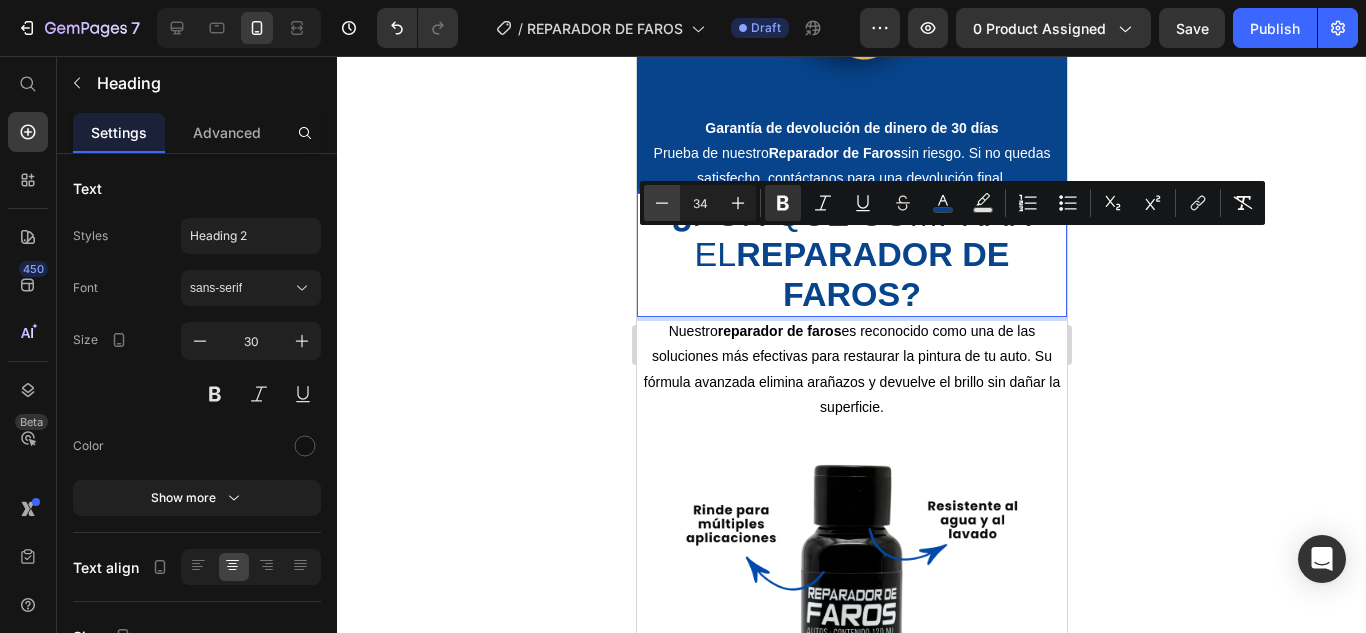 click 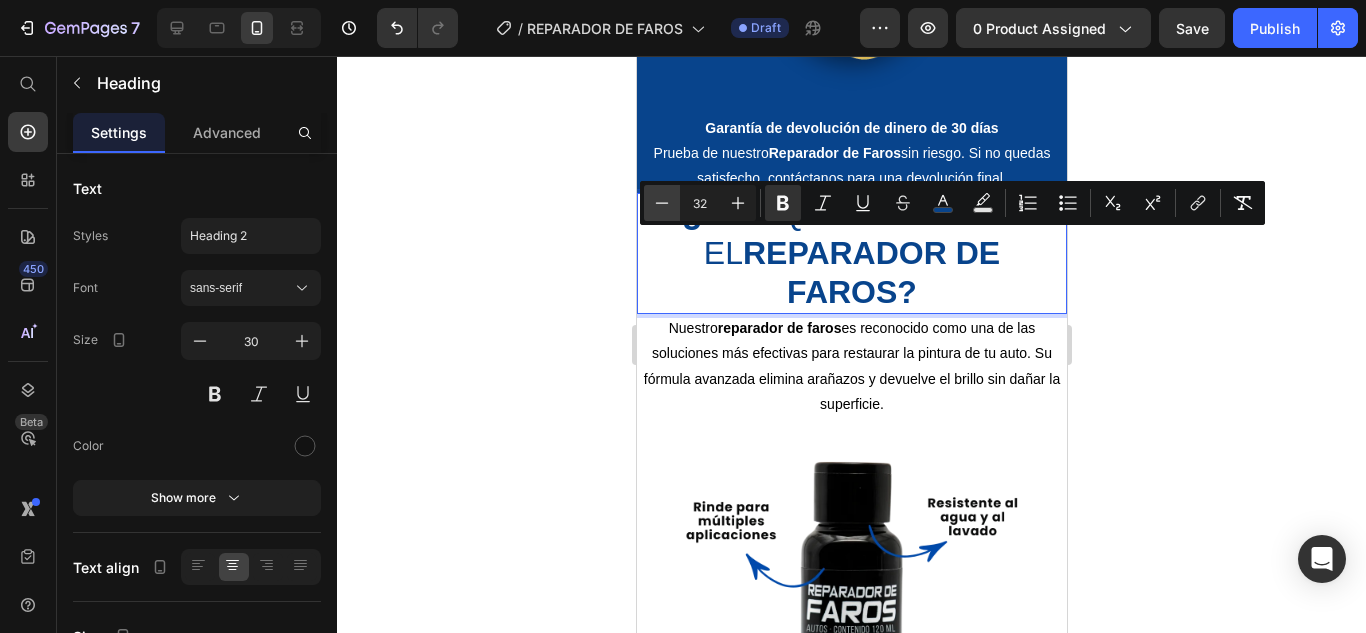 click 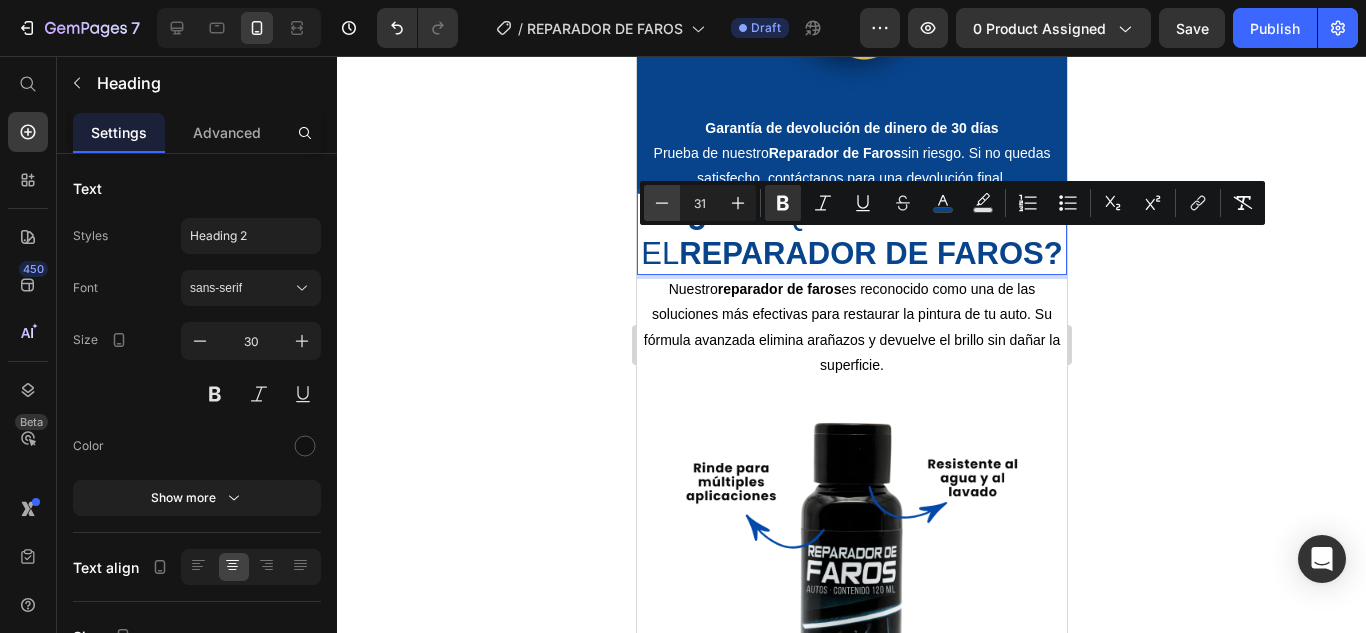 click 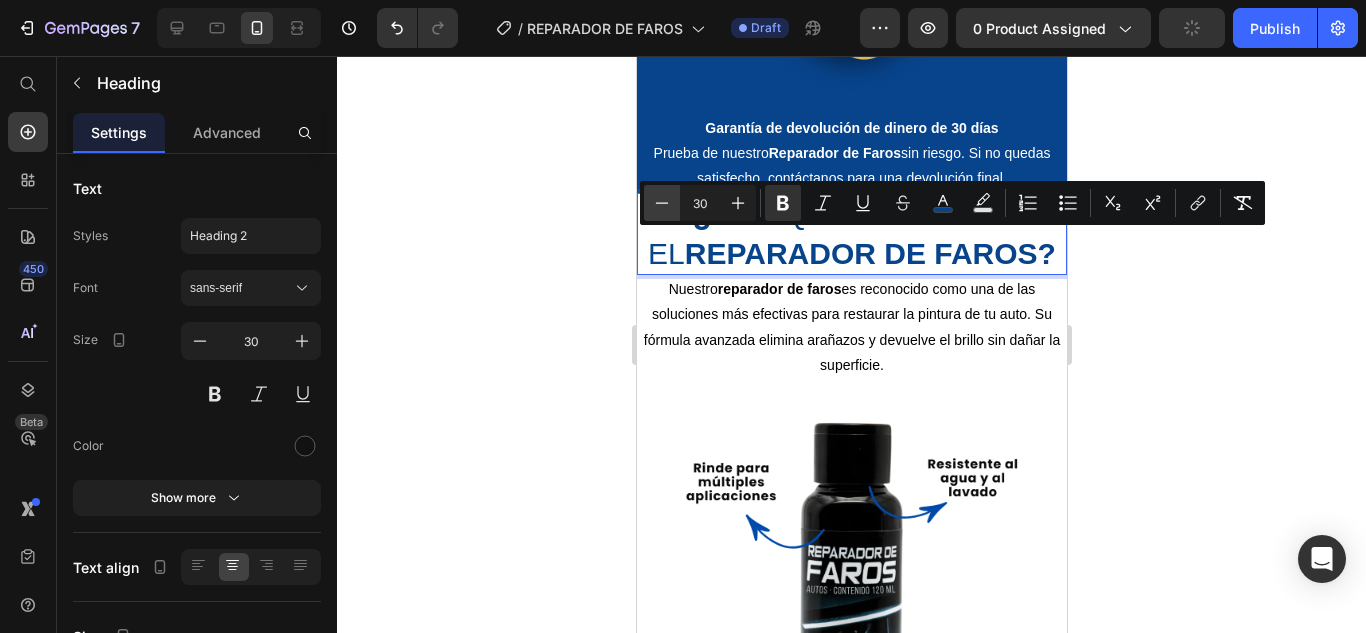 click 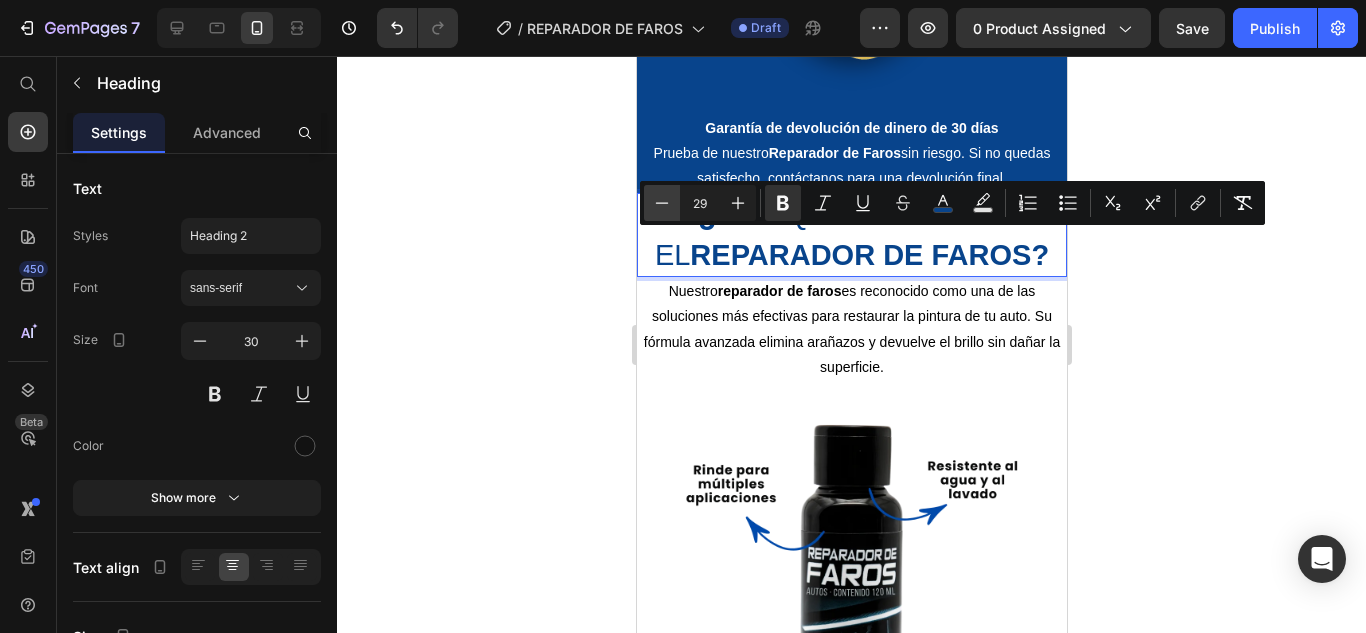 click 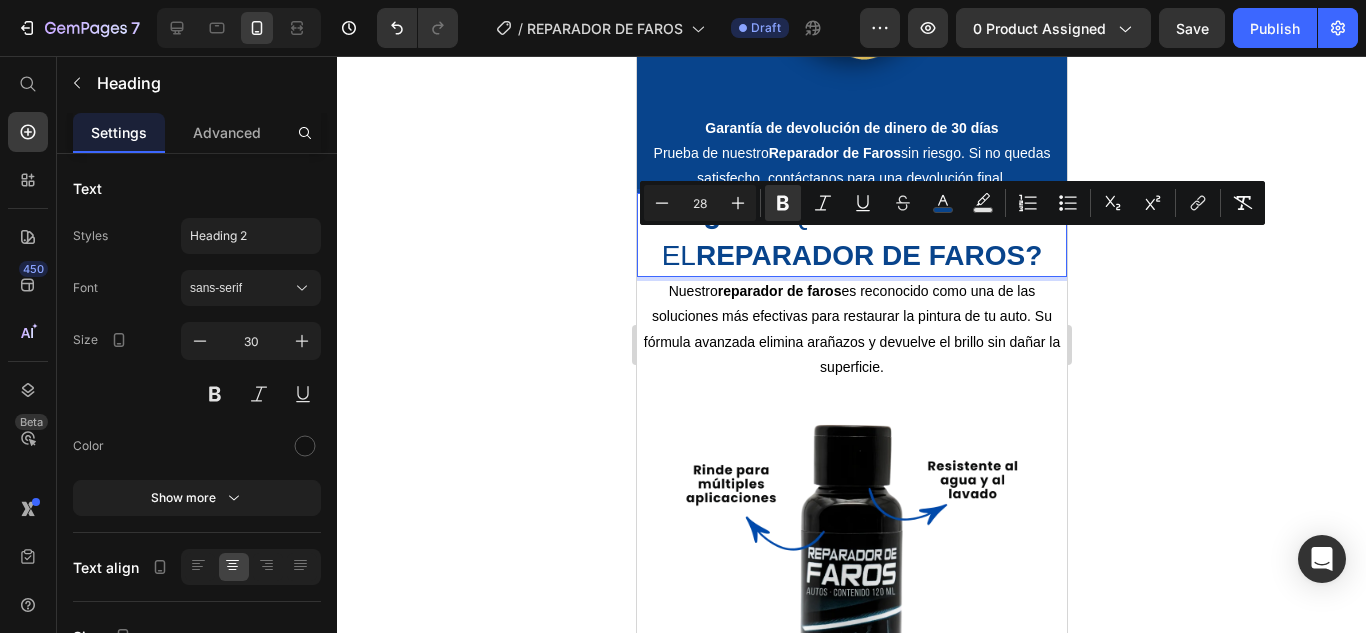 click 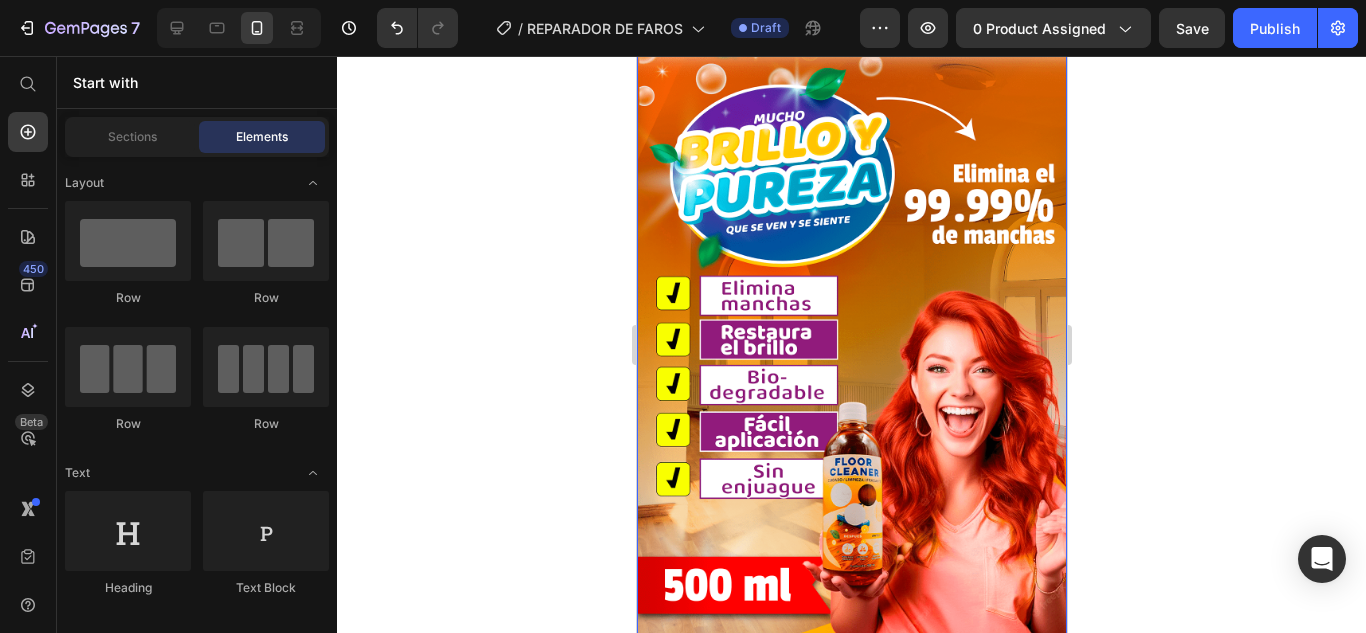 scroll, scrollTop: 4871, scrollLeft: 0, axis: vertical 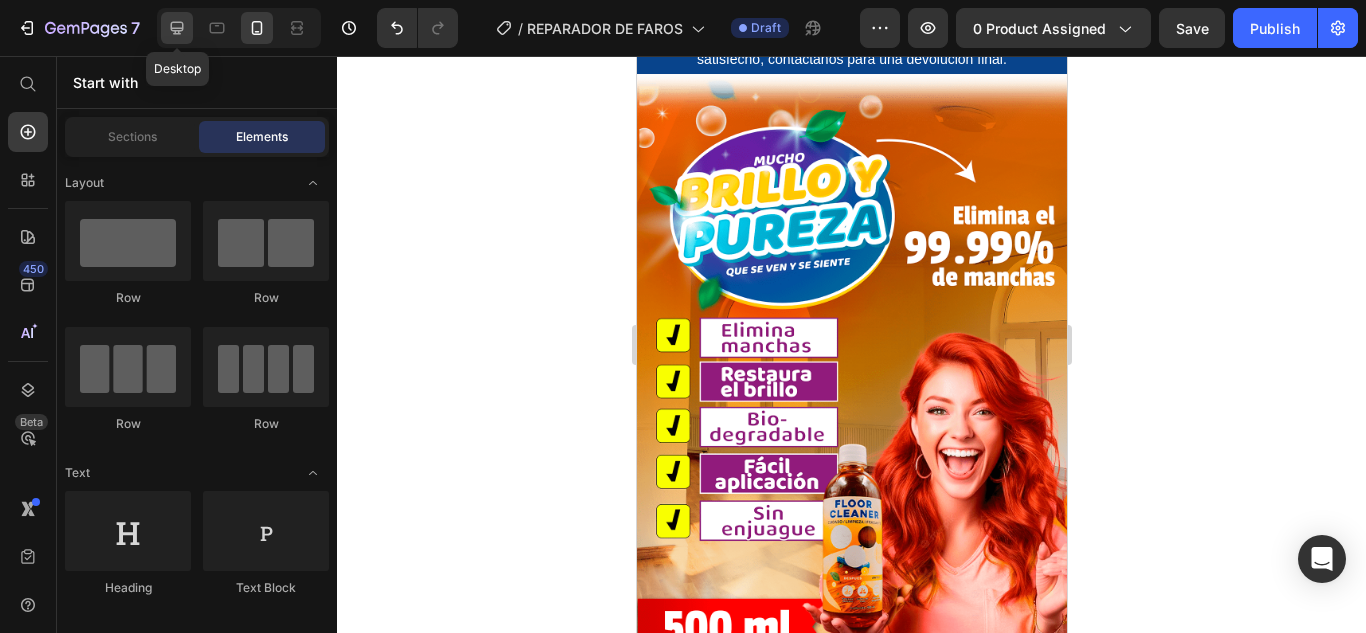 click 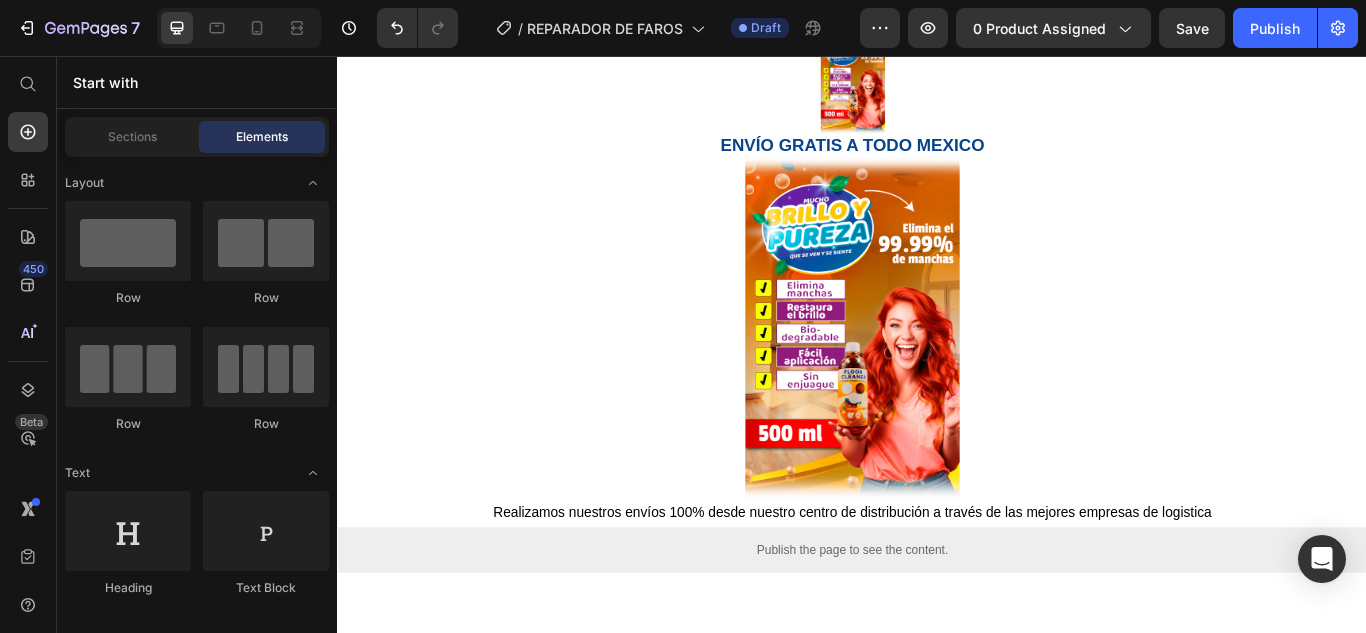 scroll, scrollTop: 5748, scrollLeft: 0, axis: vertical 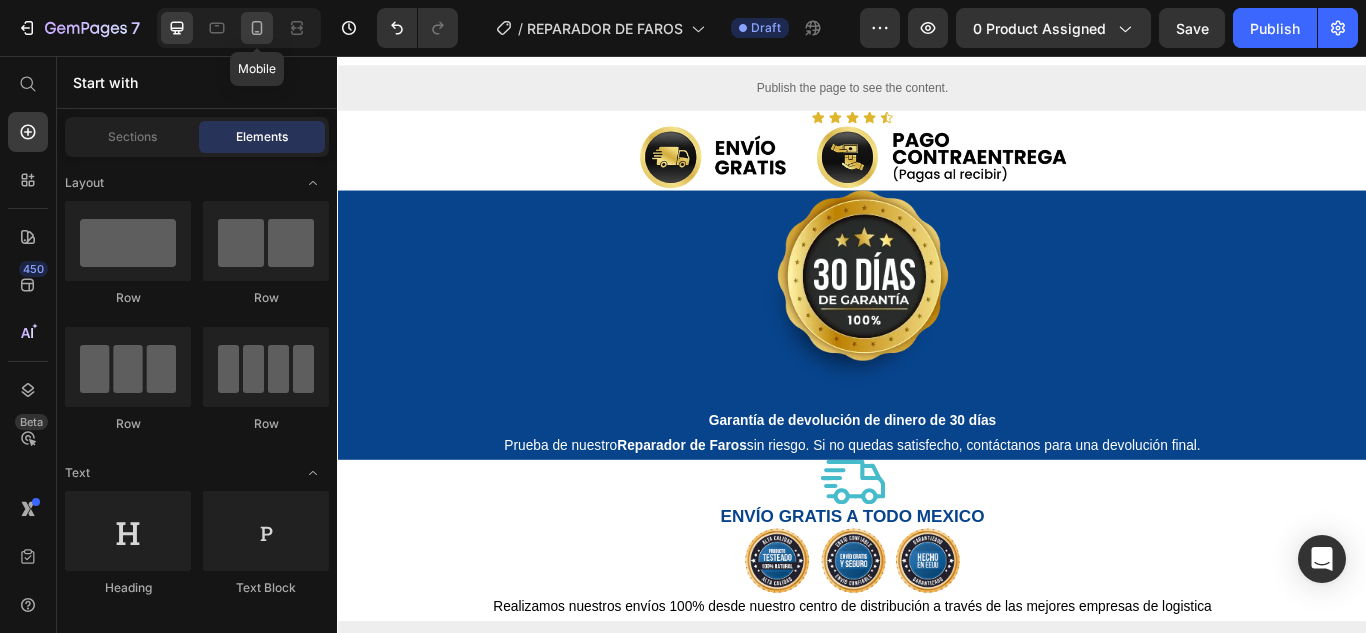 click 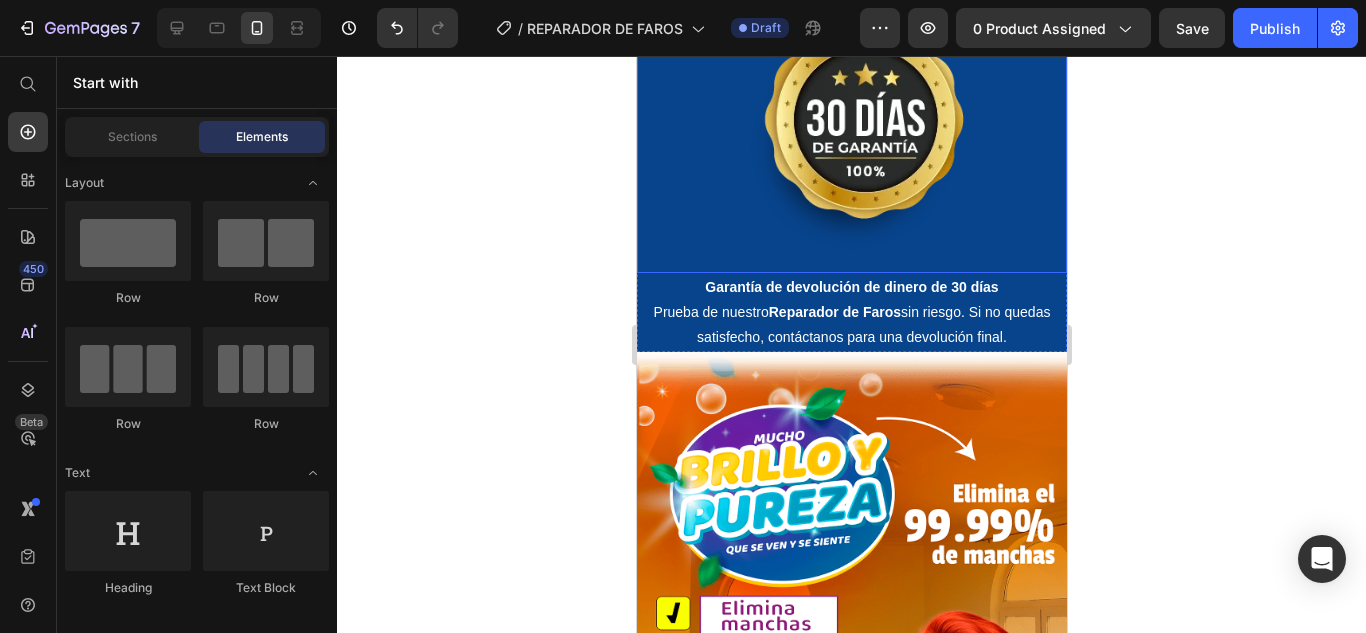 scroll, scrollTop: 4600, scrollLeft: 0, axis: vertical 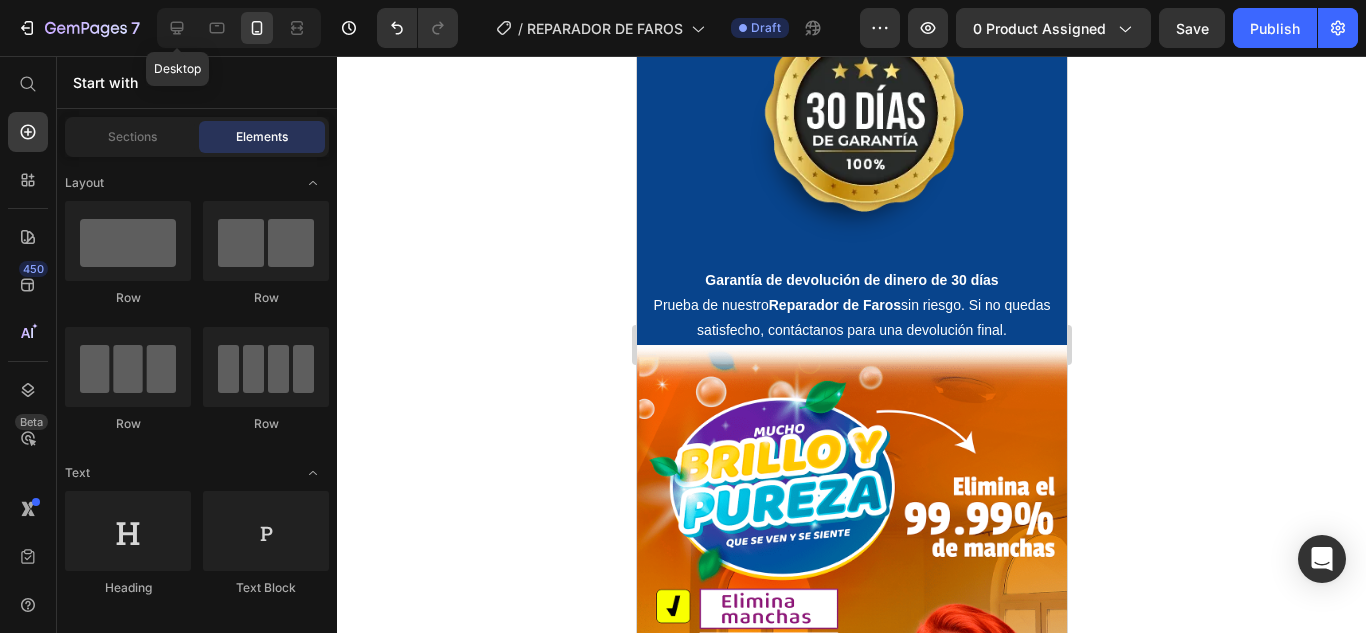 click 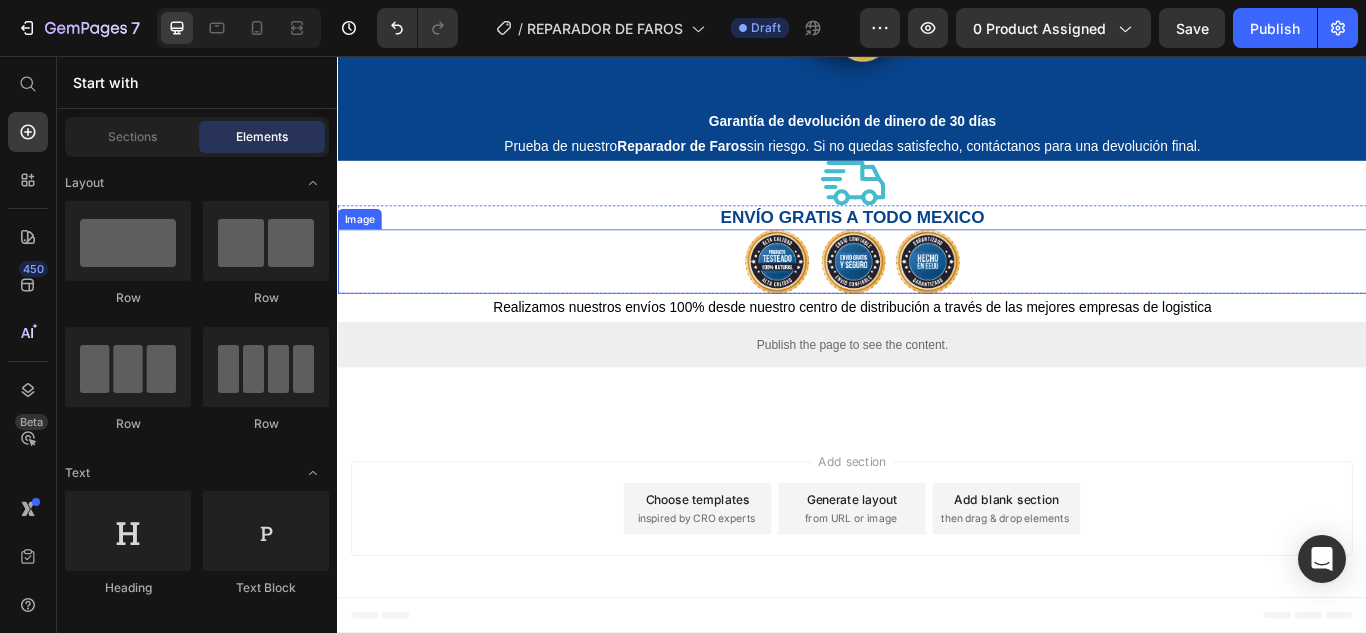 scroll, scrollTop: 6148, scrollLeft: 0, axis: vertical 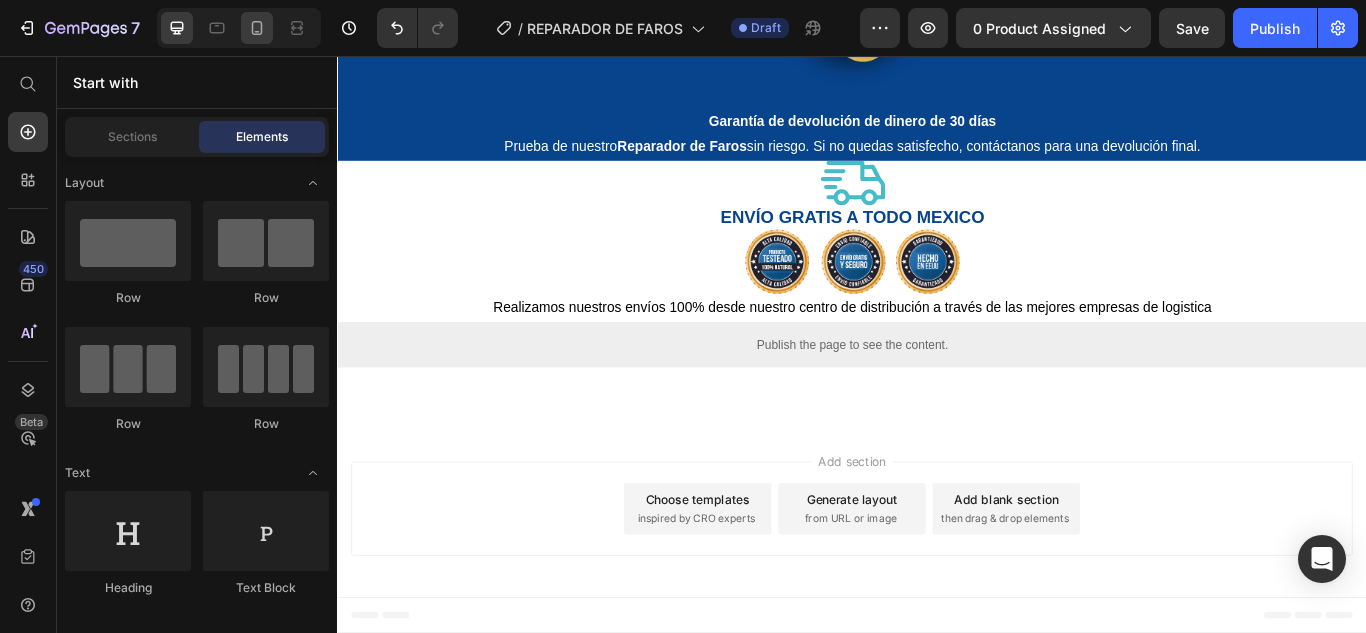 click 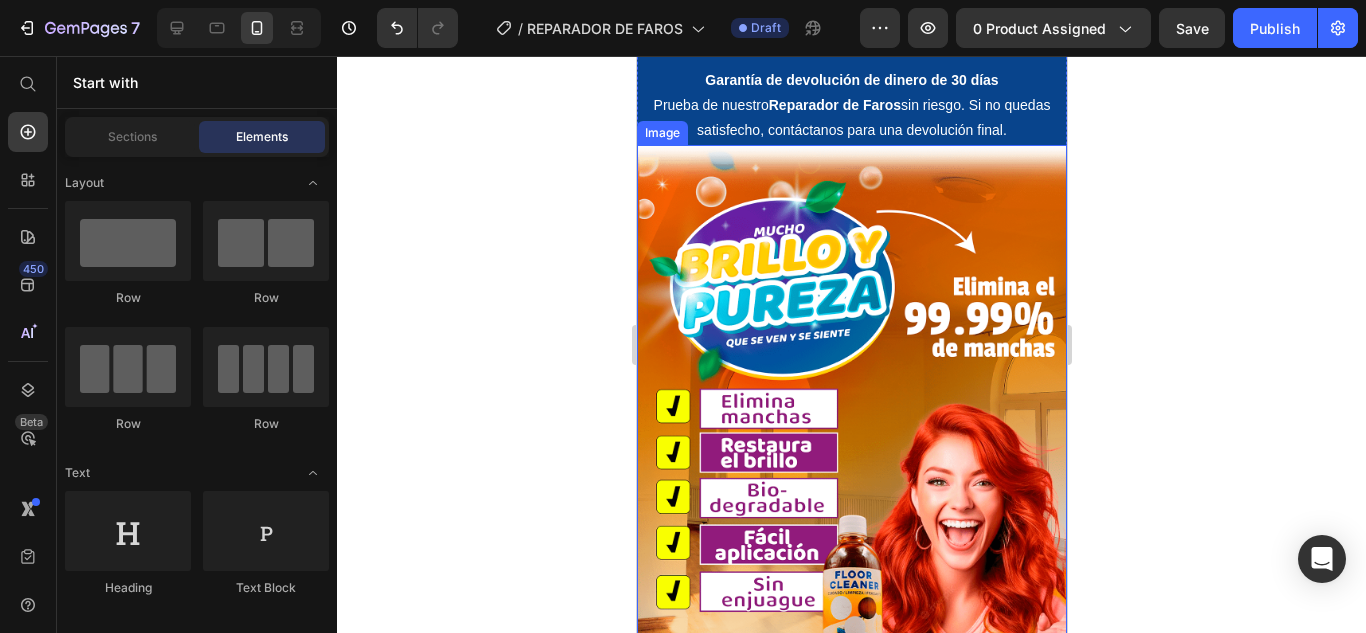 scroll, scrollTop: 4700, scrollLeft: 0, axis: vertical 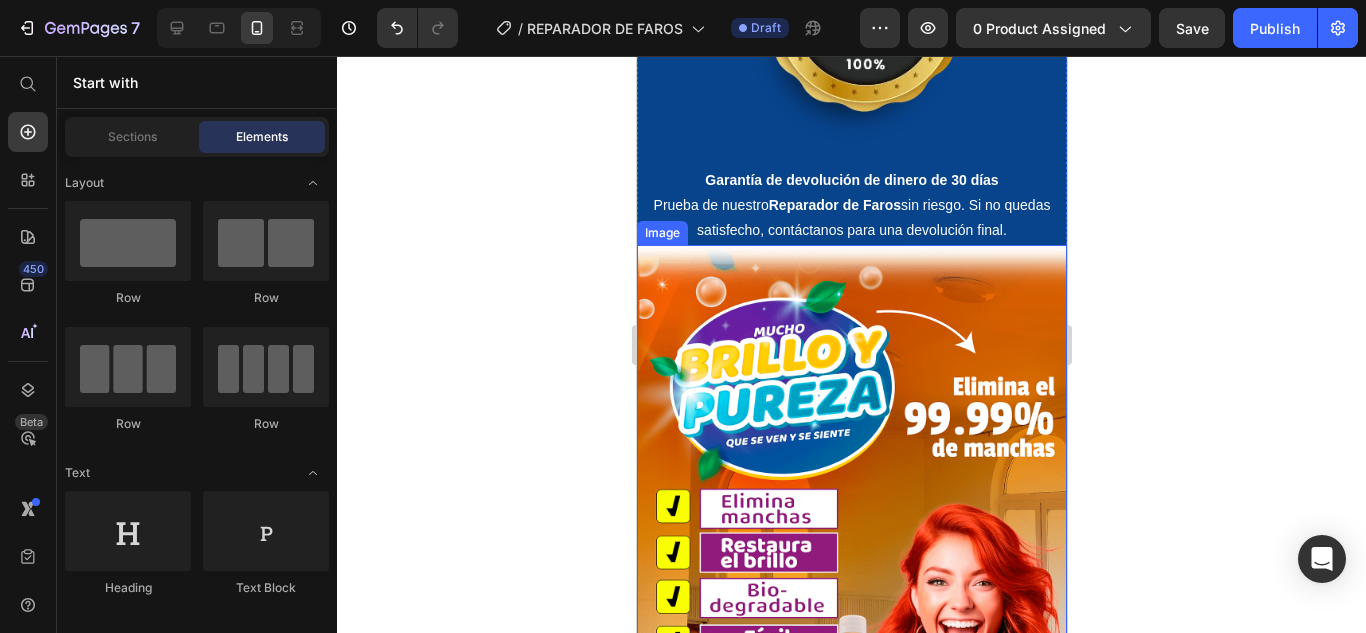 click at bounding box center [851, 587] 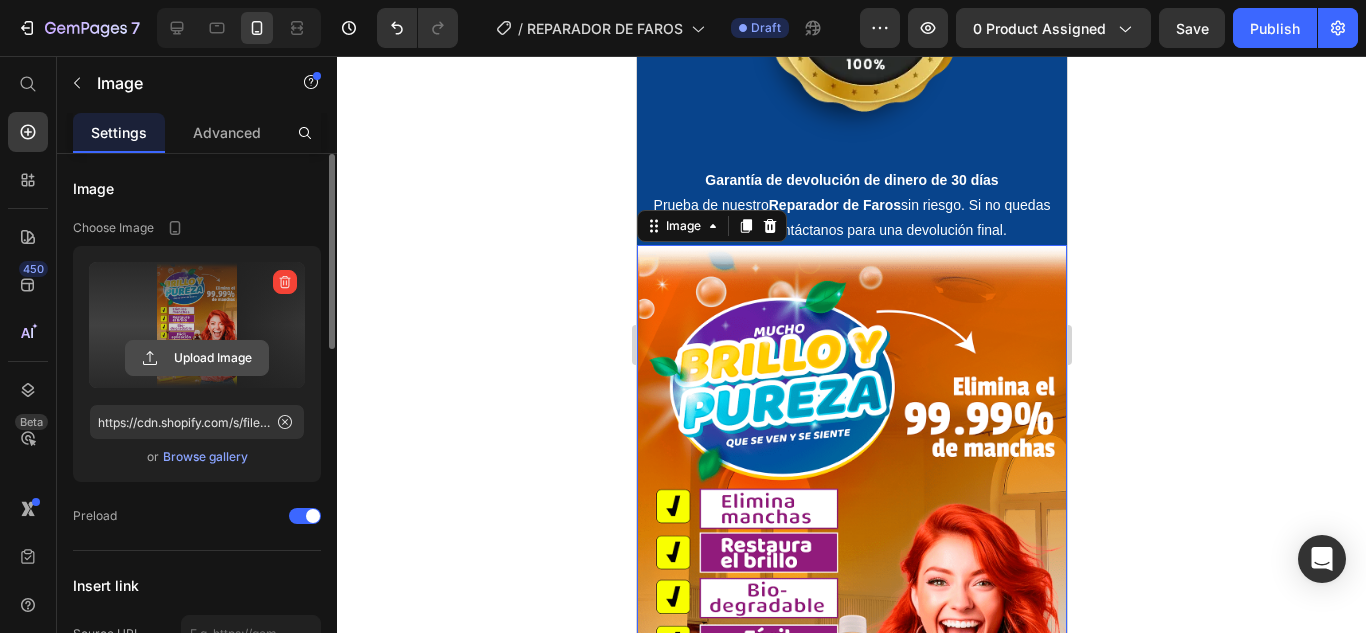 click 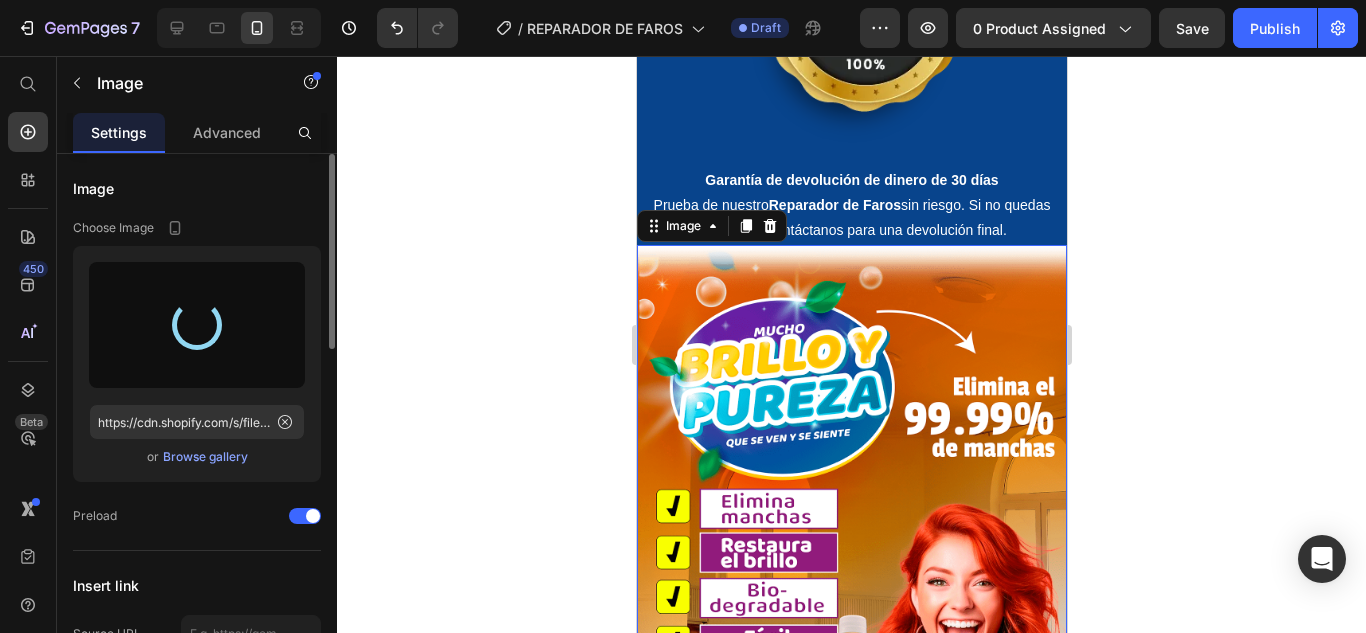 type on "https://cdn.shopify.com/s/files/1/0917/6966/7865/files/gempages_542958640085074852-b8405e34-1b1c-42d4-b20b-ba79c418dc8e.png" 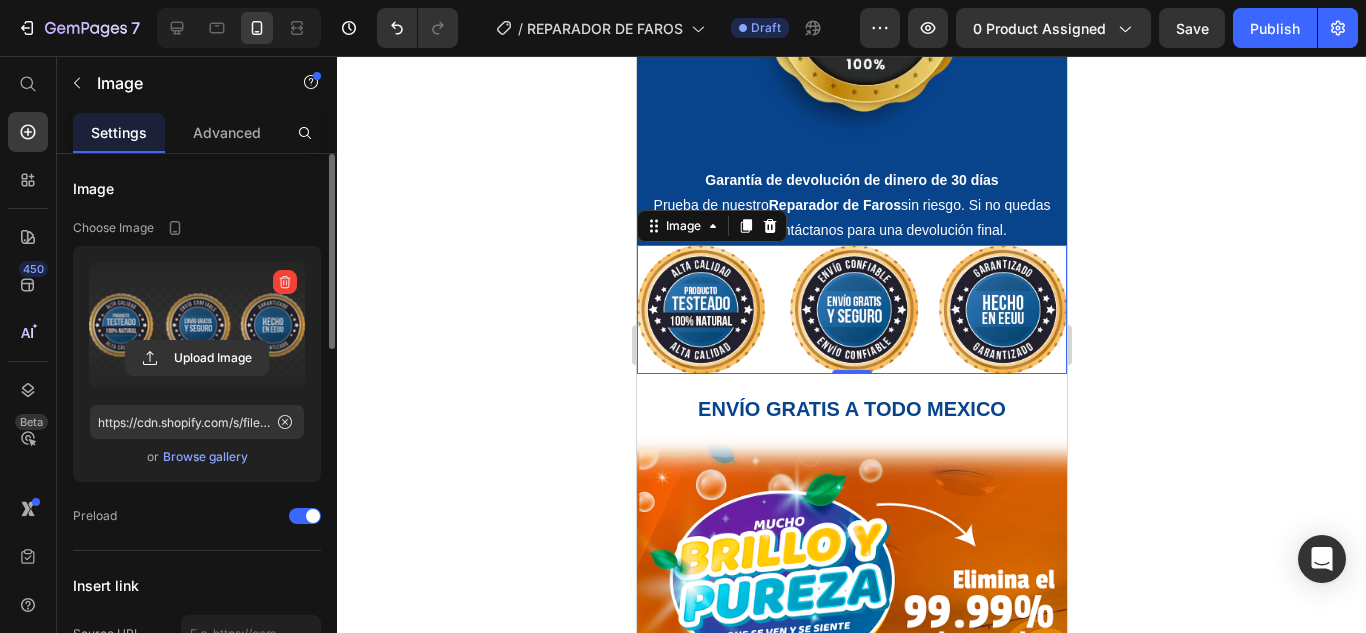 click at bounding box center [851, 309] 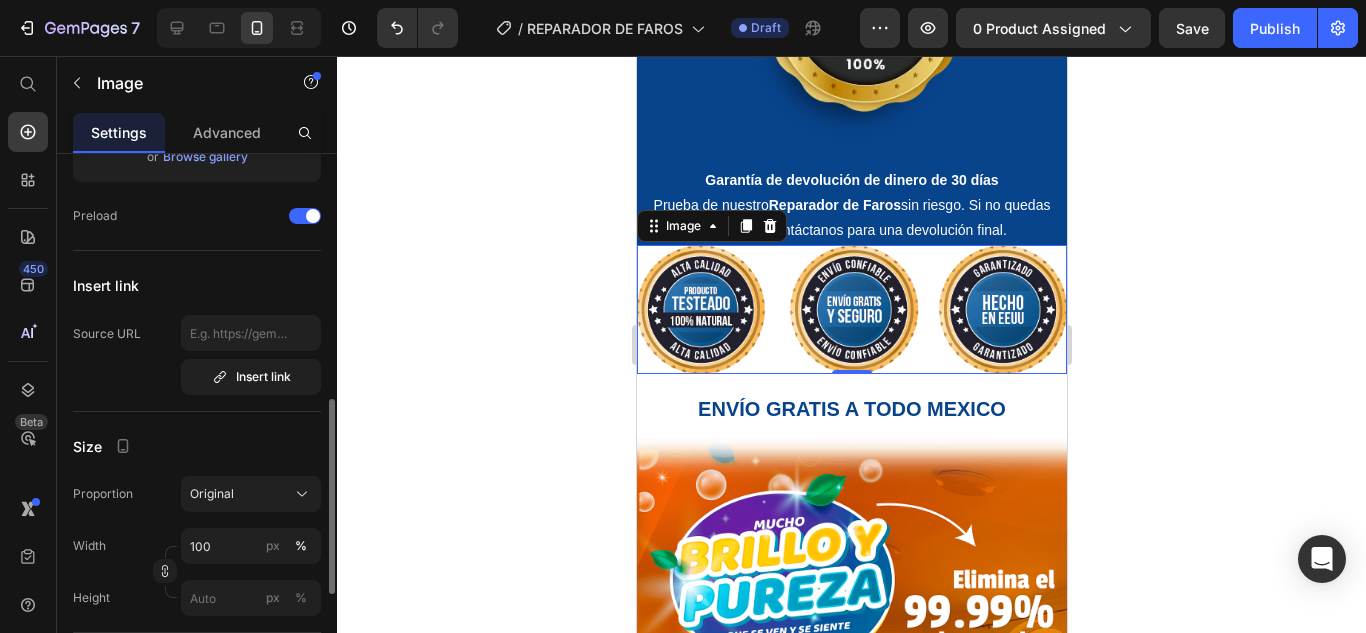 scroll, scrollTop: 400, scrollLeft: 0, axis: vertical 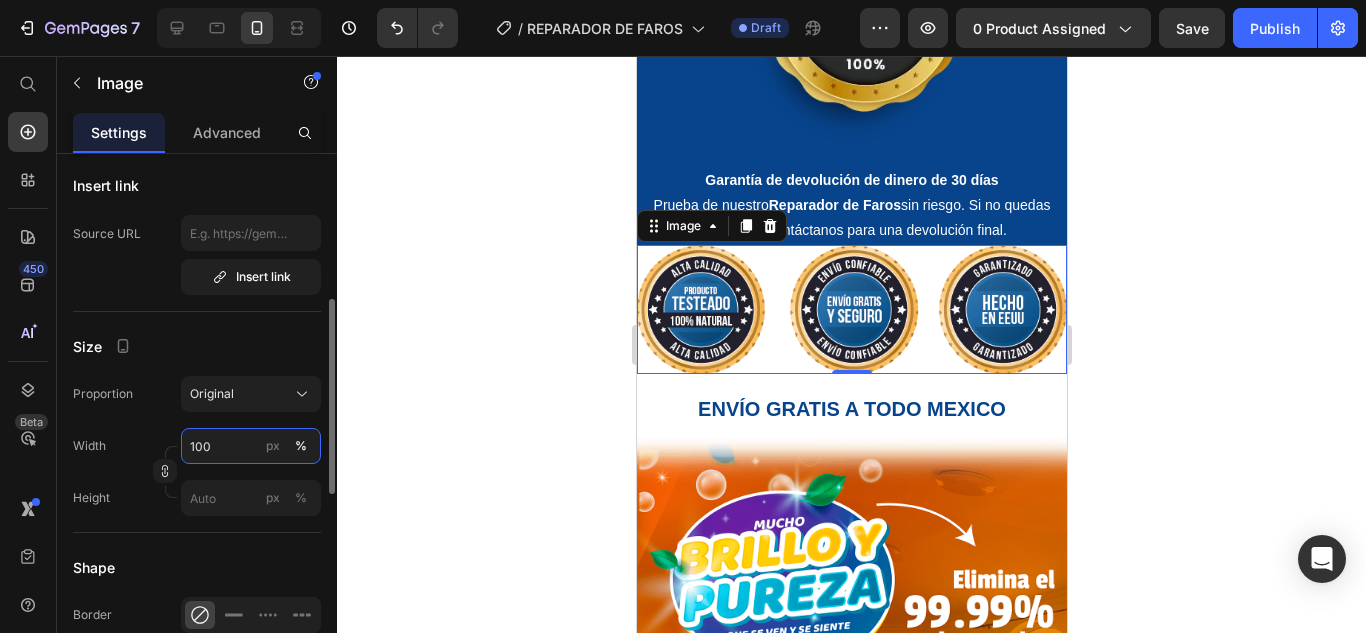 click on "100" at bounding box center [251, 446] 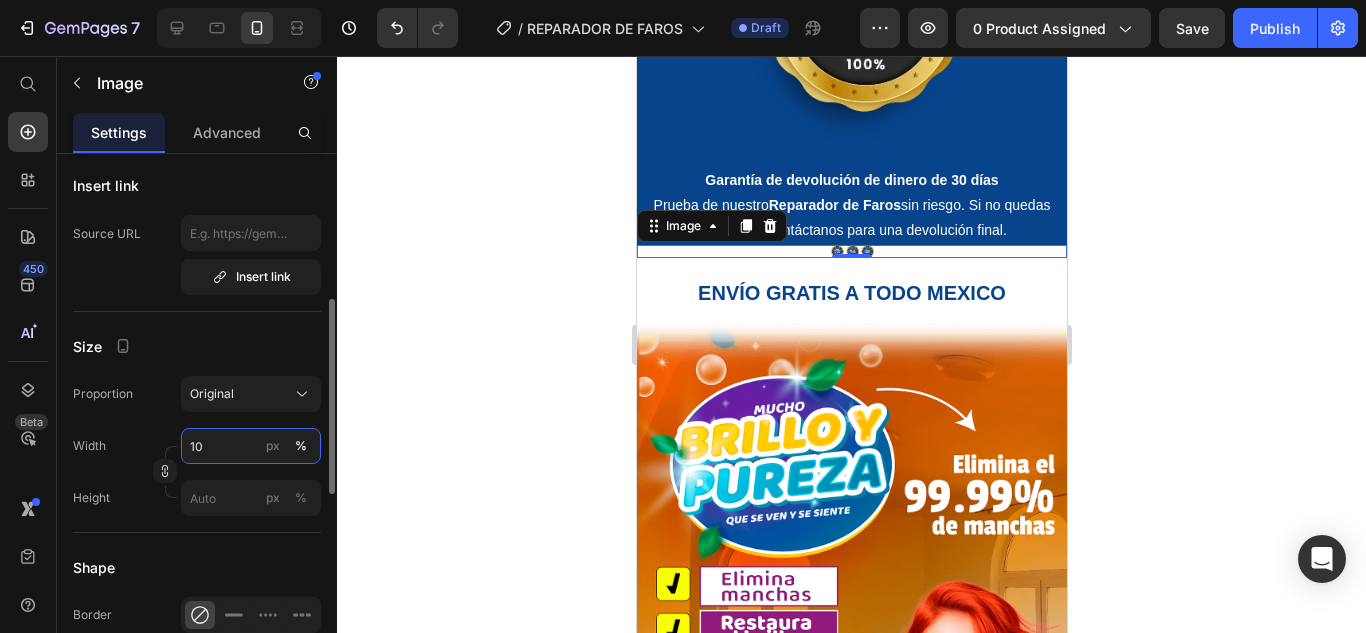 type on "1" 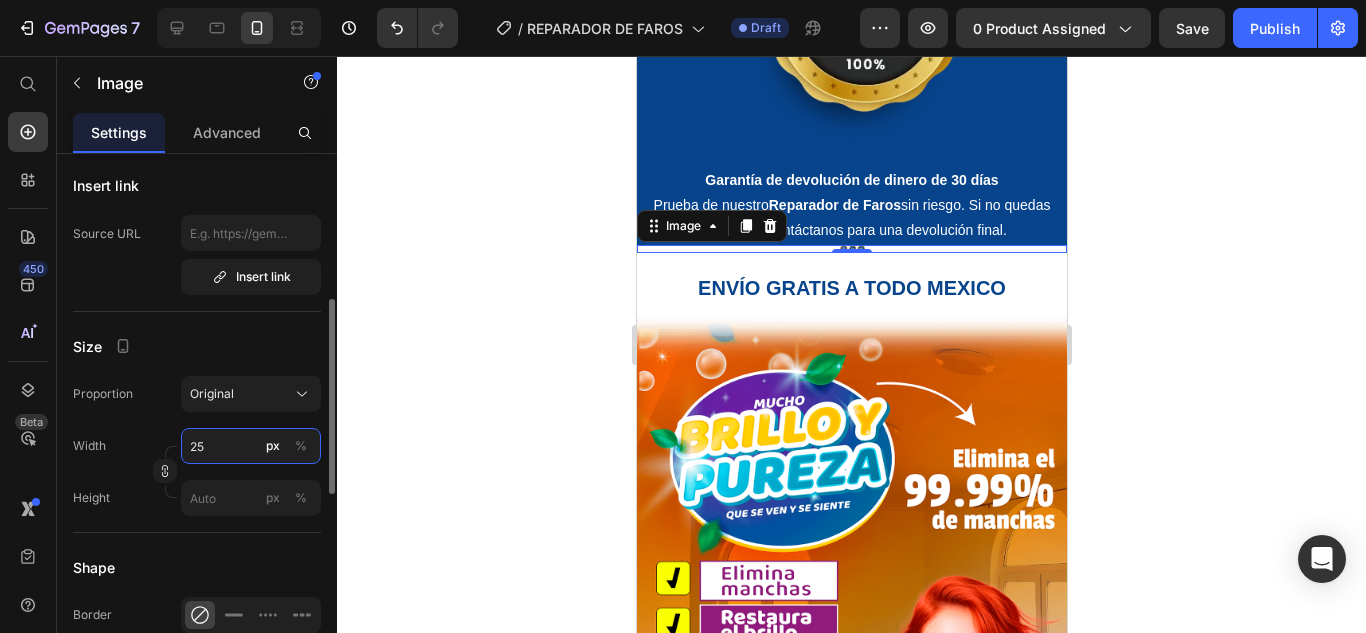 type on "2" 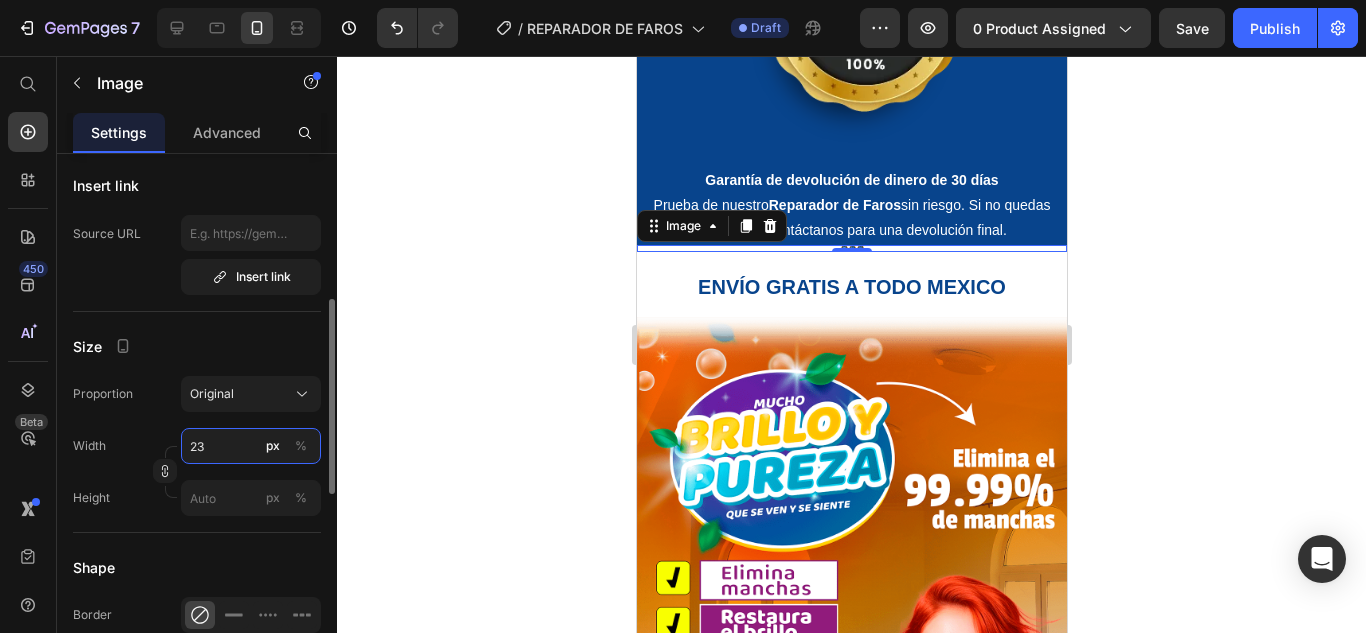 type on "2" 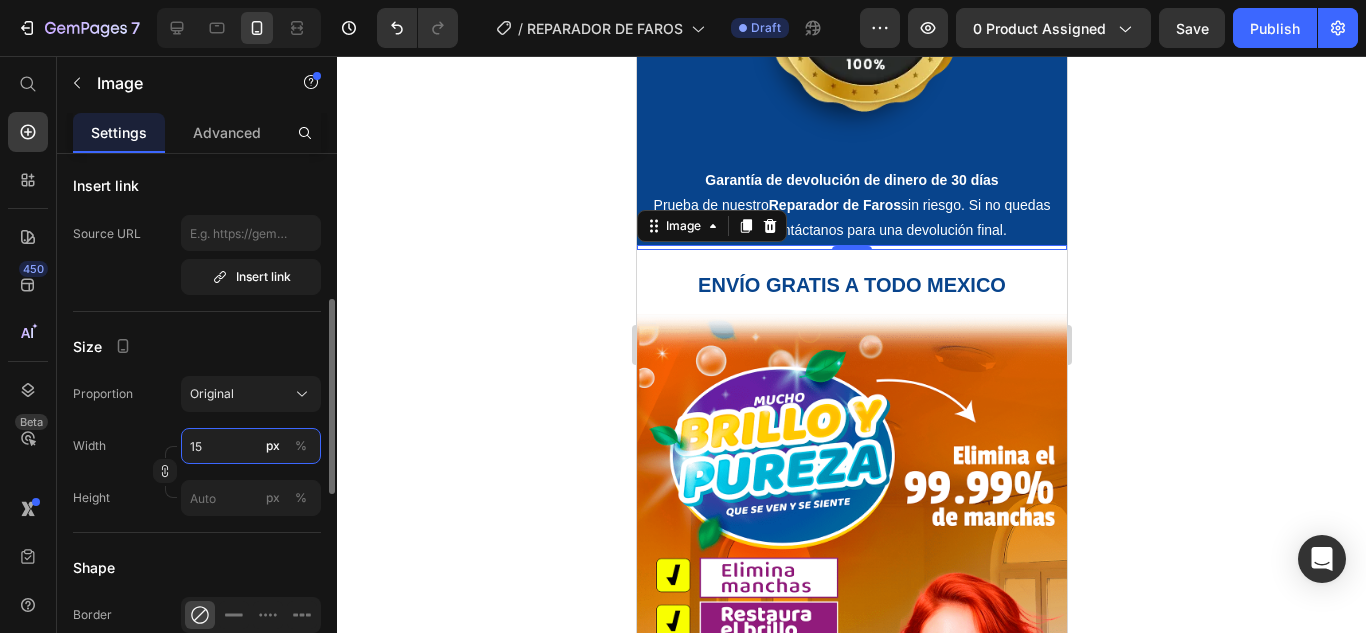 type on "1" 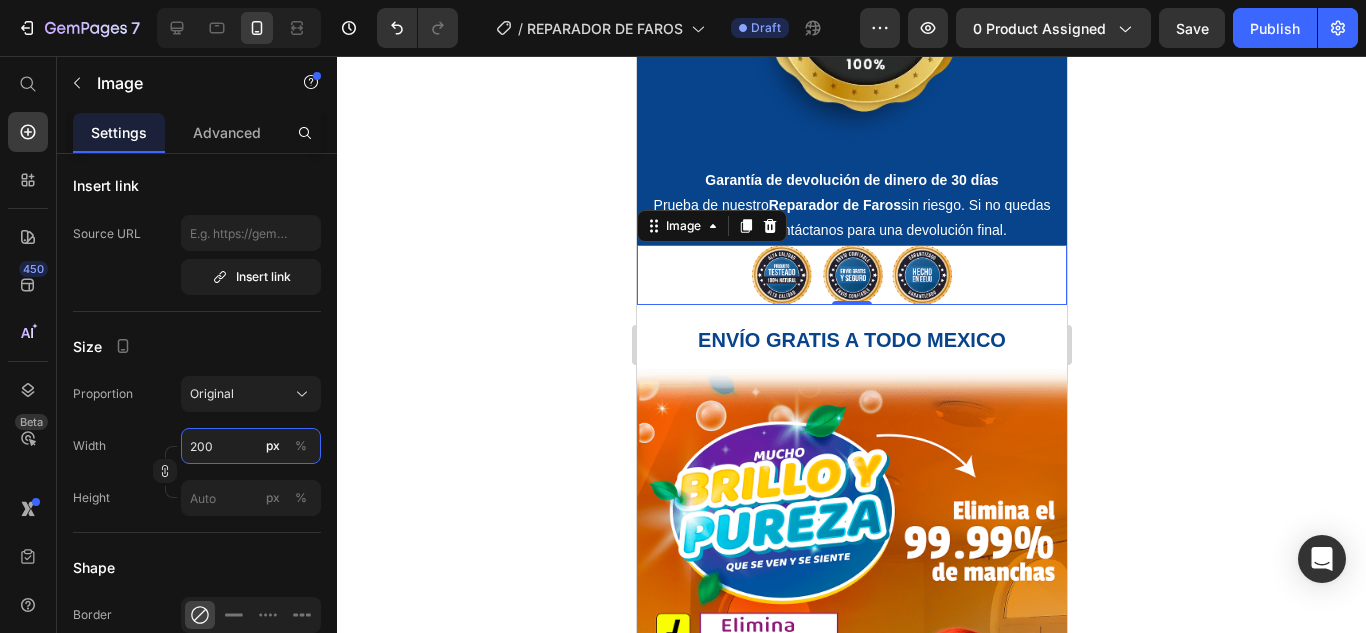 type on "200" 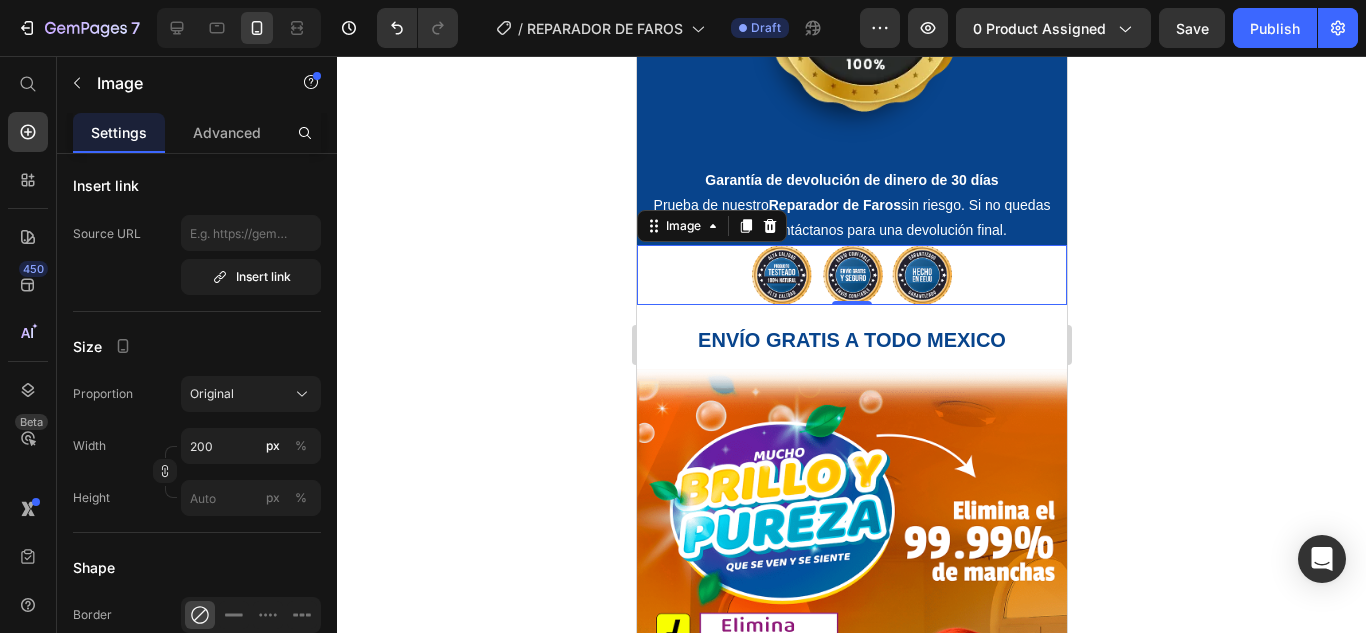 click 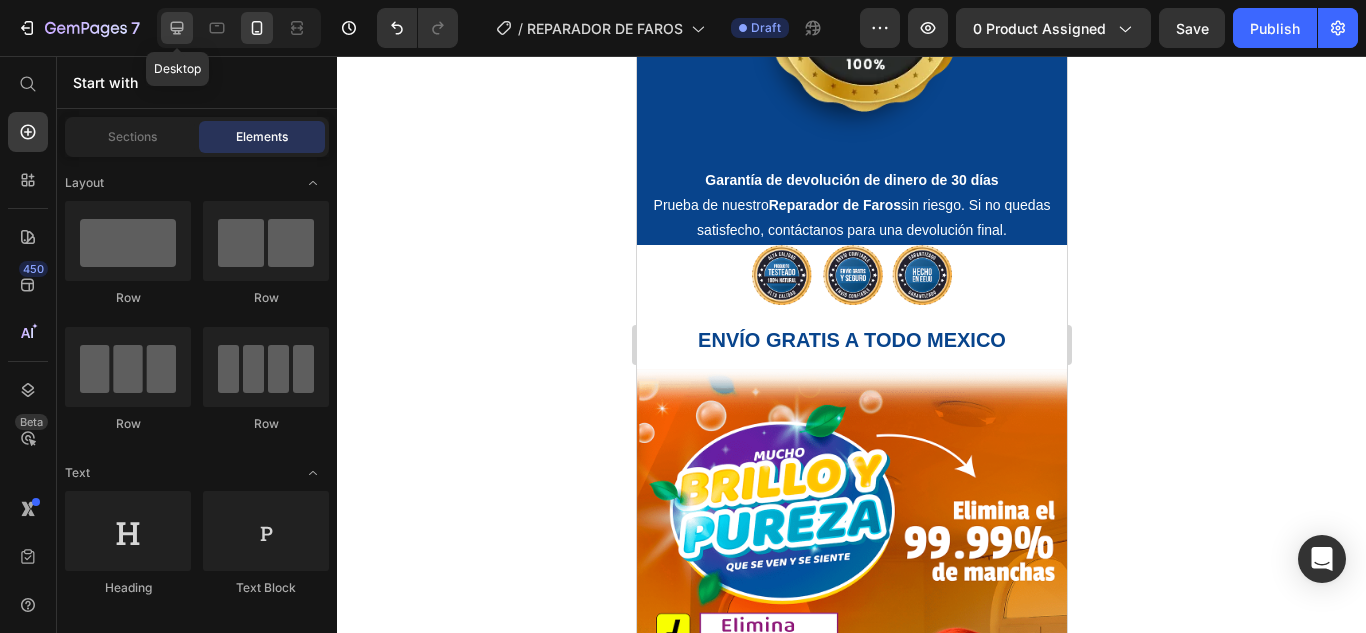 click 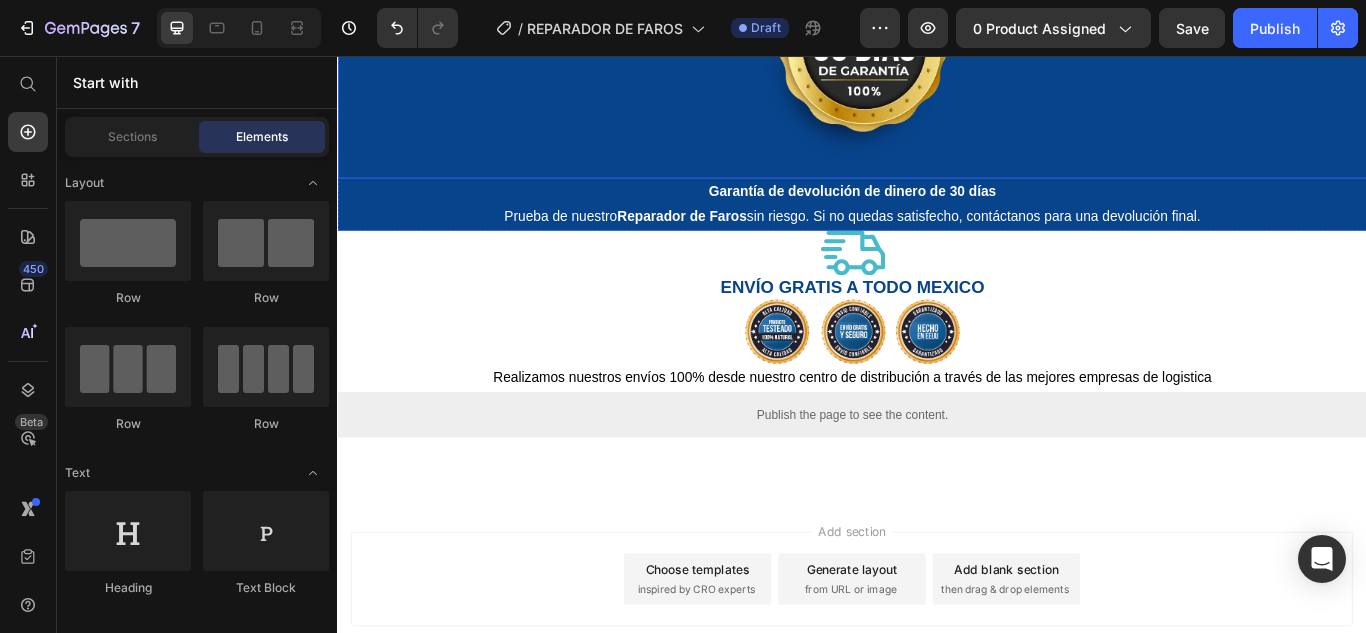 scroll, scrollTop: 6048, scrollLeft: 0, axis: vertical 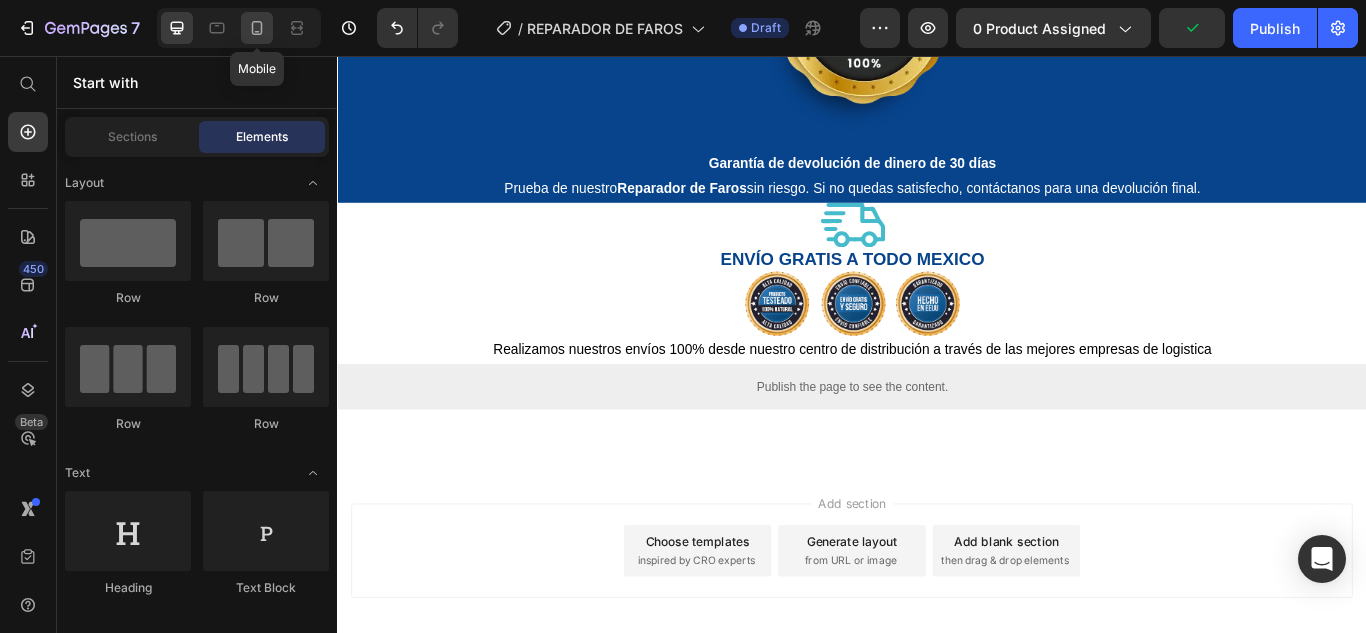 click 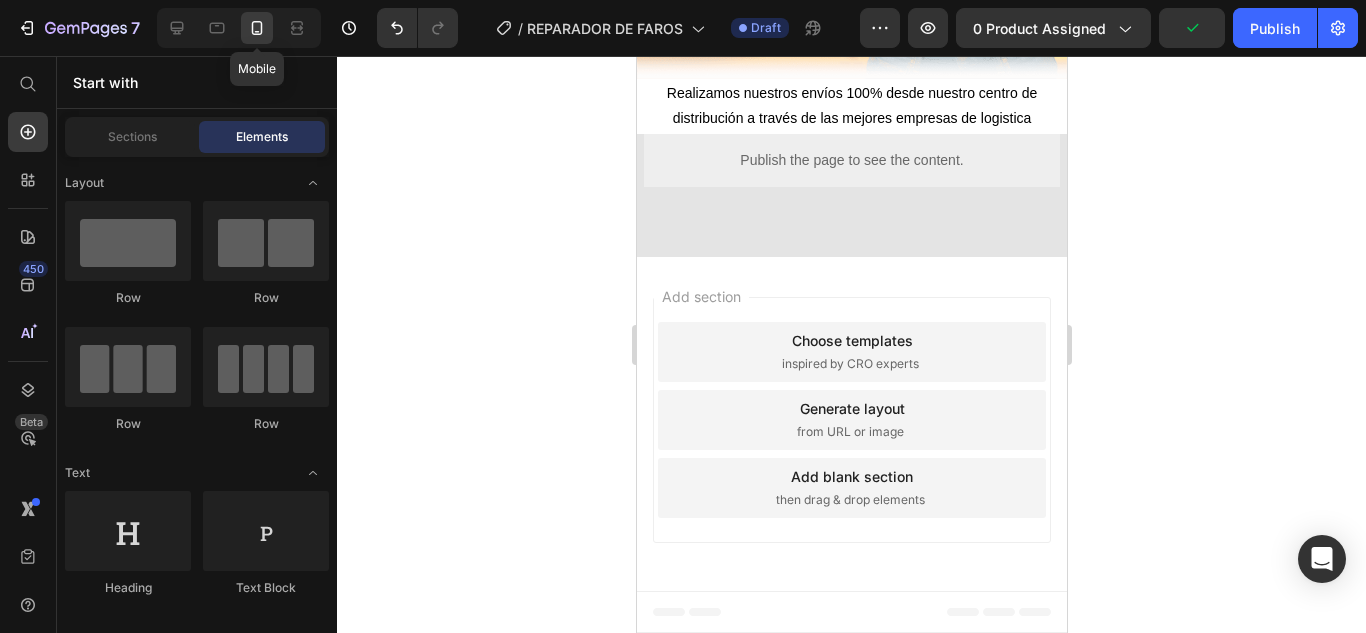 scroll, scrollTop: 4580, scrollLeft: 0, axis: vertical 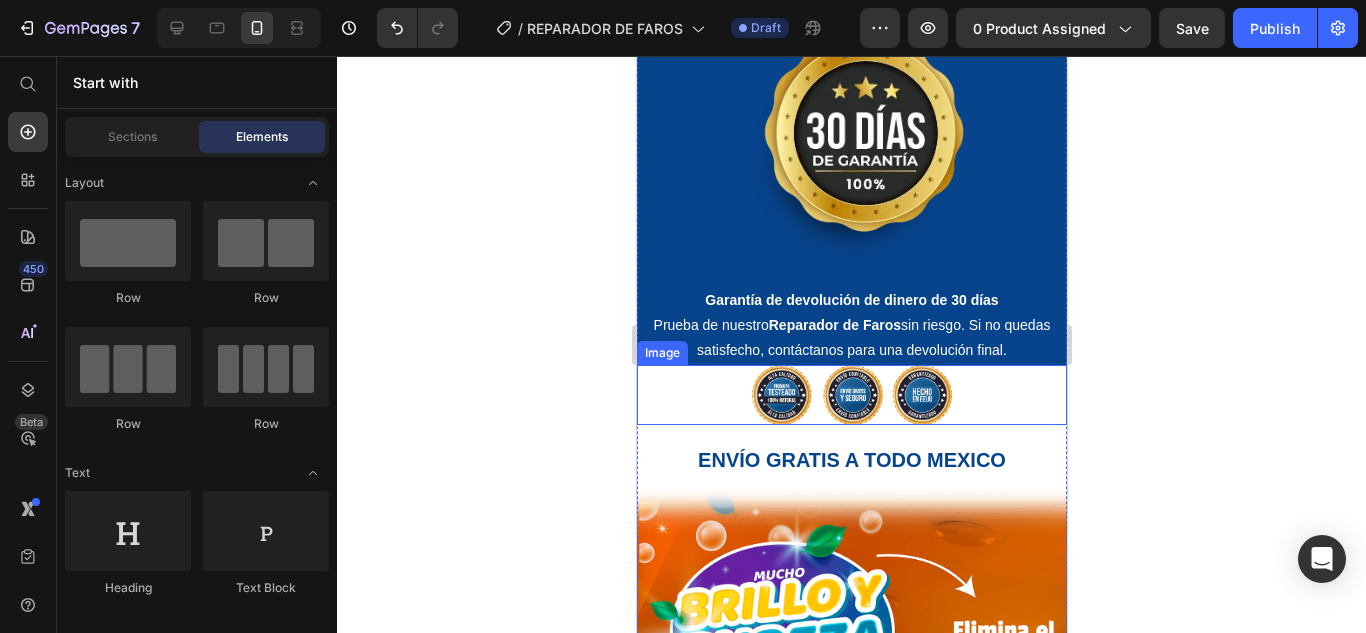click at bounding box center [851, 395] 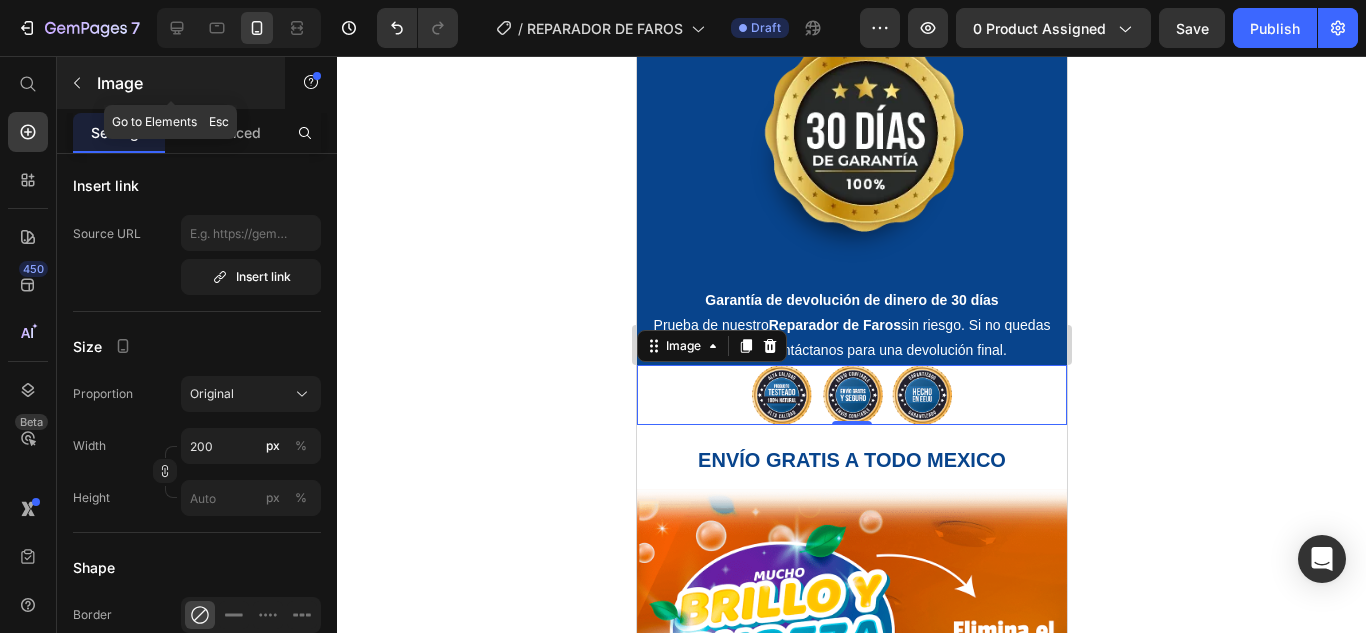 click at bounding box center [77, 83] 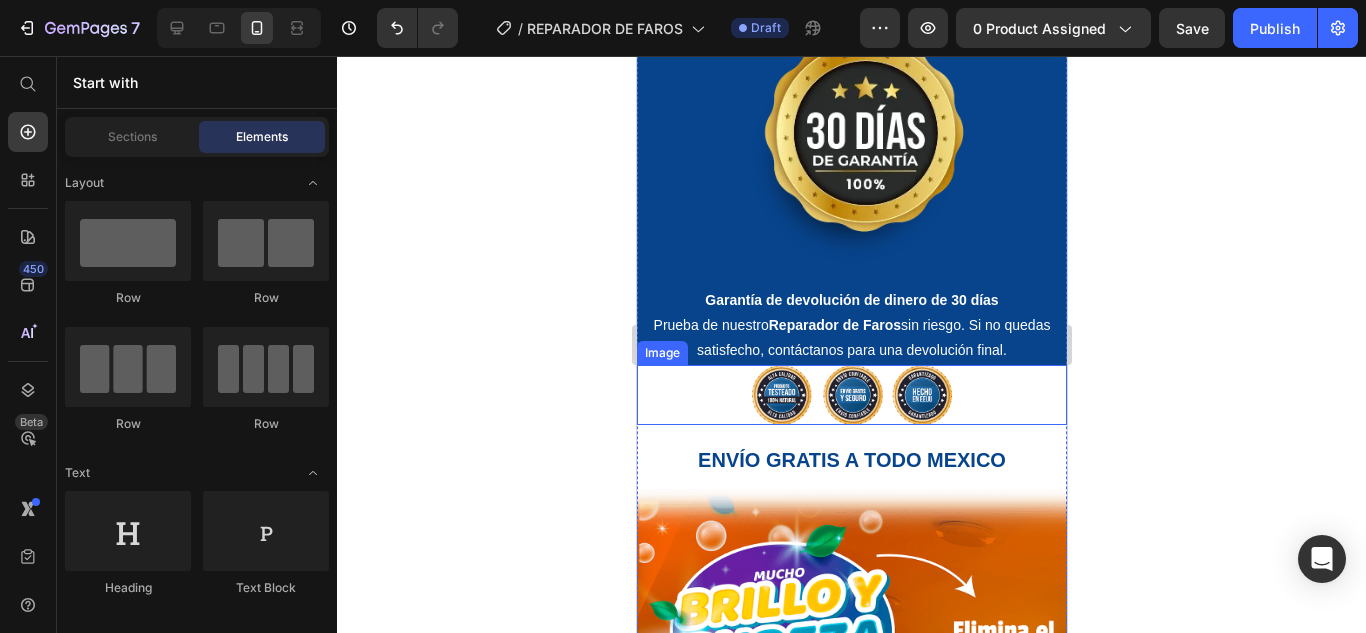click at bounding box center [851, 395] 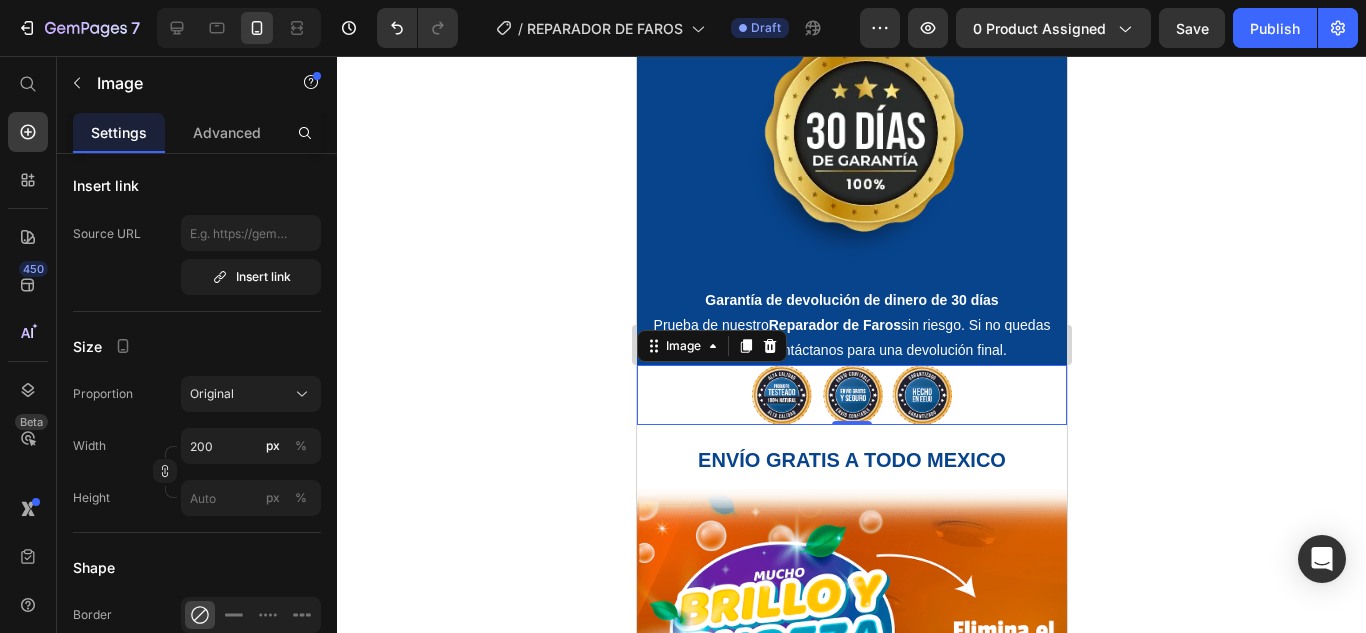 click at bounding box center [851, 395] 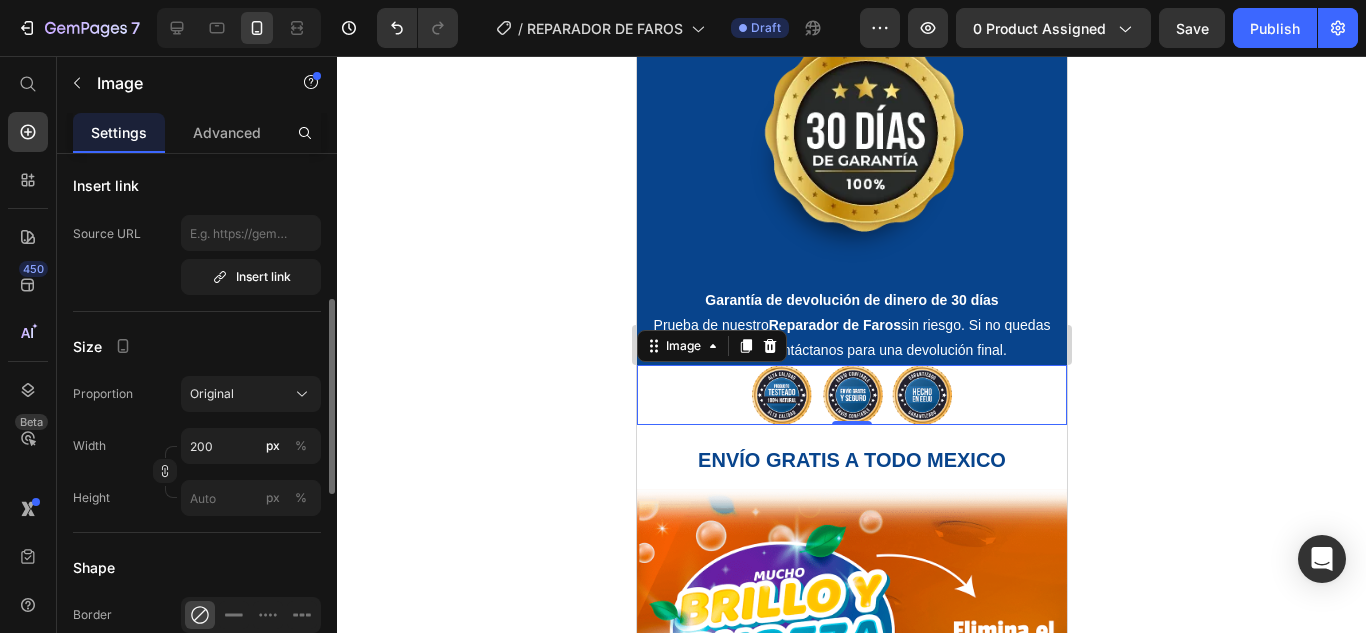 scroll, scrollTop: 0, scrollLeft: 0, axis: both 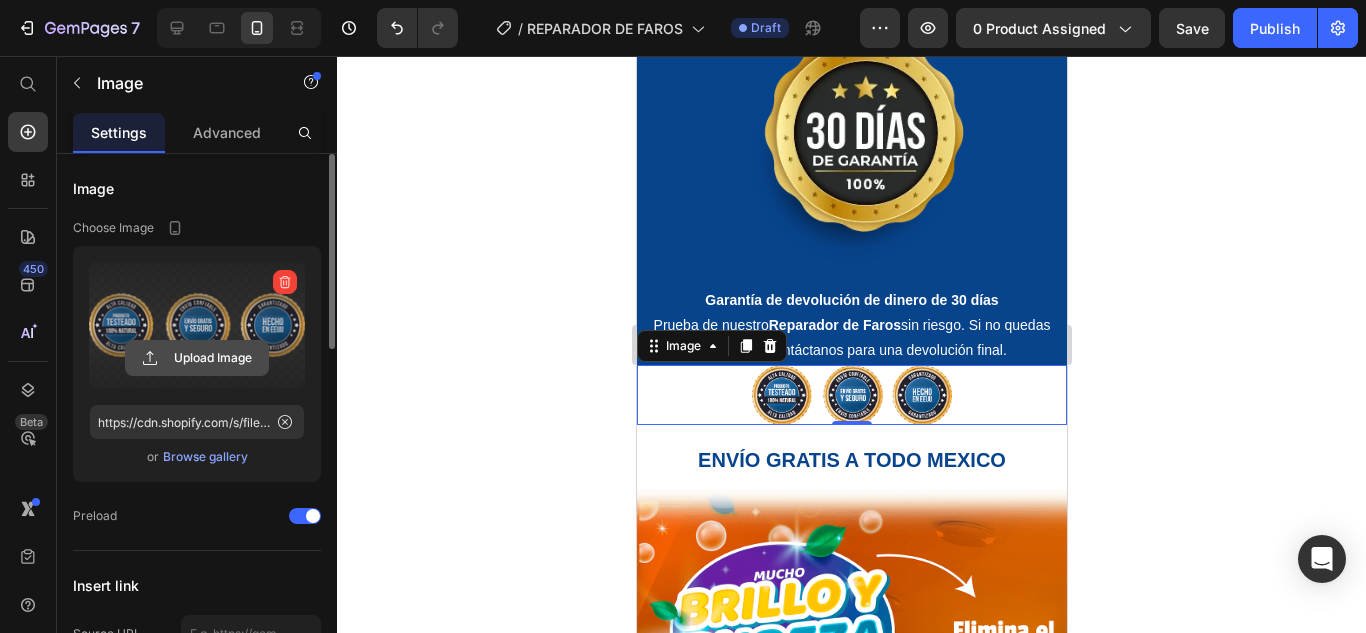 click 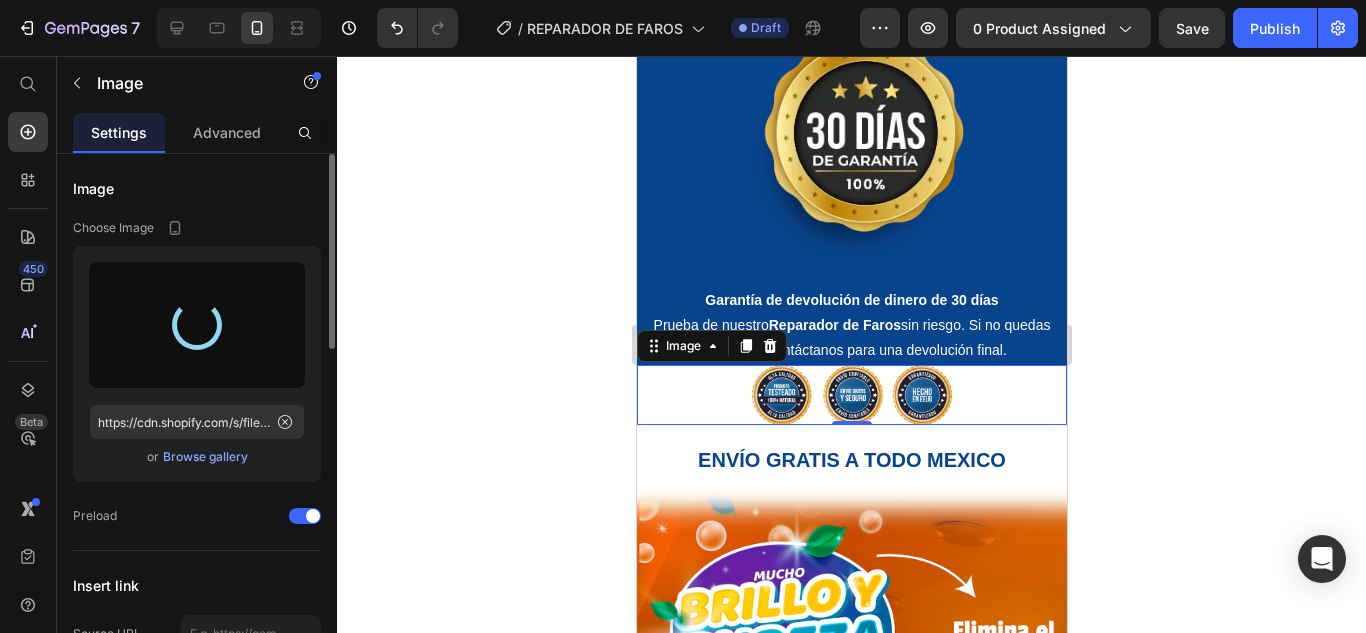 type on "https://cdn.shopify.com/s/files/1/0917/6966/7865/files/gempages_542958640085074852-c08d2f6f-4528-4364-a40e-2afee30ce8f4.svg" 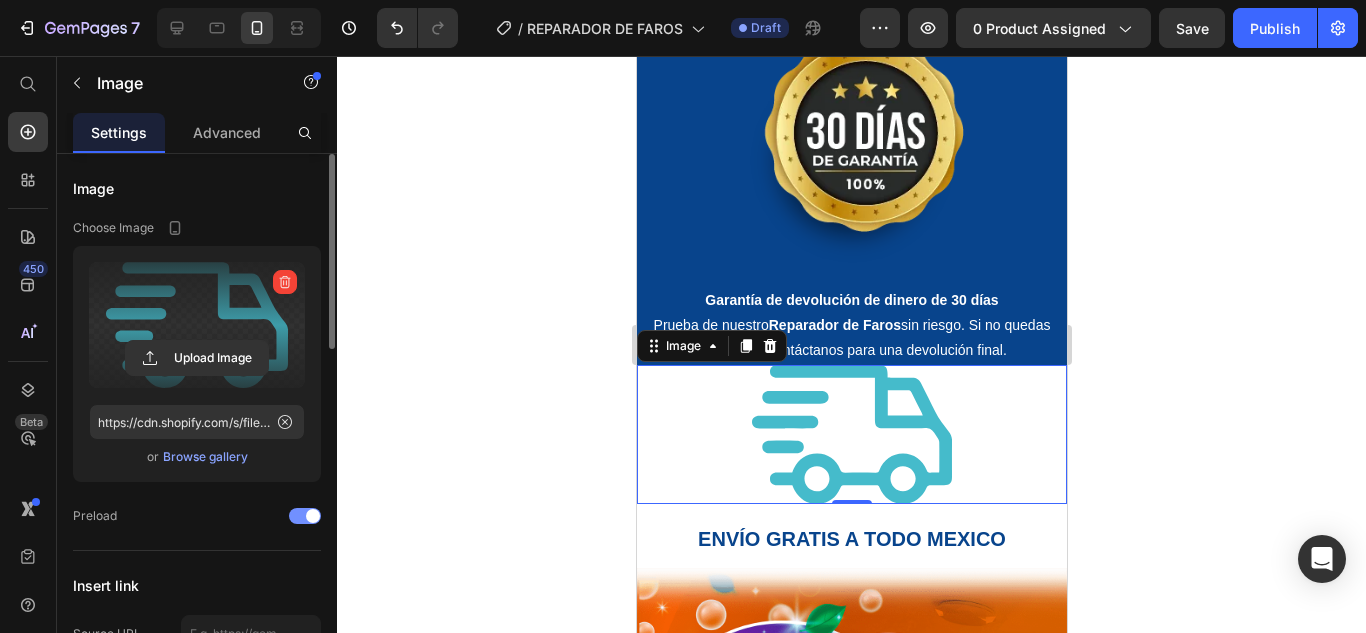 scroll, scrollTop: 300, scrollLeft: 0, axis: vertical 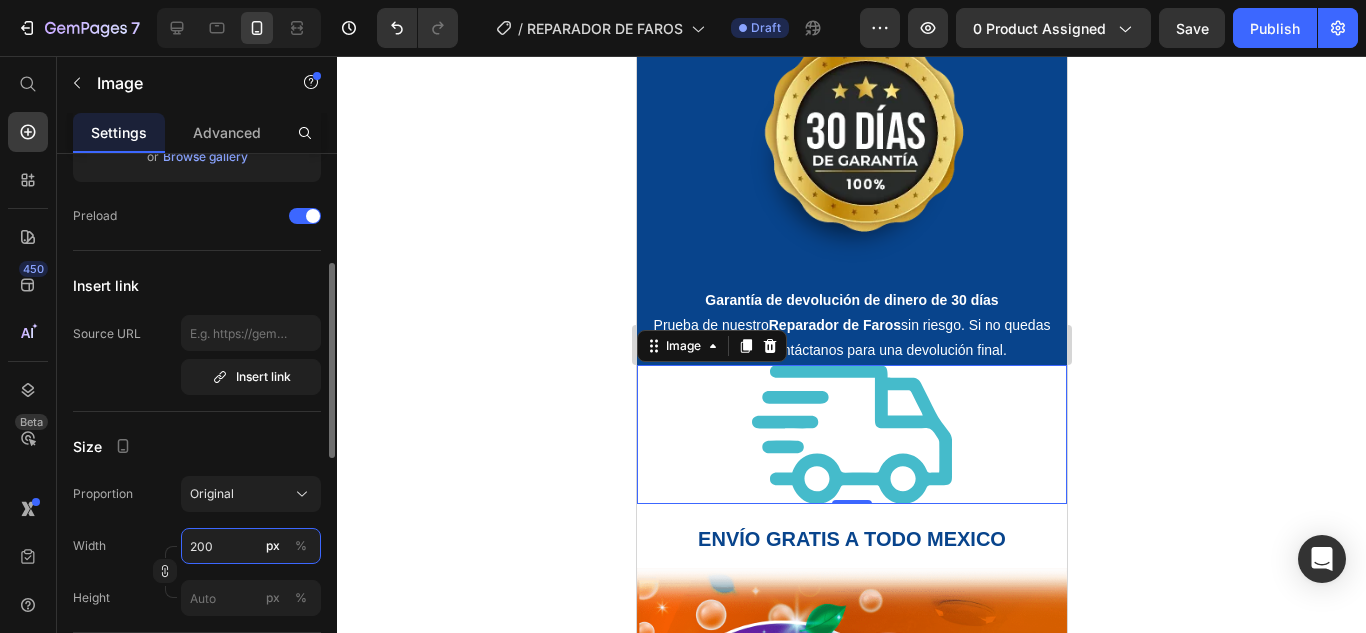 click on "200" at bounding box center (251, 546) 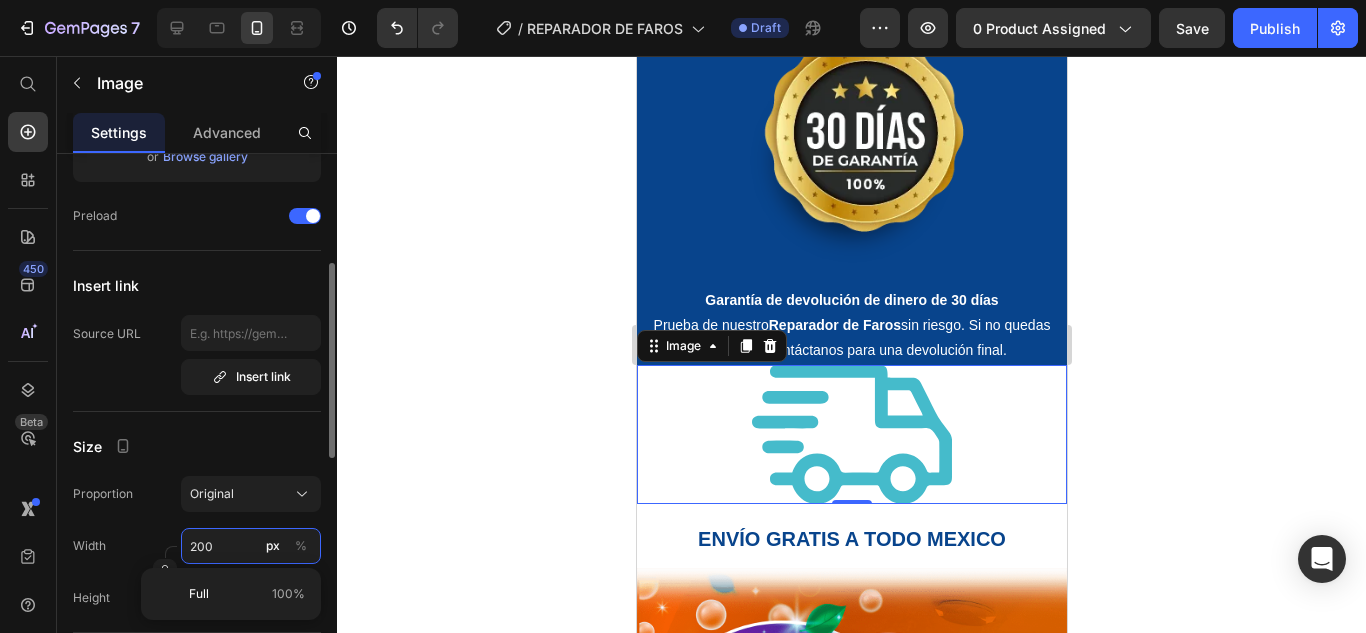 click on "200" at bounding box center (251, 546) 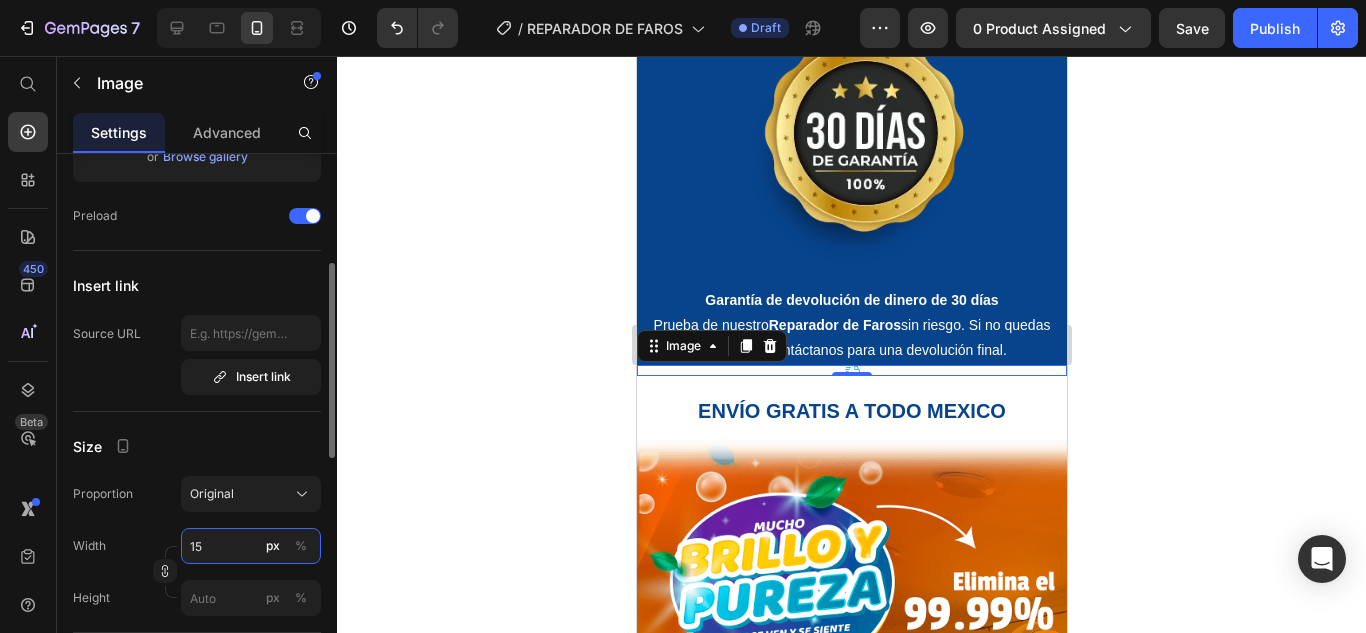 type on "1" 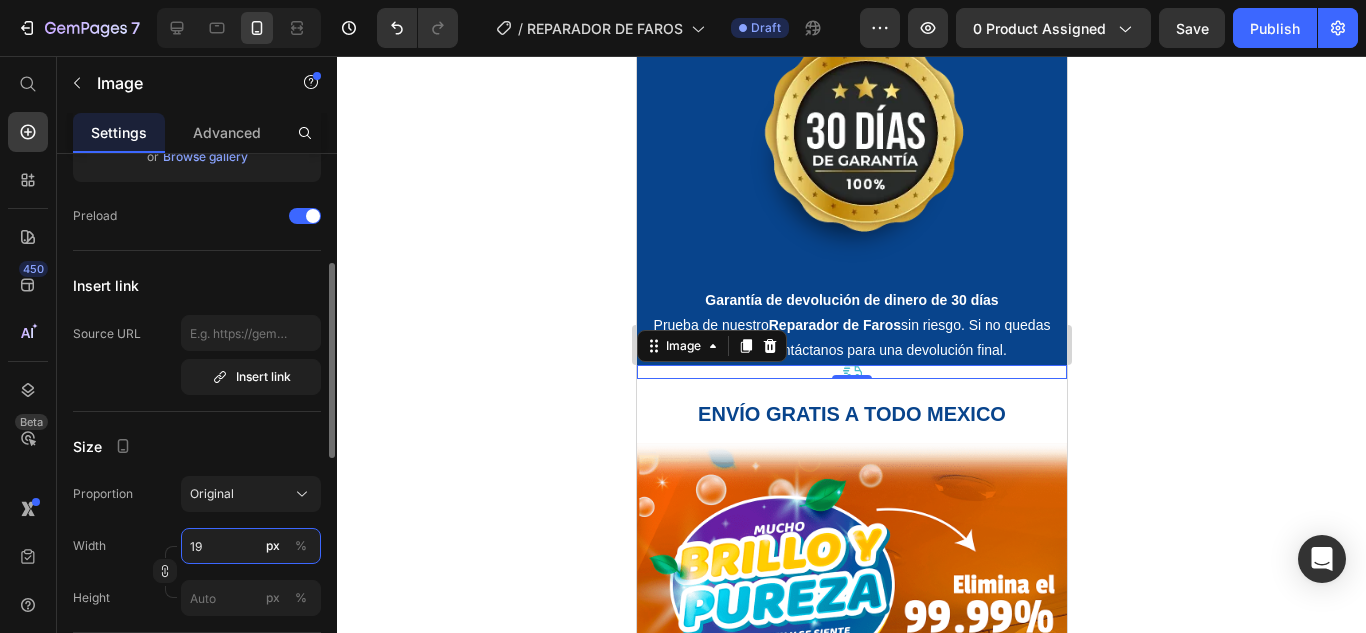 type on "1" 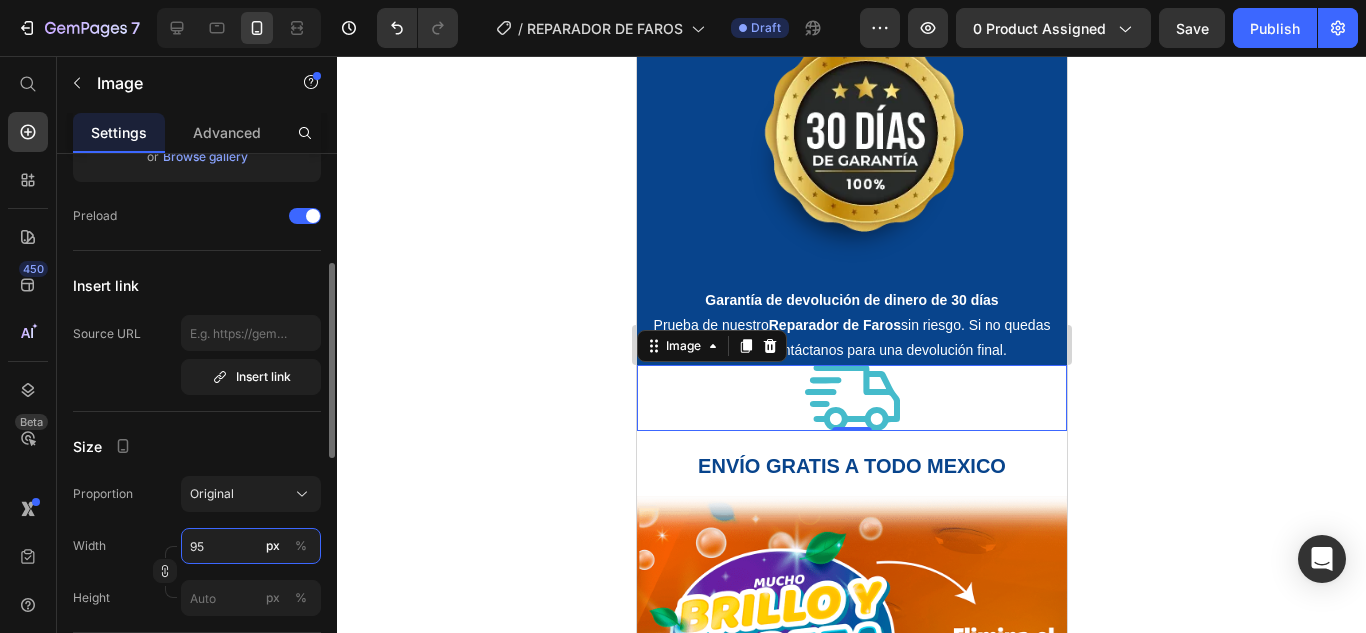 type on "9" 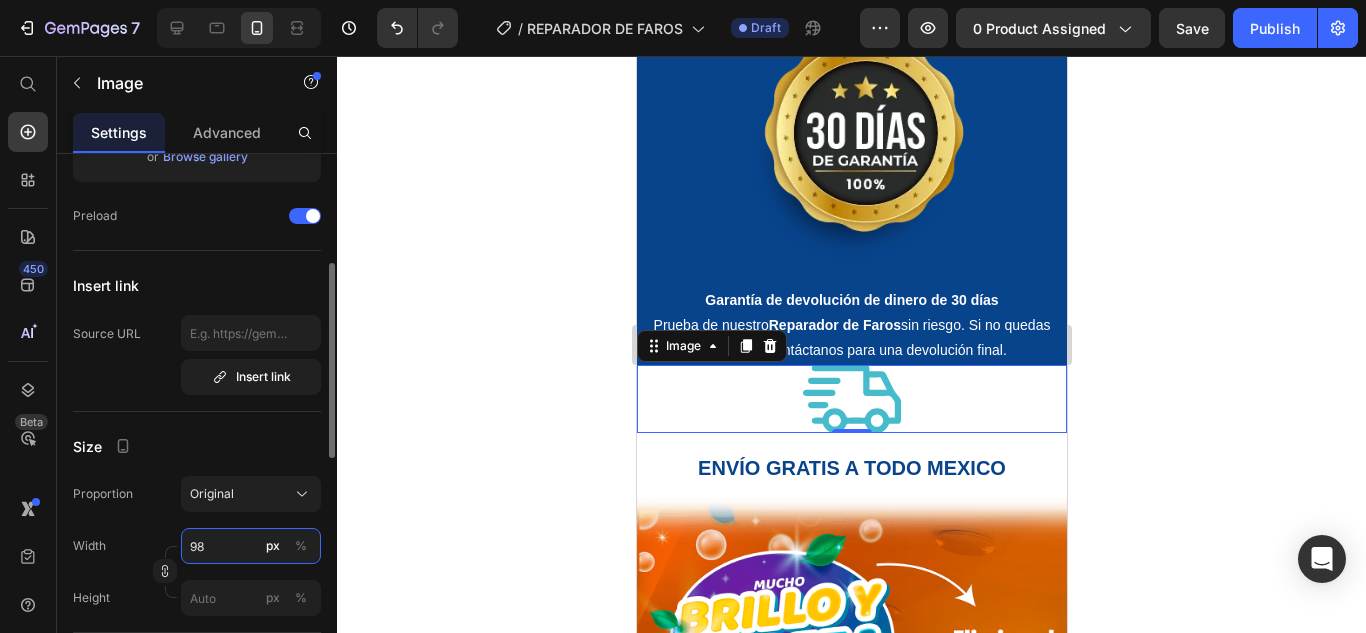 type on "9" 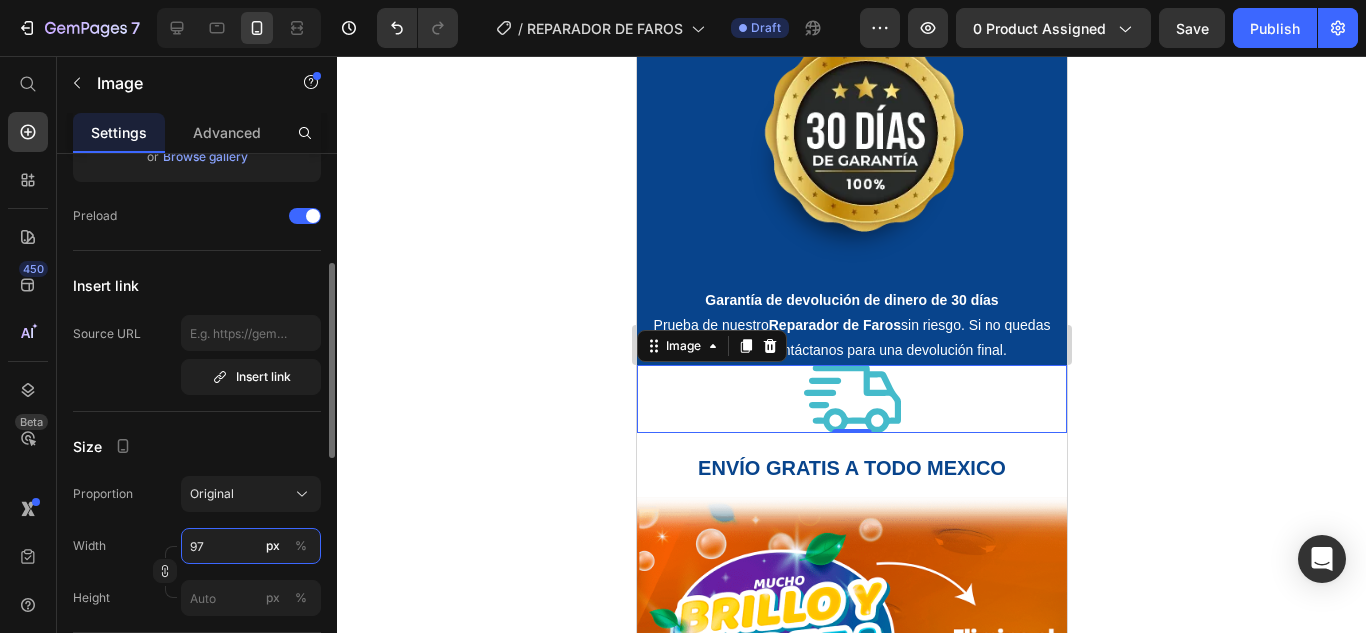type on "9" 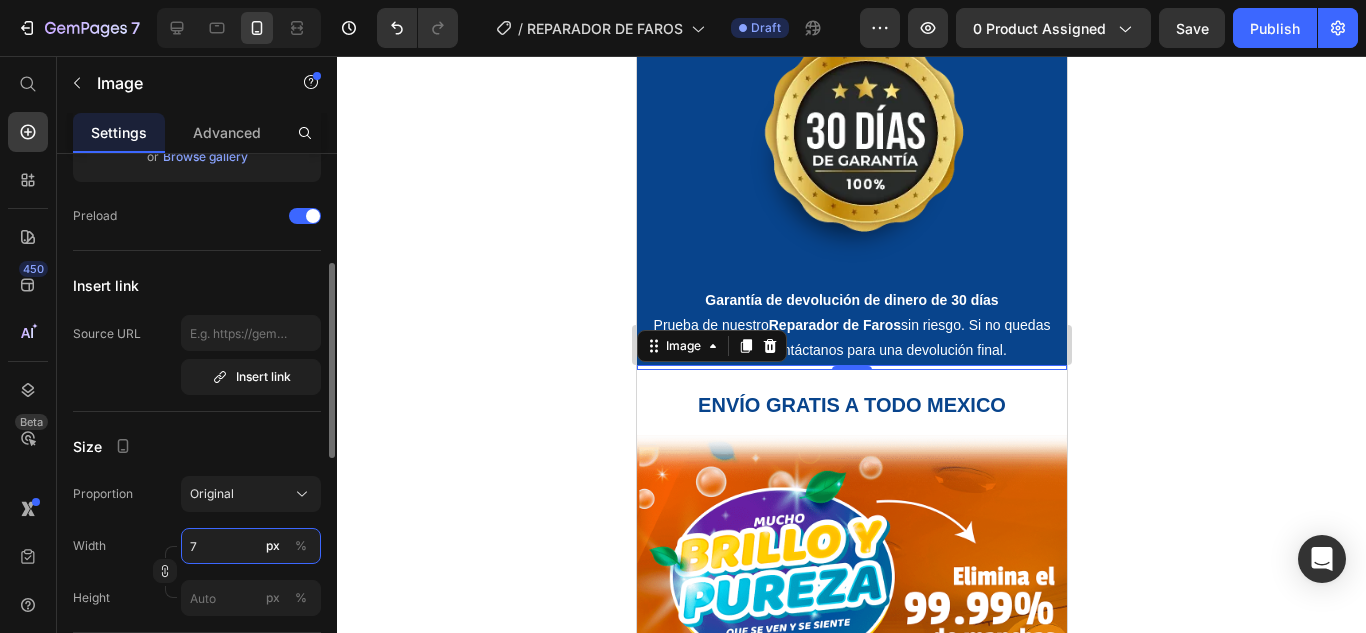 type on "75" 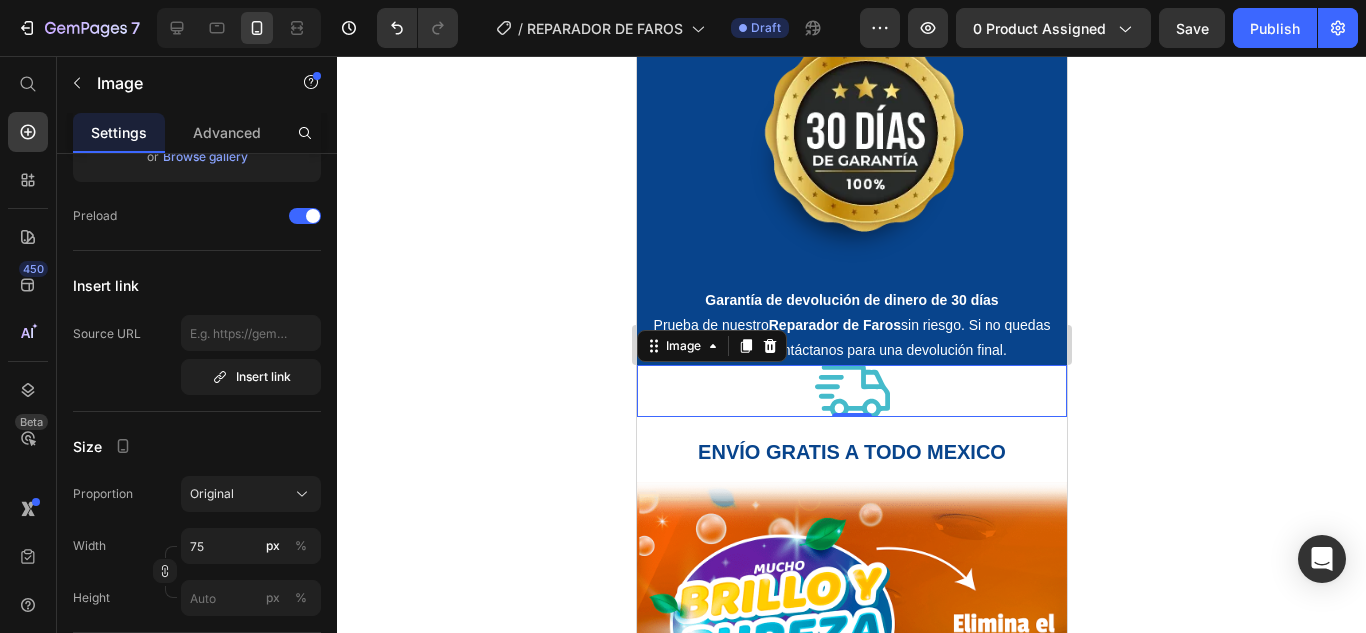 click 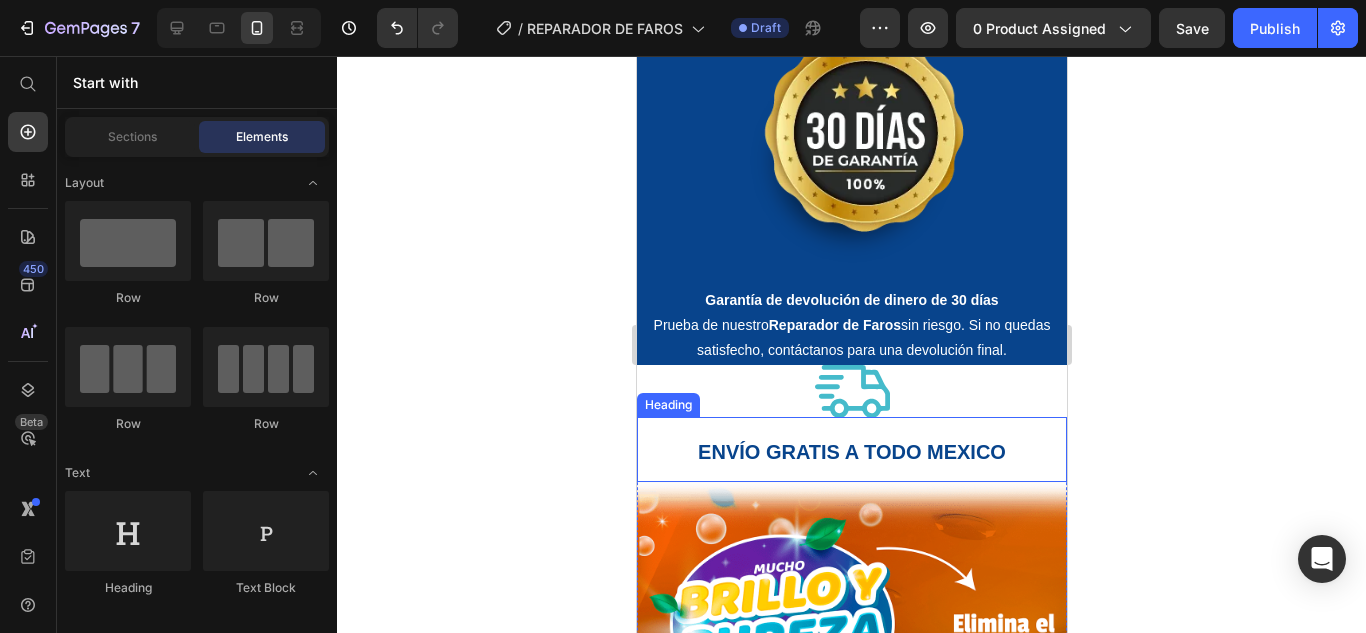 click on "ENVÍO GRATIS A TODO MEXICO" at bounding box center [851, 452] 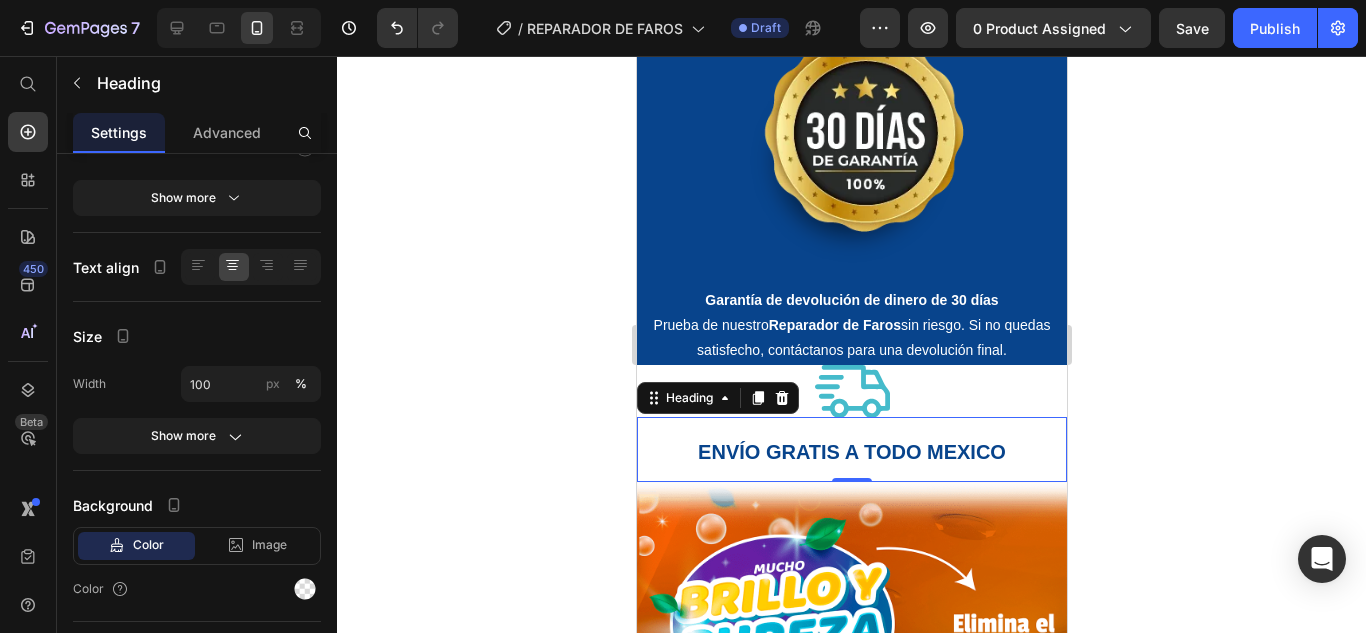 scroll, scrollTop: 0, scrollLeft: 0, axis: both 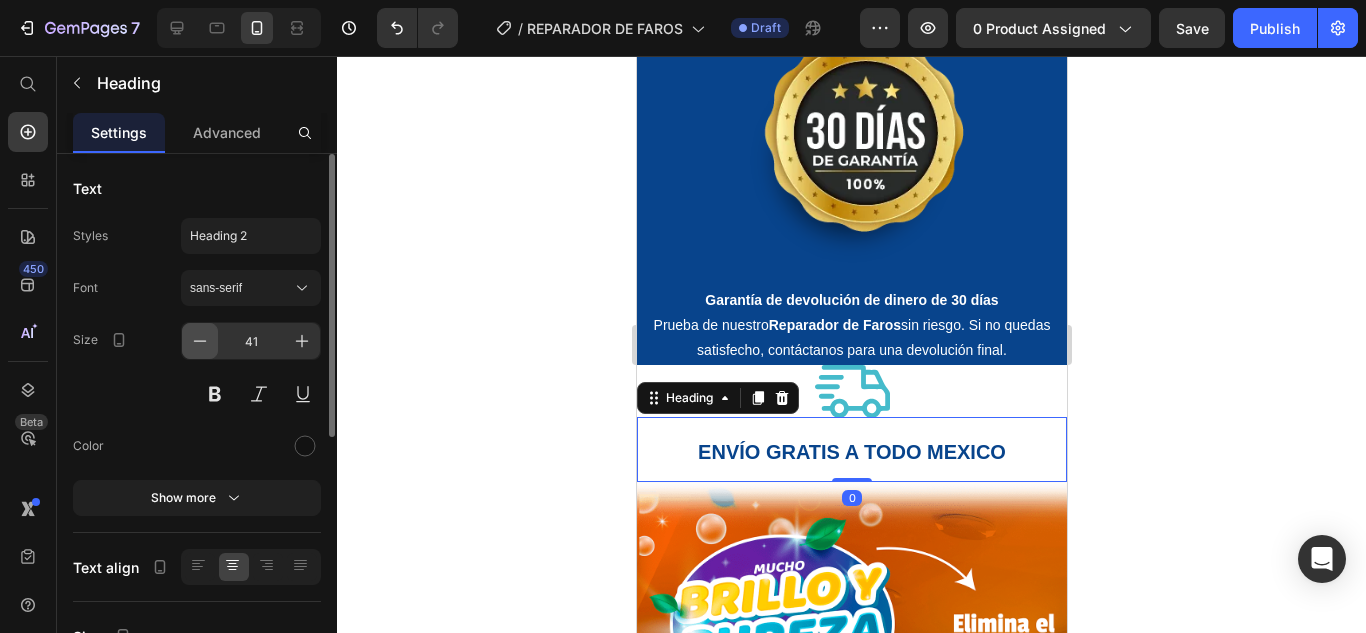 click 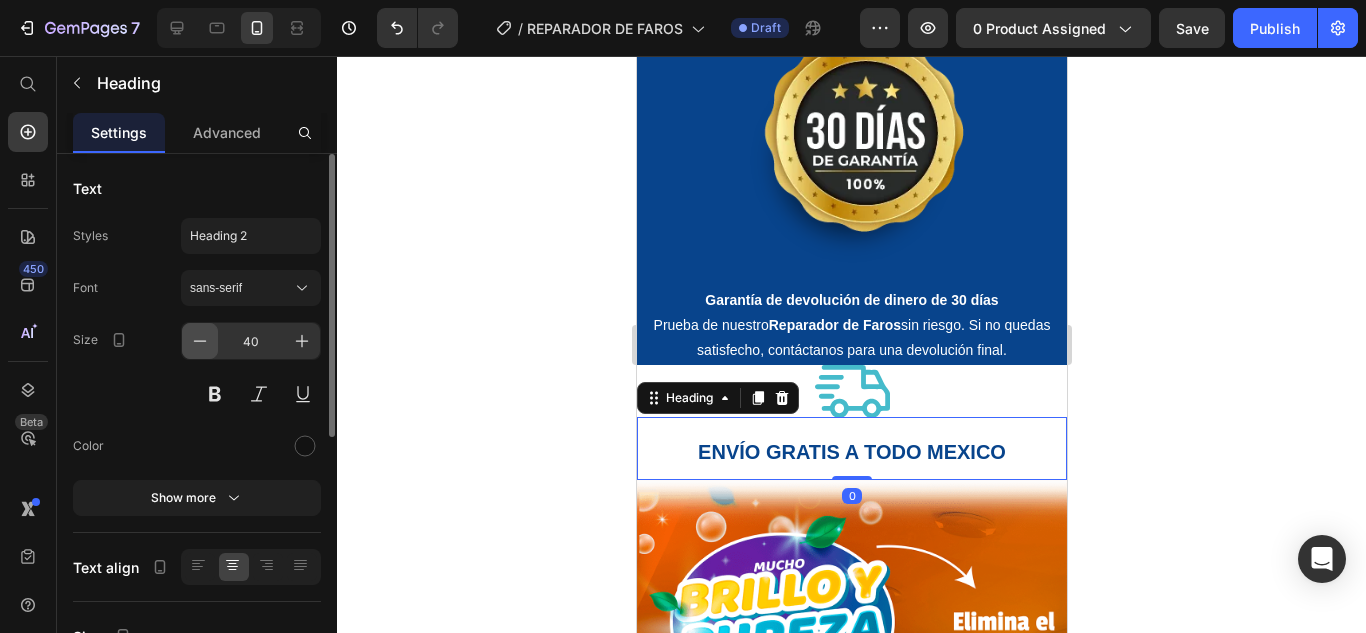 click 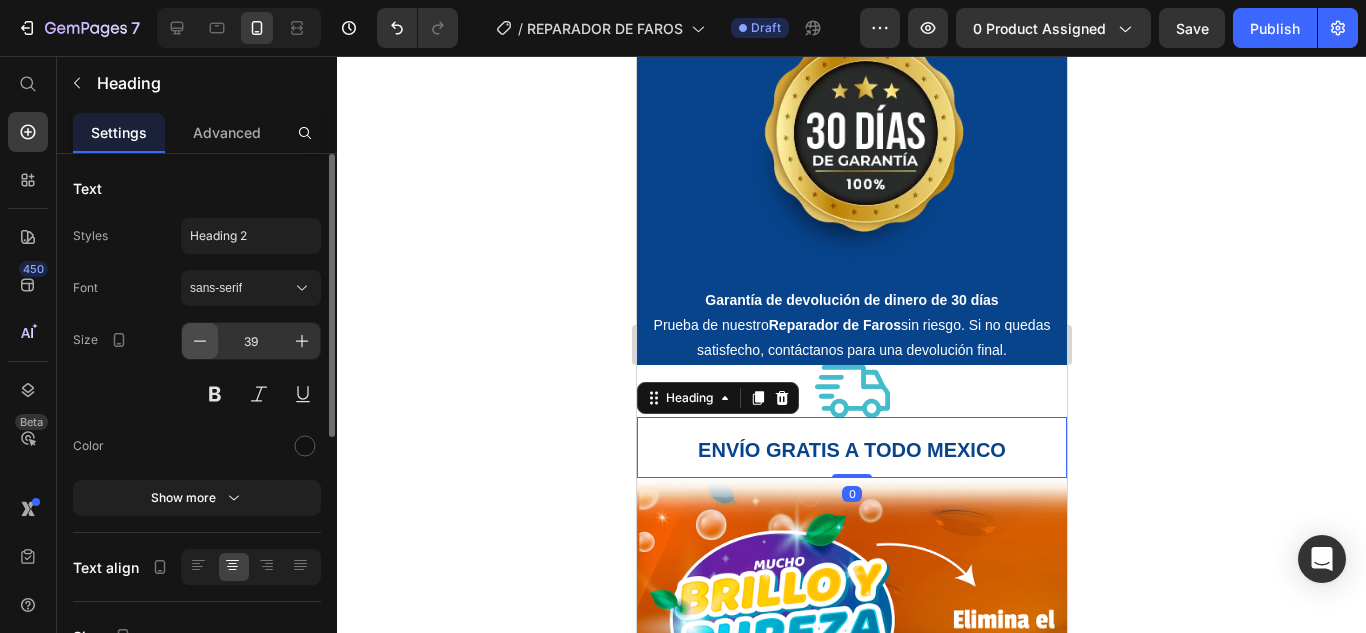 click 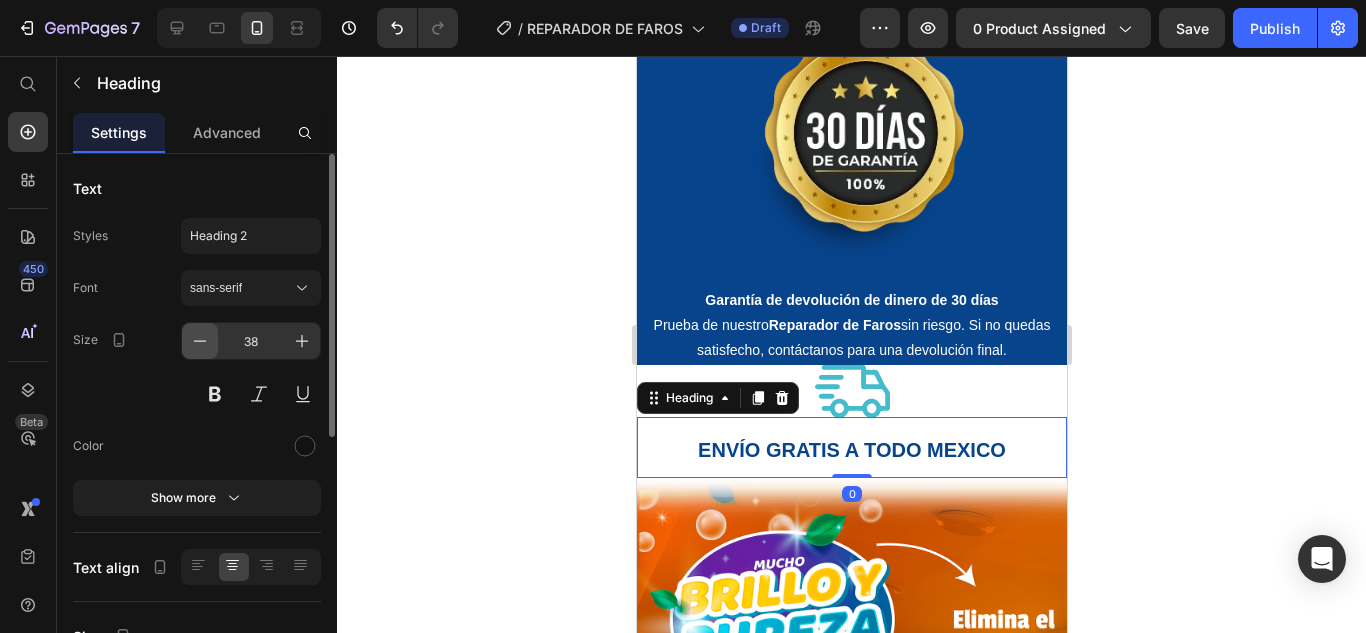 click 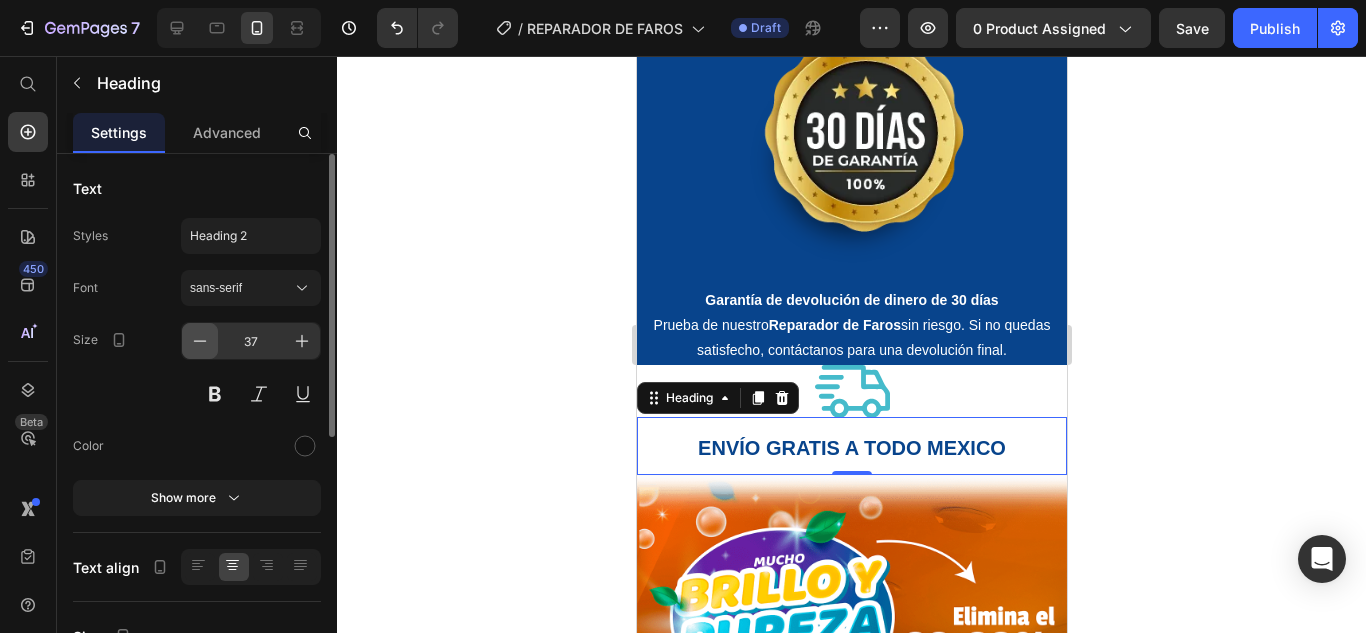 click 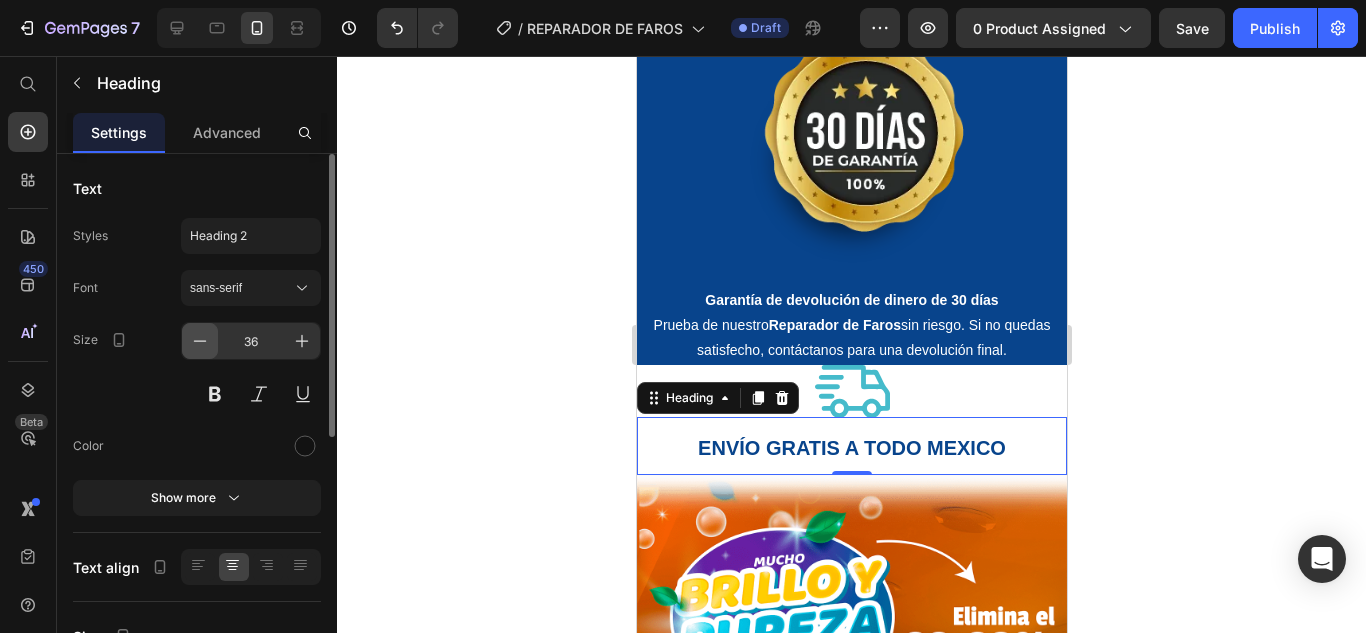 click 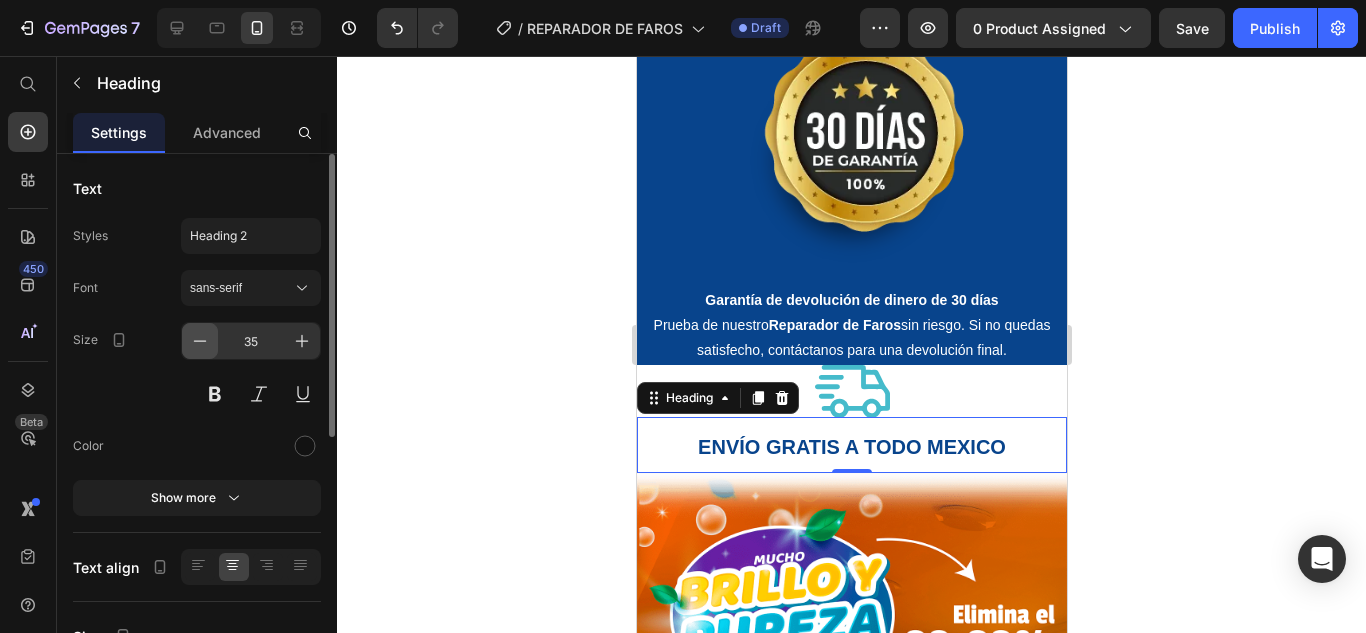 click 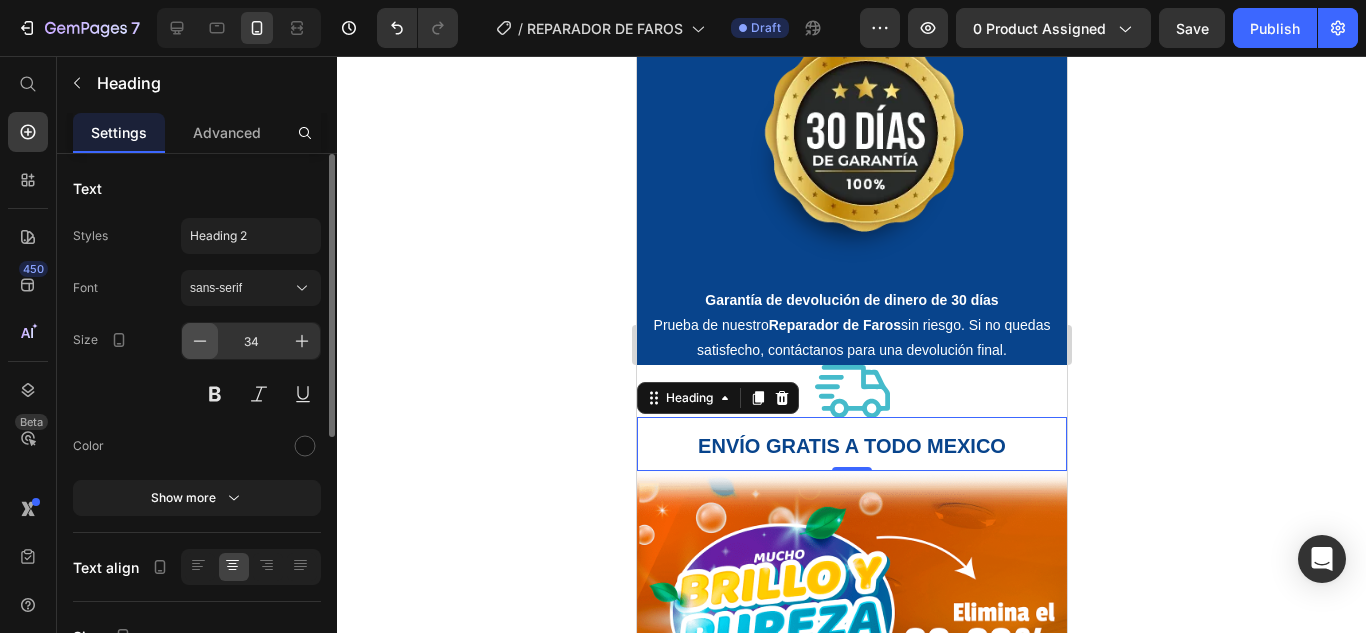 click 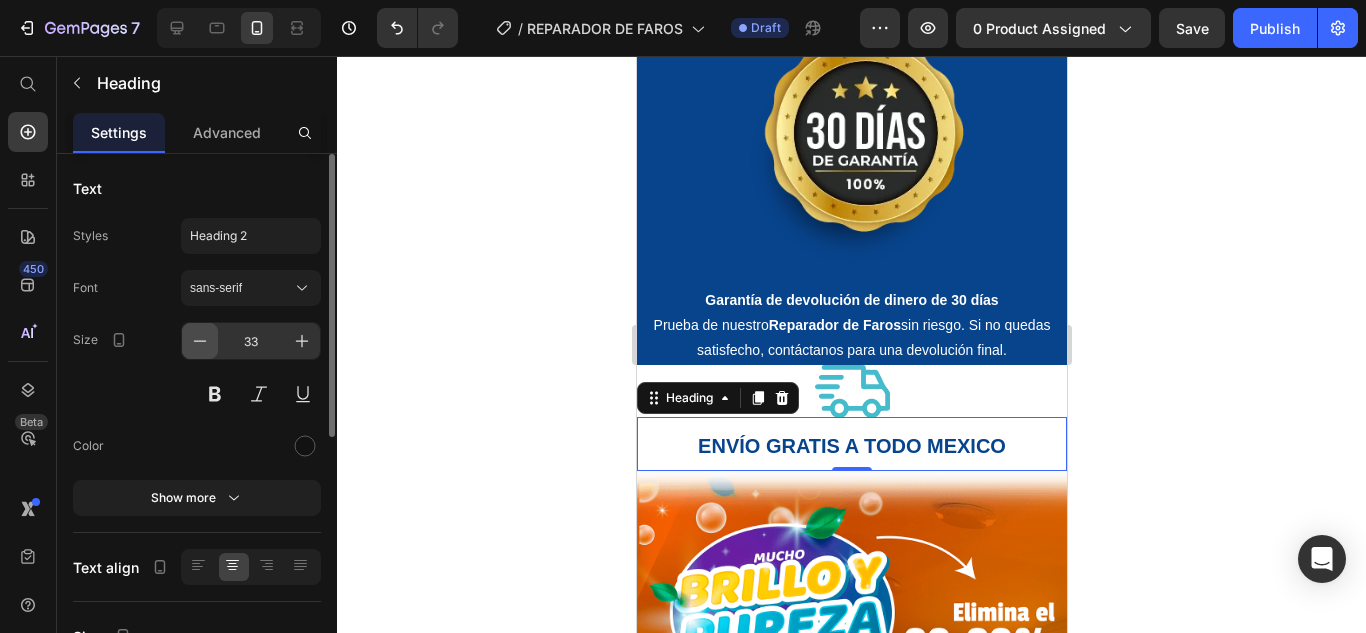 click 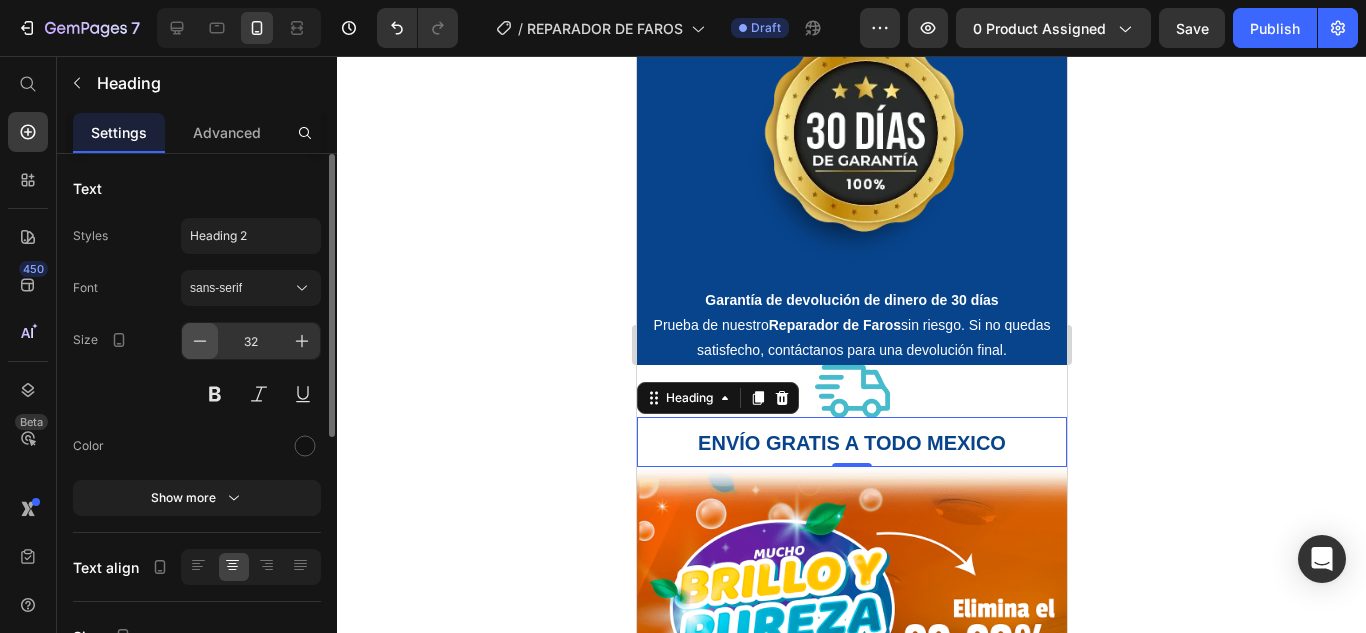 click 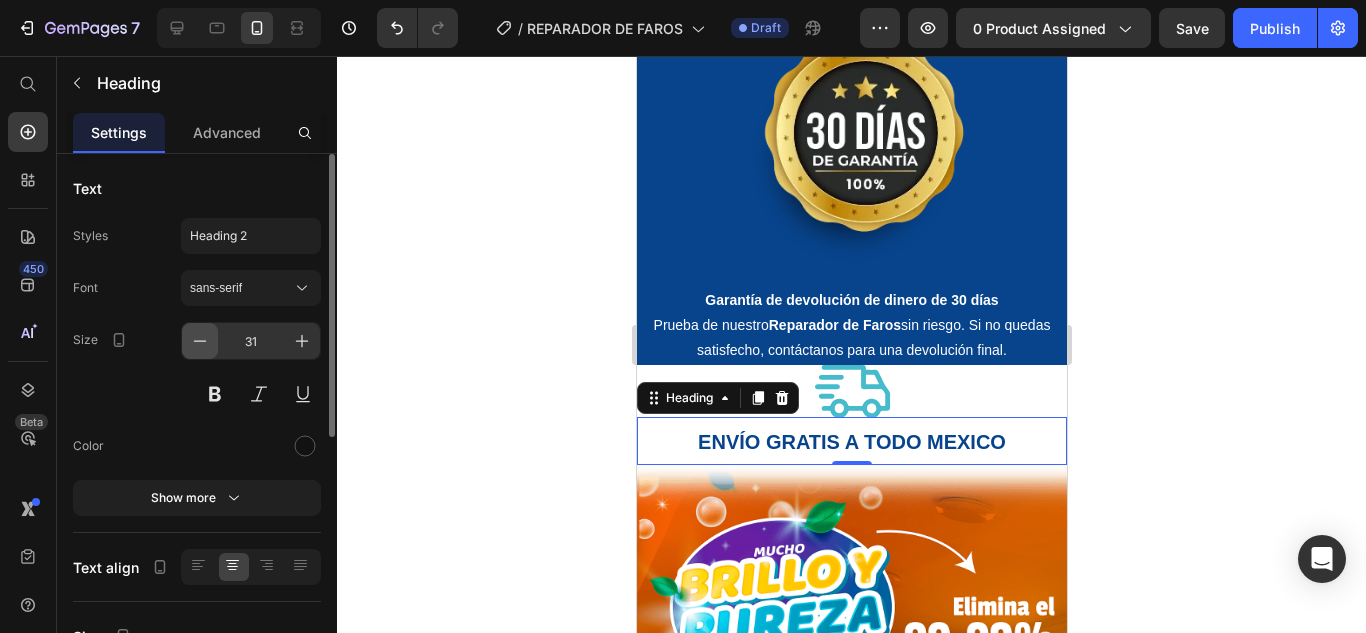 click 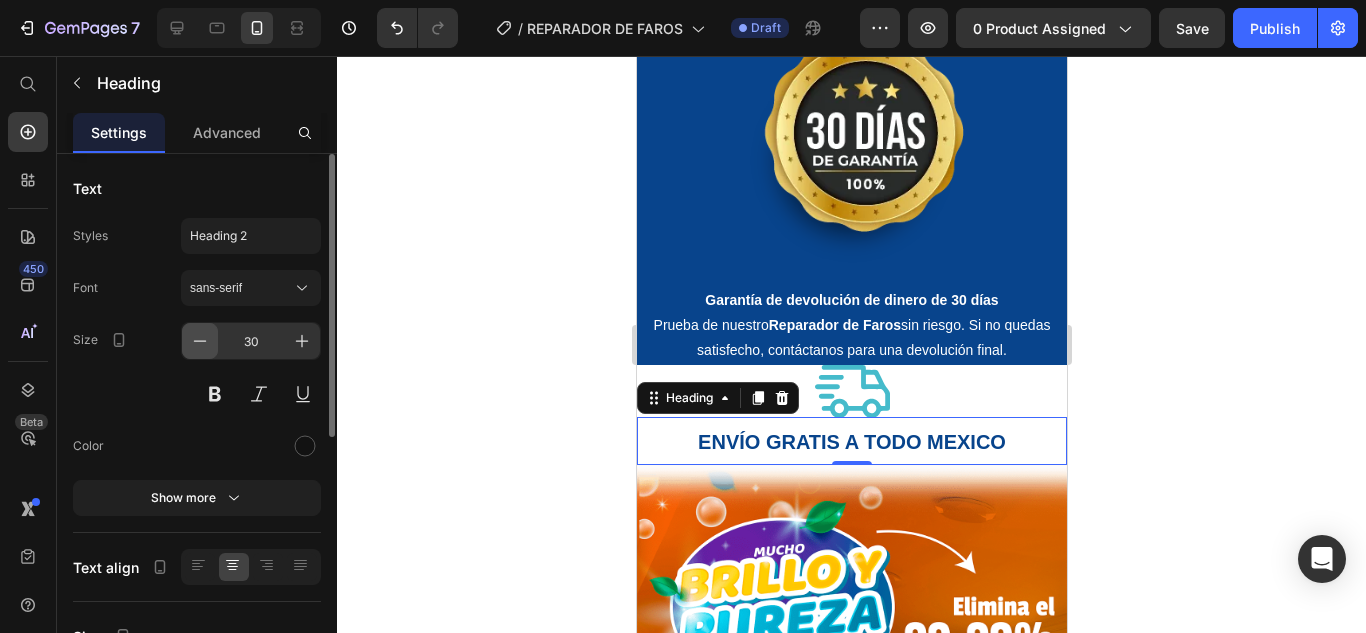 click 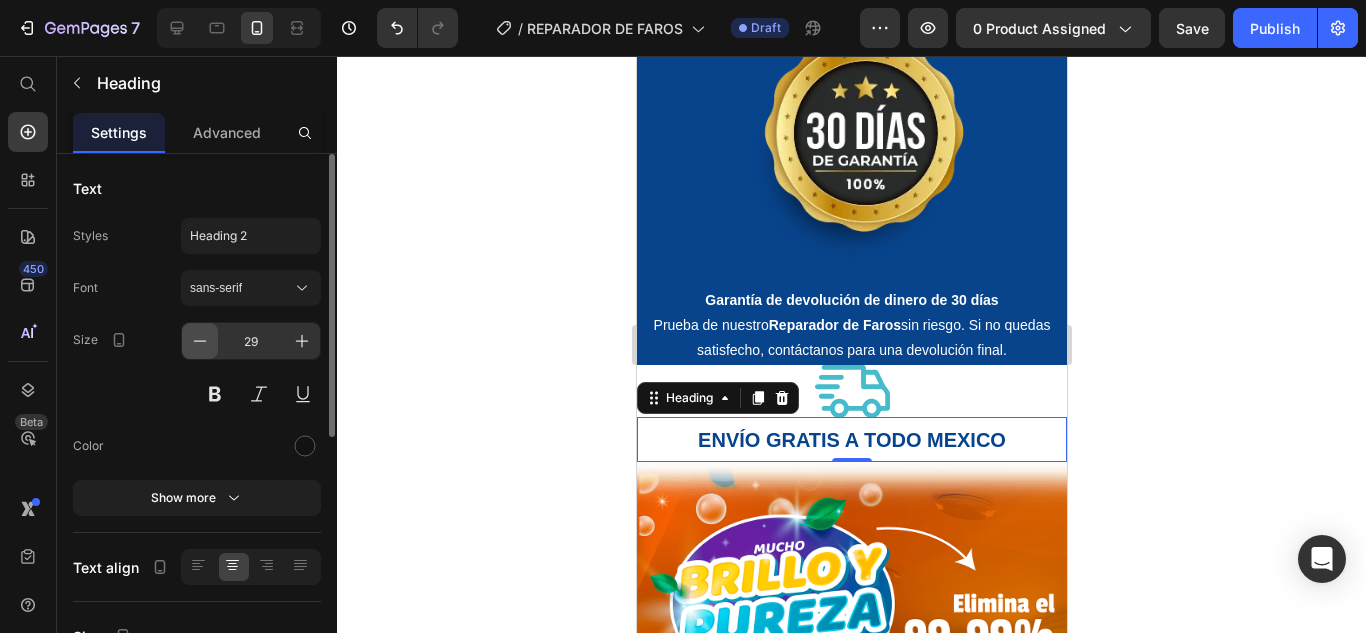 click 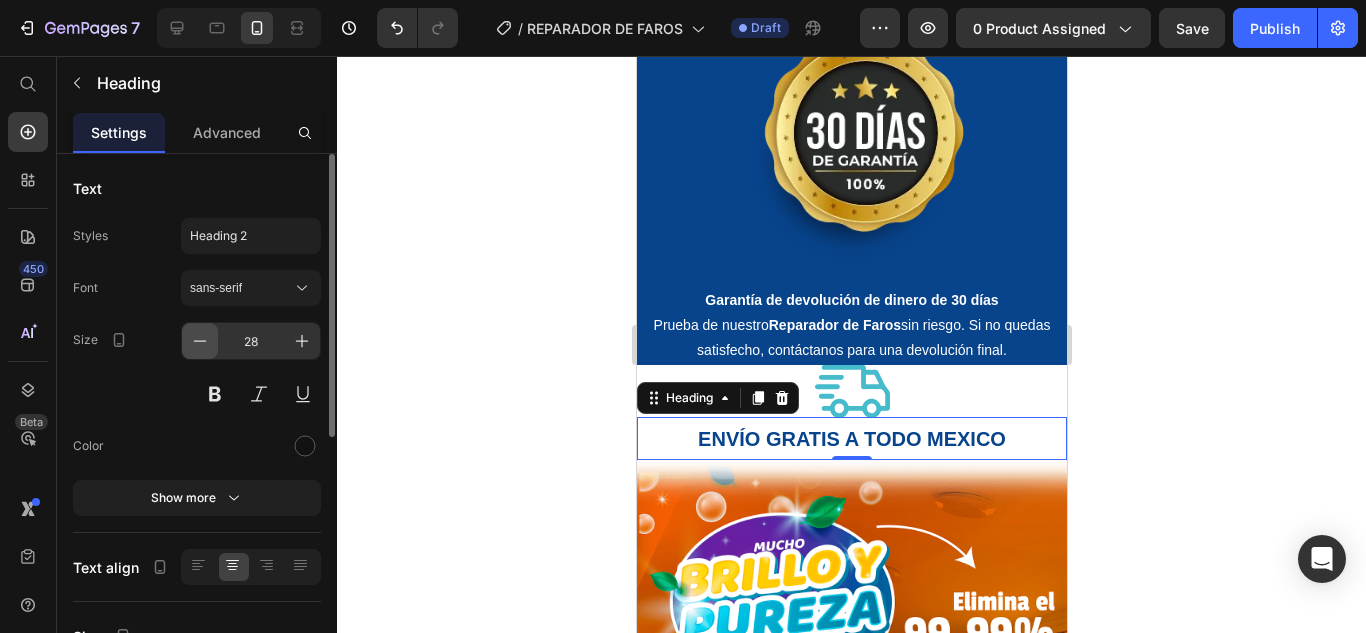 click 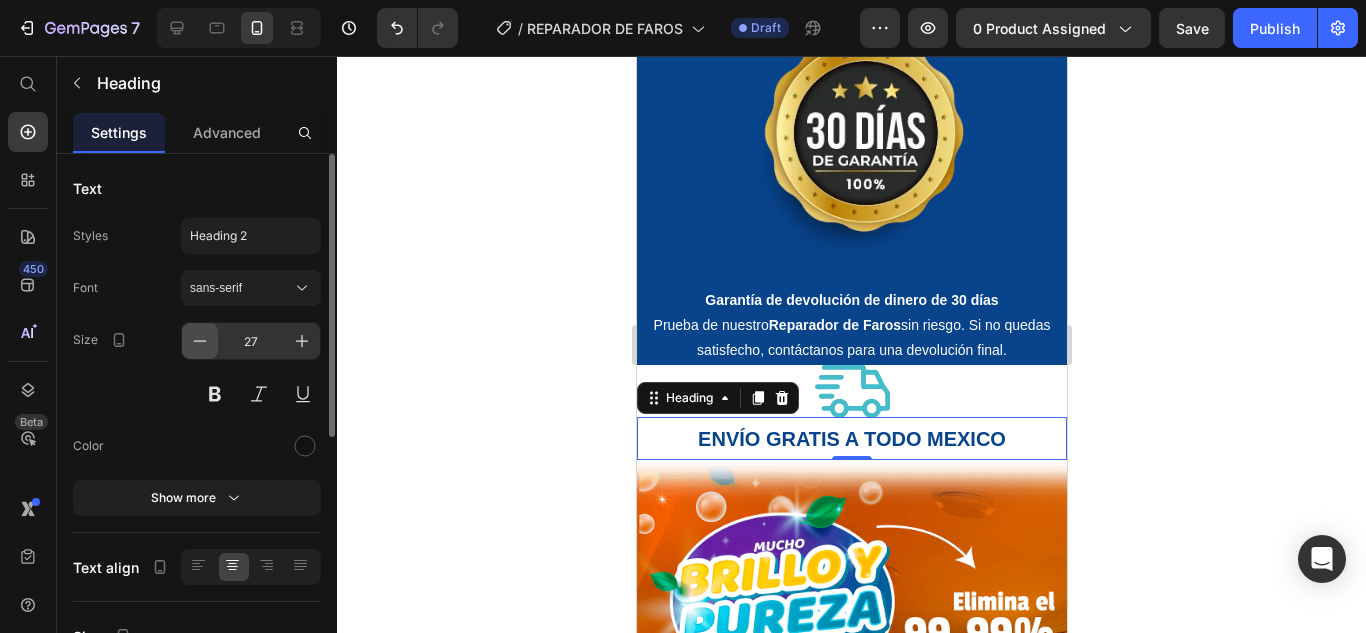 click 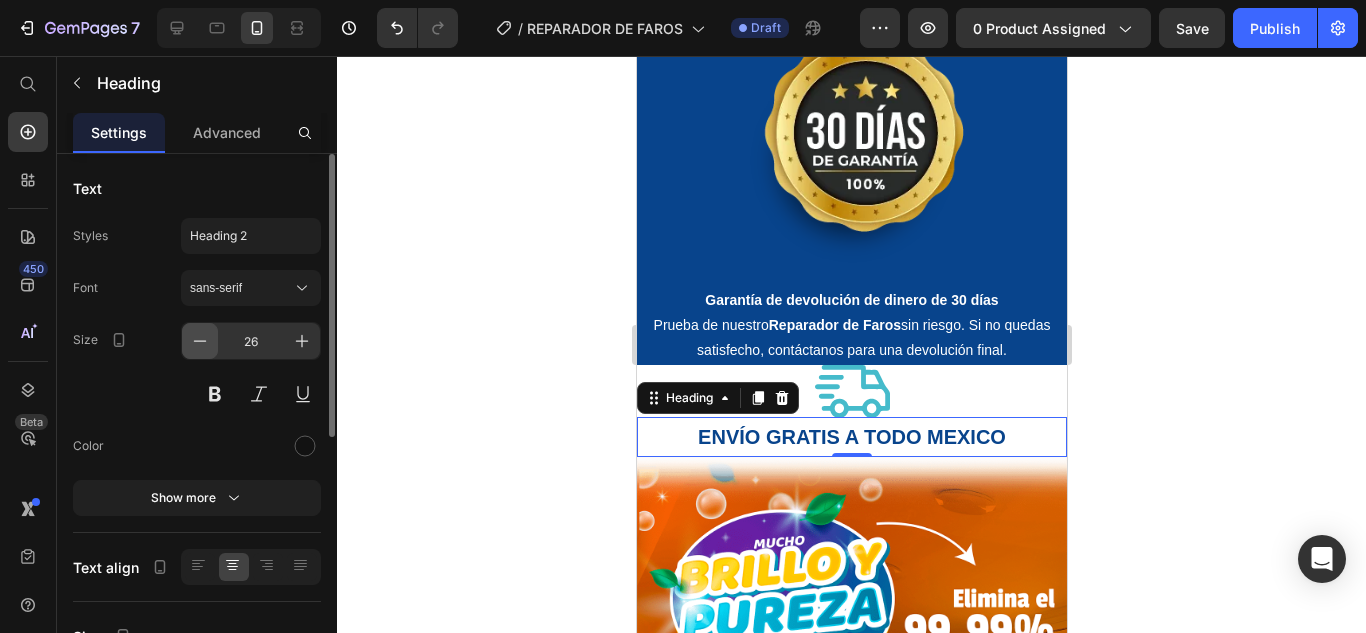 click 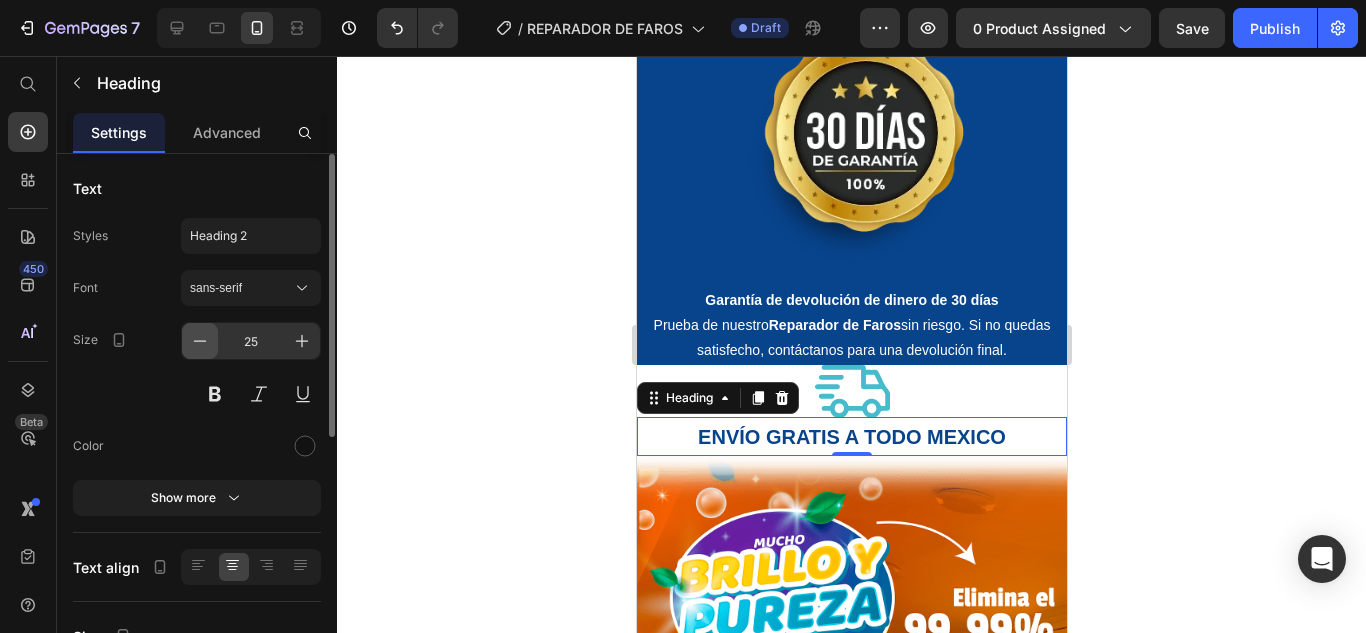 click 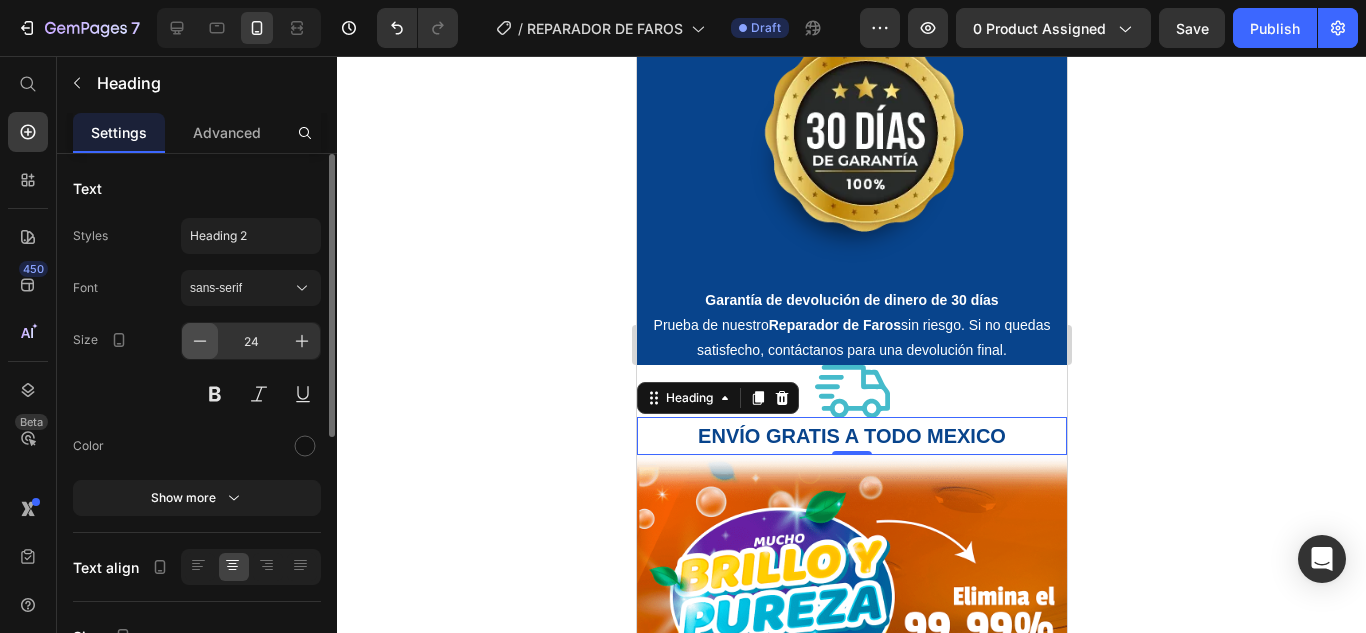 click 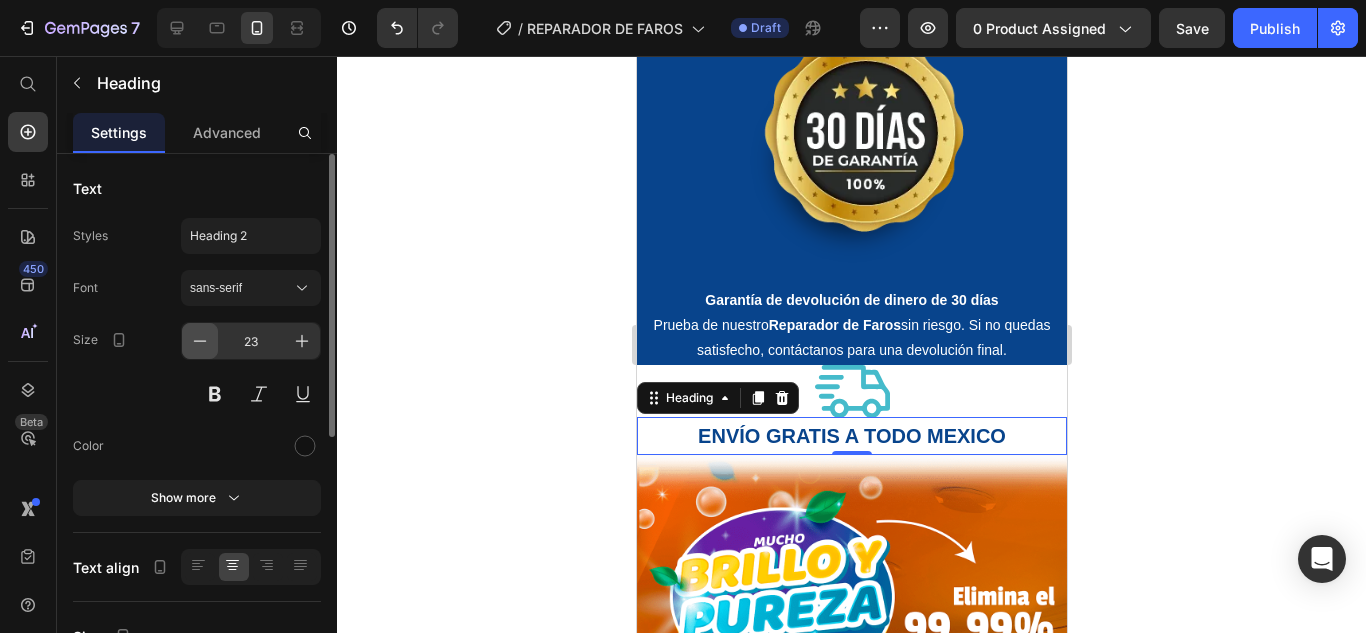 click 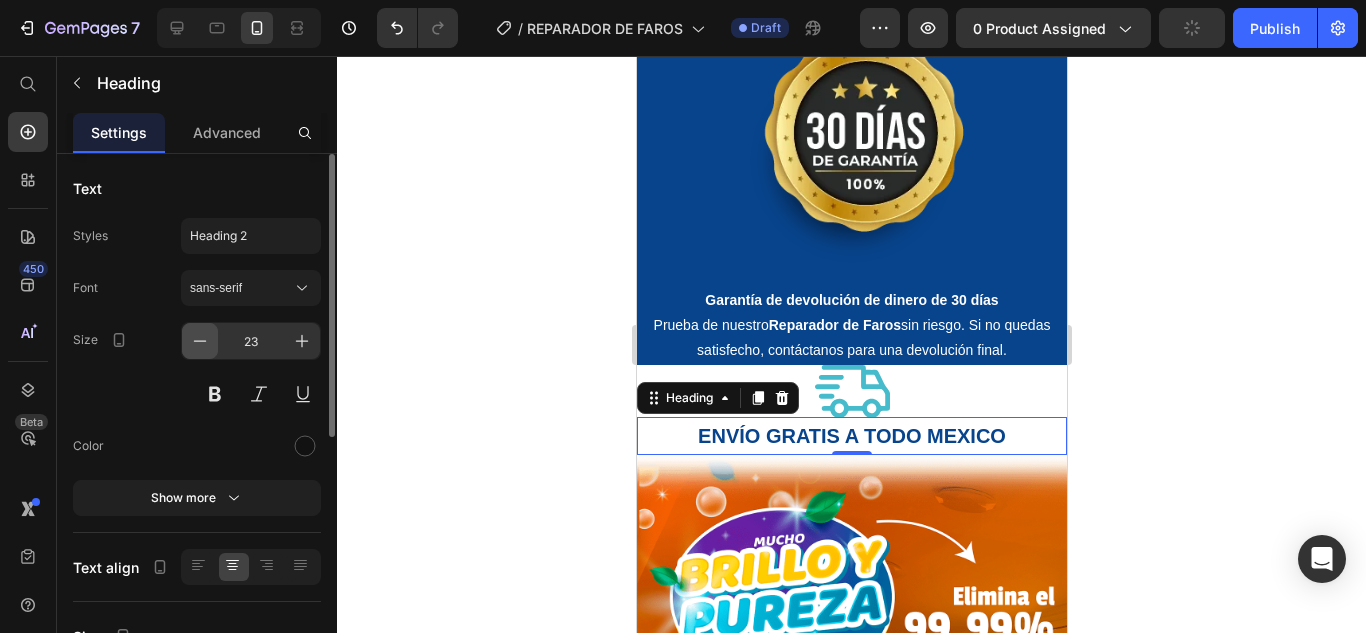 type on "22" 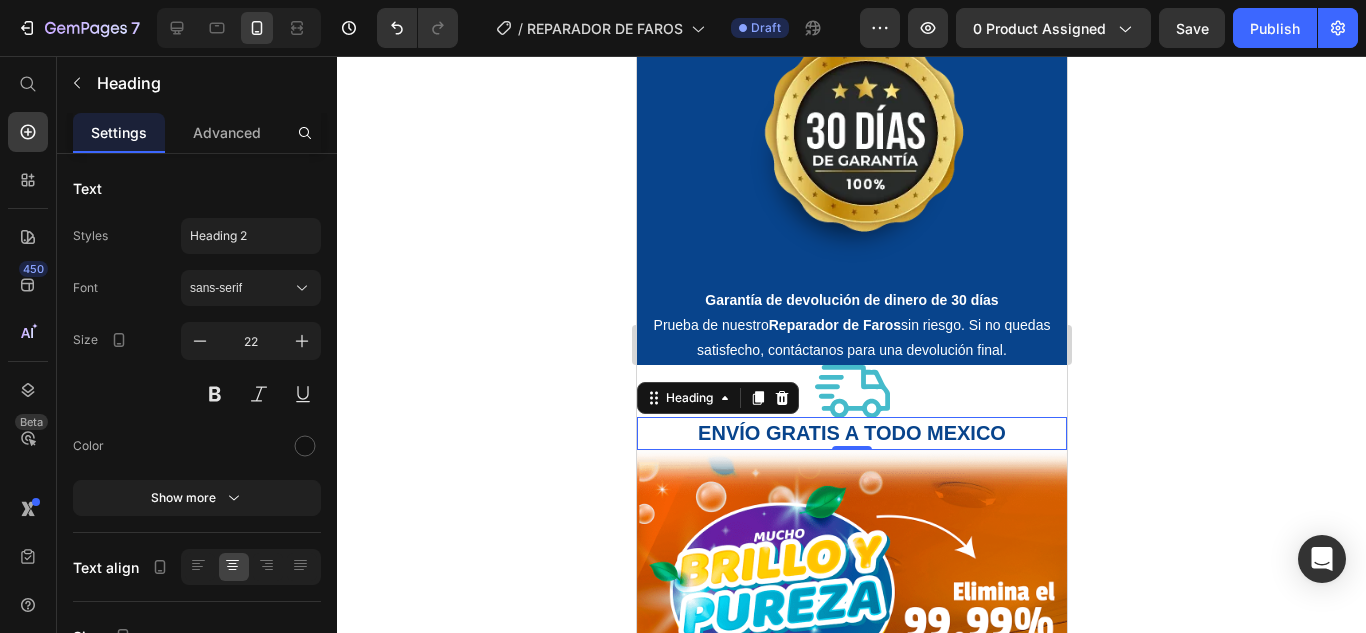 click 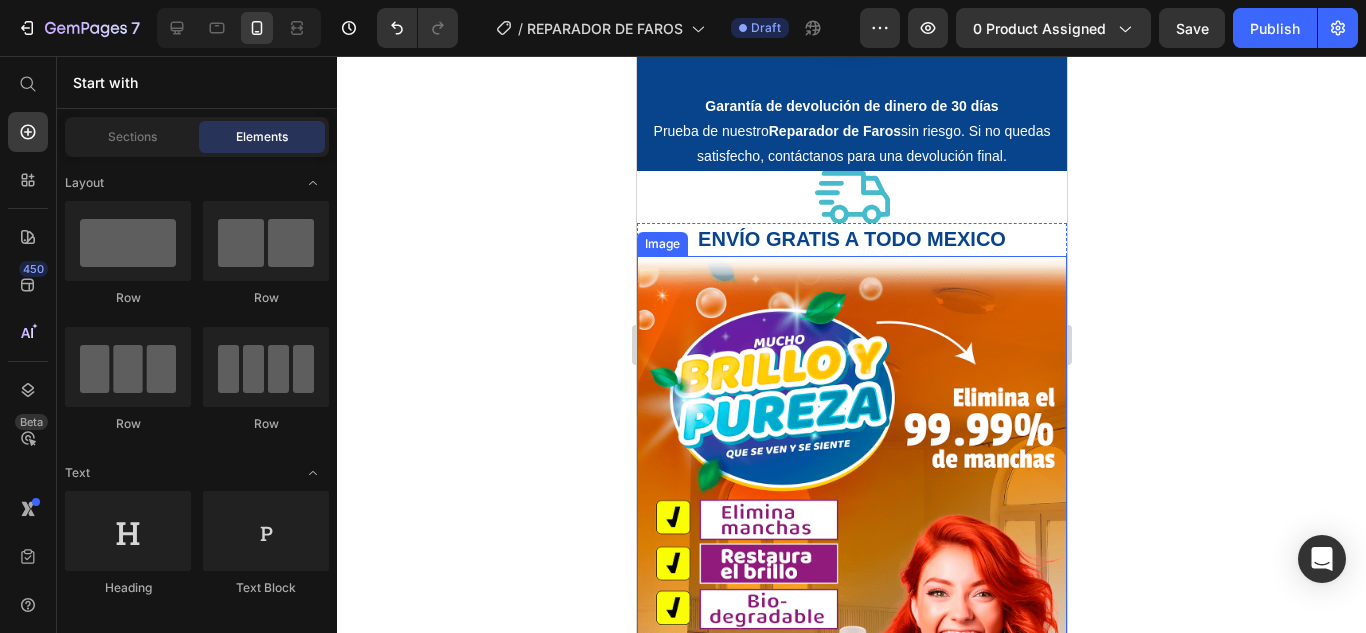 scroll, scrollTop: 4780, scrollLeft: 0, axis: vertical 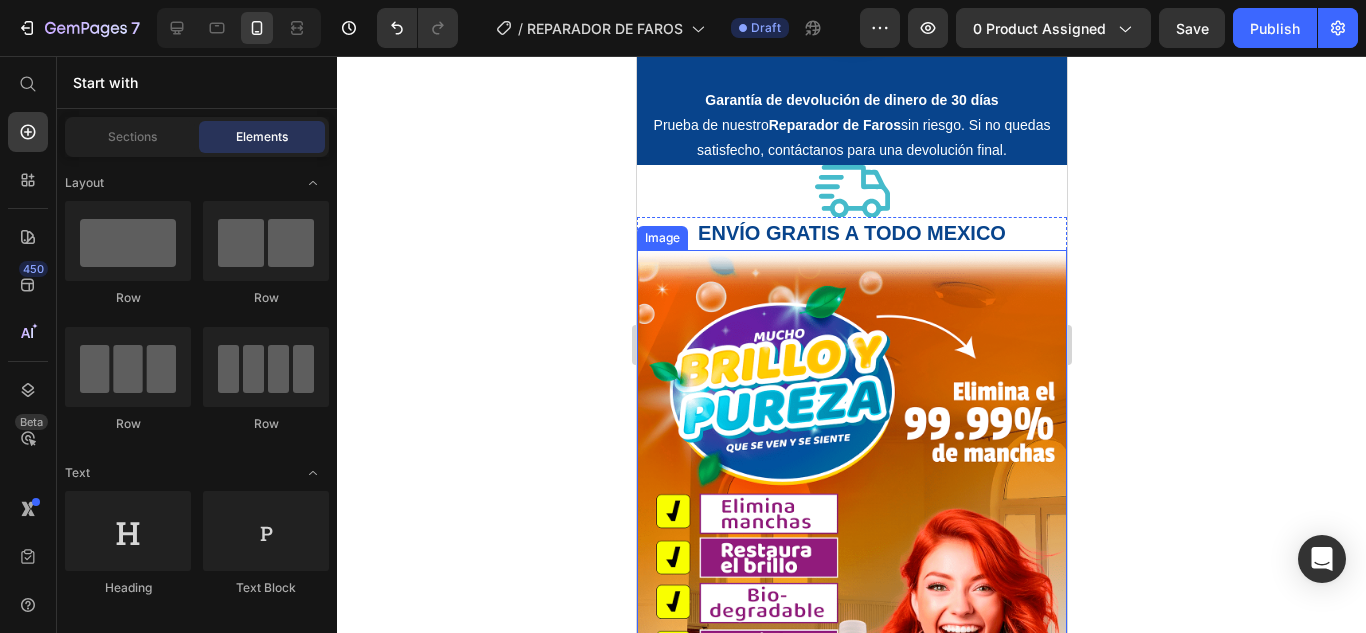 click at bounding box center [851, 592] 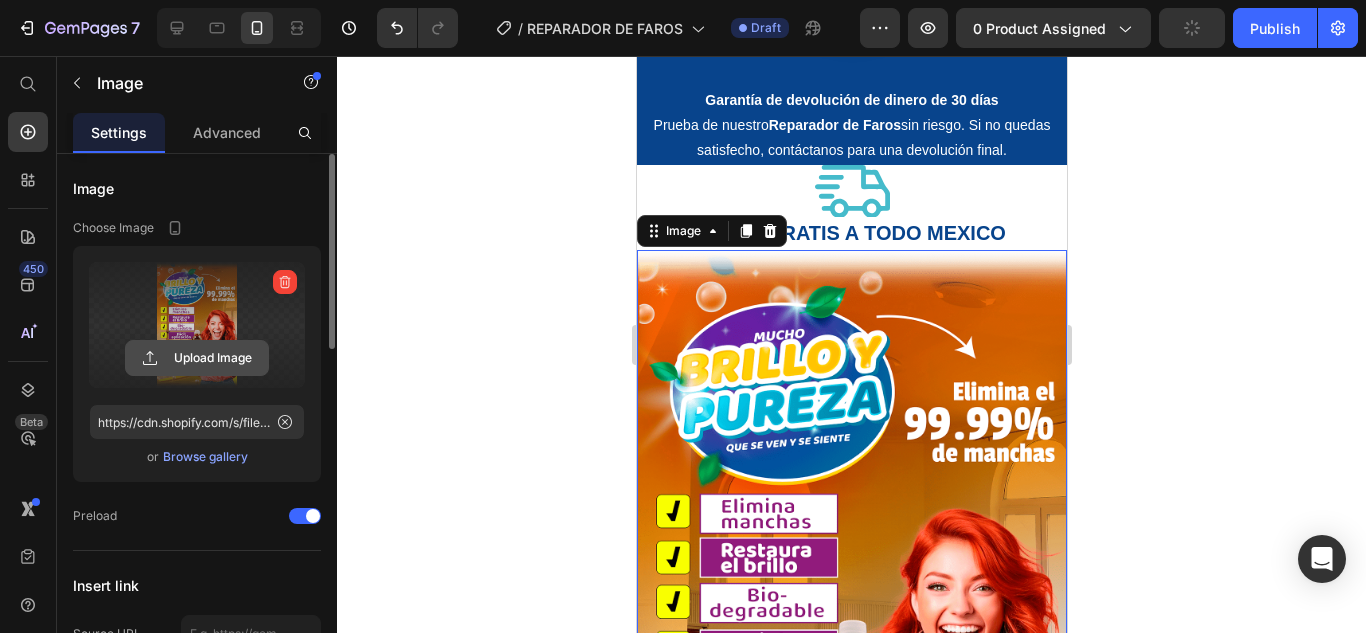 click 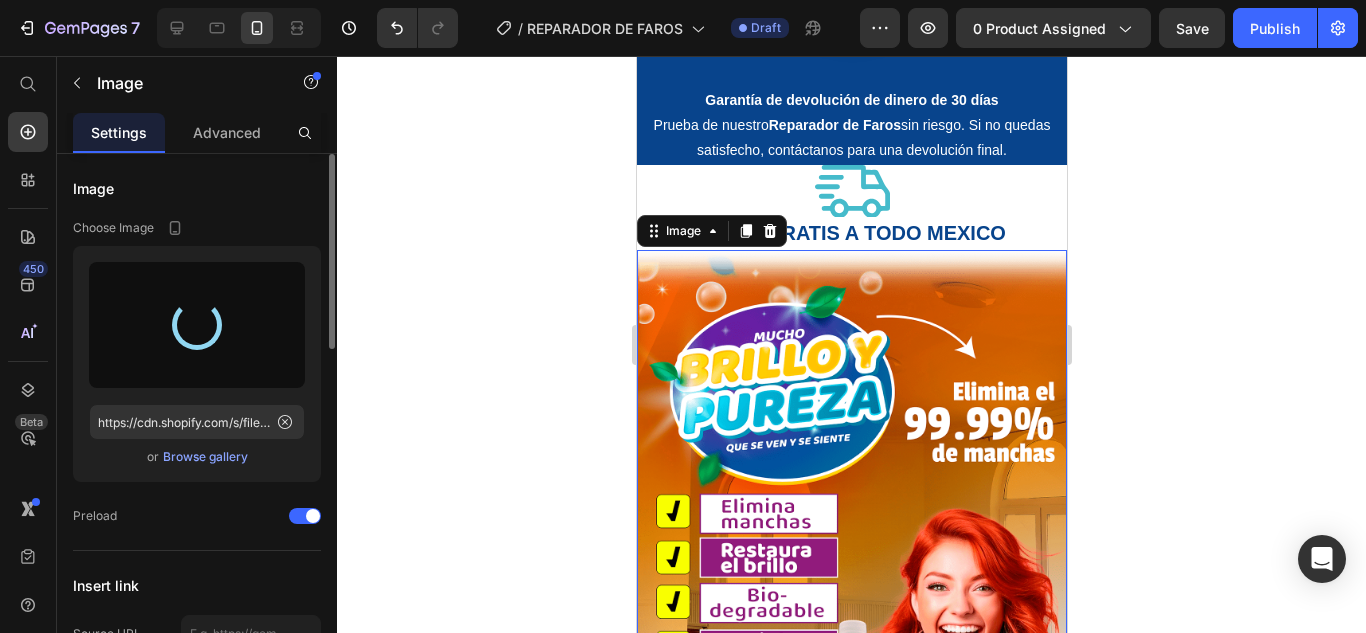type on "https://cdn.shopify.com/s/files/1/0917/6966/7865/files/gempages_542958640085074852-b8405e34-1b1c-42d4-b20b-ba79c418dc8e.png" 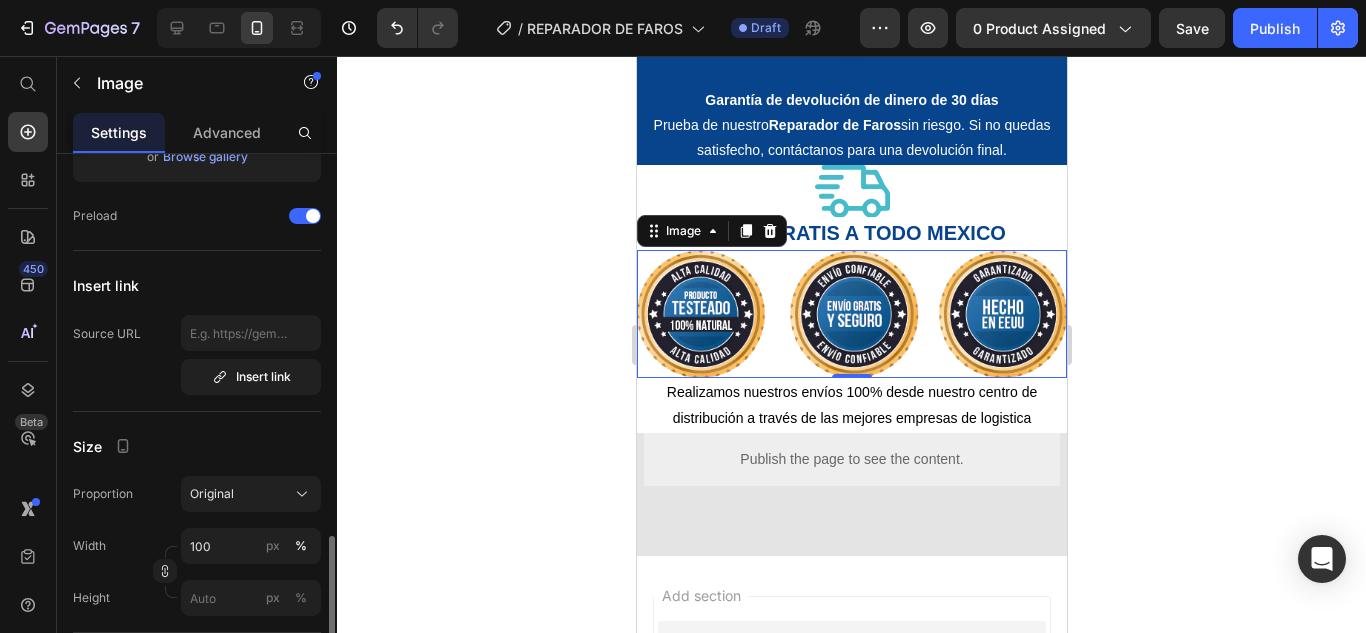 scroll, scrollTop: 500, scrollLeft: 0, axis: vertical 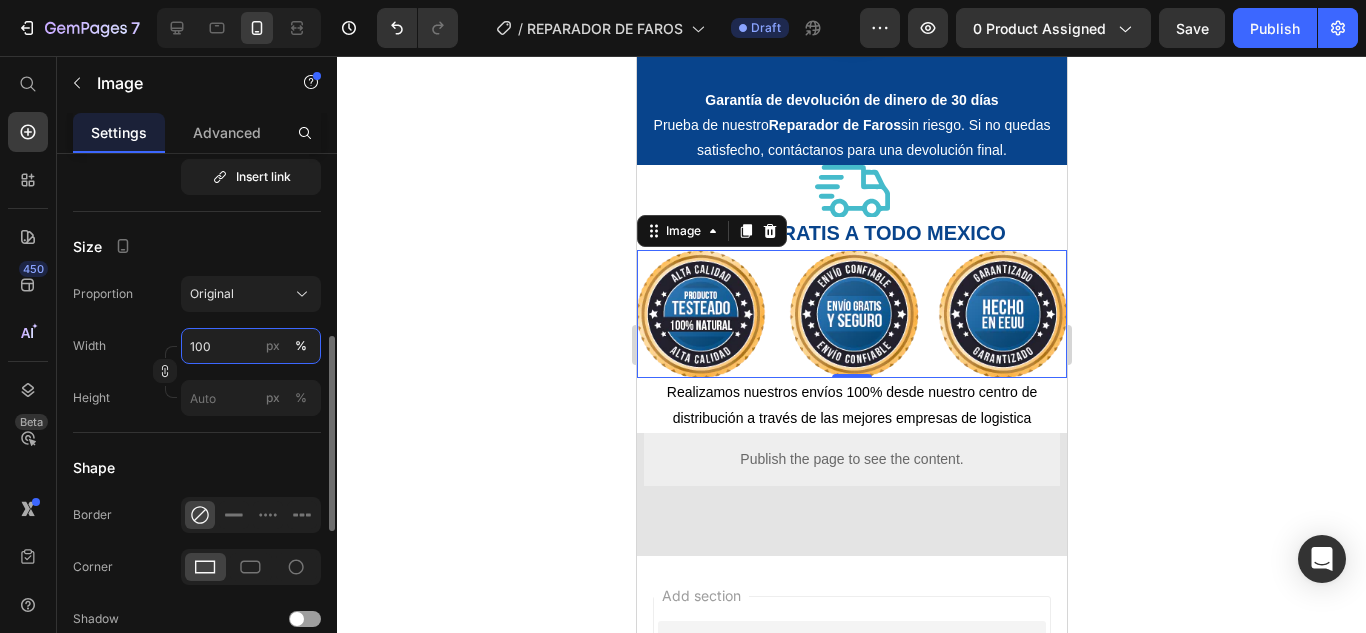 click on "100" at bounding box center [251, 346] 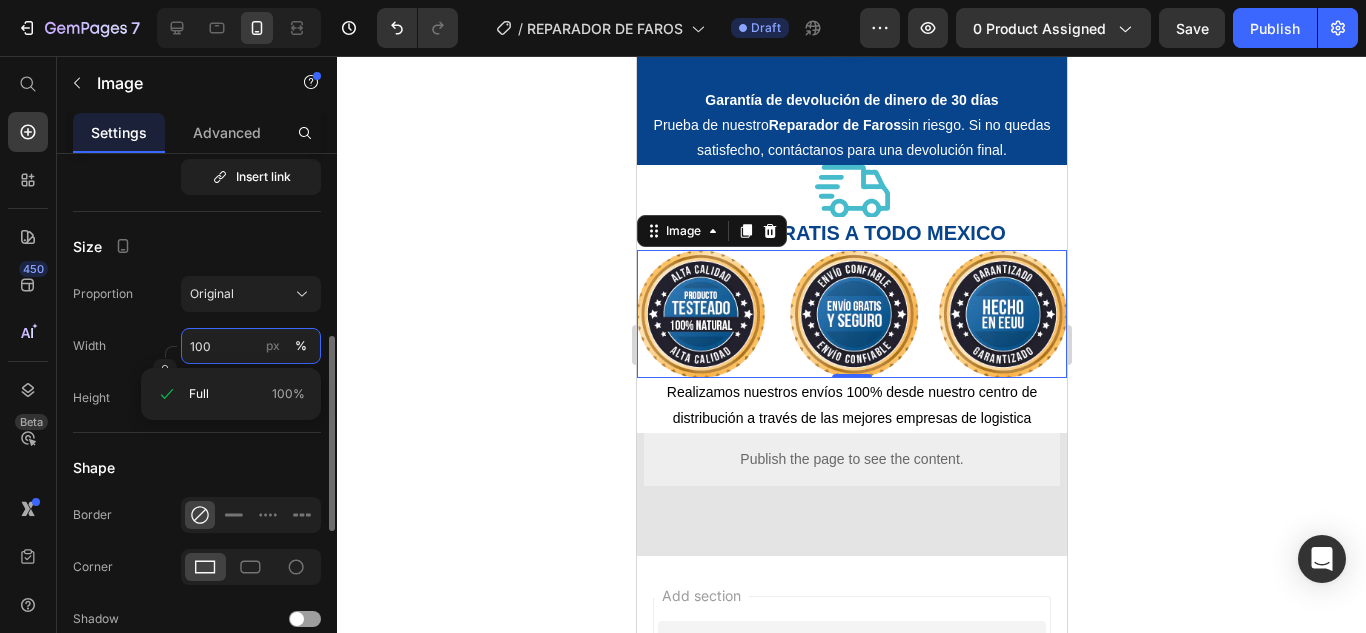 click on "100" at bounding box center (251, 346) 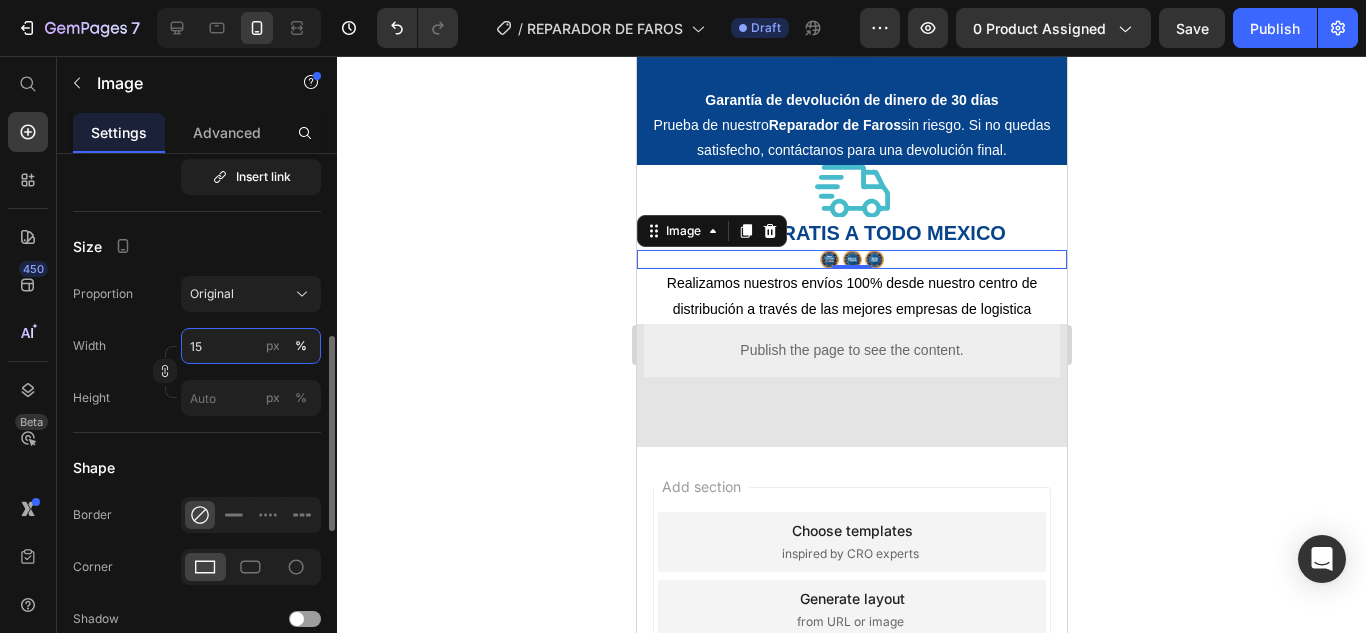 type on "1" 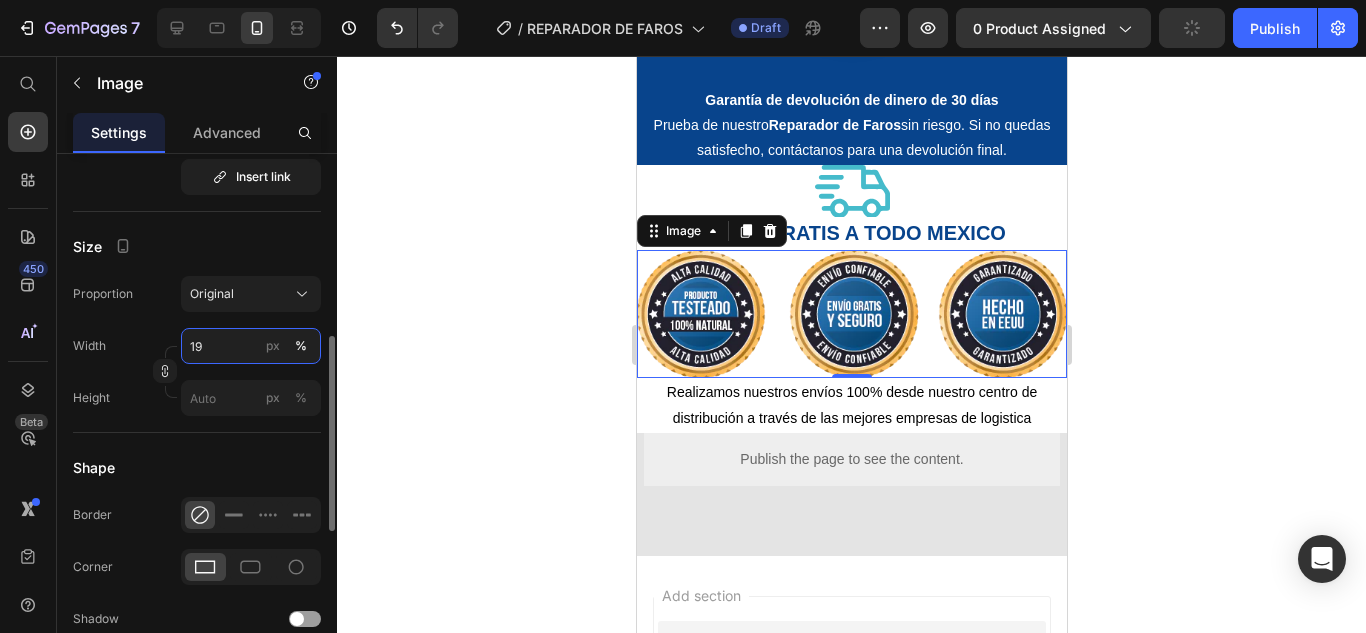 type on "1" 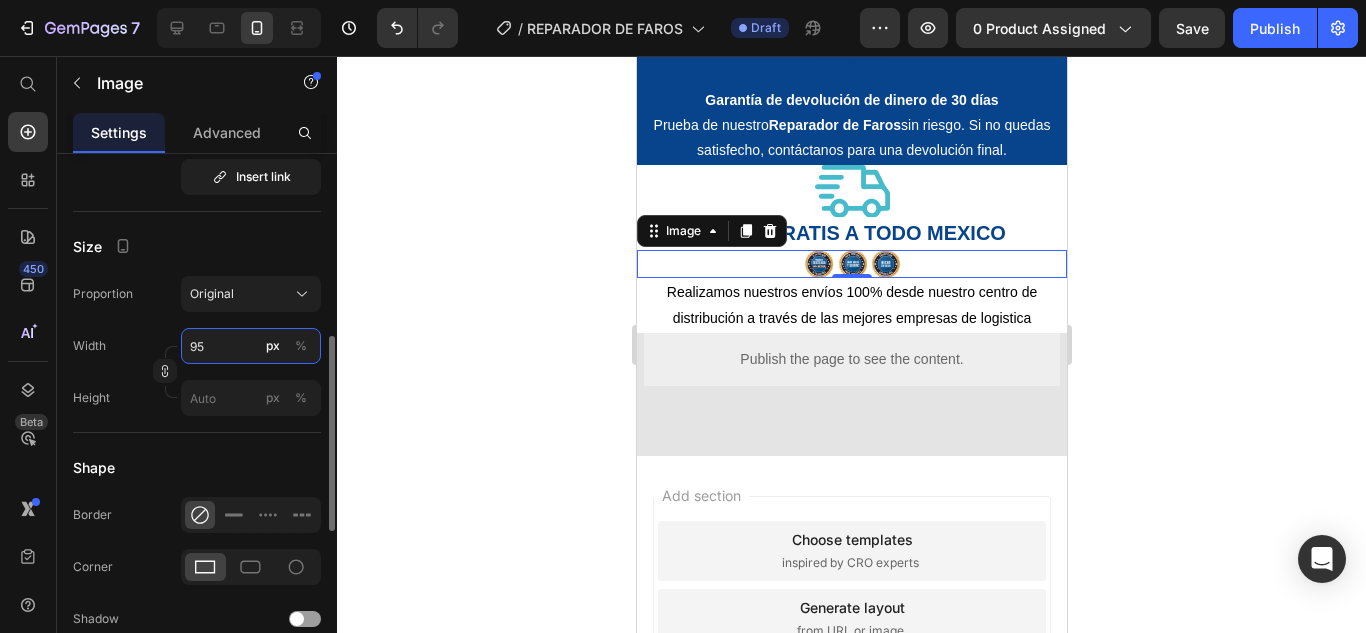 type on "9" 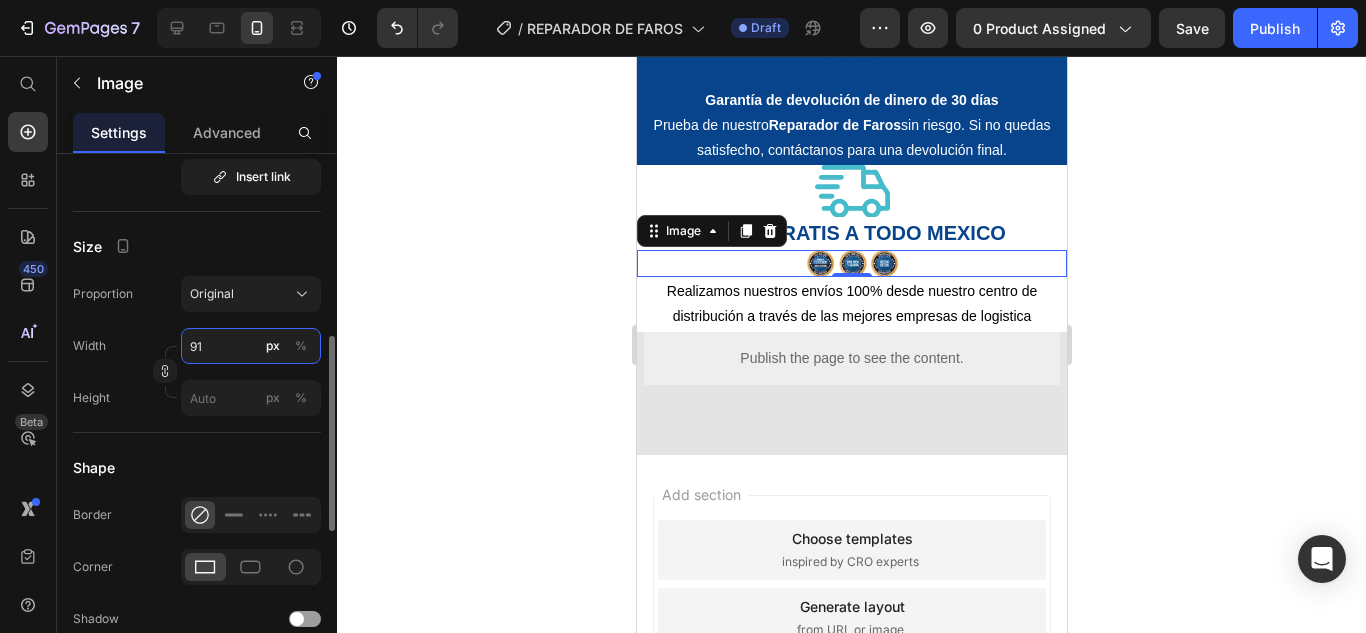 type on "9" 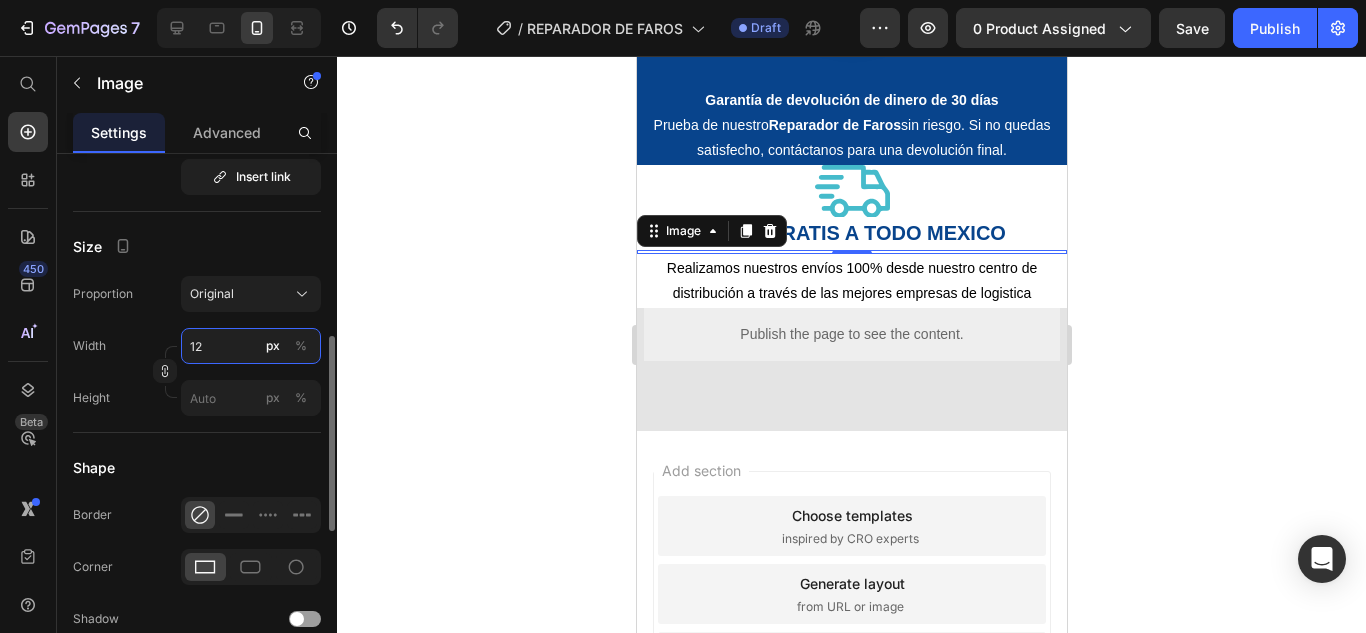 type on "1" 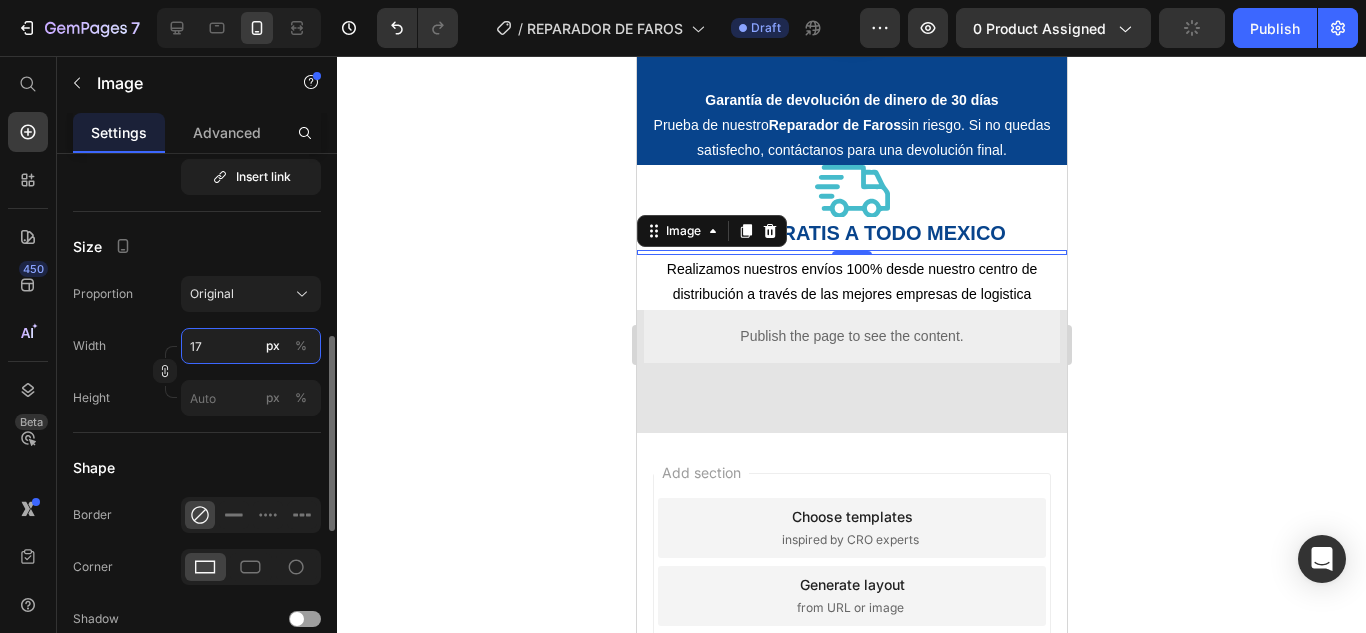 type on "175" 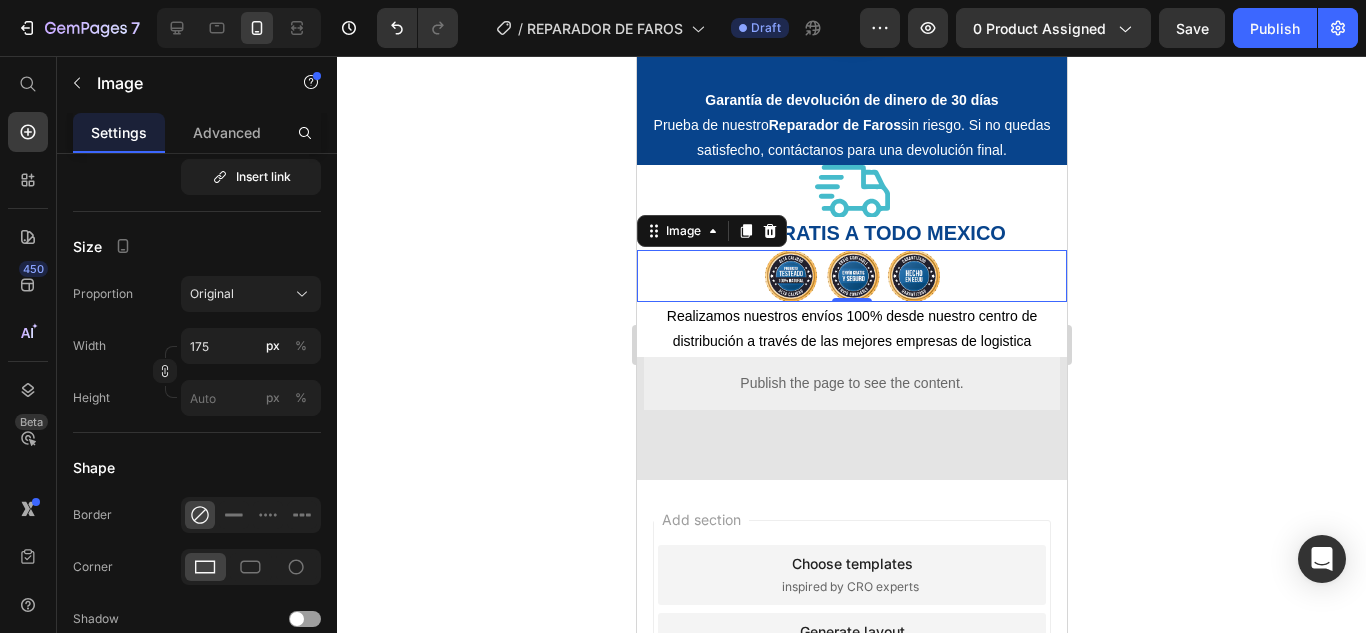 click 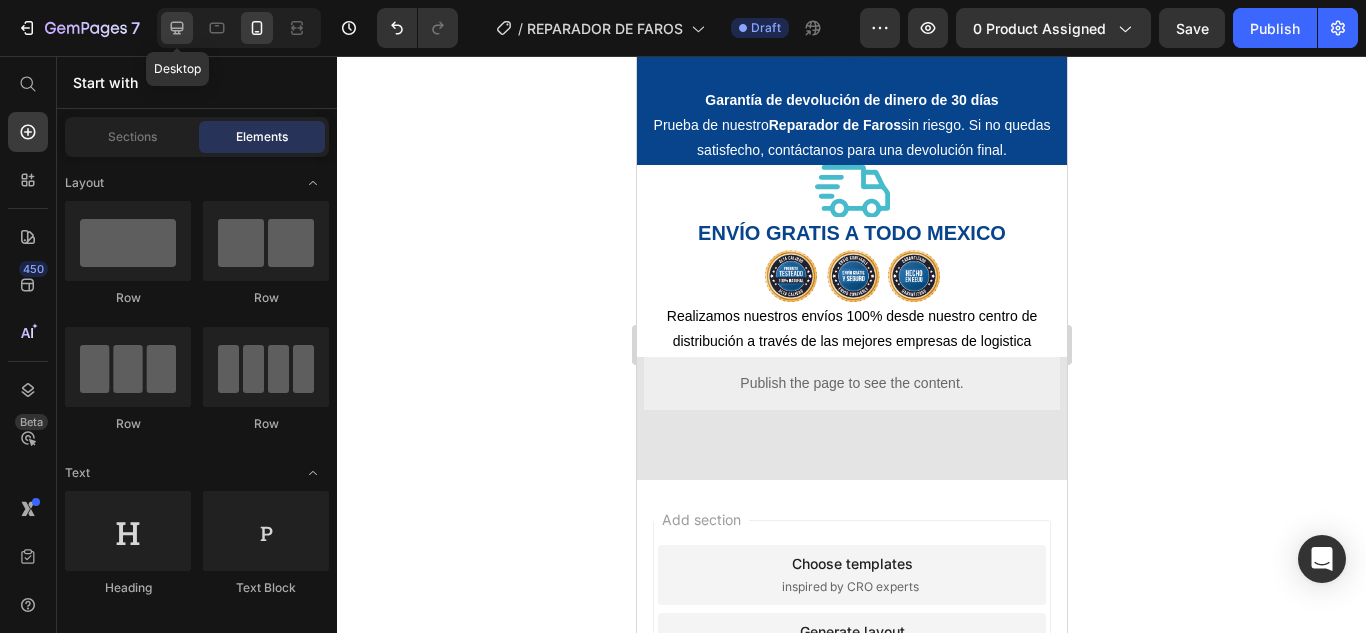 click 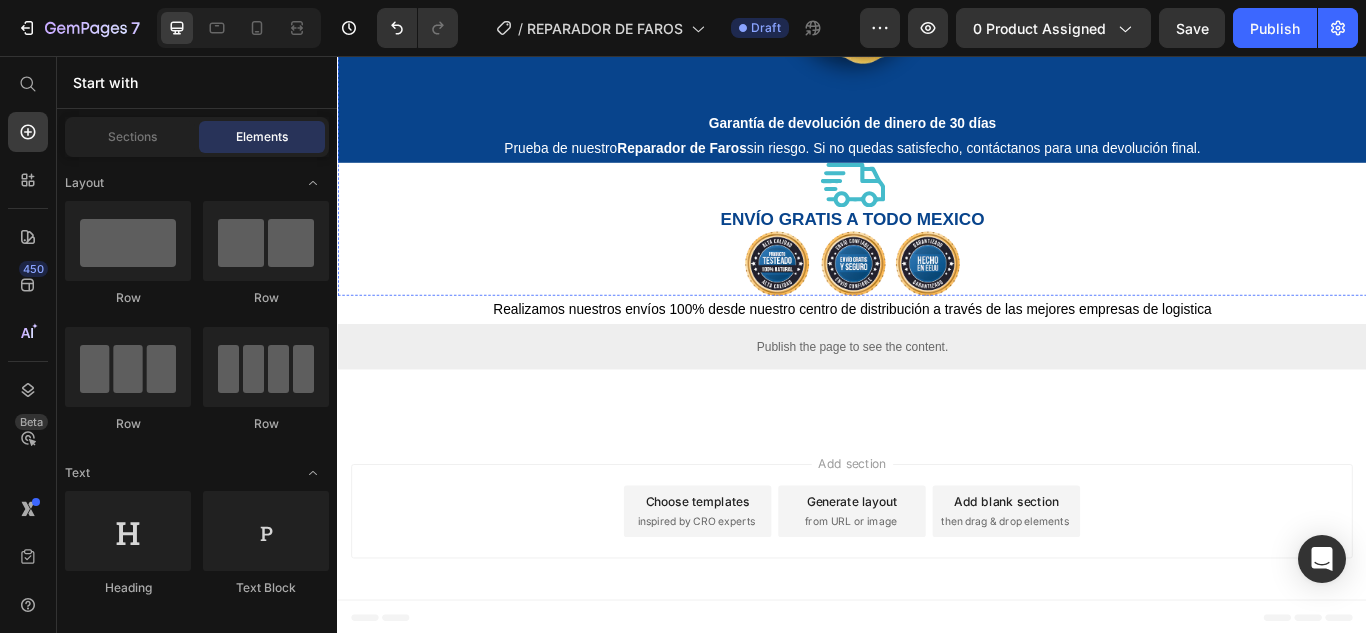 scroll, scrollTop: 6148, scrollLeft: 0, axis: vertical 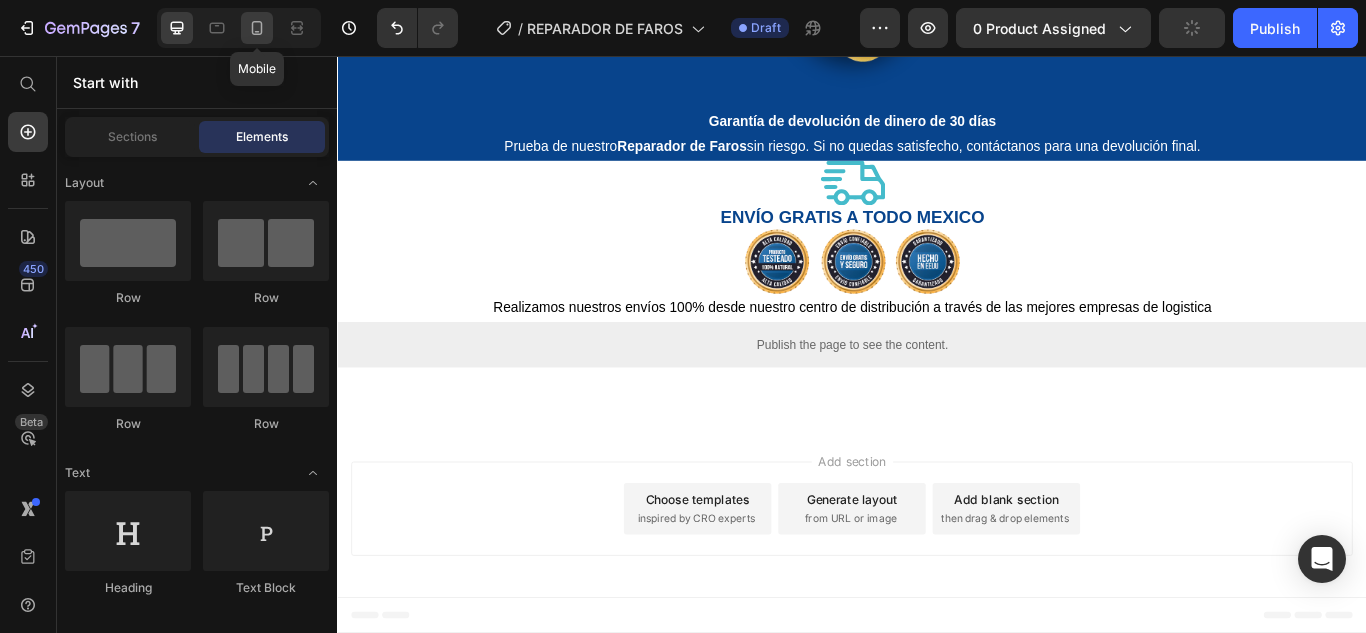 click 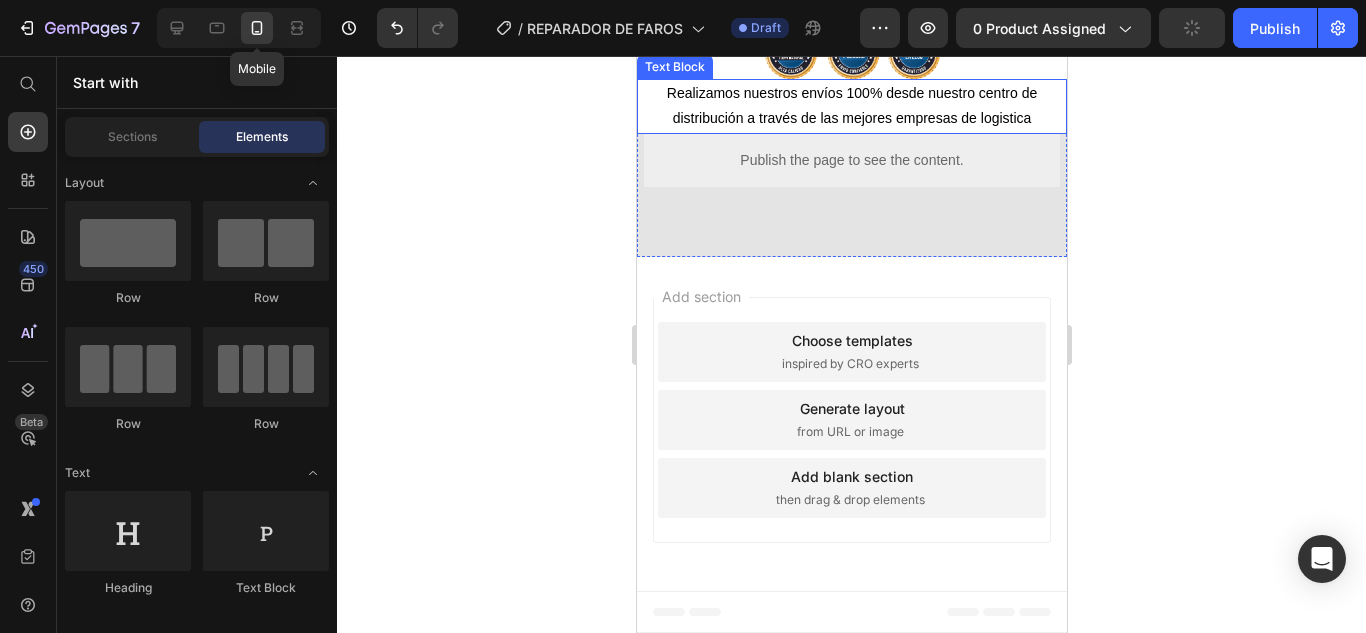 scroll, scrollTop: 4849, scrollLeft: 0, axis: vertical 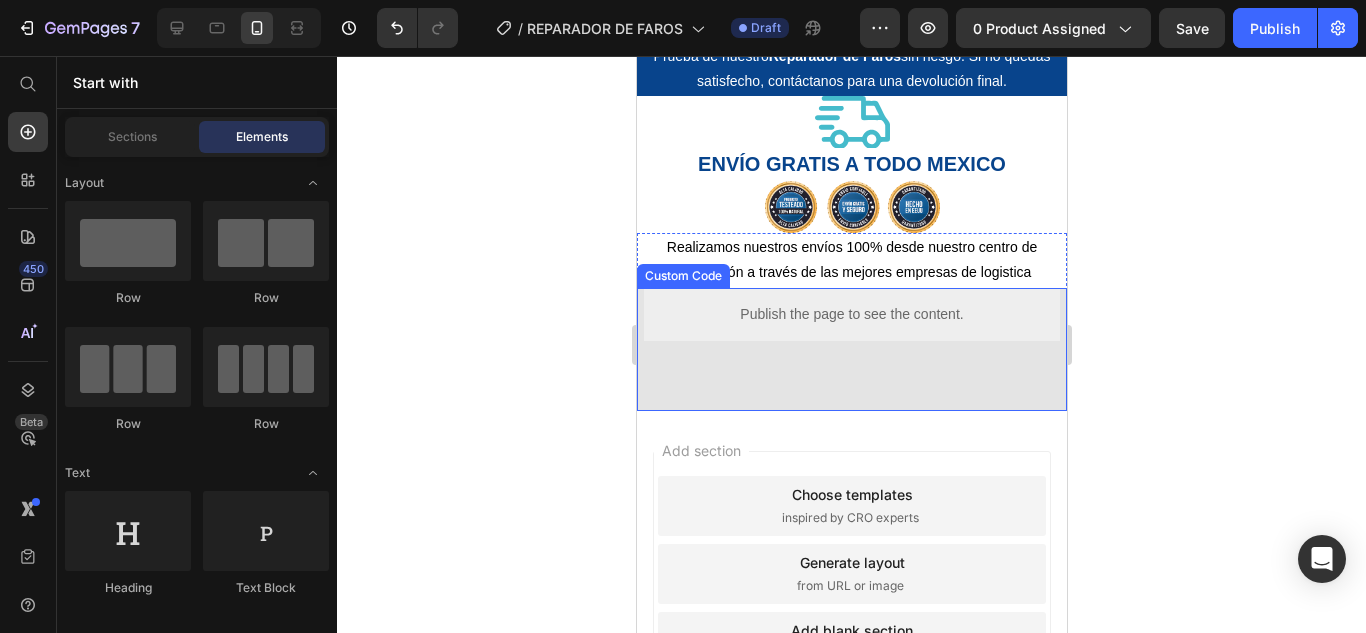 click on "Publish the page to see the content.
Custom Code" at bounding box center (851, 349) 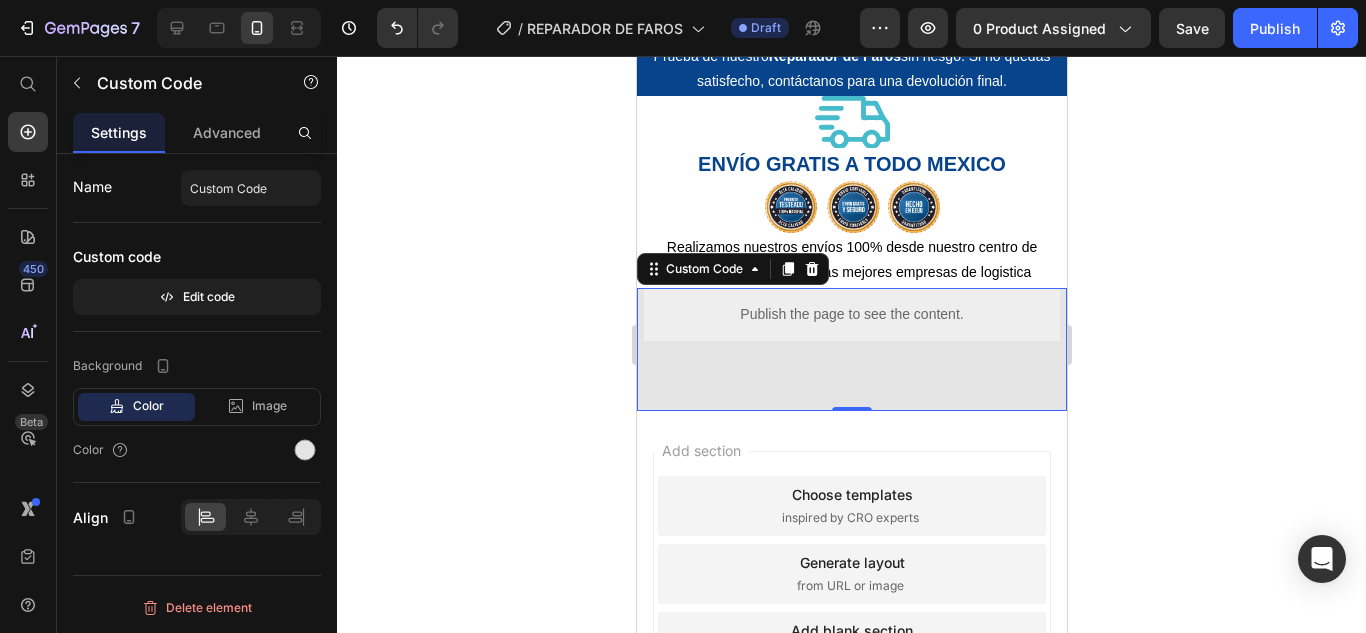 scroll, scrollTop: 0, scrollLeft: 0, axis: both 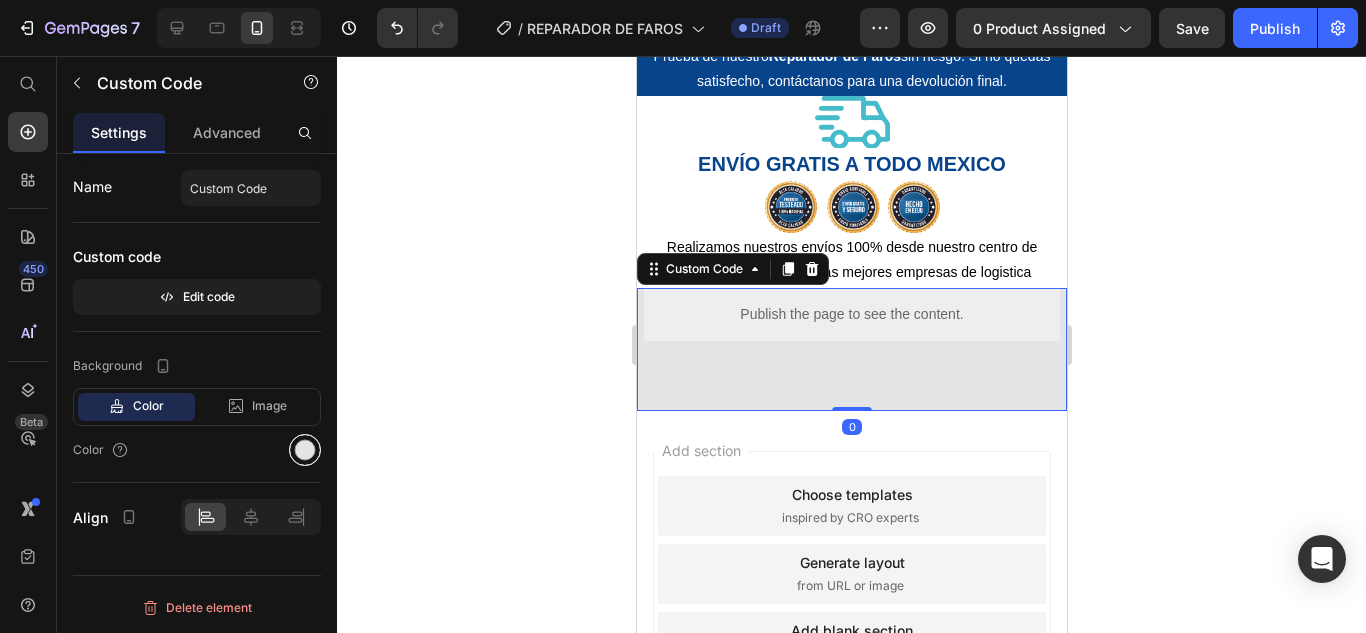 click at bounding box center (305, 450) 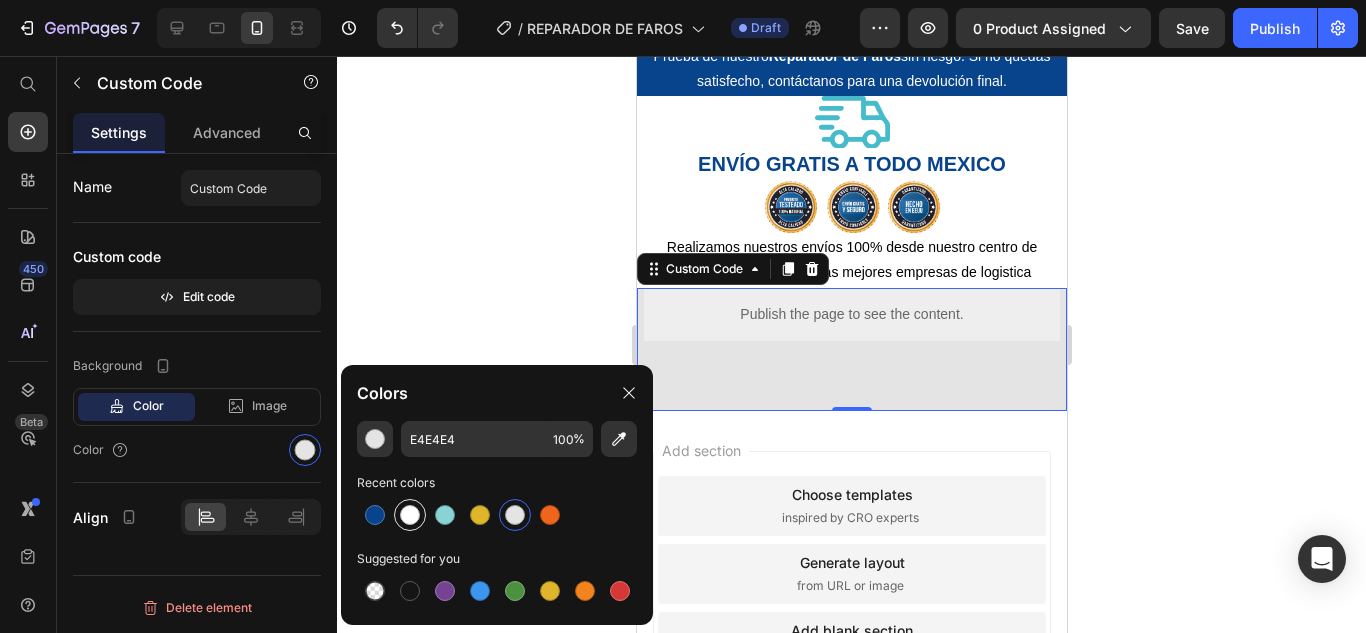 click at bounding box center [410, 515] 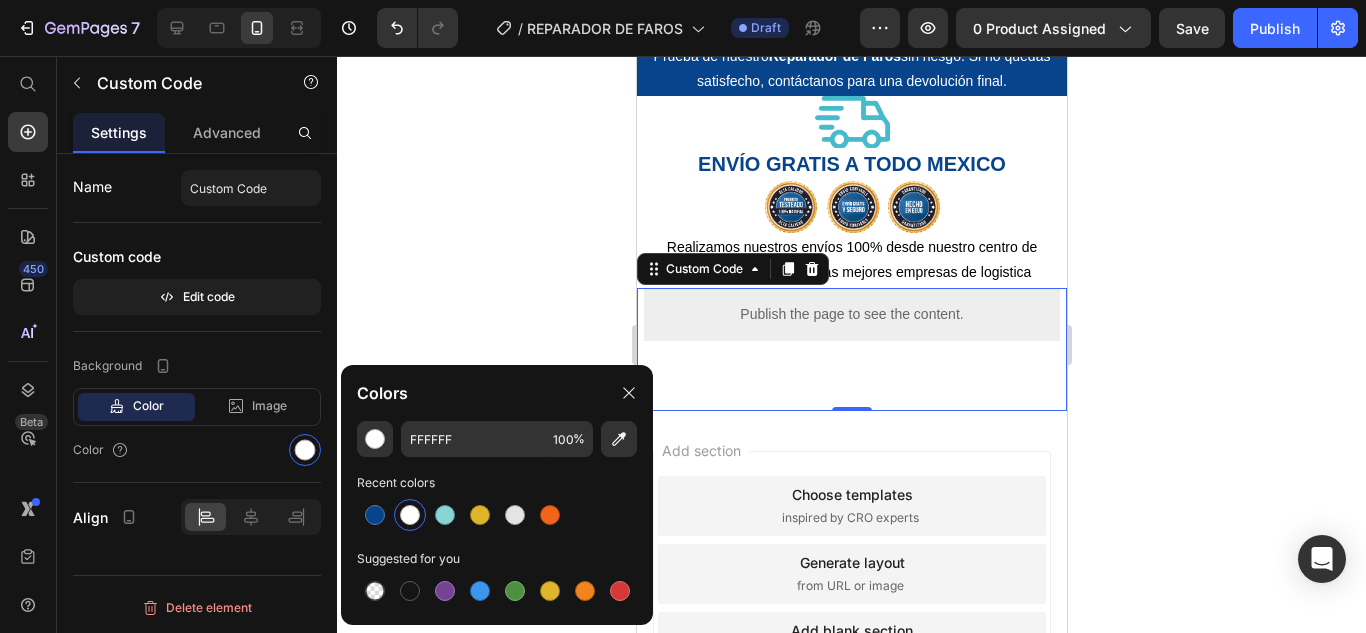 click 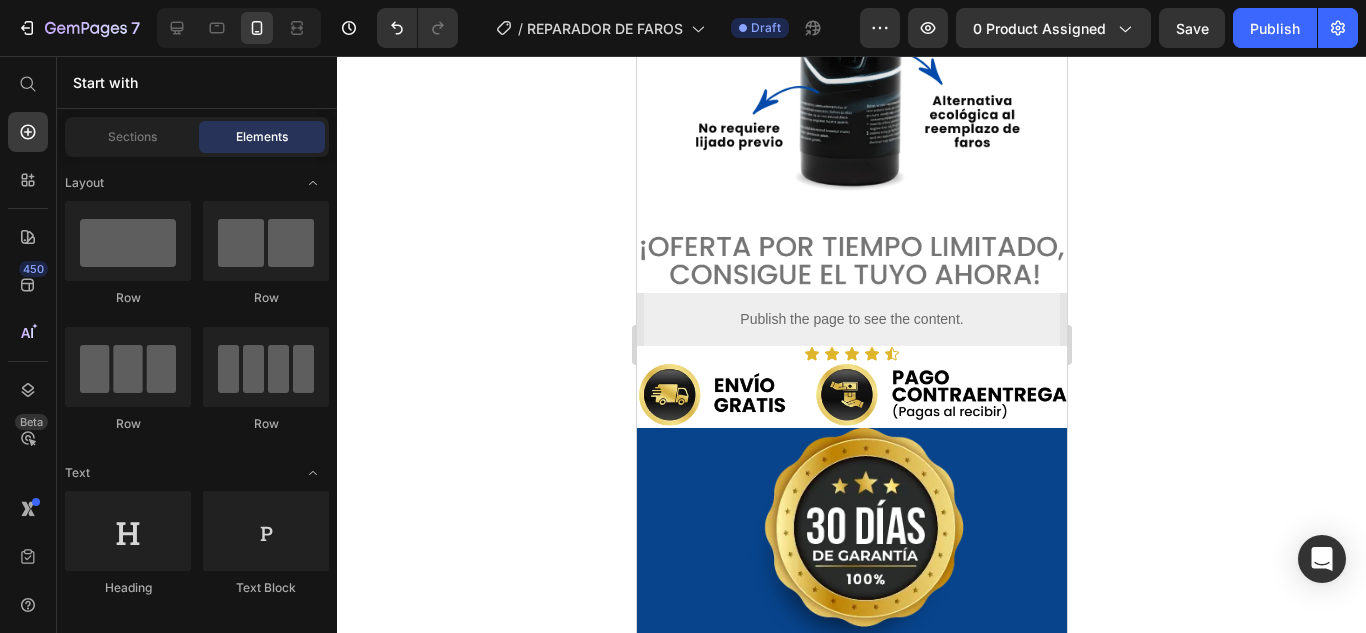 scroll, scrollTop: 4149, scrollLeft: 0, axis: vertical 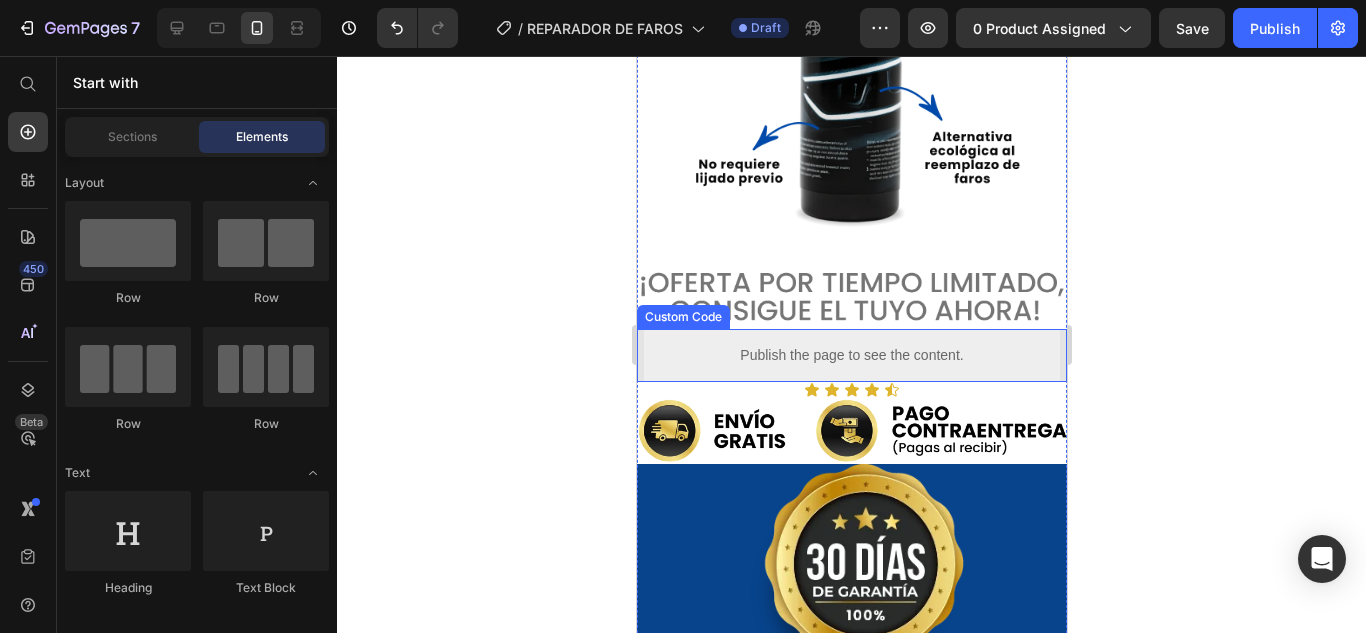 click on "Publish the page to see the content." at bounding box center (851, 355) 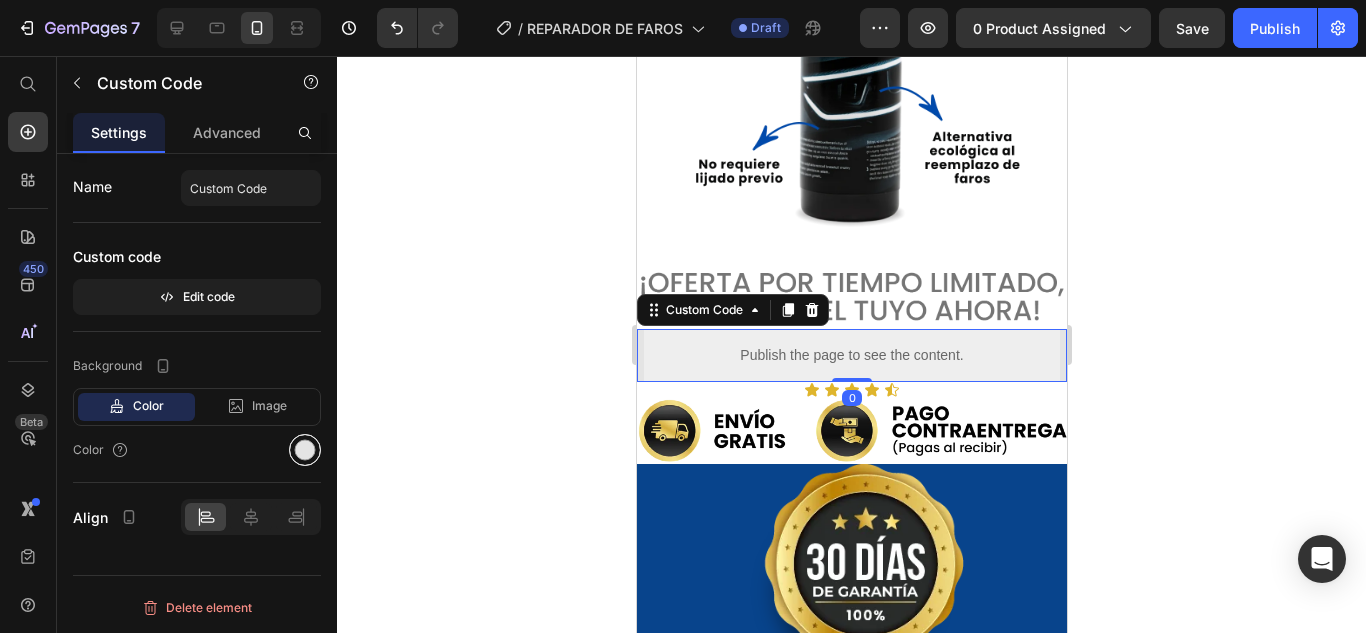click at bounding box center (305, 450) 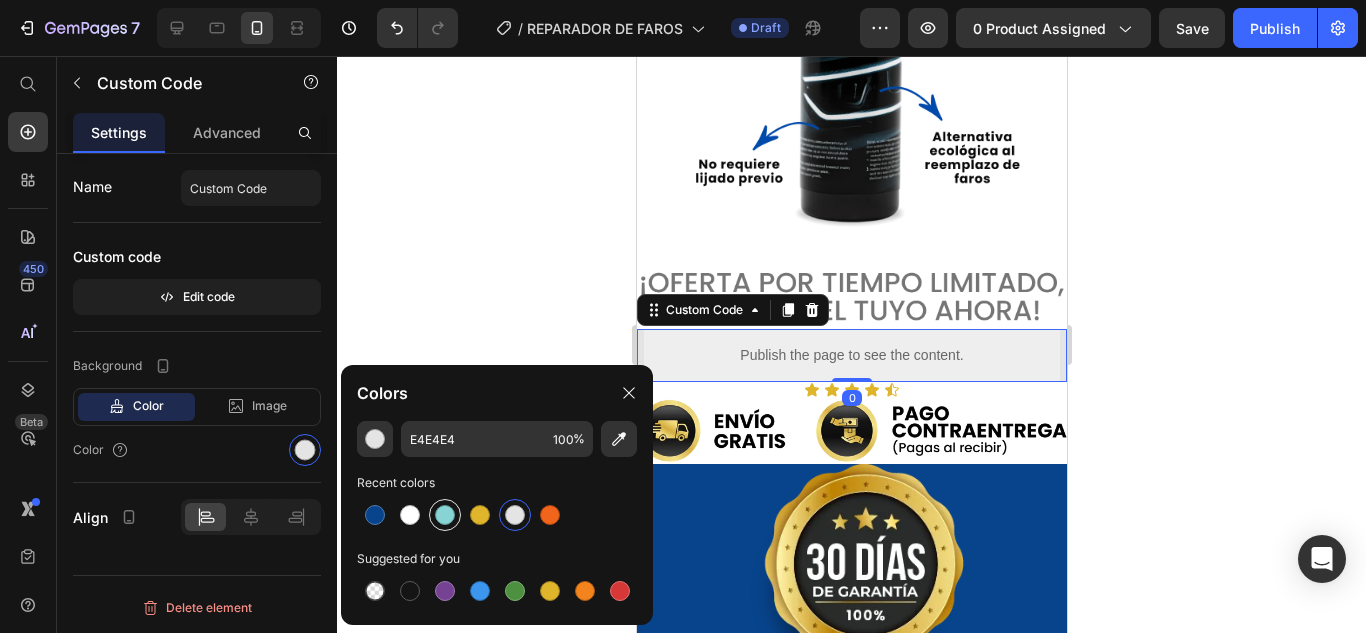 click at bounding box center (445, 515) 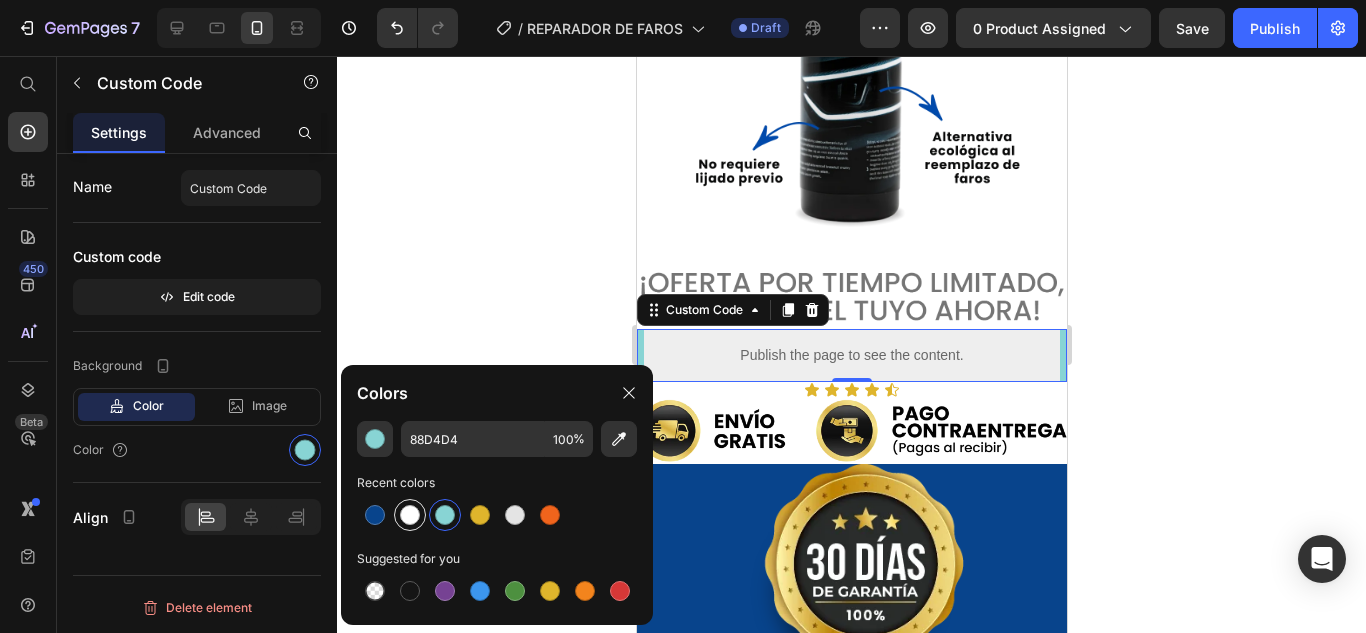 click at bounding box center [410, 515] 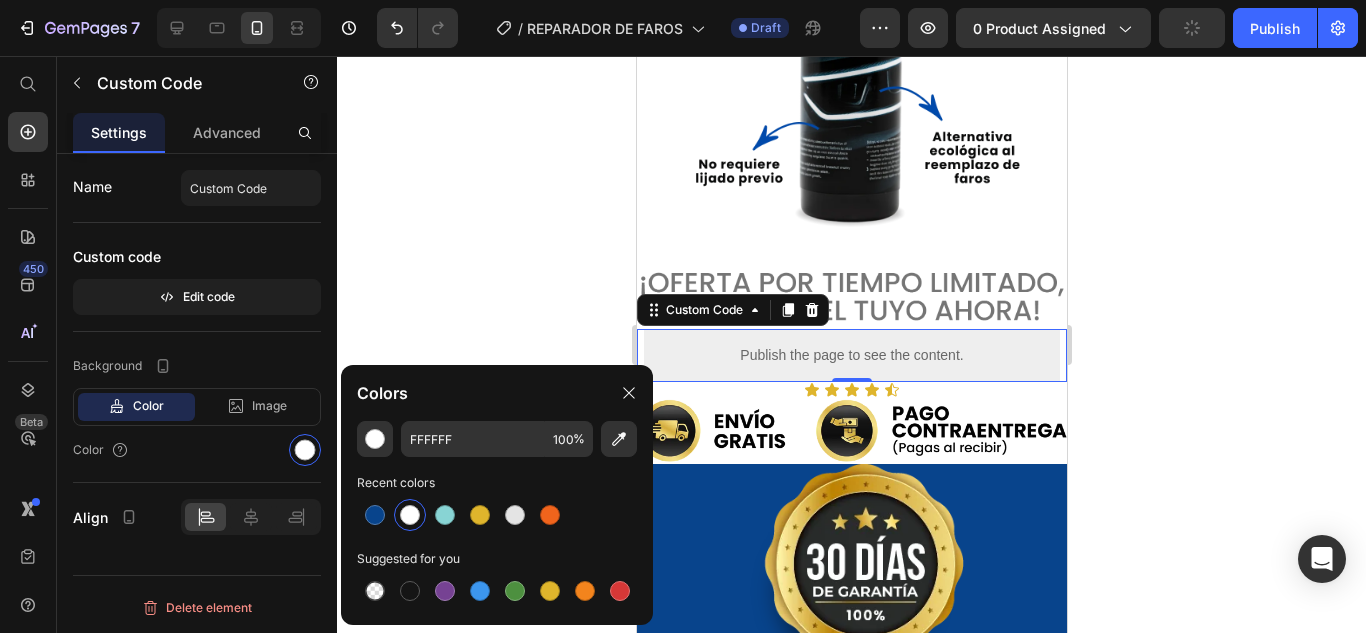 click 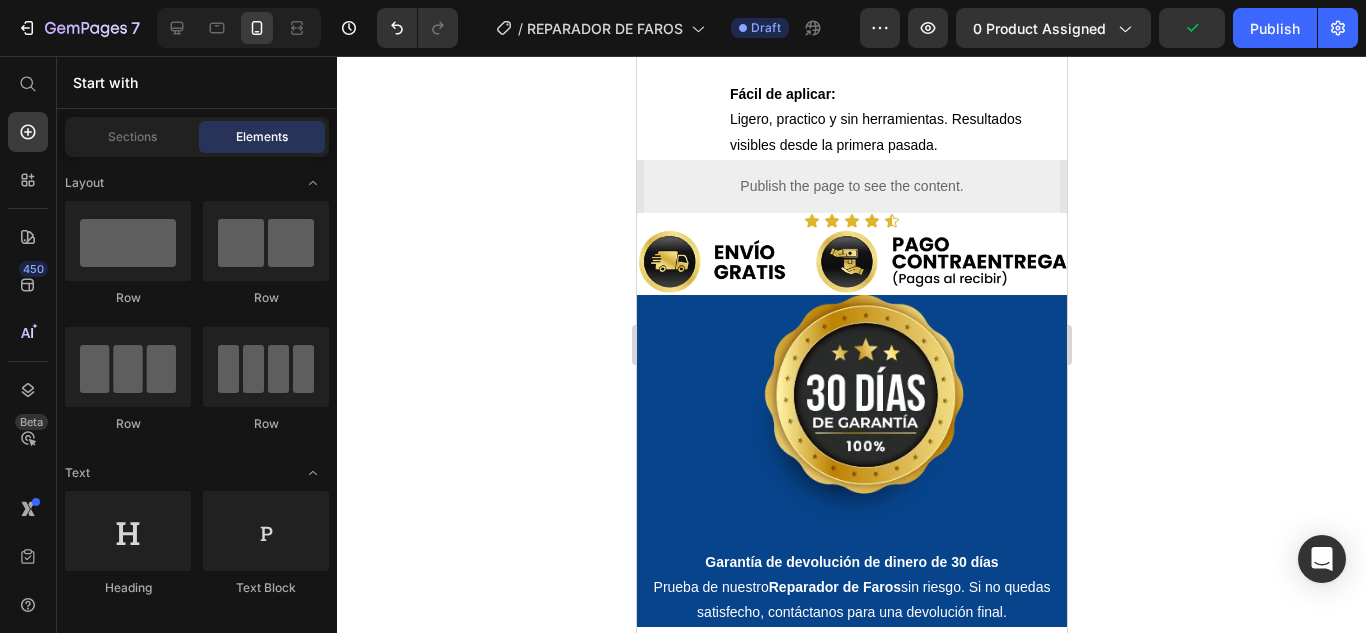 scroll, scrollTop: 2949, scrollLeft: 0, axis: vertical 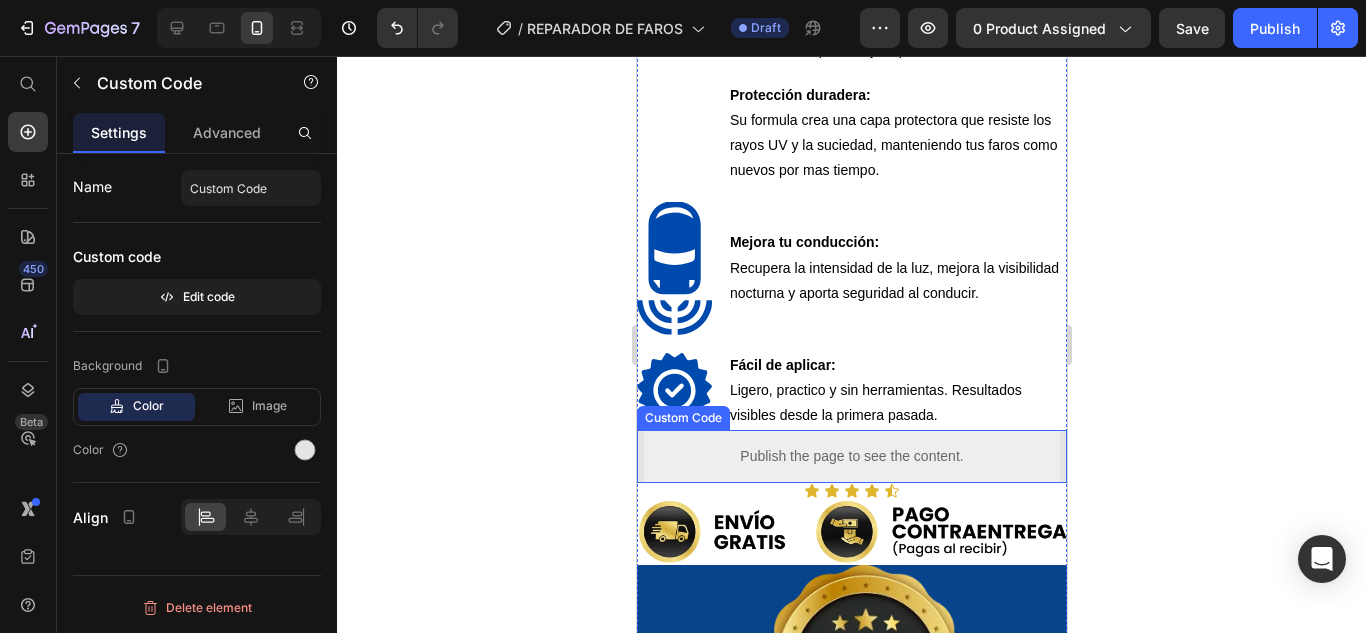 click on "Publish the page to see the content." at bounding box center [851, 456] 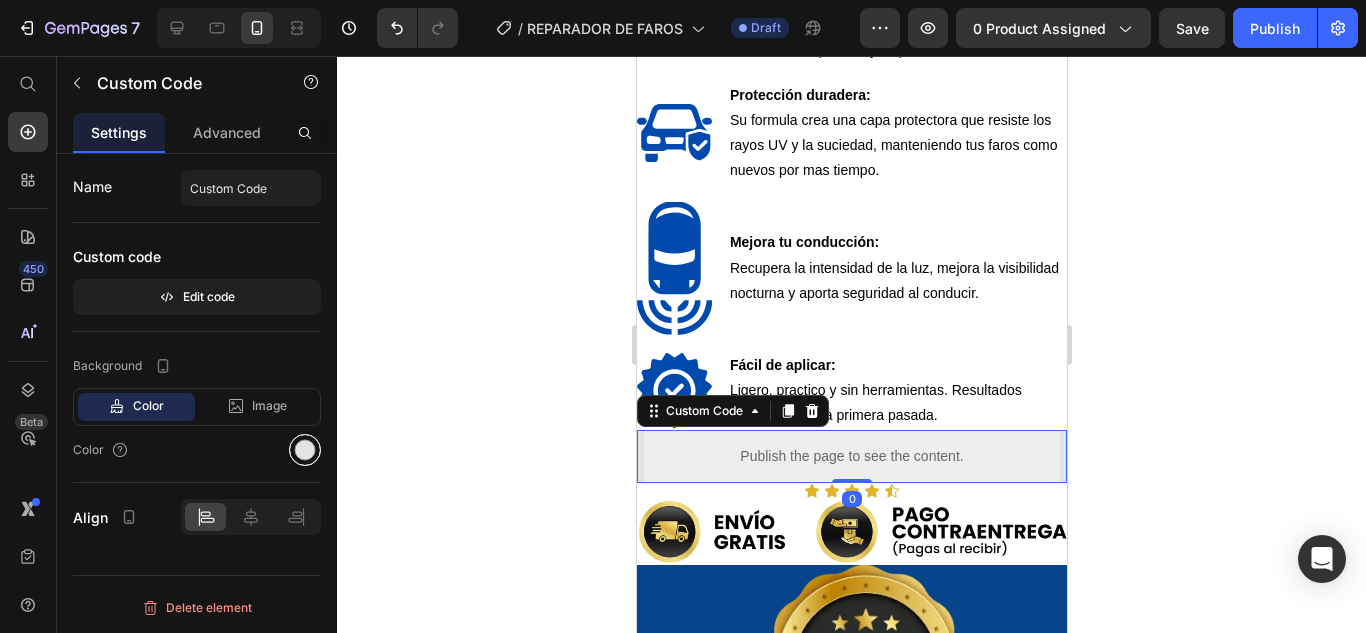 click at bounding box center [305, 450] 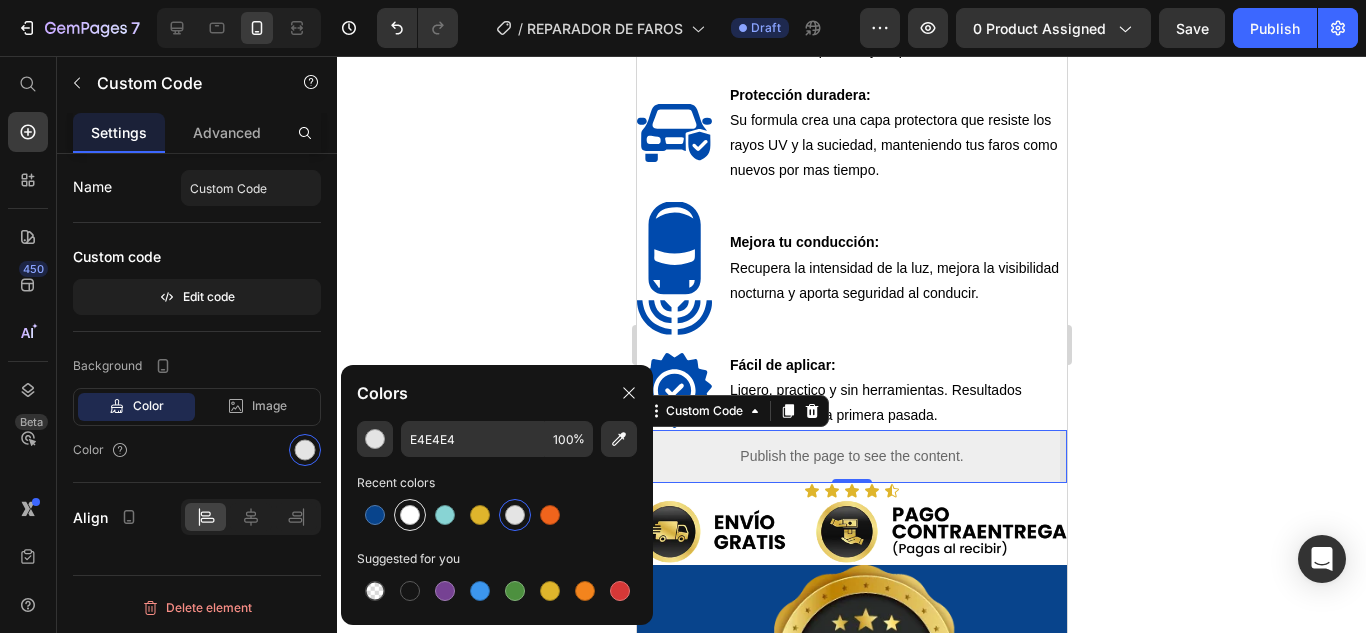 click at bounding box center (410, 515) 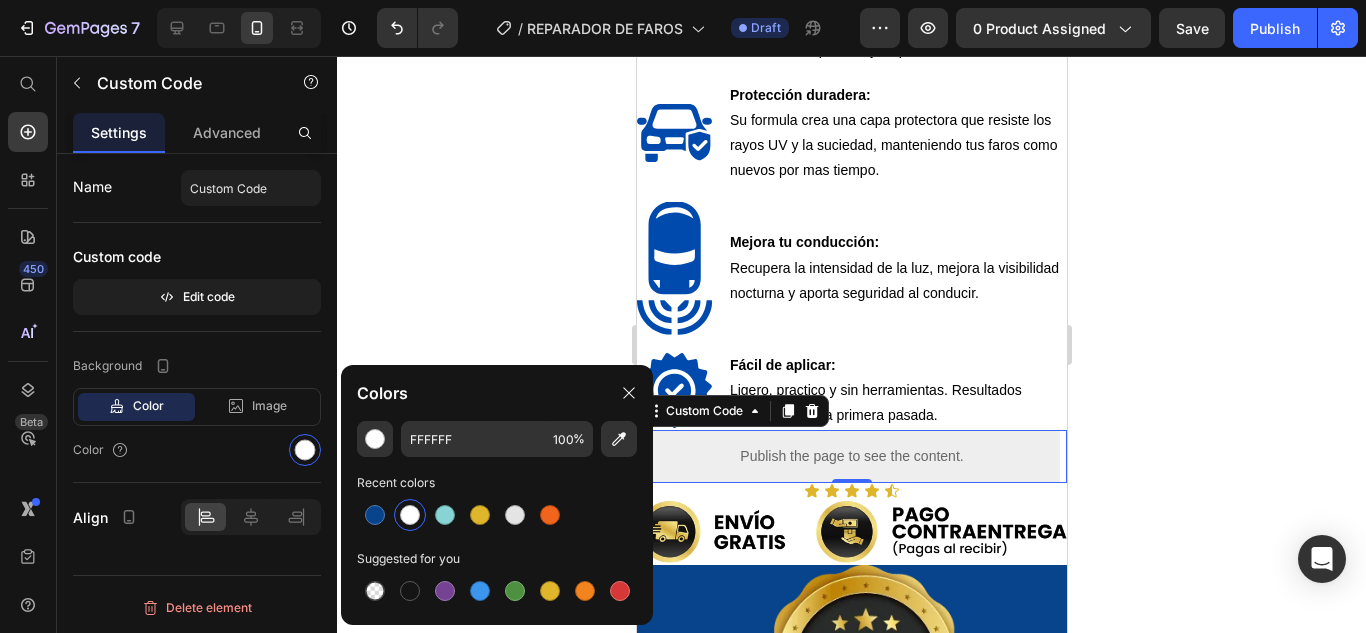 click 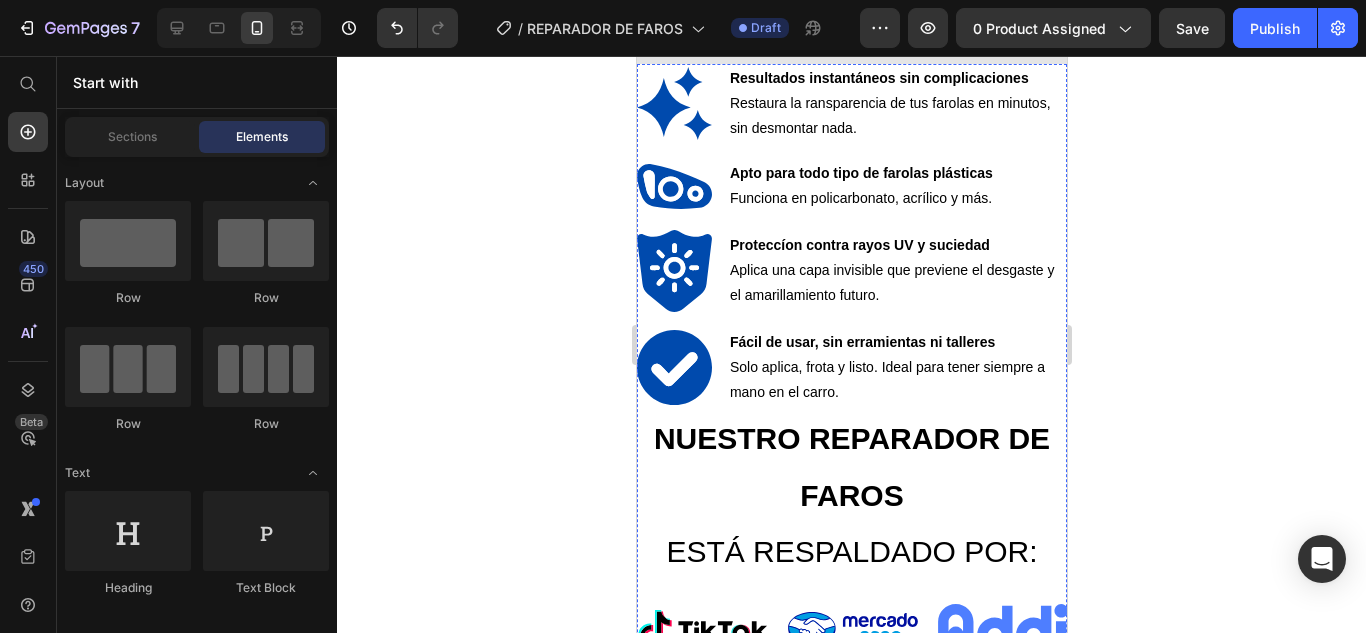 scroll, scrollTop: 949, scrollLeft: 0, axis: vertical 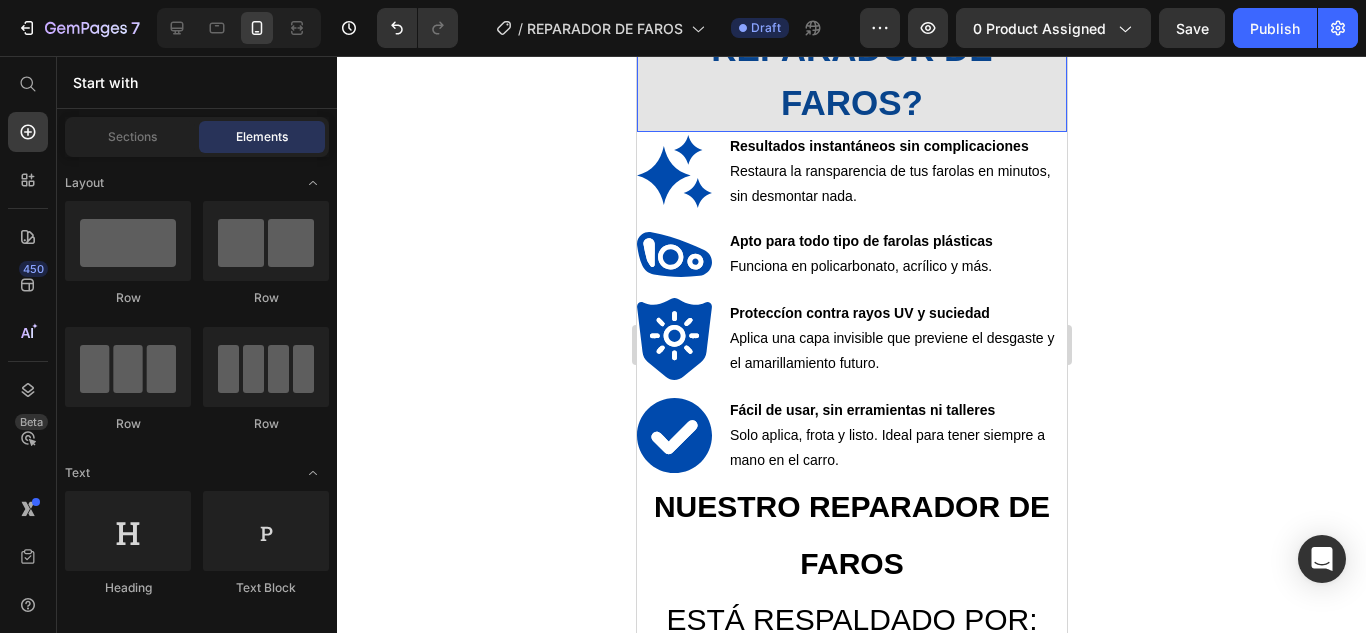 click on "¿QUÉ HACE TAN ESPECIAL AL REPARADOR DE FAROS?" at bounding box center [850, 21] 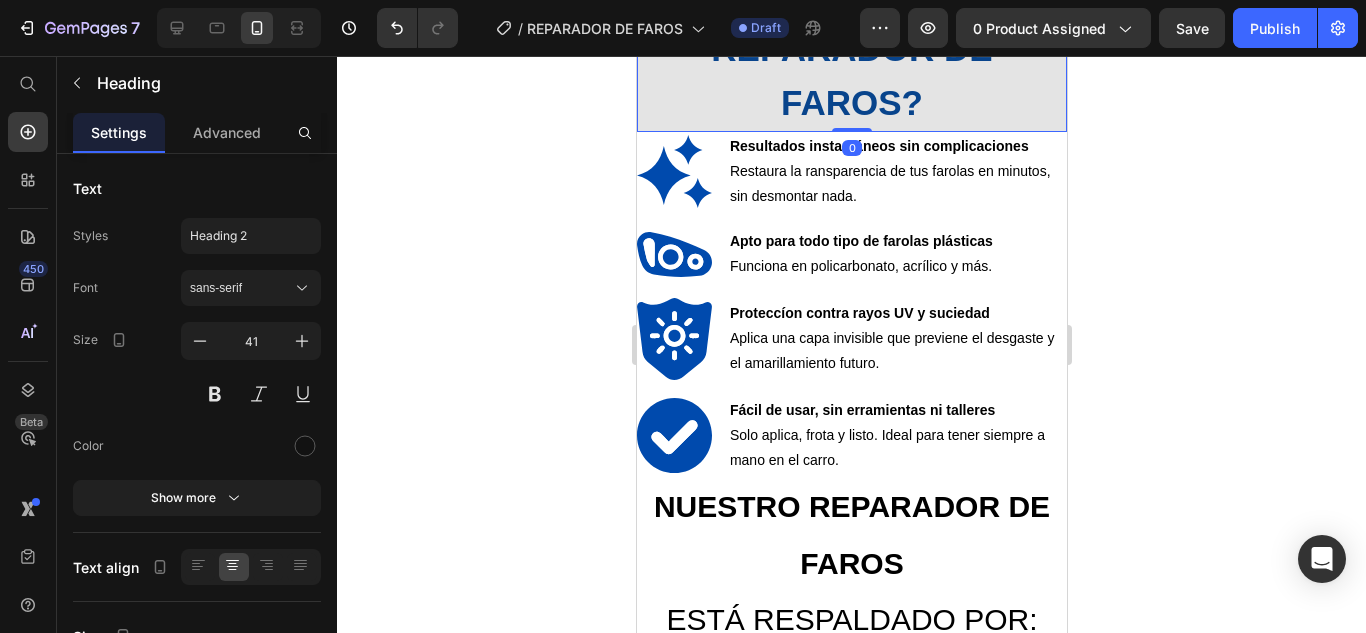click on "Heading" at bounding box center (688, -109) 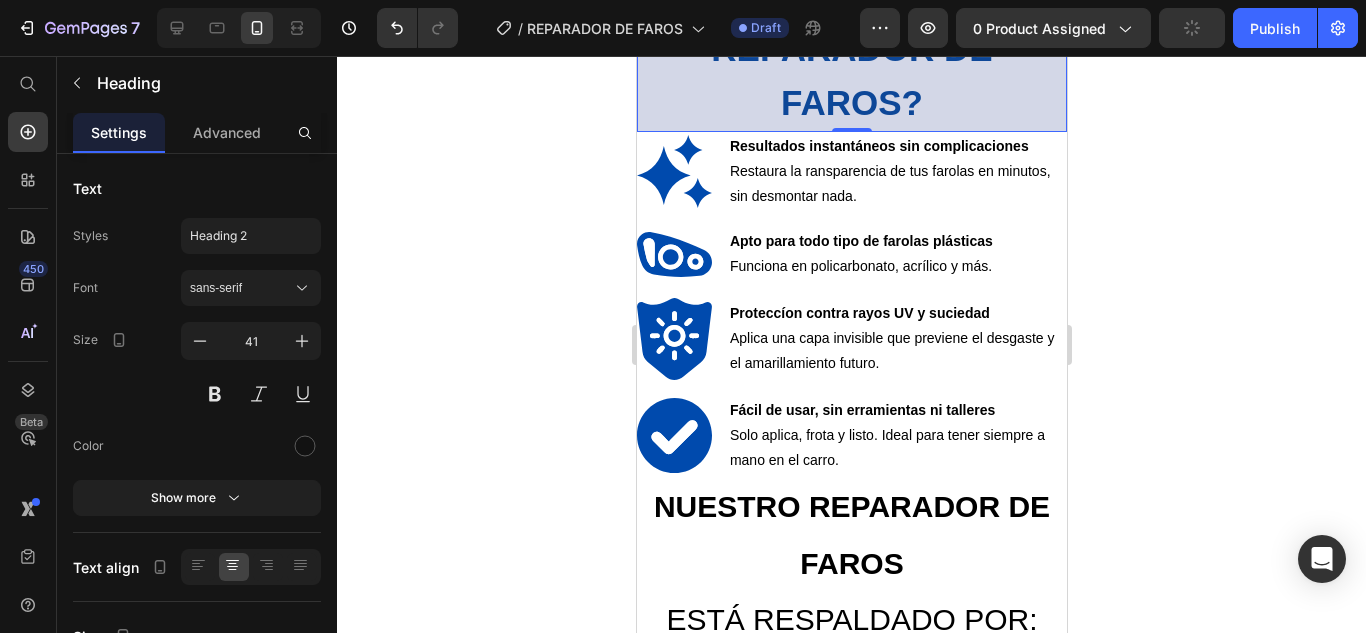 click on "Section" at bounding box center [670, -144] 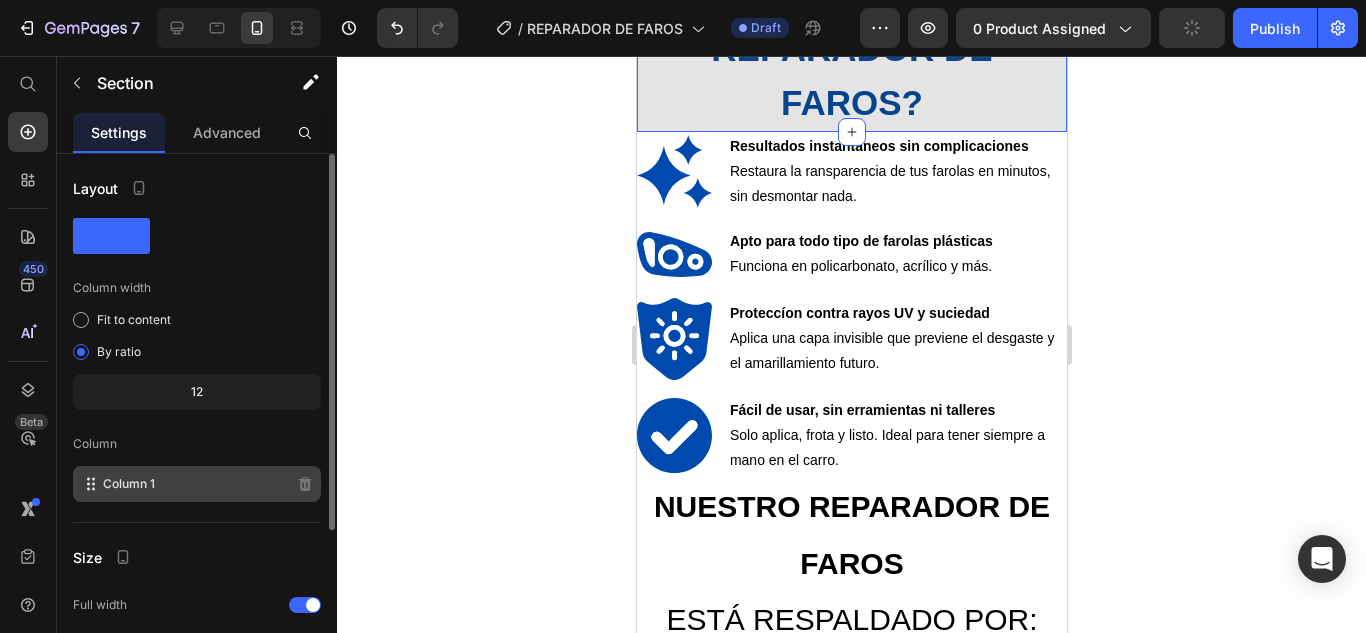 scroll, scrollTop: 228, scrollLeft: 0, axis: vertical 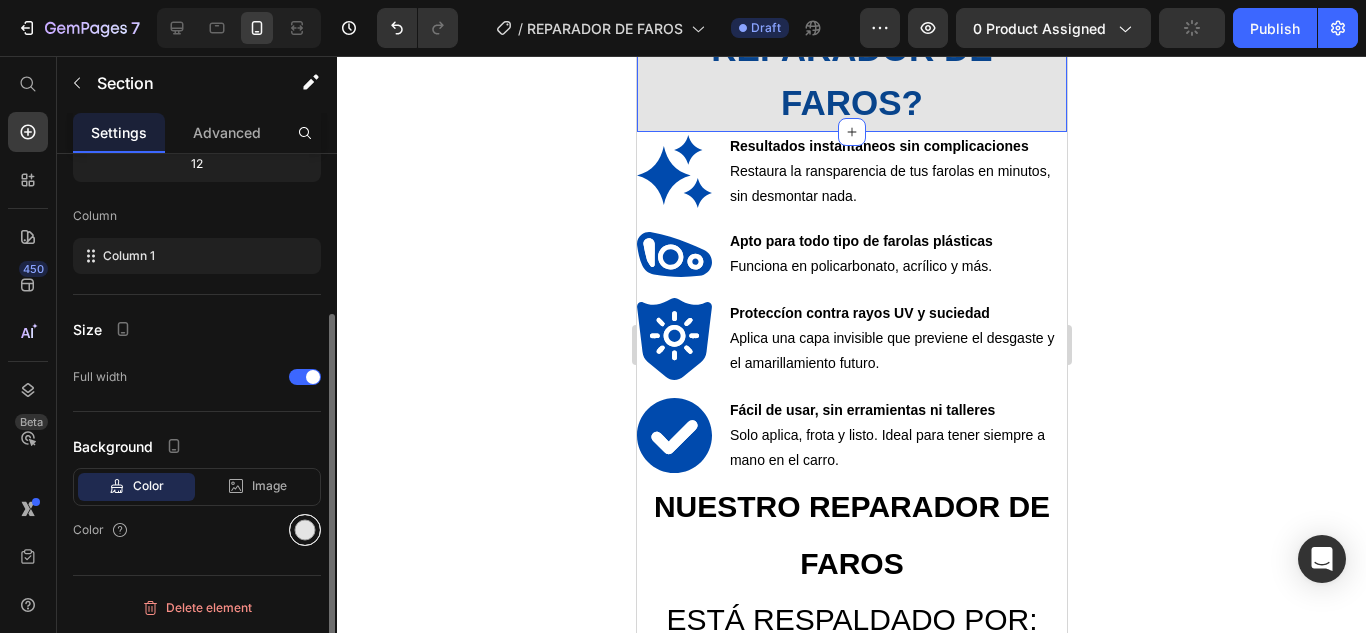 click at bounding box center (305, 530) 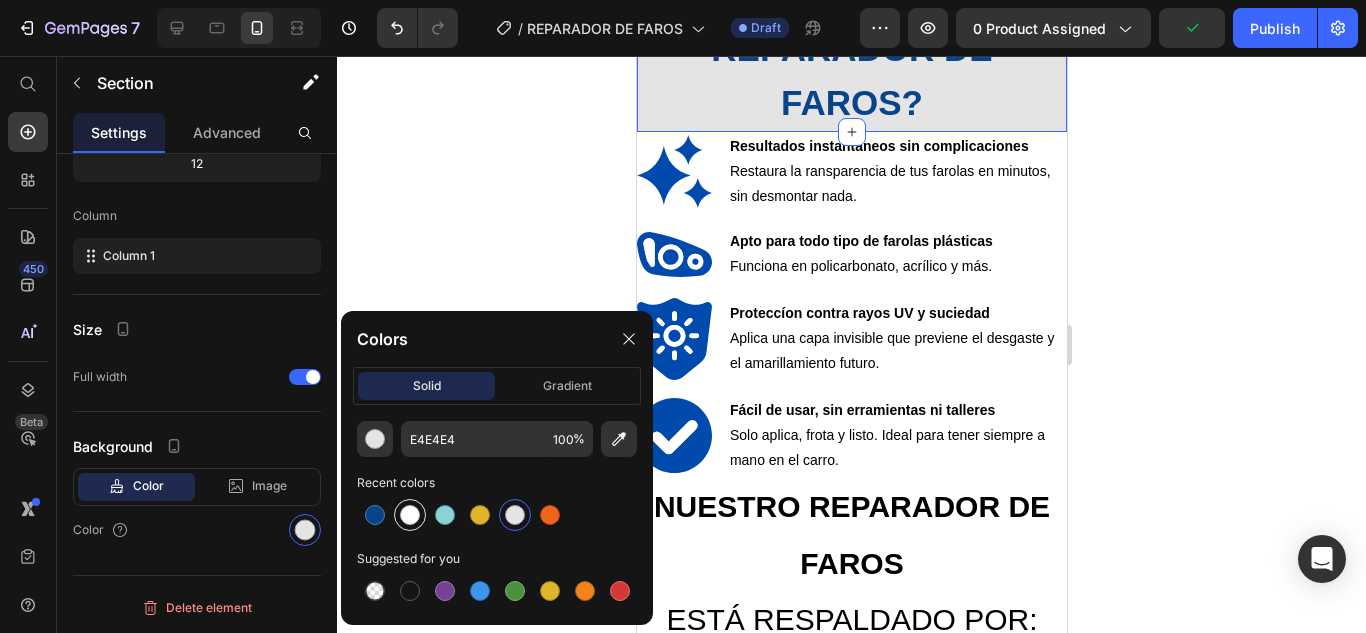 click at bounding box center [410, 515] 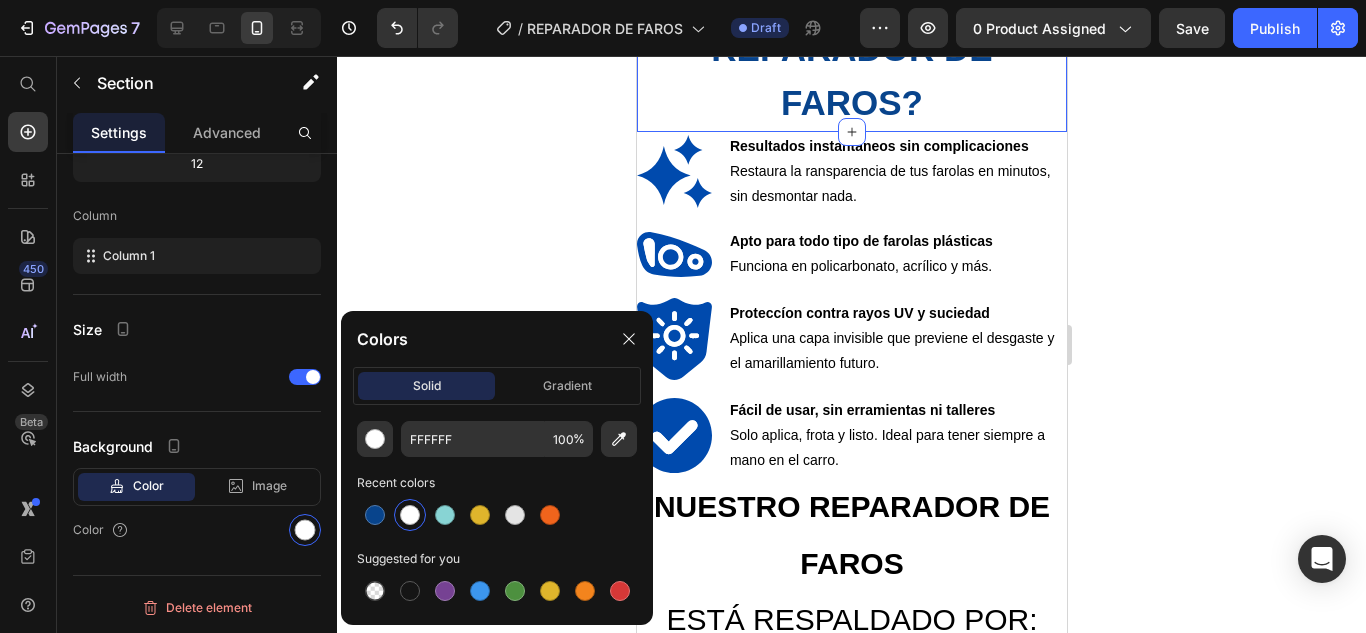 click 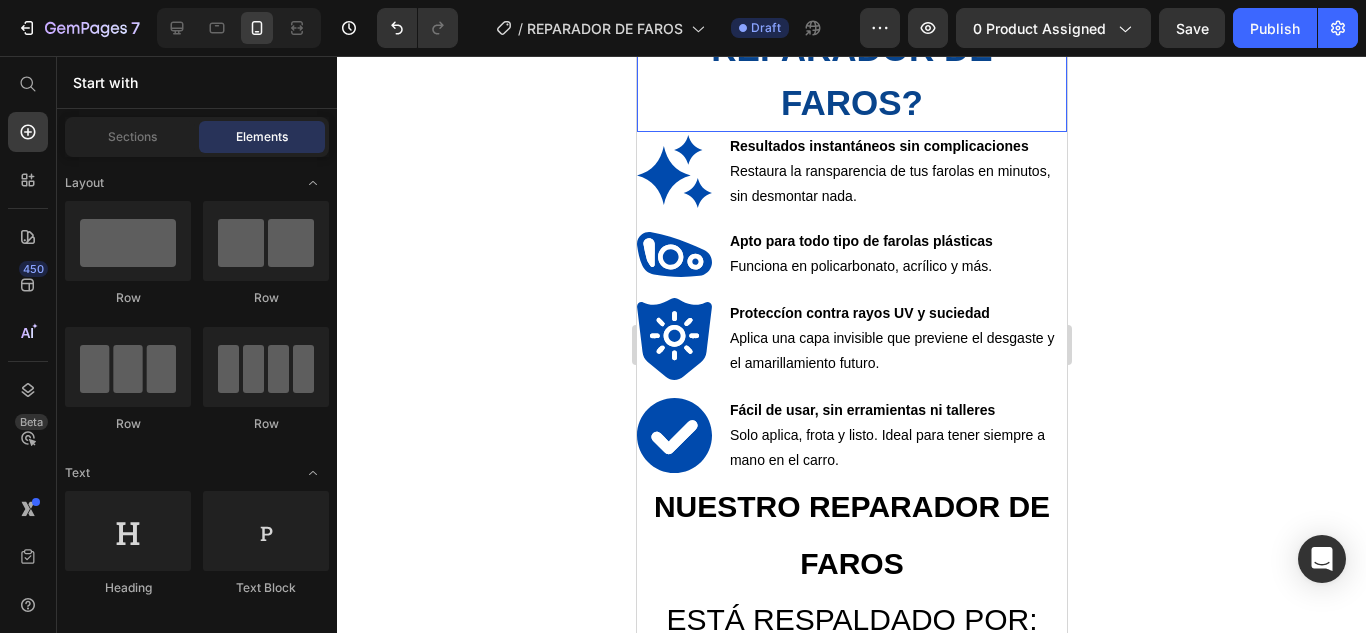 click on "¿QUÉ HACE TAN ESPECIAL AL REPARADOR DE FAROS?" at bounding box center [850, 21] 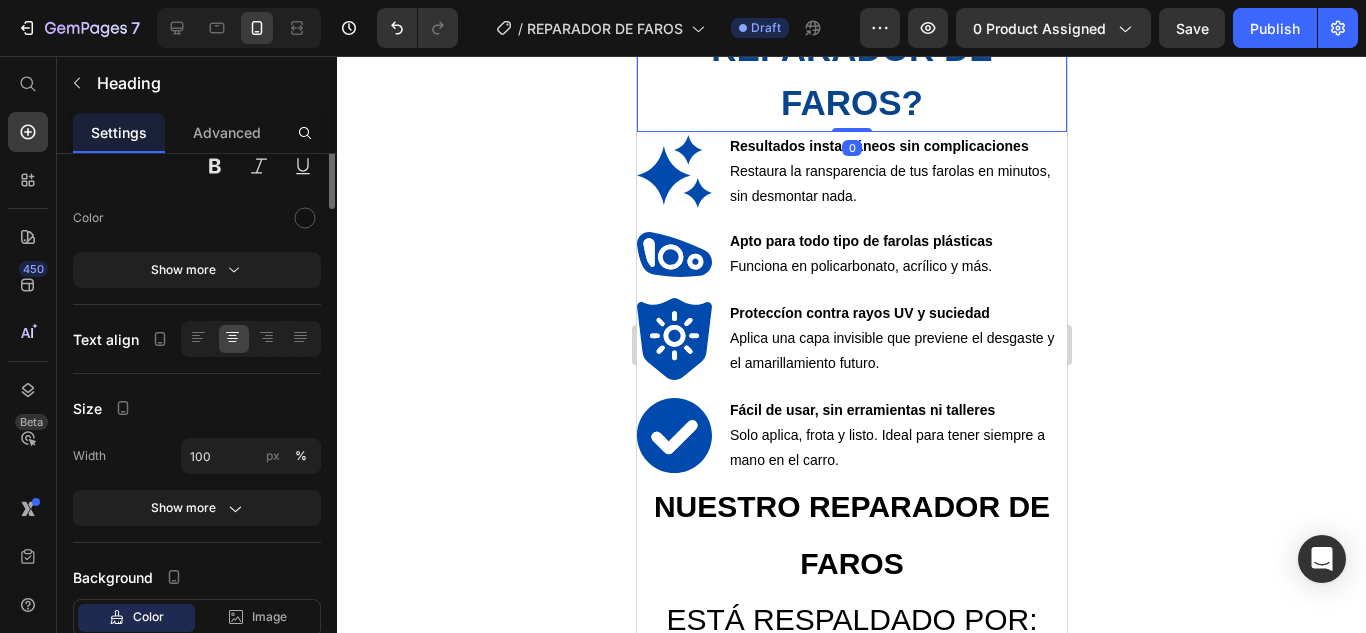 scroll, scrollTop: 0, scrollLeft: 0, axis: both 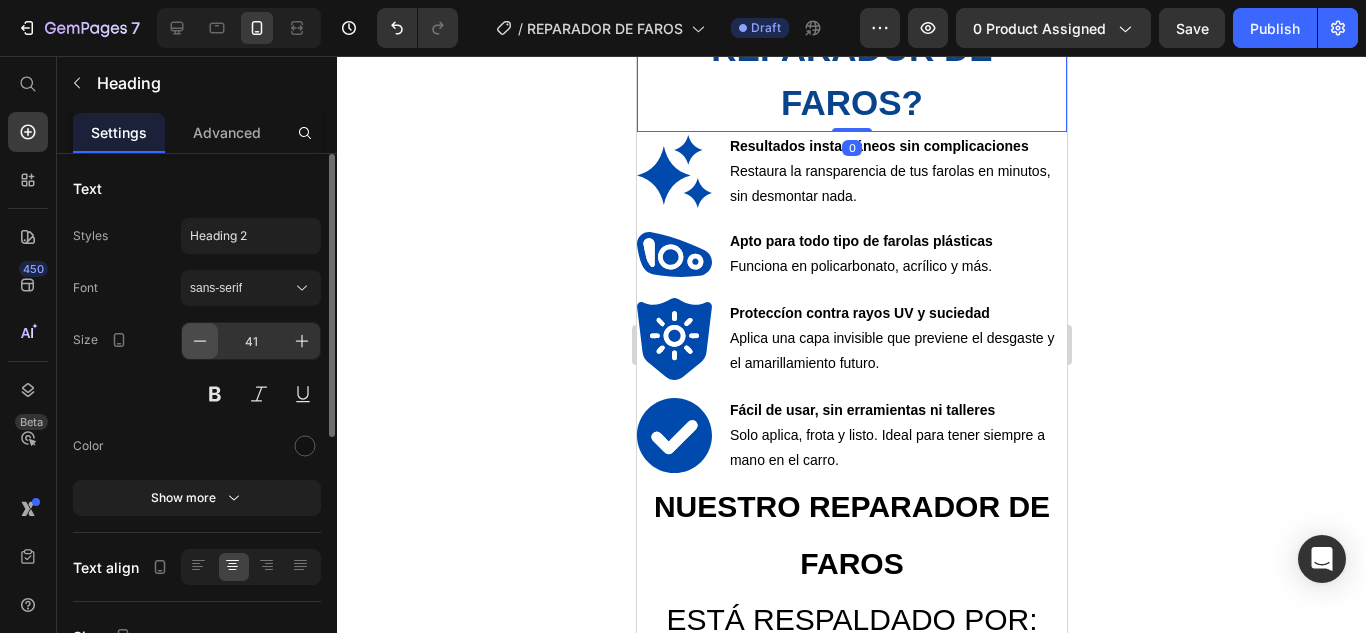 click 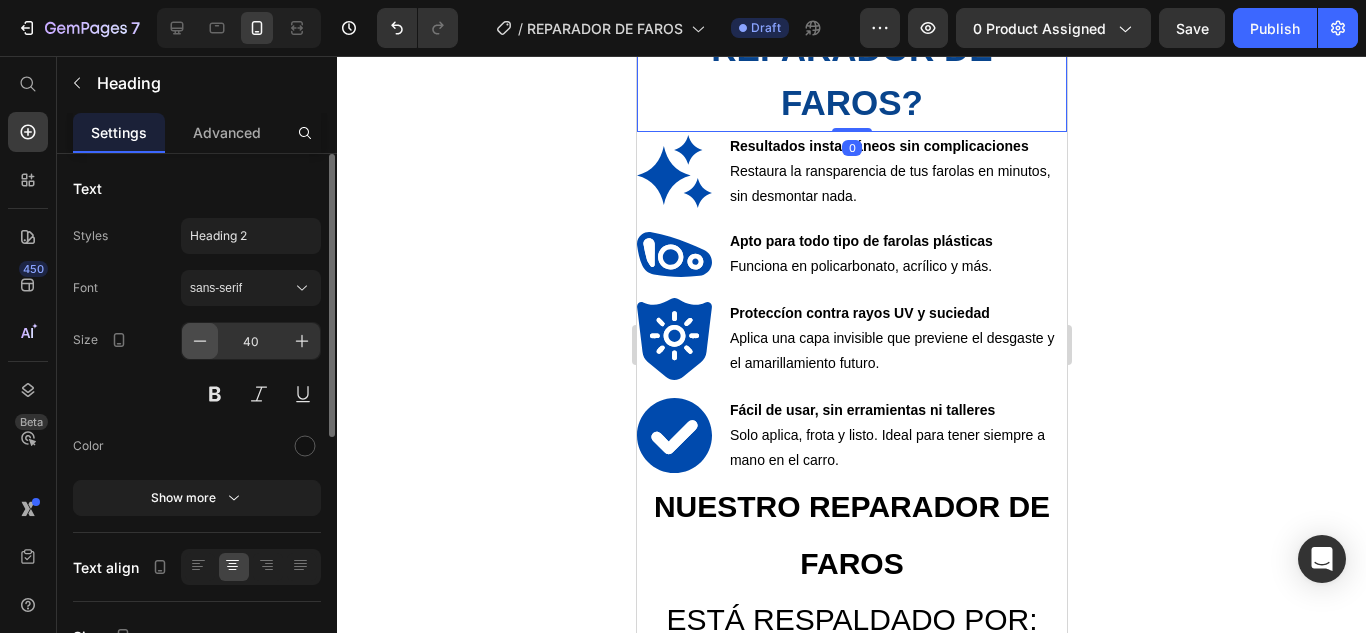 click 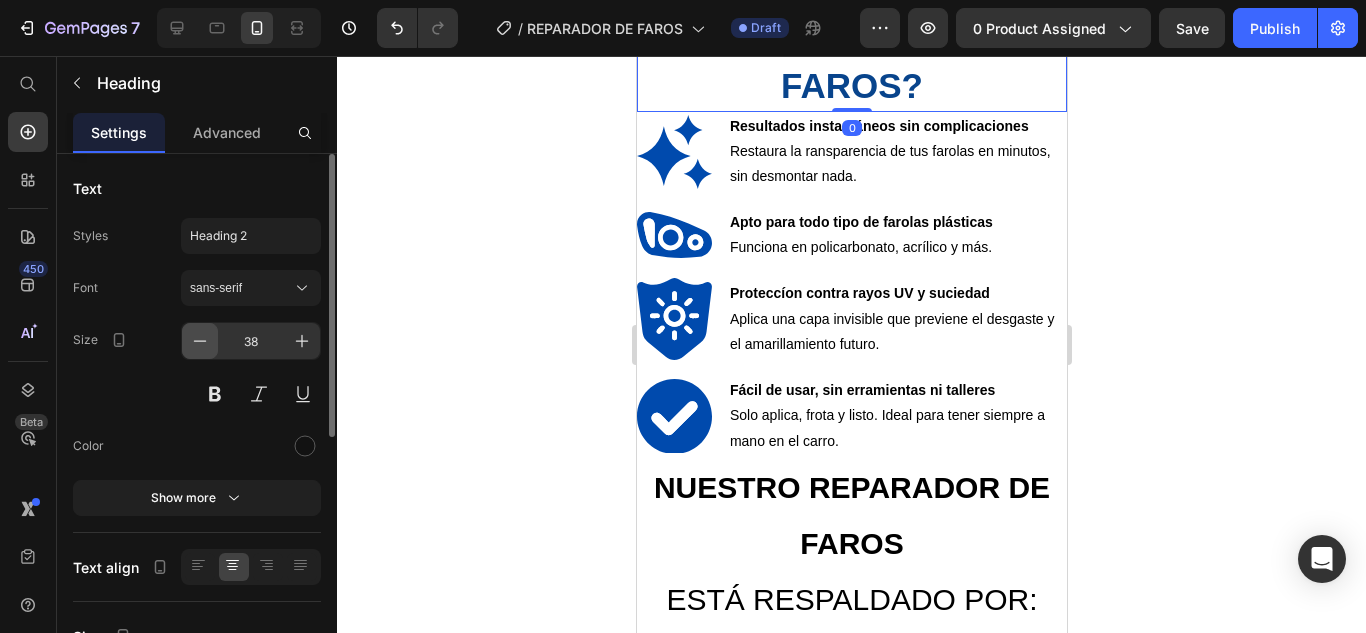 click 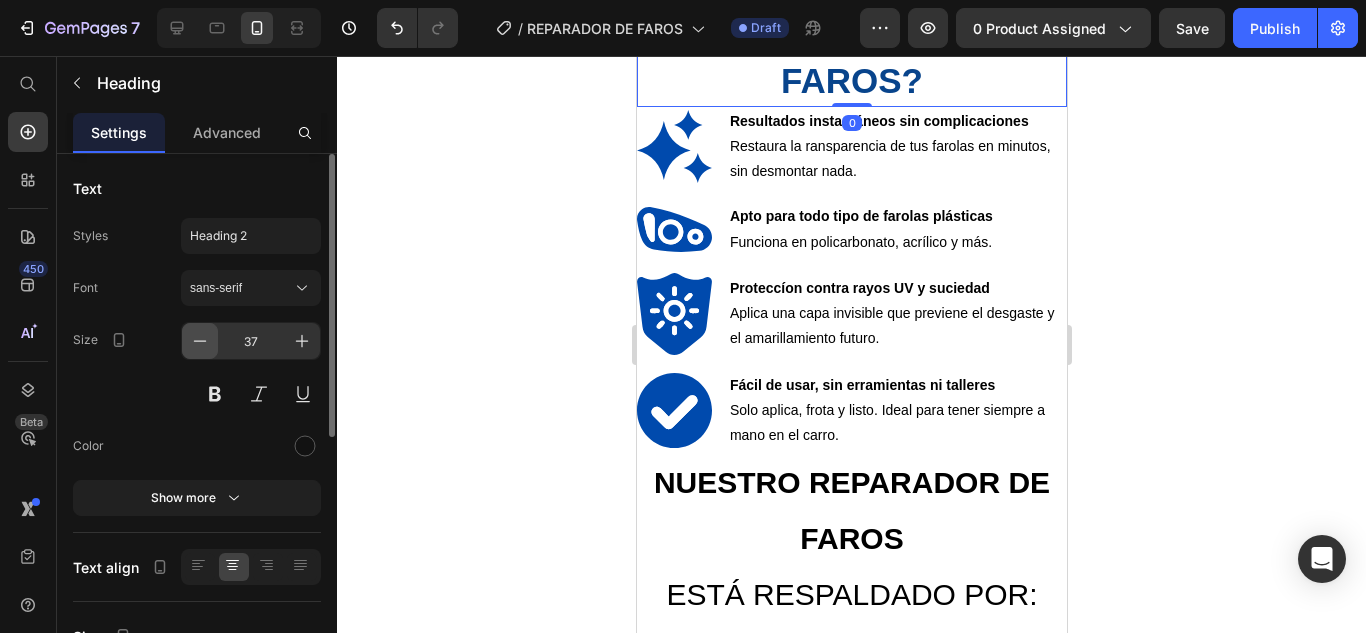 click 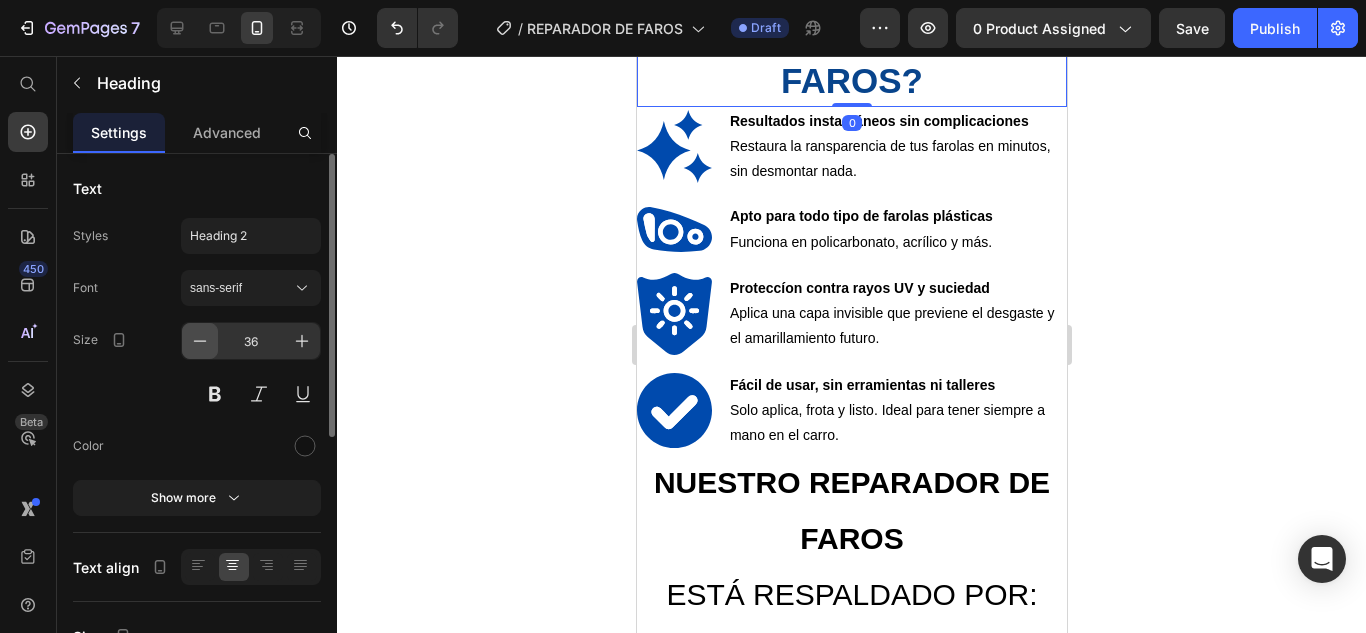 click 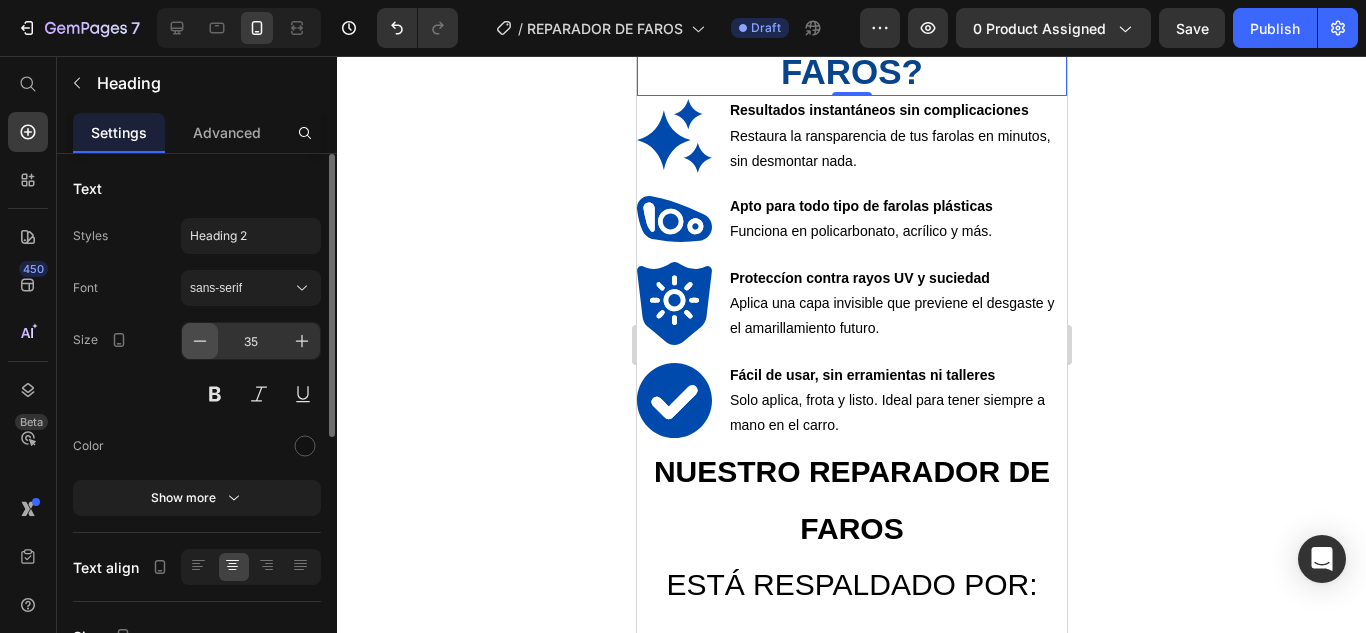 click 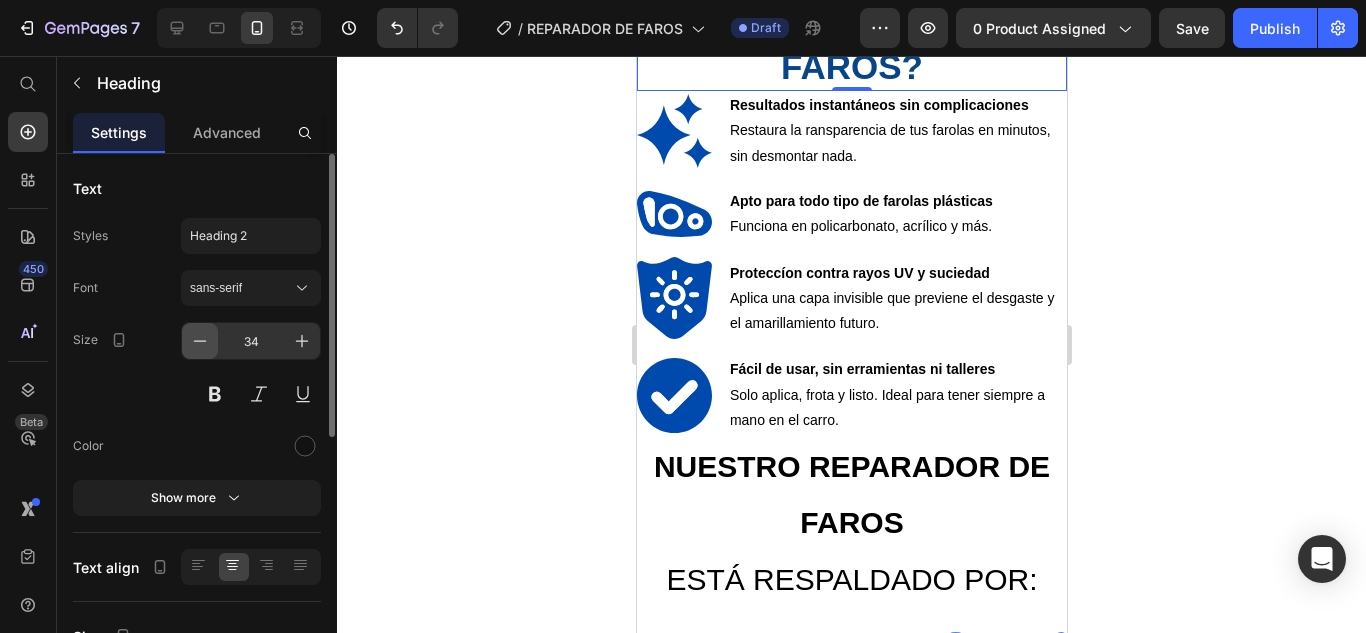 click 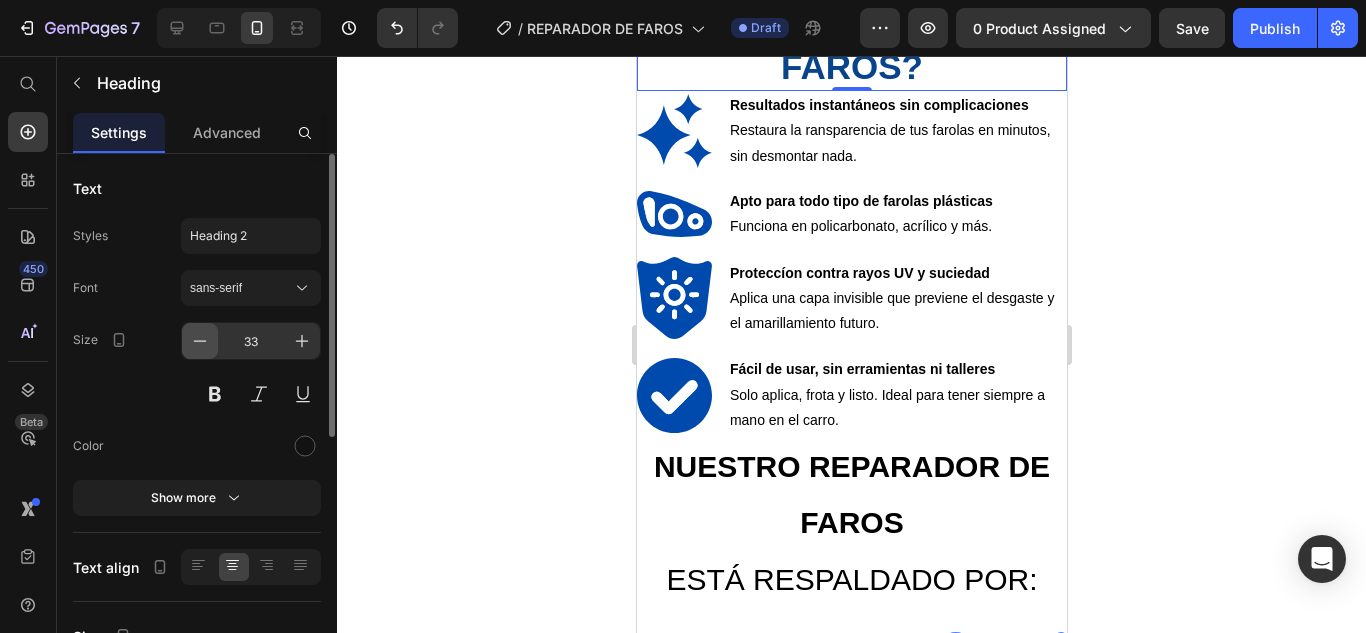 click 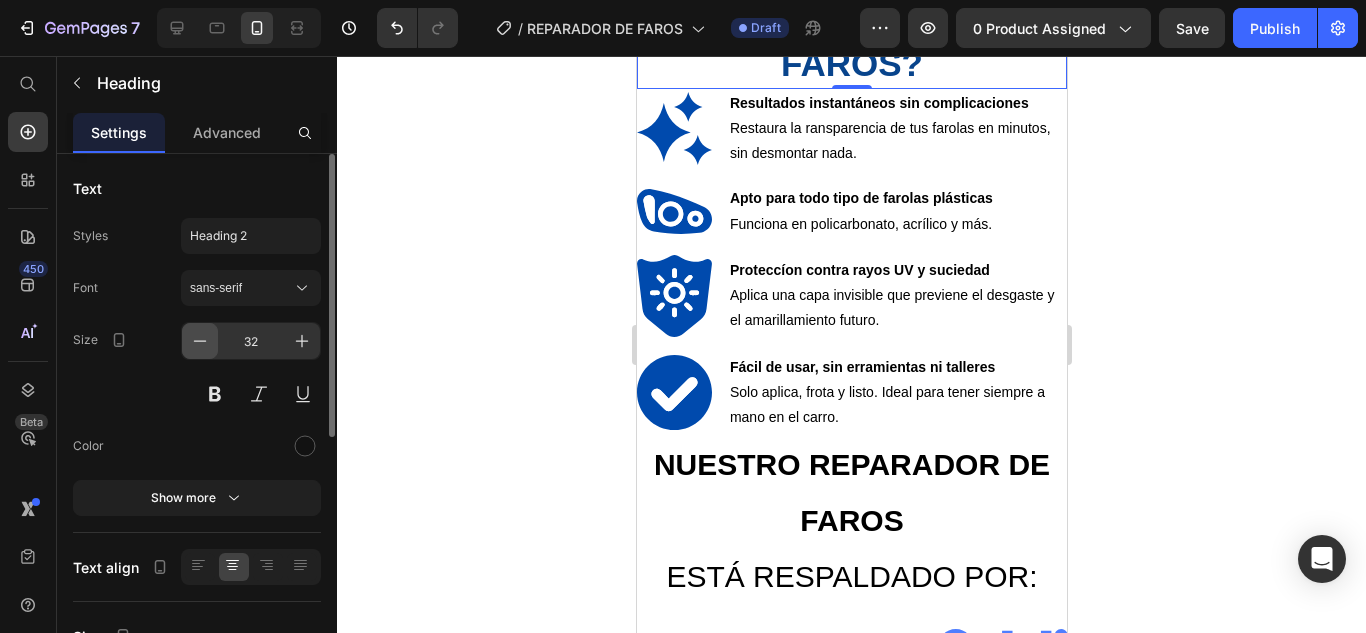 click 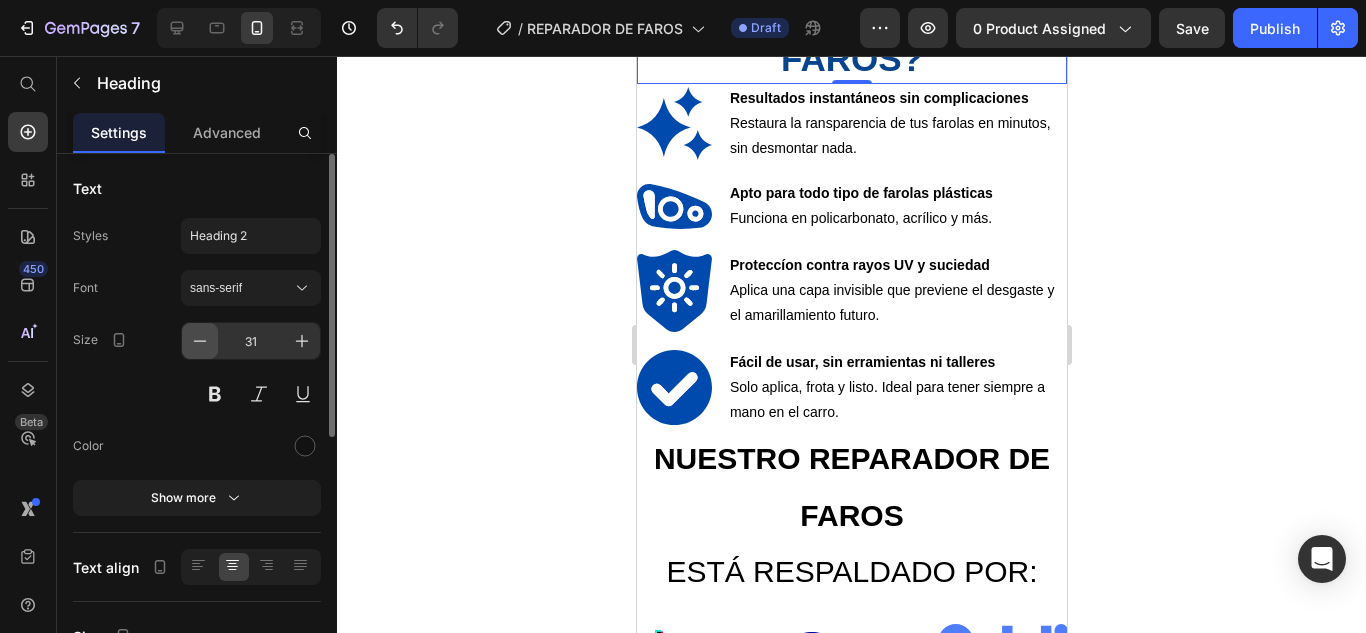 click 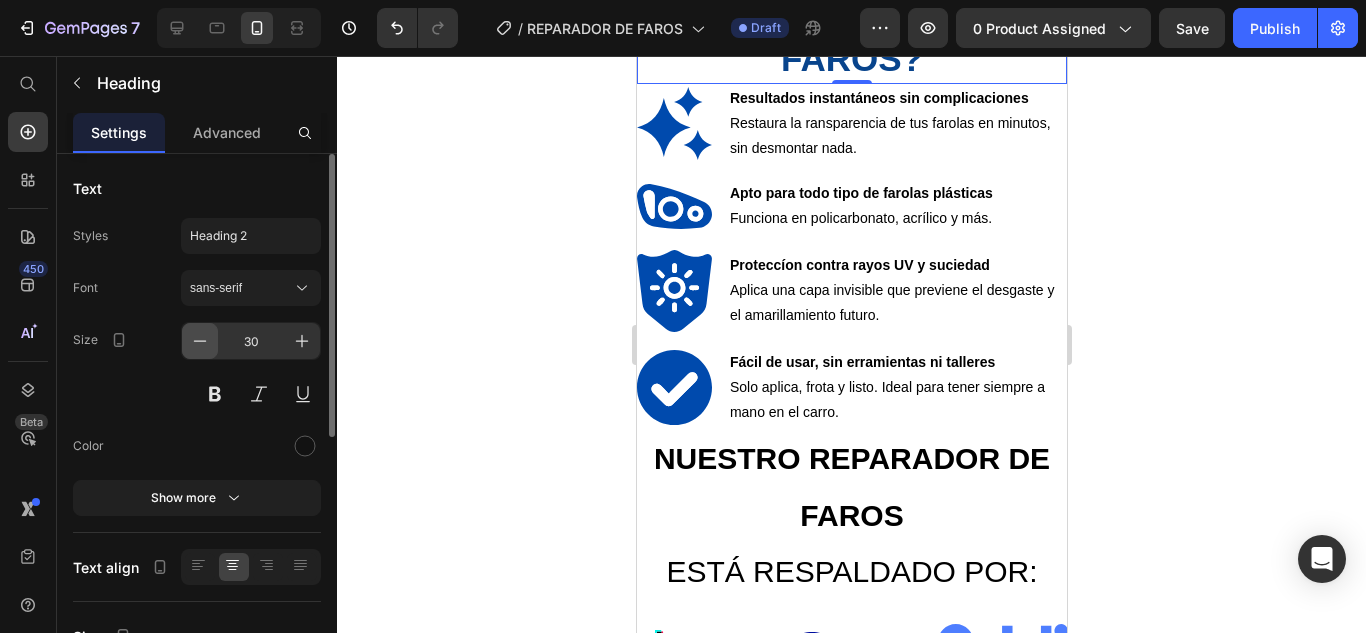 click 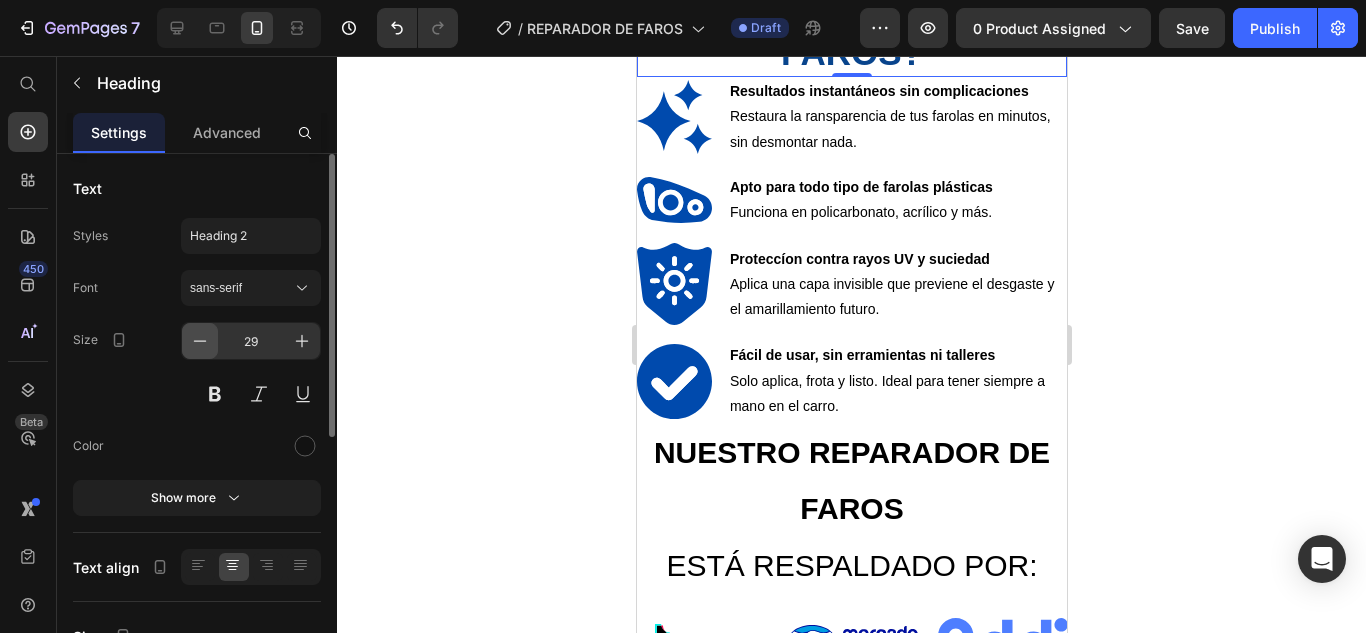 click 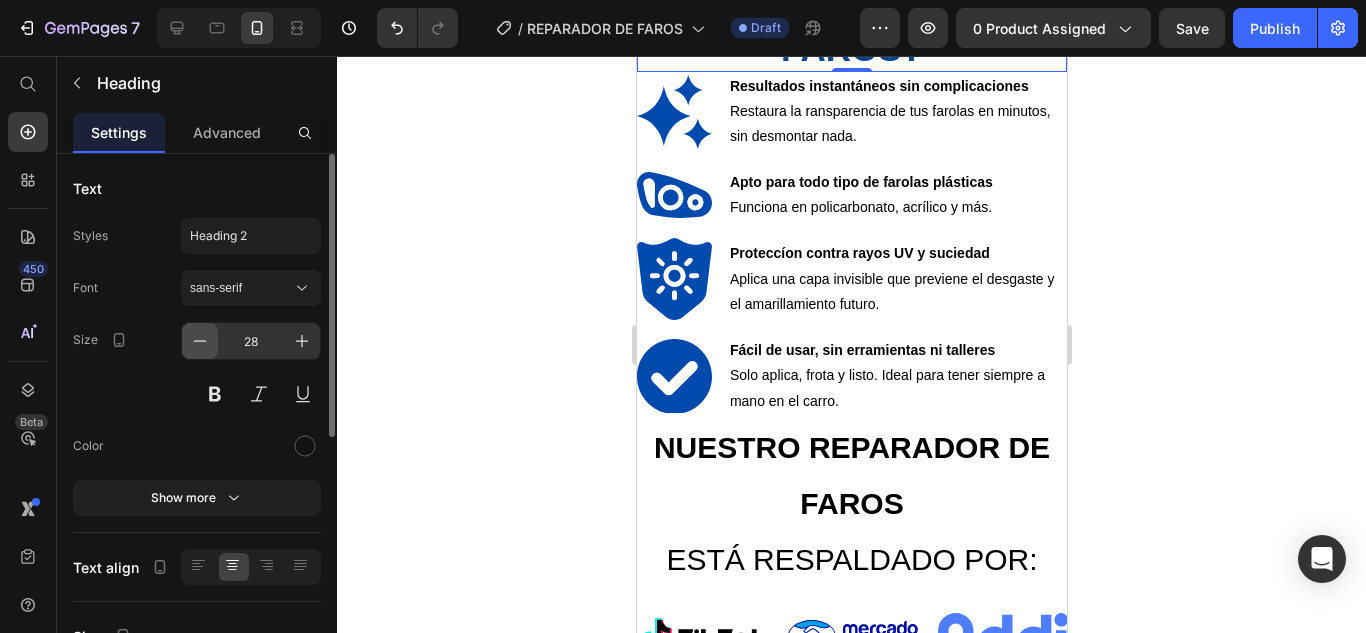 click 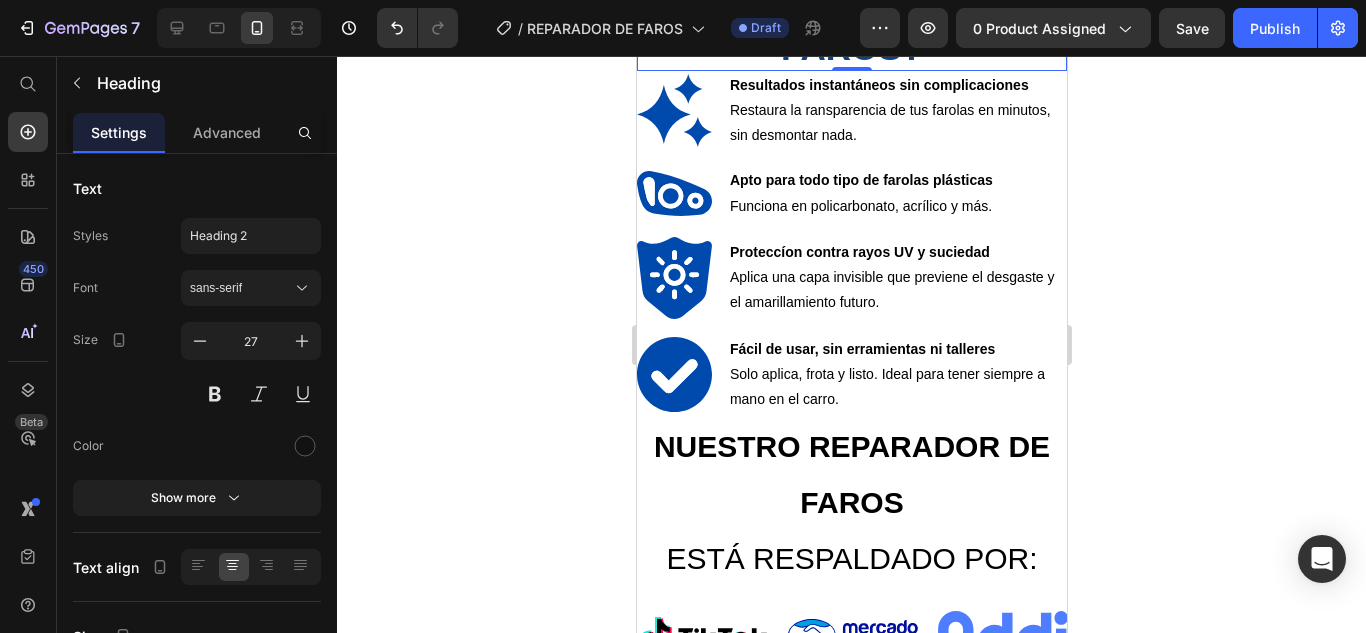 click on "¿QUÉ HACE TAN ESPECIAL AL REPARADOR DE FAROS?" at bounding box center (851, -10) 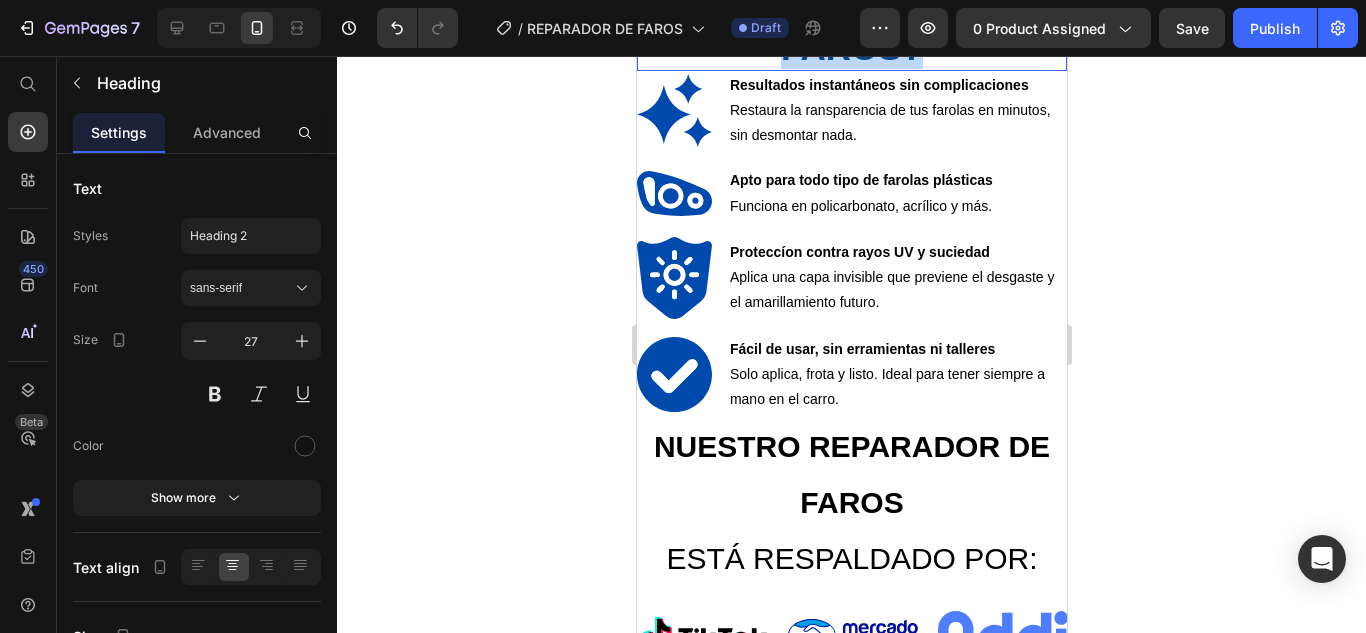 drag, startPoint x: 686, startPoint y: 394, endPoint x: 923, endPoint y: 505, distance: 261.70593 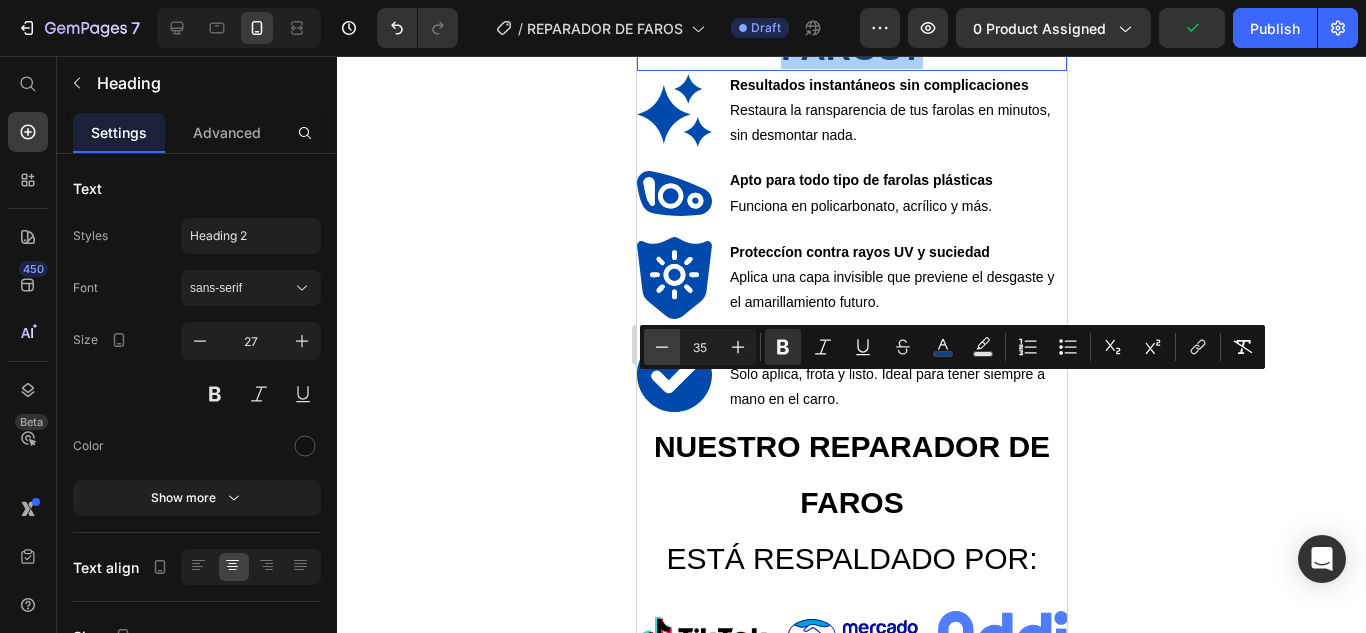 click 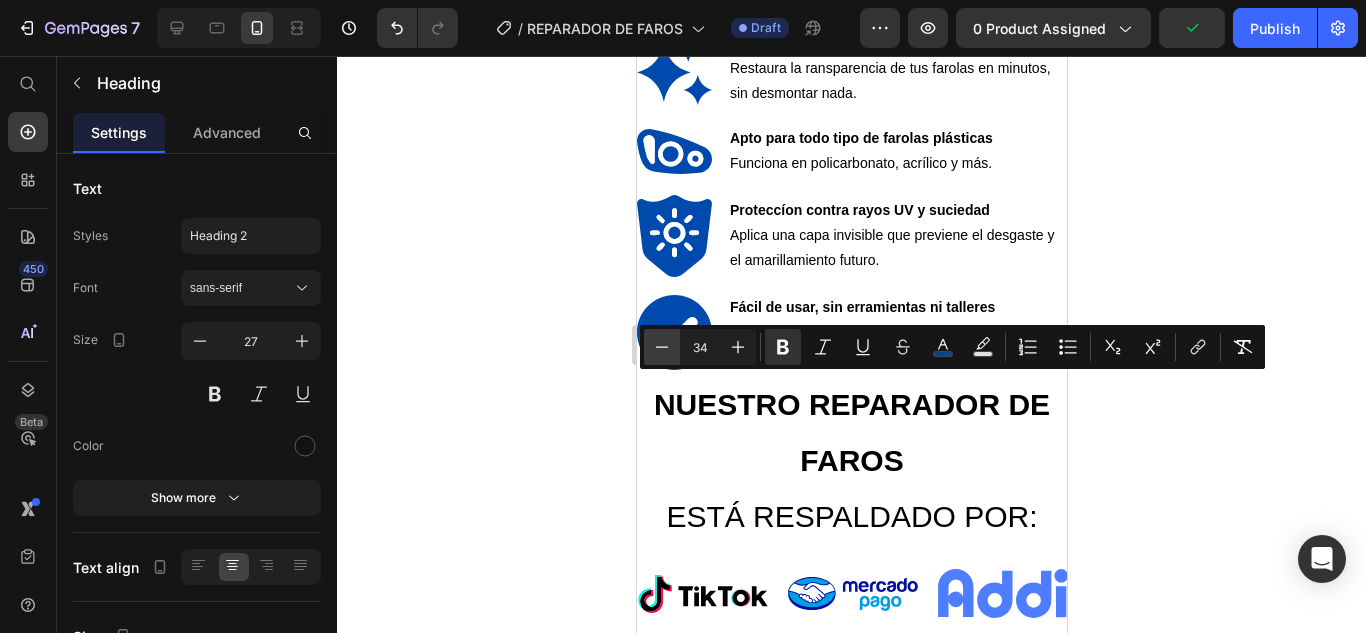 click 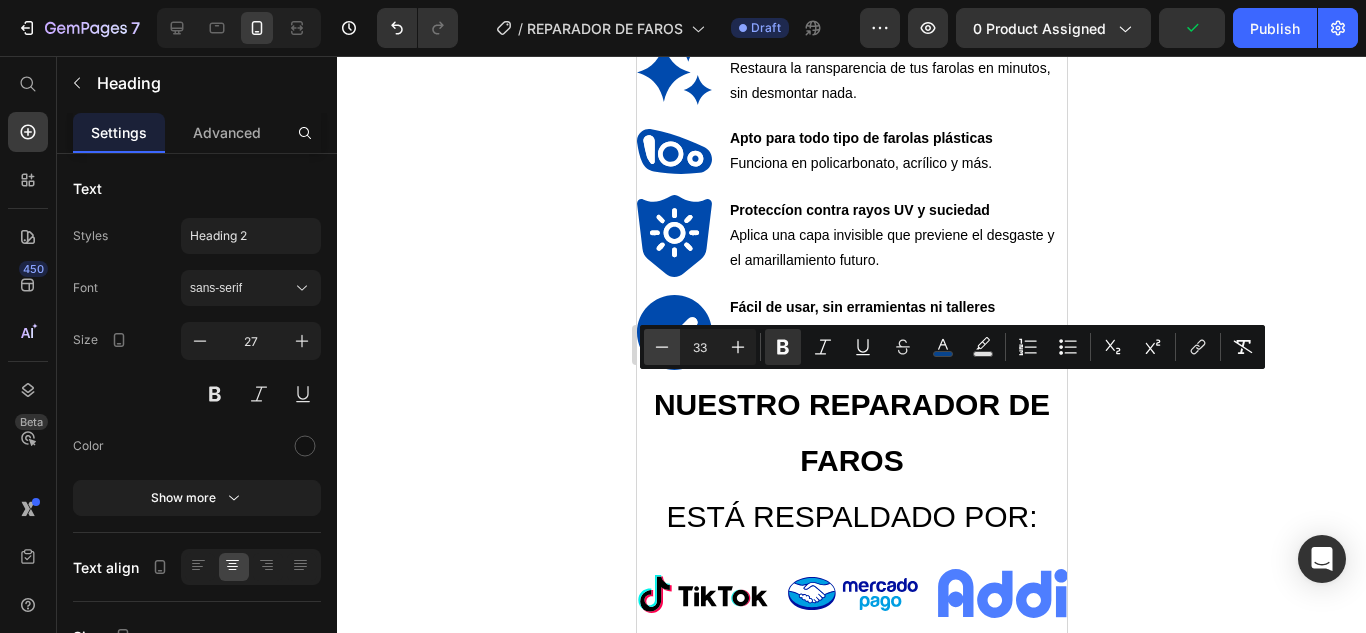 click 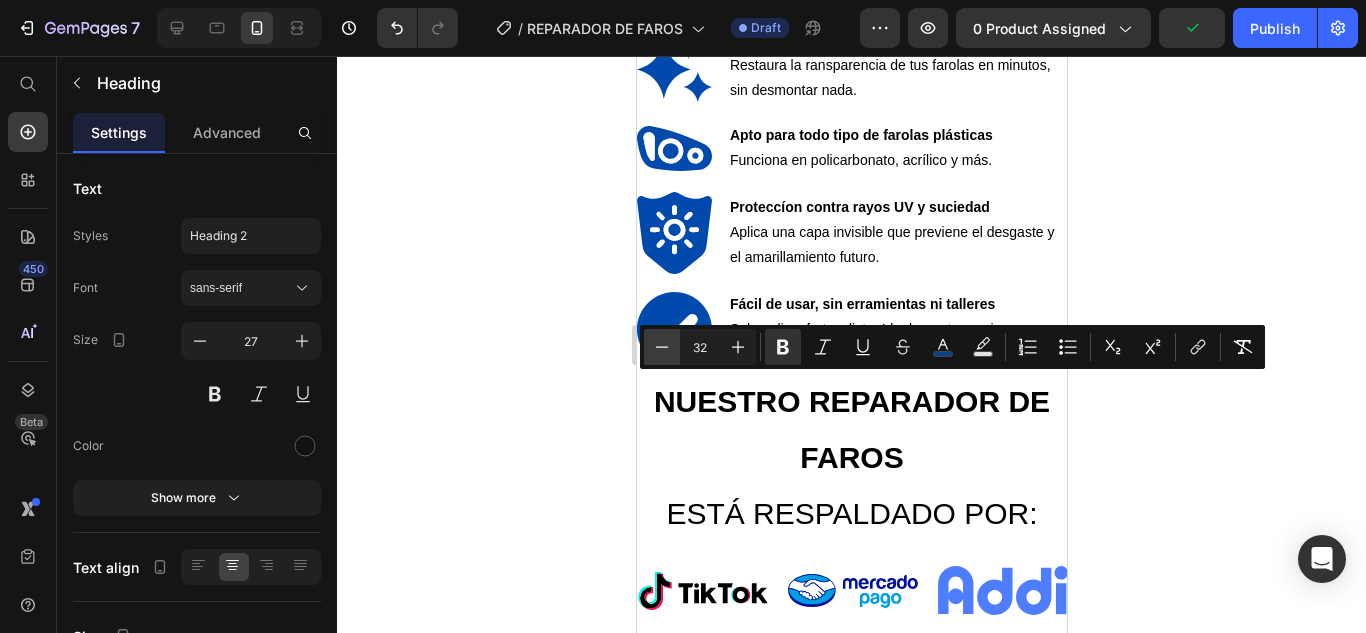 click 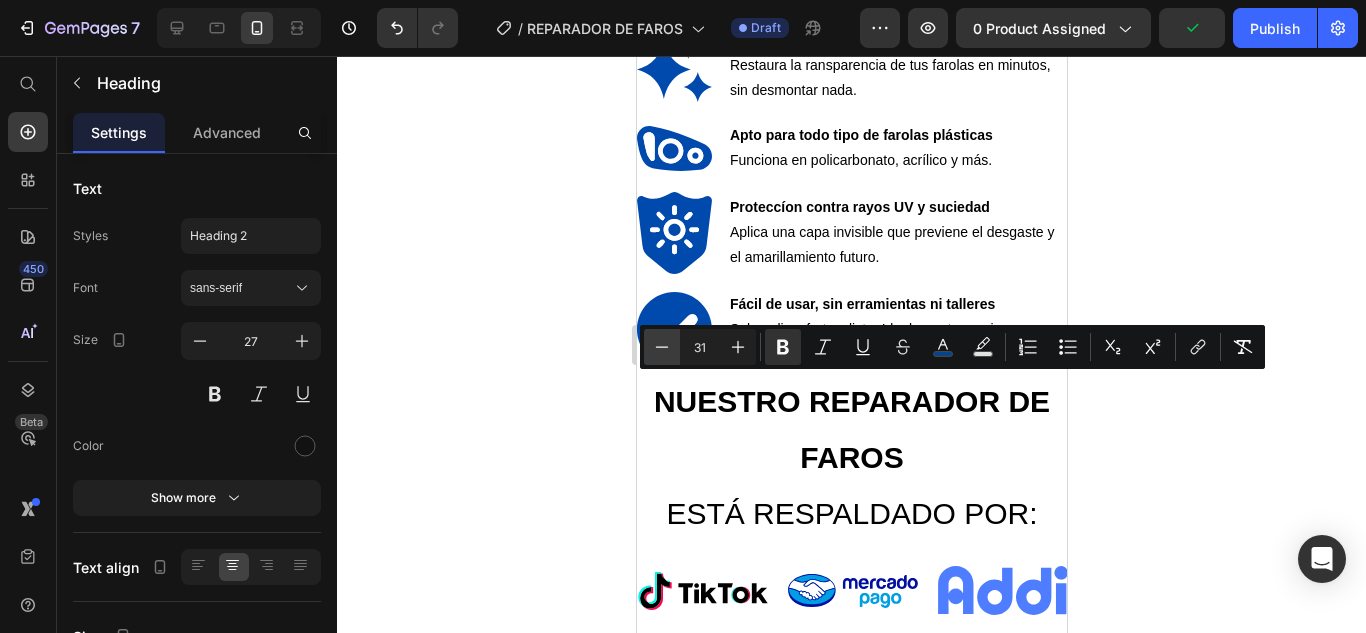 click 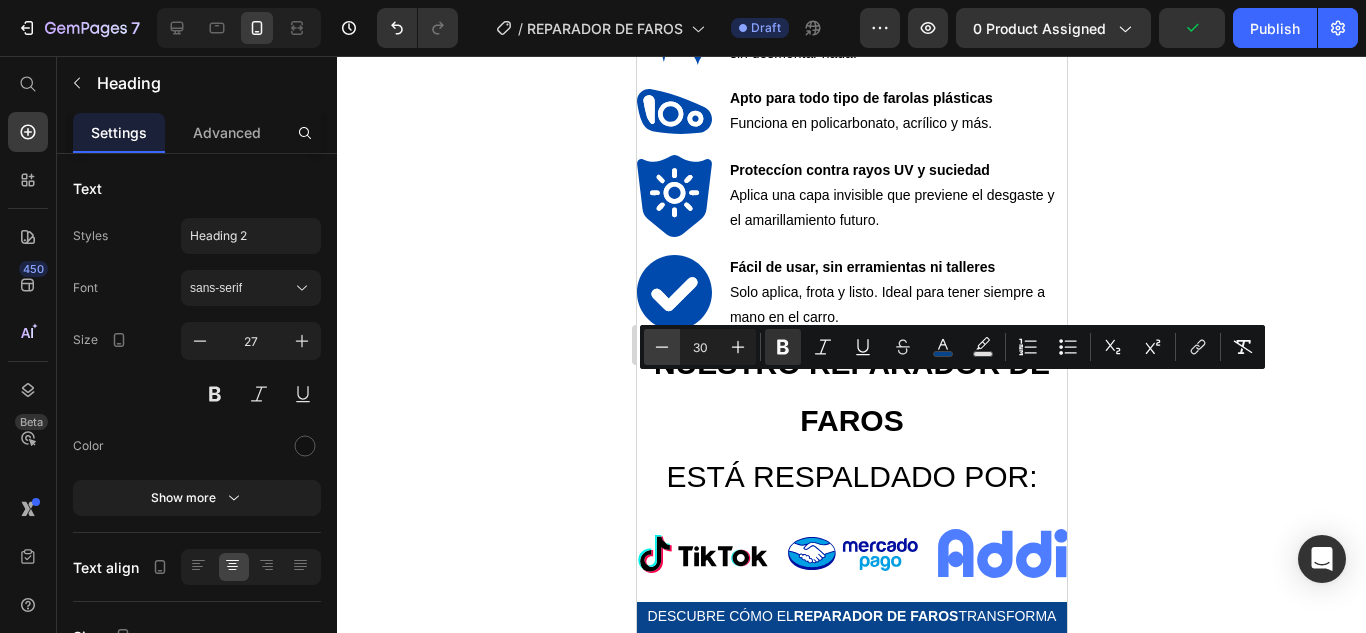 click 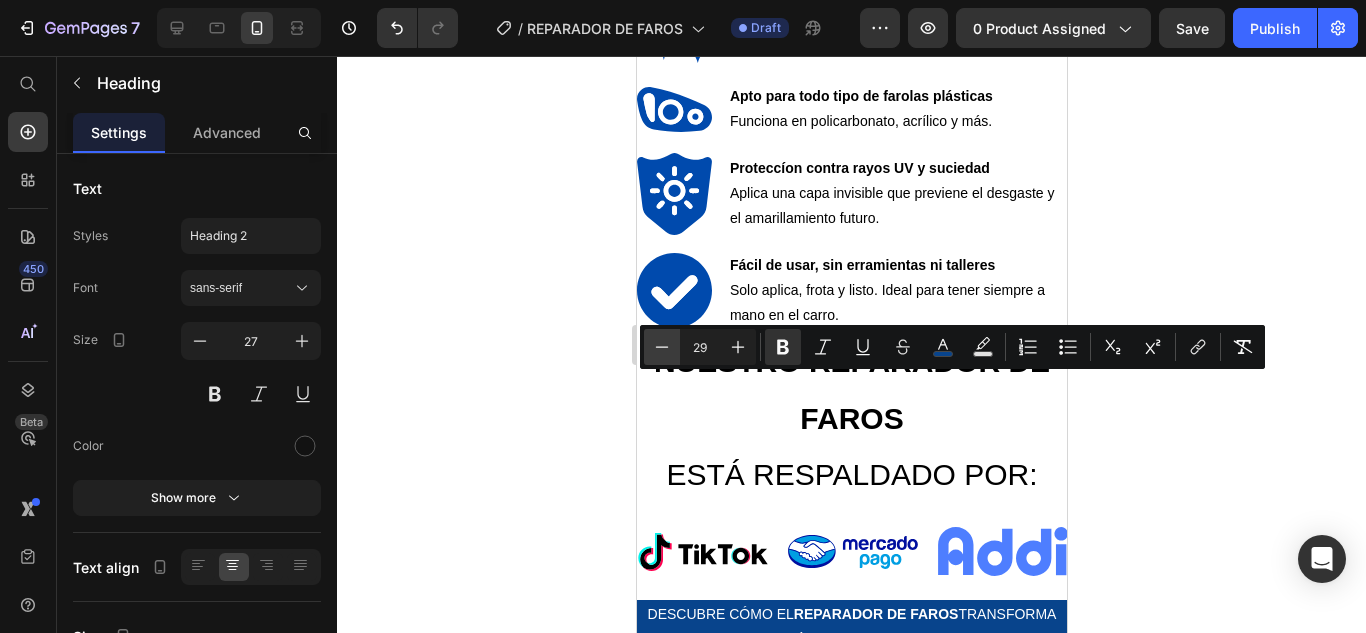 click 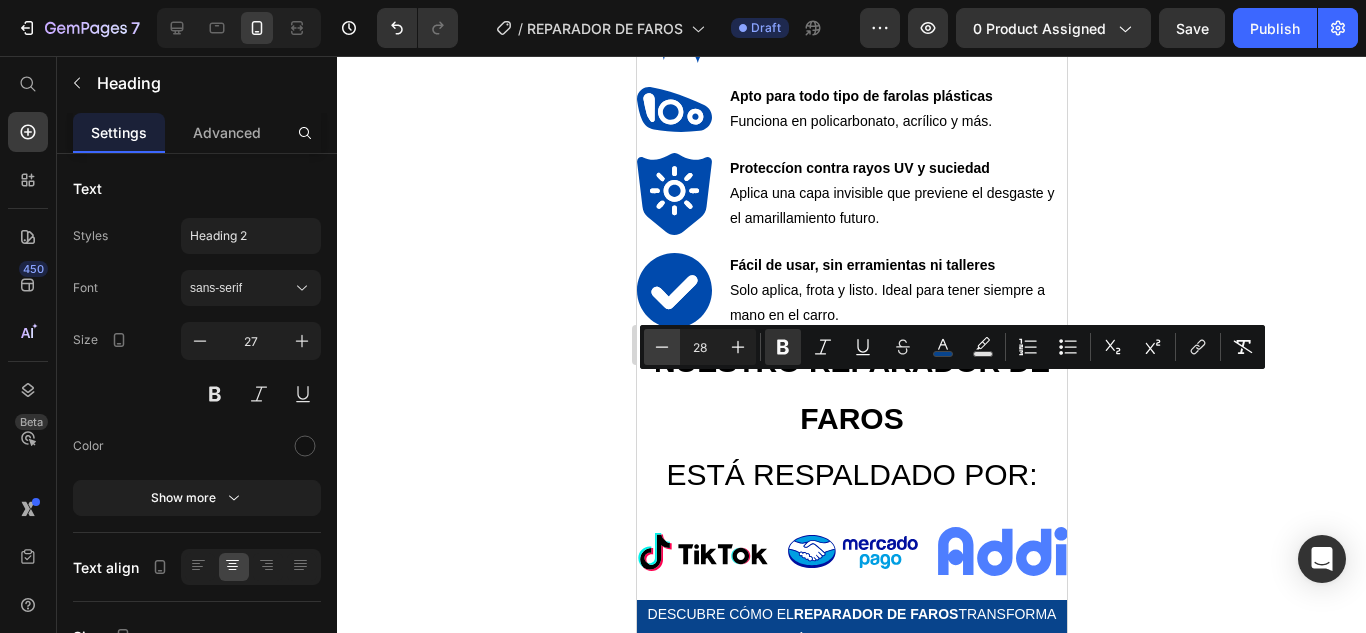 click 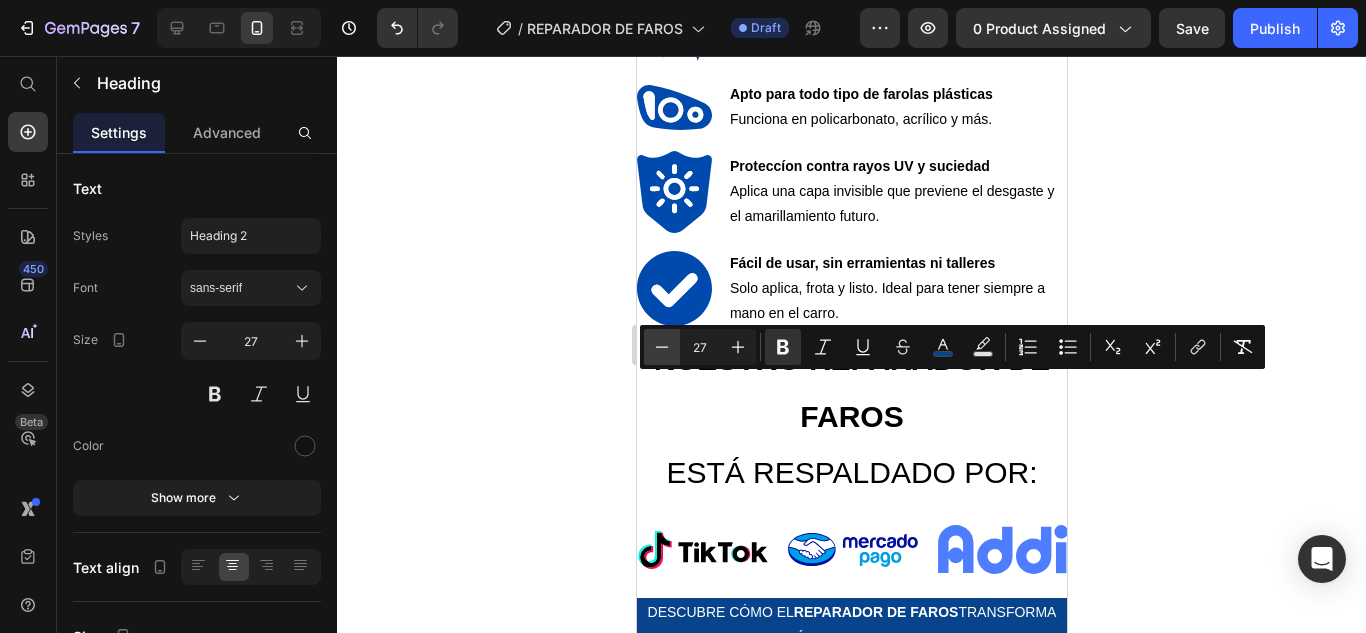 click 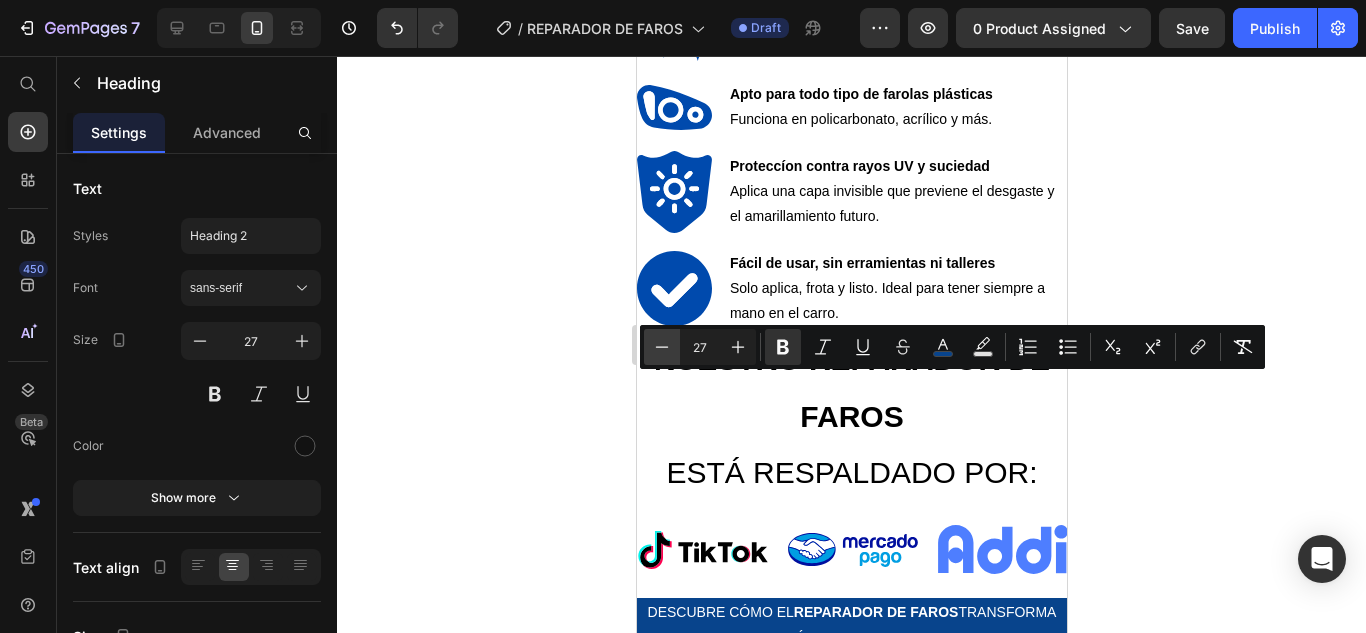 type on "26" 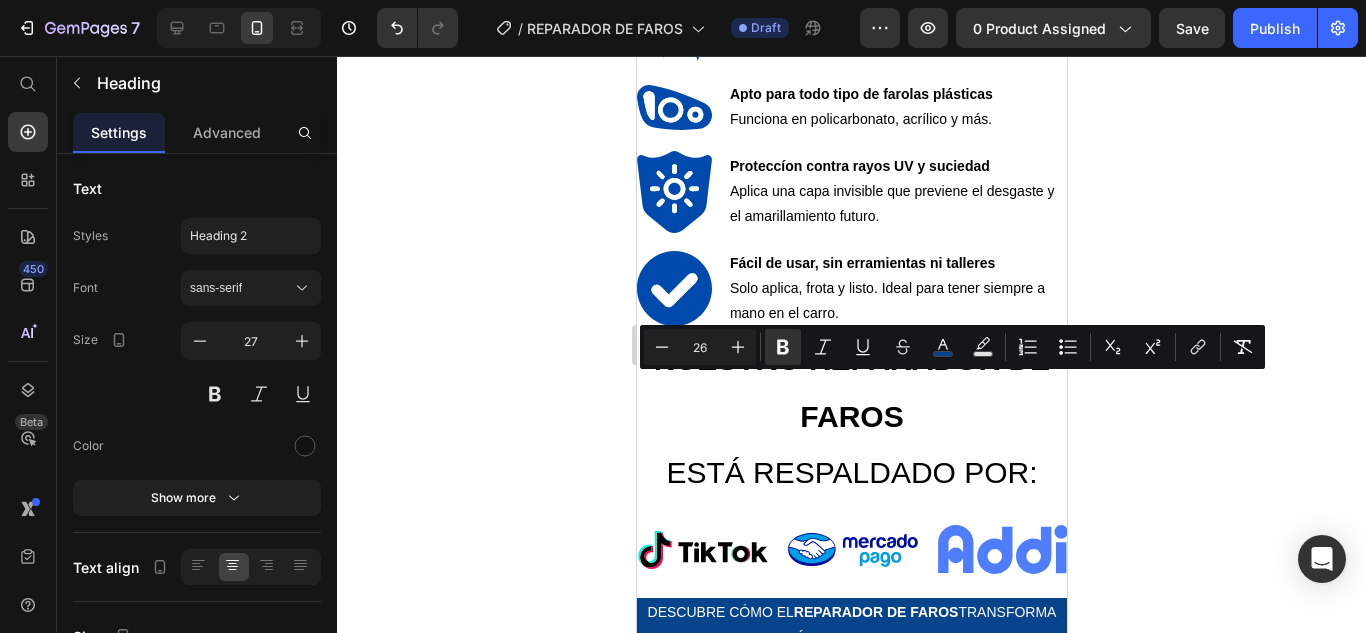 click 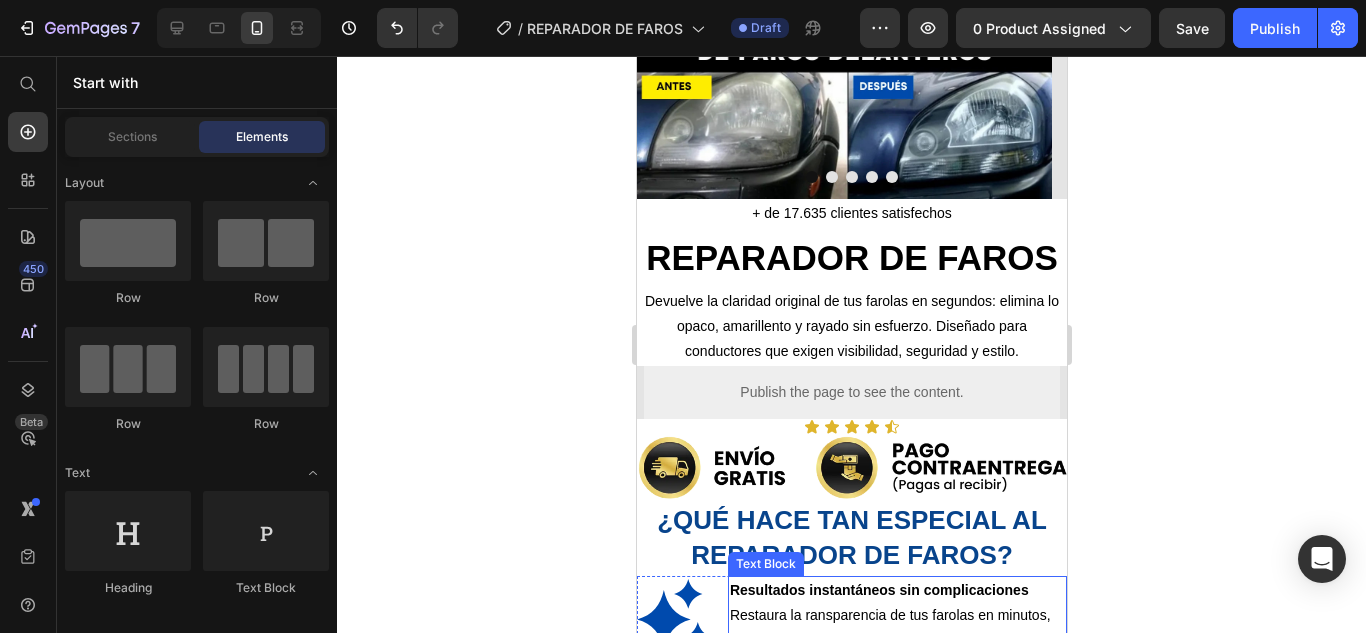 scroll, scrollTop: 349, scrollLeft: 0, axis: vertical 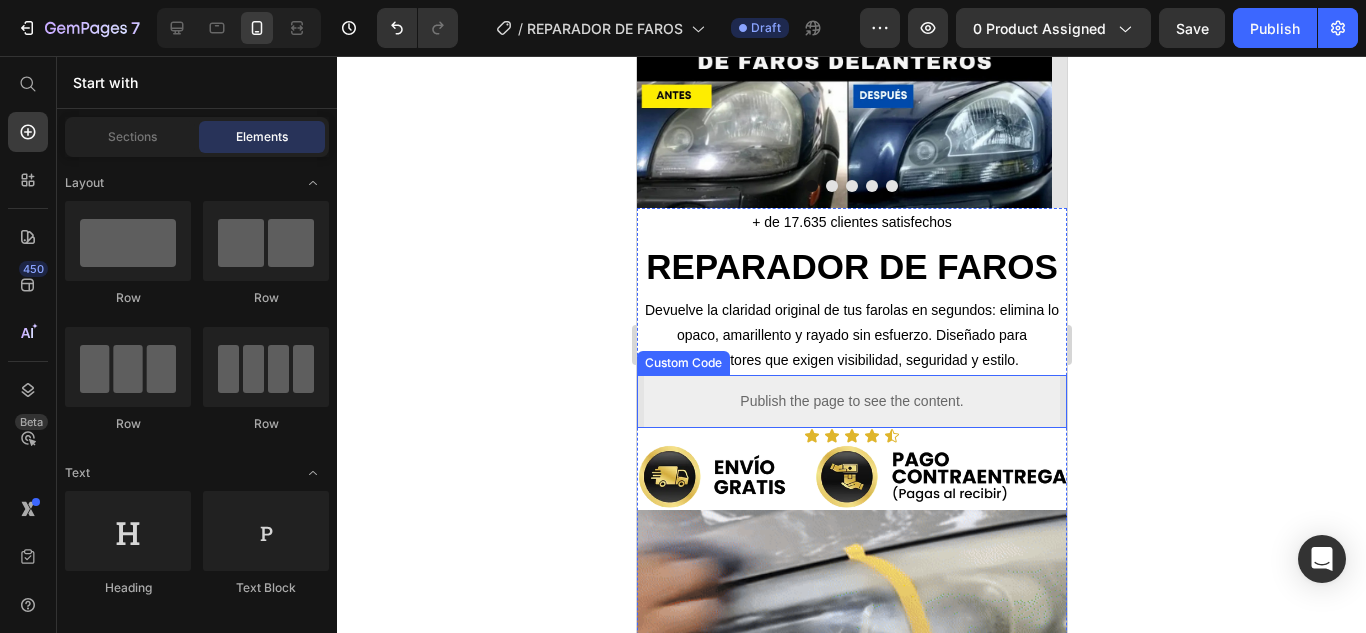 click on "Publish the page to see the content." at bounding box center [851, 401] 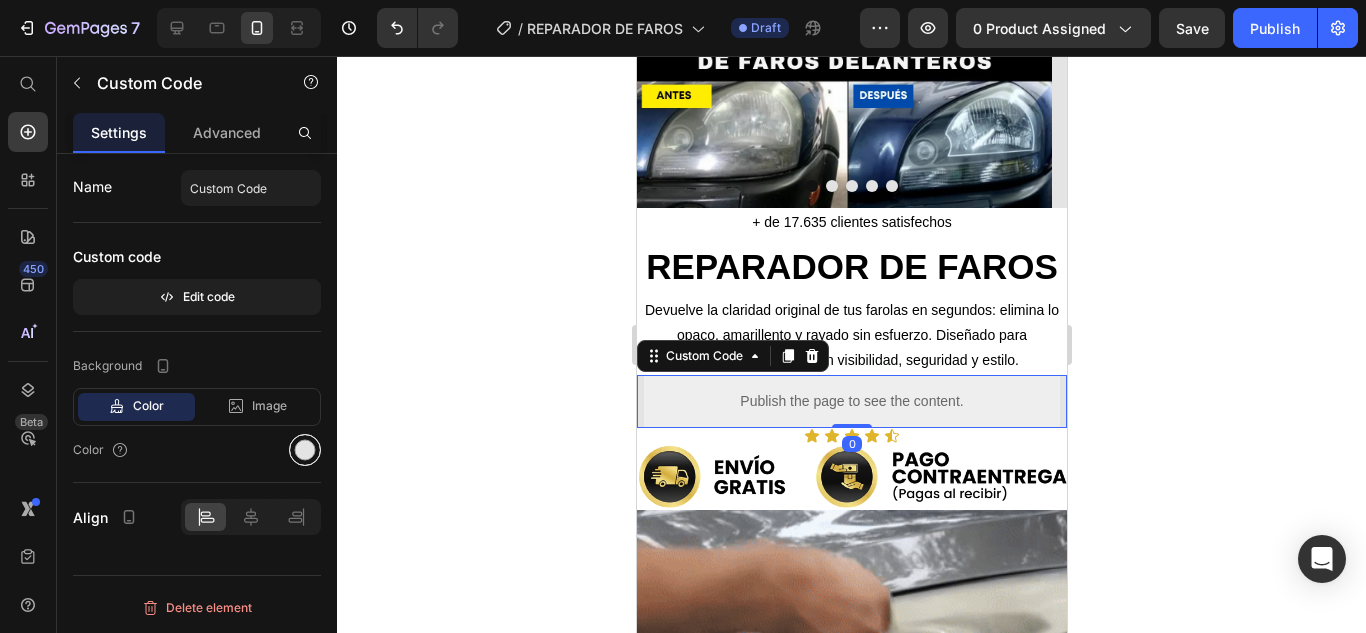 click at bounding box center [305, 450] 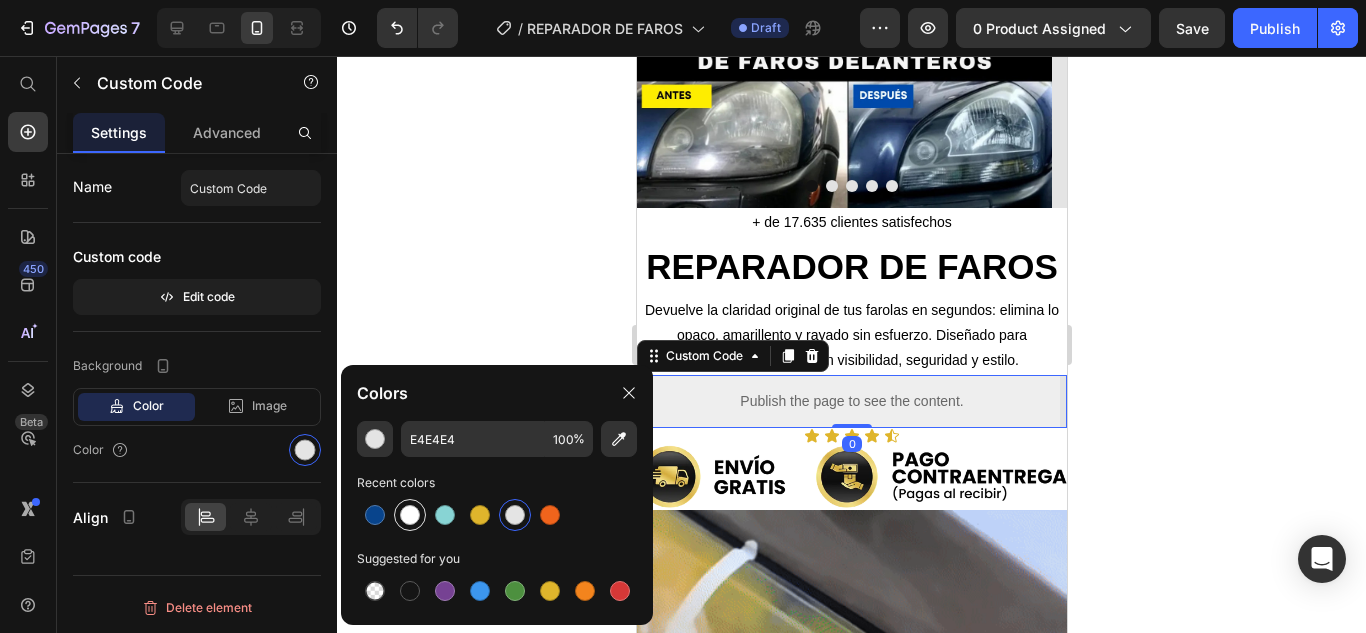 click at bounding box center [410, 515] 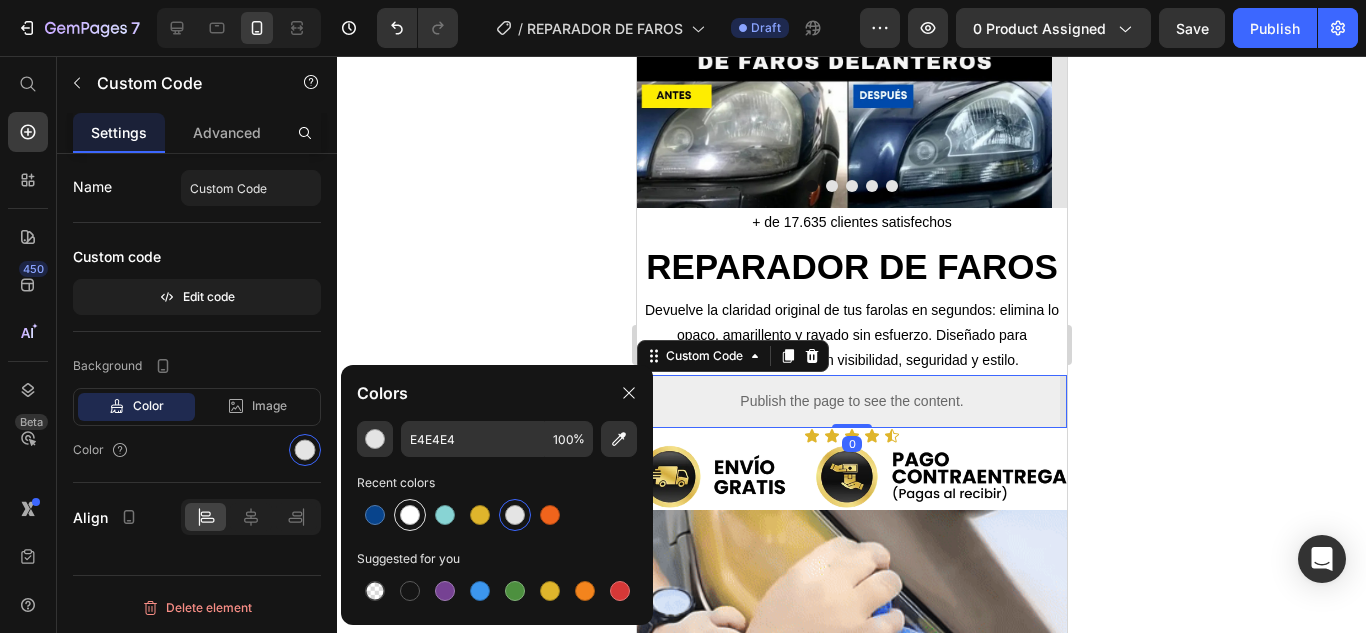 type on "FFFFFF" 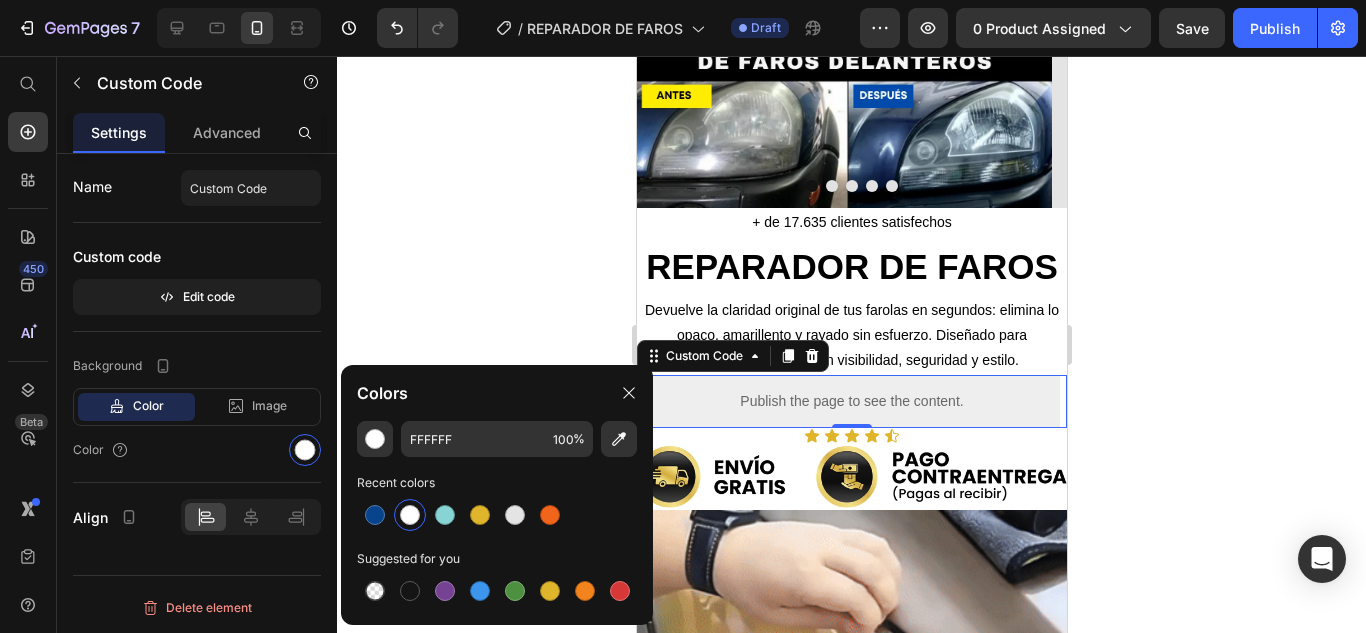 click 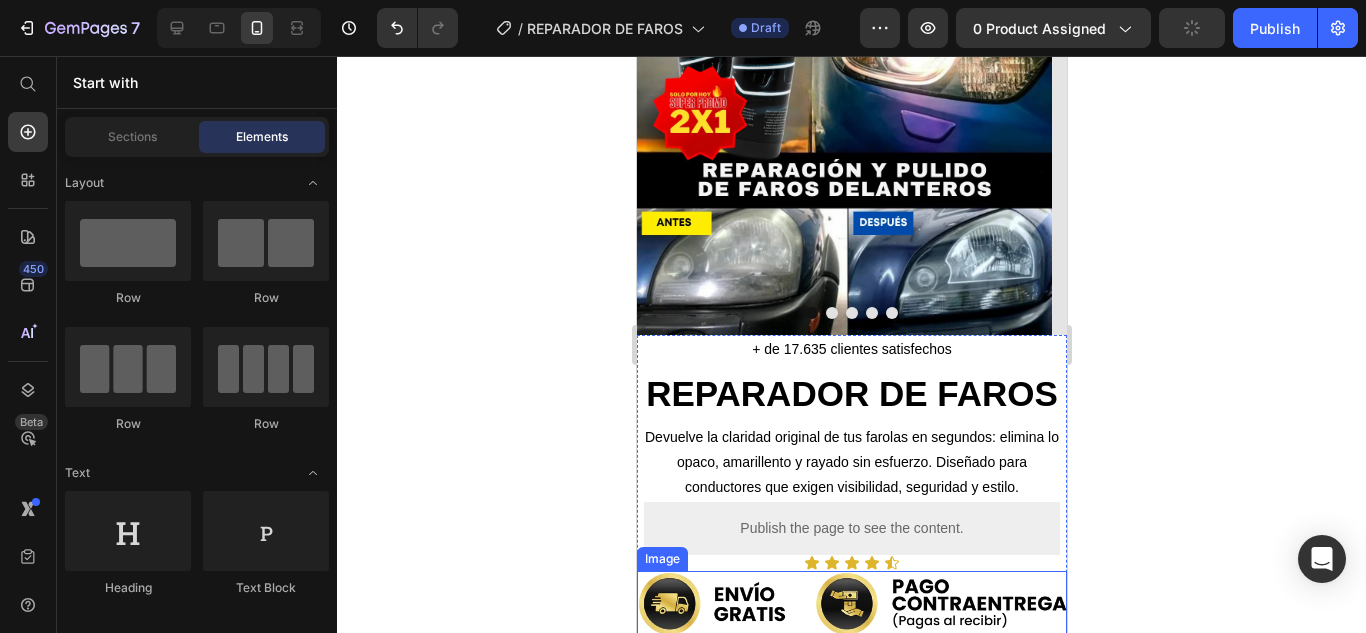 scroll, scrollTop: 149, scrollLeft: 0, axis: vertical 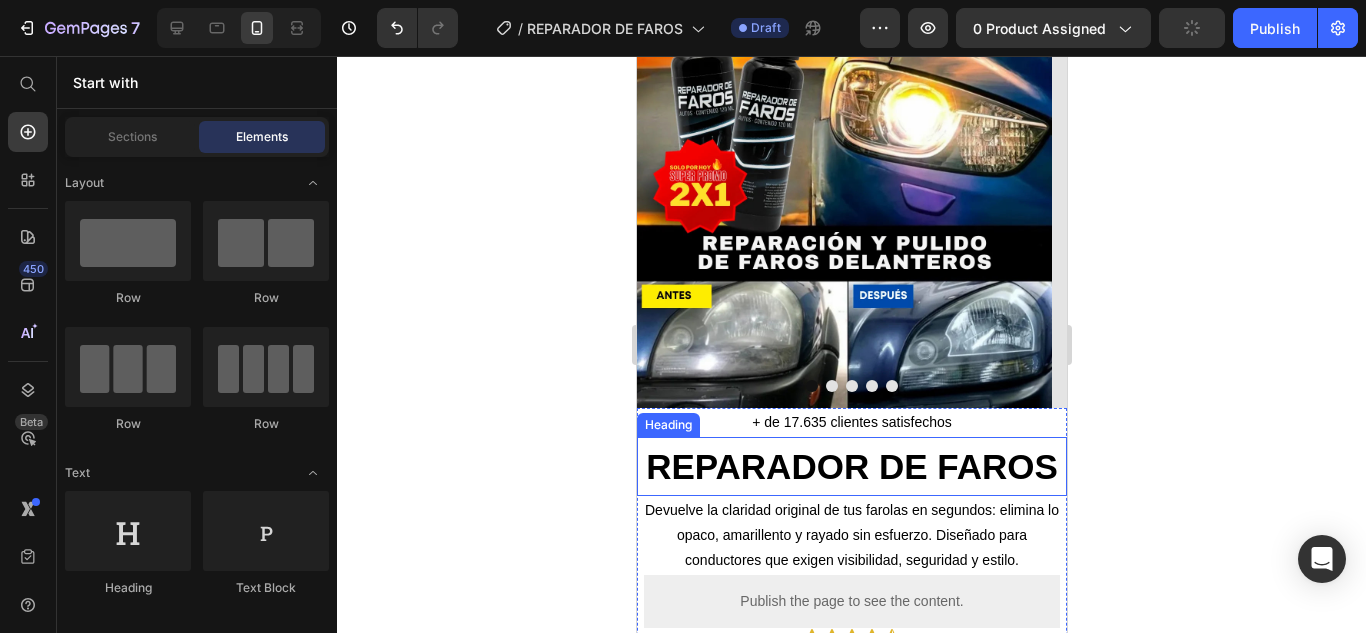 click on "REPARADOR DE FAROS" at bounding box center [851, 466] 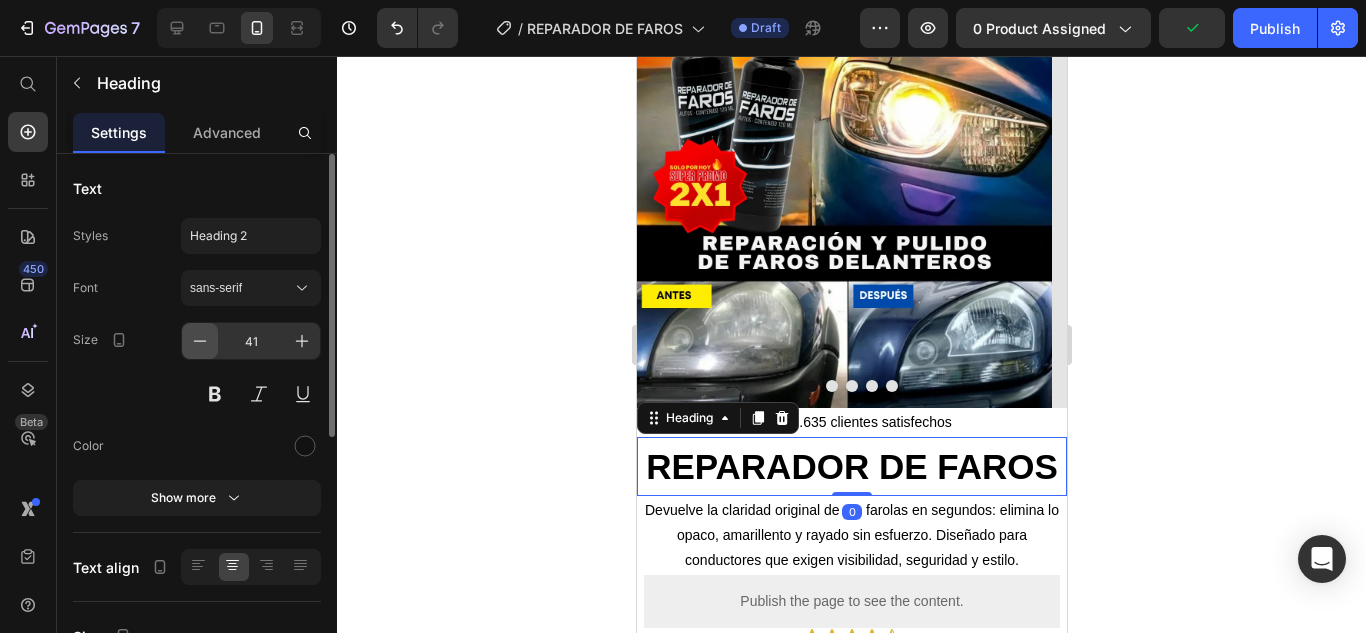 click 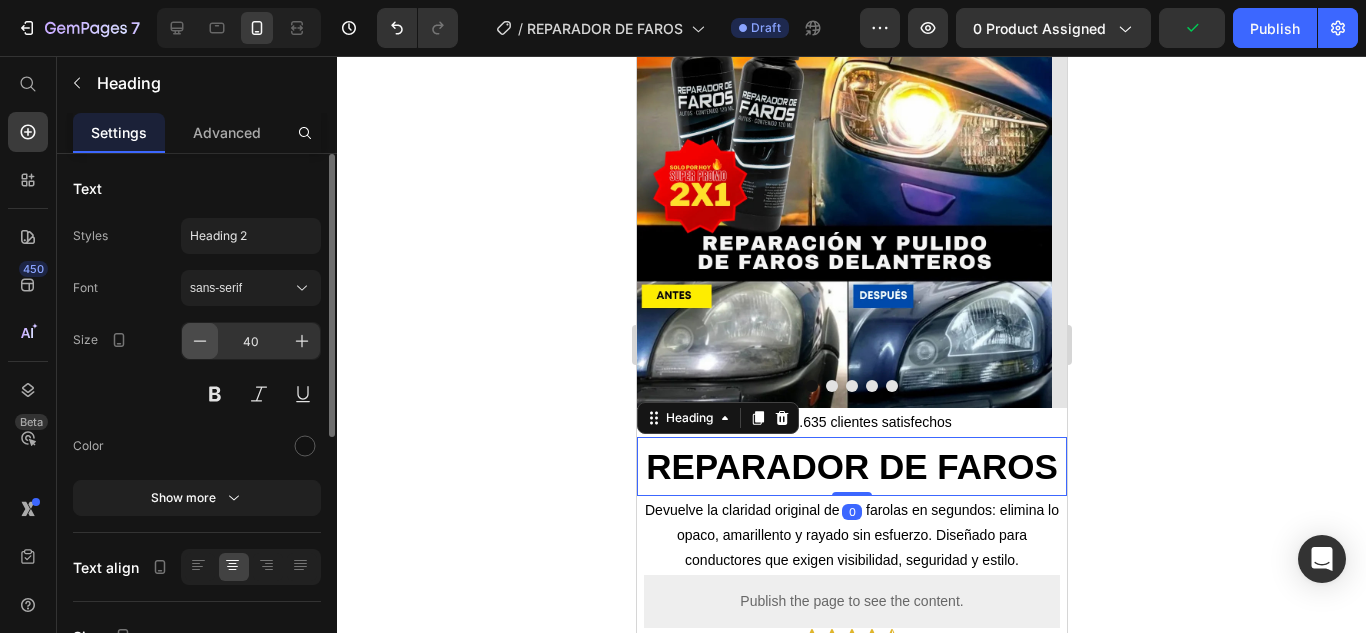 click 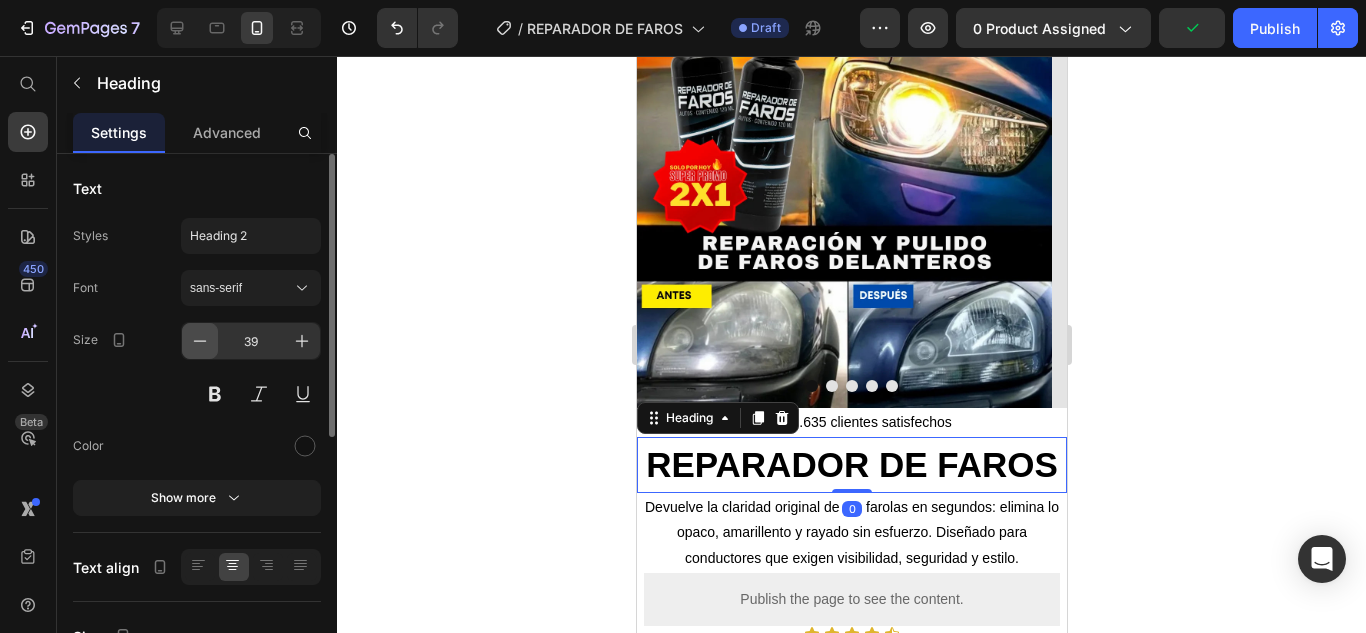 click 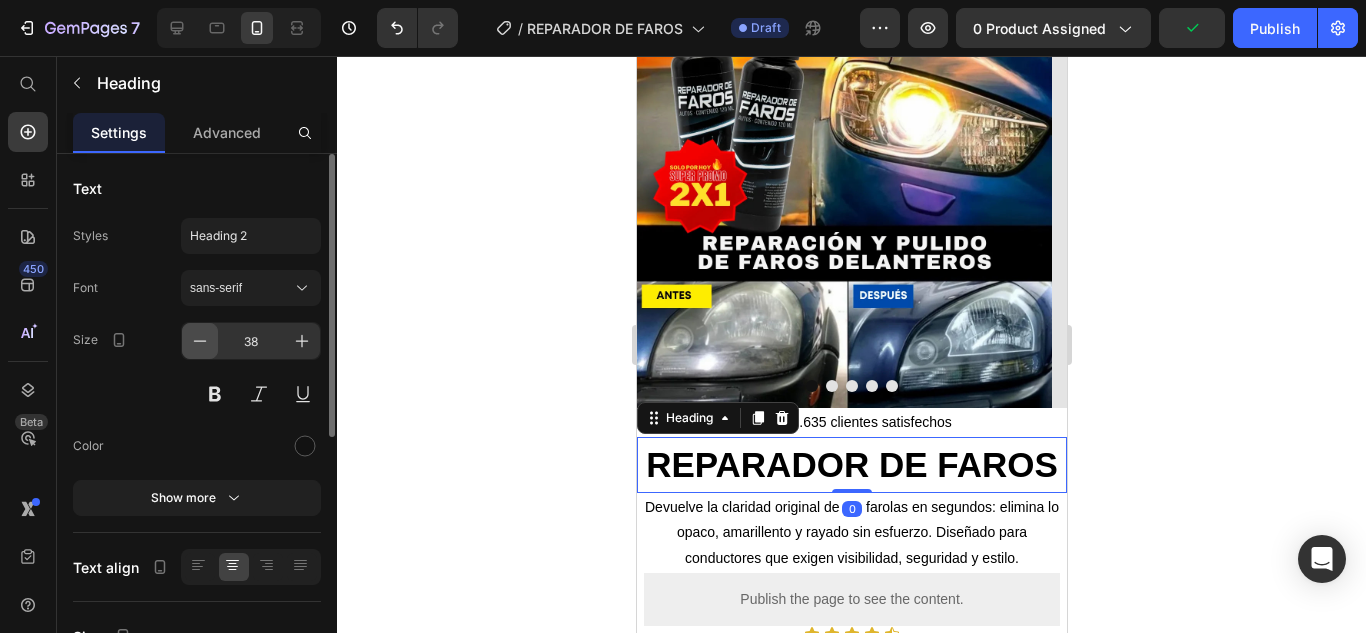 click 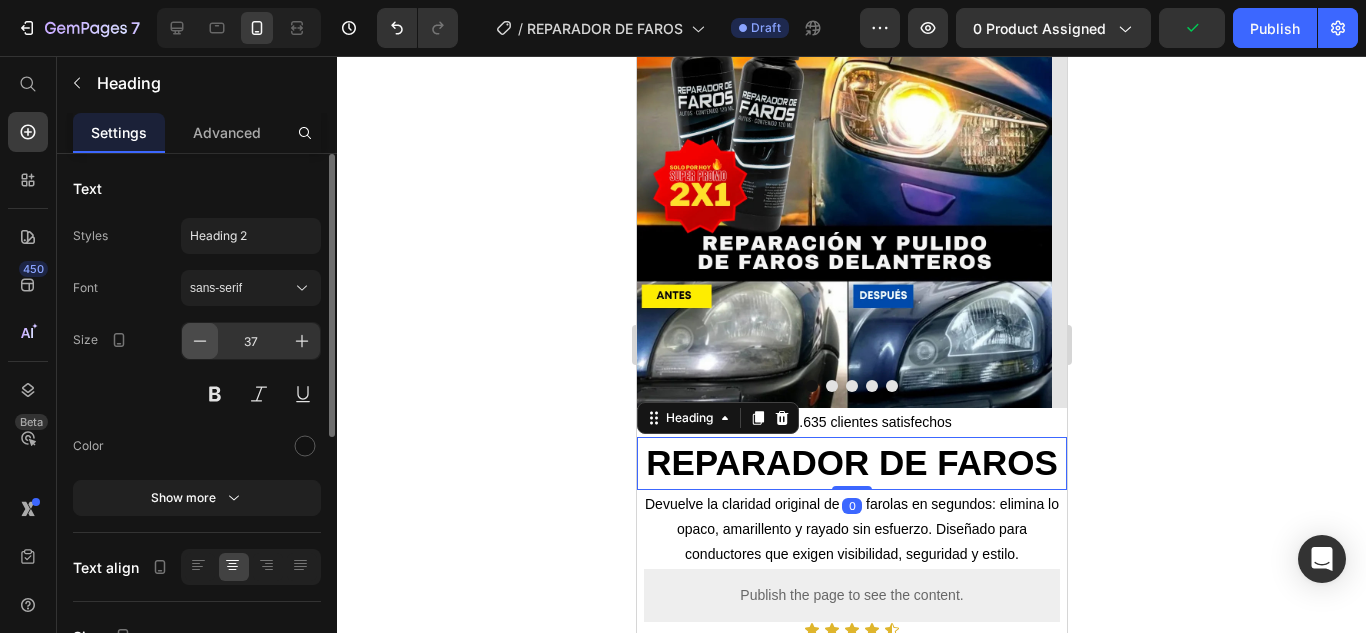 click 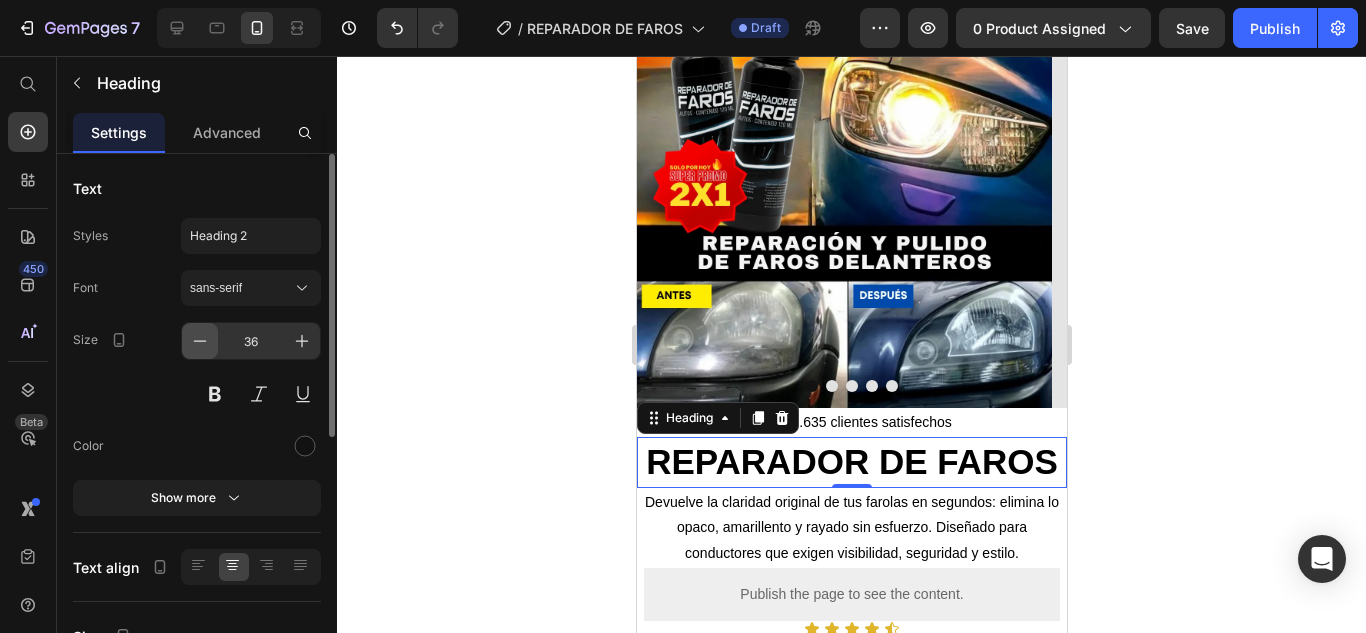 click 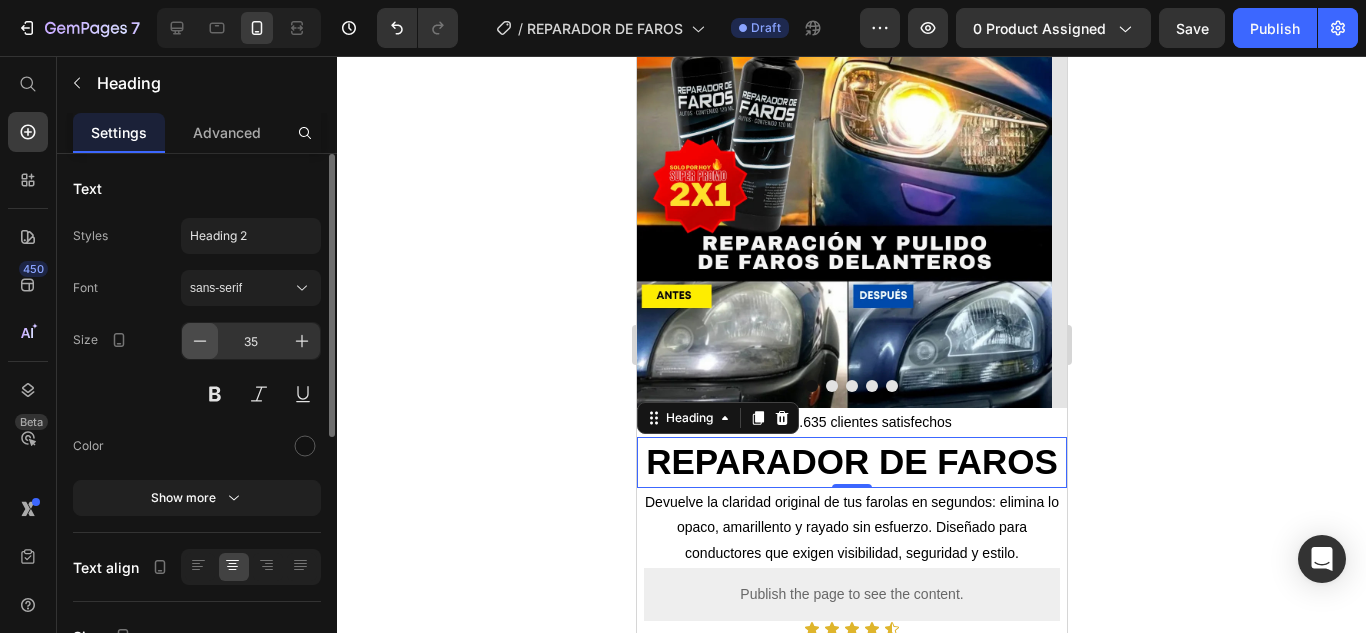 click 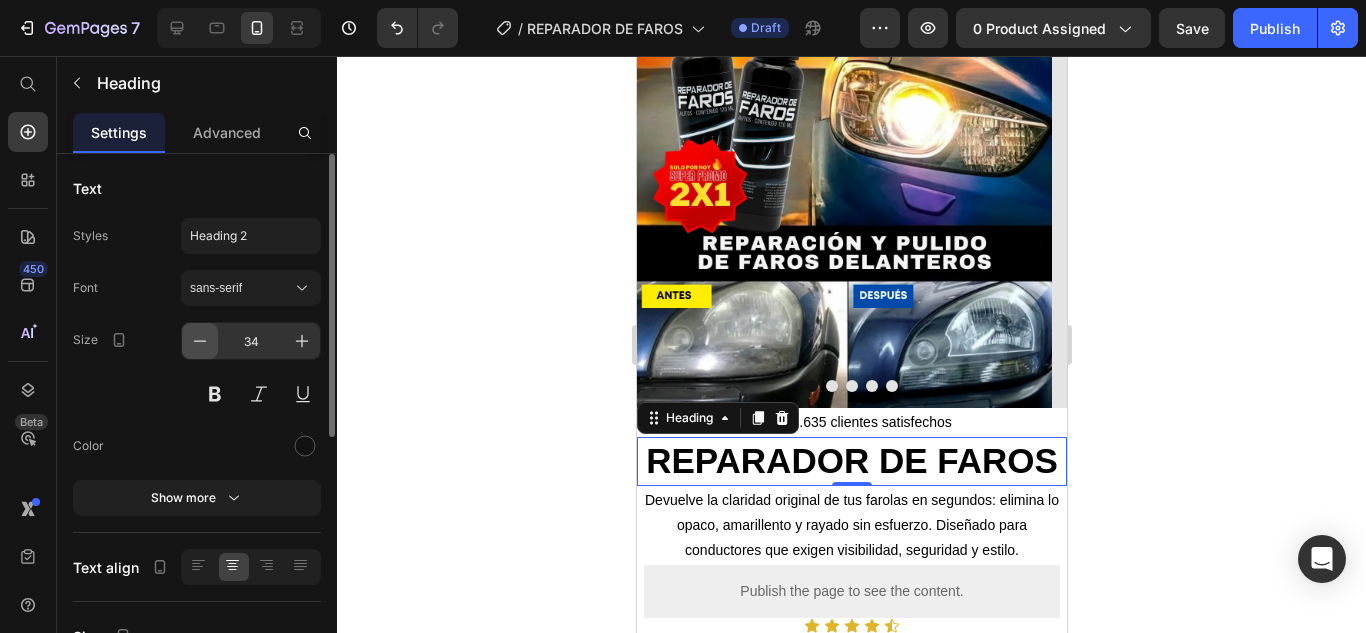 click 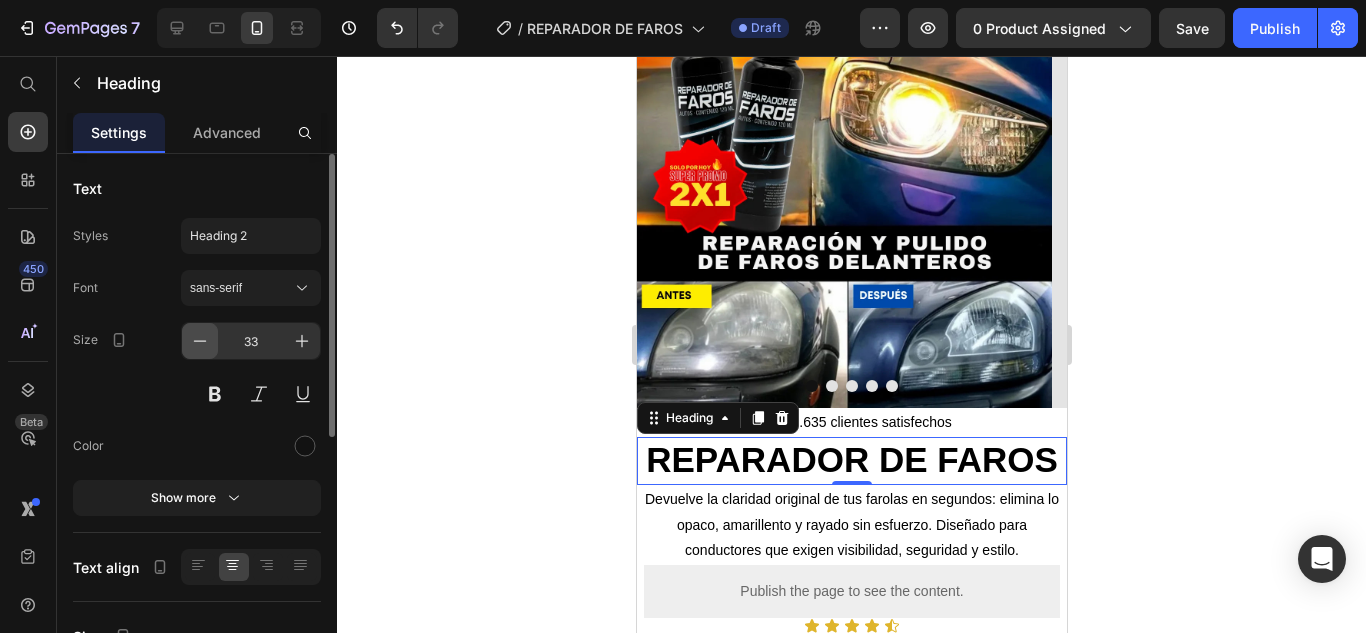 click 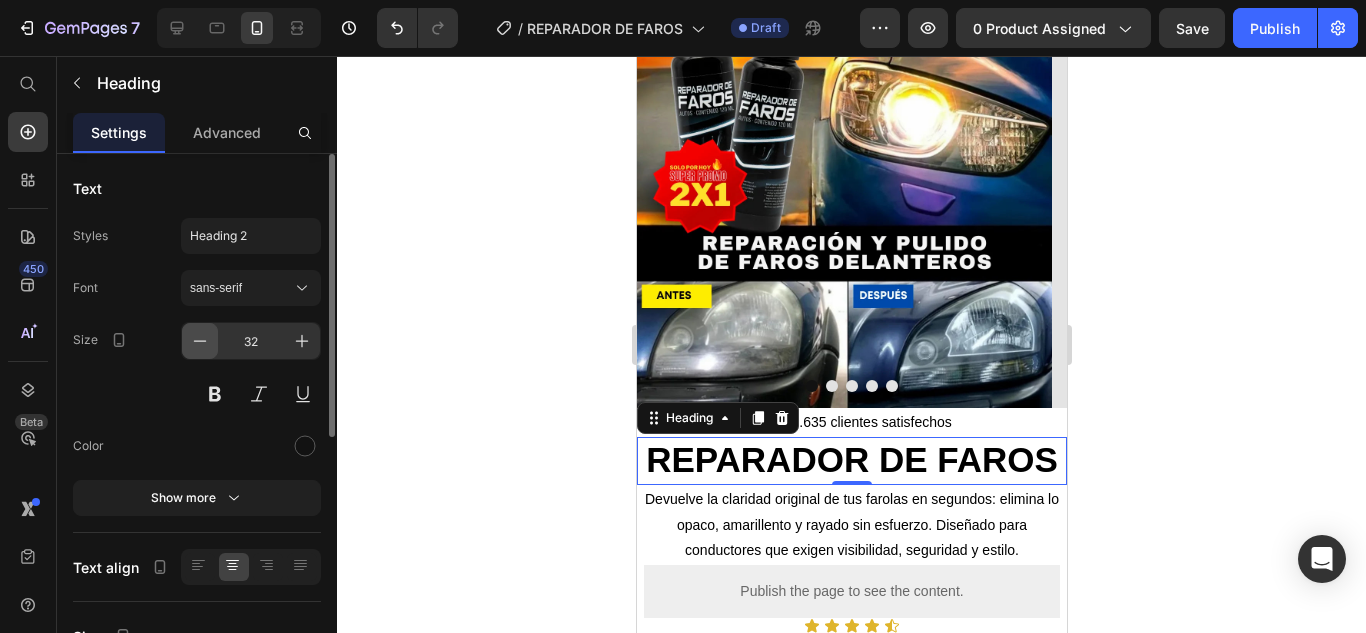 click 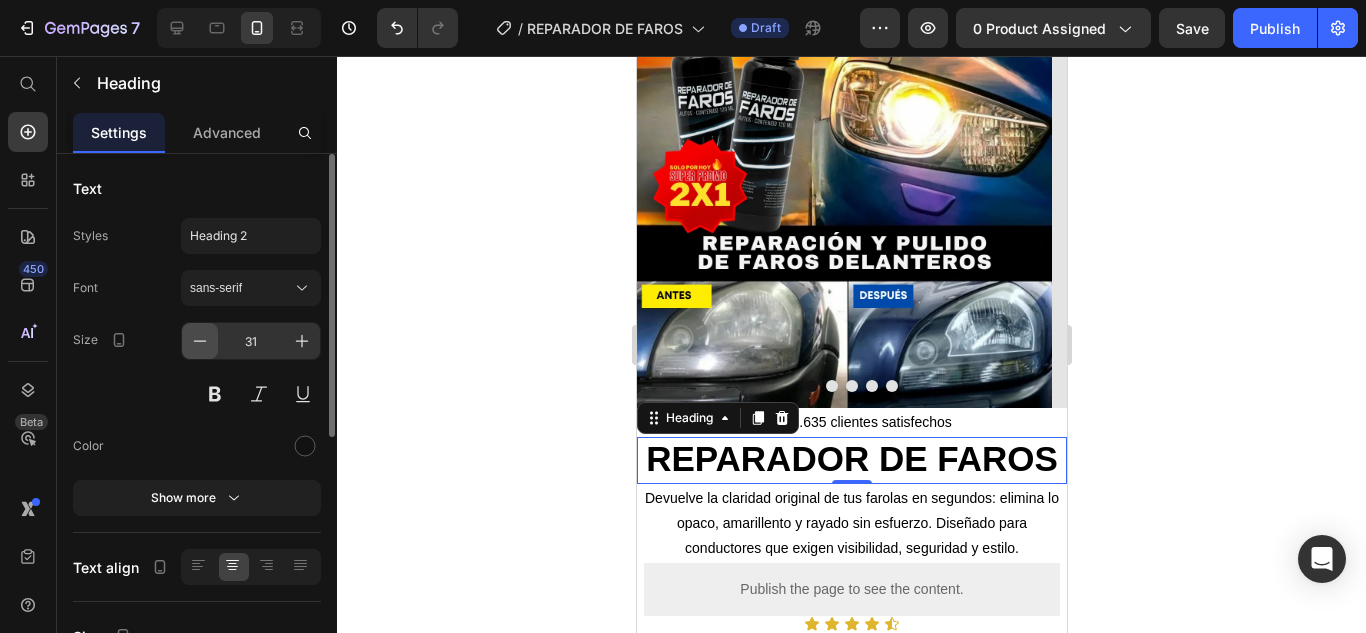 click 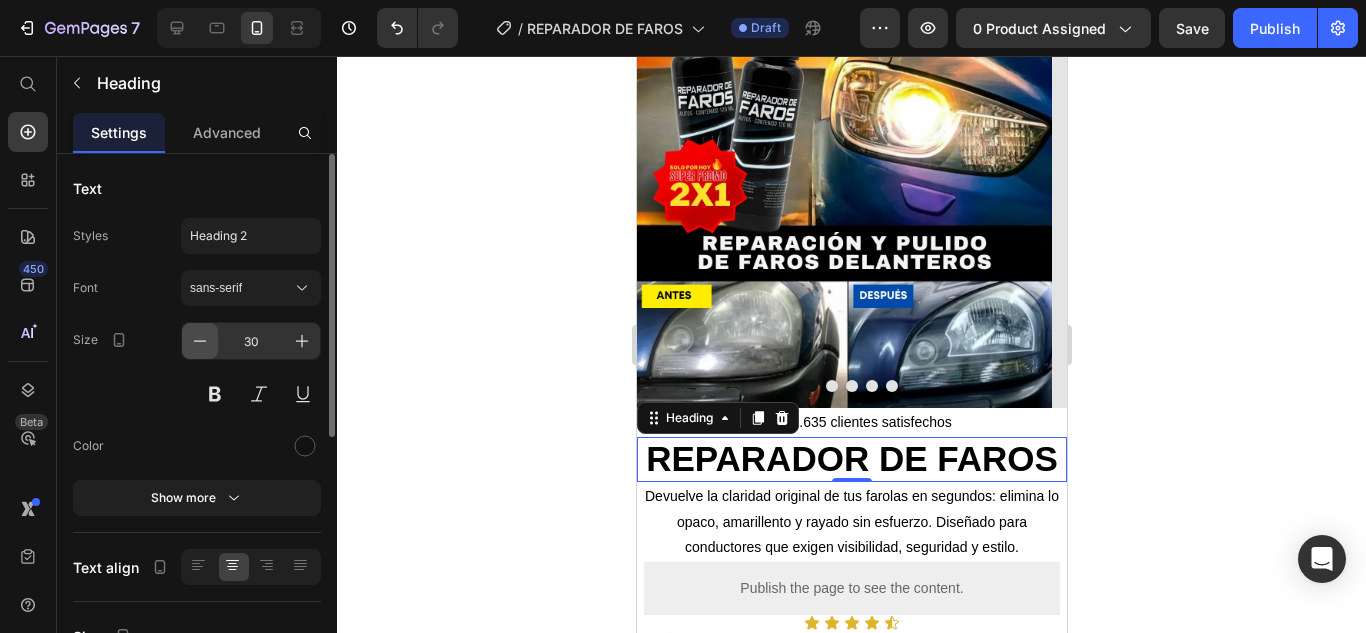 click 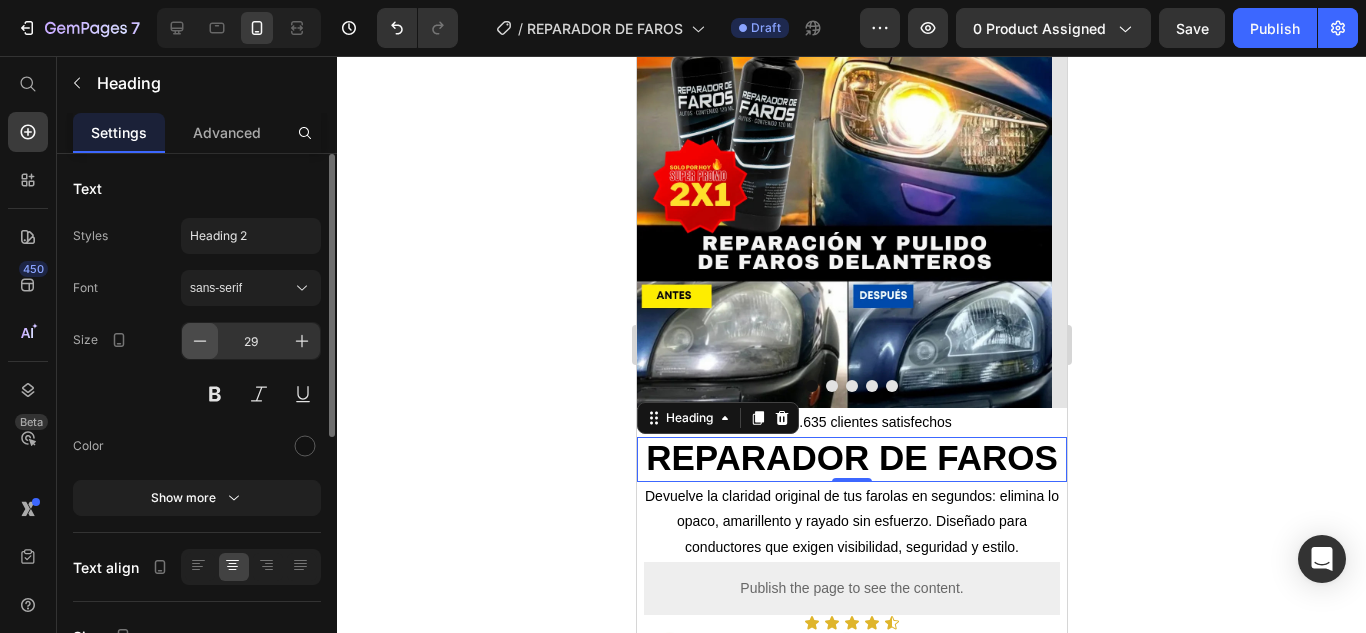 click 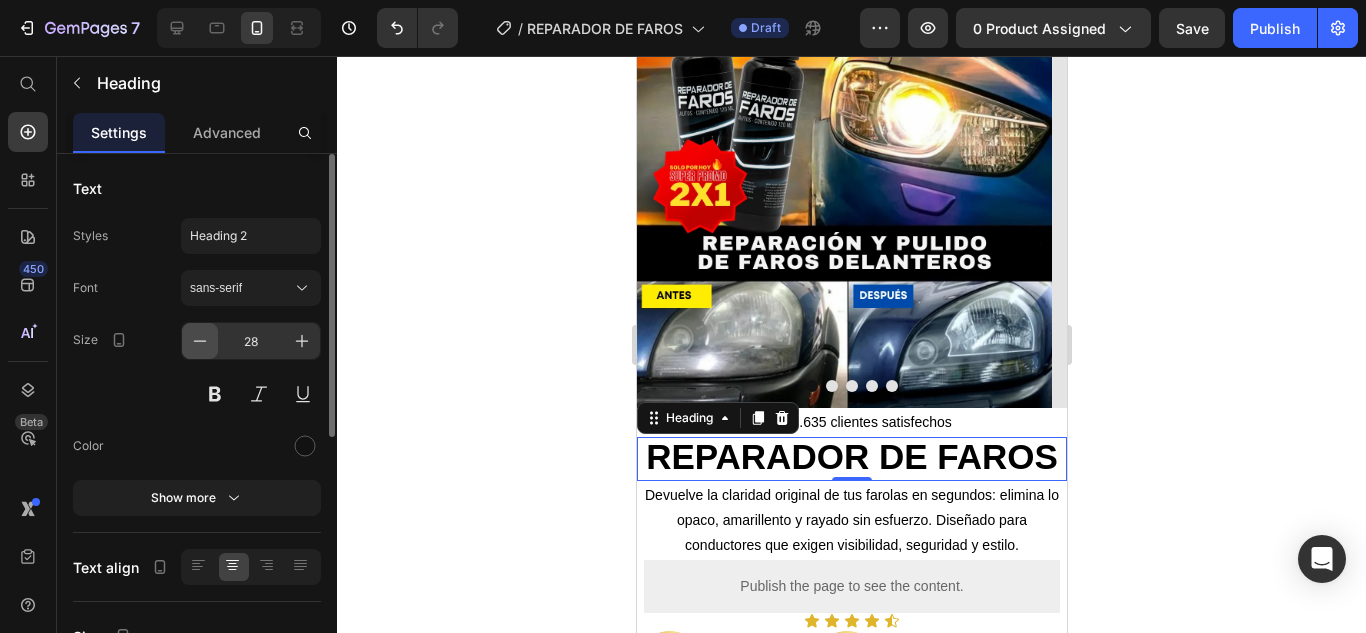 click 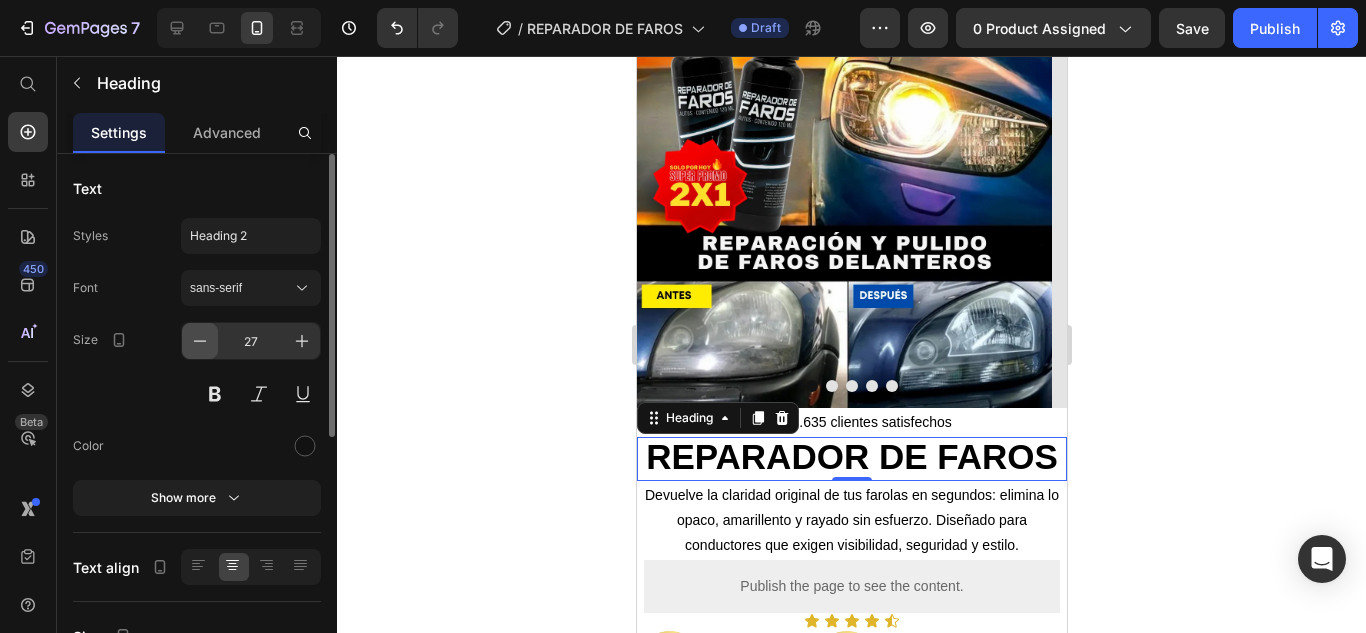 click 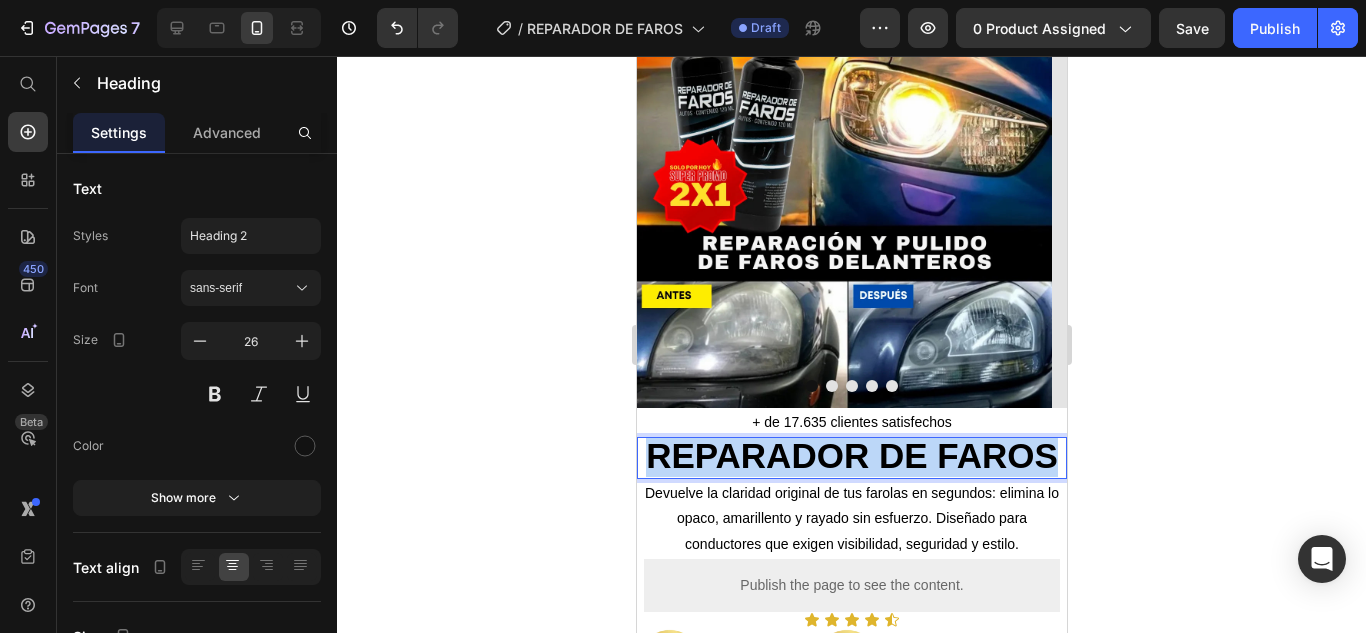 drag, startPoint x: 922, startPoint y: 492, endPoint x: 705, endPoint y: 460, distance: 219.34676 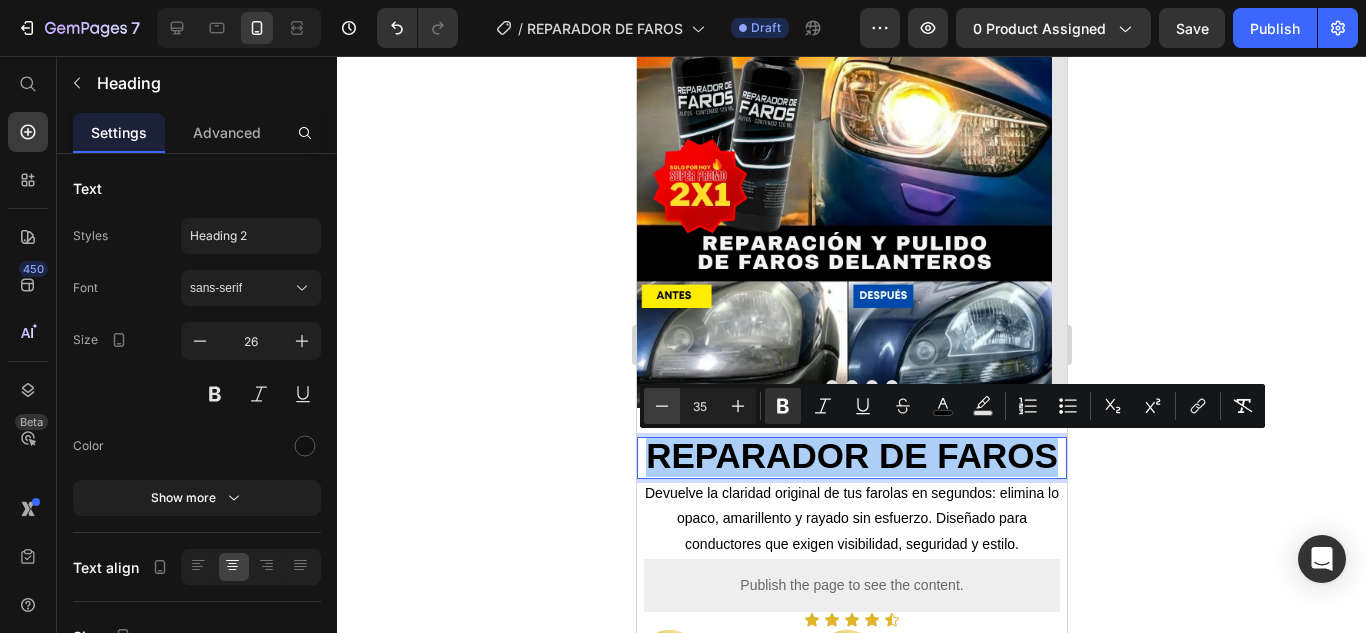 click 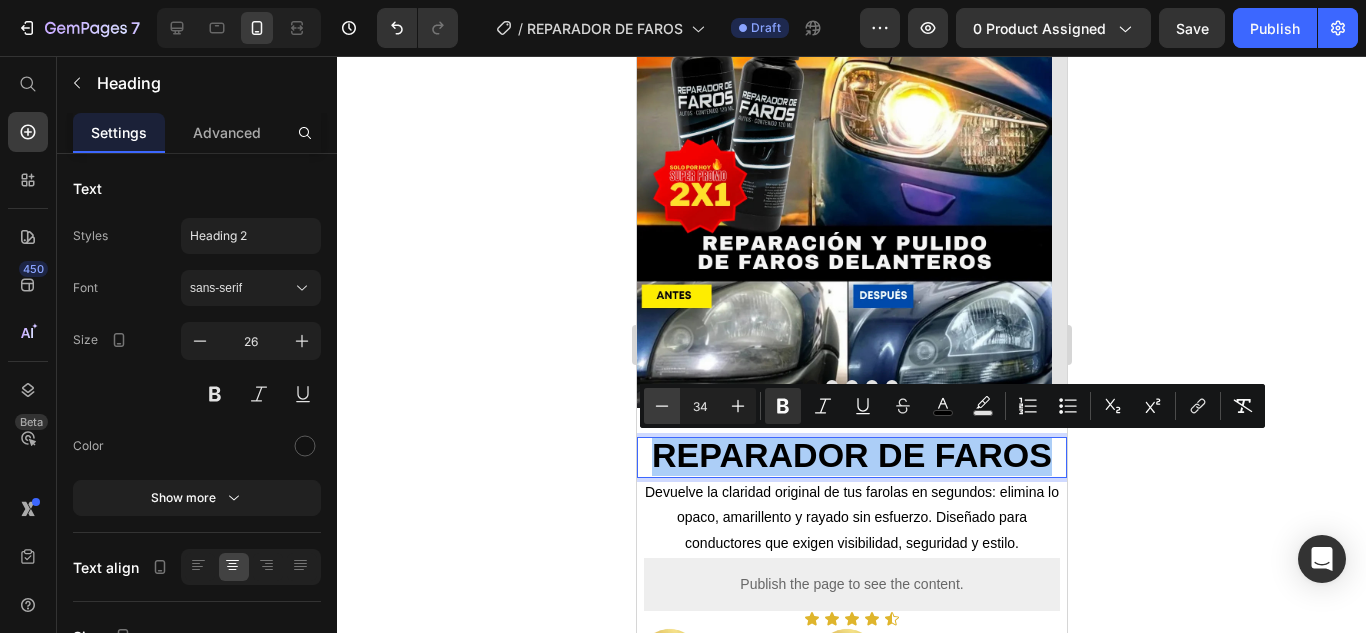 click 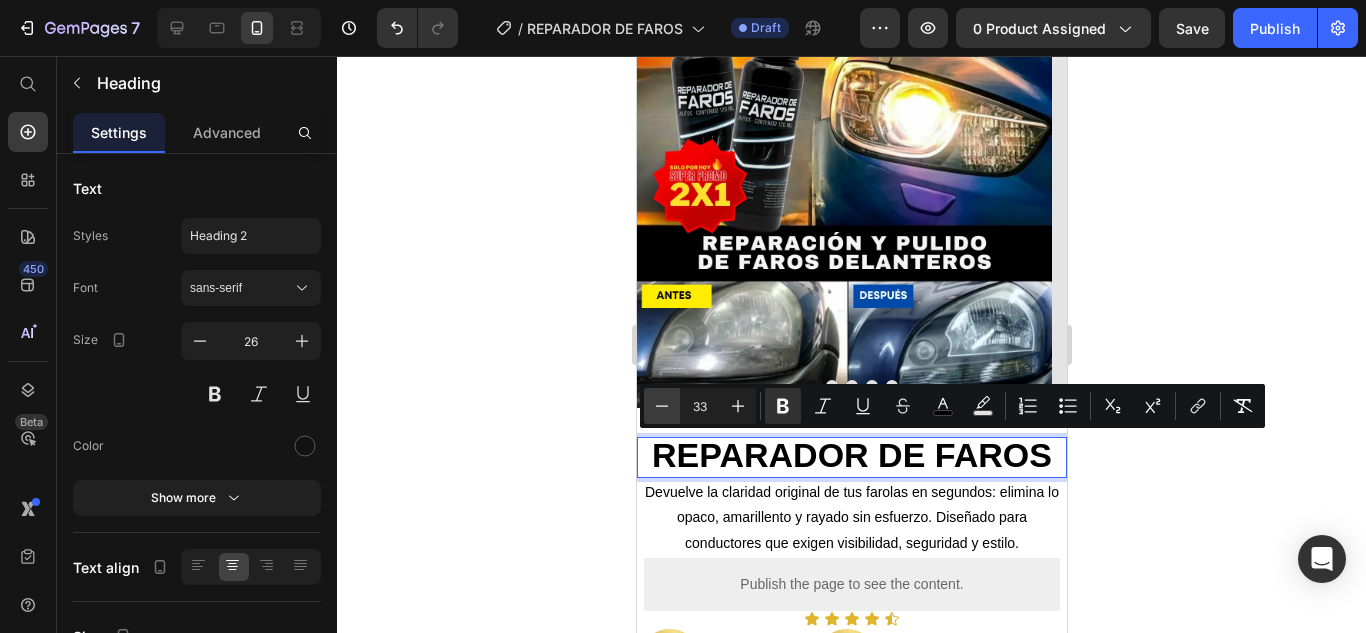 click 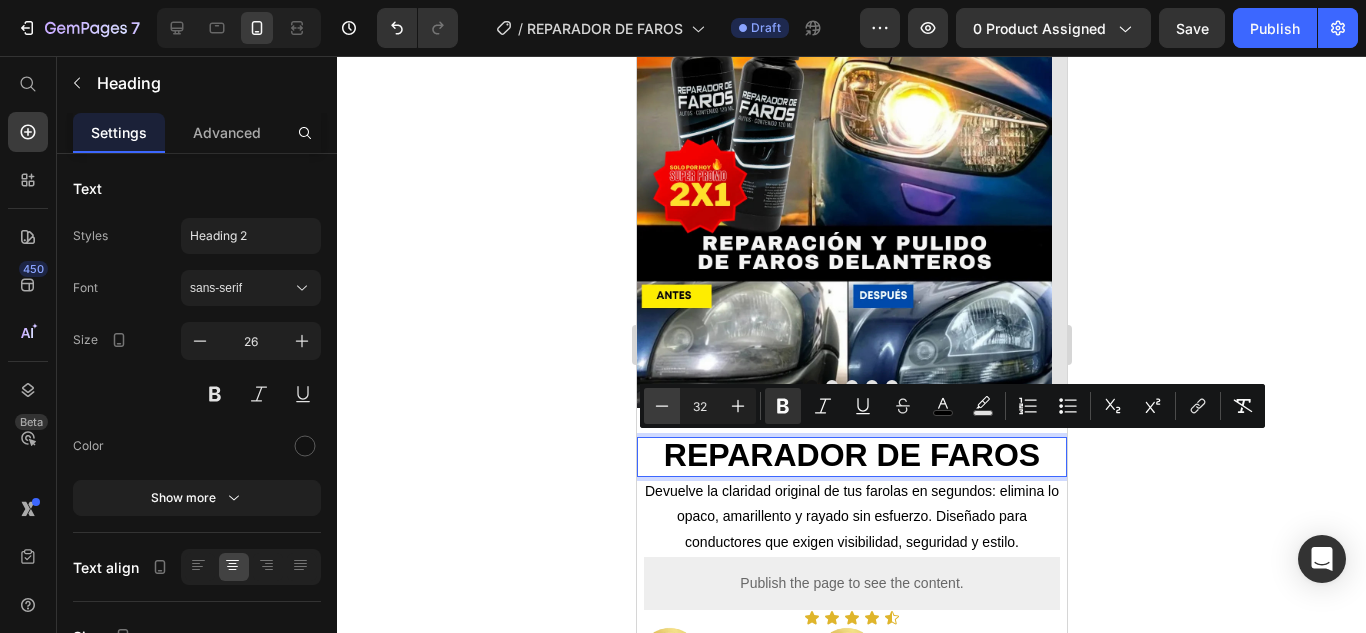 click 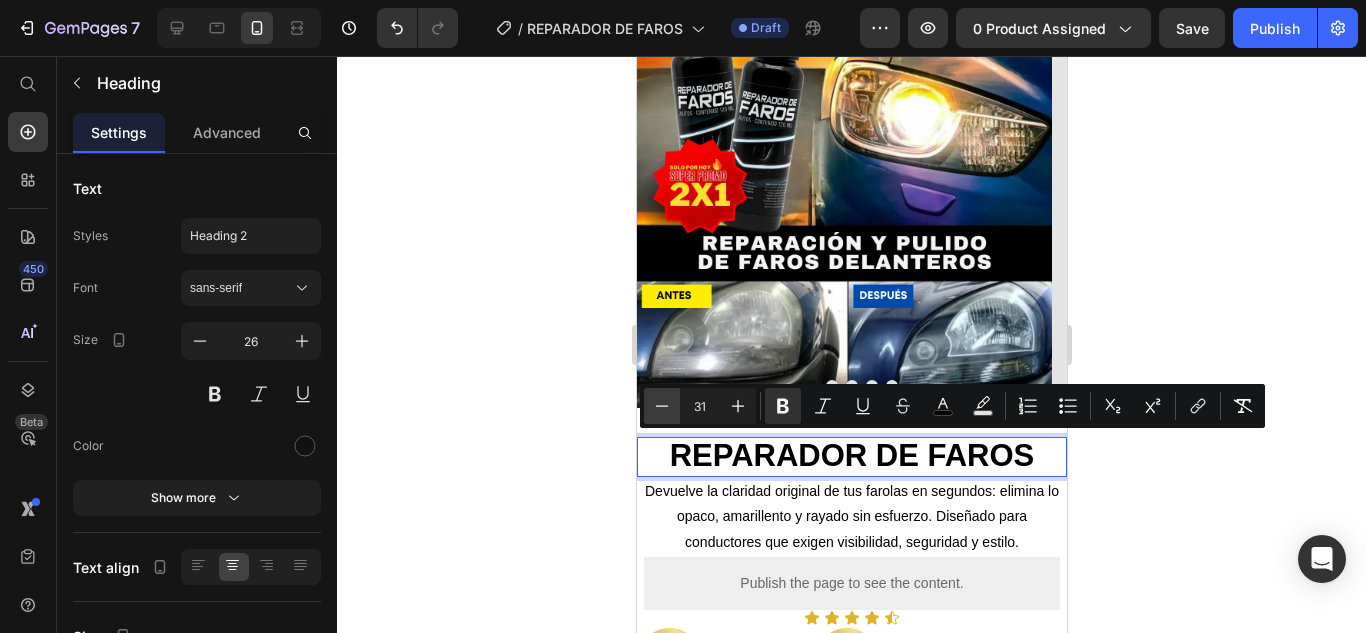 click 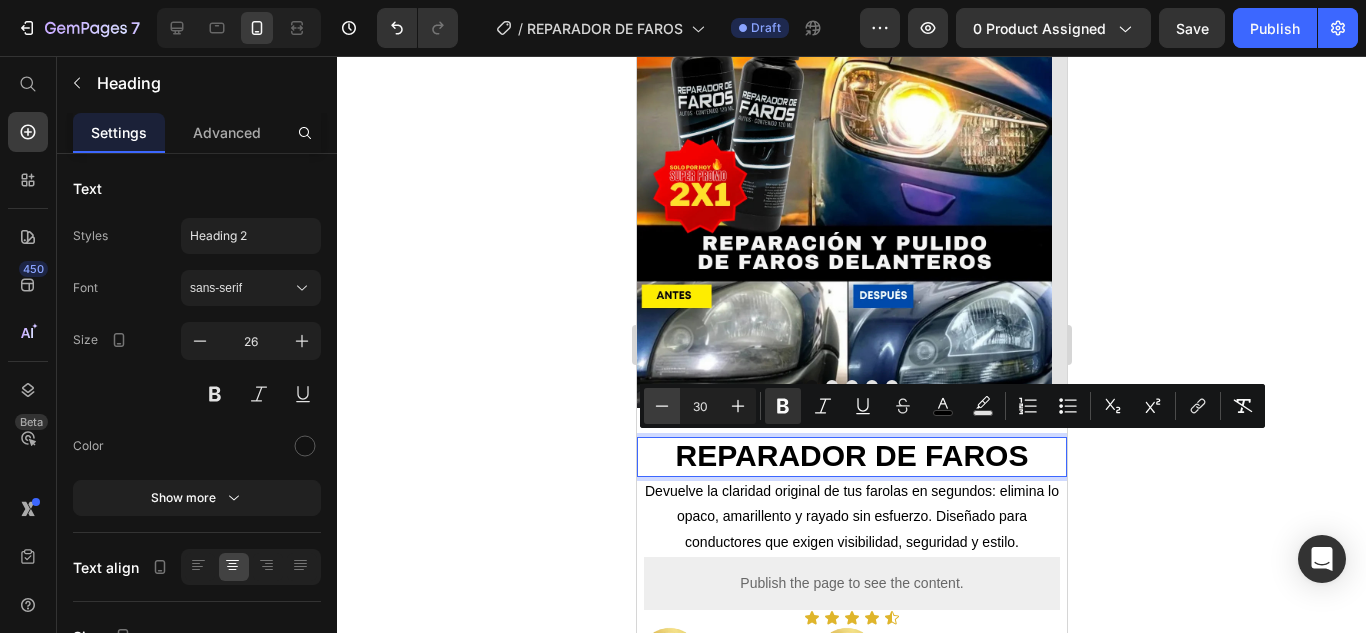 click 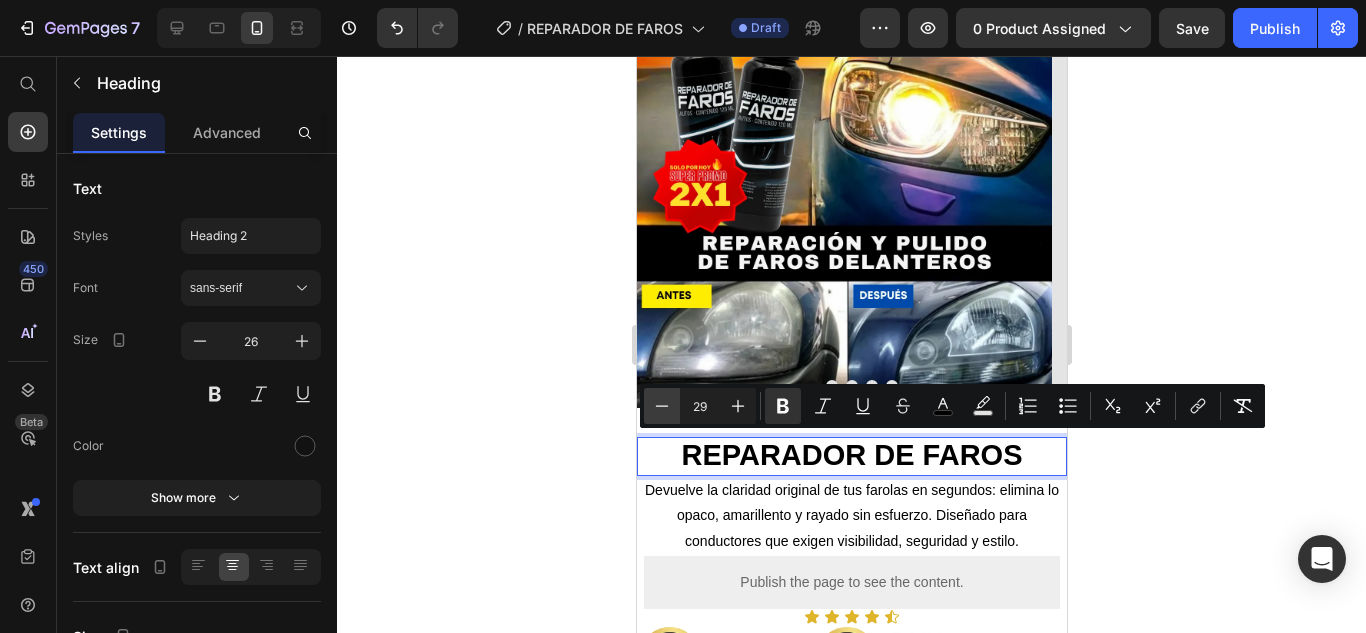 click 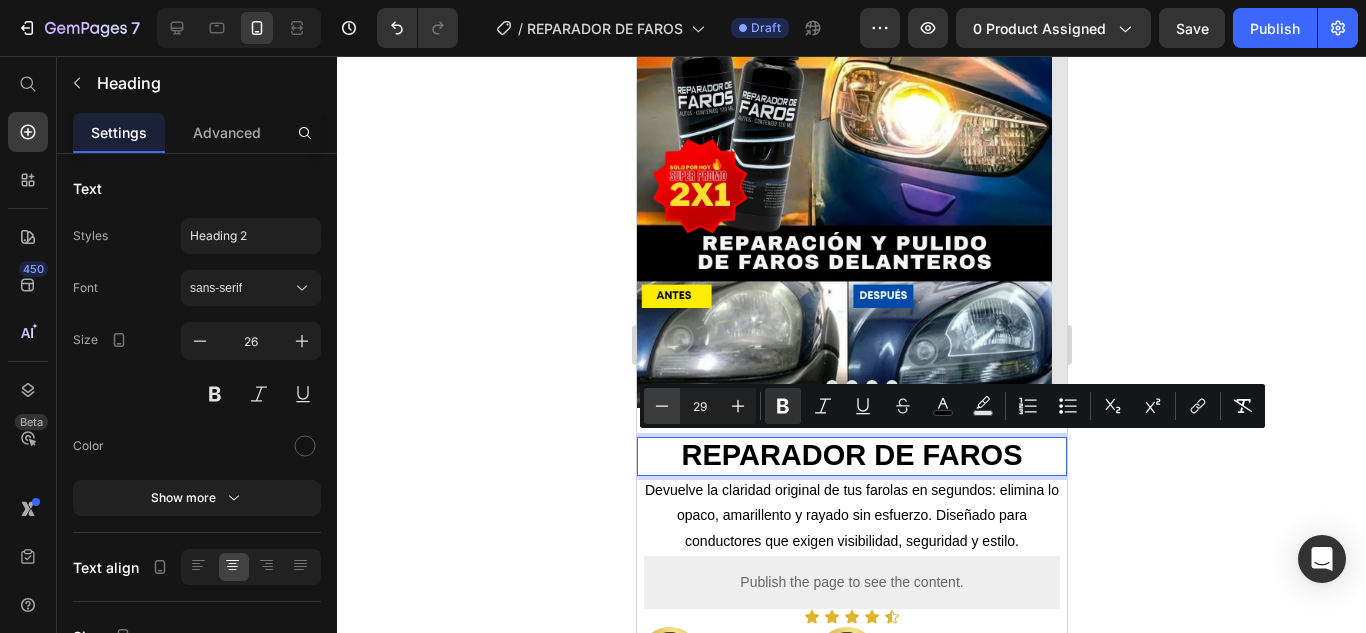 type on "28" 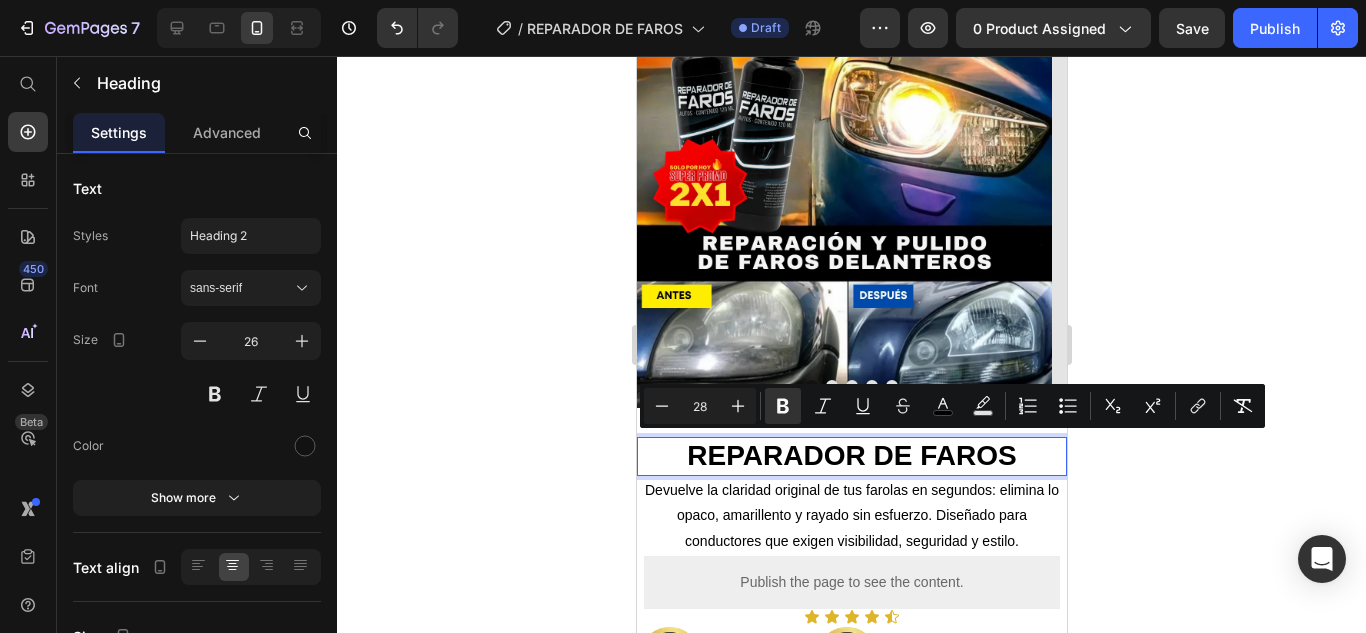 click 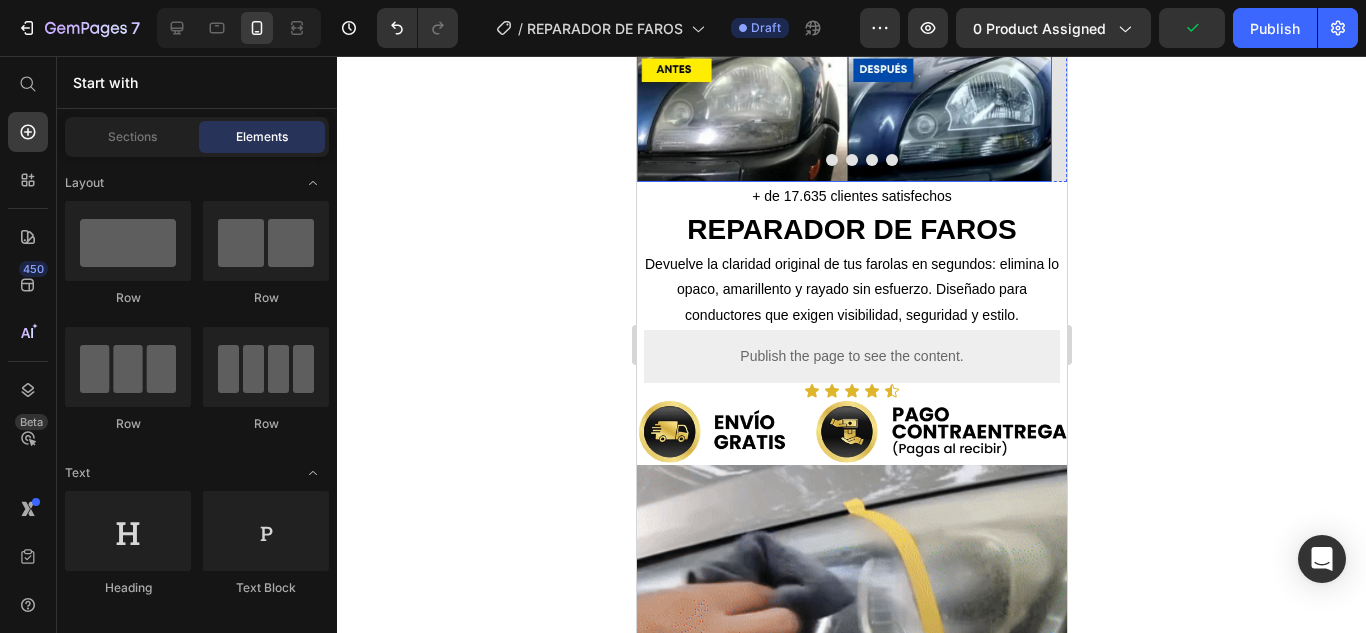 scroll, scrollTop: 400, scrollLeft: 0, axis: vertical 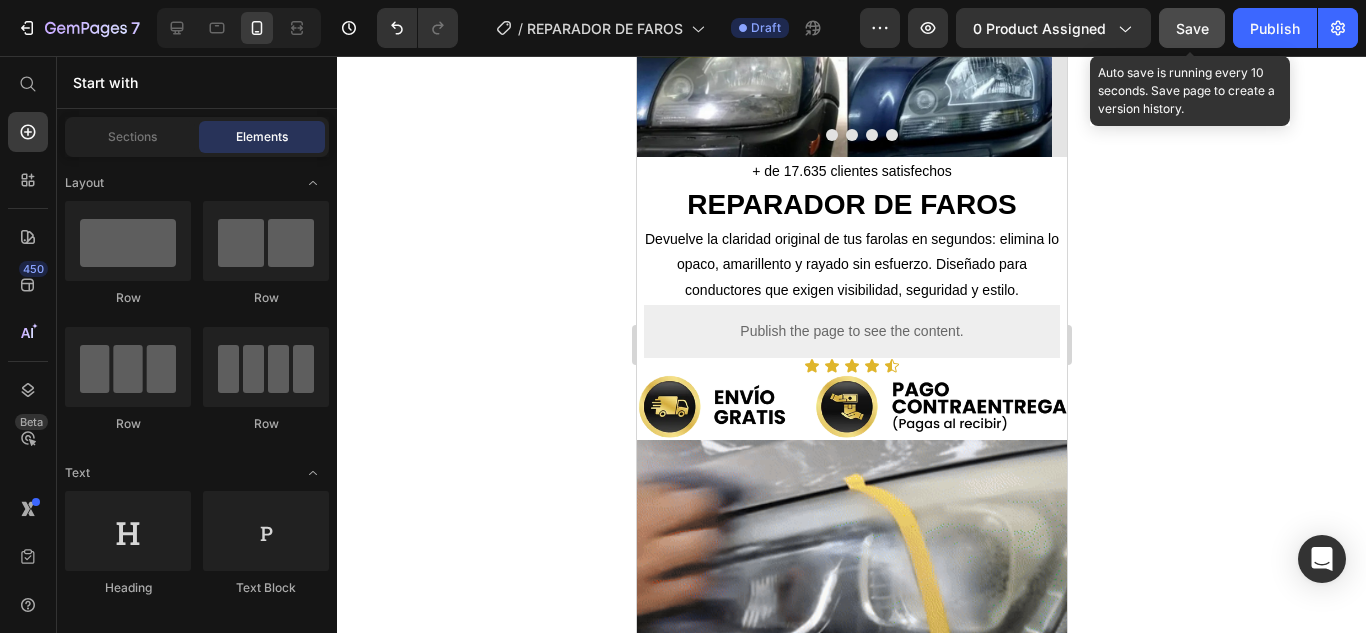 click on "Save" at bounding box center [1192, 28] 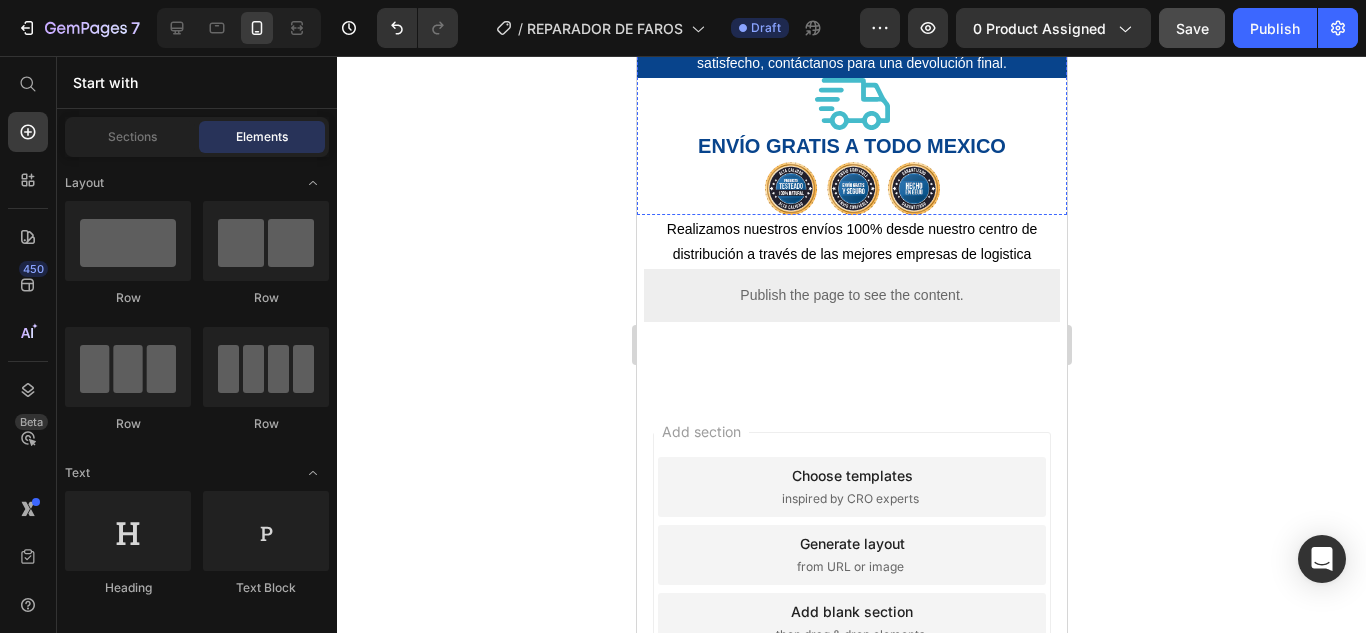 scroll, scrollTop: 4730, scrollLeft: 0, axis: vertical 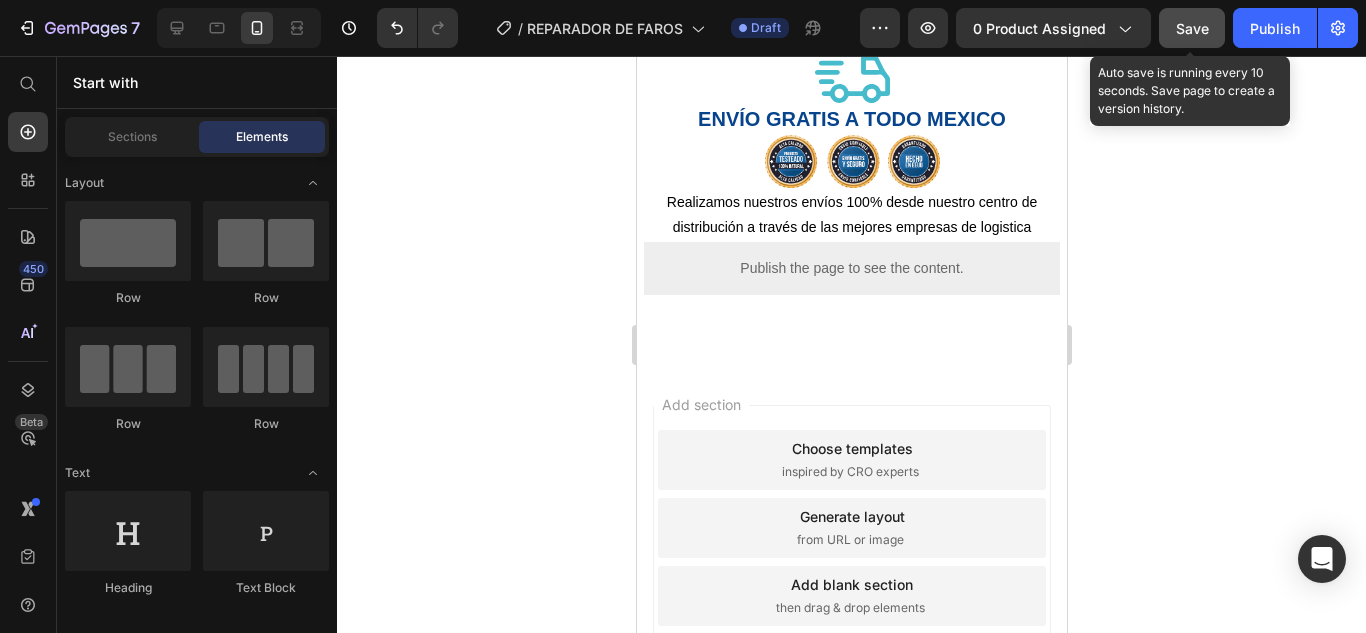 click on "Save" at bounding box center (1192, 28) 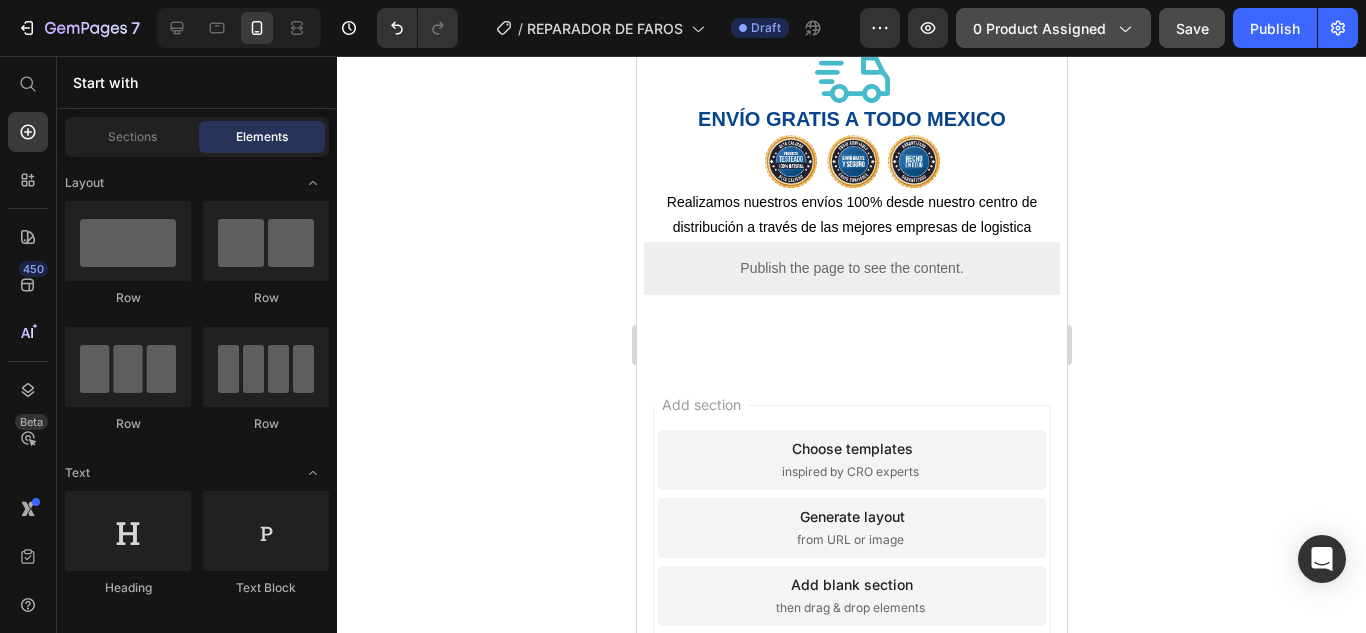 click on "0 product assigned" 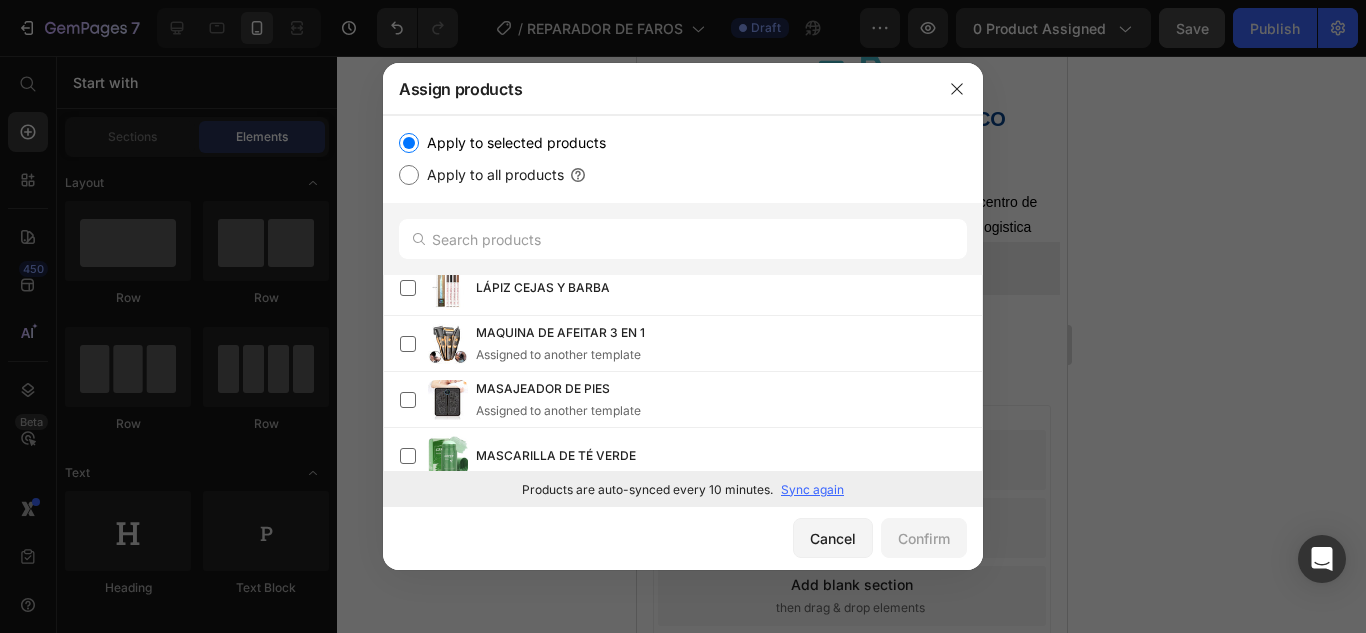 scroll, scrollTop: 1373, scrollLeft: 0, axis: vertical 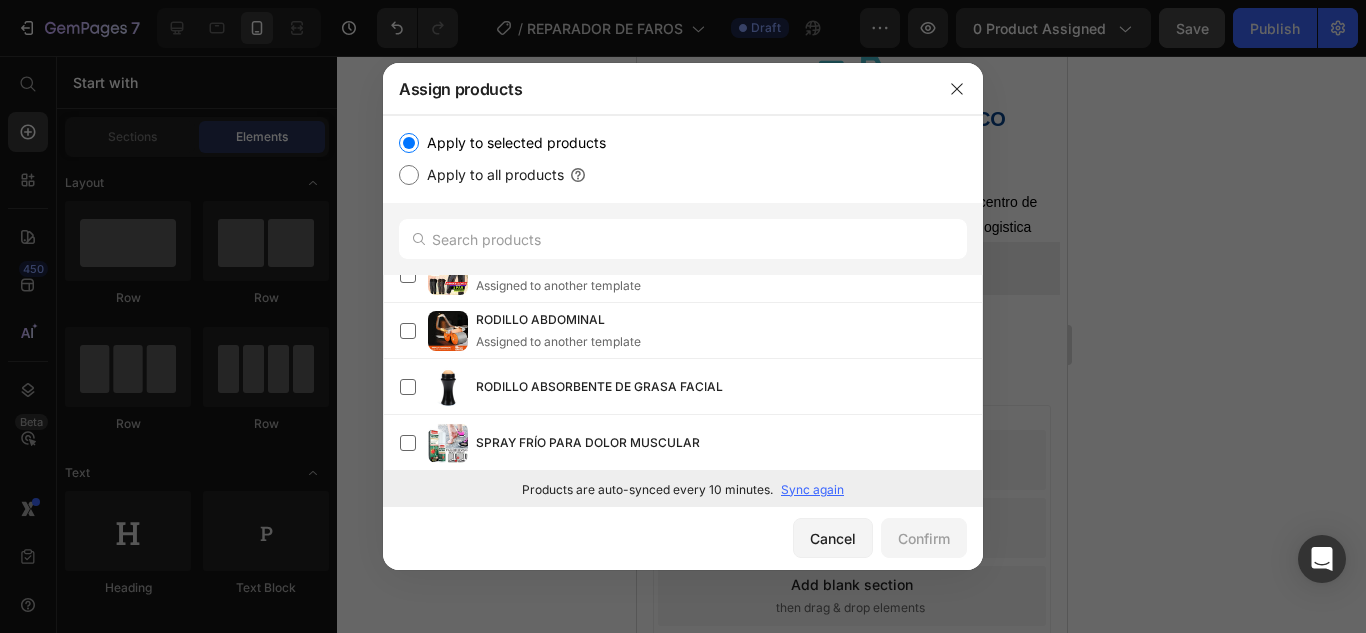 click on "Sync again" at bounding box center (812, 490) 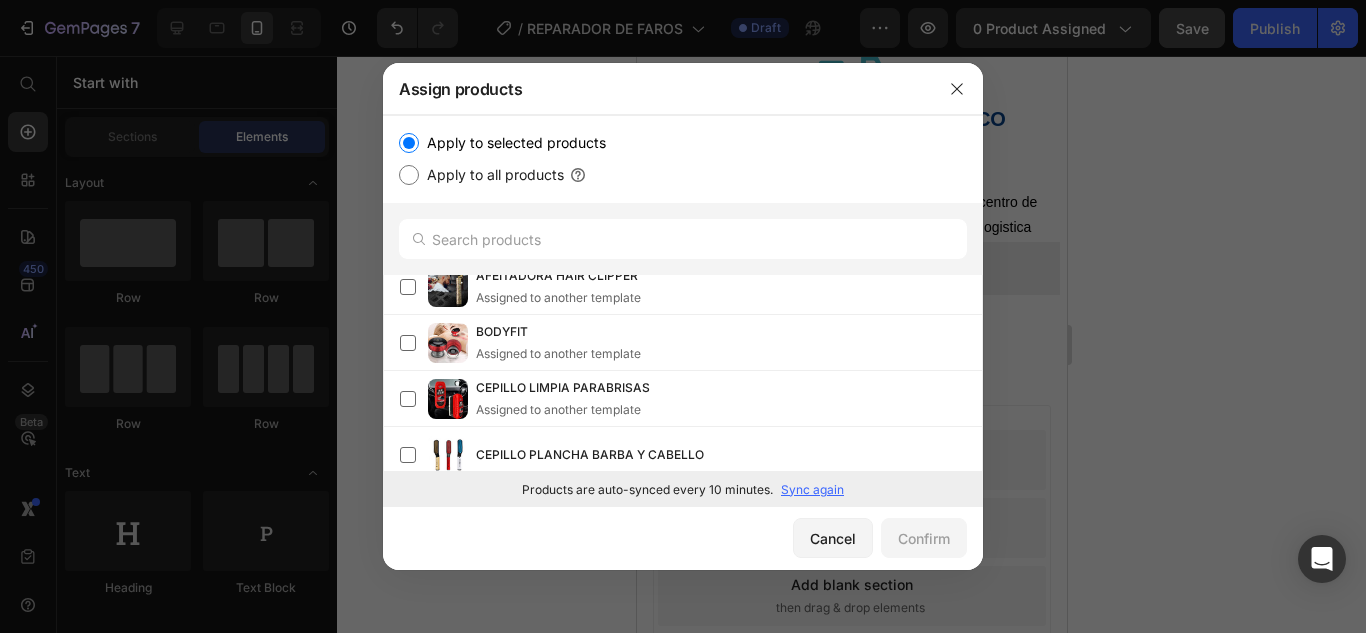 scroll, scrollTop: 0, scrollLeft: 0, axis: both 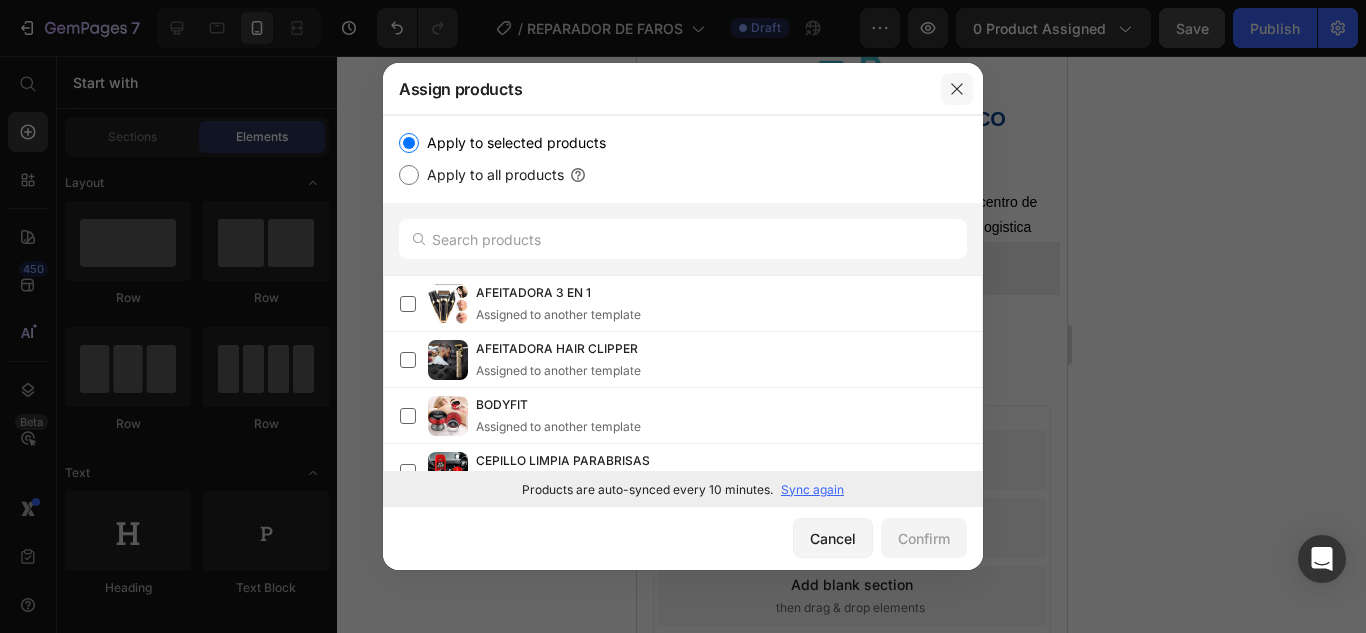 click 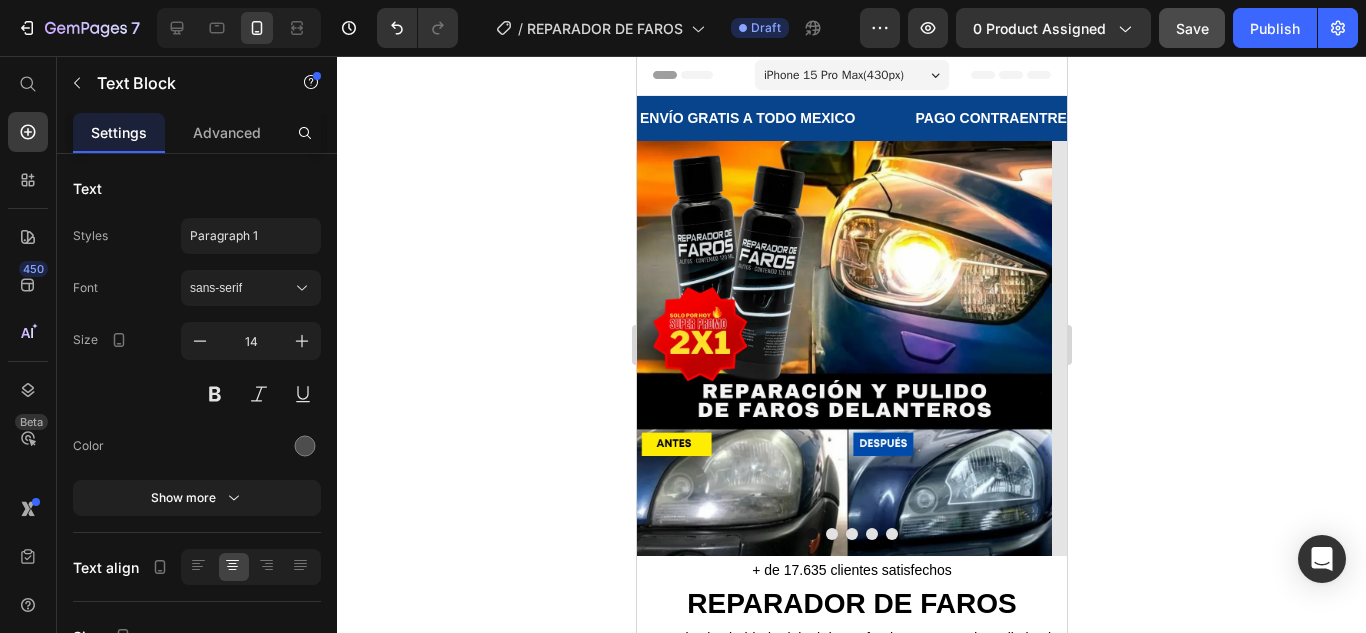 scroll, scrollTop: 0, scrollLeft: 0, axis: both 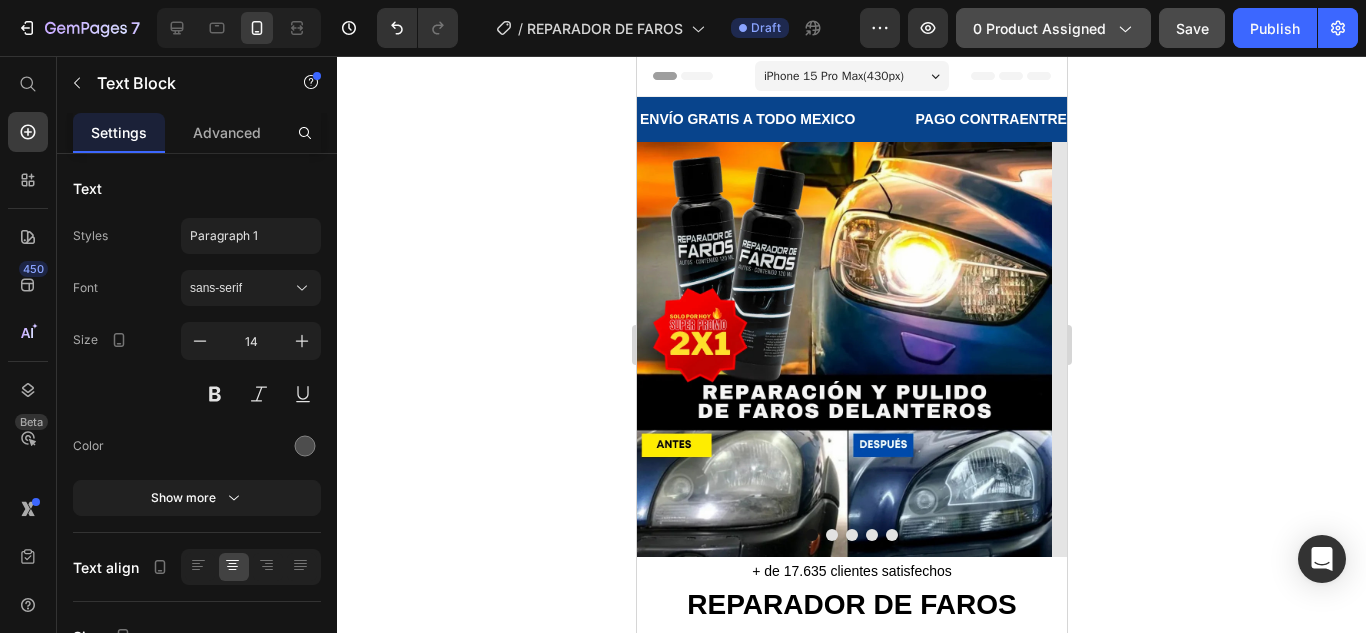 click on "0 product assigned" 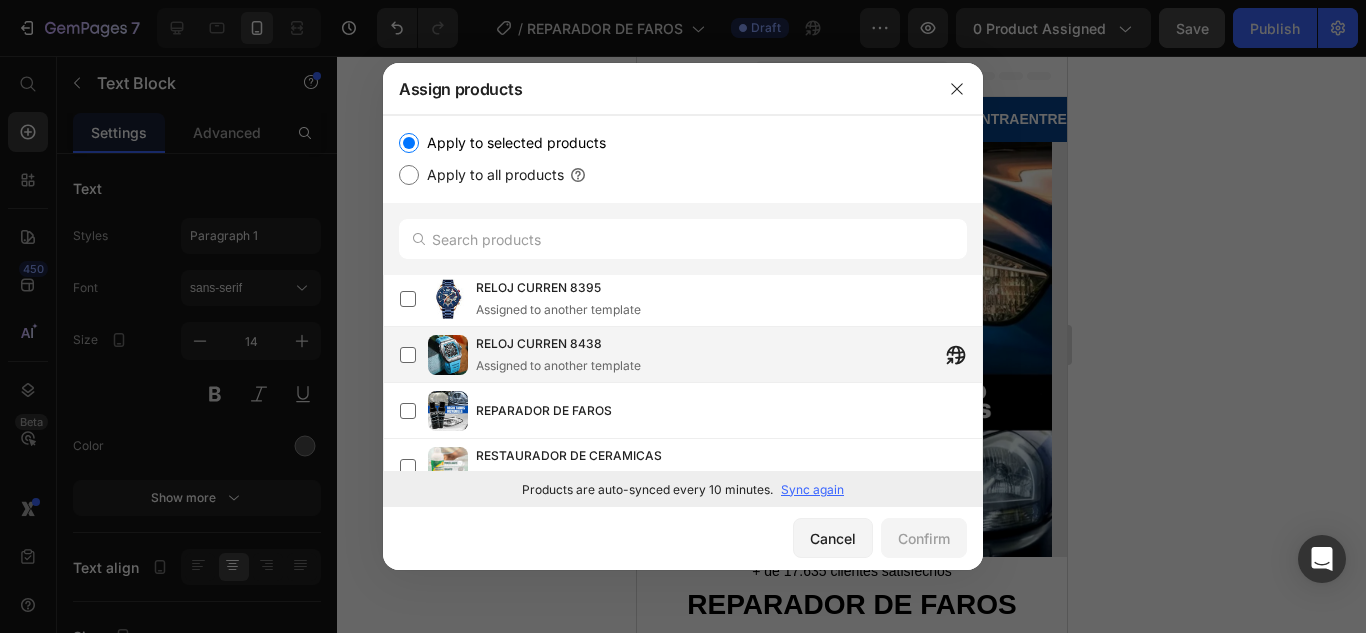 scroll, scrollTop: 1281, scrollLeft: 0, axis: vertical 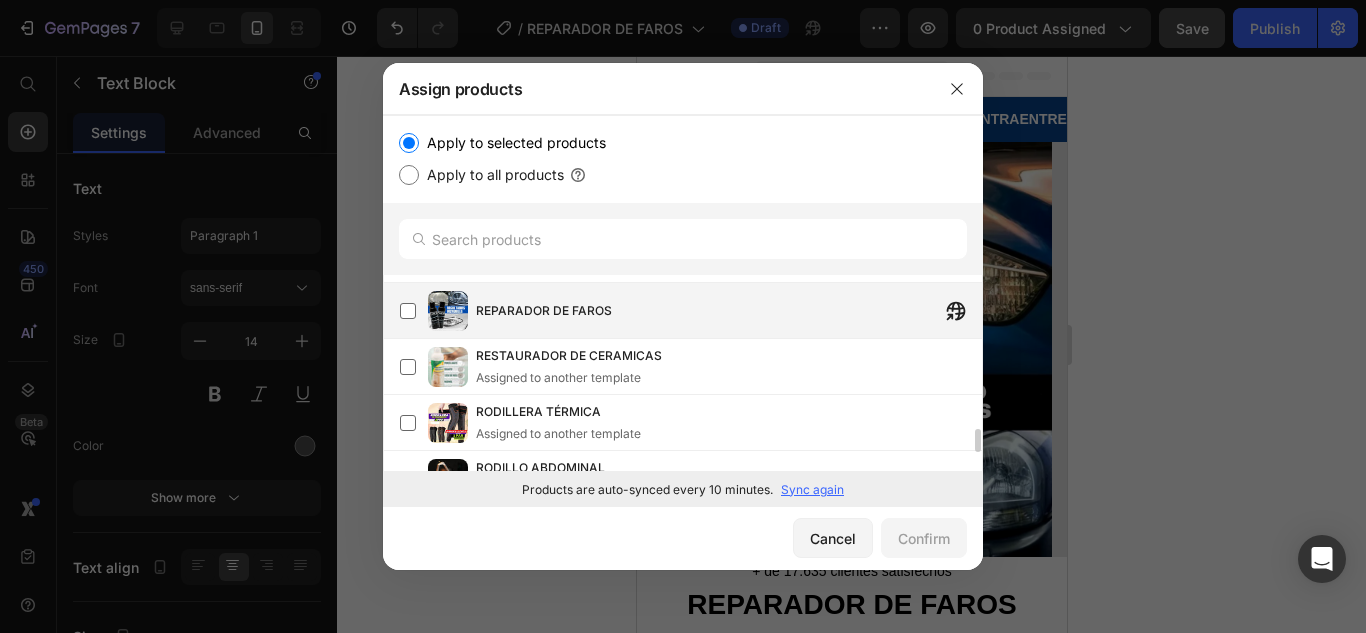 click on "REPARADOR DE FAROS" at bounding box center [729, 311] 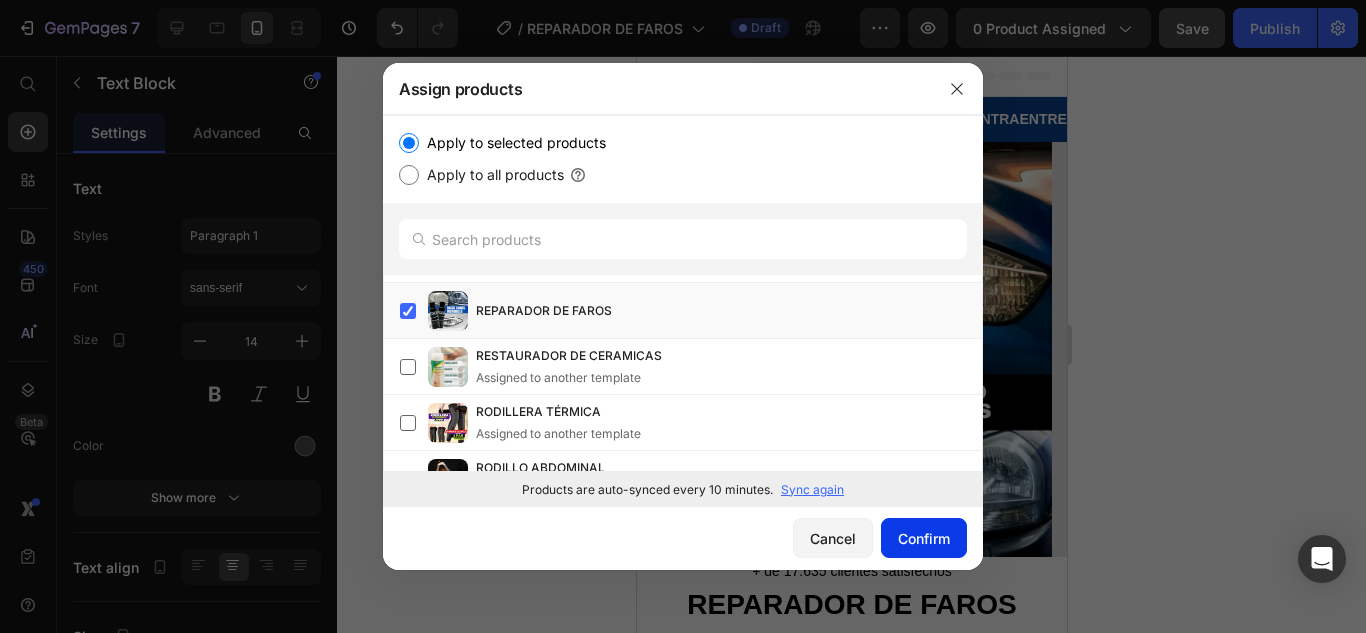 click on "Confirm" at bounding box center (924, 538) 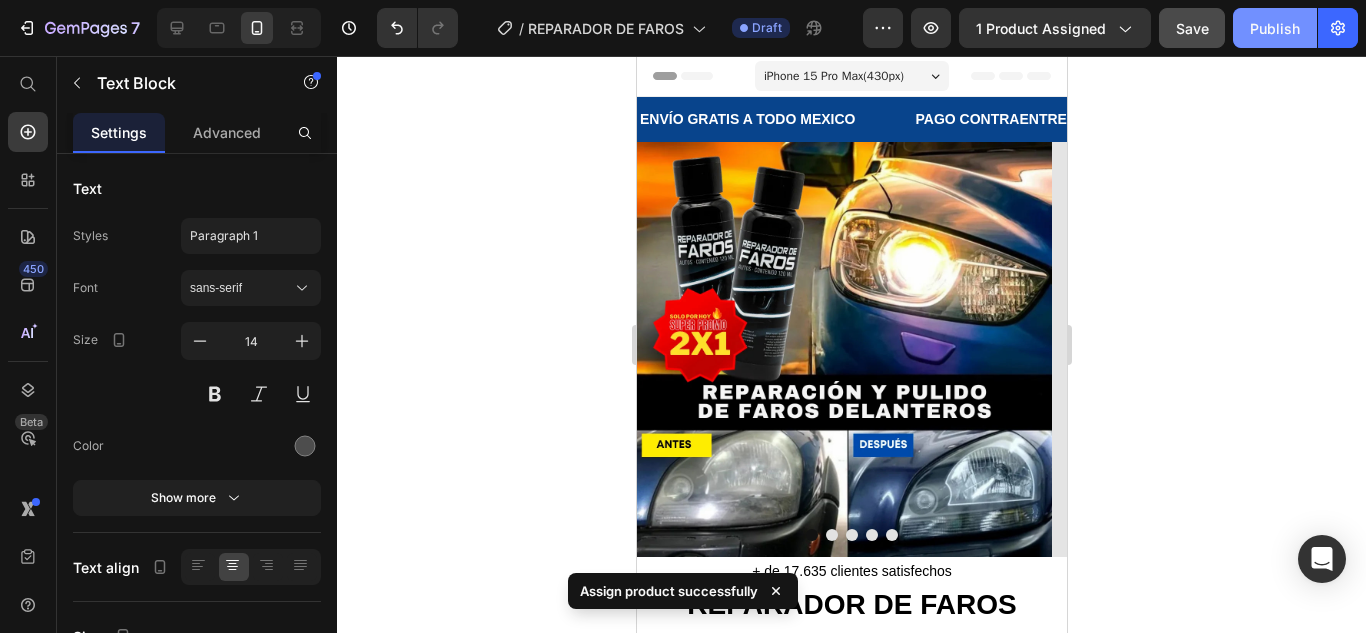 click on "Publish" at bounding box center [1275, 28] 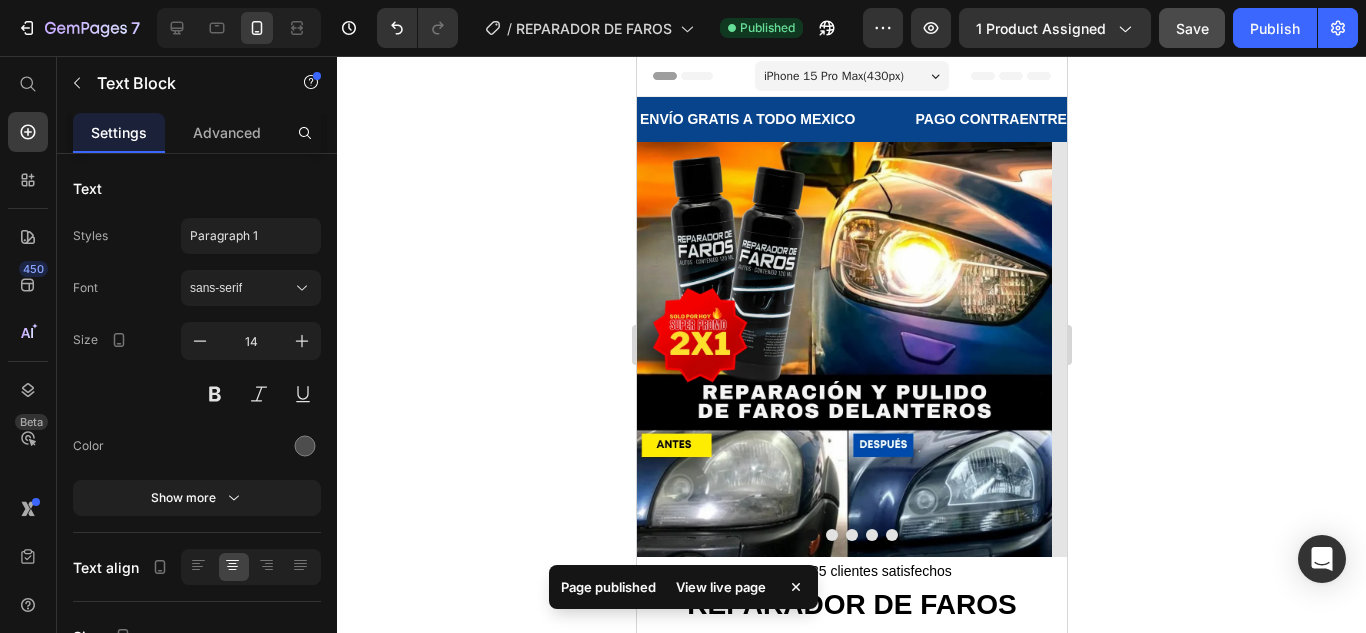 click on "View live page" at bounding box center [721, 587] 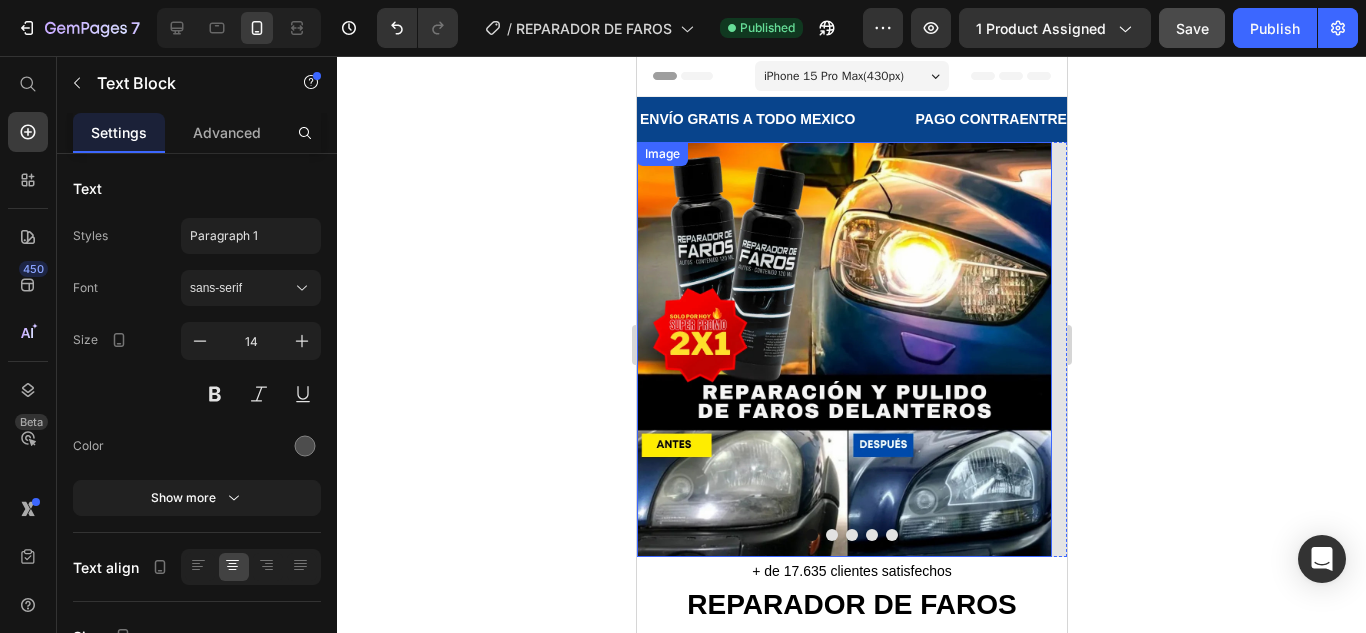 click at bounding box center (843, 349) 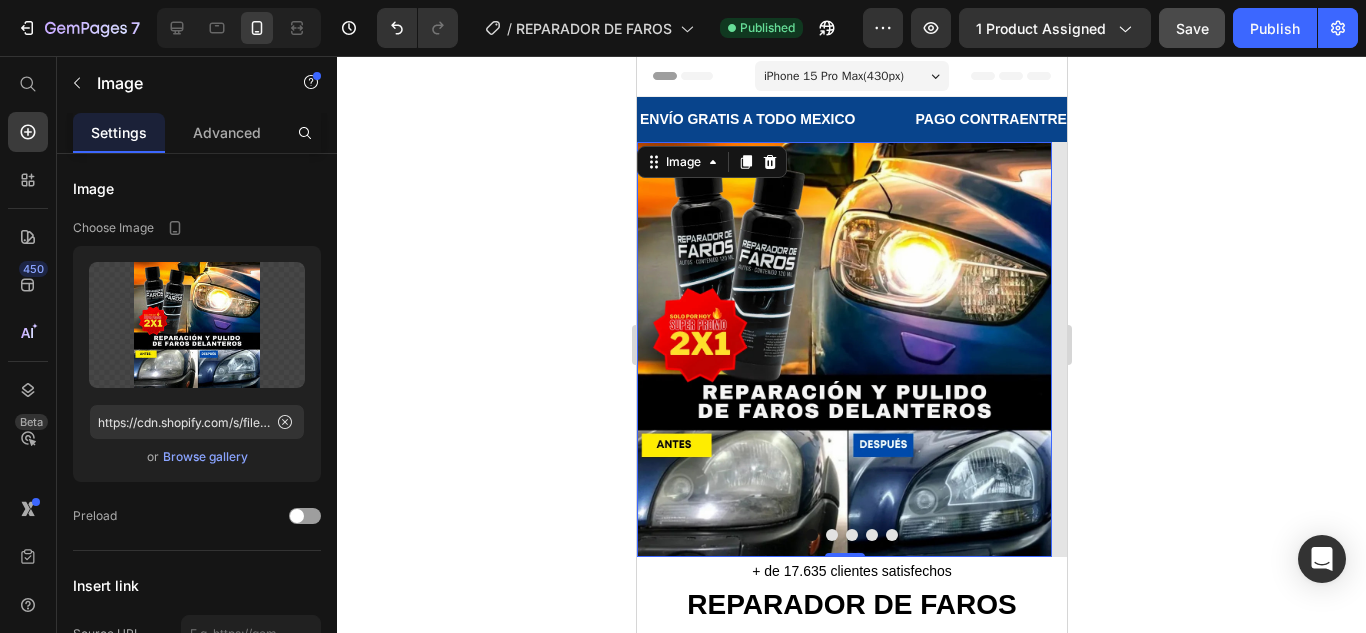 click at bounding box center [843, 349] 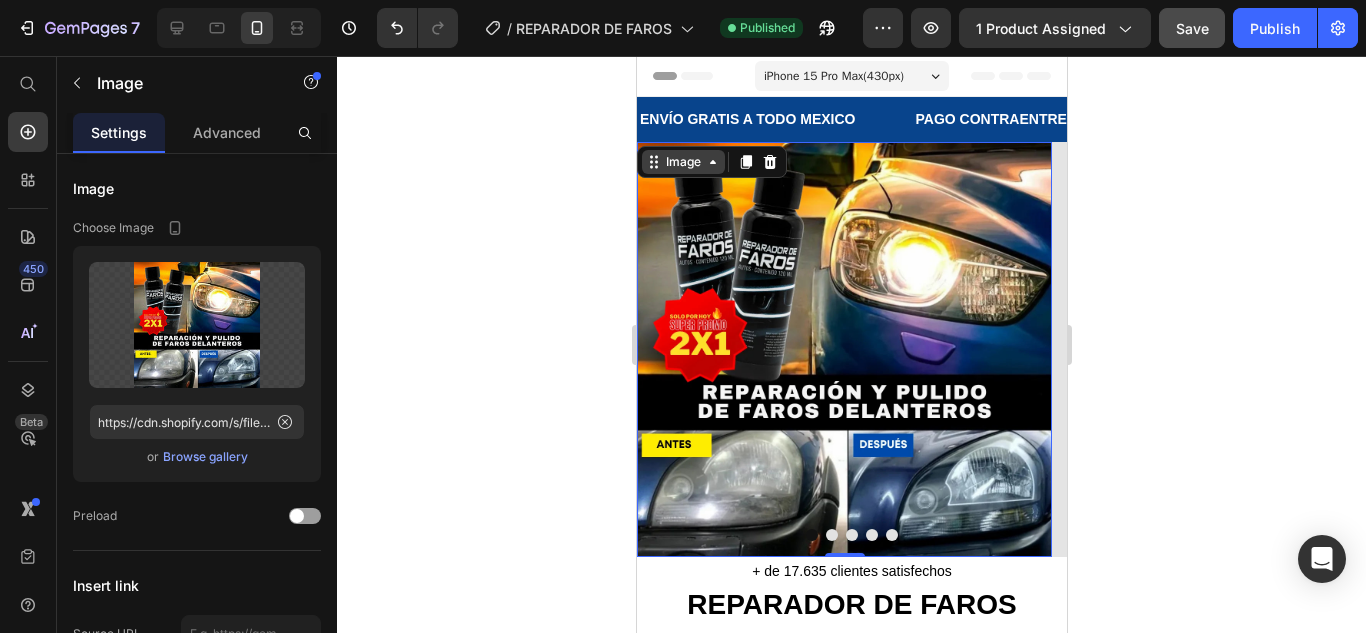 click on "Image" at bounding box center (682, 162) 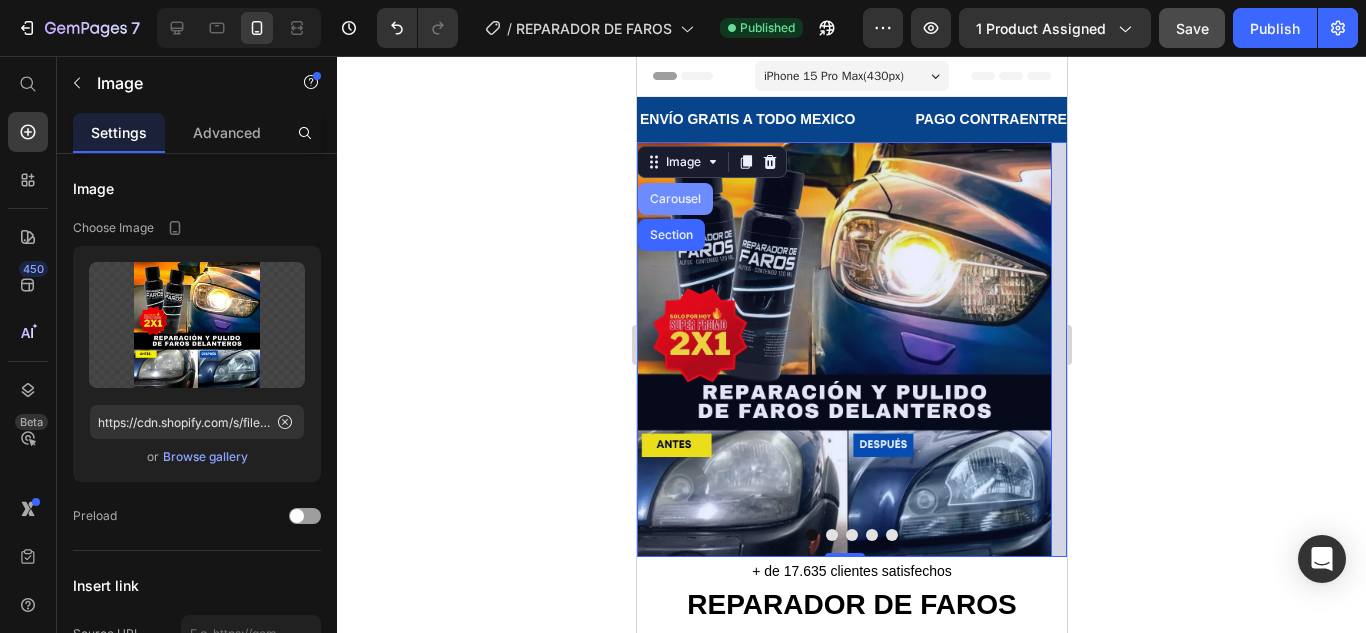 click on "Carousel" at bounding box center (674, 199) 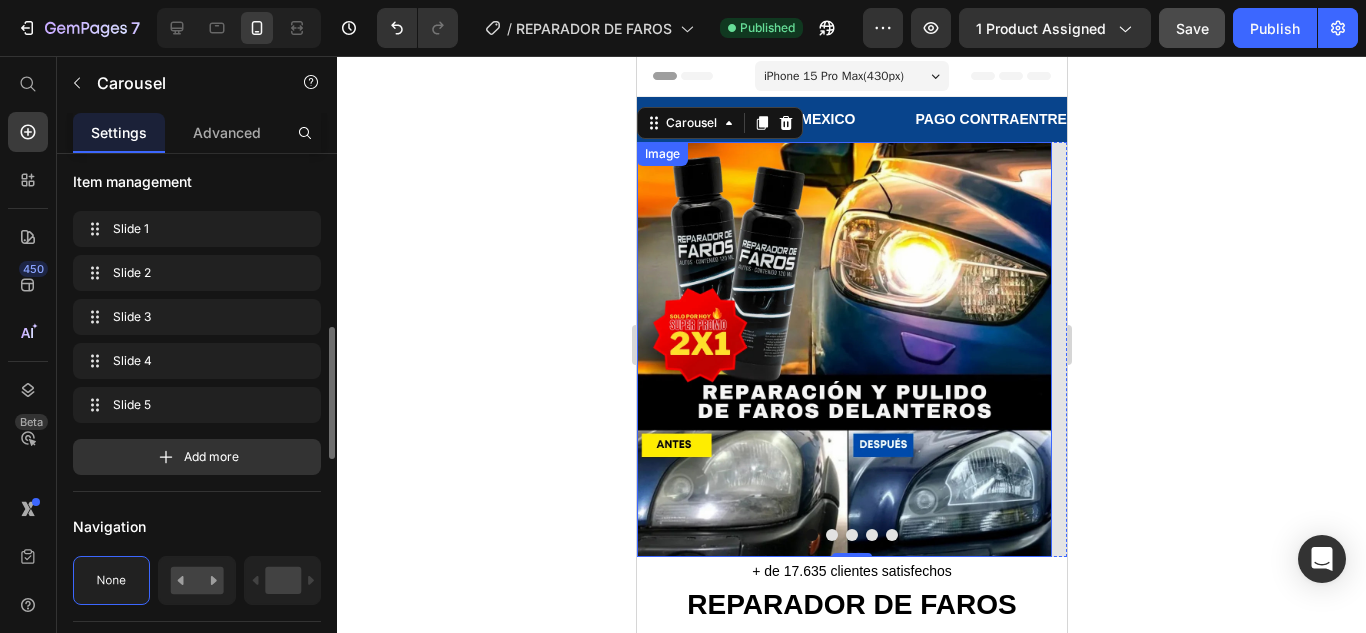 scroll, scrollTop: 300, scrollLeft: 0, axis: vertical 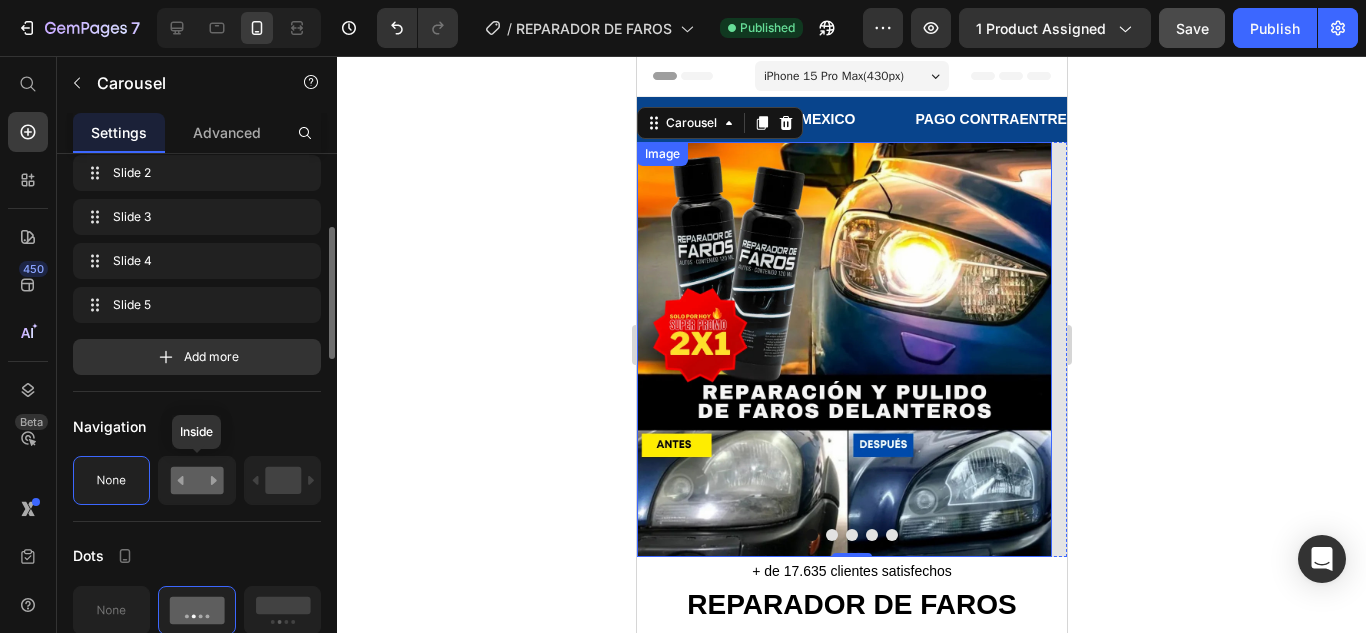 click 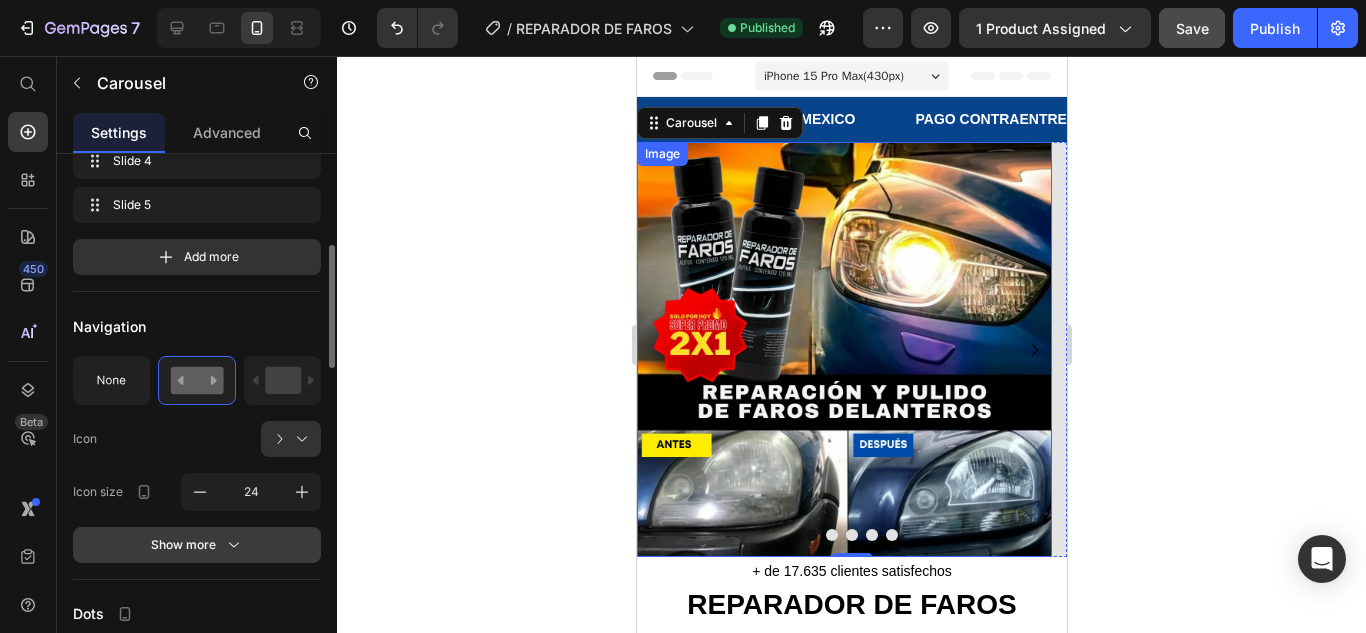 scroll, scrollTop: 500, scrollLeft: 0, axis: vertical 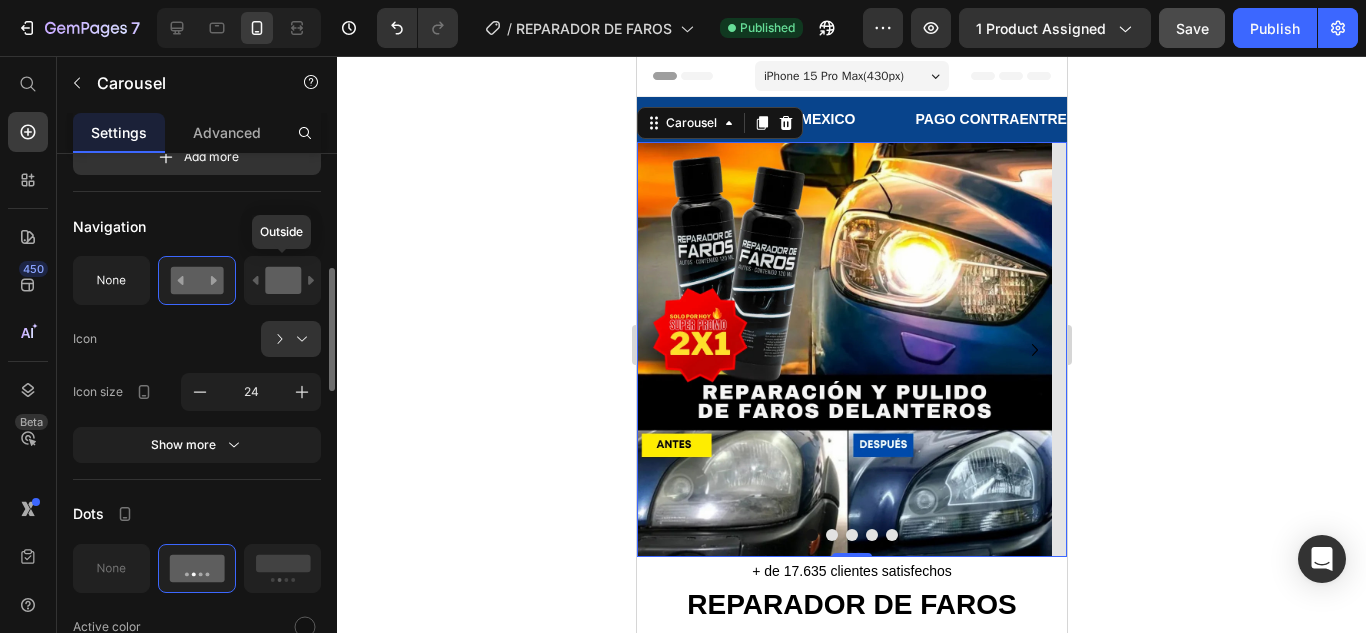 click 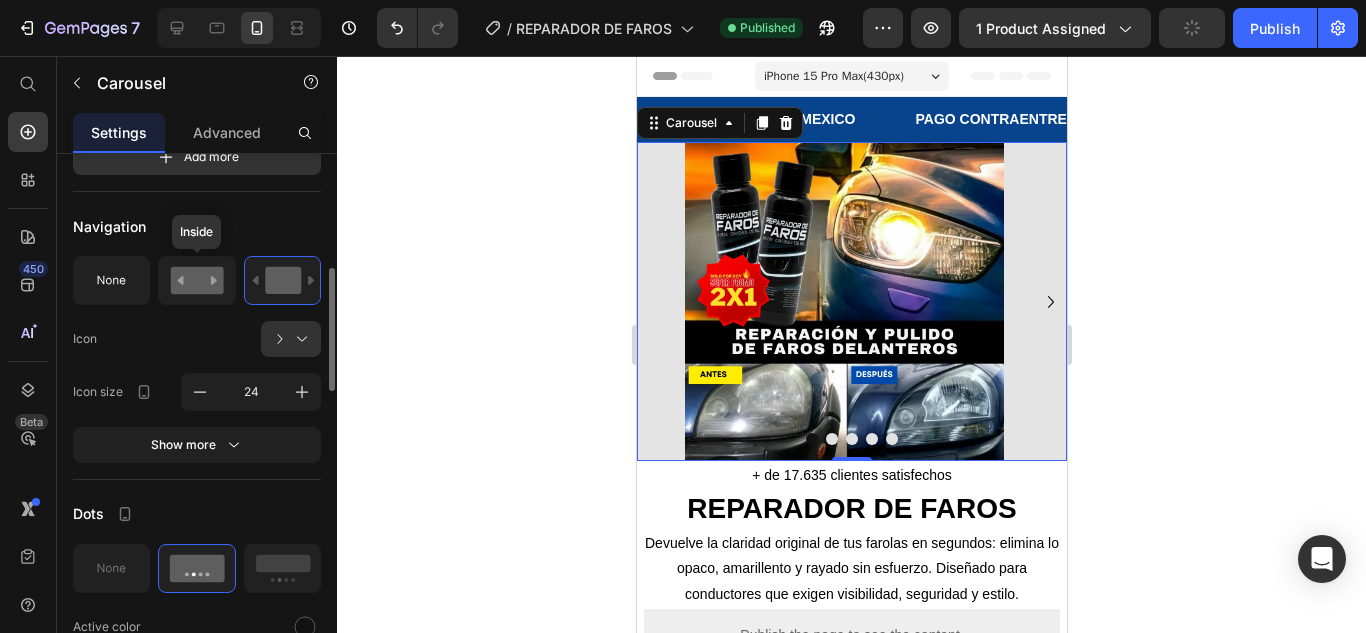 click 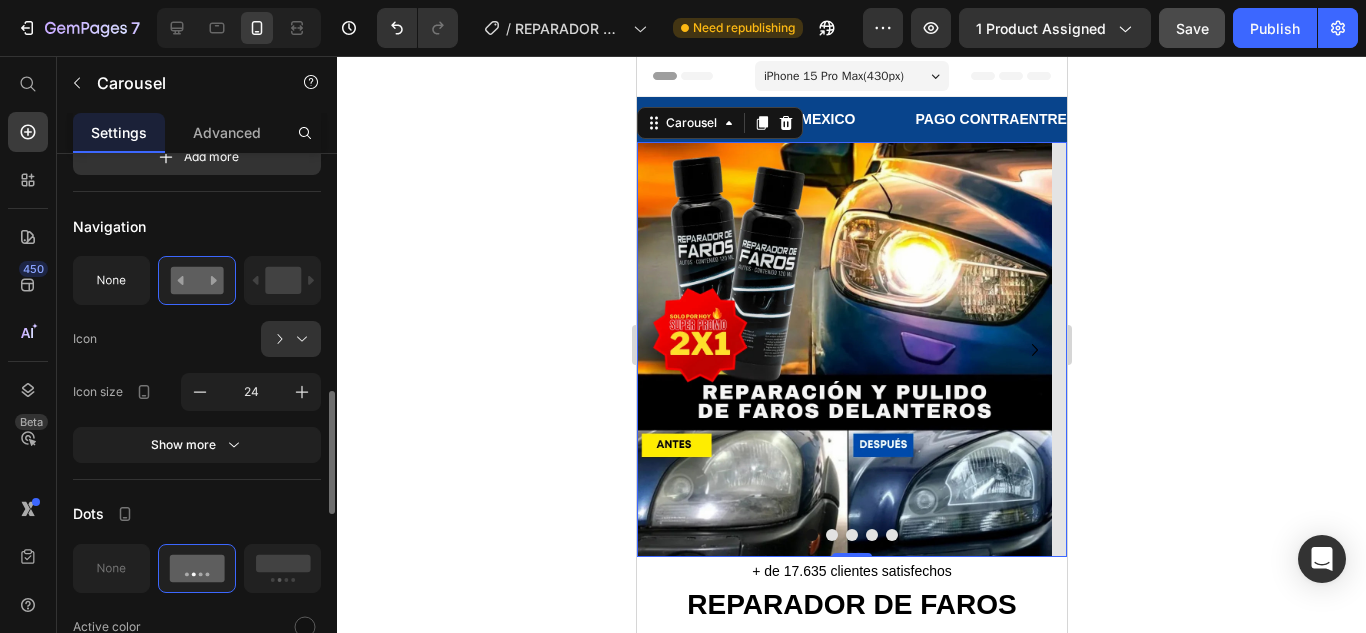 scroll, scrollTop: 600, scrollLeft: 0, axis: vertical 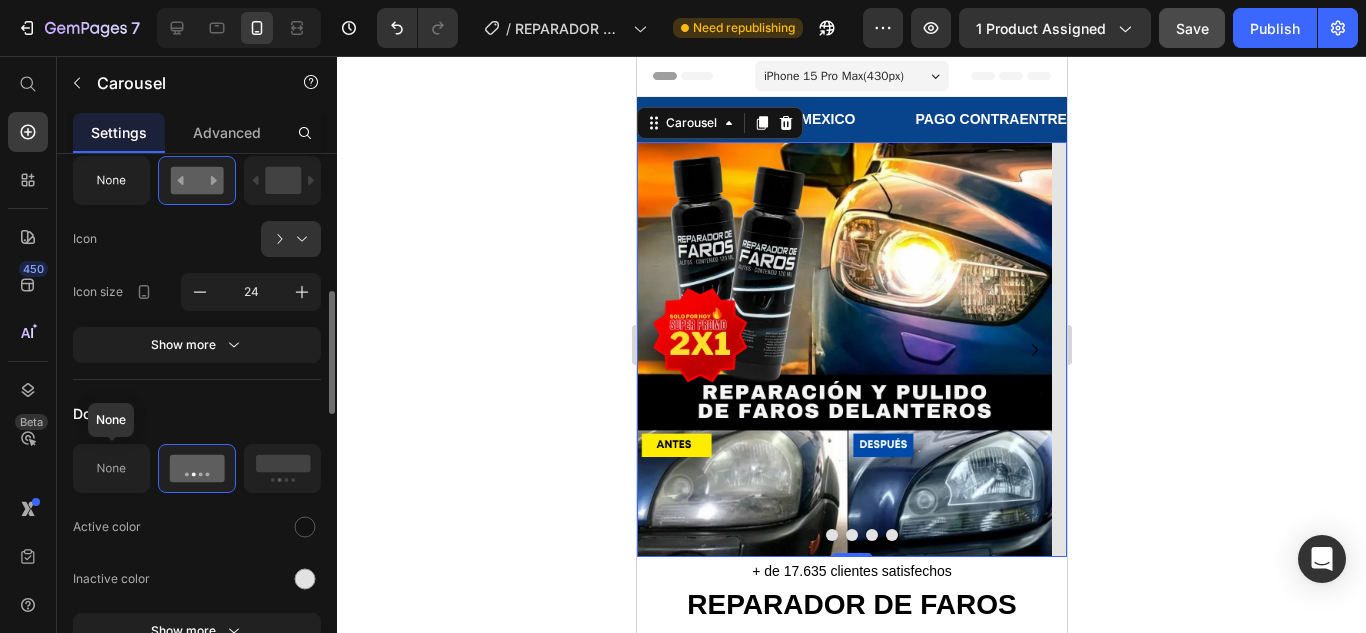 click 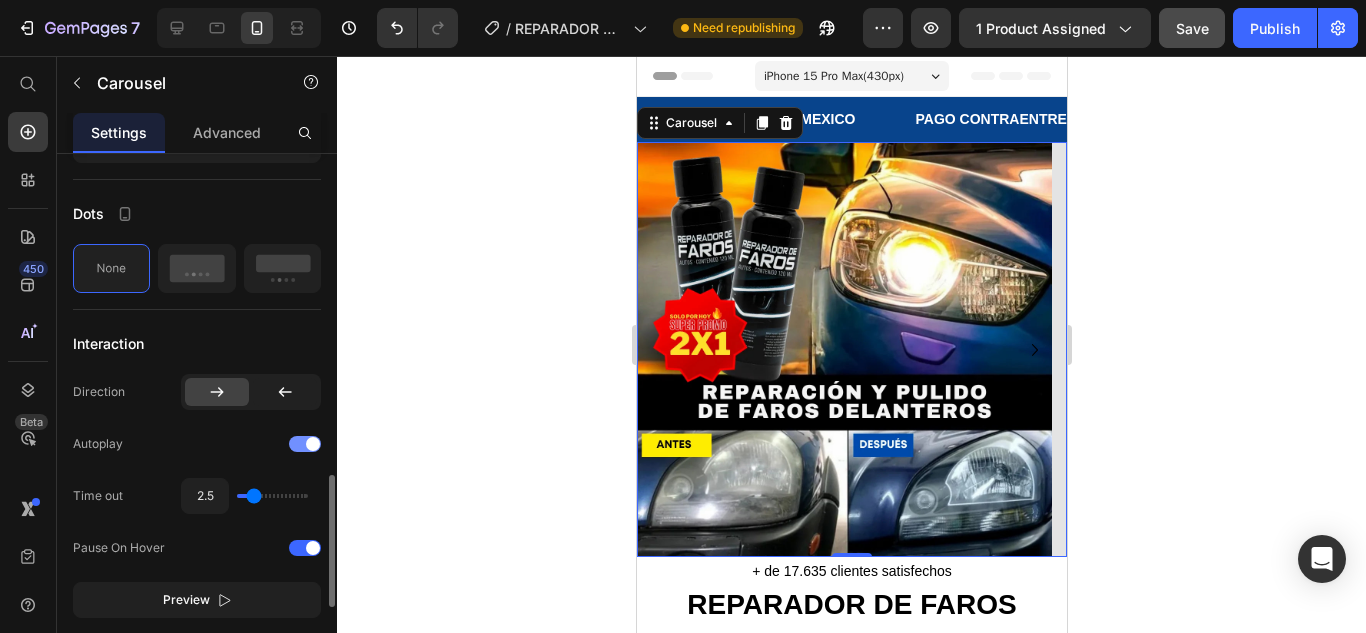 scroll, scrollTop: 900, scrollLeft: 0, axis: vertical 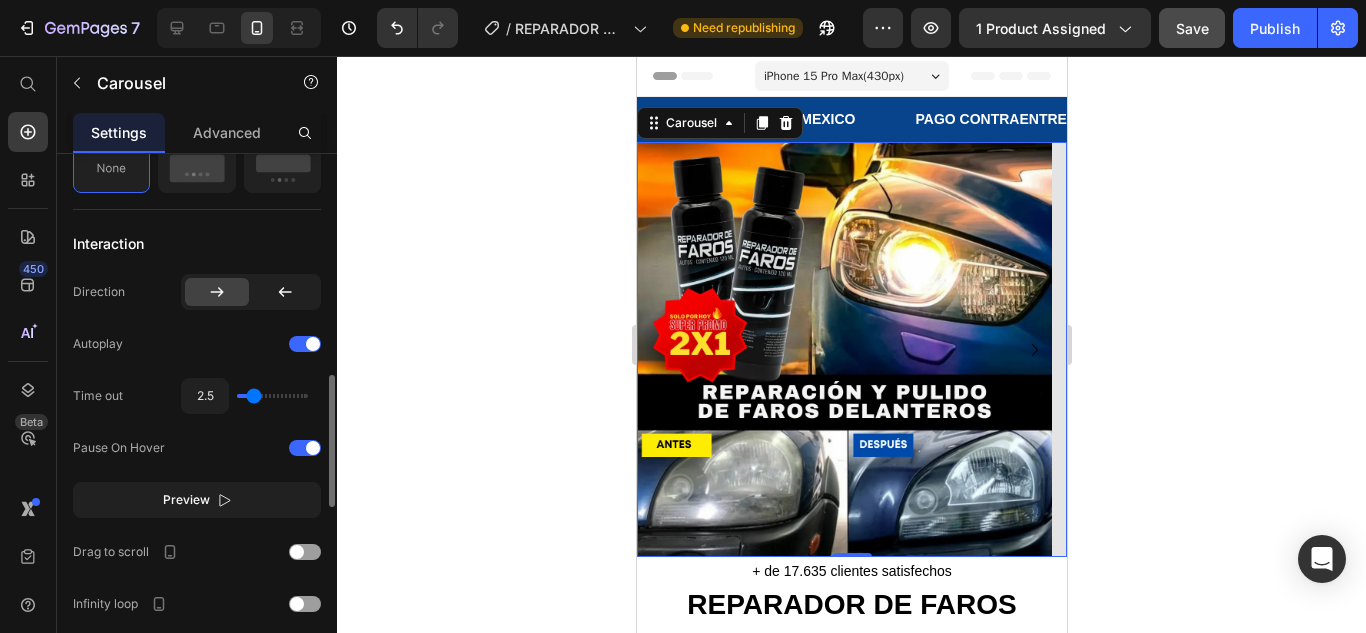 click at bounding box center [272, 396] 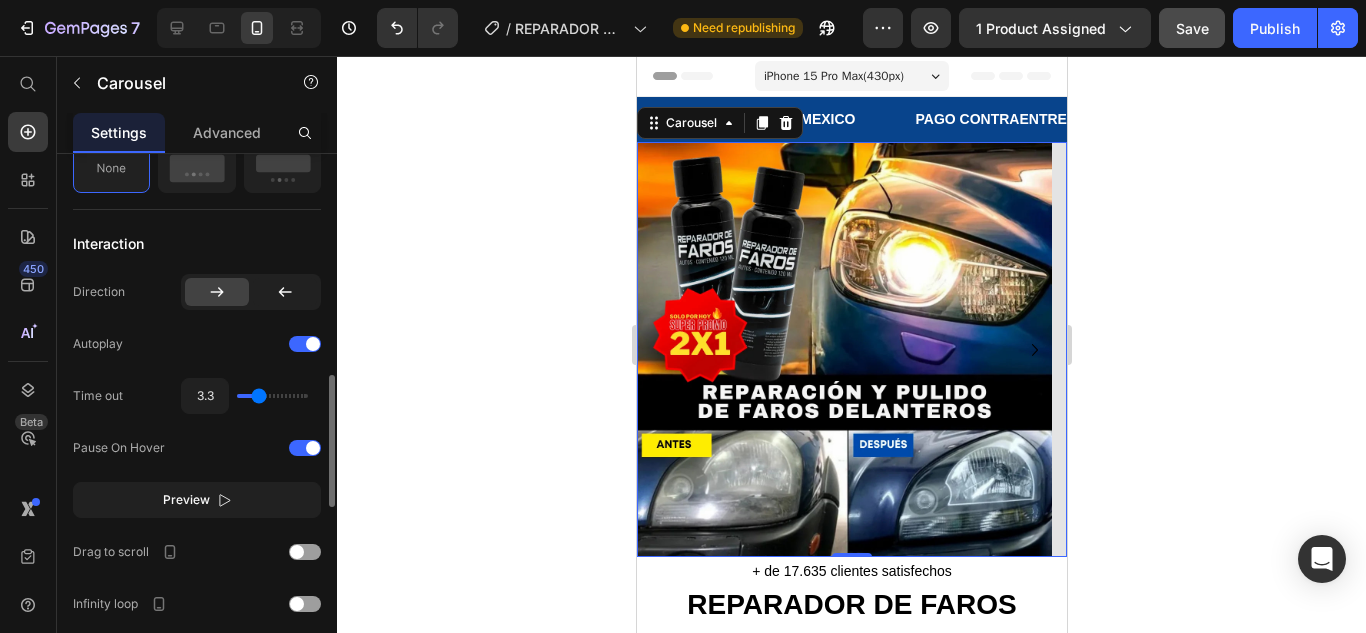 type on "3.6" 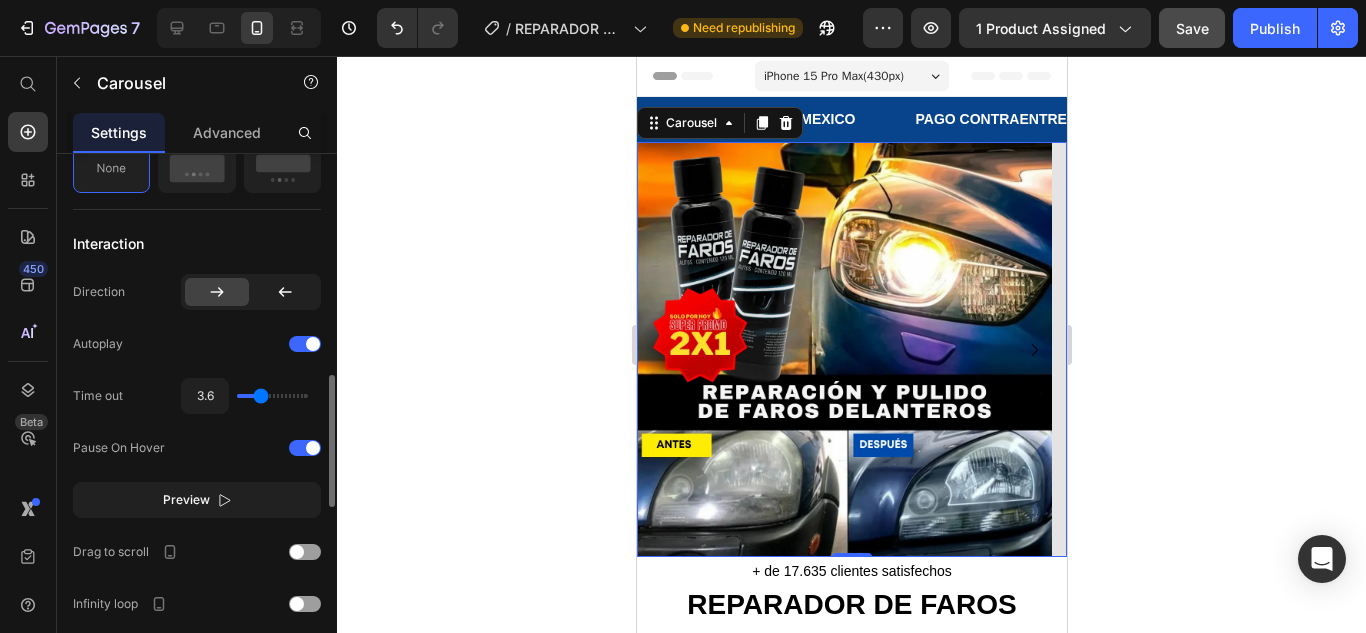 type on "3.8" 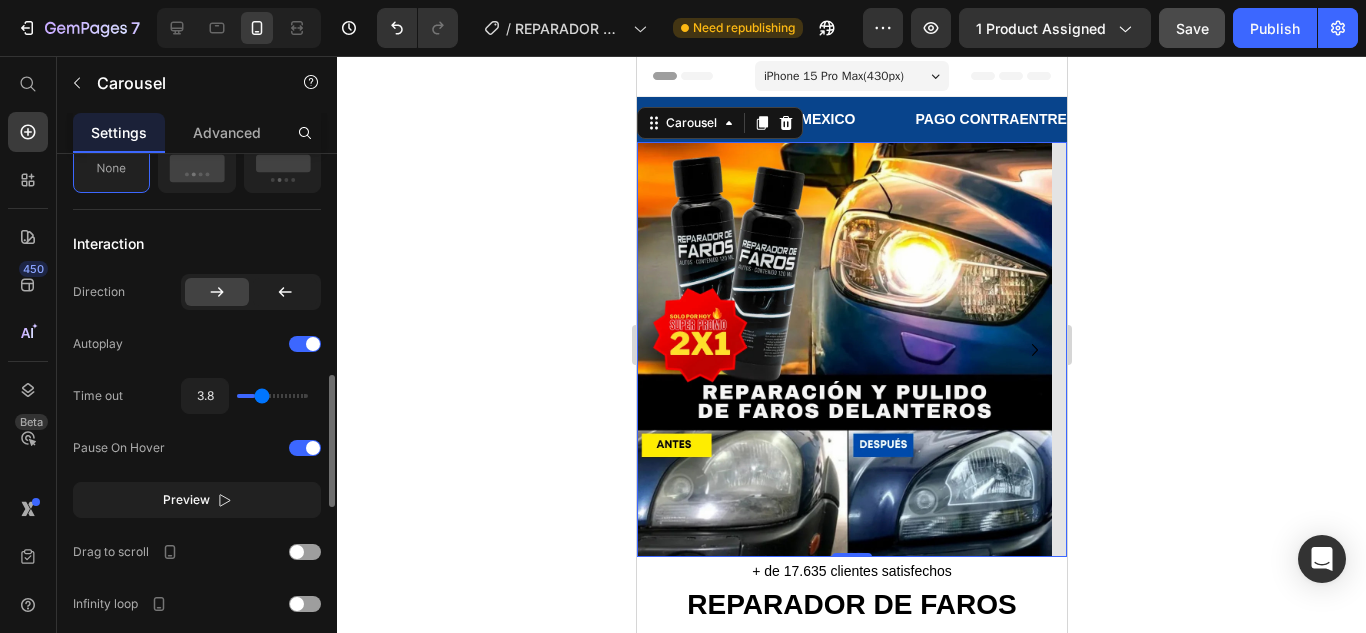 type on "4.1" 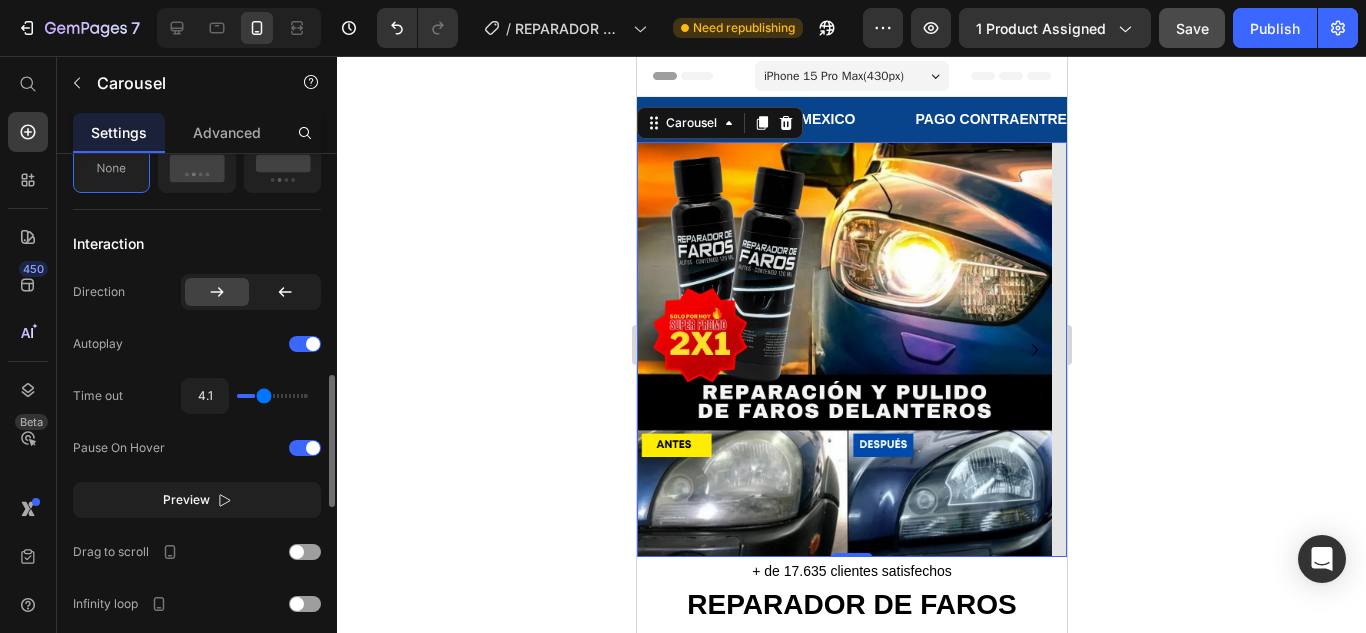 type on "4.3" 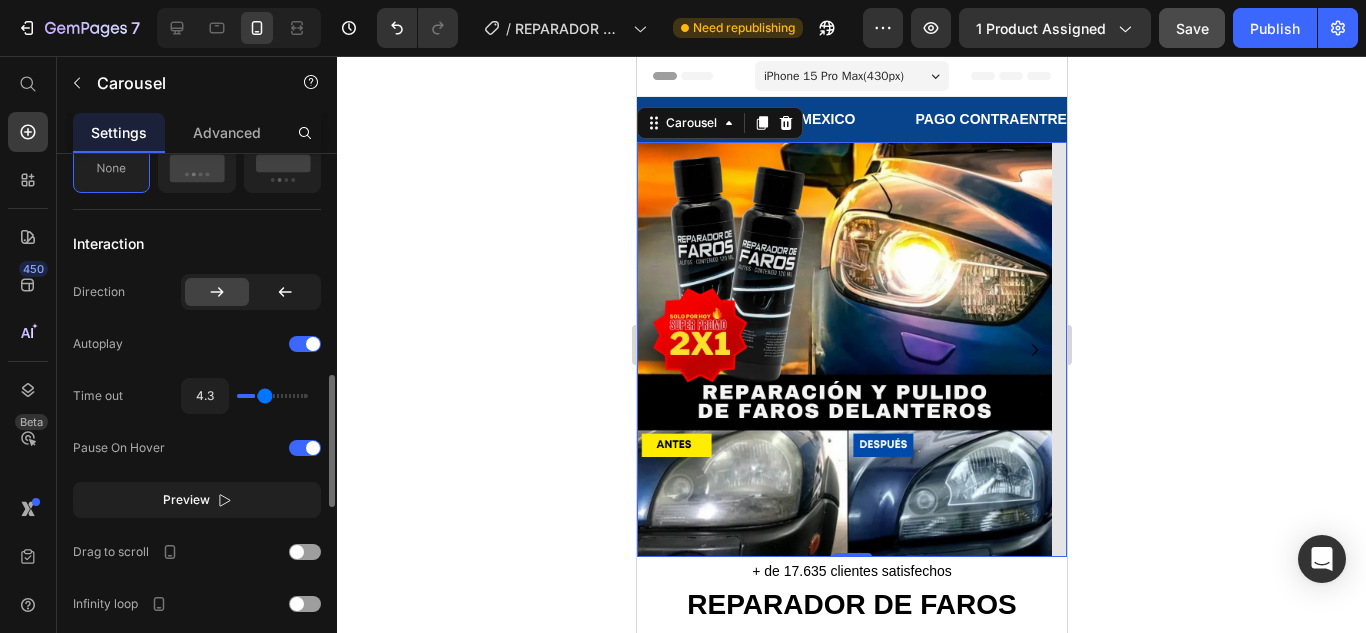 type on "4.4" 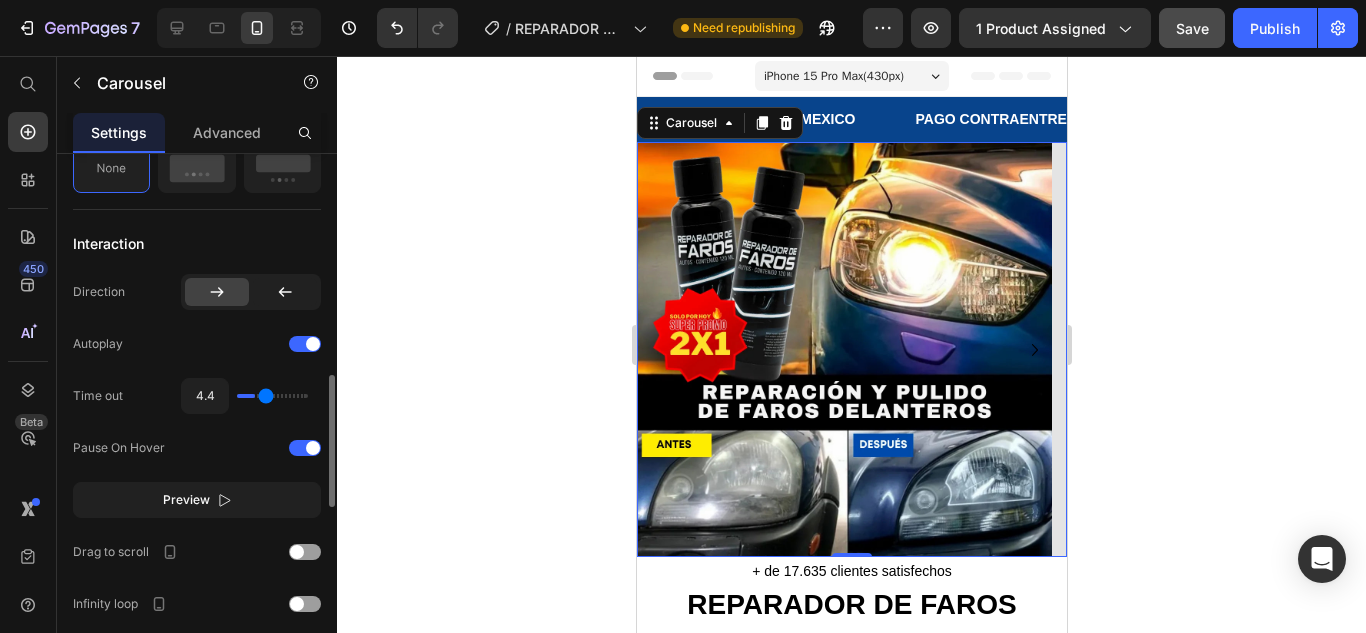 type on "4.6" 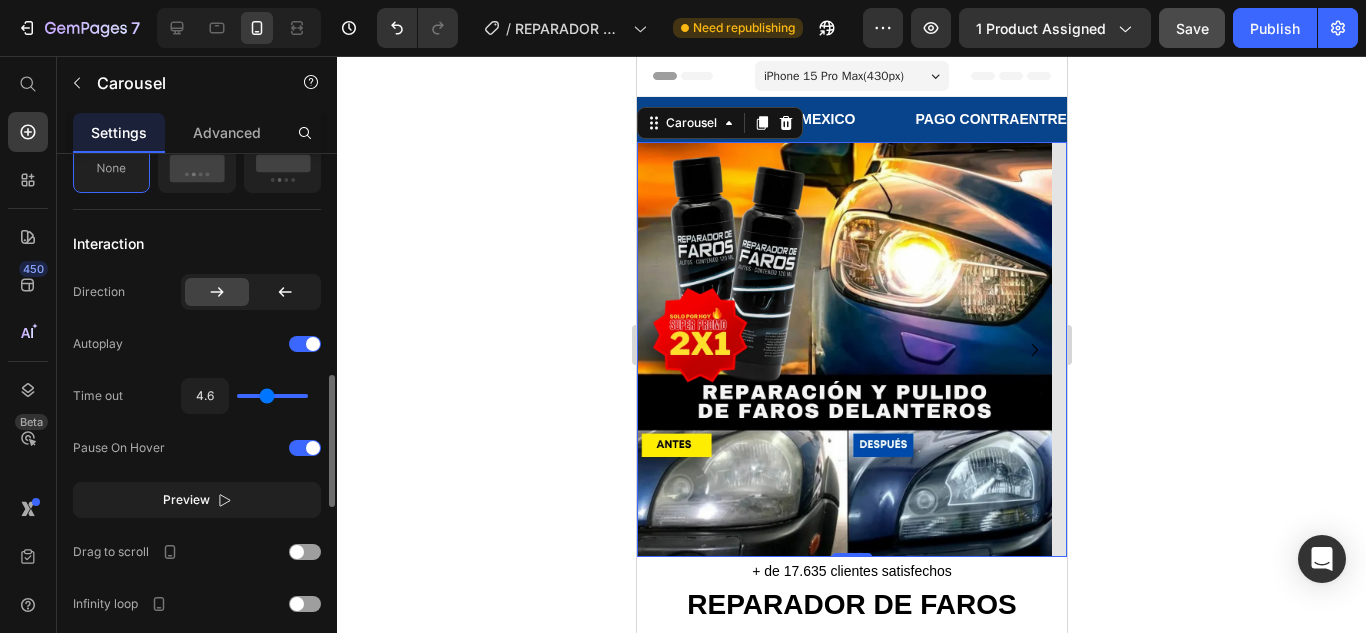 type on "4.4" 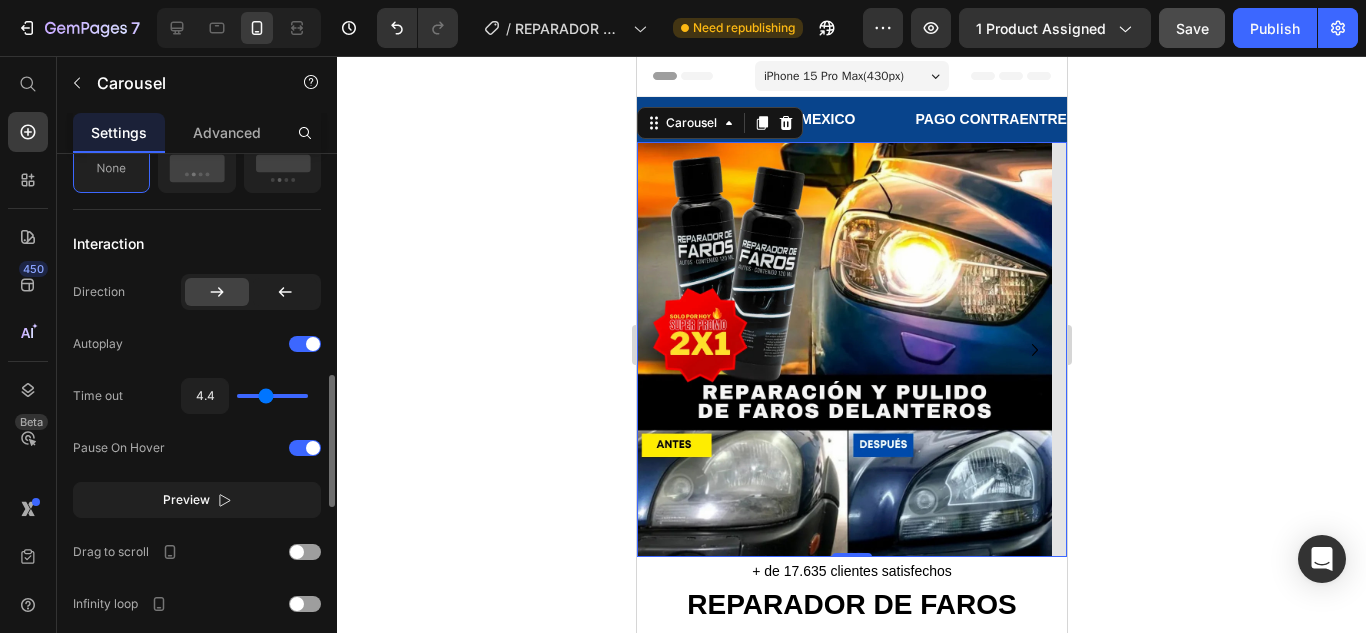 type on "4.3" 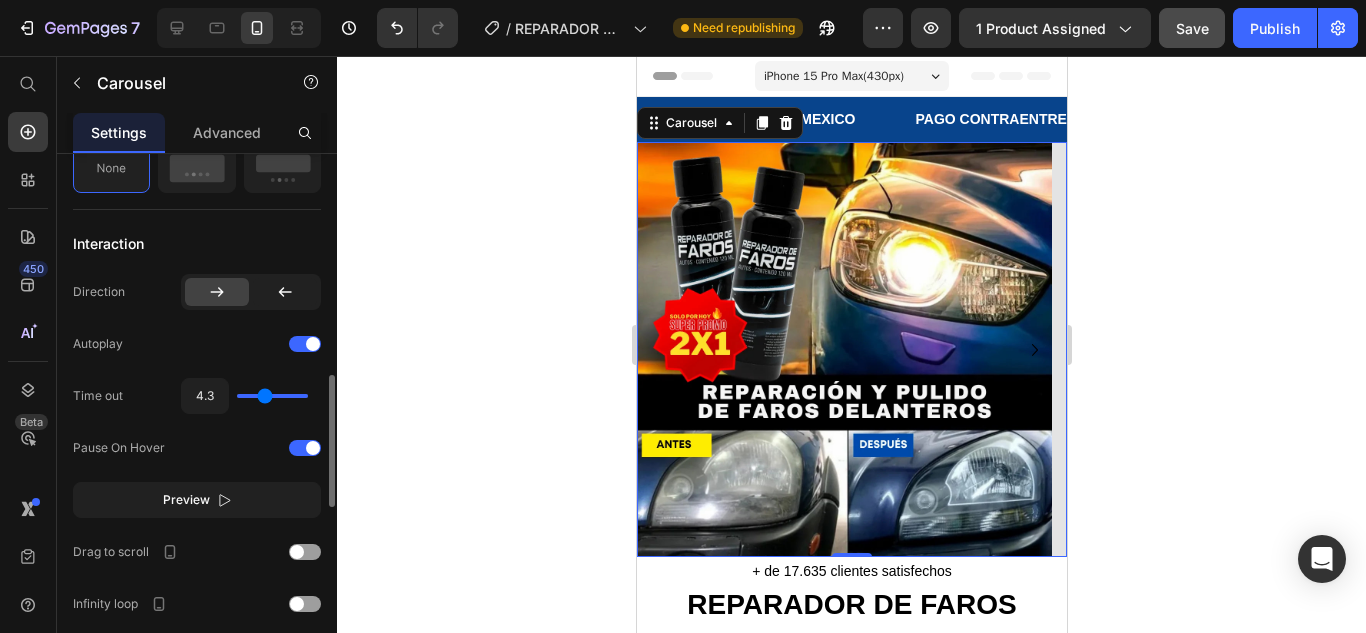 type on "4.1" 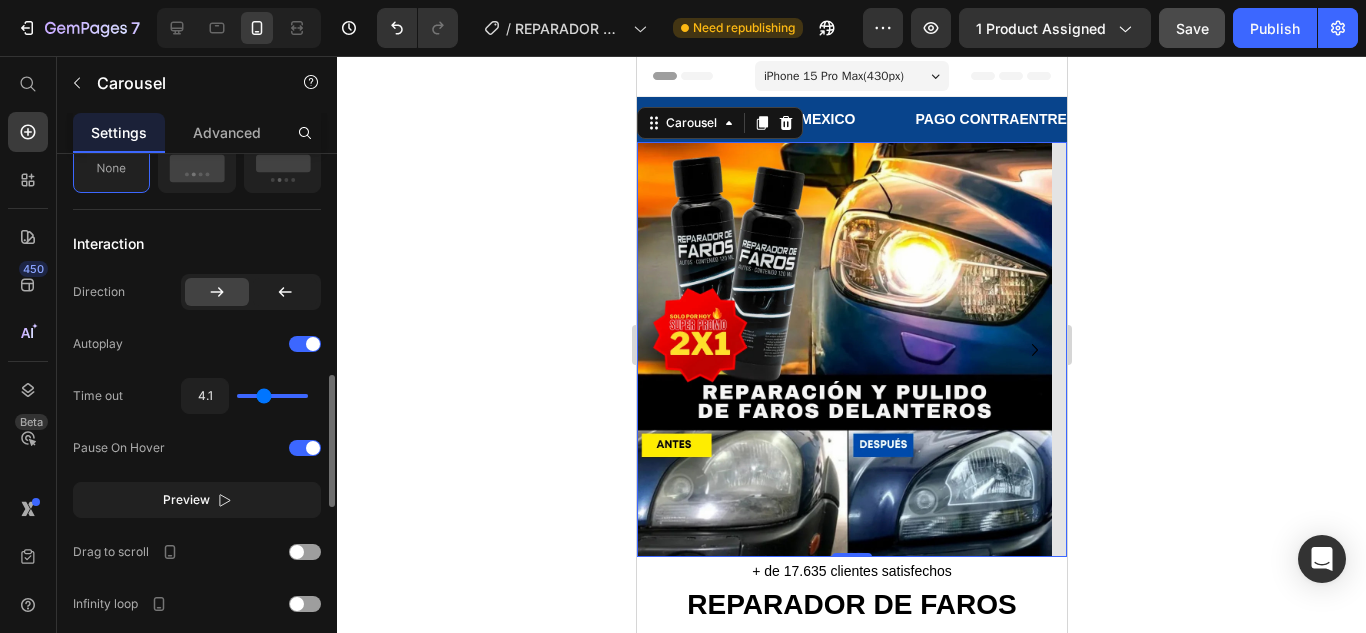 type on "3.9" 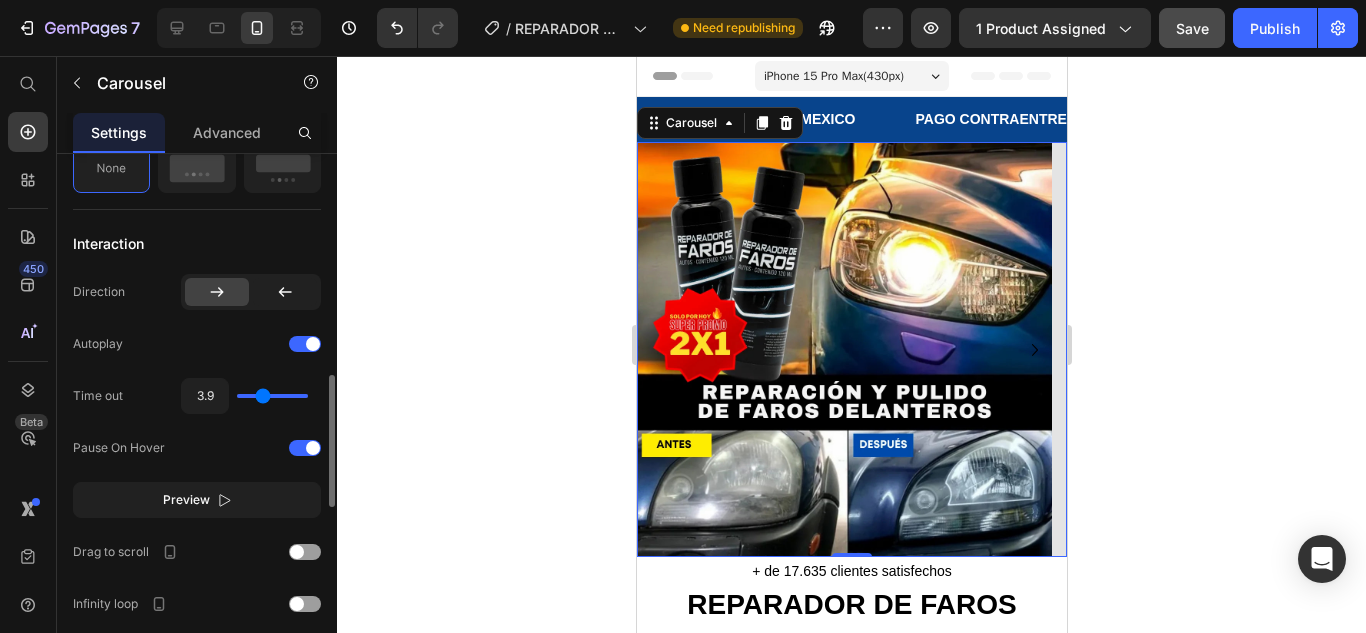 type on "3.8" 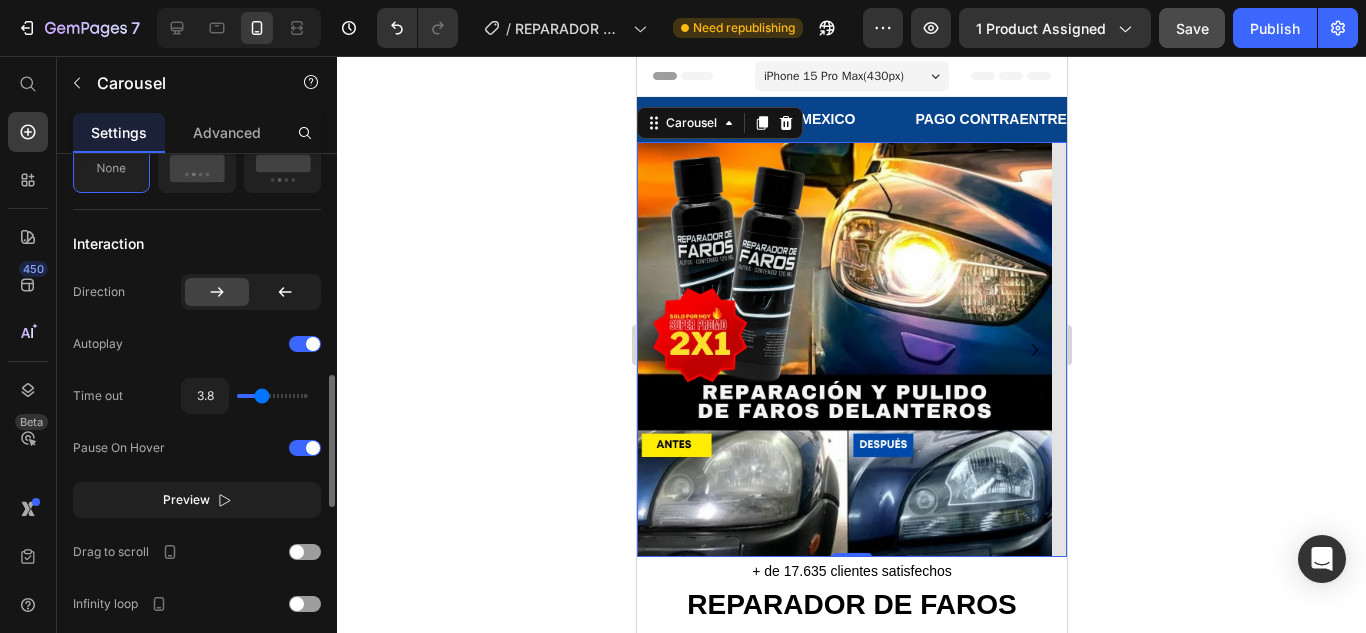 type on "3.6" 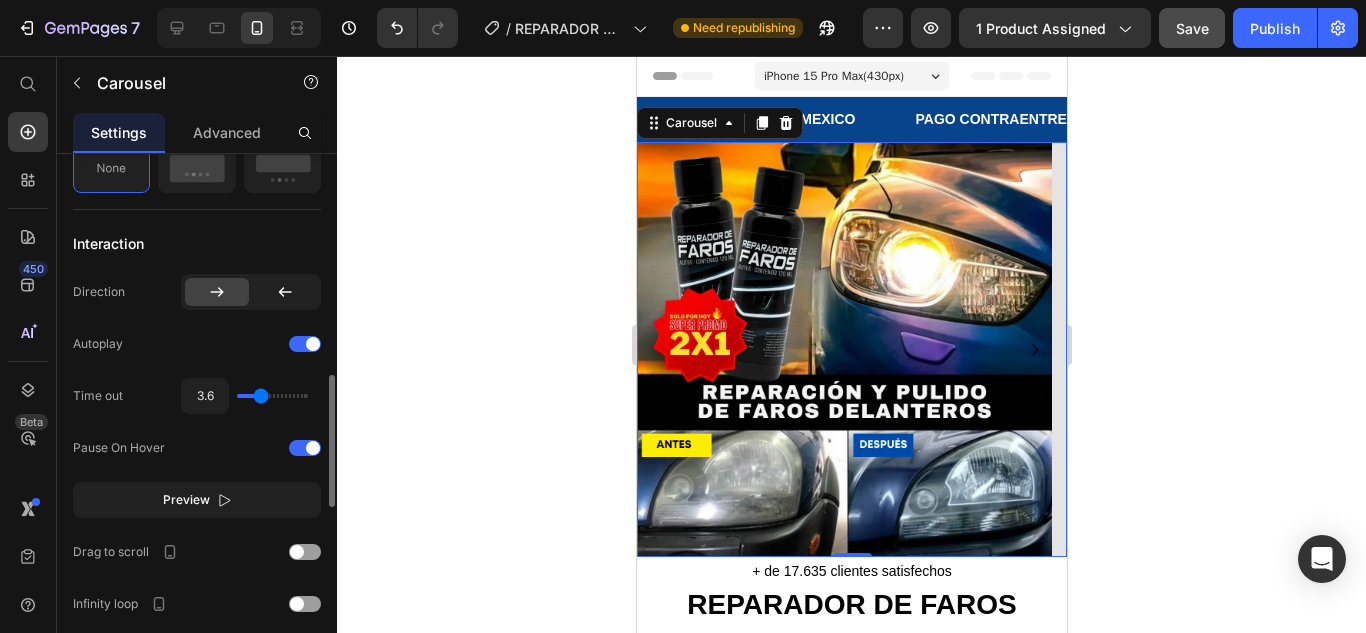 type on "3.5" 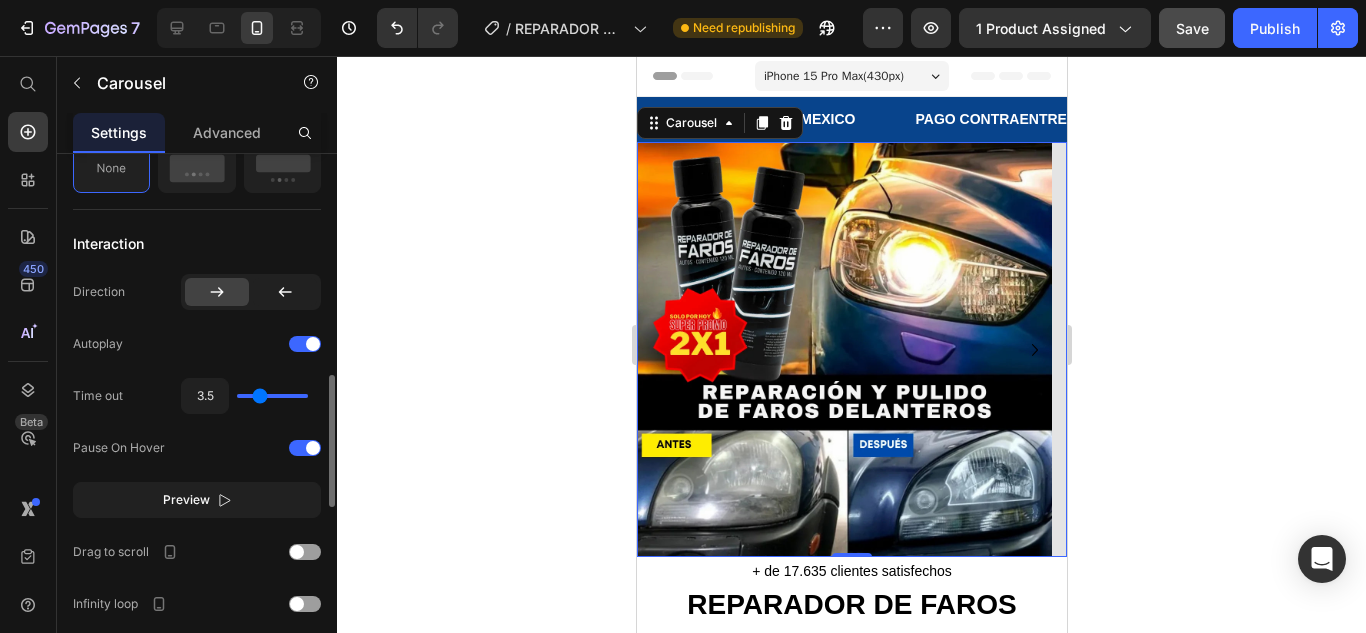 type on "3.3" 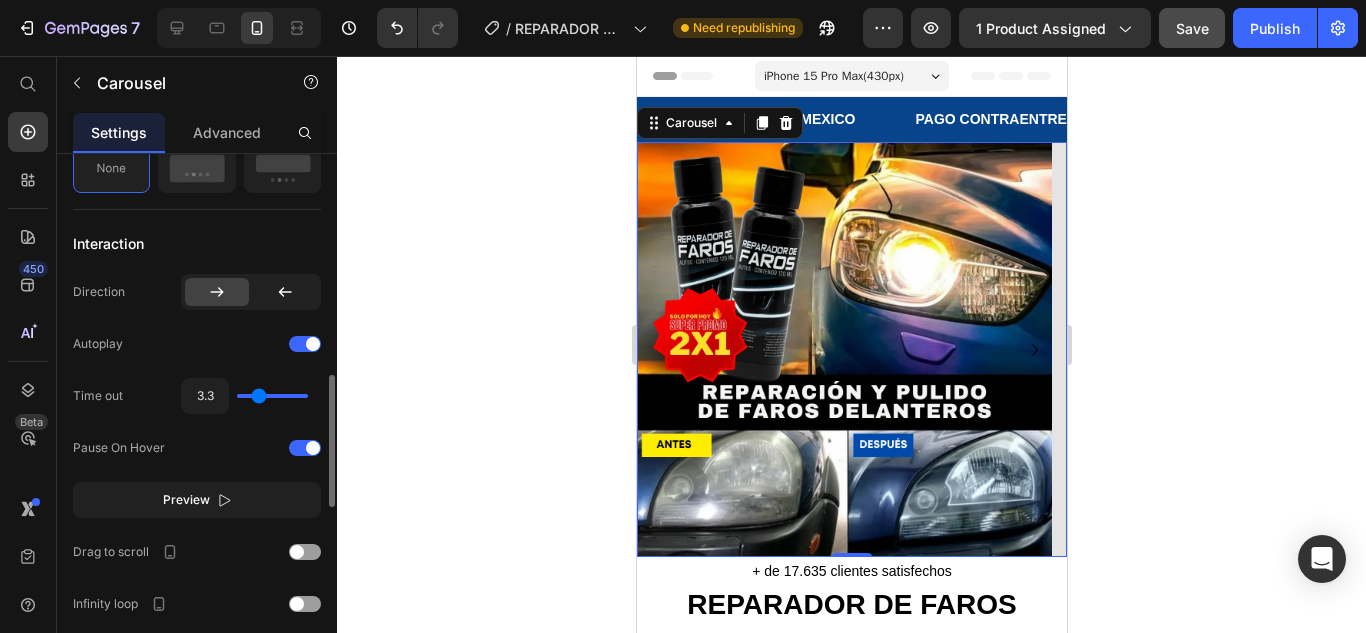 type on "3.1" 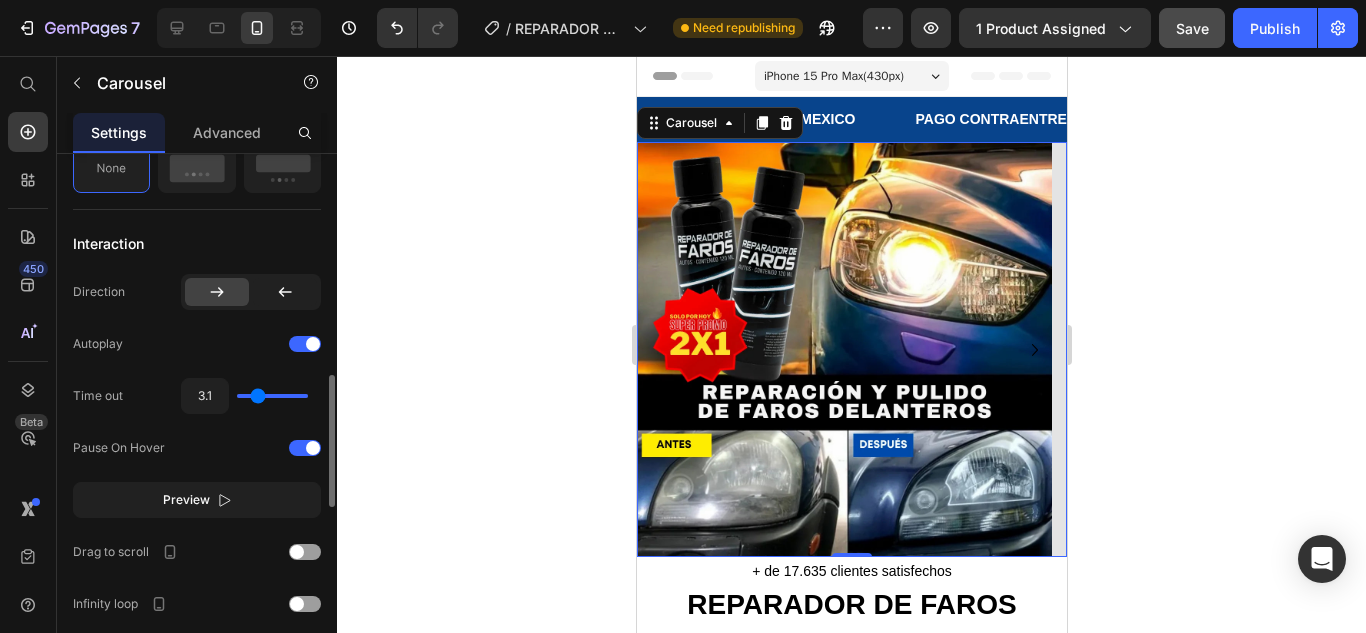 type on "2.6" 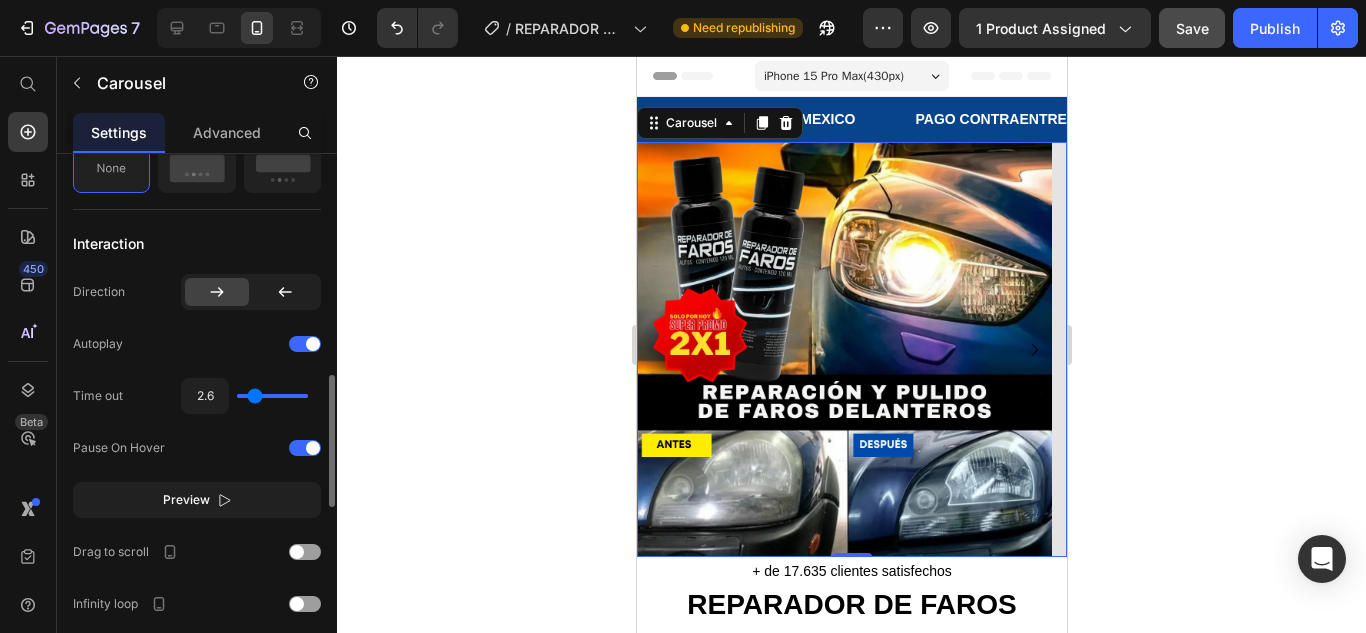 type on "3" 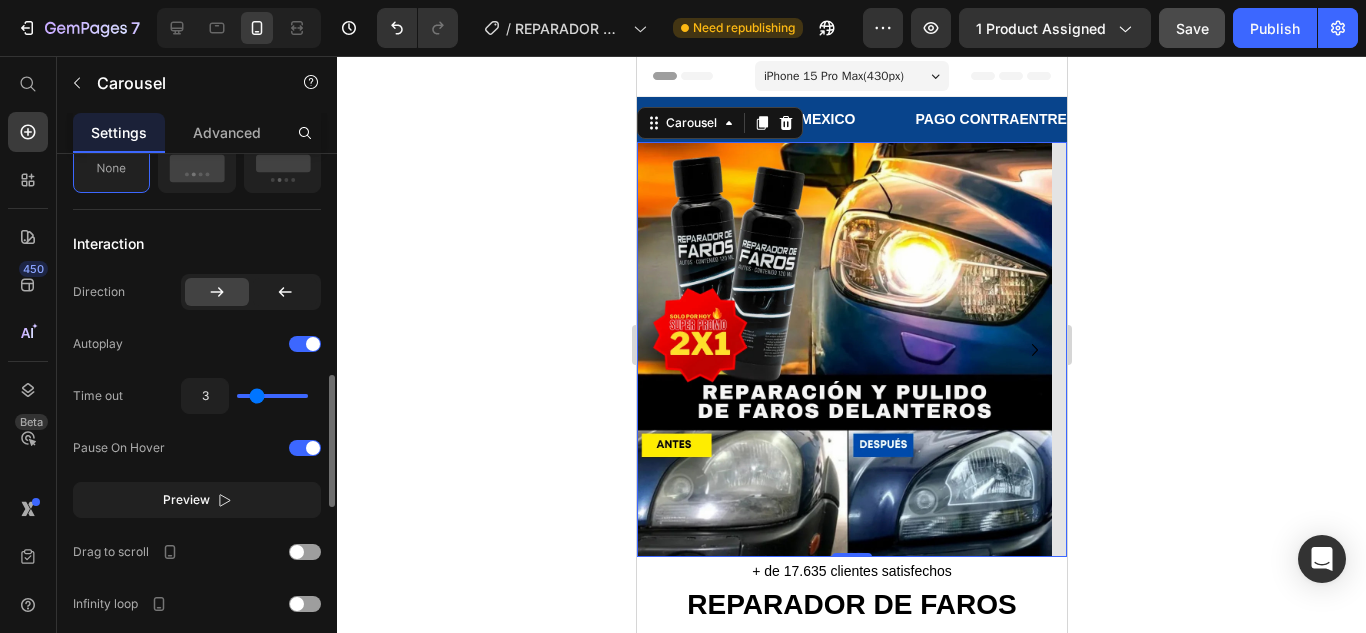 type on "3.1" 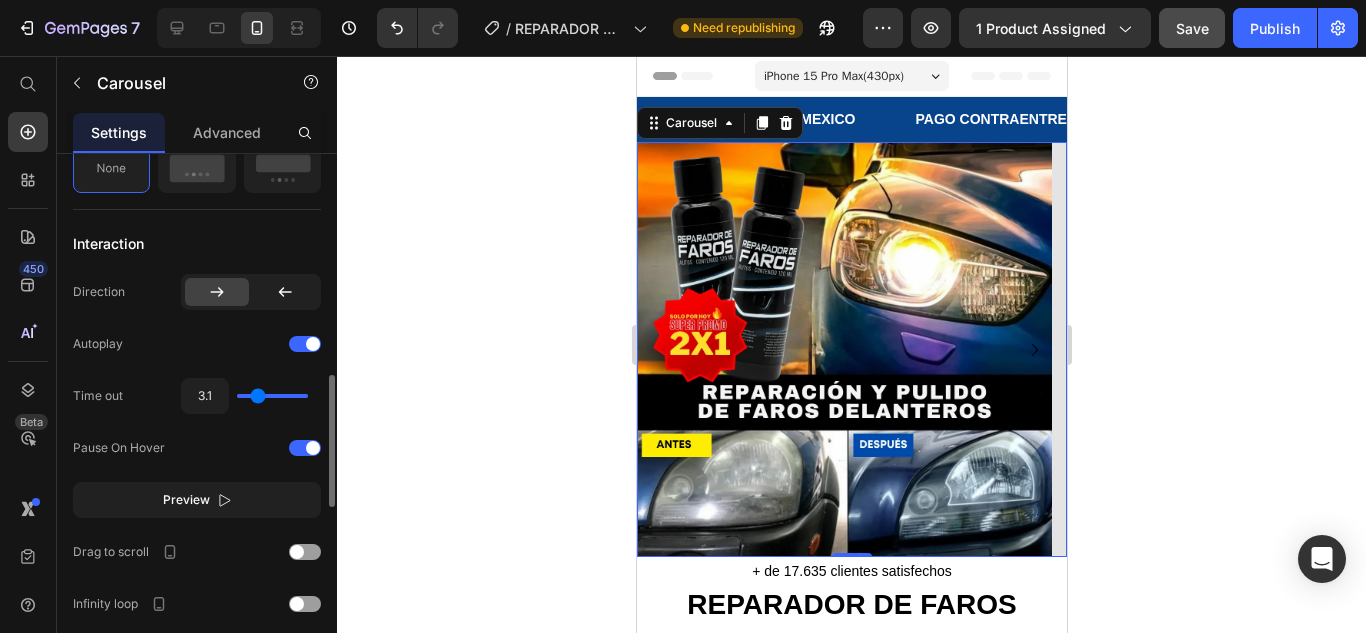 type on "3.5" 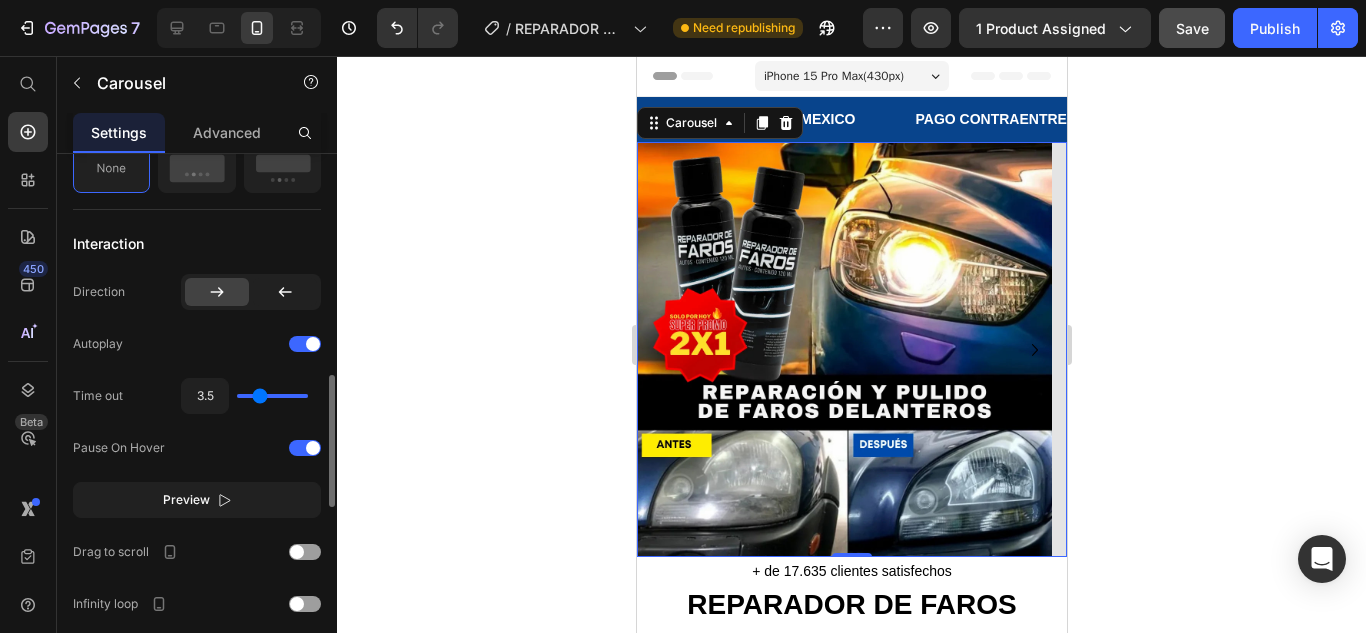 type on "3.6" 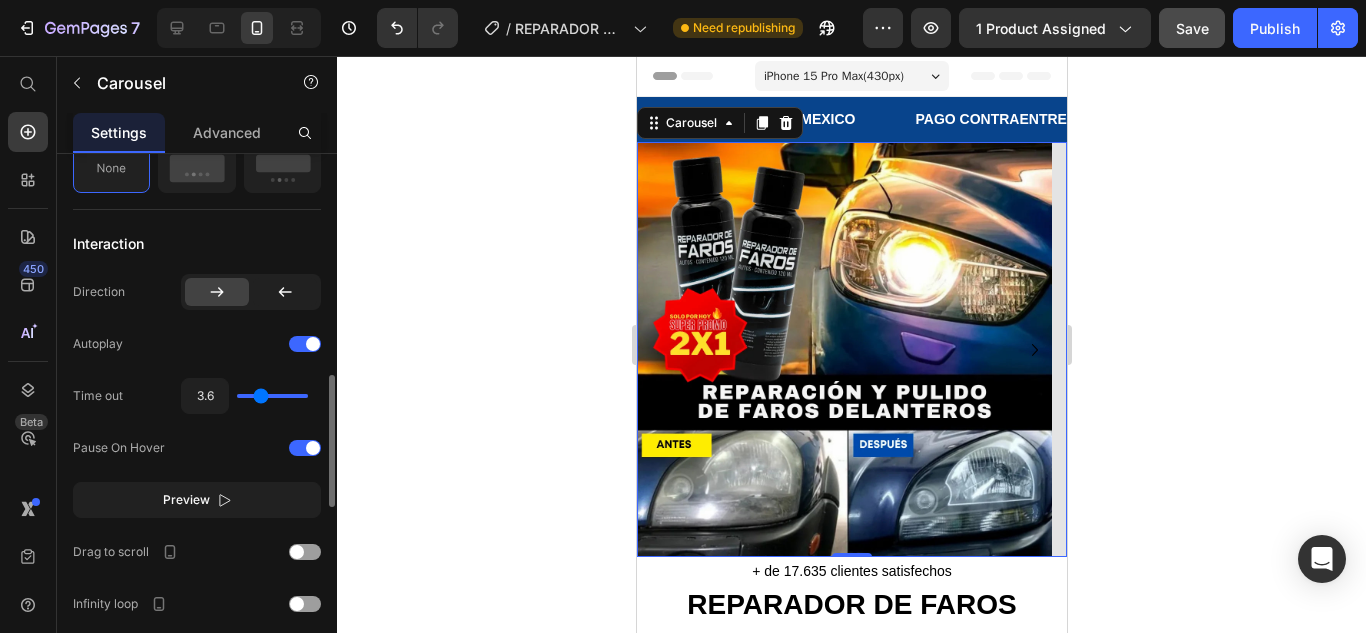 type on "3.8" 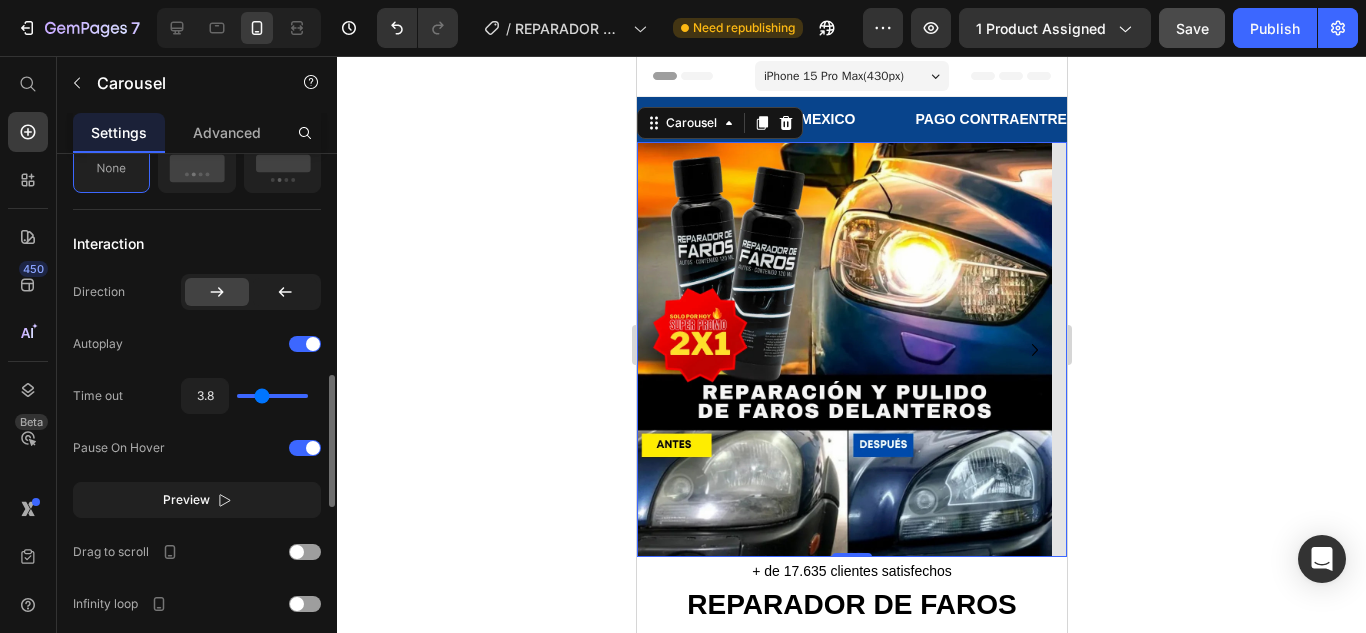 type on "3.9" 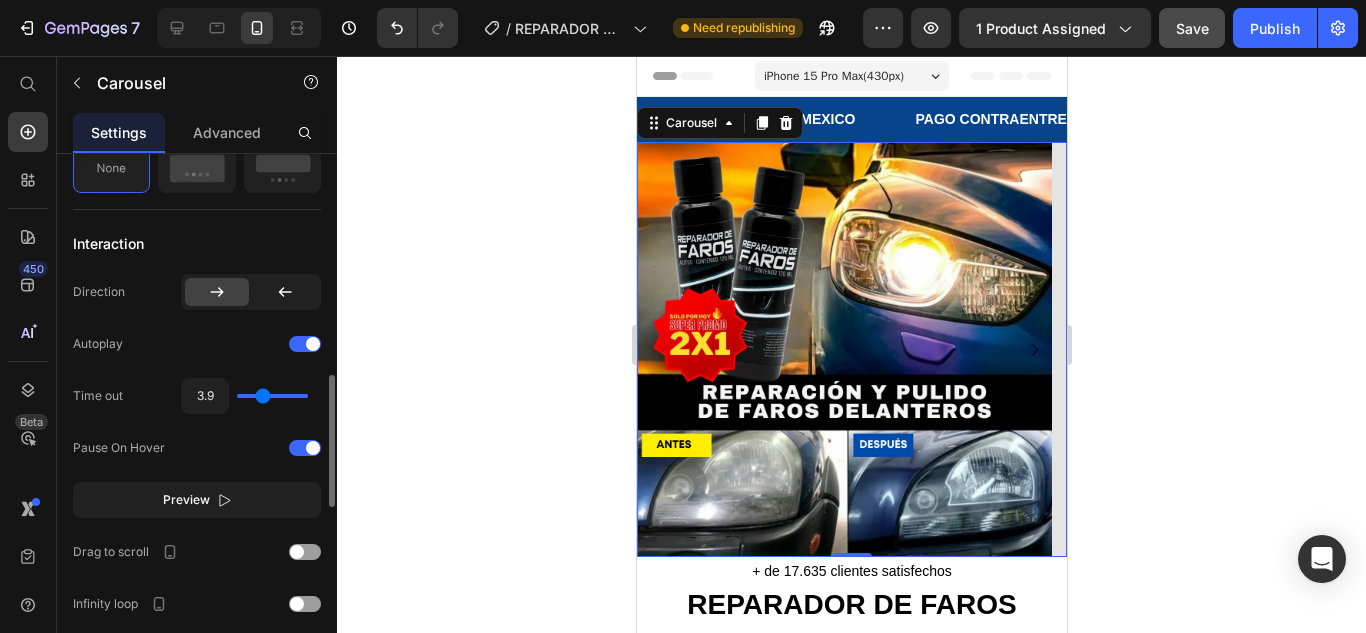 type on "3.9" 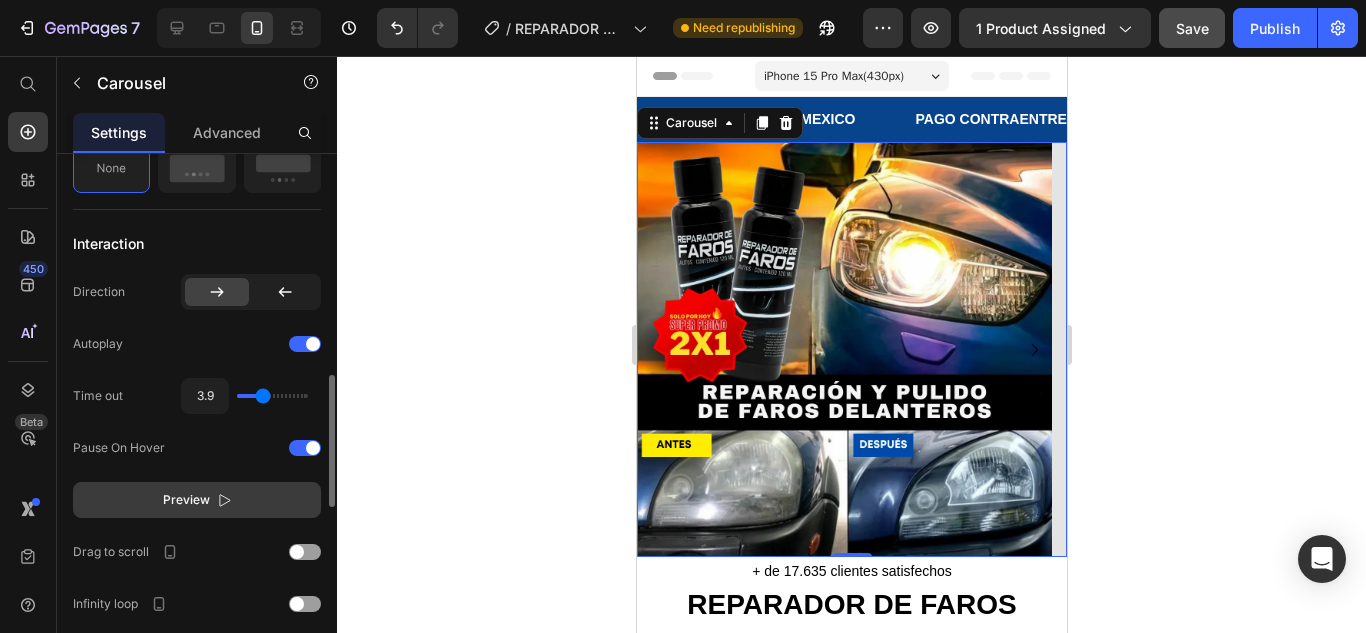 click 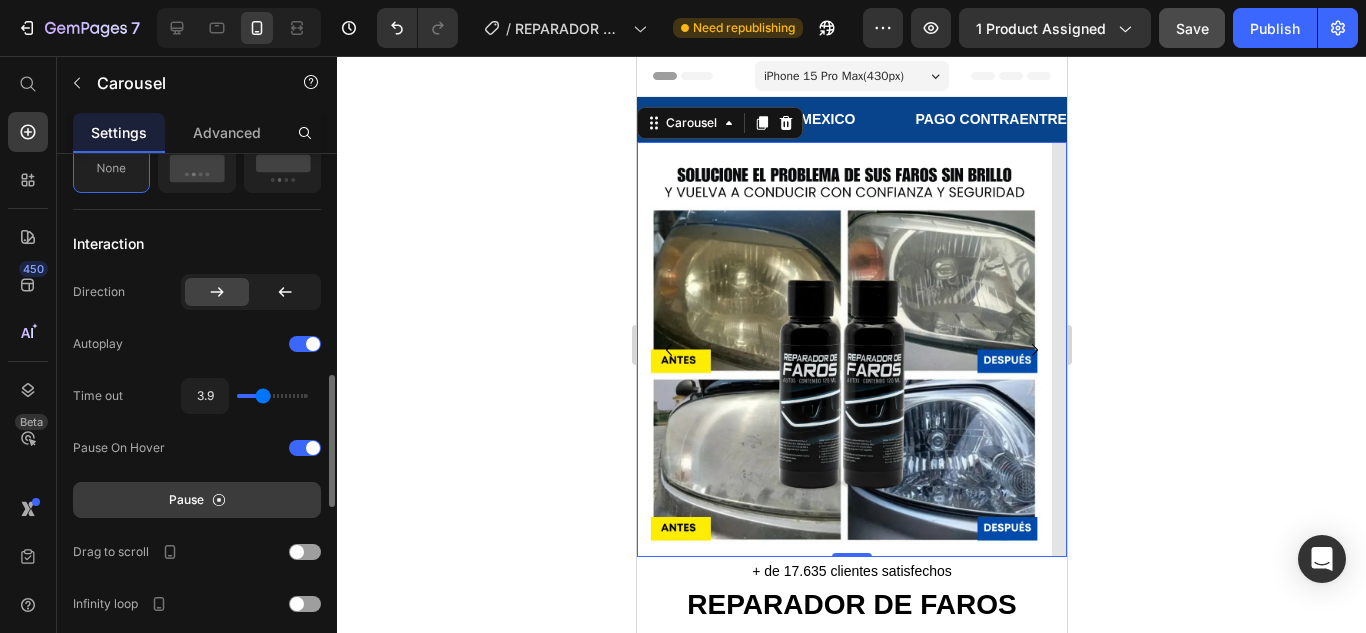 click at bounding box center [272, 396] 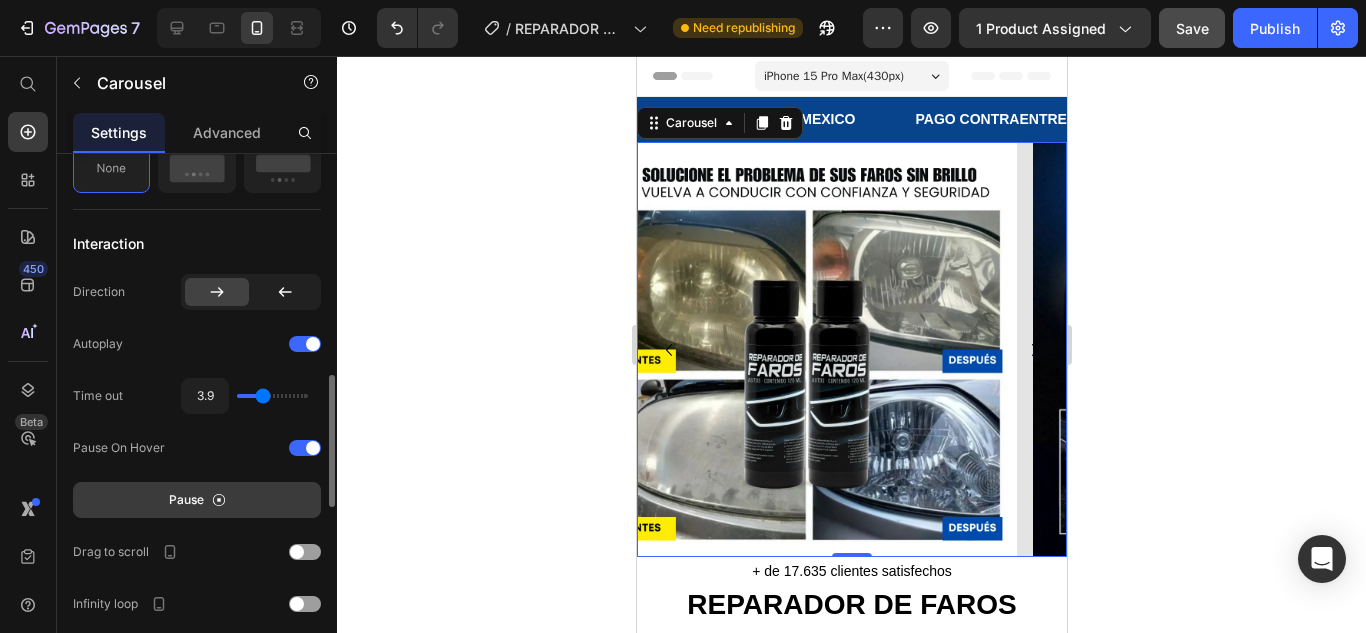 type on "4.1" 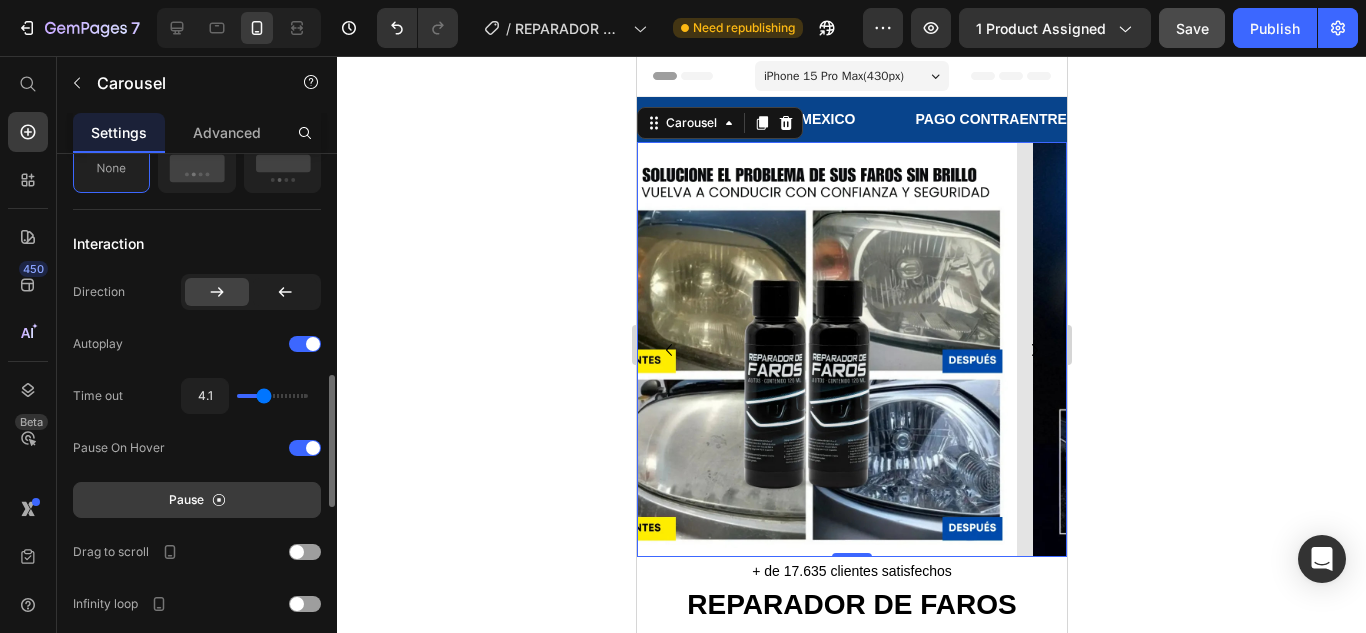 type on "3.9" 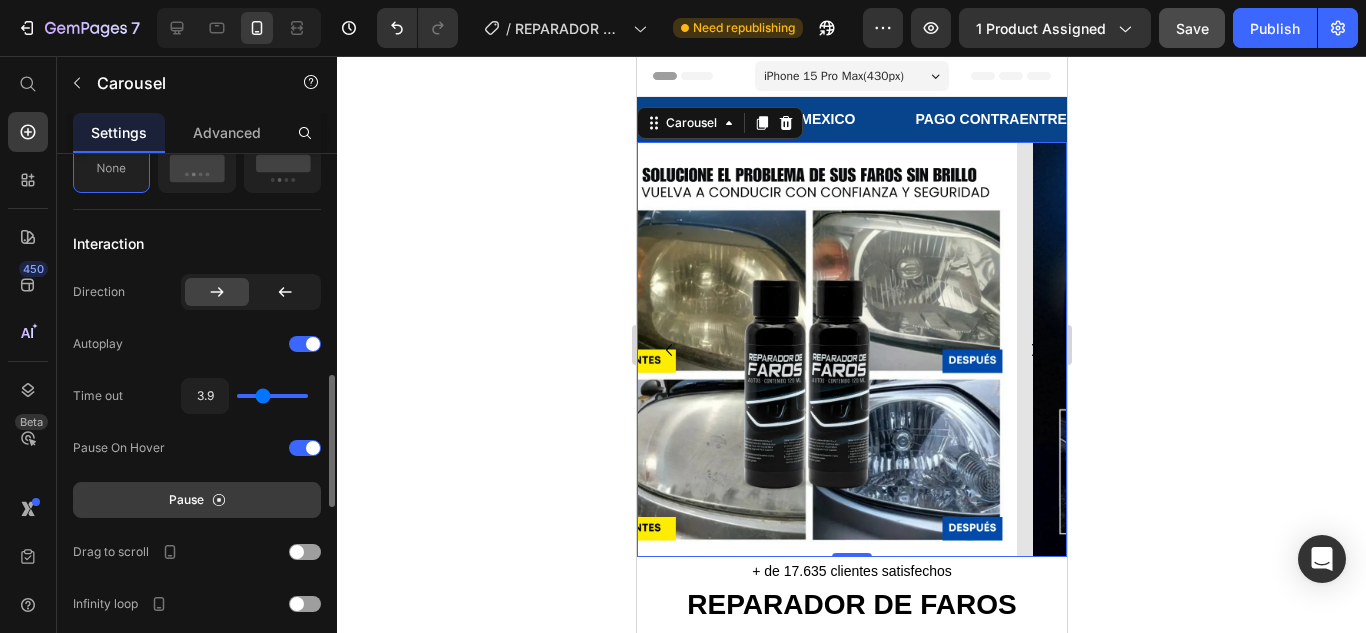 type on "3.8" 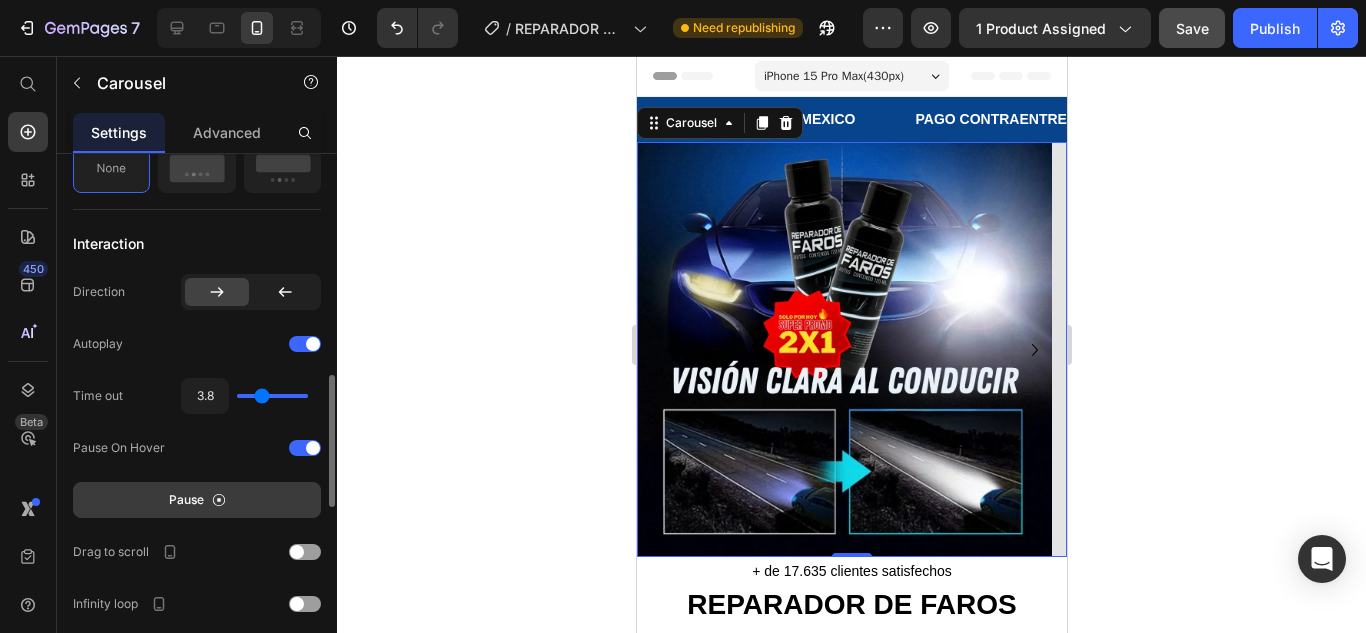 click at bounding box center (272, 396) 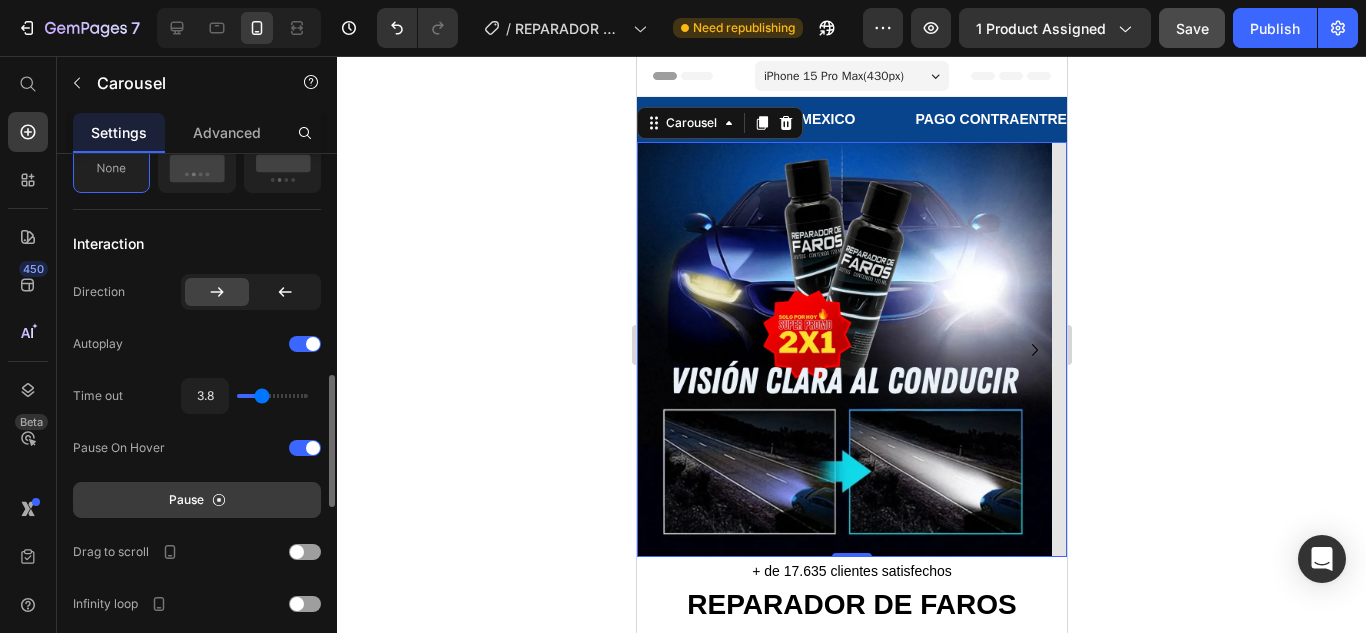 type on "3.6" 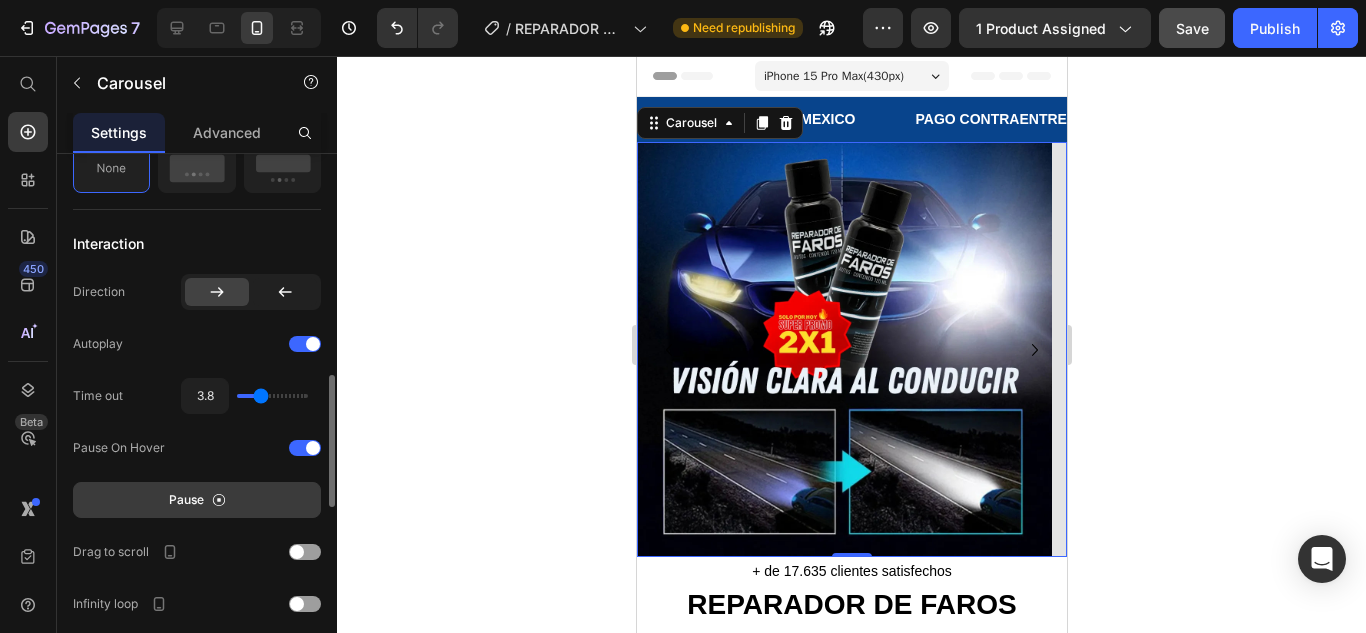 click at bounding box center (272, 396) 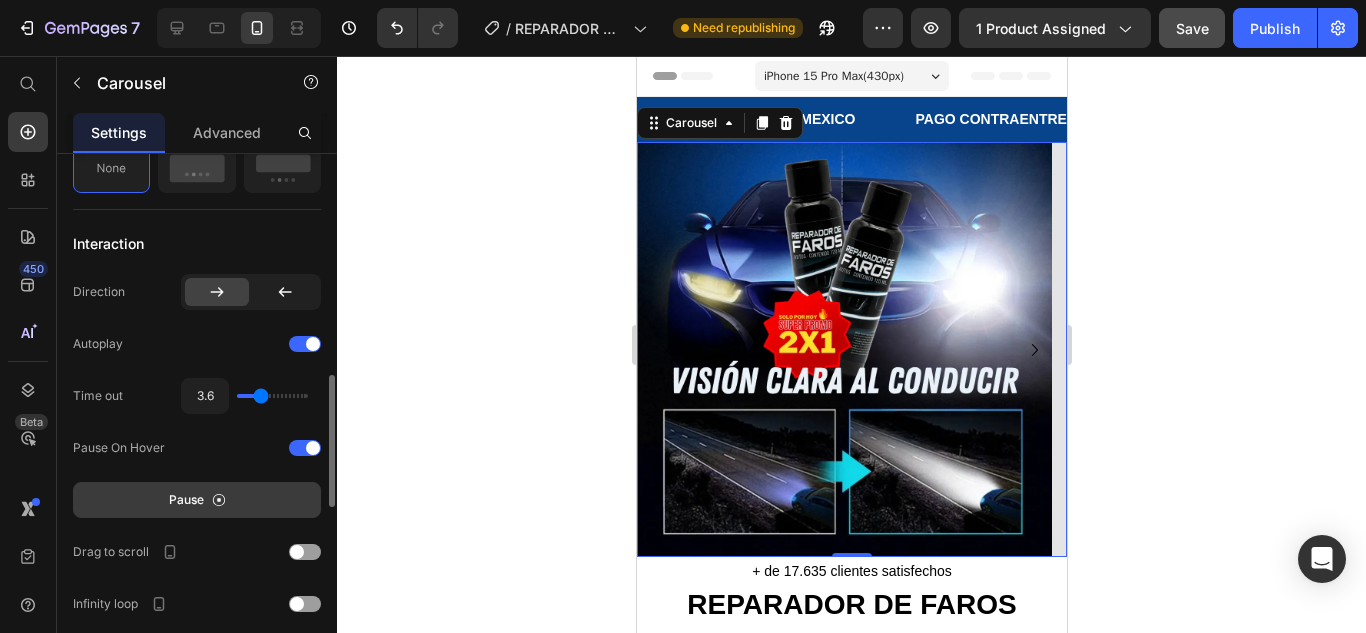 type on "3.5" 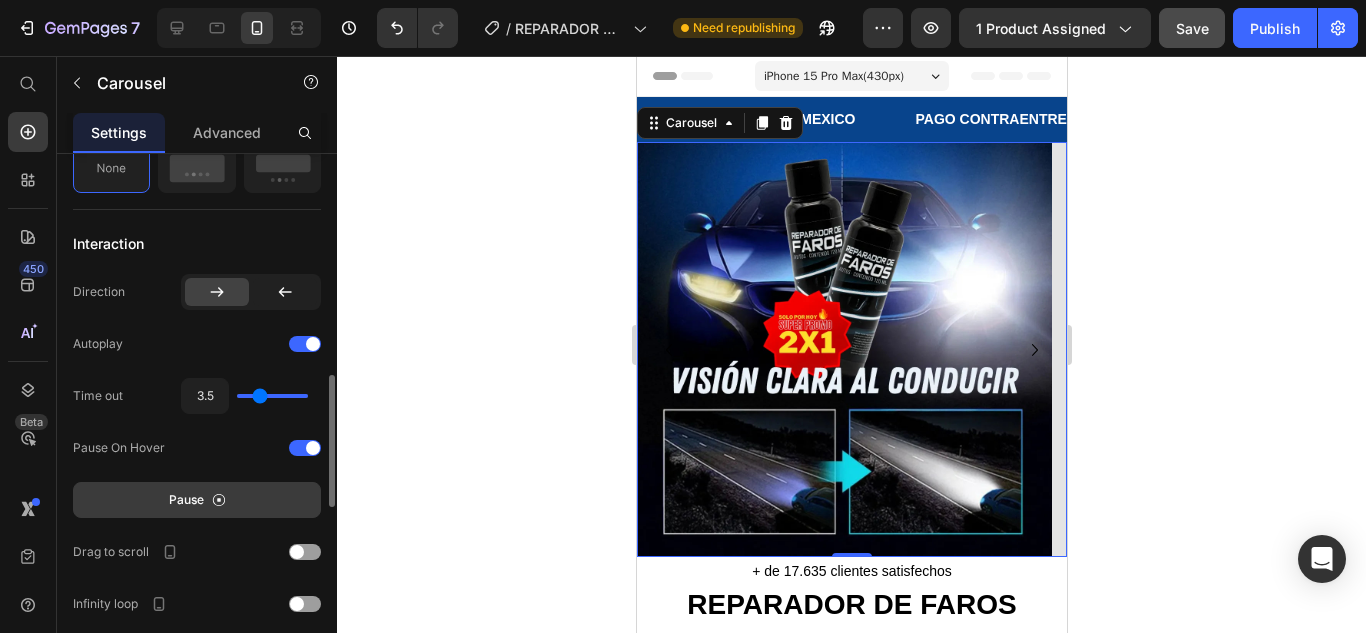 type on "3.3" 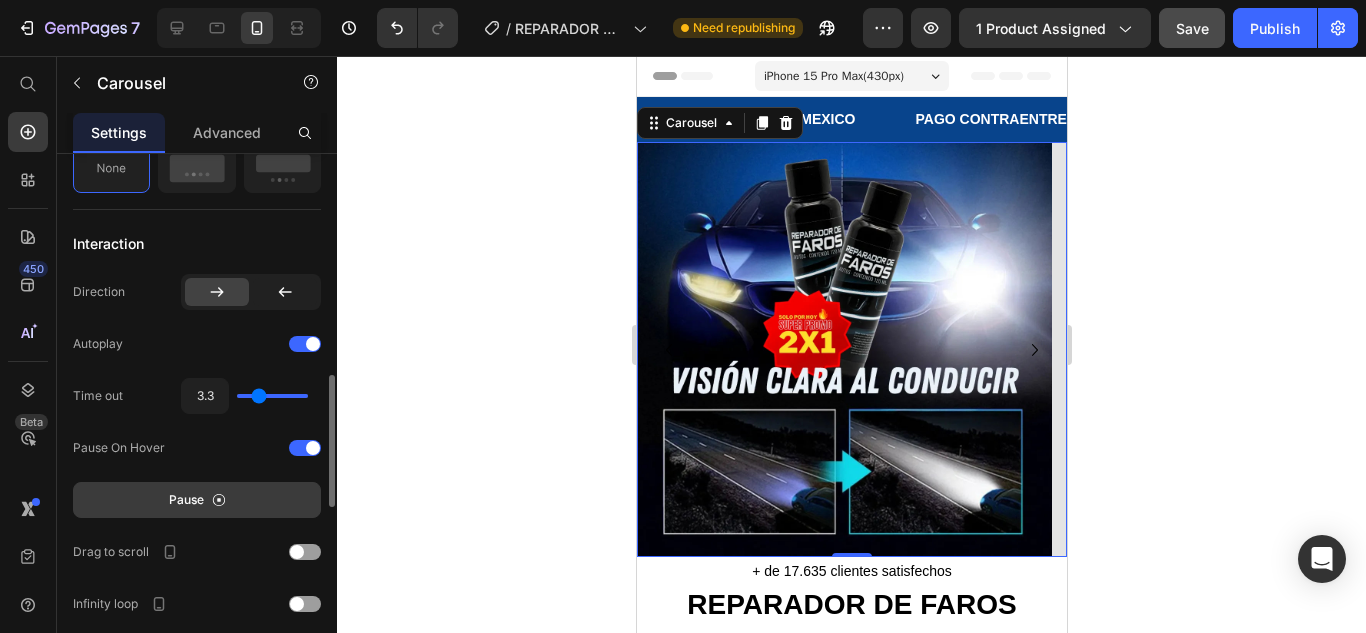 type on "3.3" 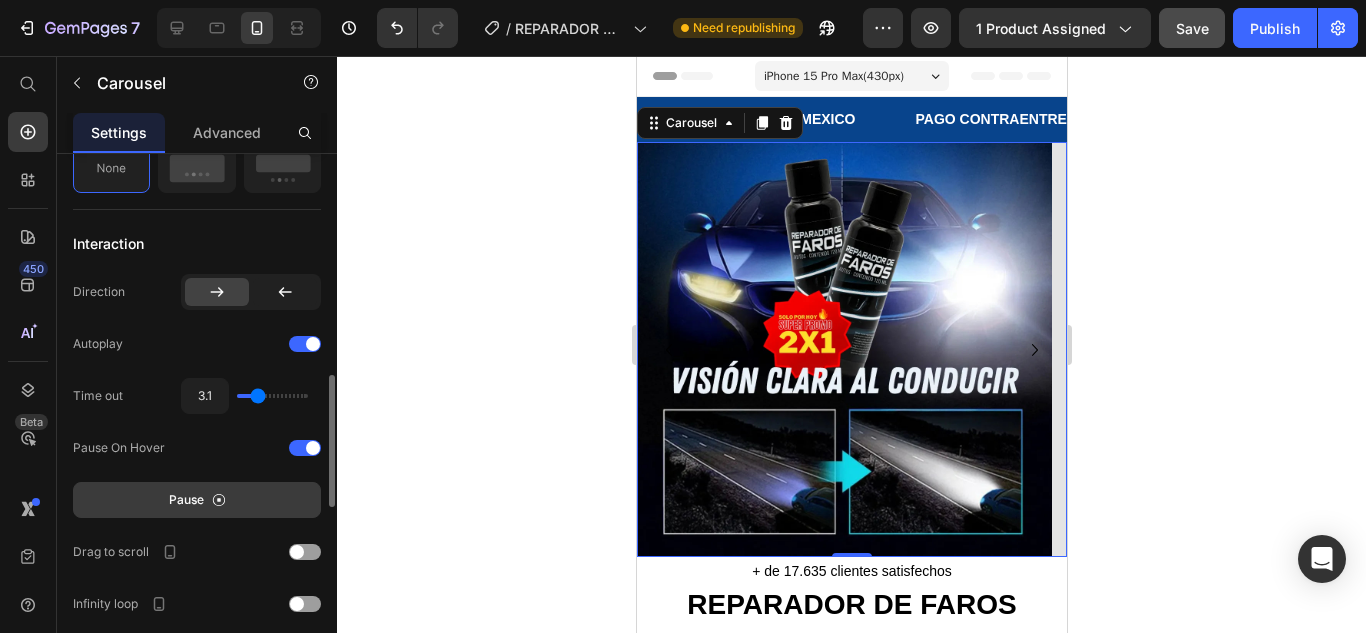 type on "3" 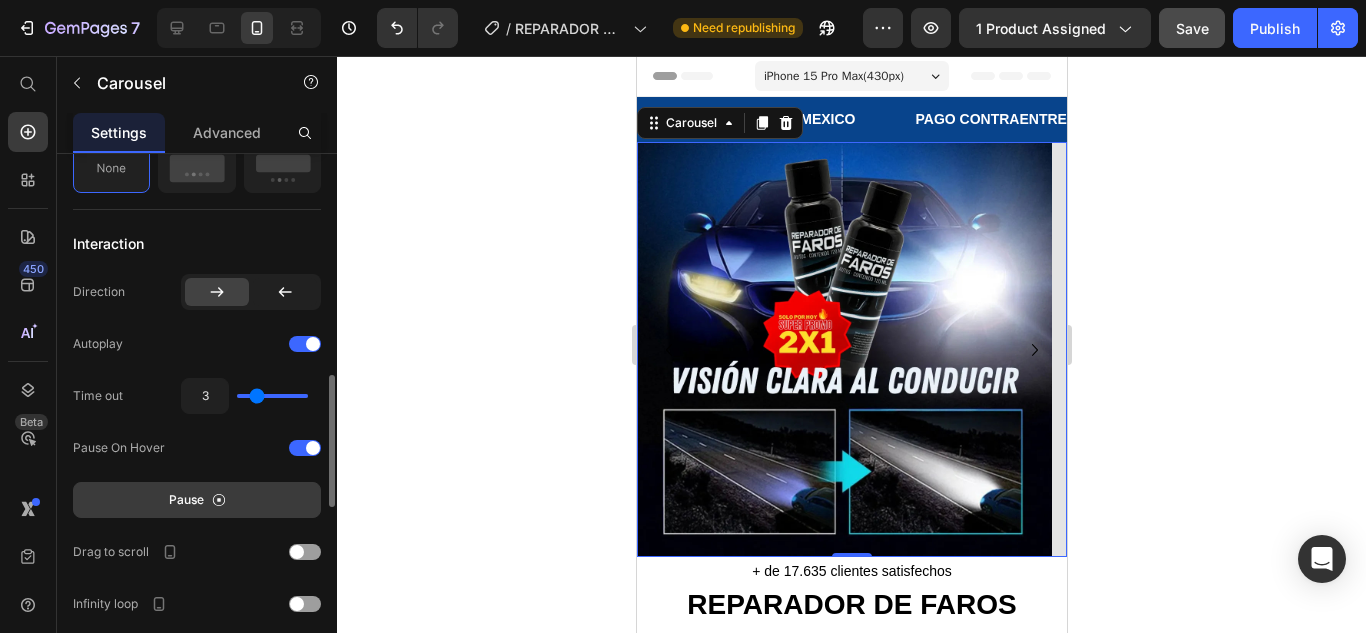 type on "3" 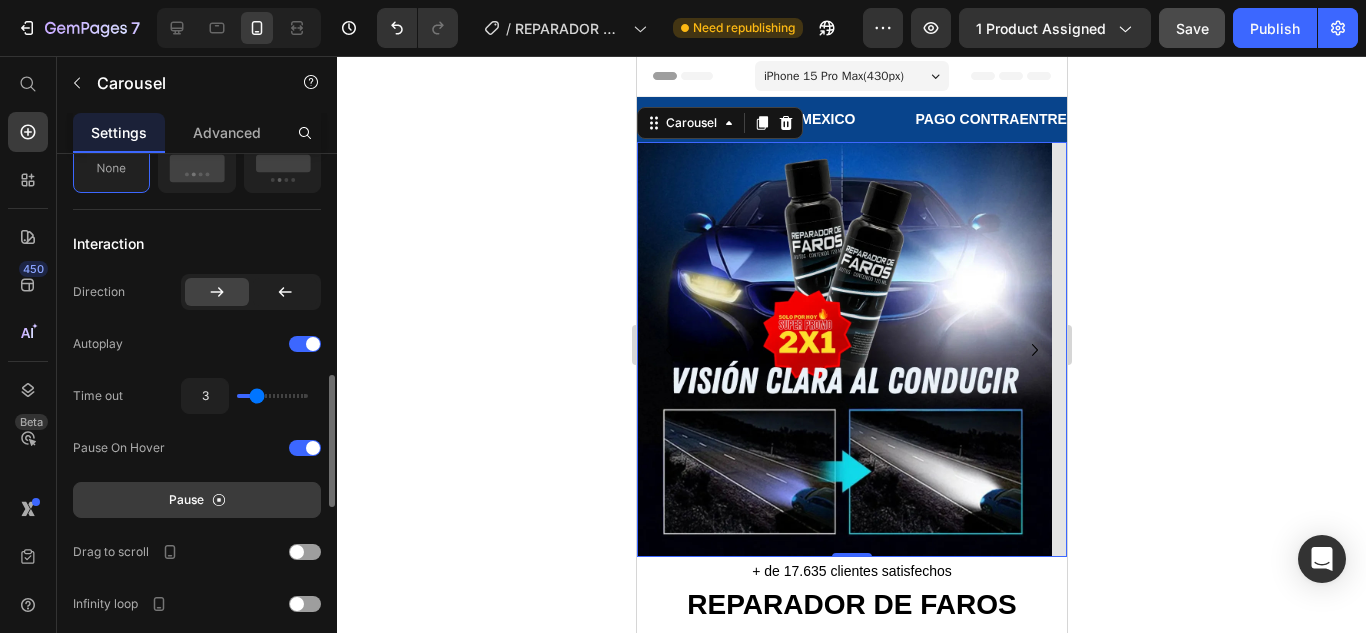 click at bounding box center [272, 396] 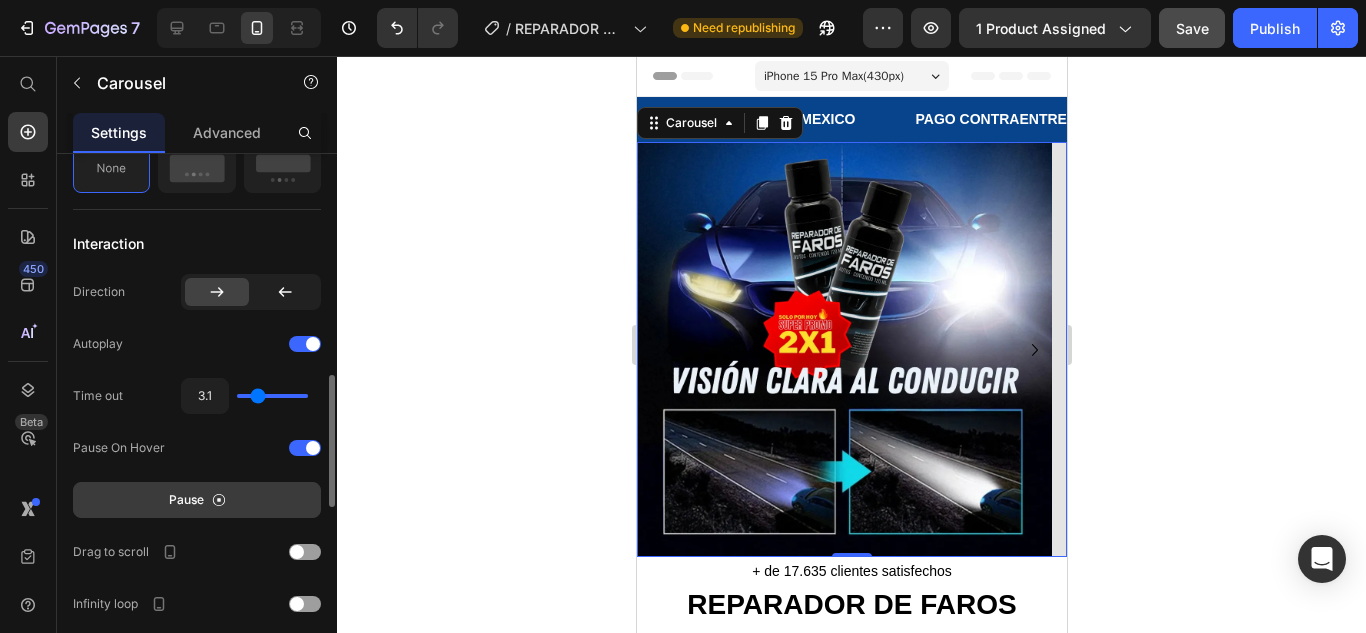 type on "3.3" 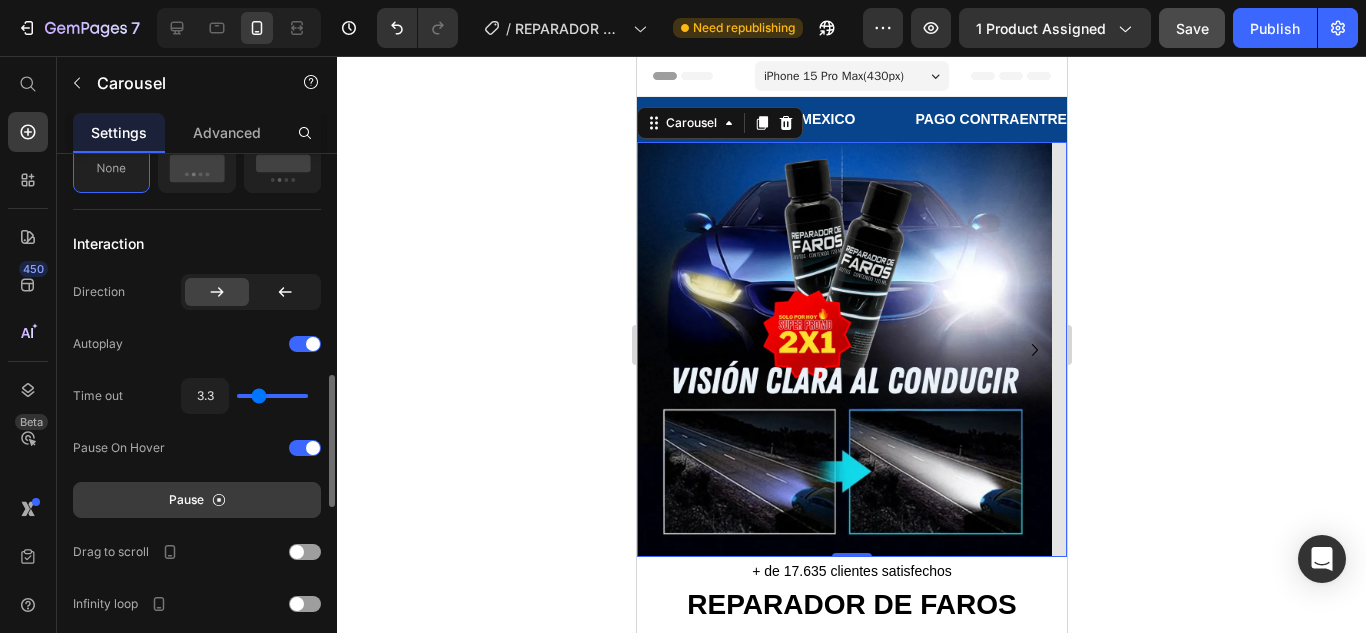 type on "3.5" 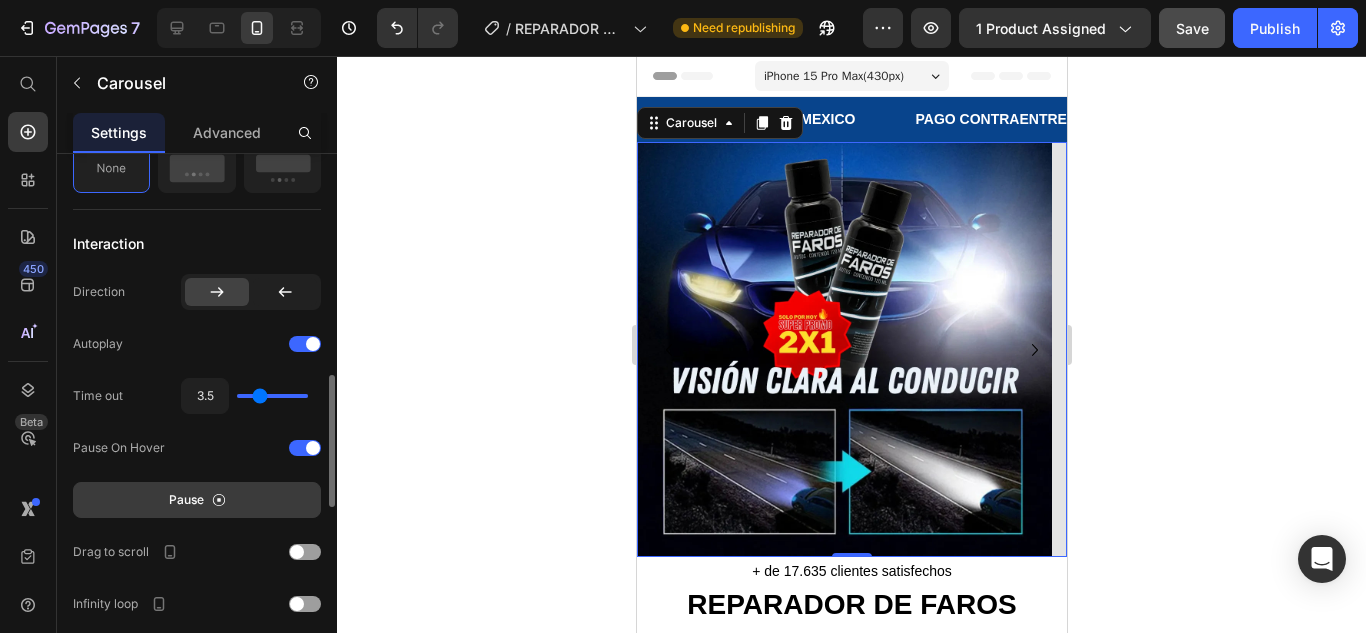 type on "3.8" 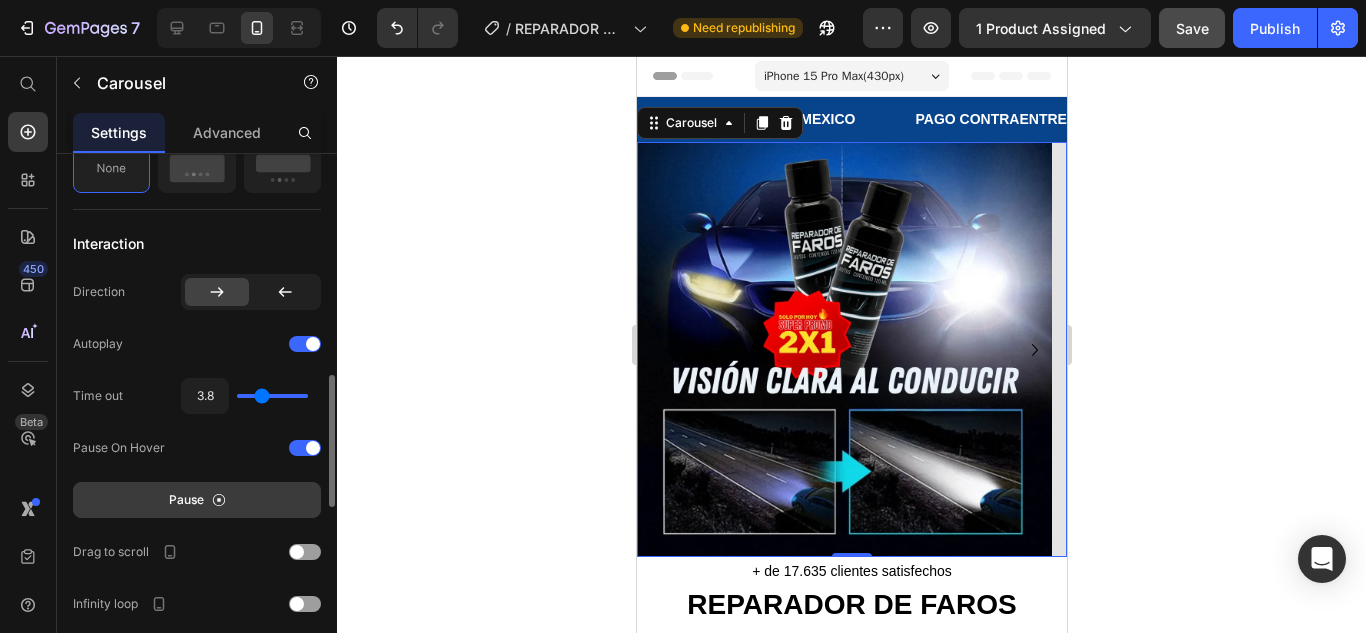 type on "3.9" 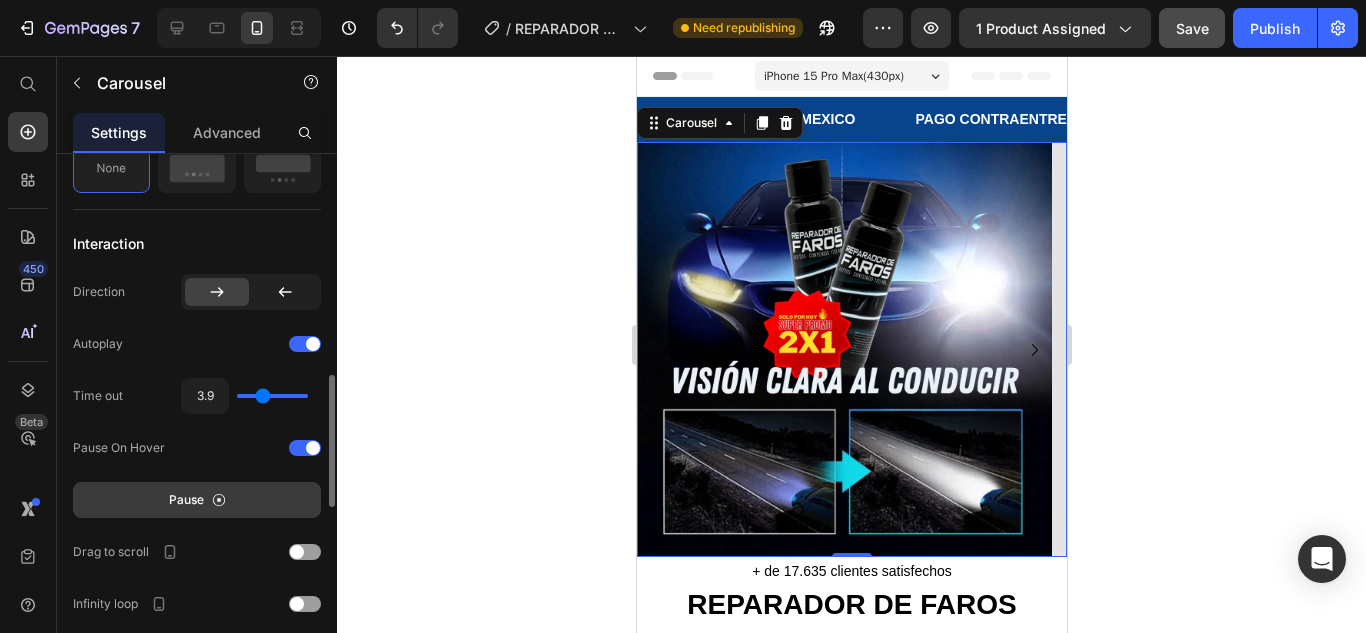type on "4.1" 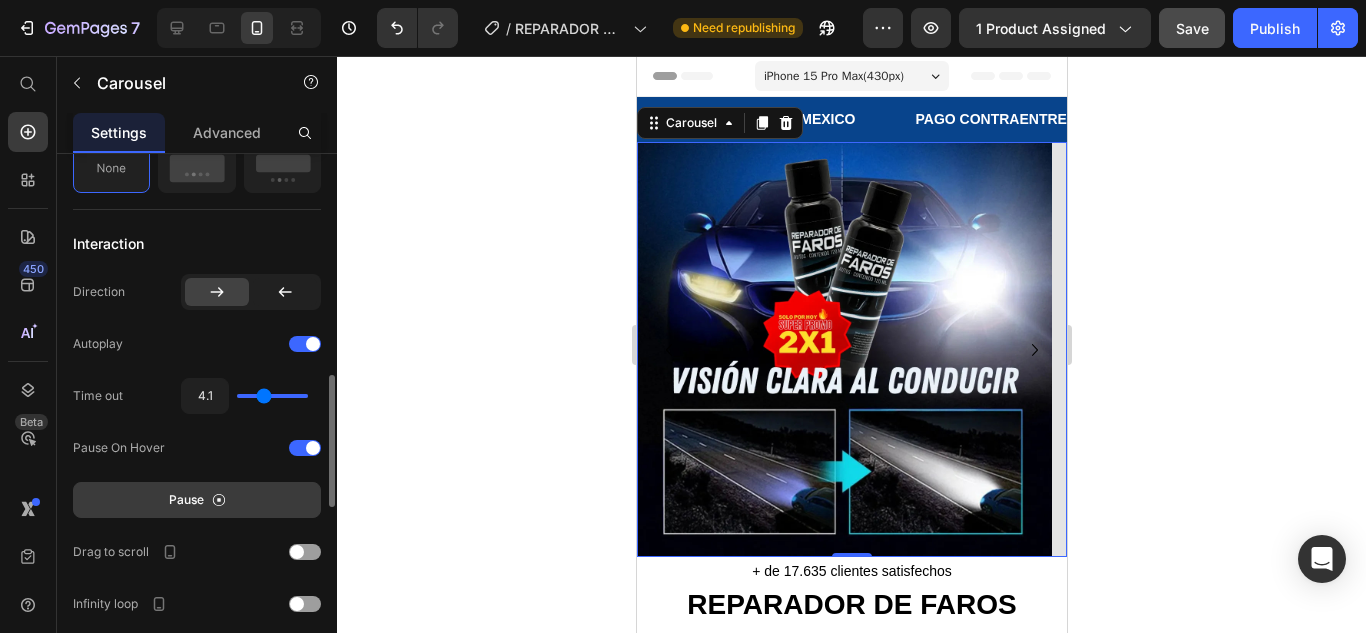 type on "4.3" 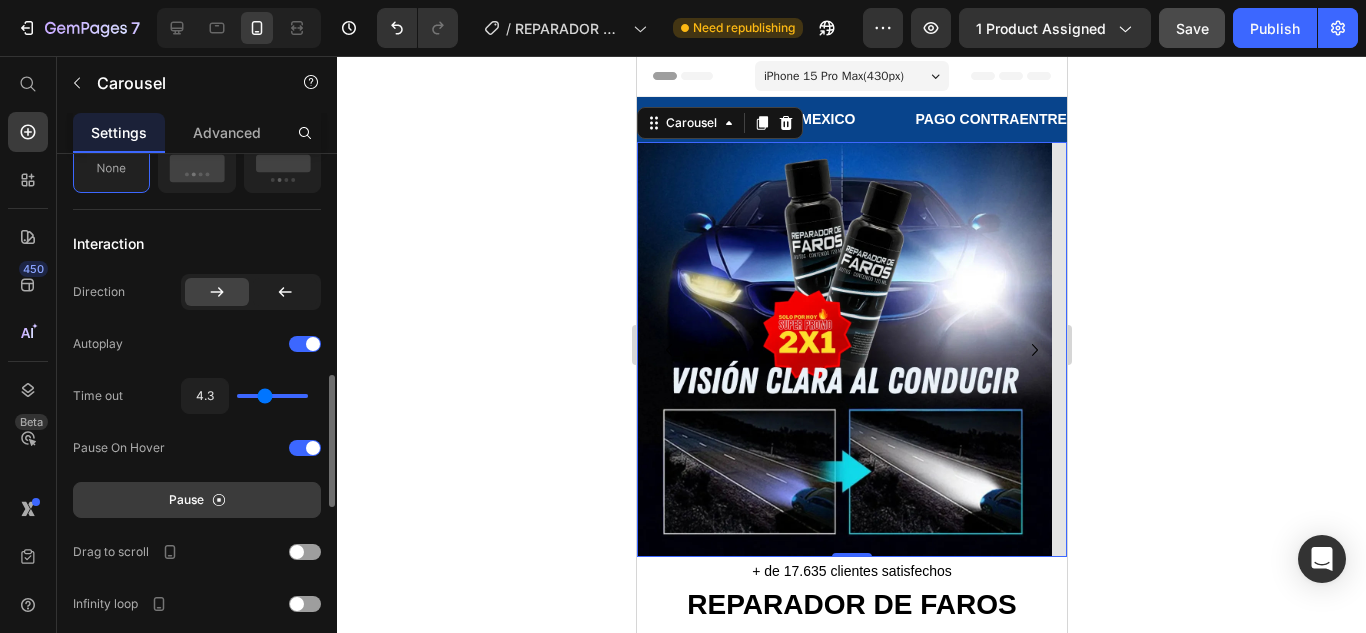 type on "4.4" 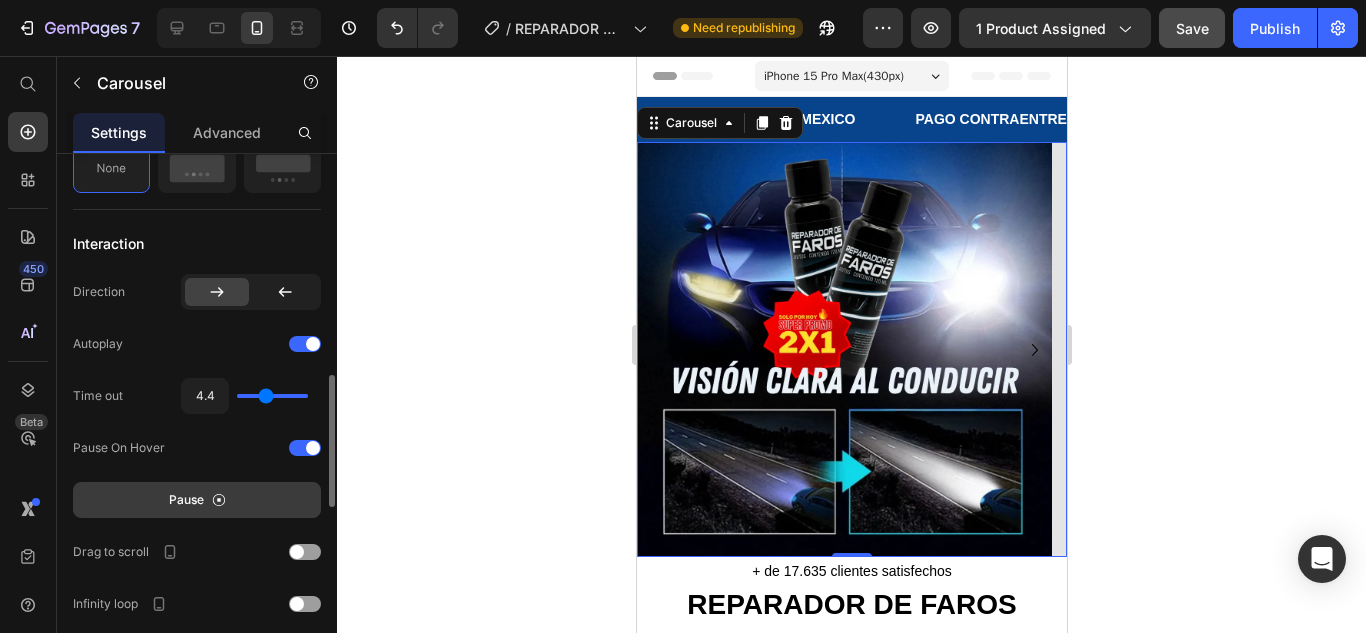 type on "4.3" 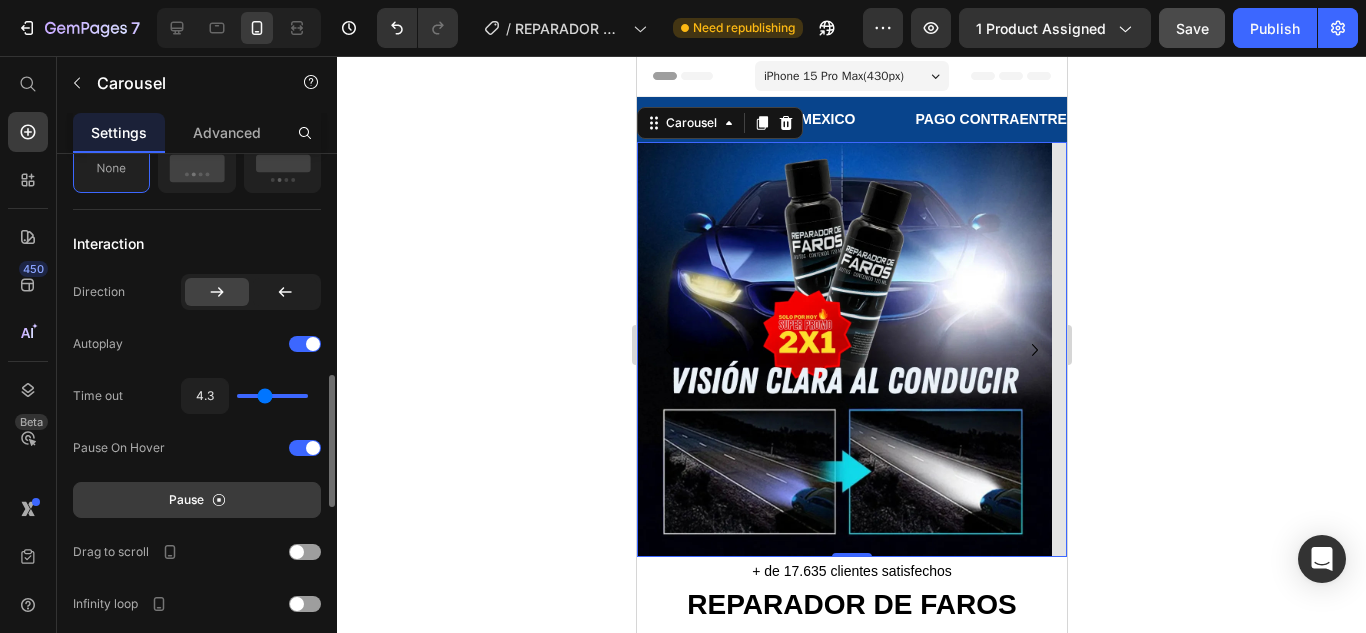 type on "4.1" 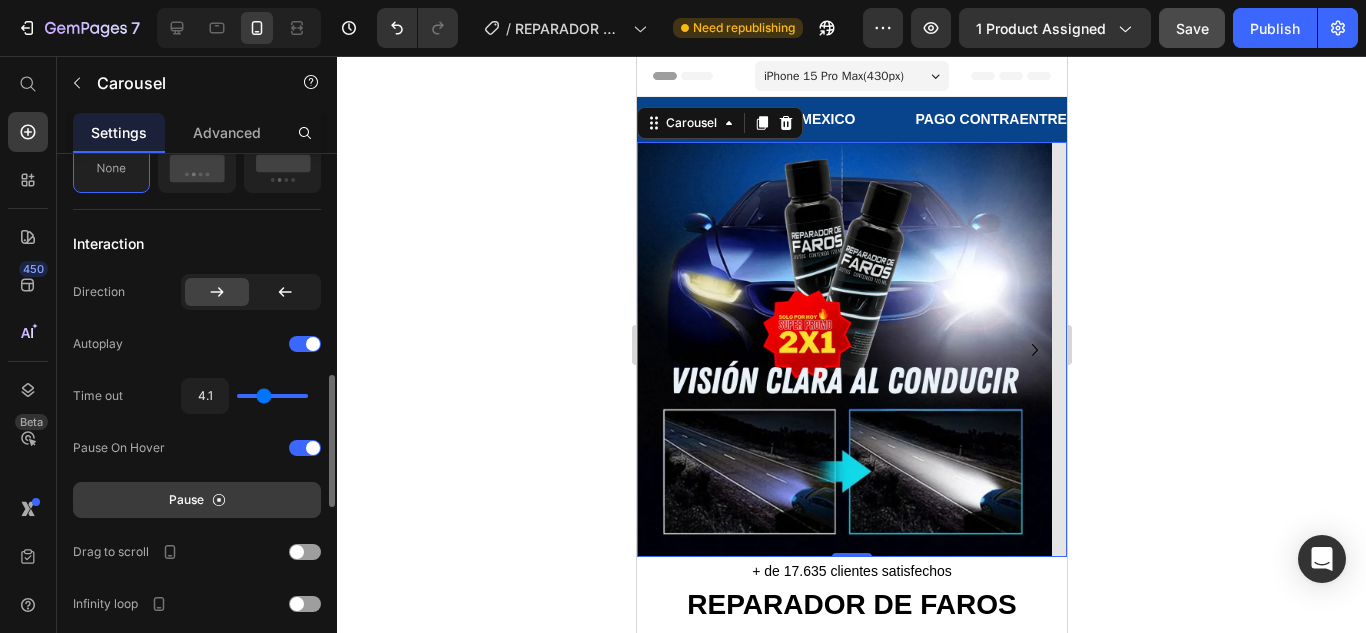 type on "3.9" 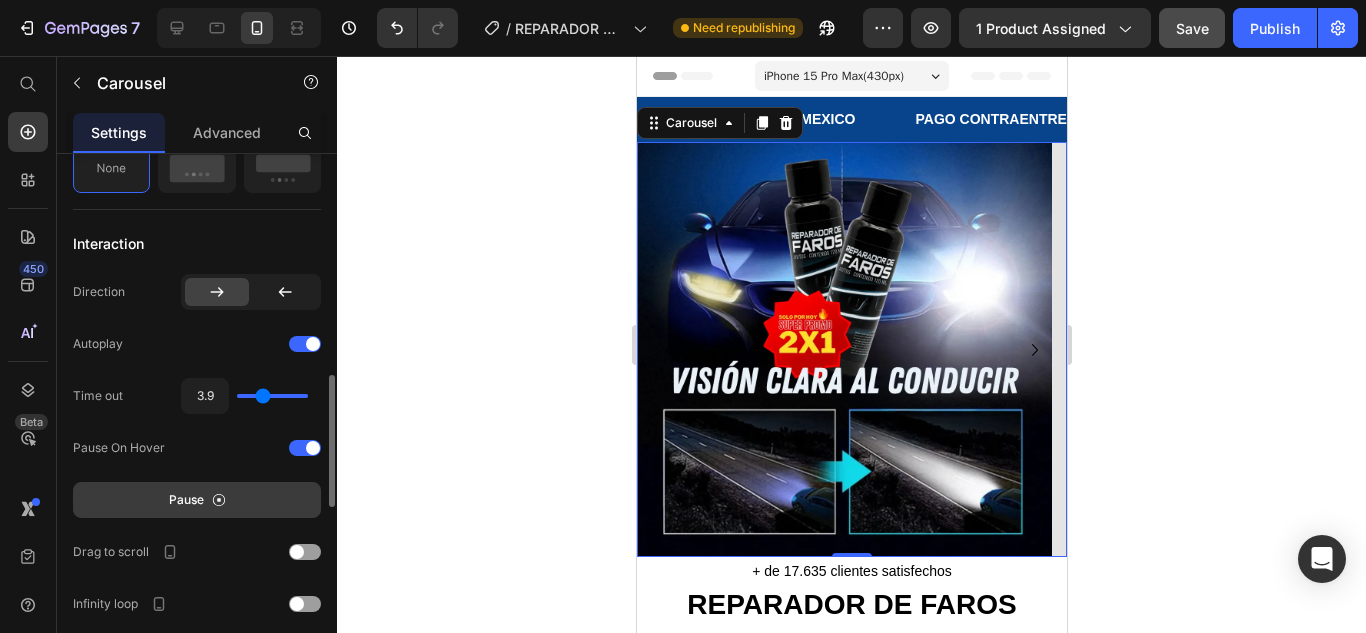type on "3.6" 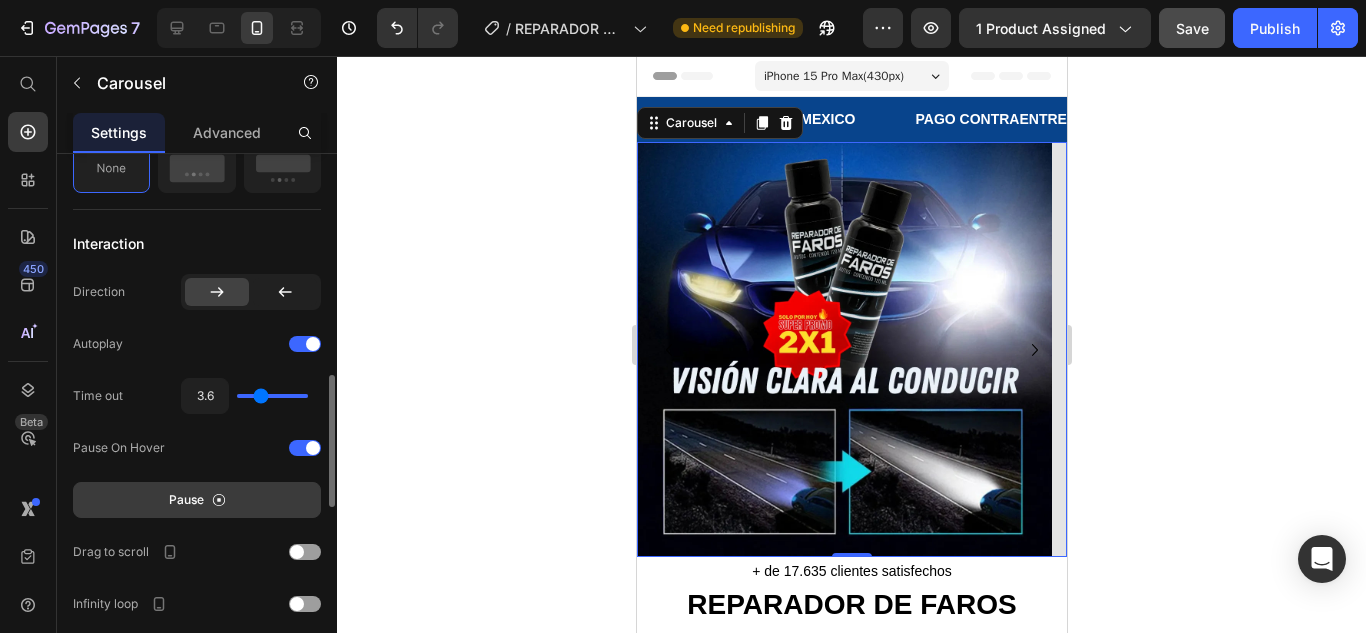 type on "3.5" 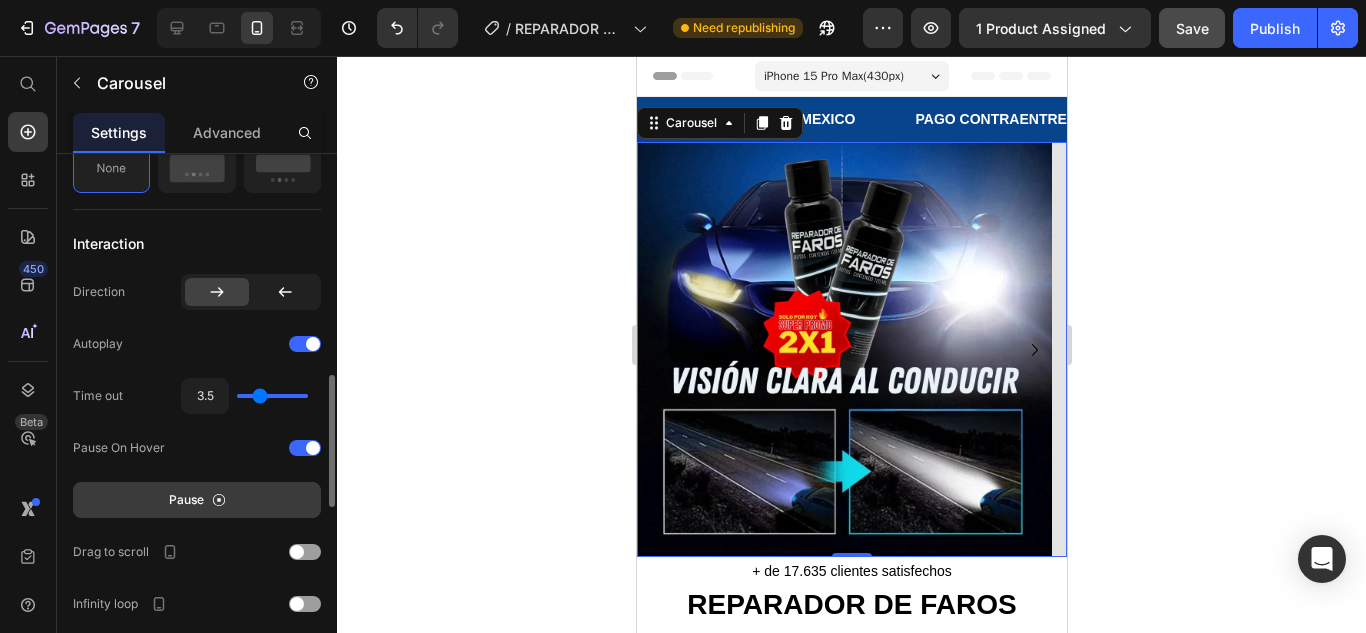 type on "3.6" 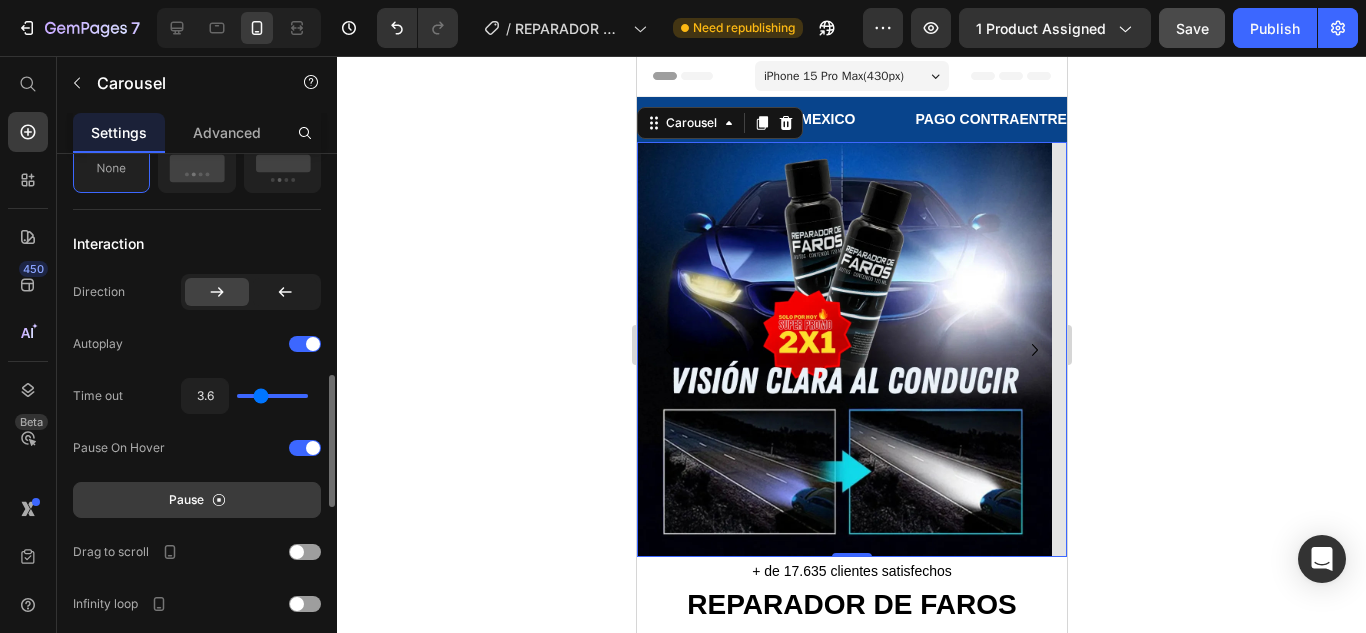 type on "3.8" 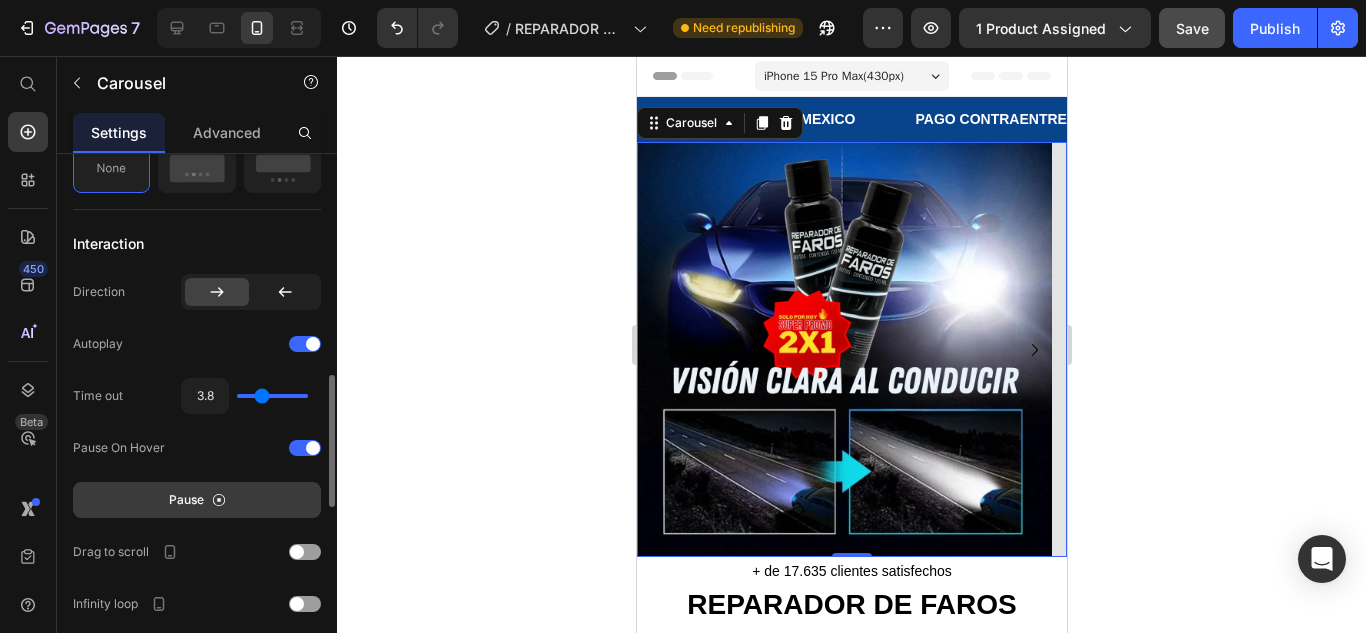 type on "4.1" 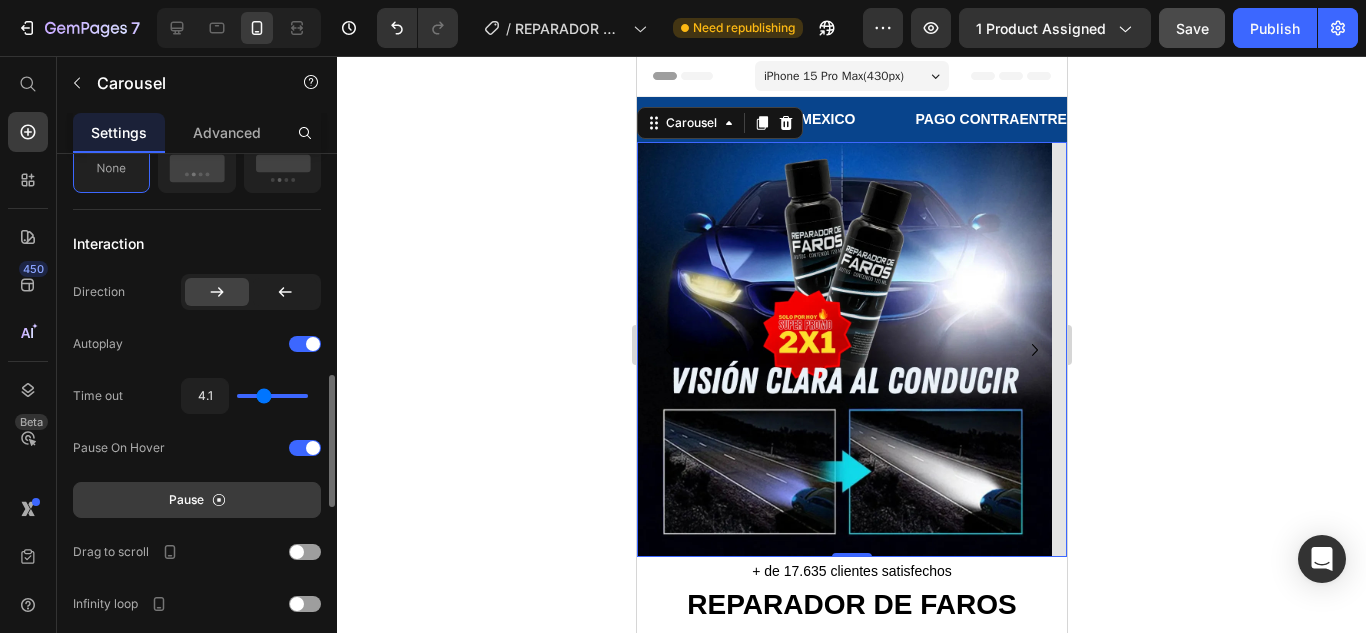 type on "4.3" 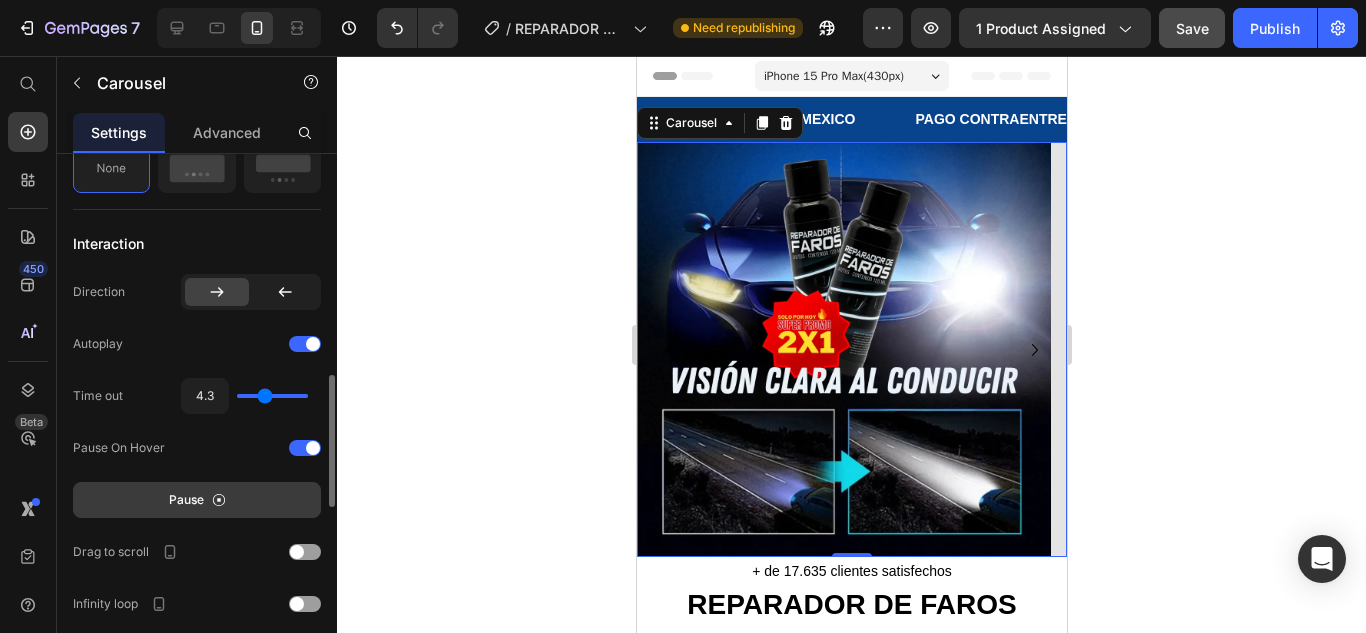 type on "4.1" 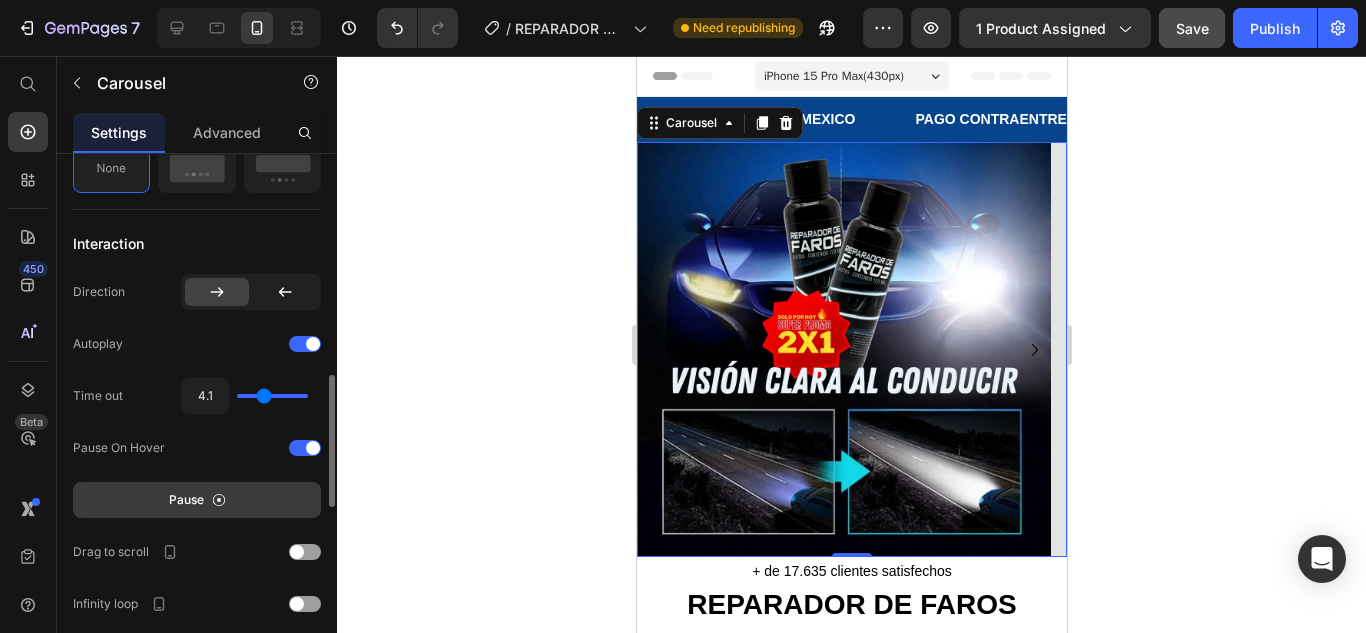 type on "3.9" 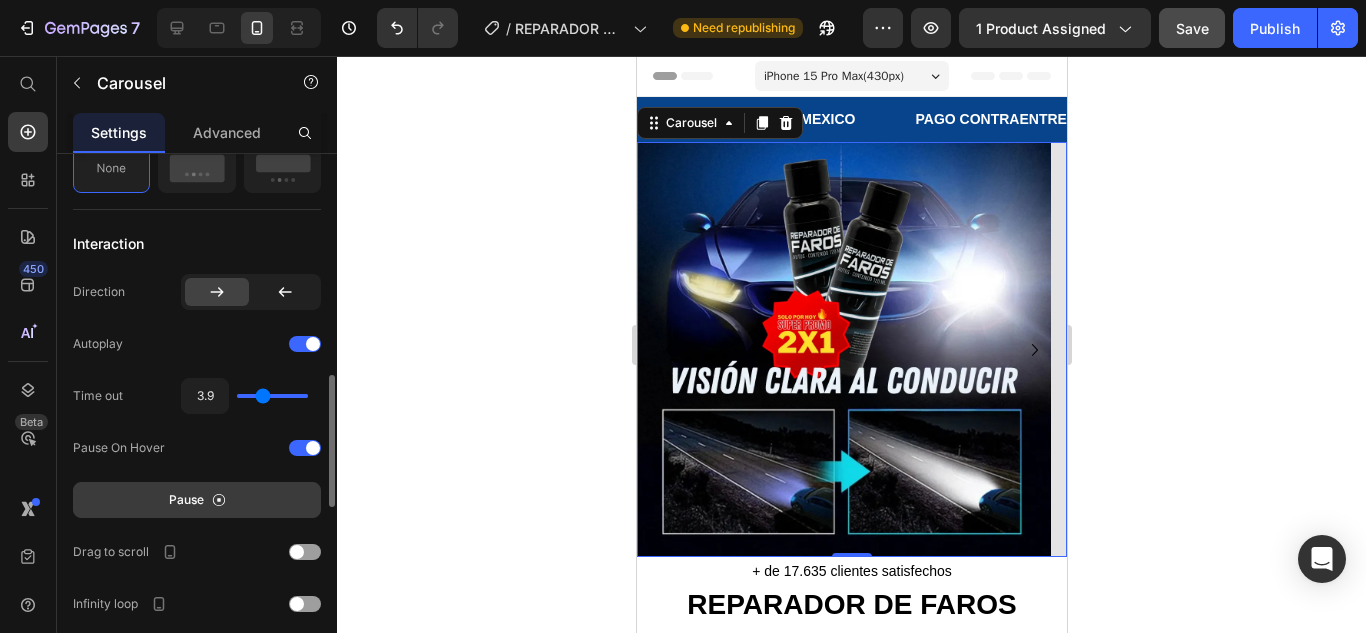 type on "3.8" 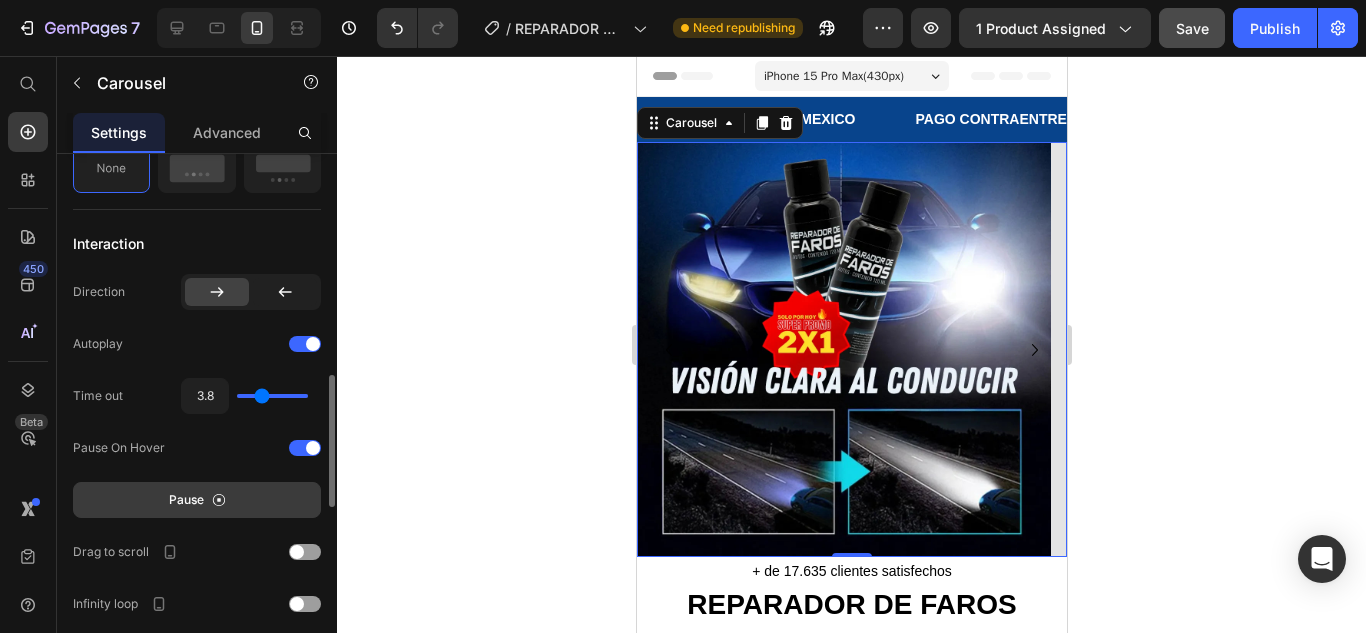 type on "3.6" 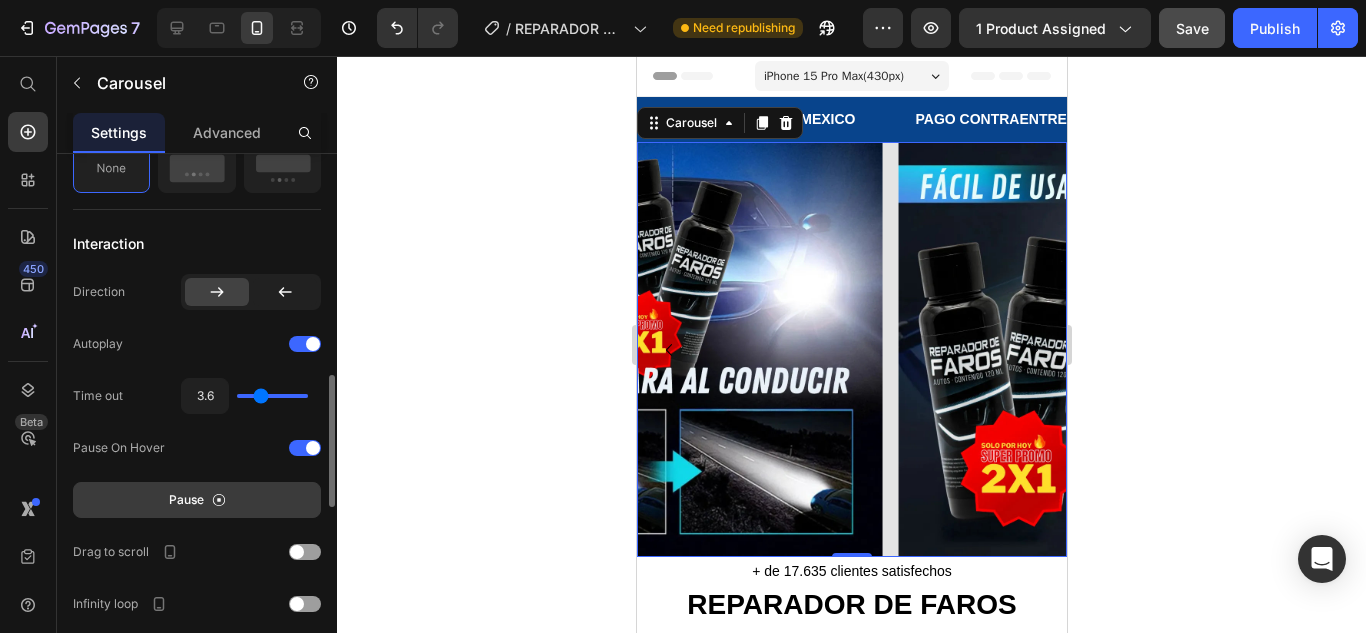 type on "3.3" 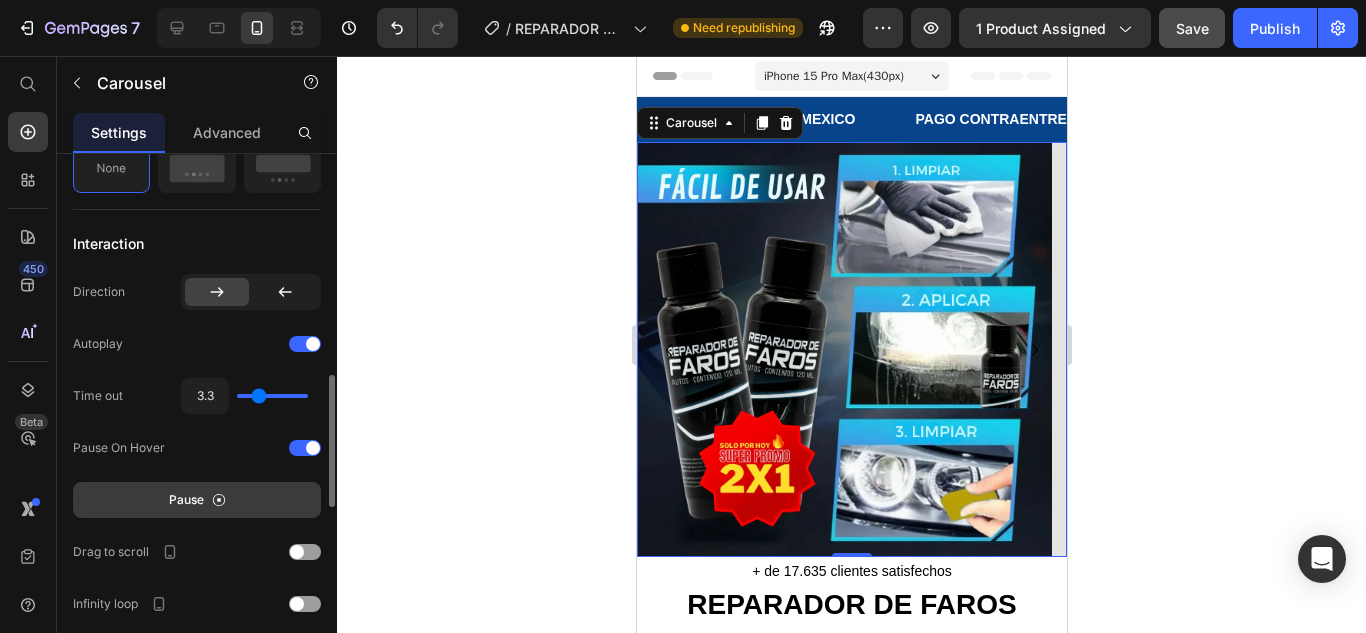 type on "3.5" 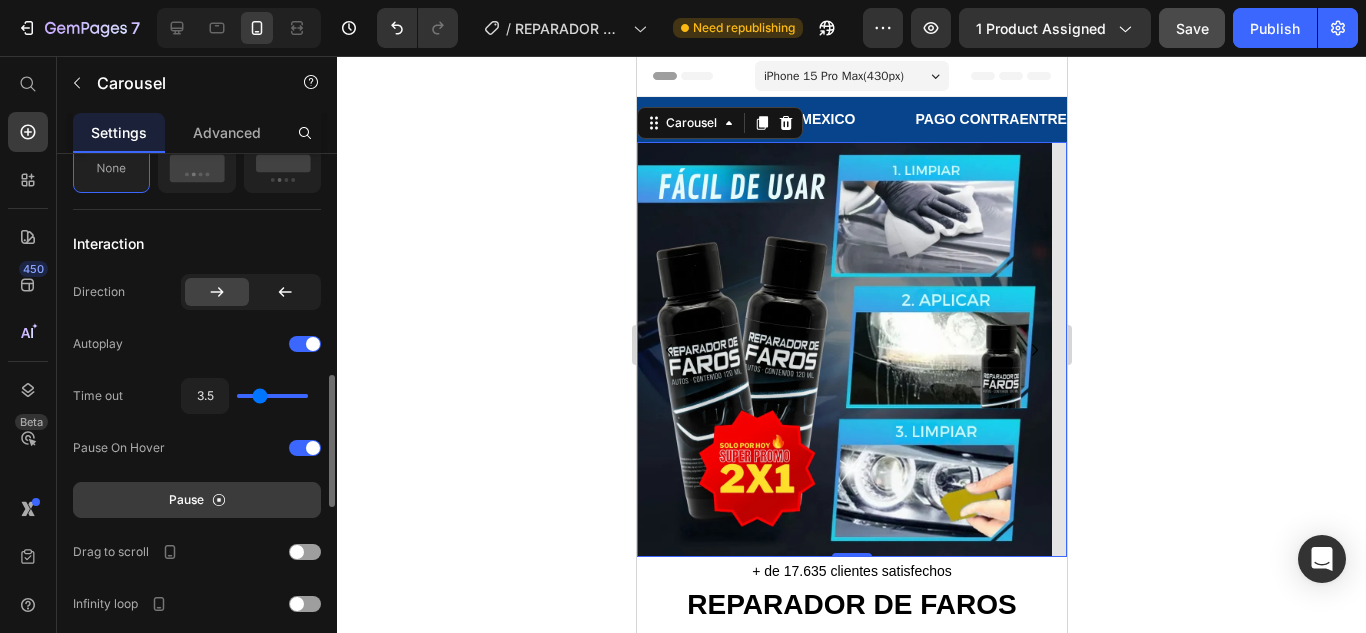 type on "3.6" 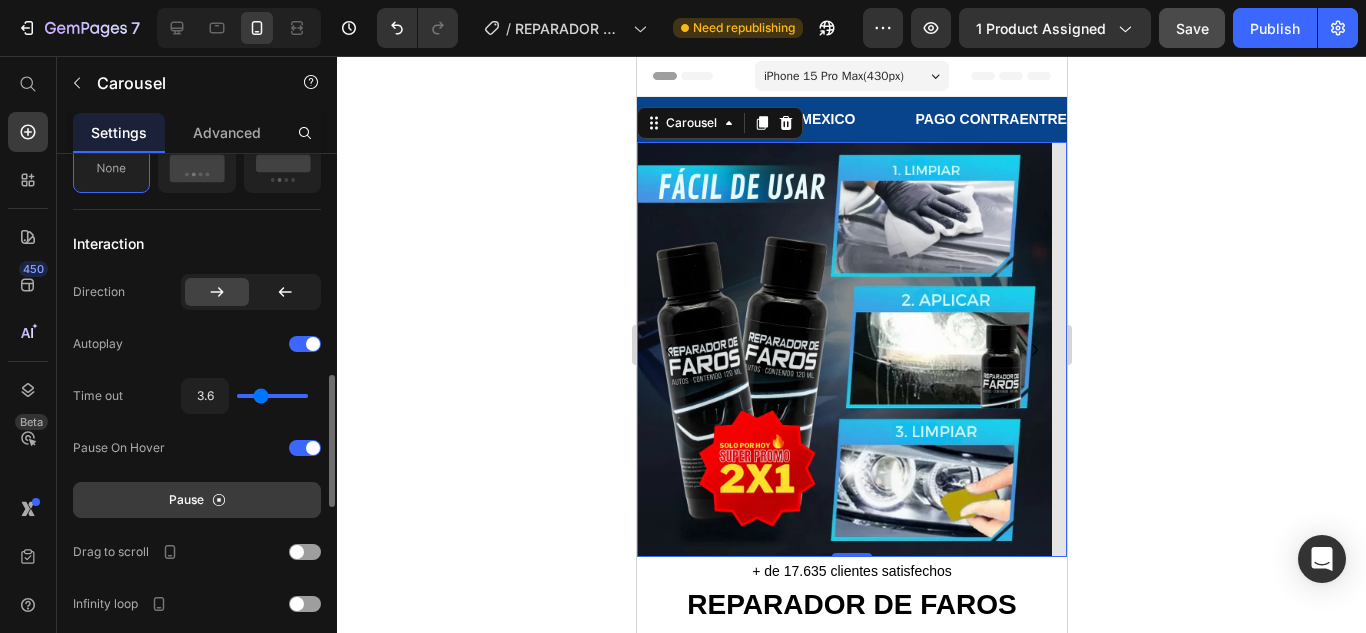 type on "3.8" 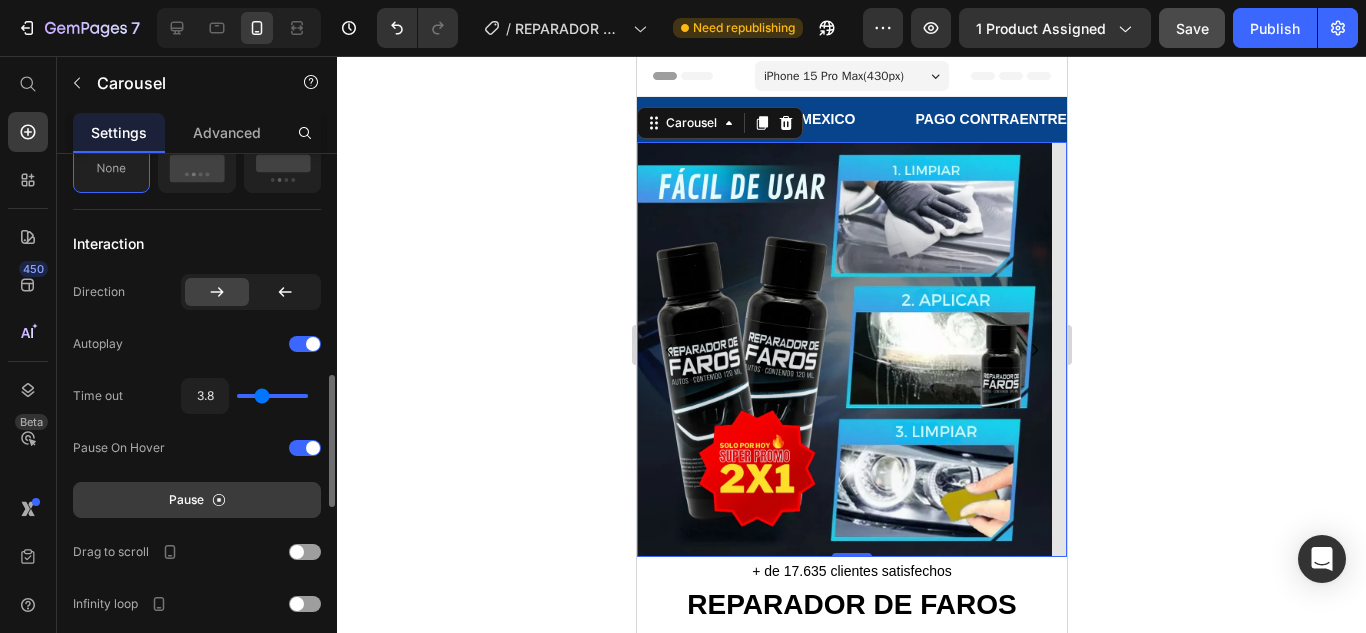 type on "3.9" 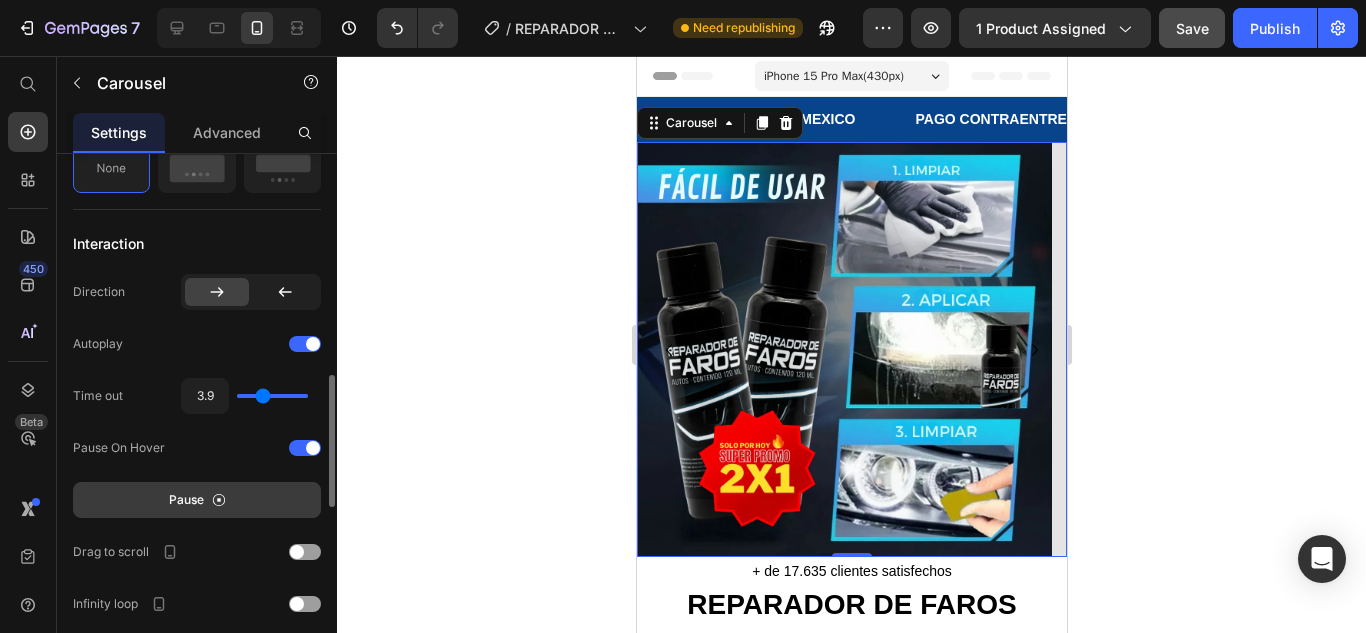 type on "3.8" 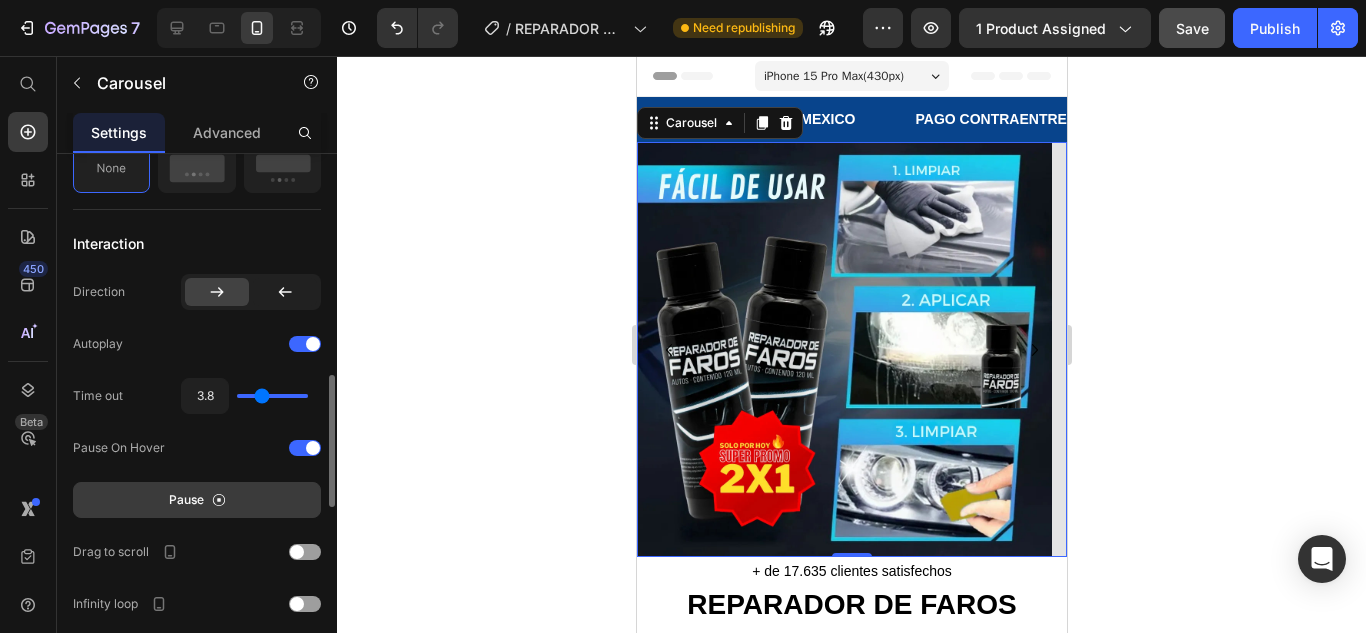 type on "3.6" 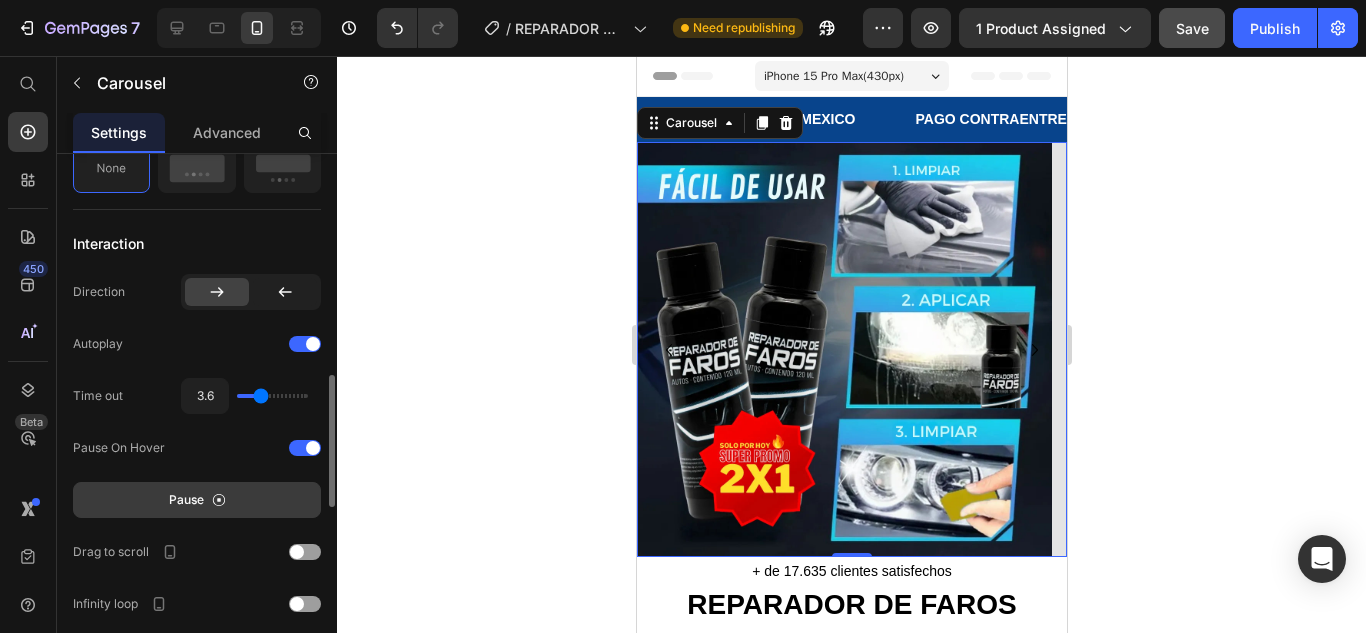 type on "3.8" 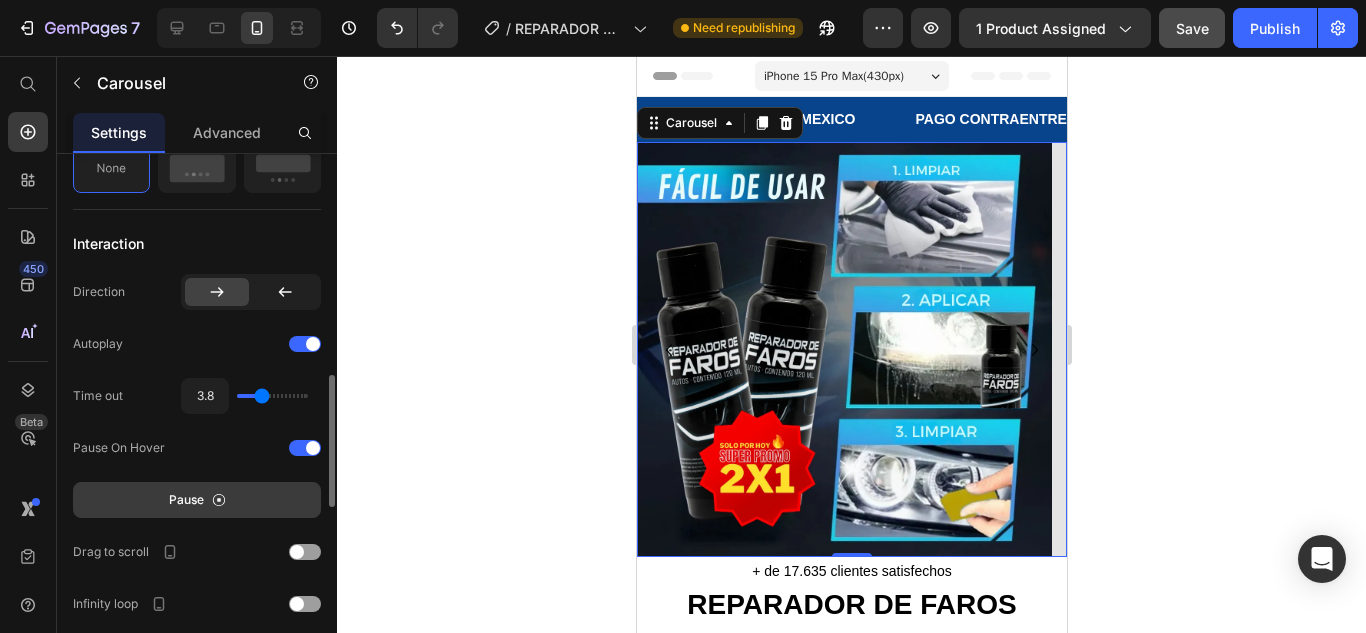 type on "3.9" 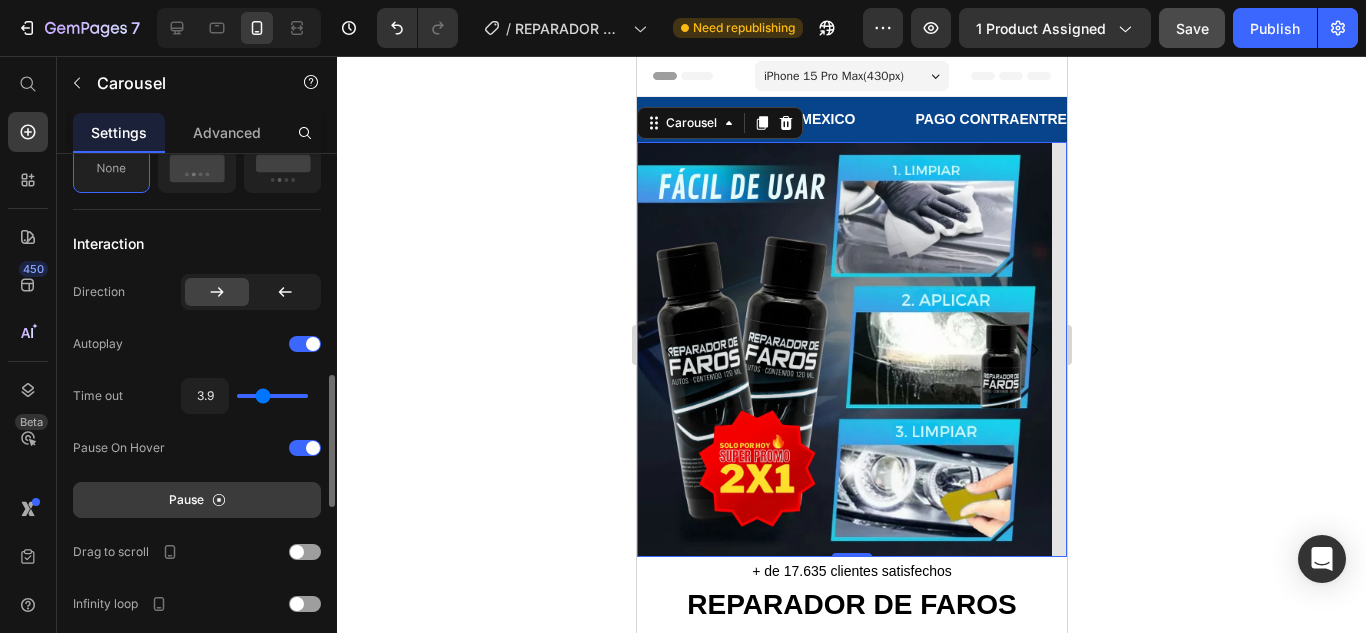 type on "3.9" 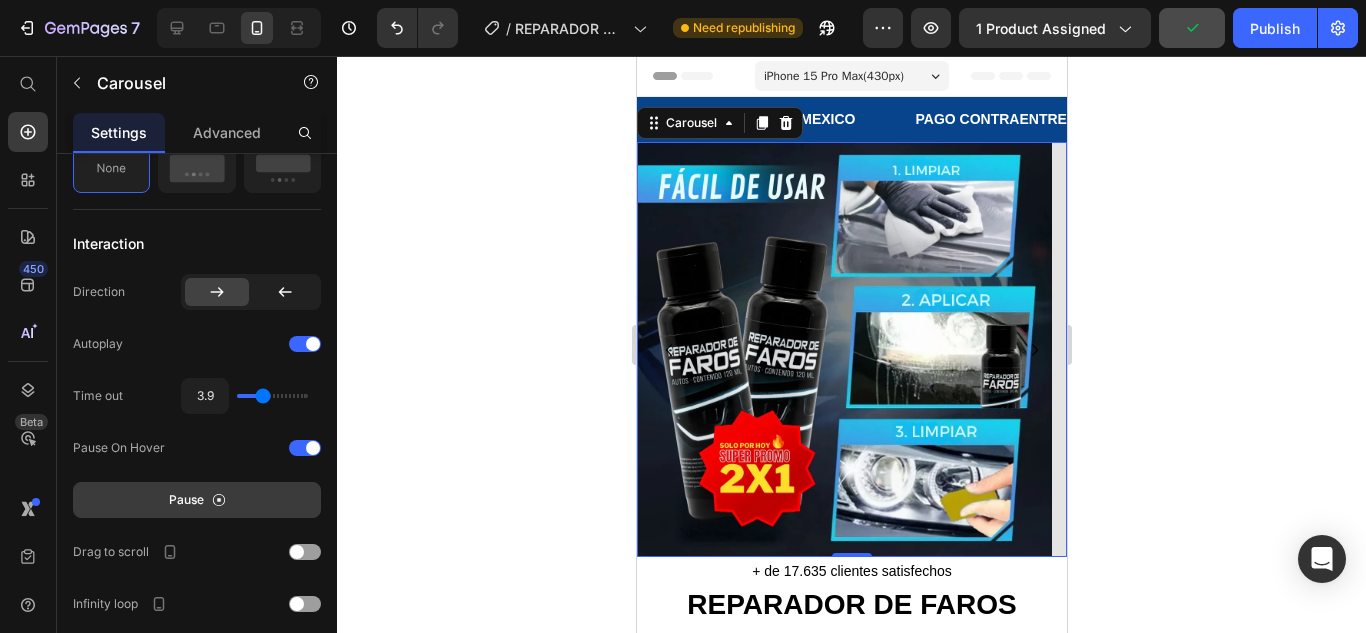 click 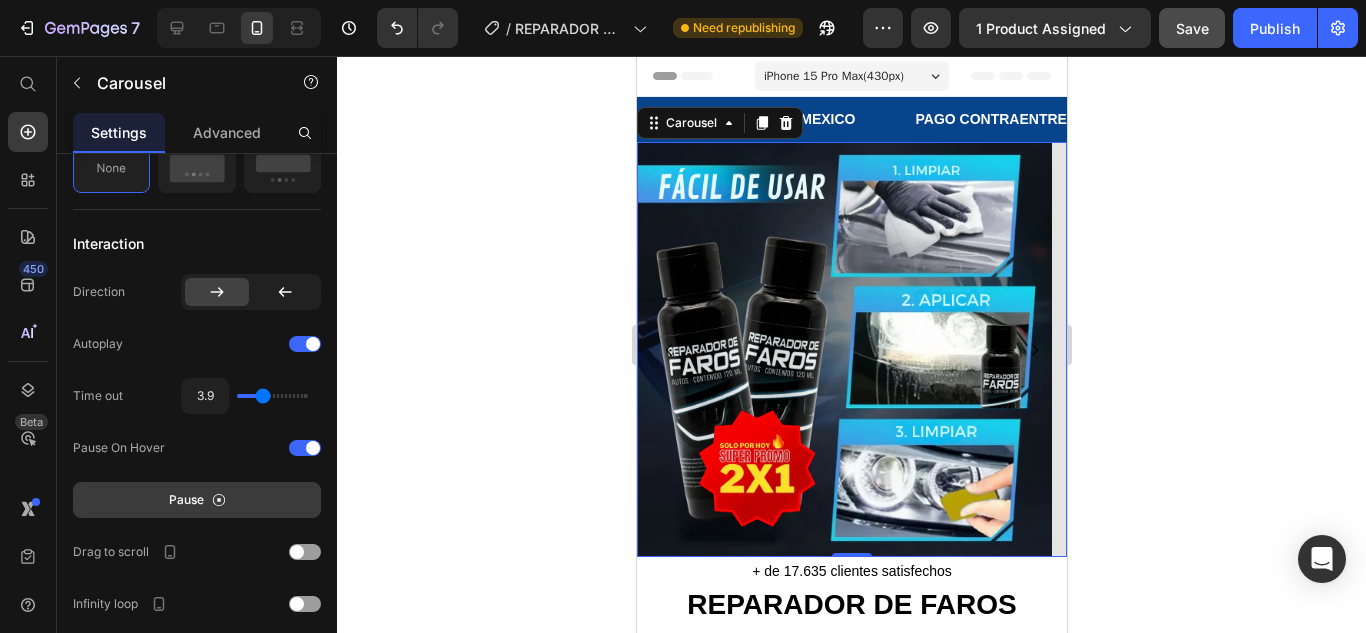 click 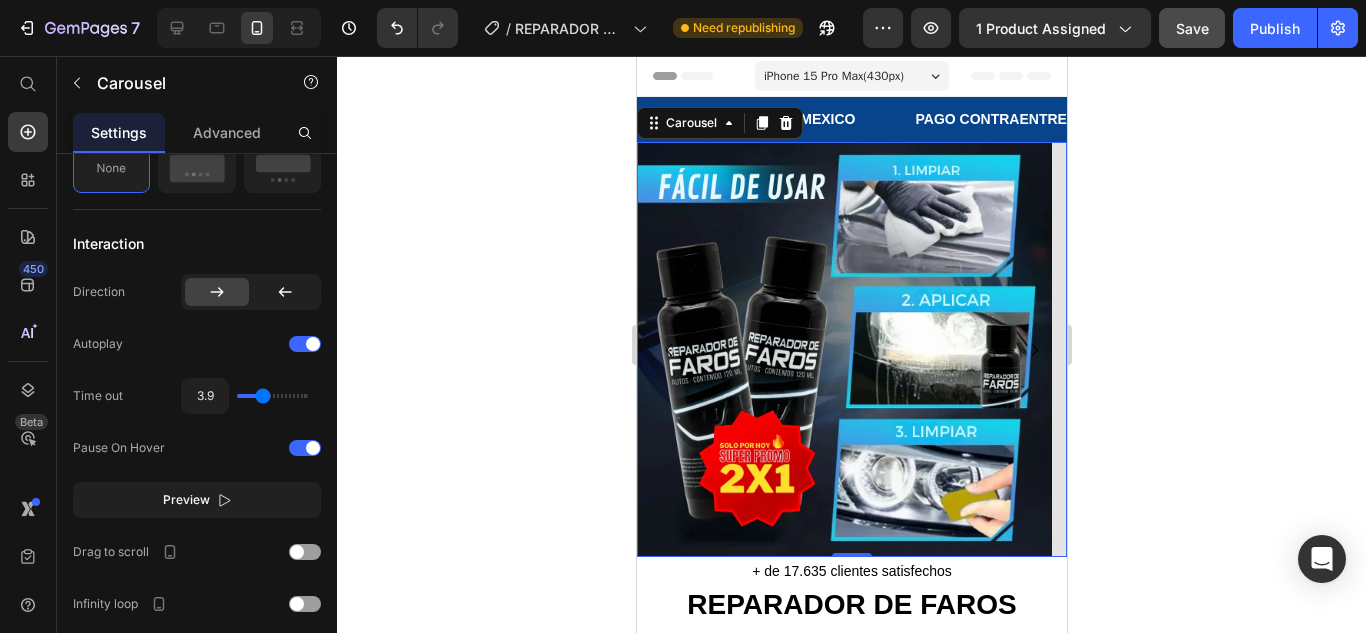 click 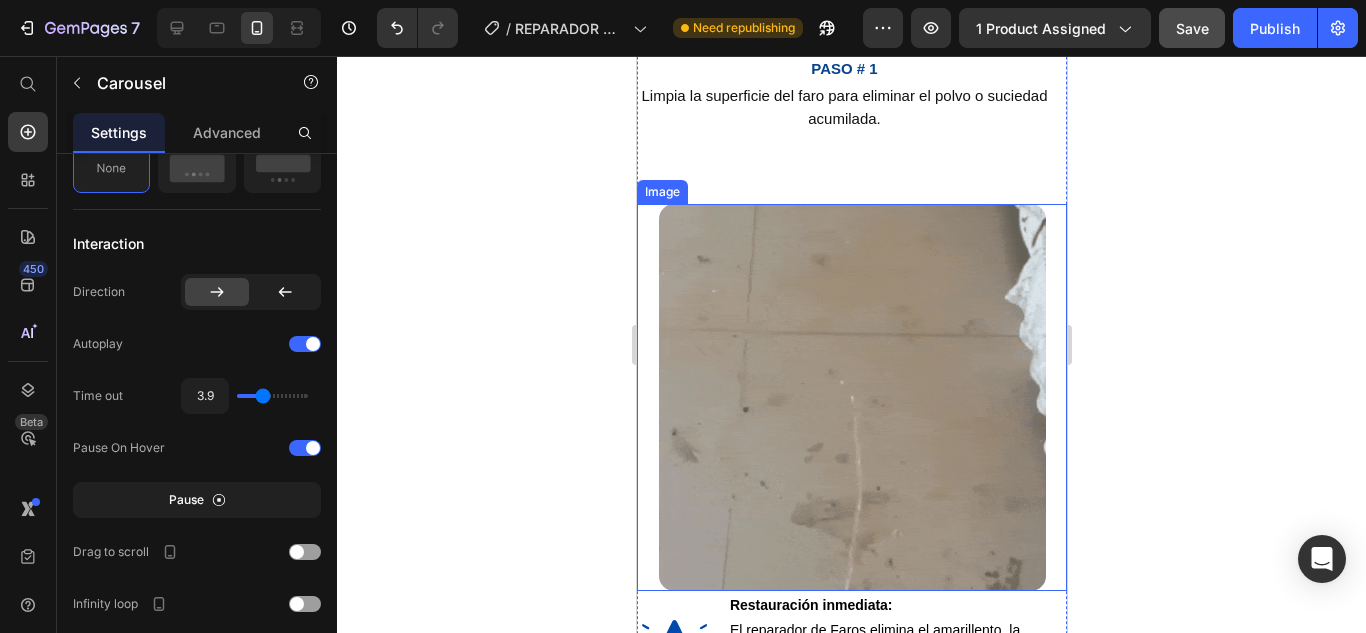 scroll, scrollTop: 1700, scrollLeft: 0, axis: vertical 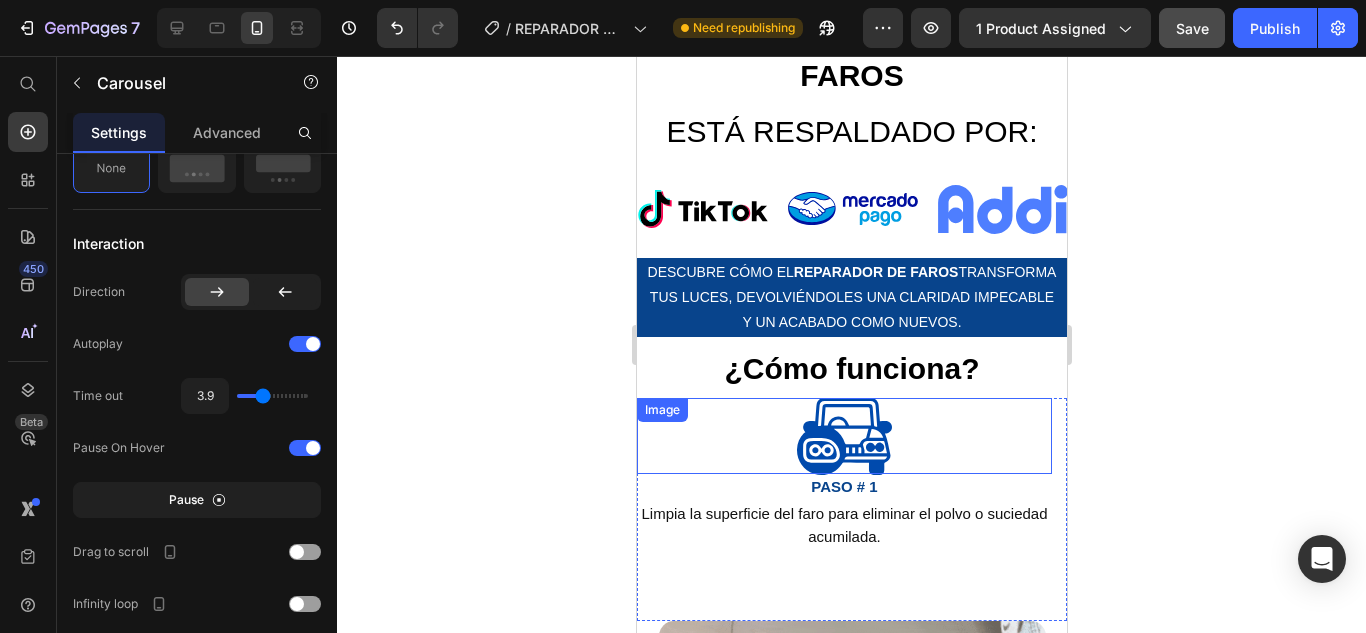 click at bounding box center [843, 436] 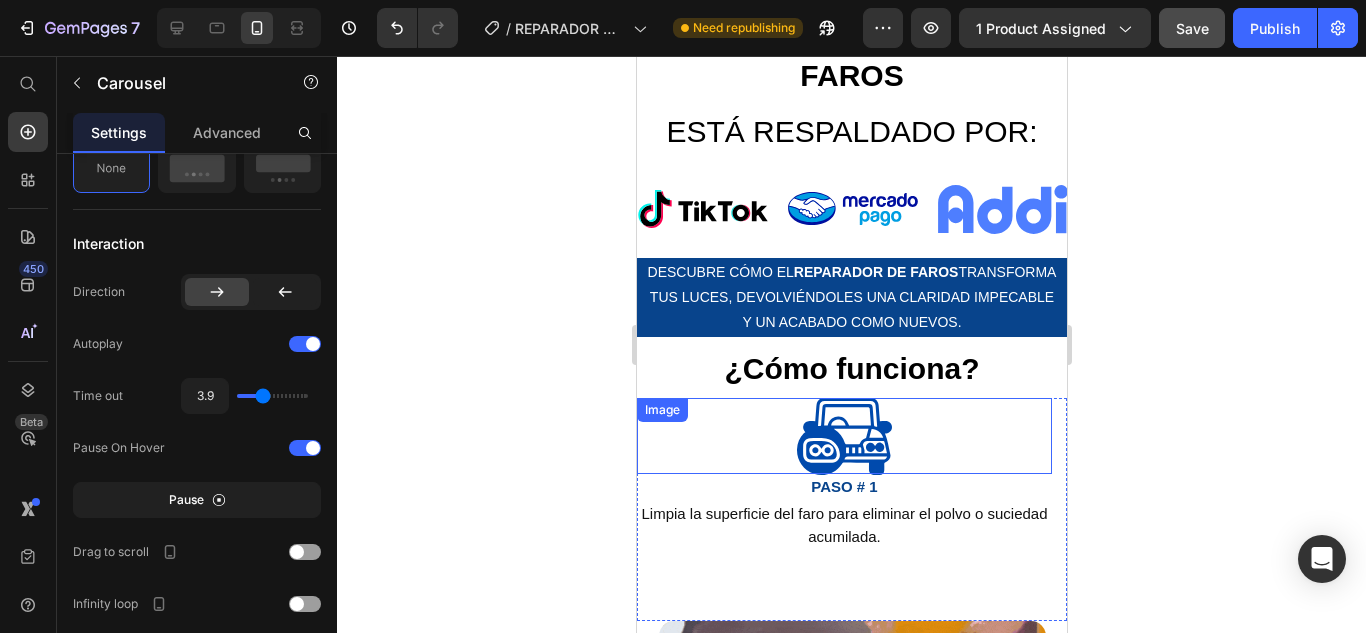 click at bounding box center [843, 436] 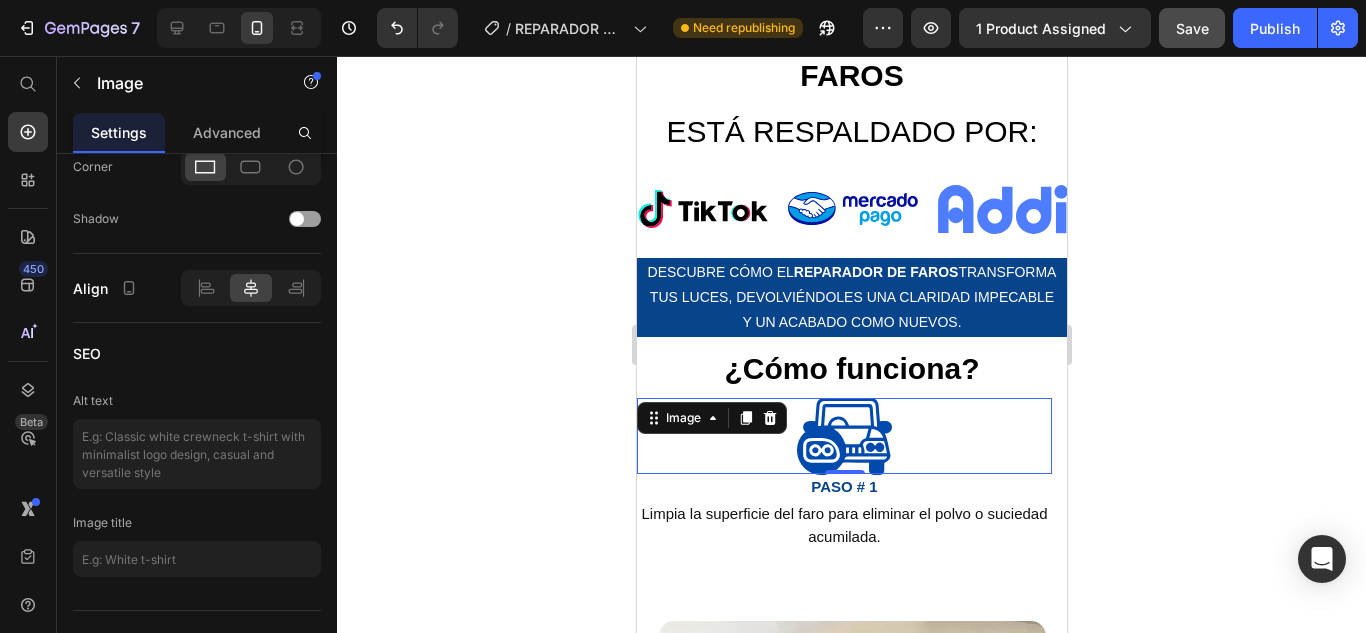scroll, scrollTop: 0, scrollLeft: 0, axis: both 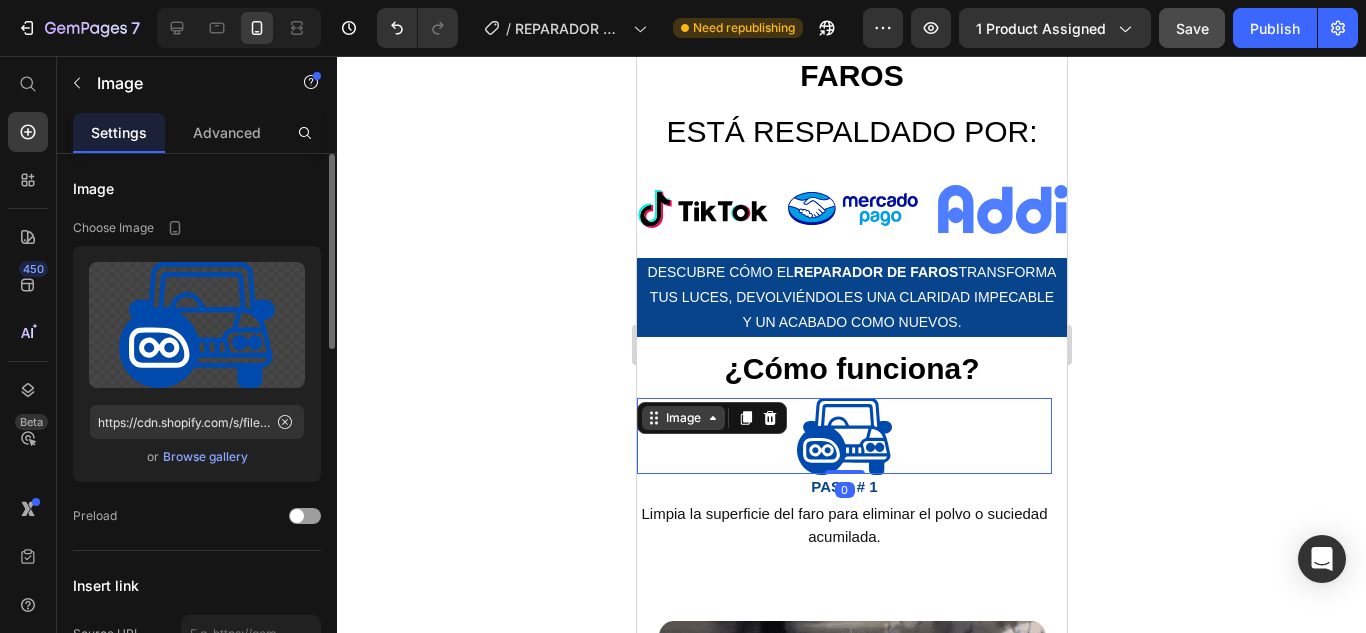 click on "Image" at bounding box center [682, 418] 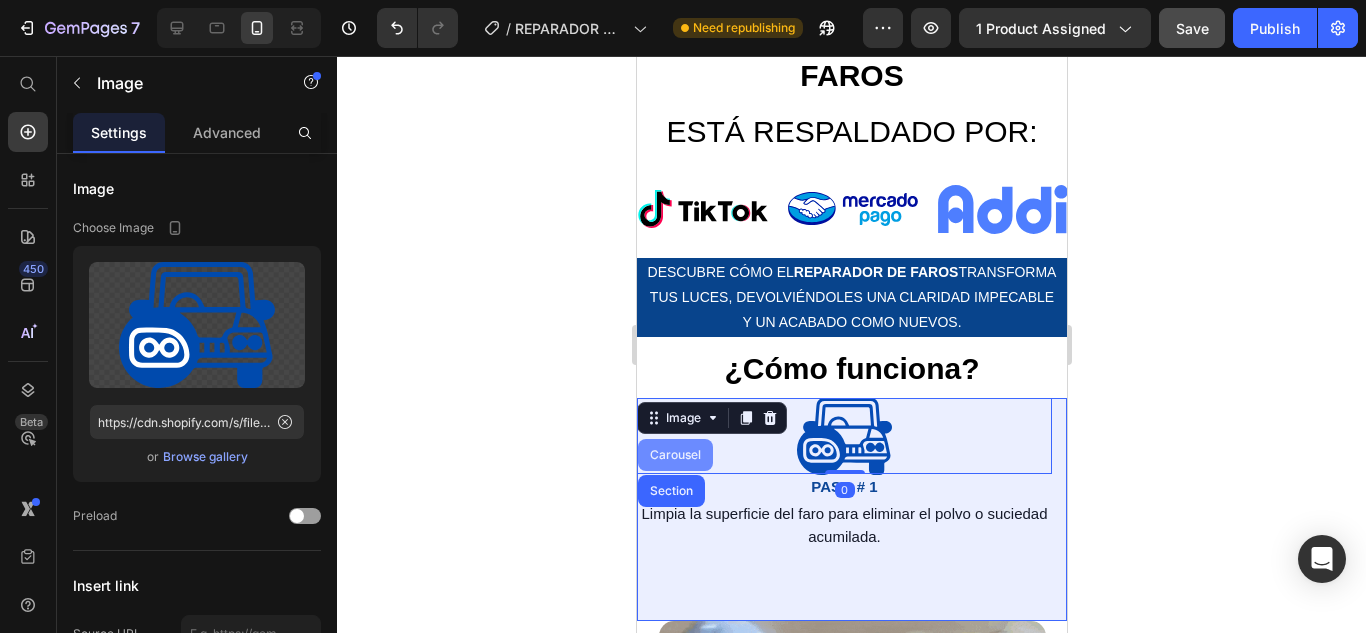 click on "Carousel" at bounding box center (674, 455) 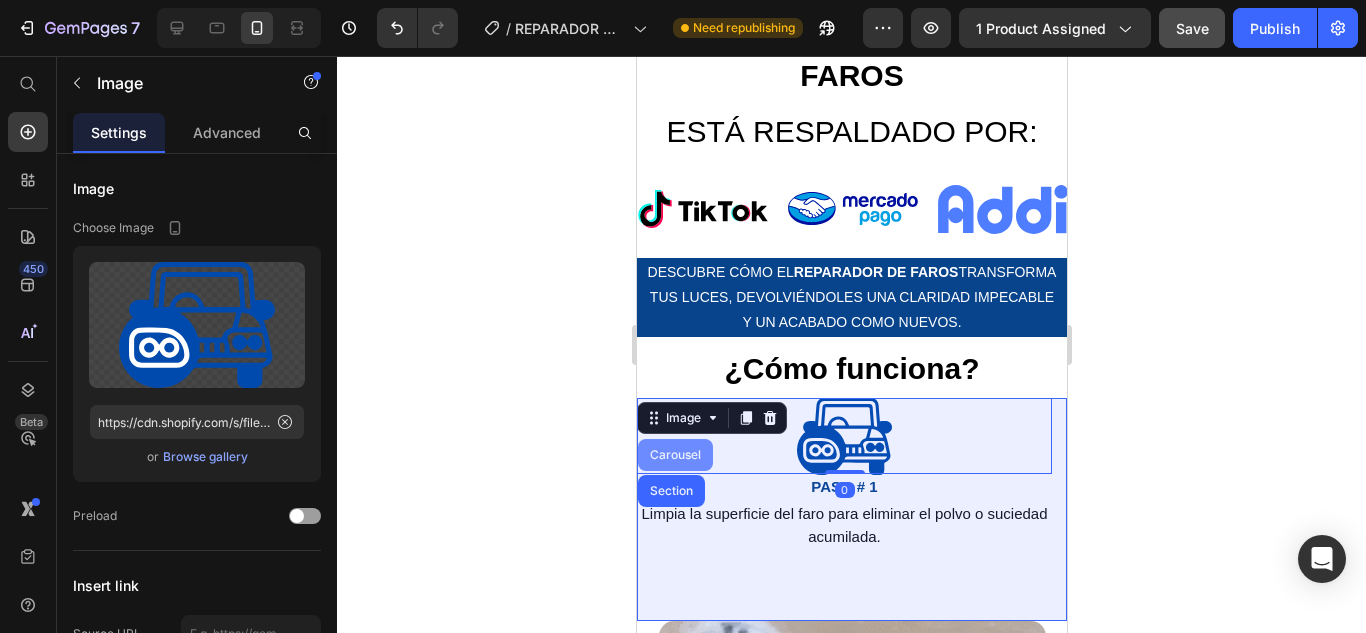 click on "Image Carousel Section" at bounding box center (711, 418) 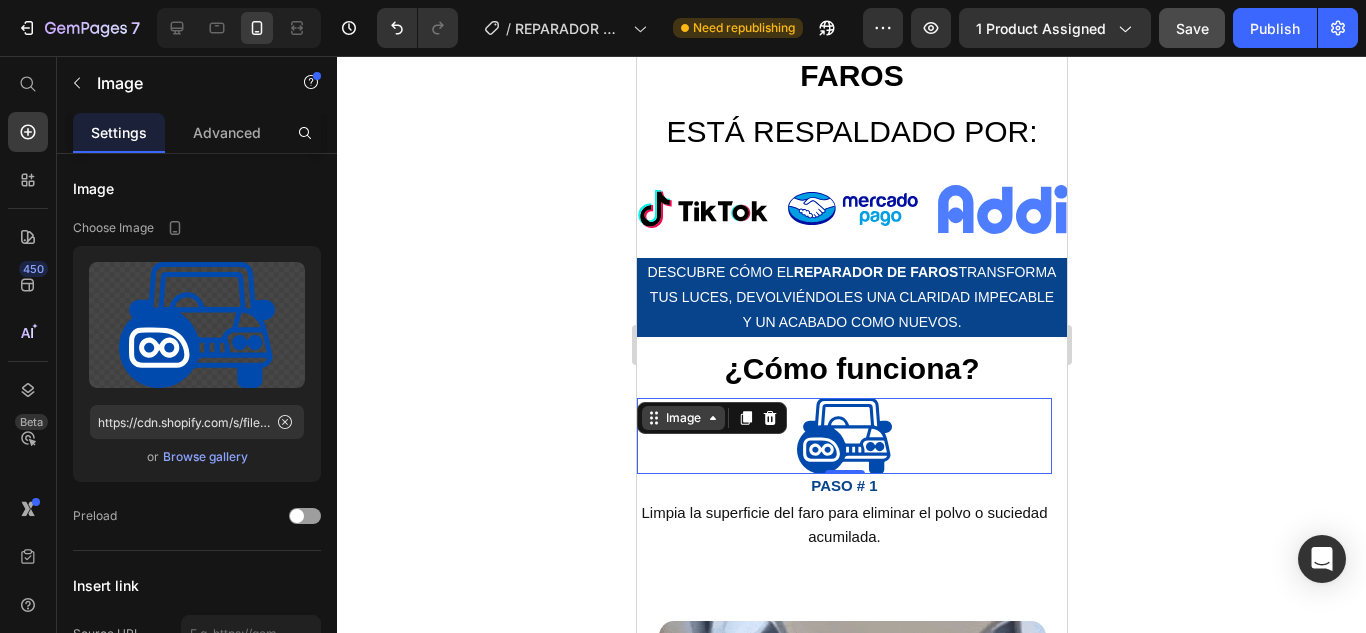 click on "Image" at bounding box center [682, 418] 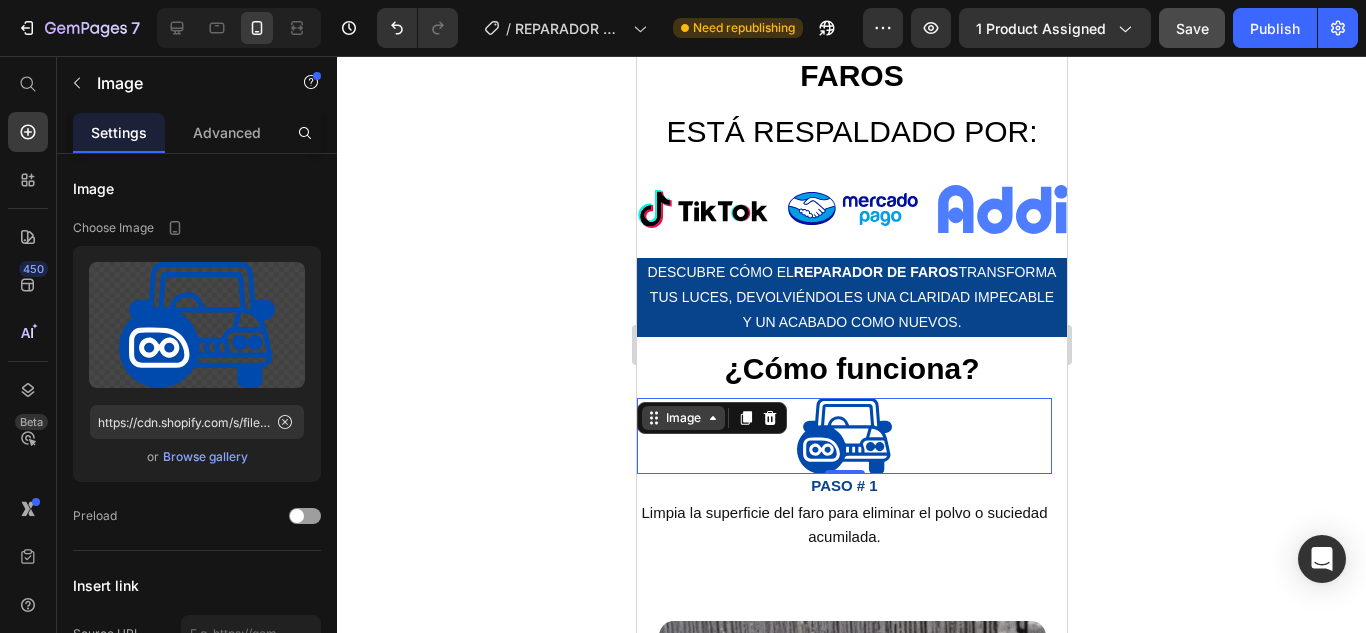 click on "Image" at bounding box center [682, 418] 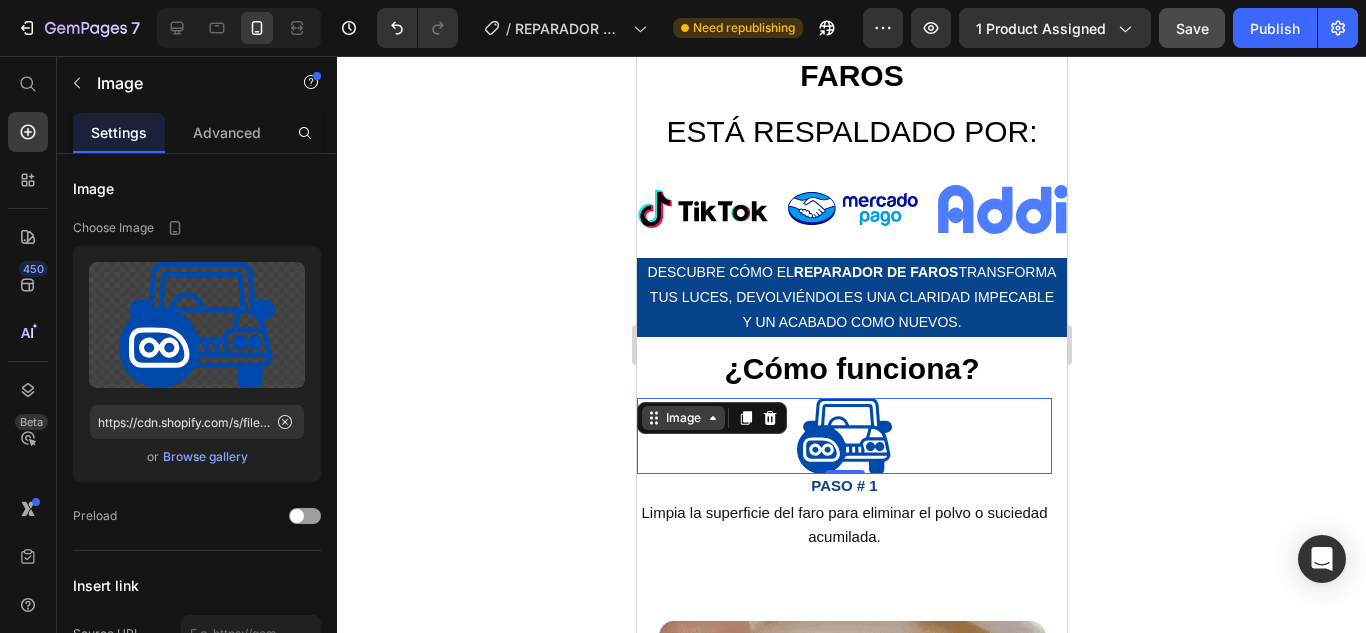 click on "Image" at bounding box center (682, 418) 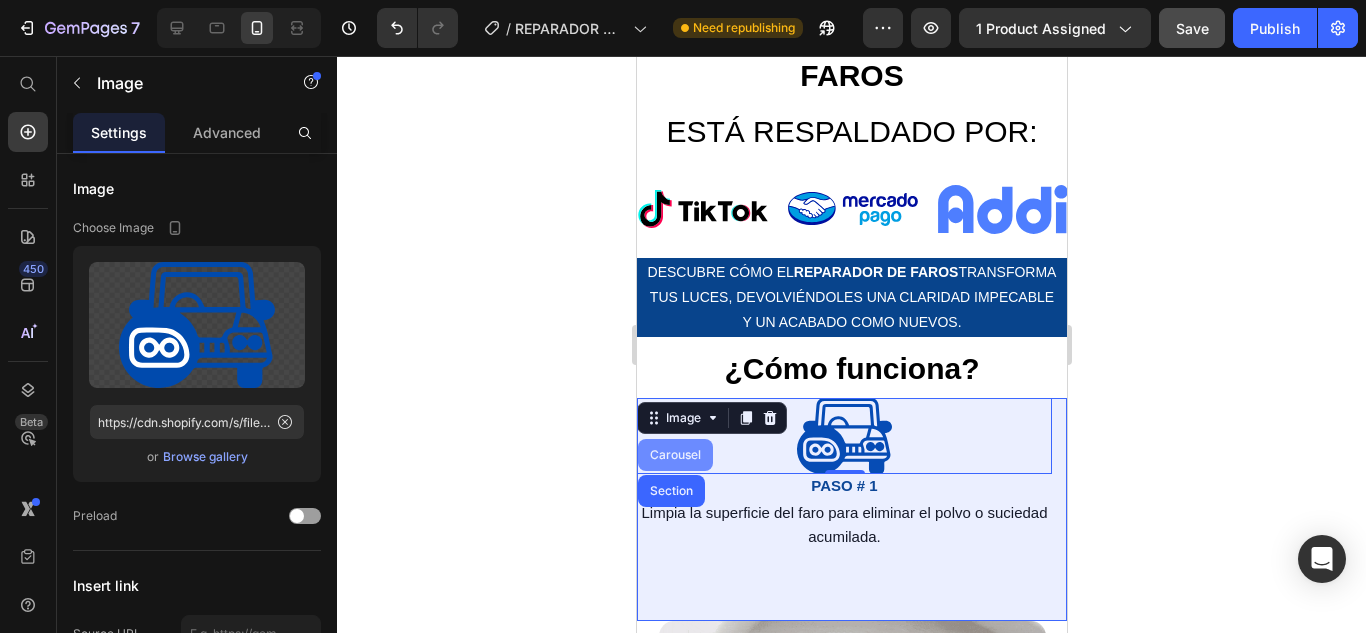 click on "Carousel" at bounding box center (674, 455) 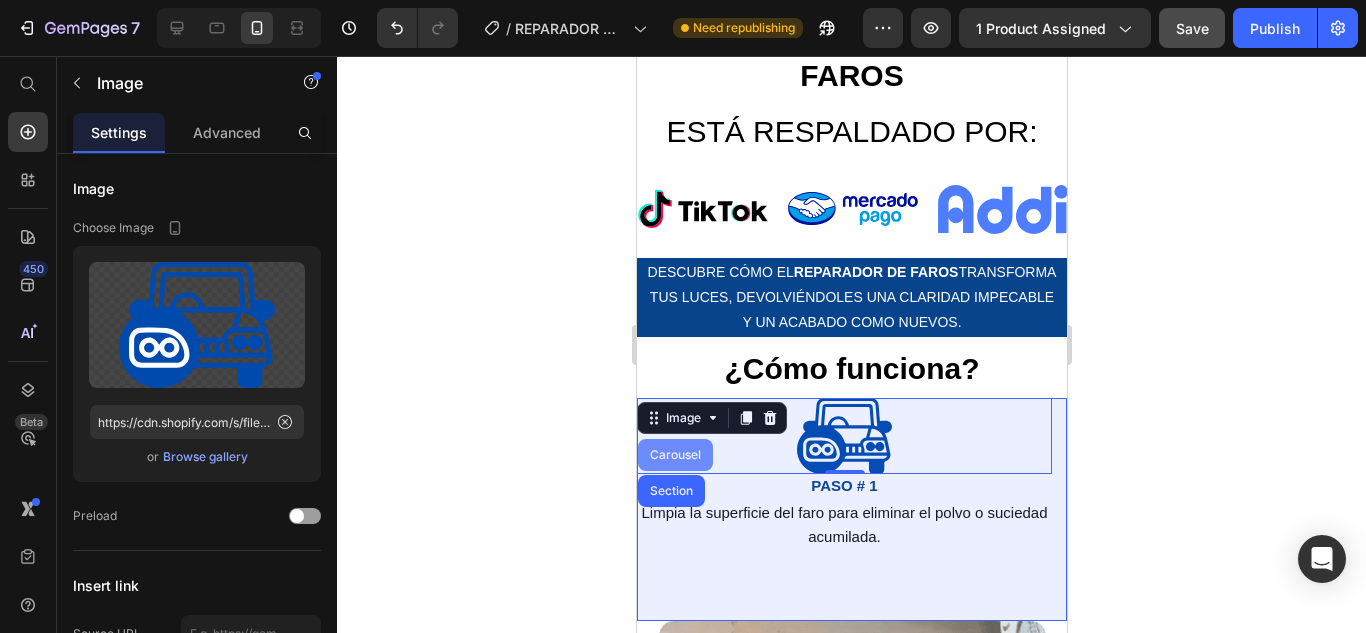 click on "Image Carousel Section" at bounding box center (711, 418) 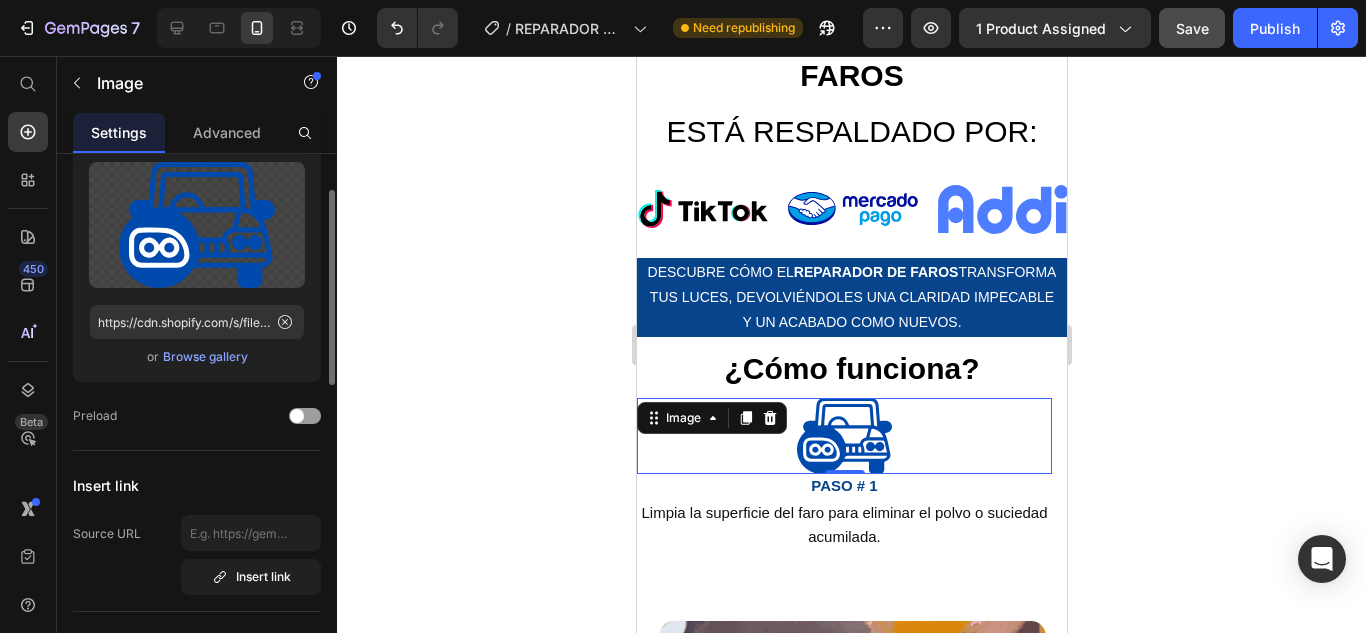 scroll, scrollTop: 0, scrollLeft: 0, axis: both 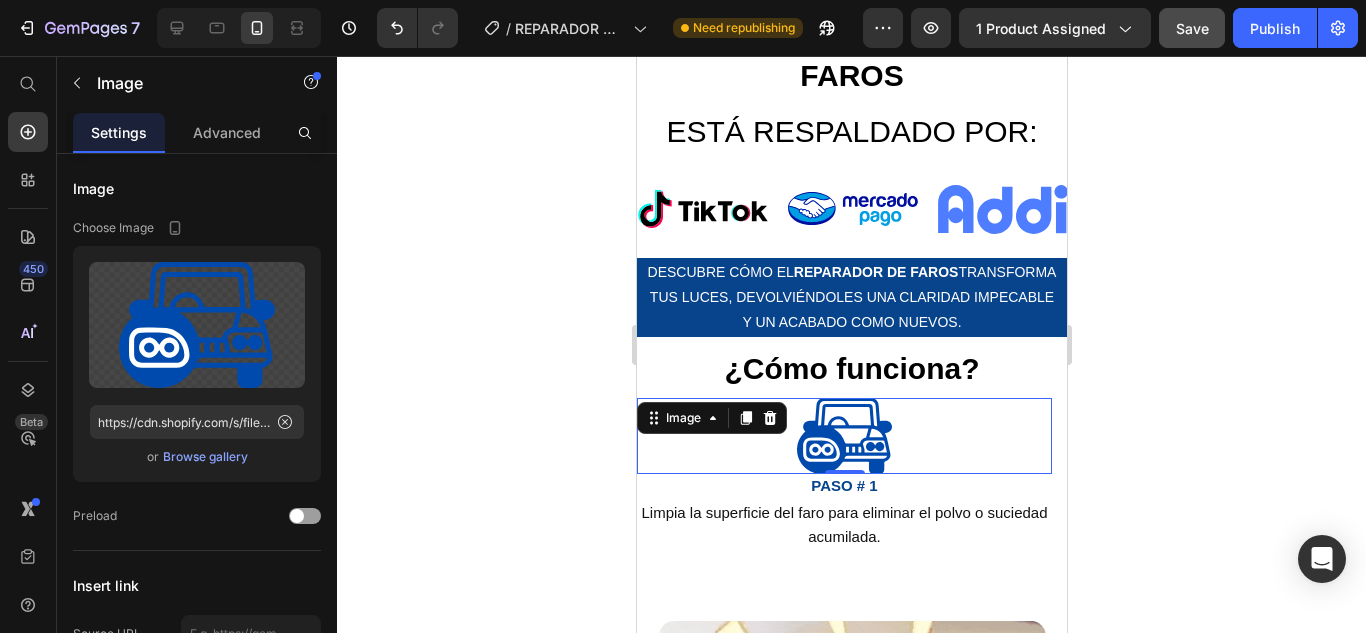 click at bounding box center [843, 436] 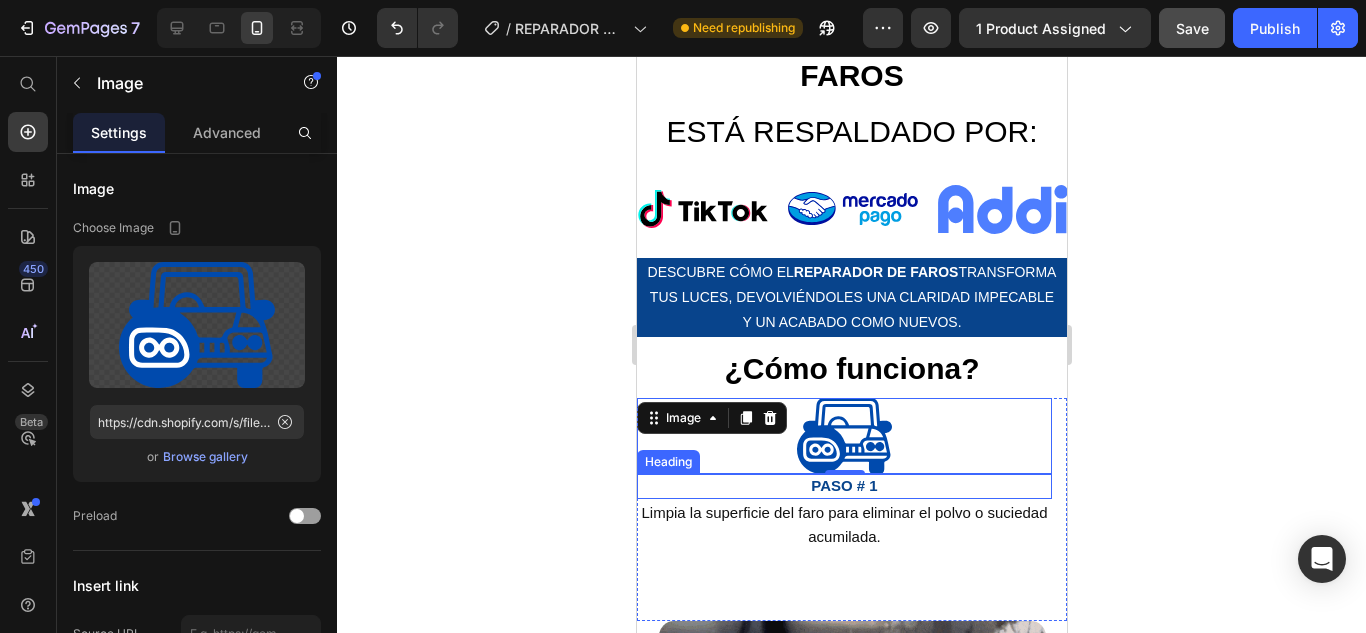 click on "PASO # 1" at bounding box center [843, 486] 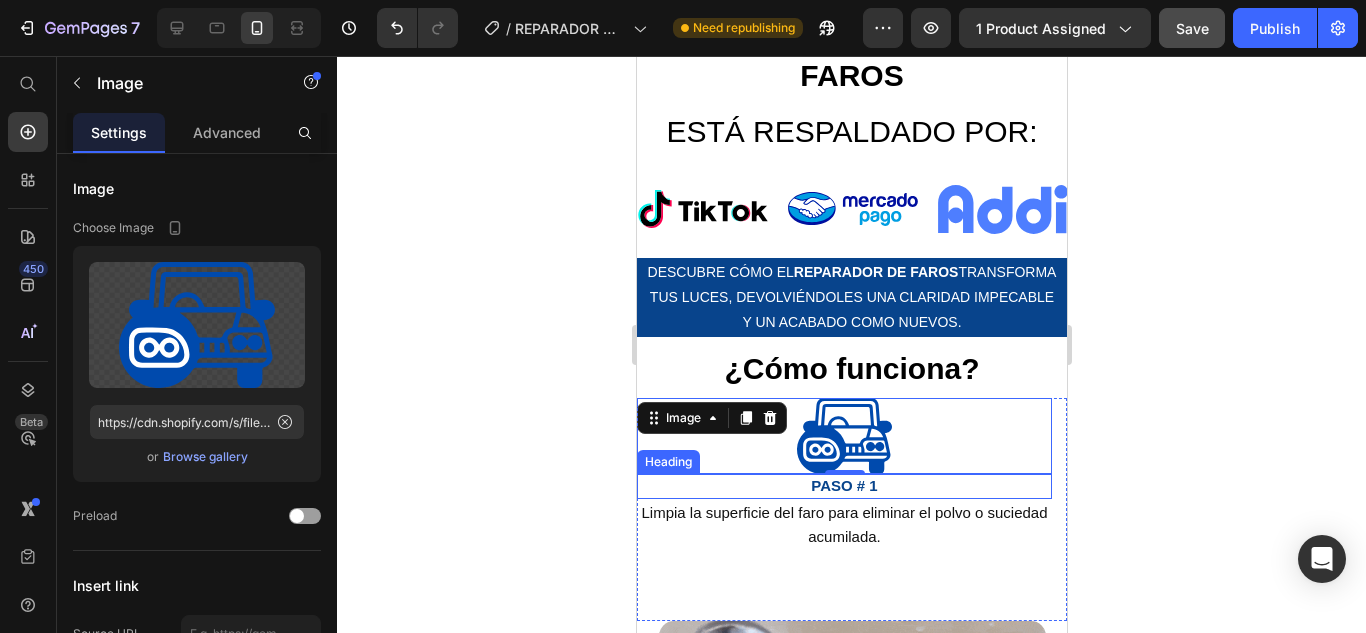 click on "PASO # 1" at bounding box center [843, 486] 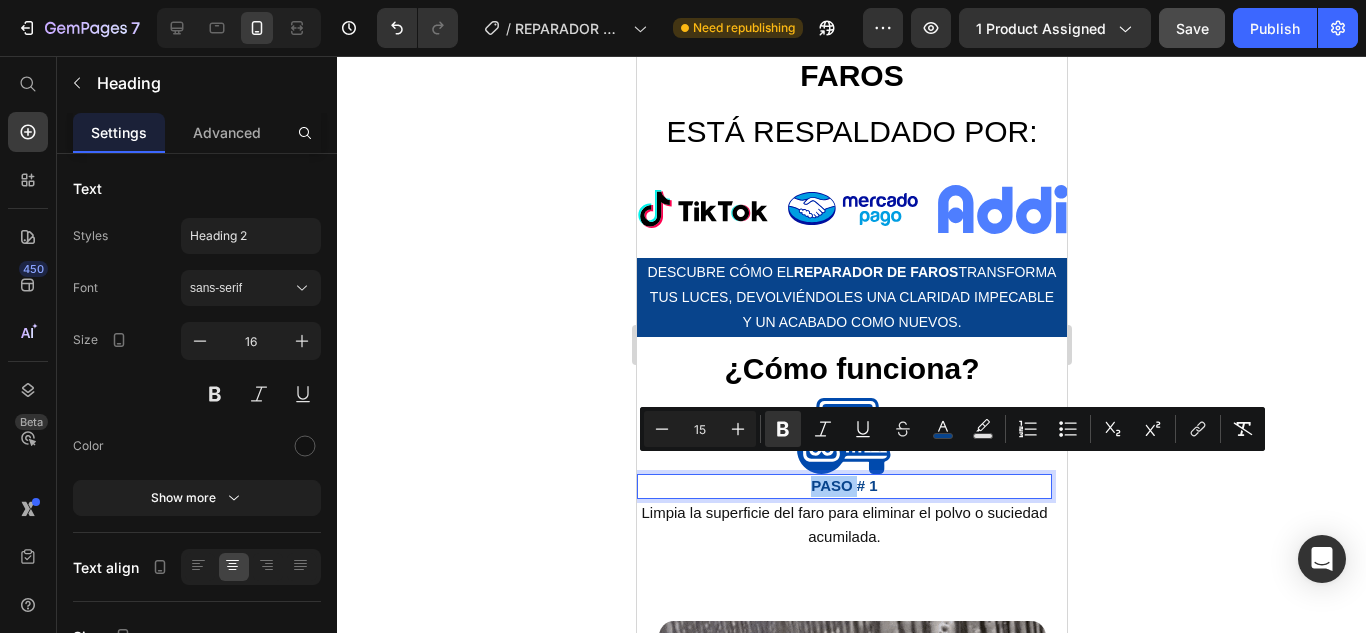 click 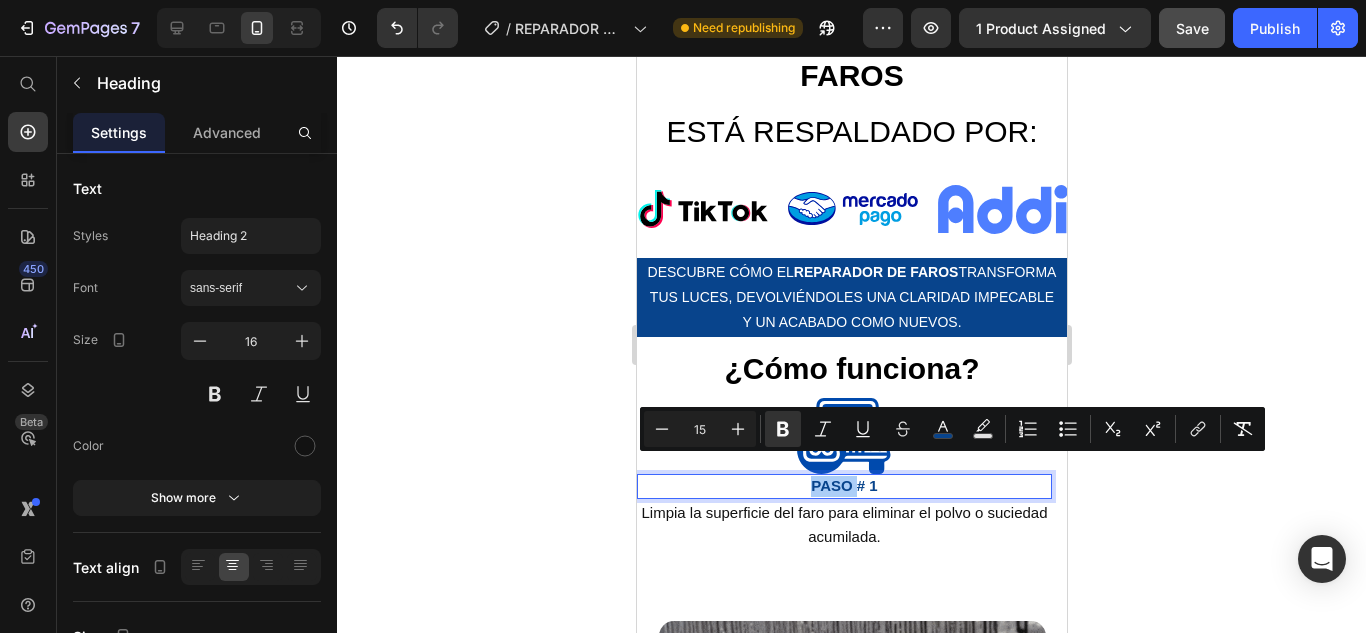 click 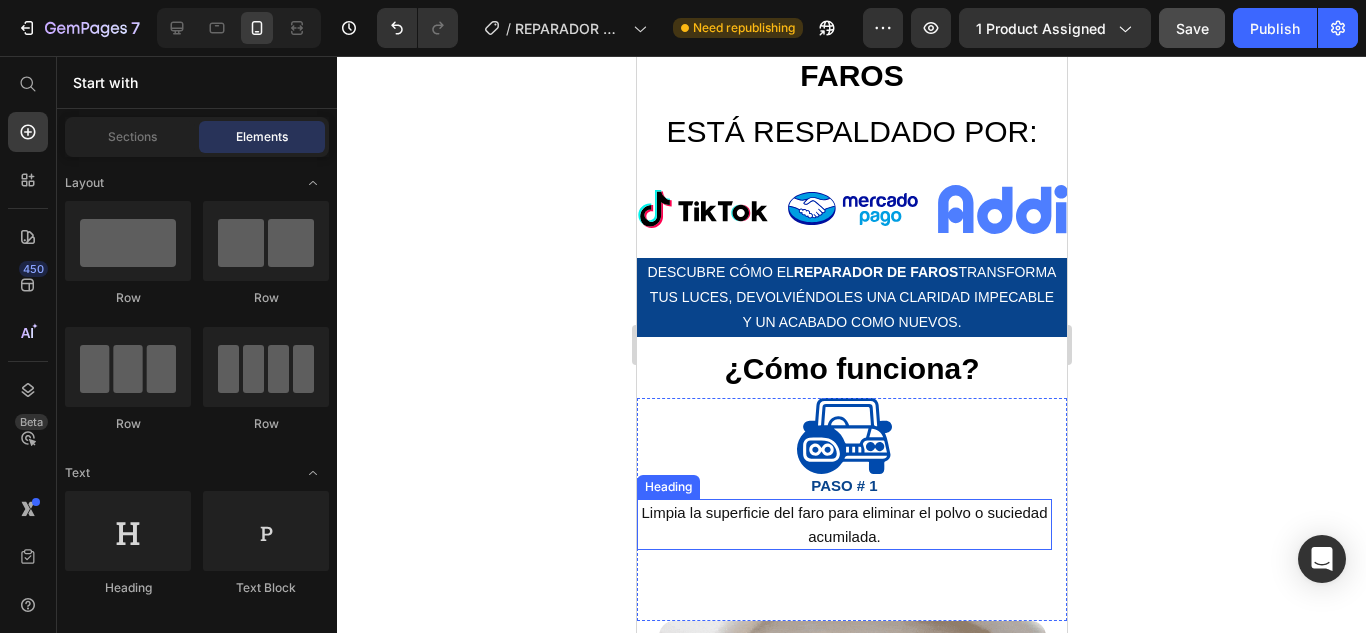 click on "Heading" at bounding box center [667, 487] 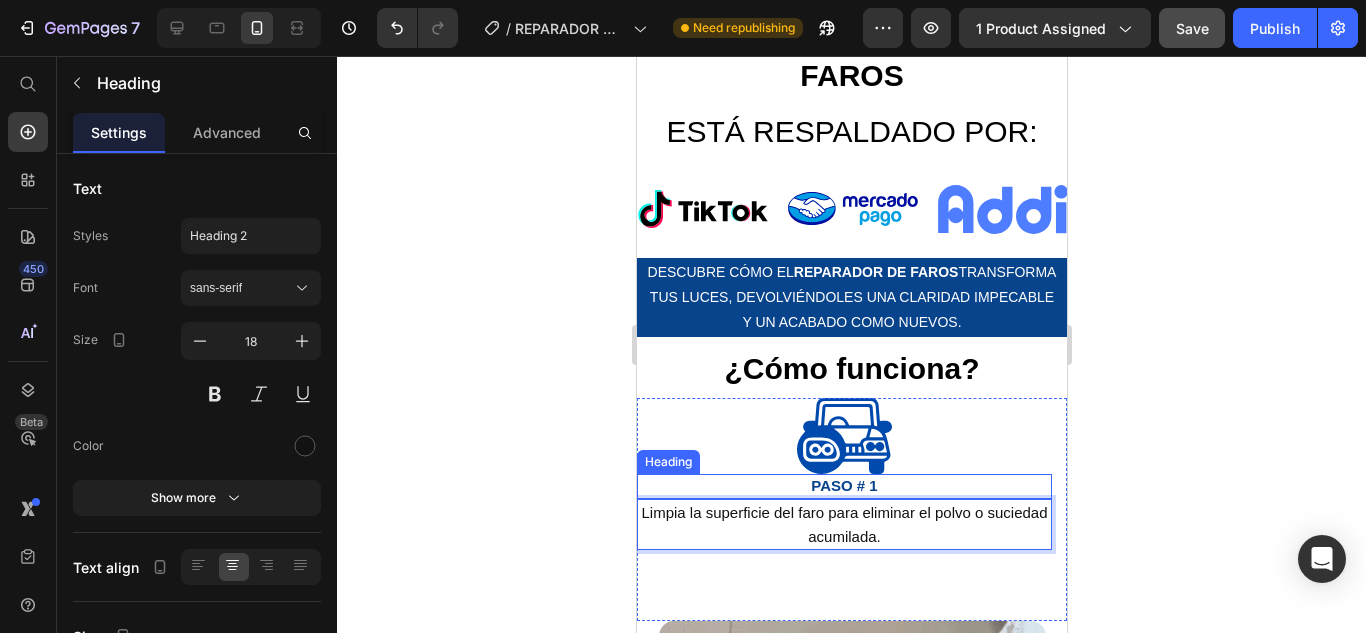 click on "Heading" at bounding box center (667, 462) 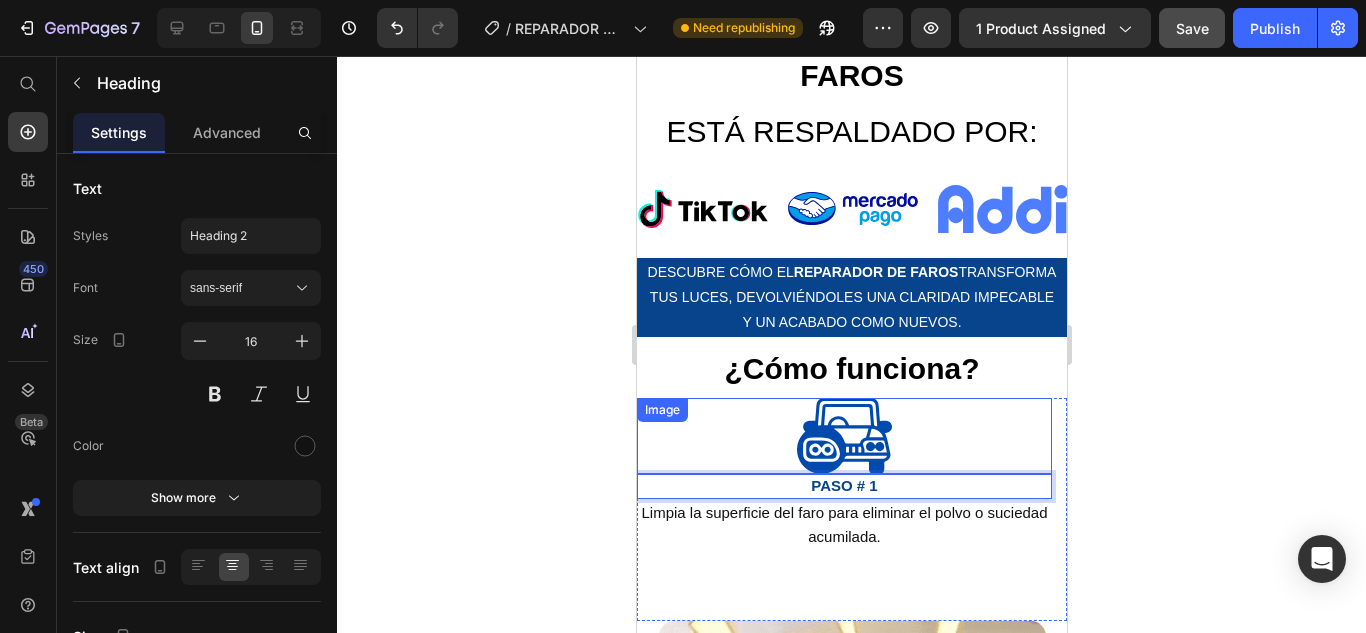 click on "Image" at bounding box center [661, 410] 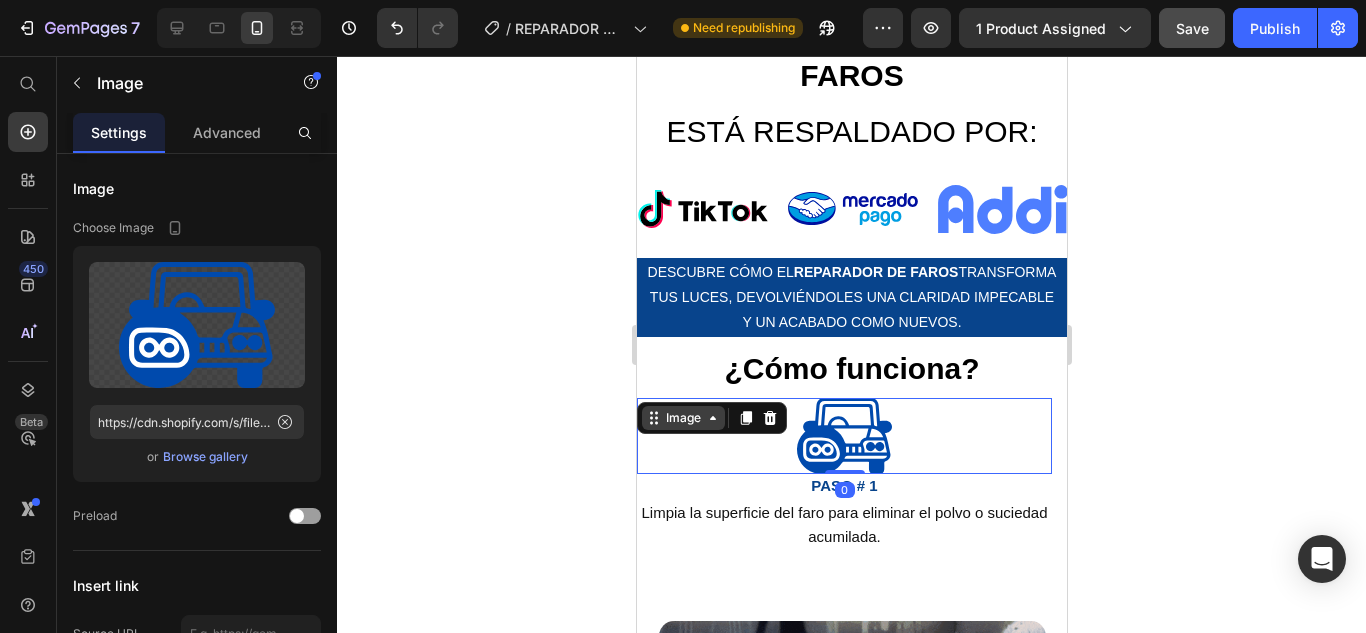 click on "Image" at bounding box center (682, 418) 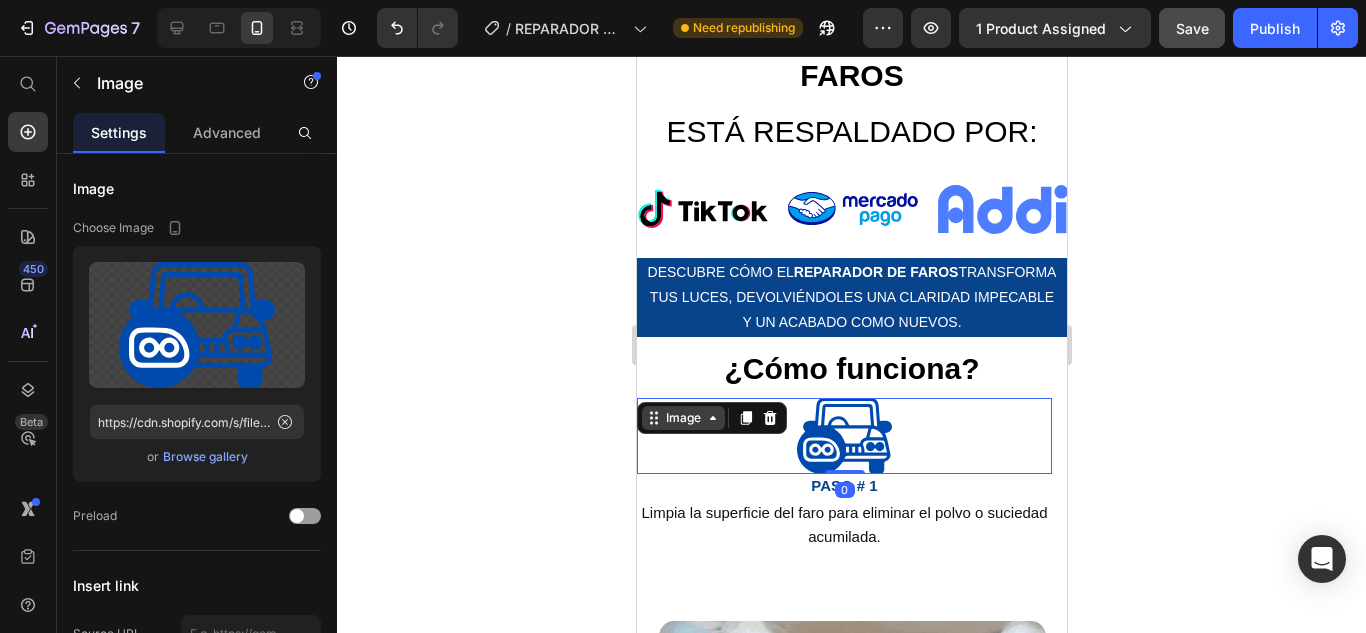 click on "Image" at bounding box center [682, 418] 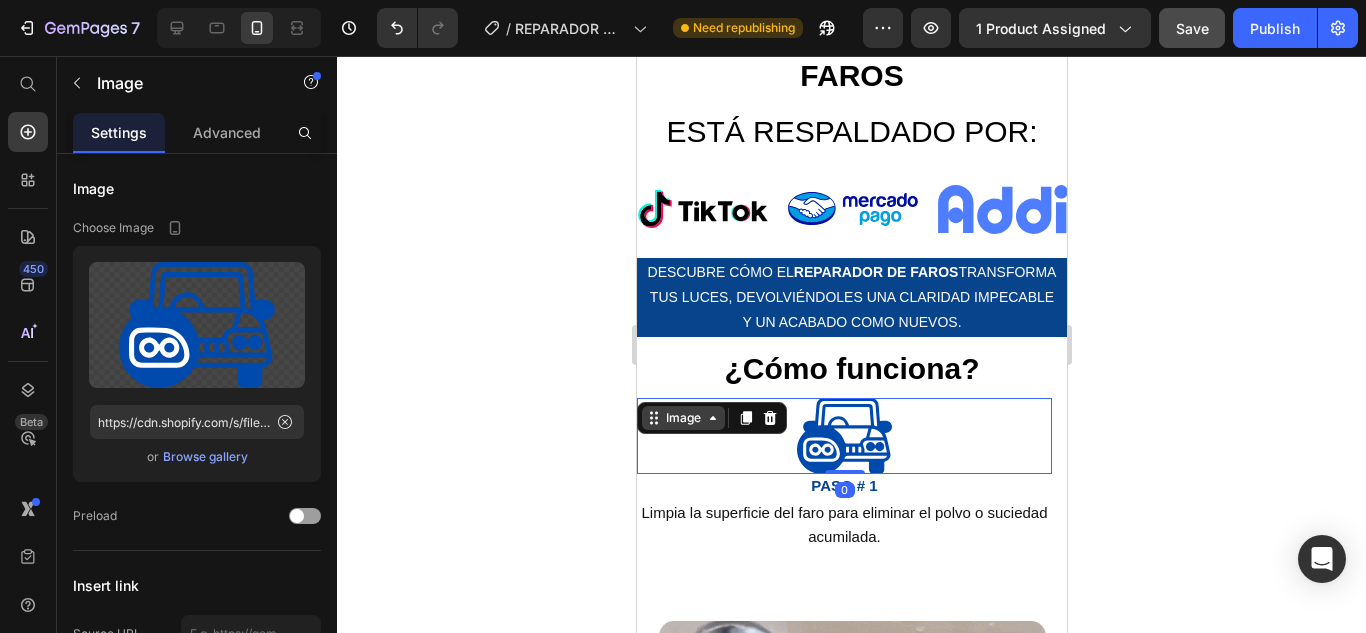 click on "Image" at bounding box center [682, 418] 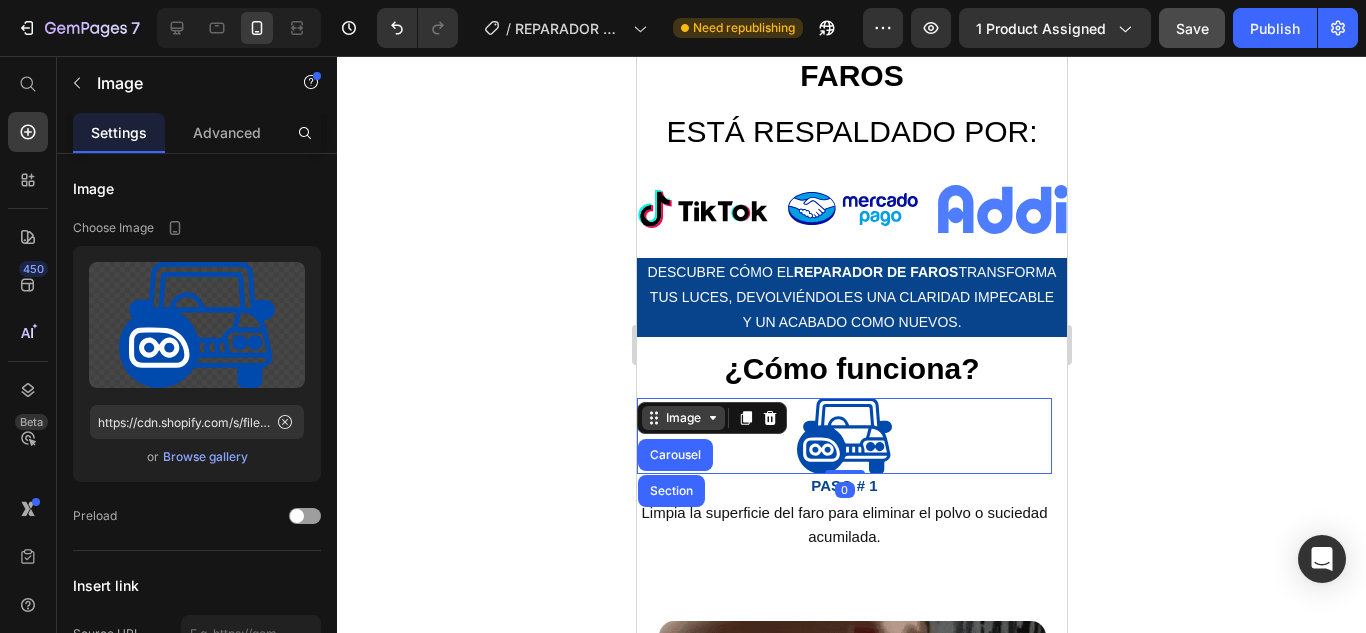 click on "Image" at bounding box center (682, 418) 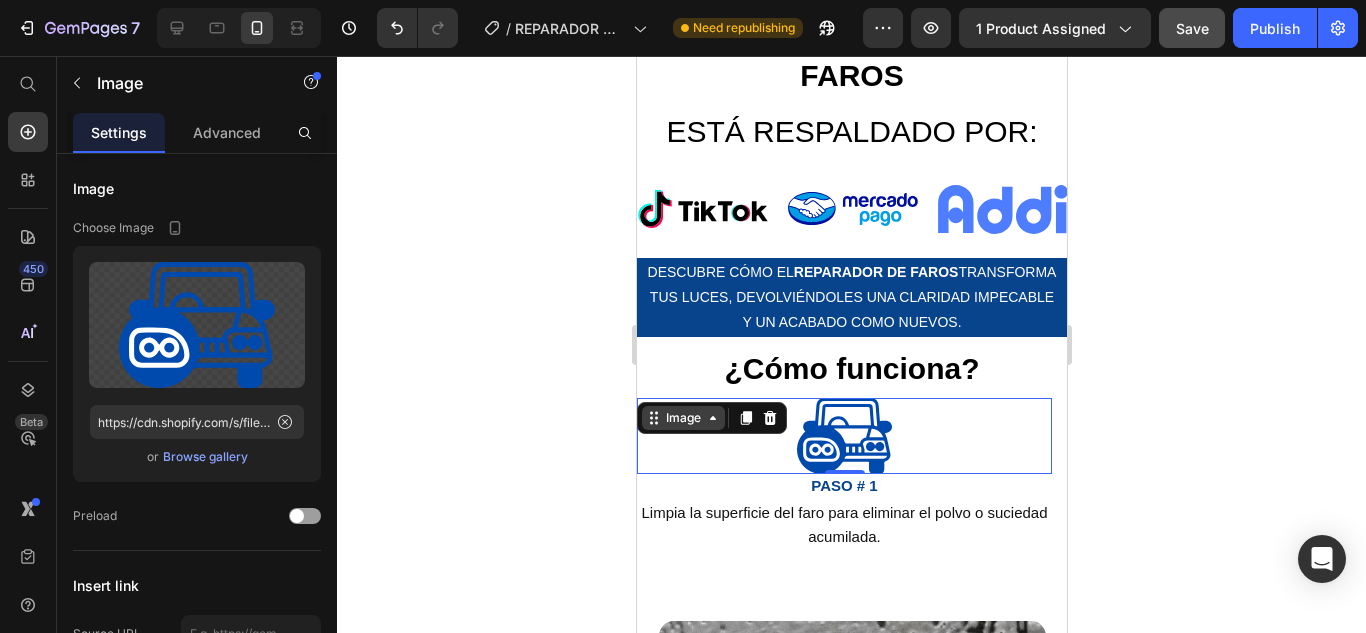 click on "Image" at bounding box center [682, 418] 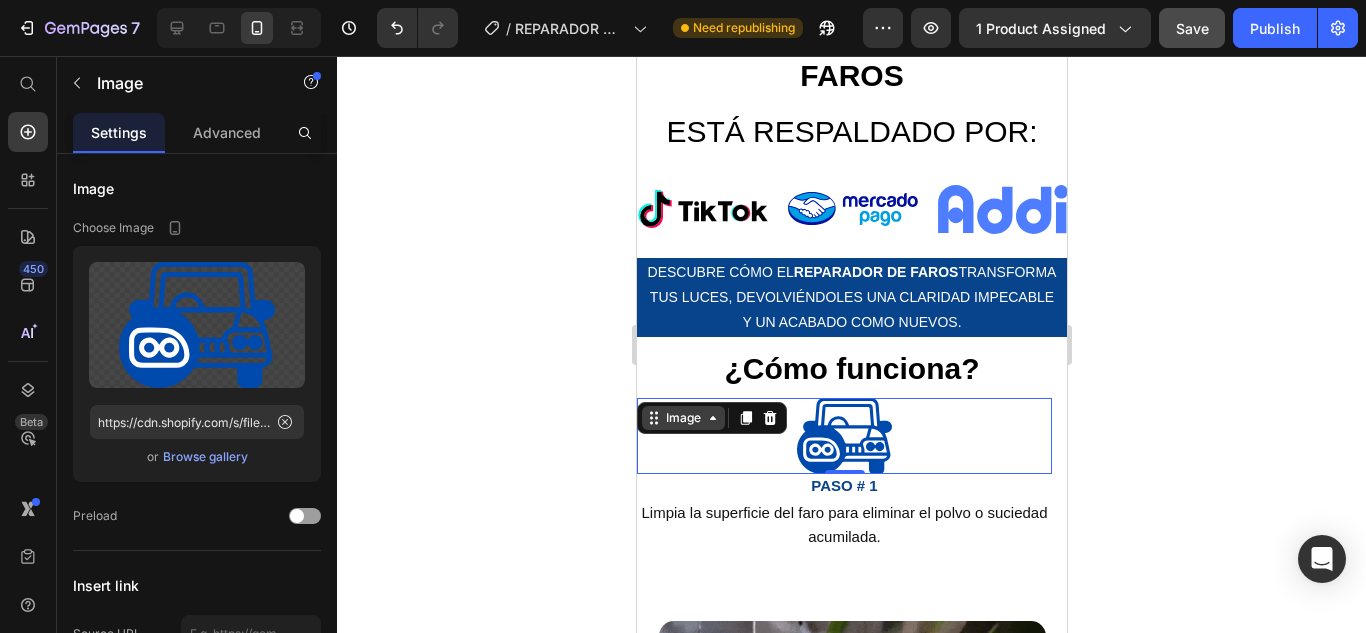 click on "Image" at bounding box center (682, 418) 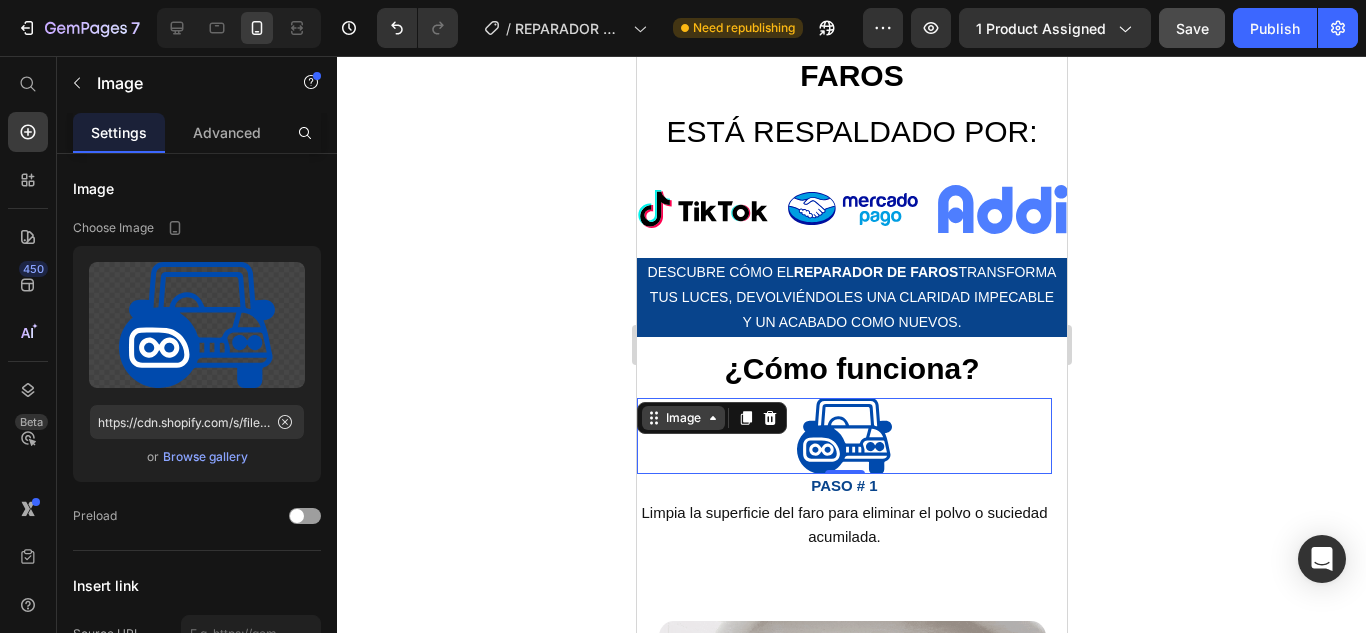 click on "Image" at bounding box center (682, 418) 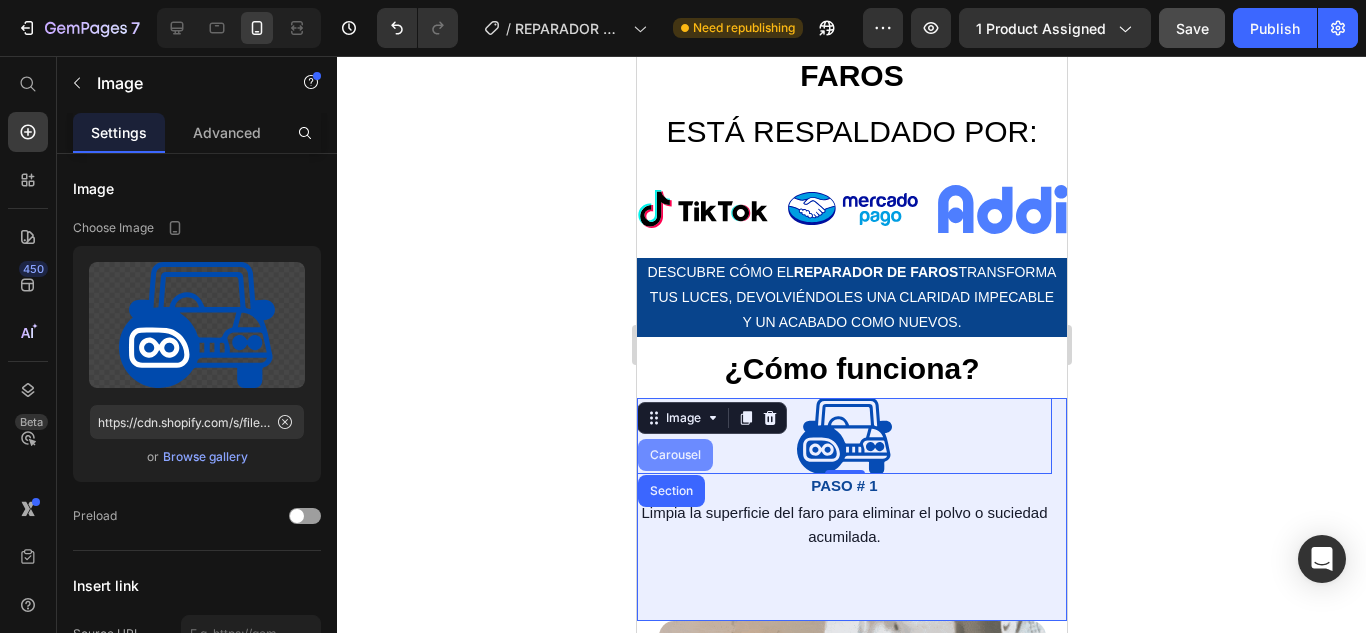 click on "Carousel" at bounding box center [674, 455] 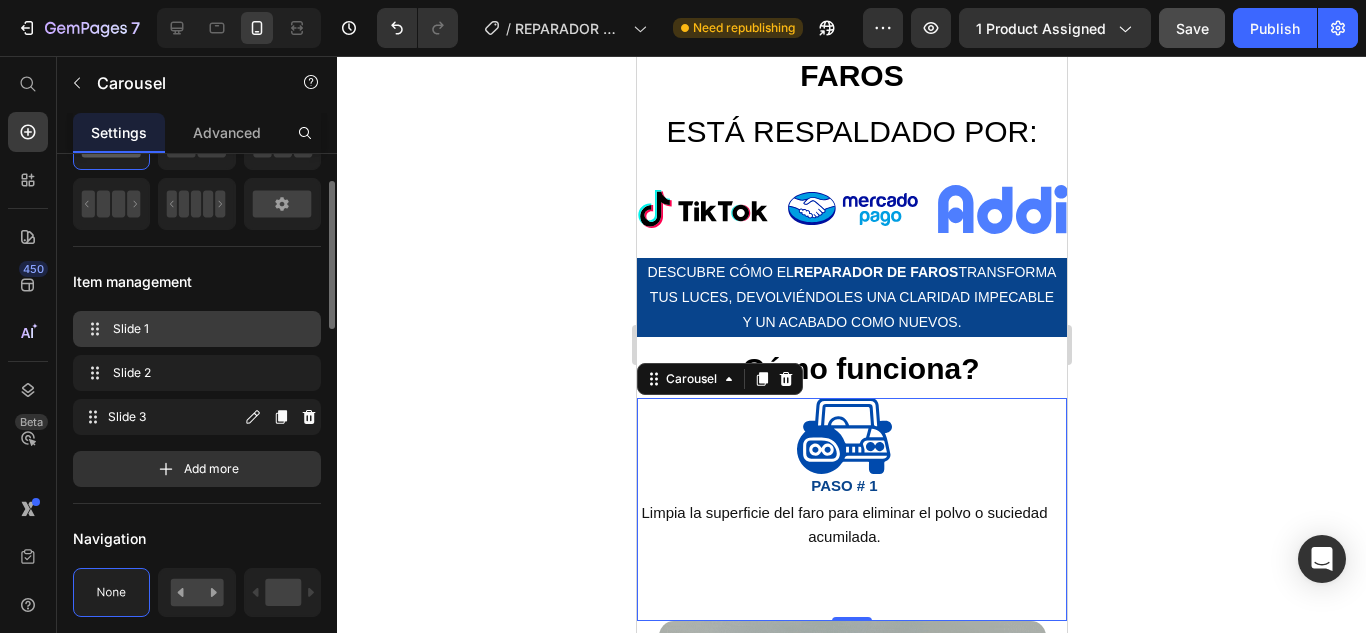 scroll, scrollTop: 300, scrollLeft: 0, axis: vertical 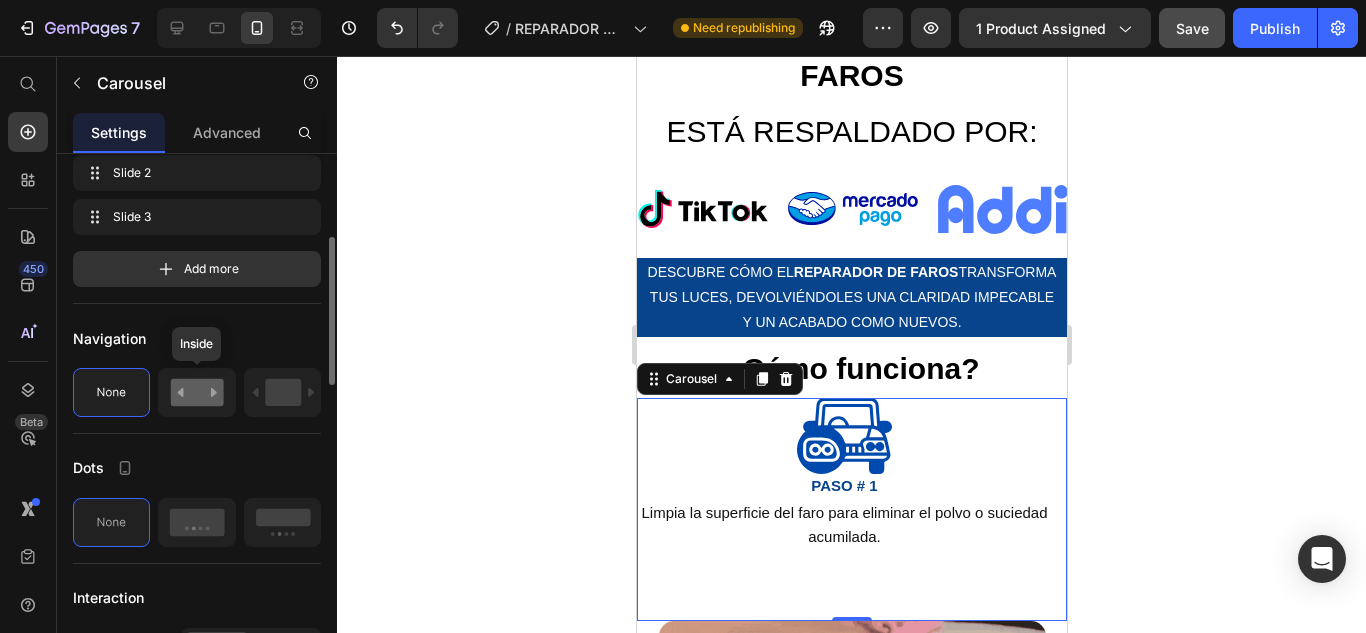 click 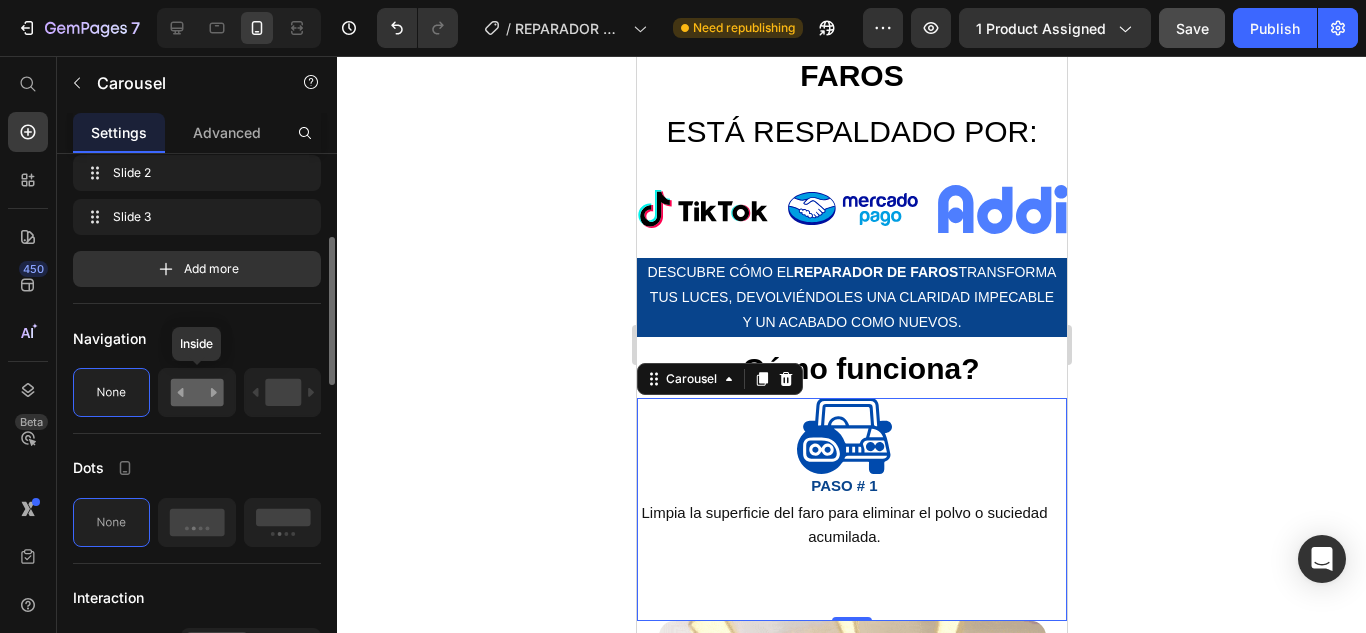 click 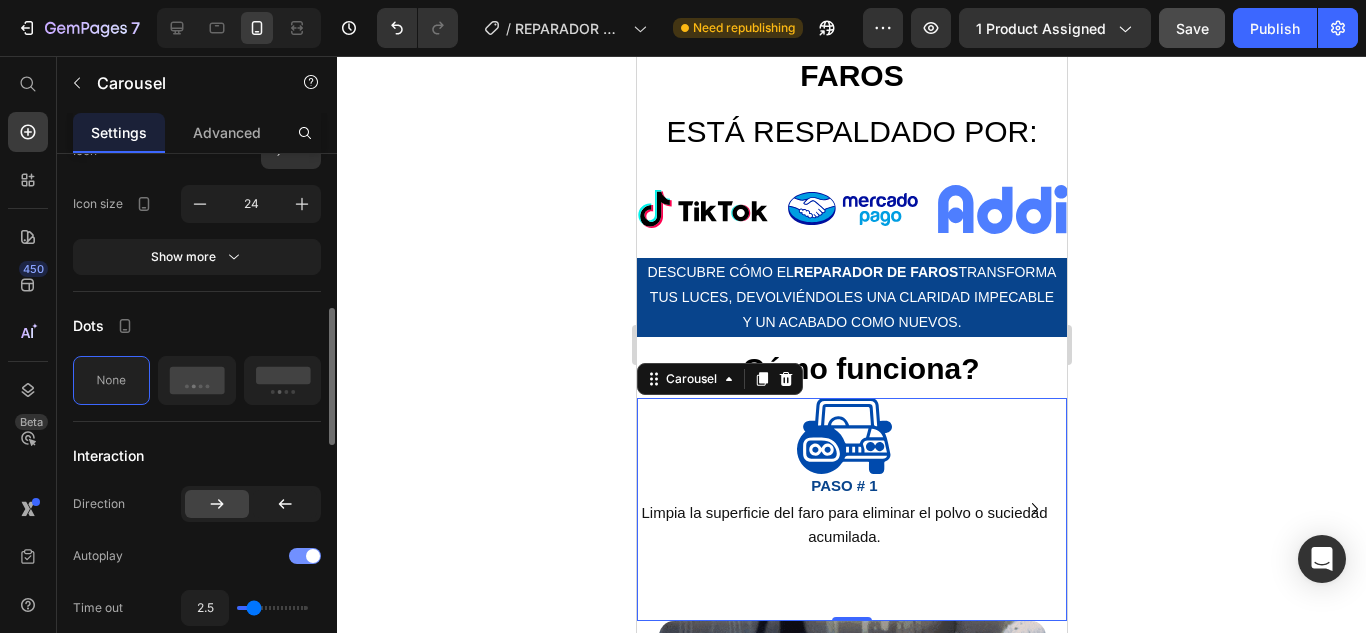 scroll, scrollTop: 700, scrollLeft: 0, axis: vertical 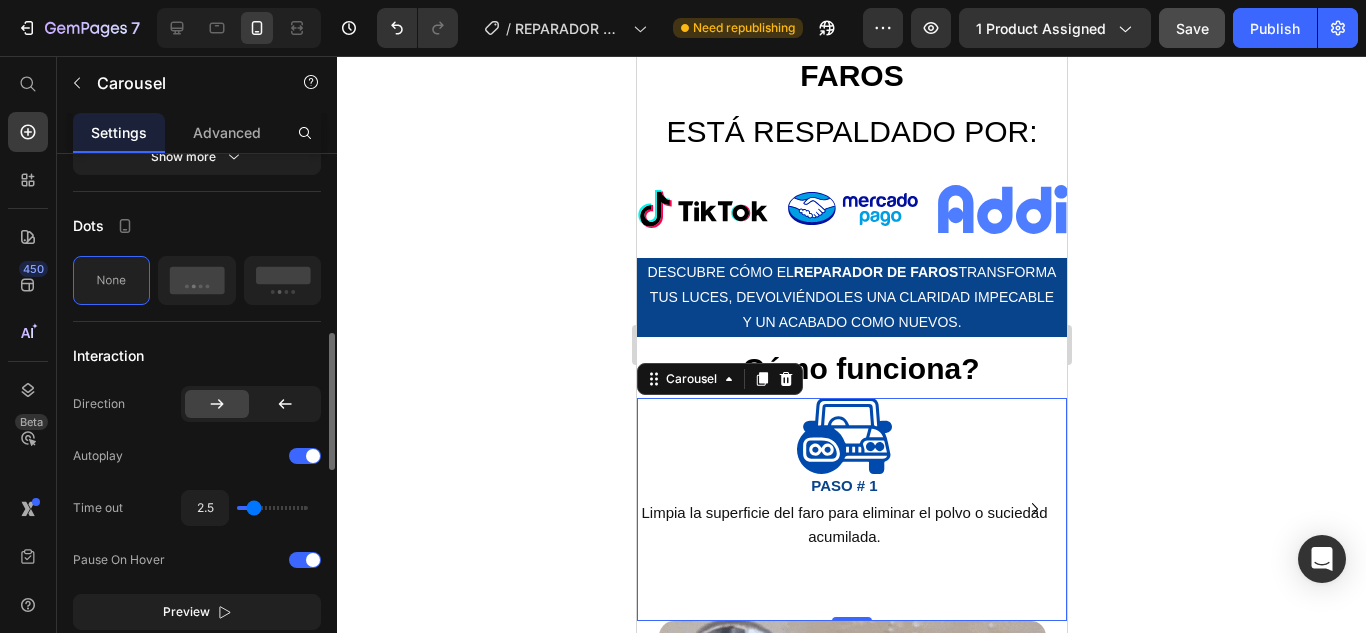 type on "2.1" 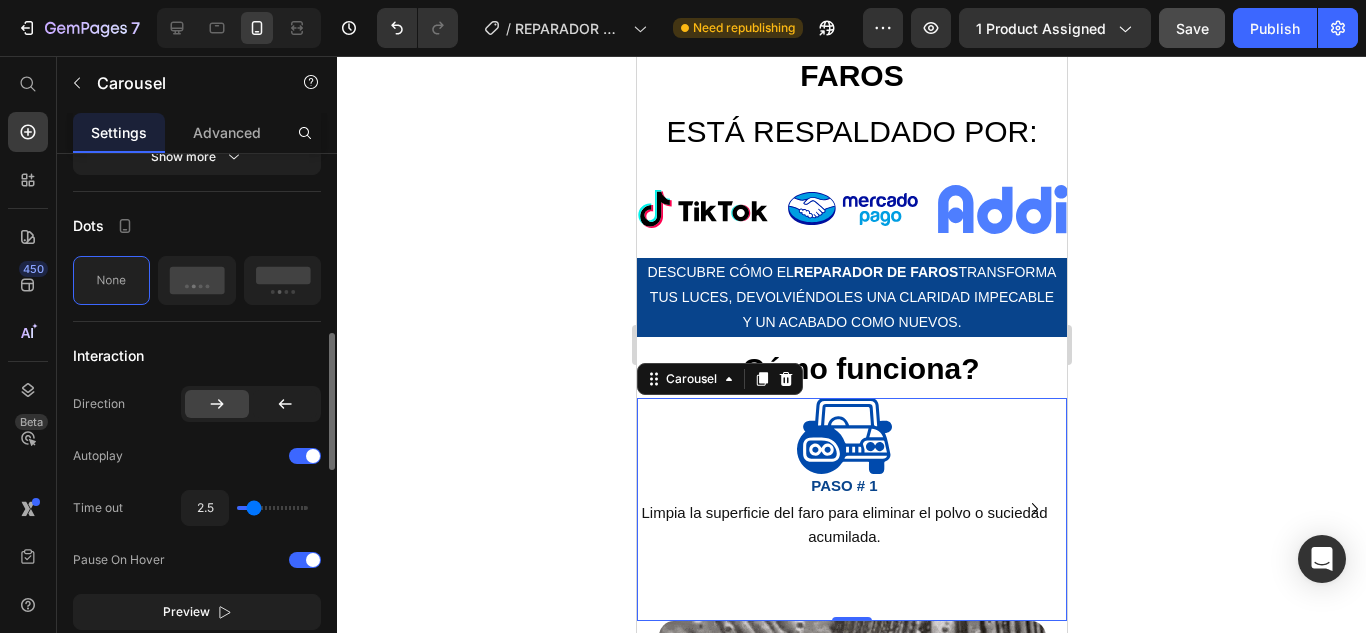 type on "2.1" 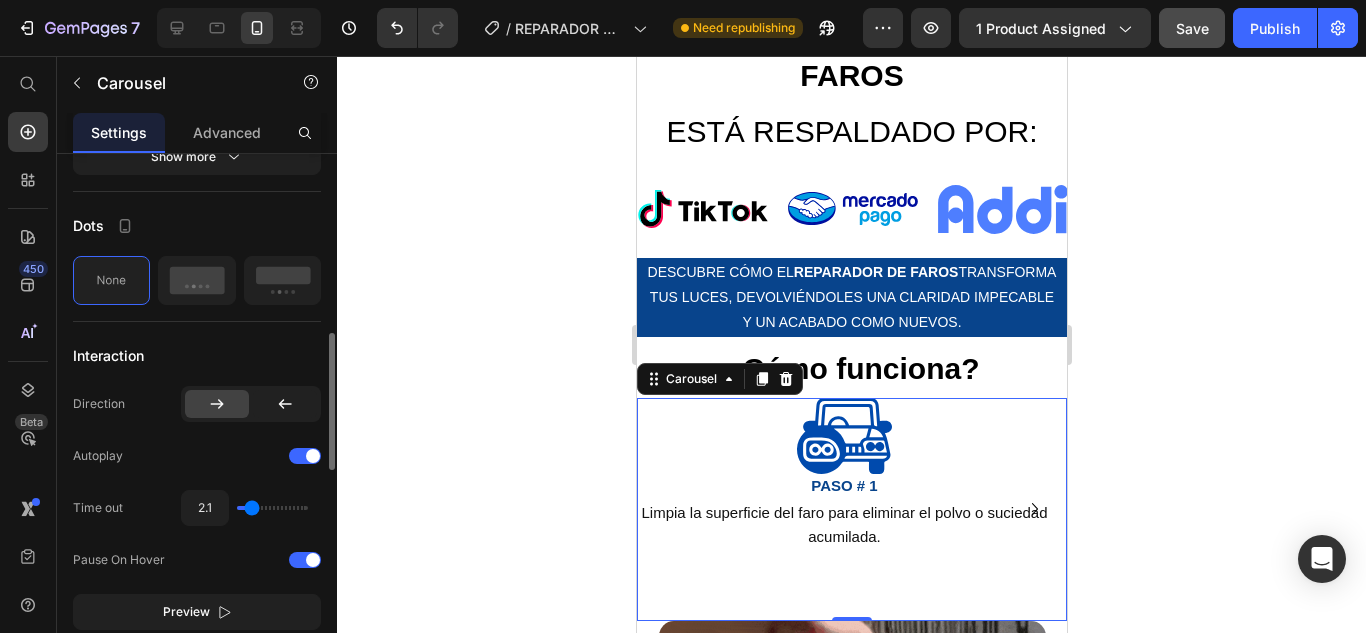type on "2.6" 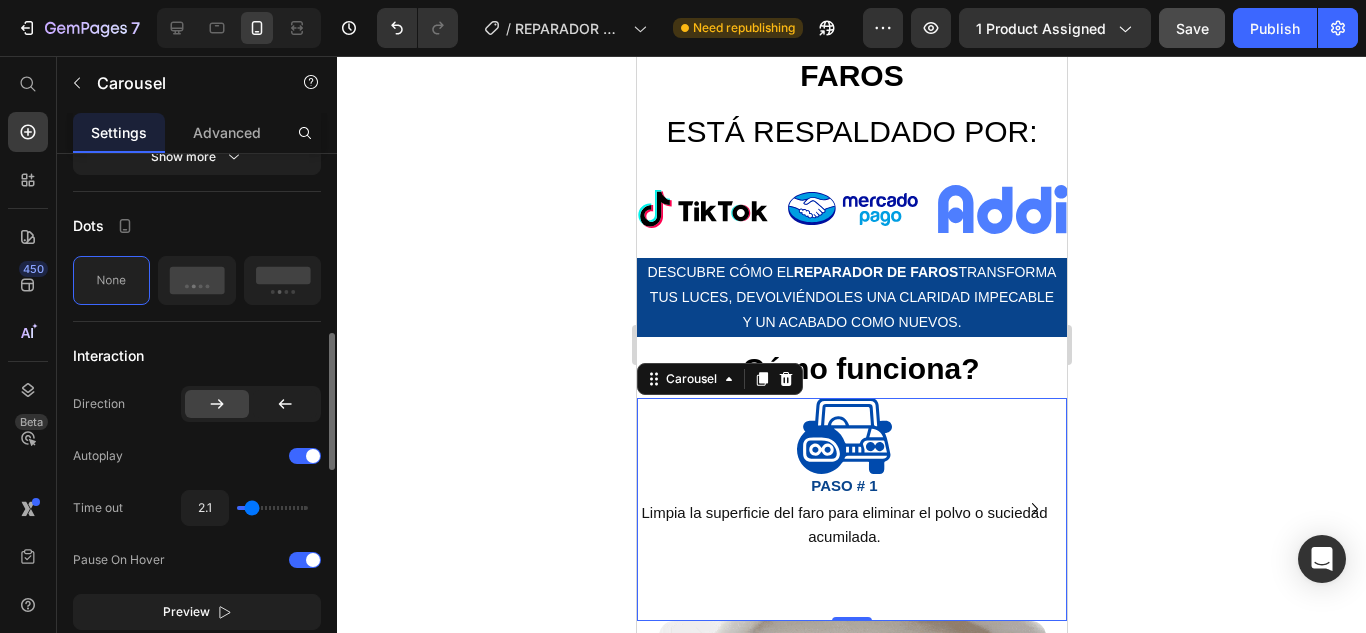 type on "2.6" 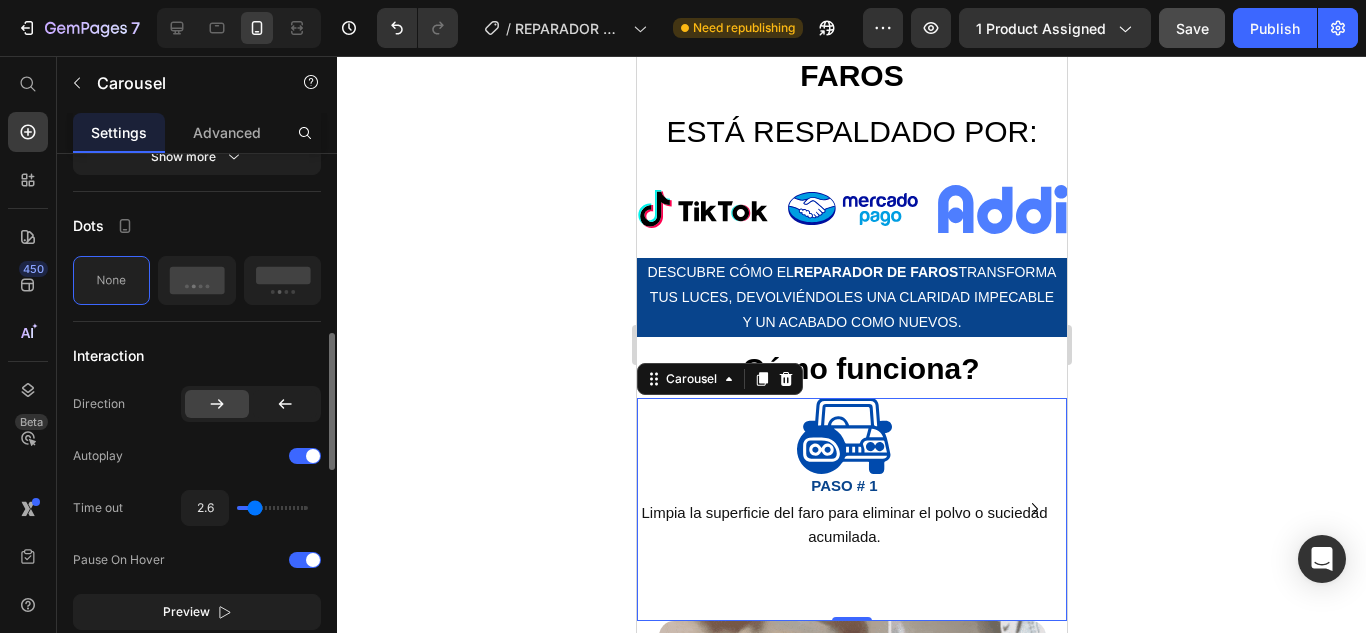 type on "2.8" 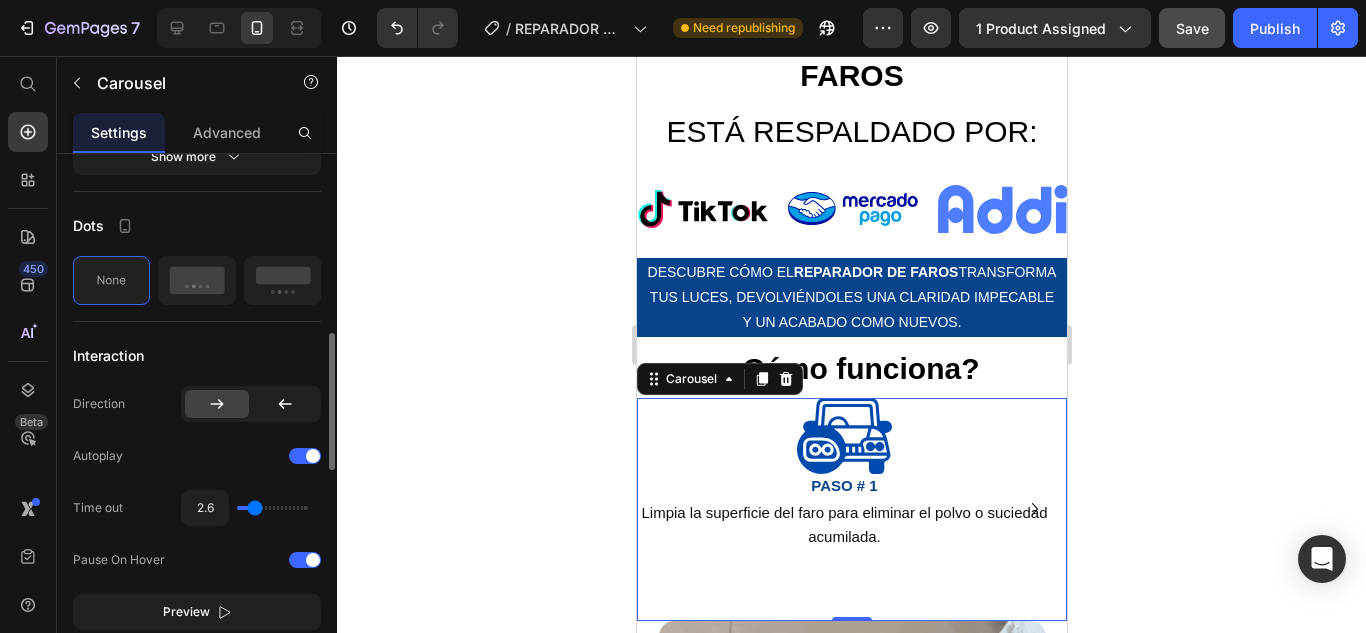 type on "2.8" 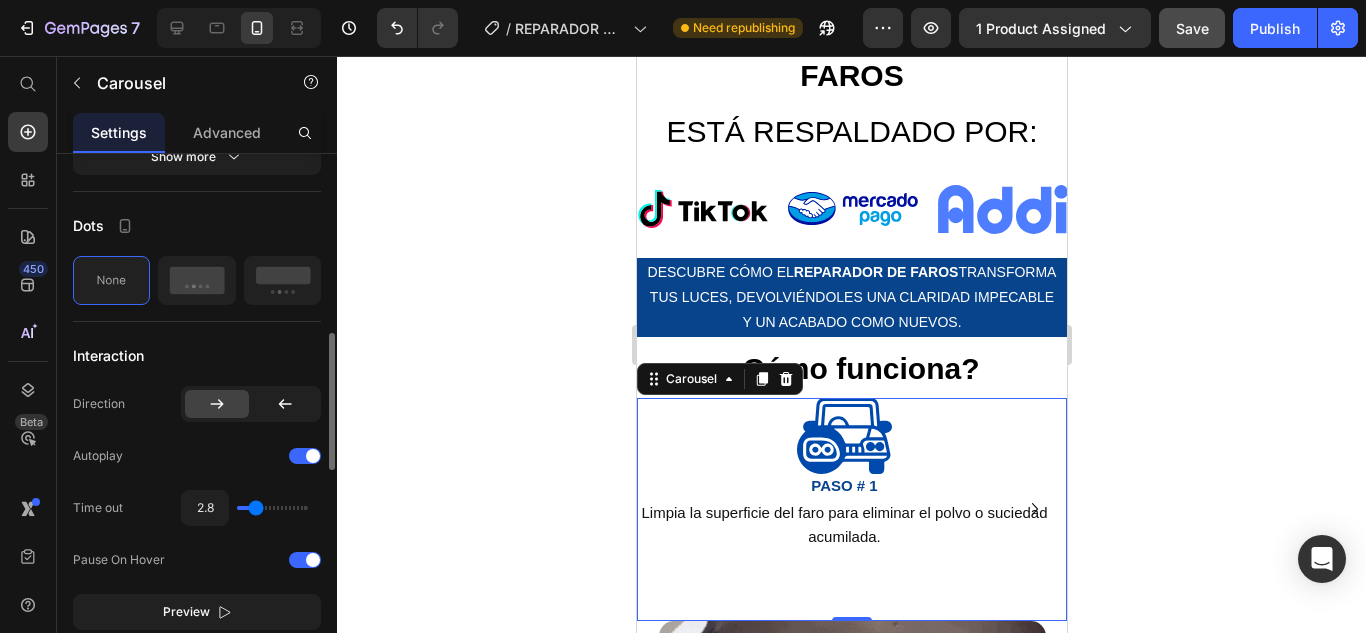 type on "3" 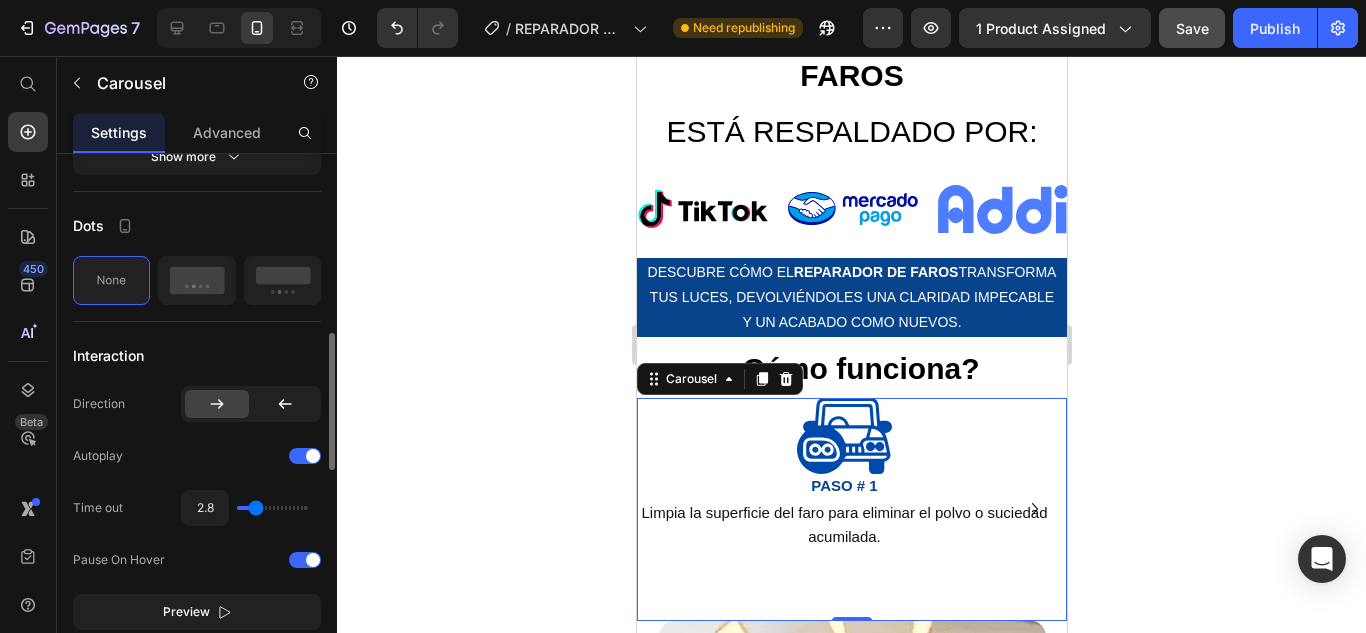 type on "3" 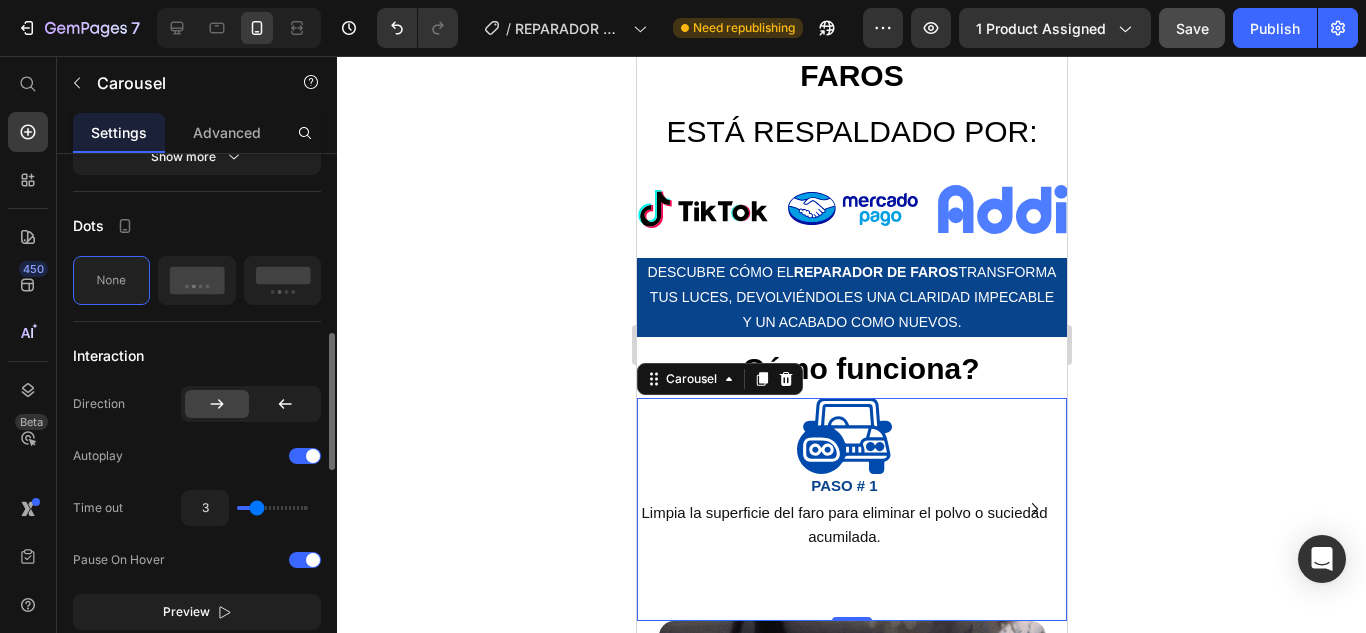 type on "3.1" 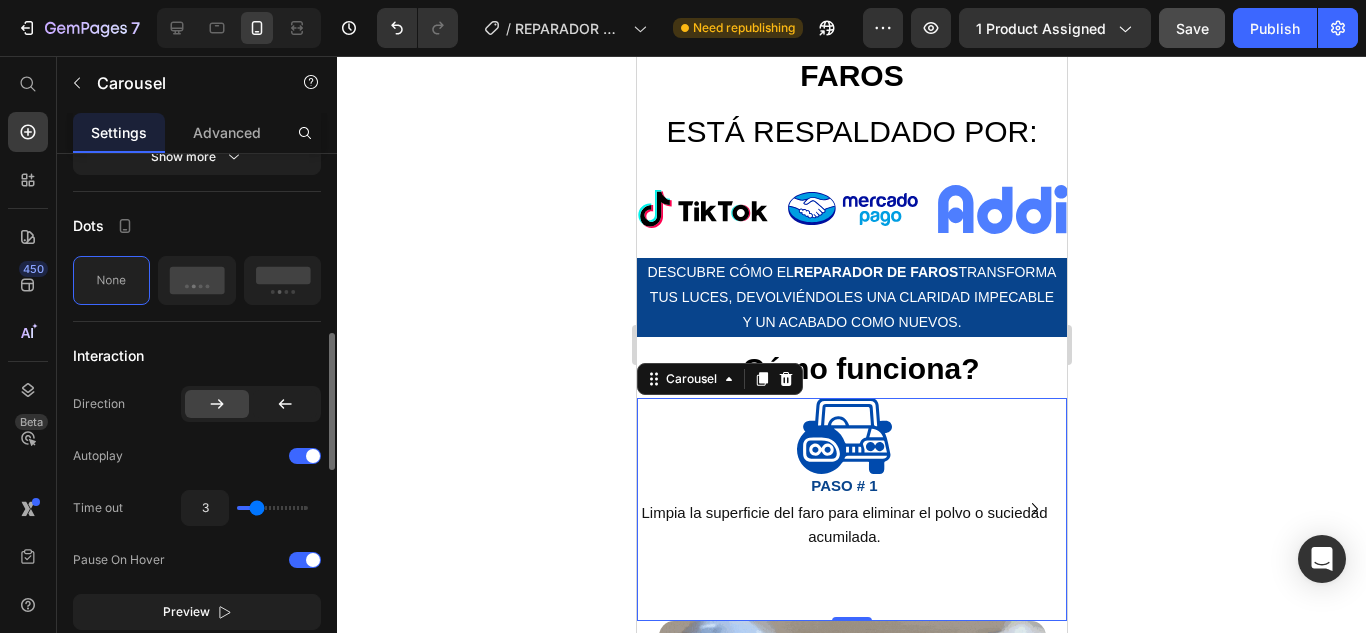 type on "3.1" 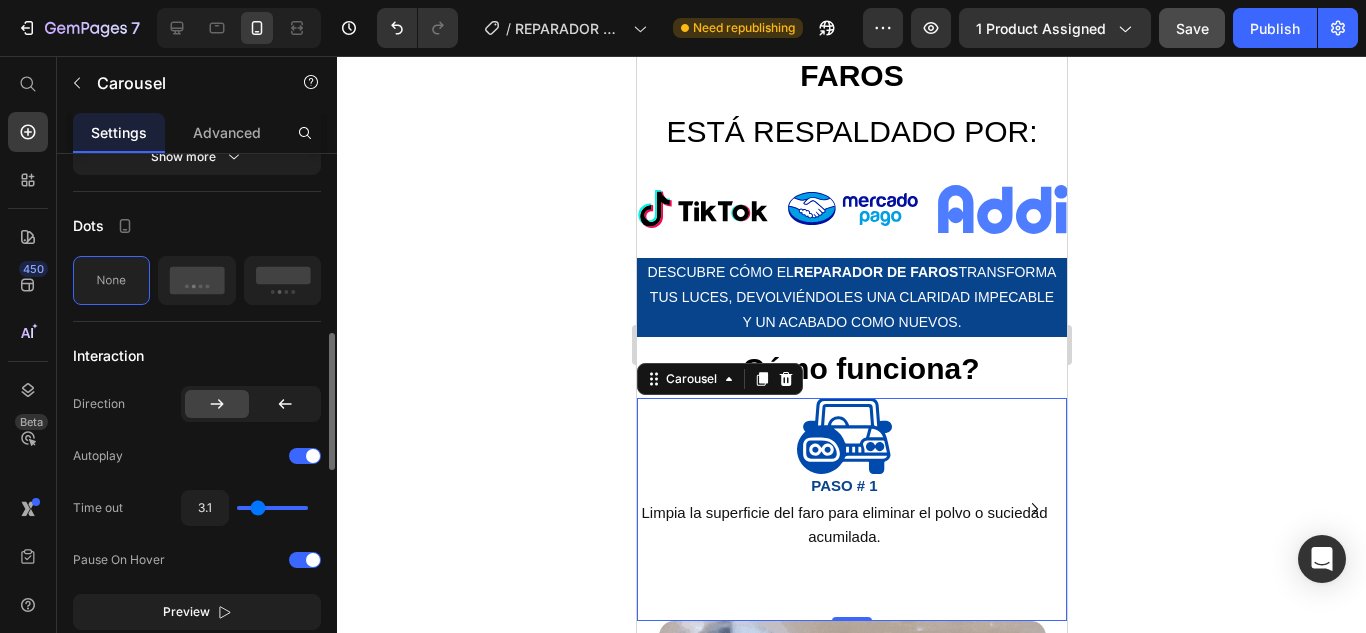 type on "3.3" 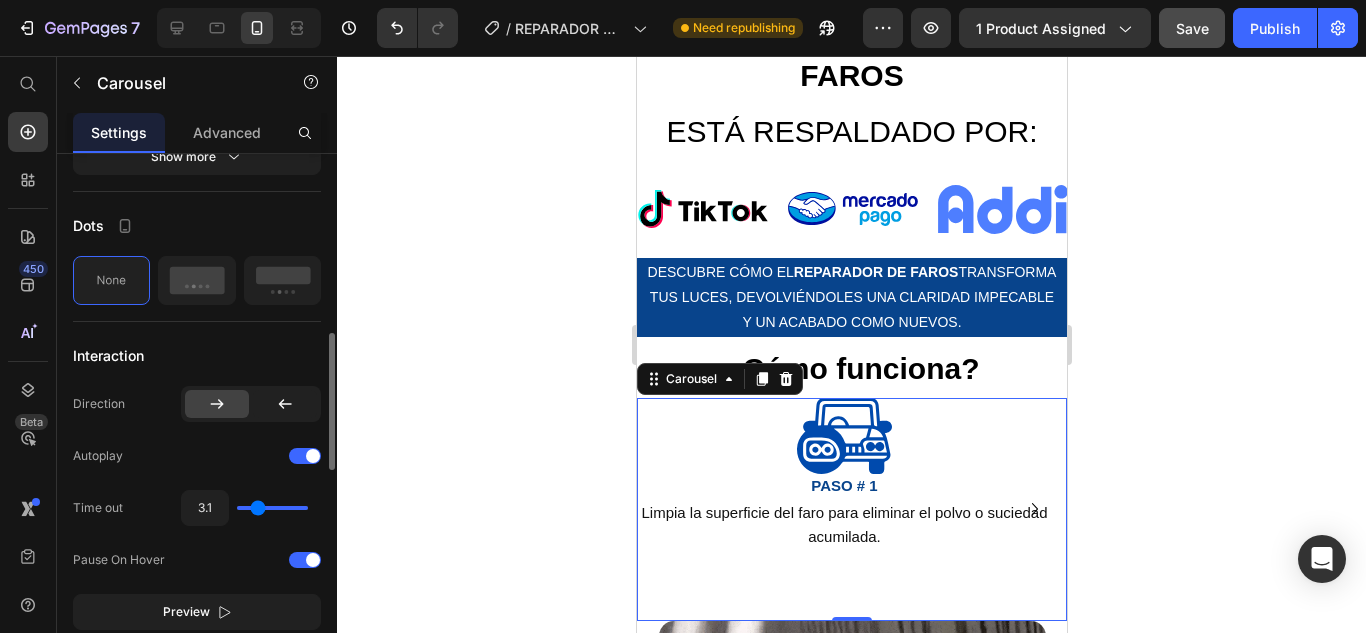 type on "3.3" 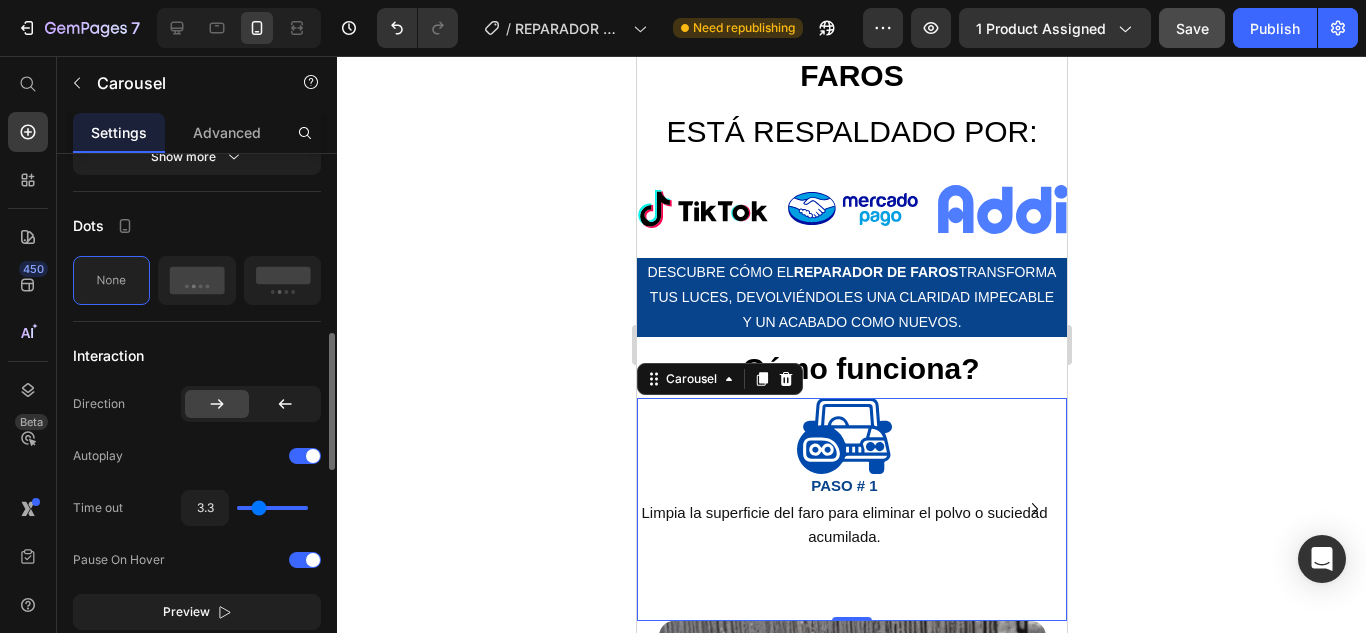type on "3.5" 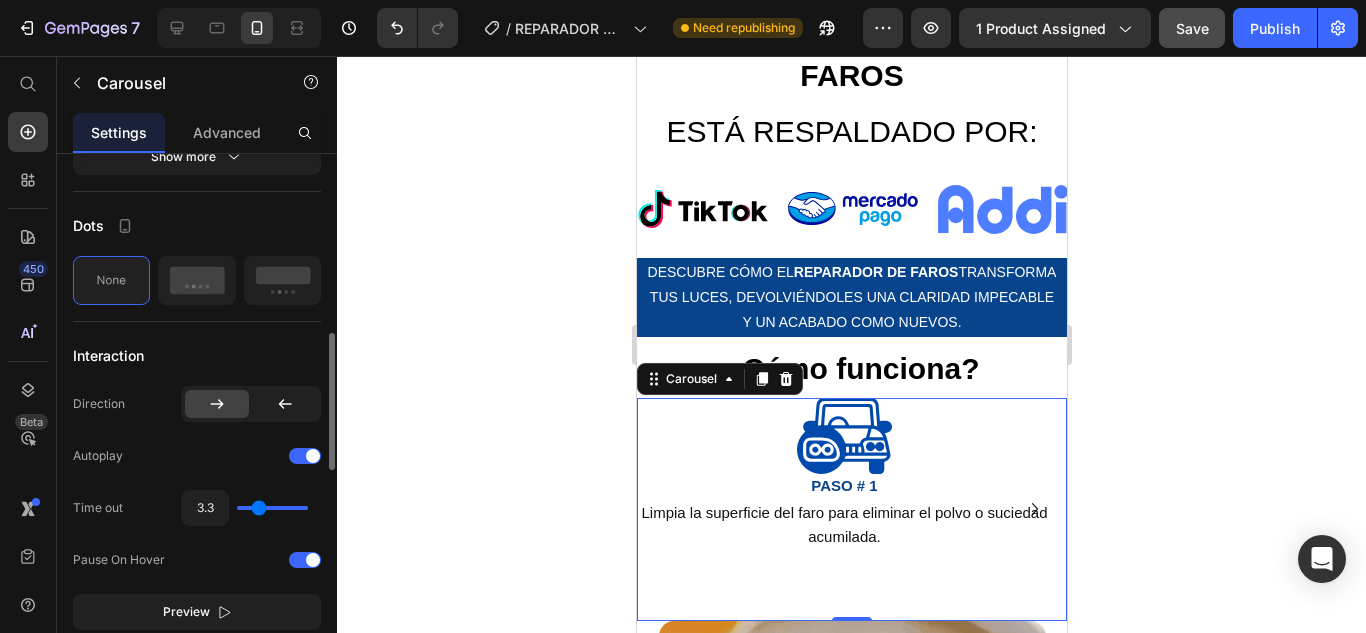 type on "3.5" 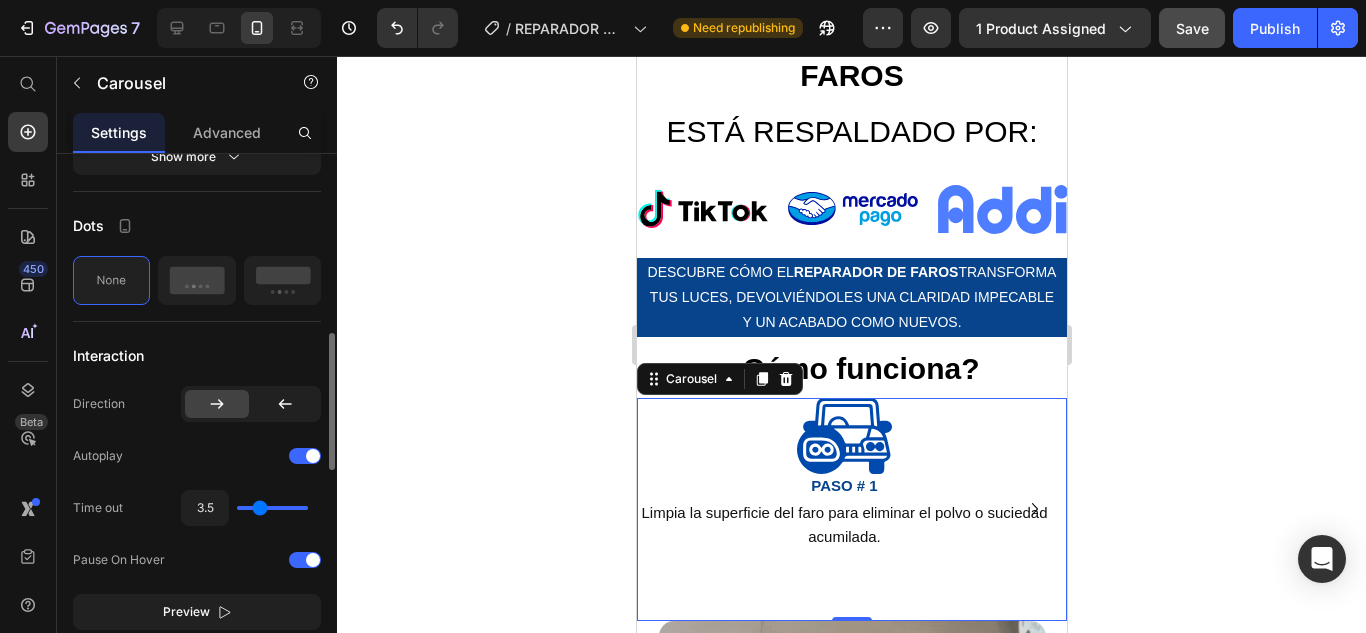 type on "3.6" 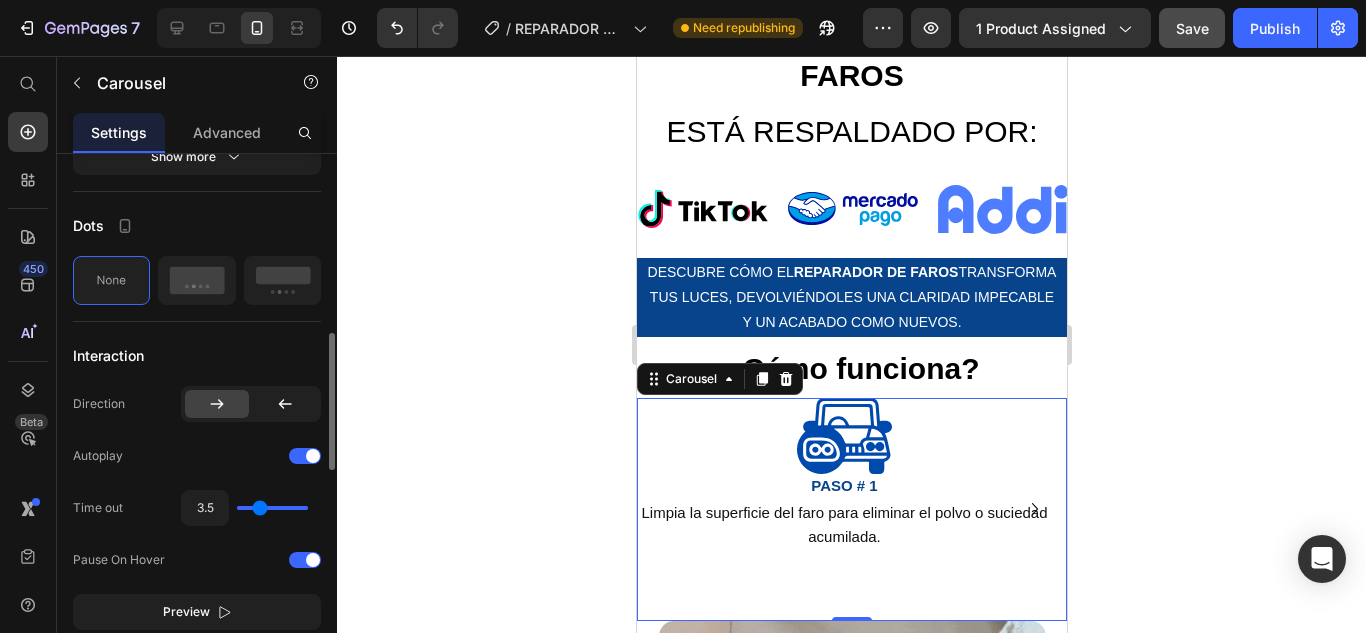 type on "3.6" 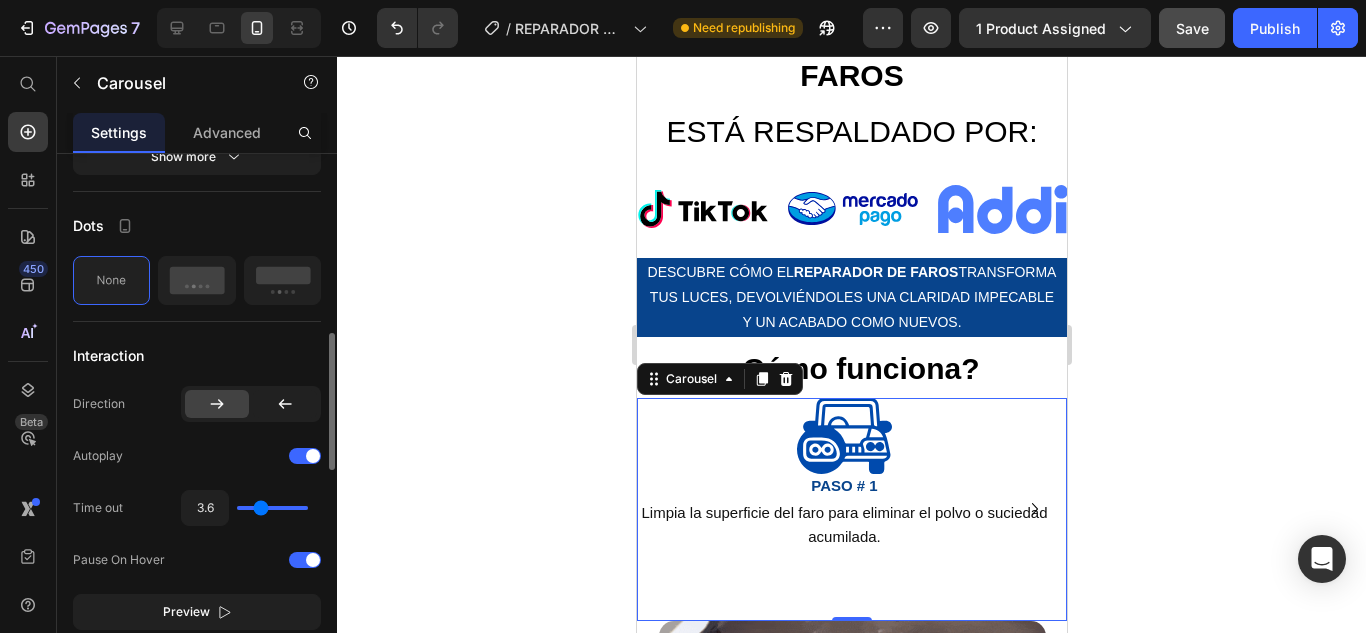 type on "3.8" 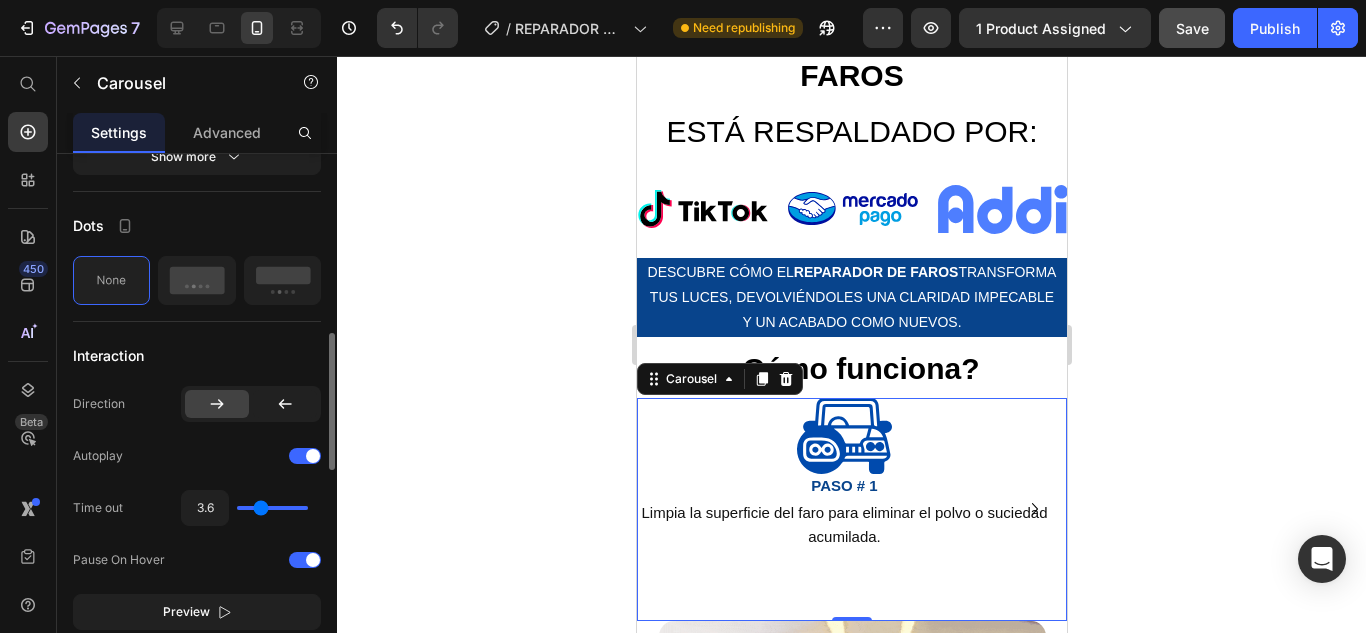 type on "3.8" 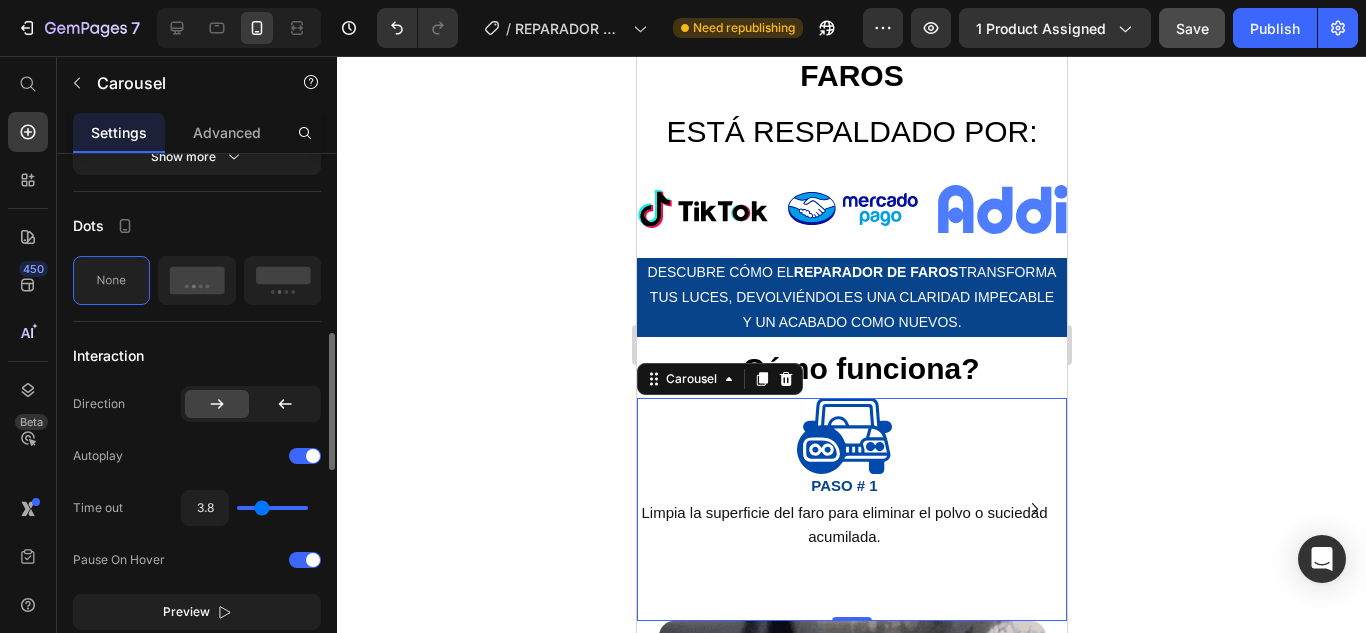 type on "3.9" 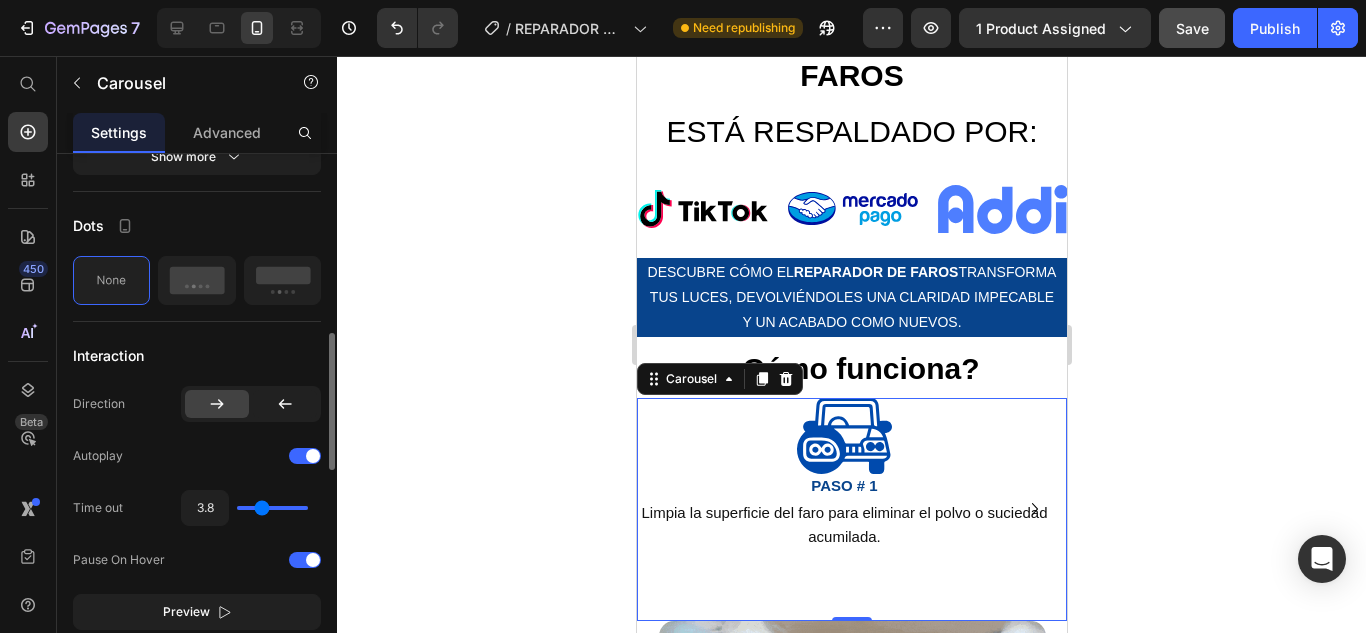 type on "3.9" 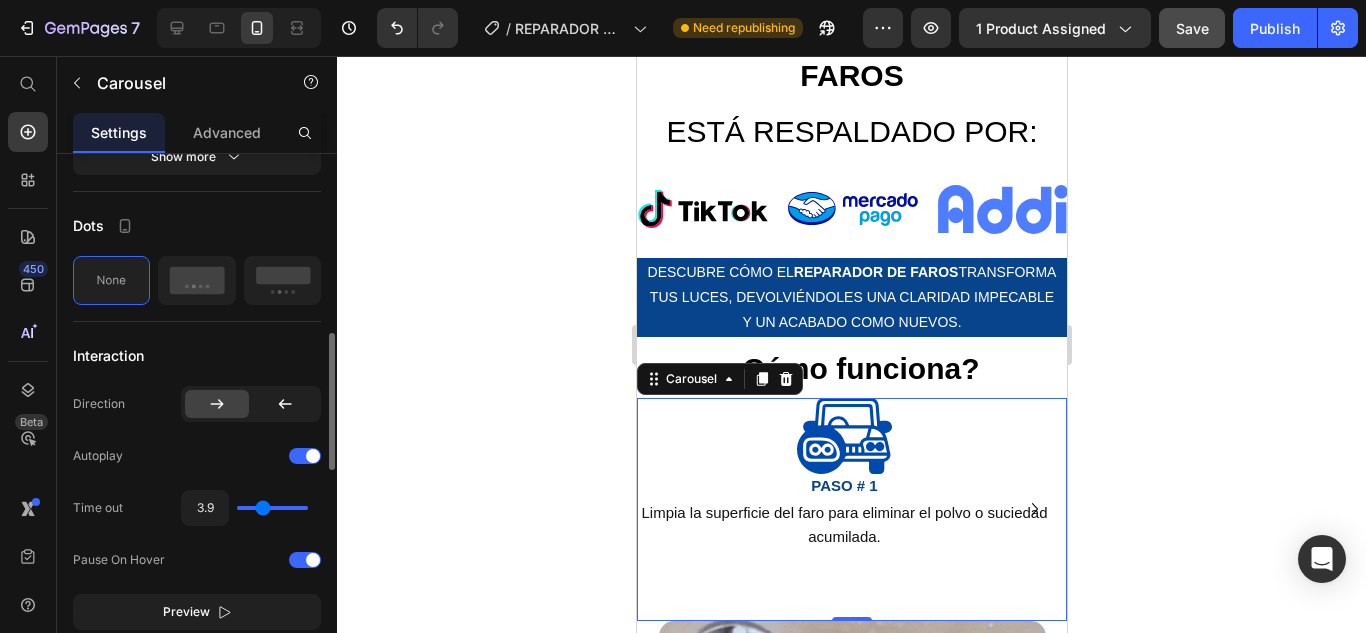type on "4.1" 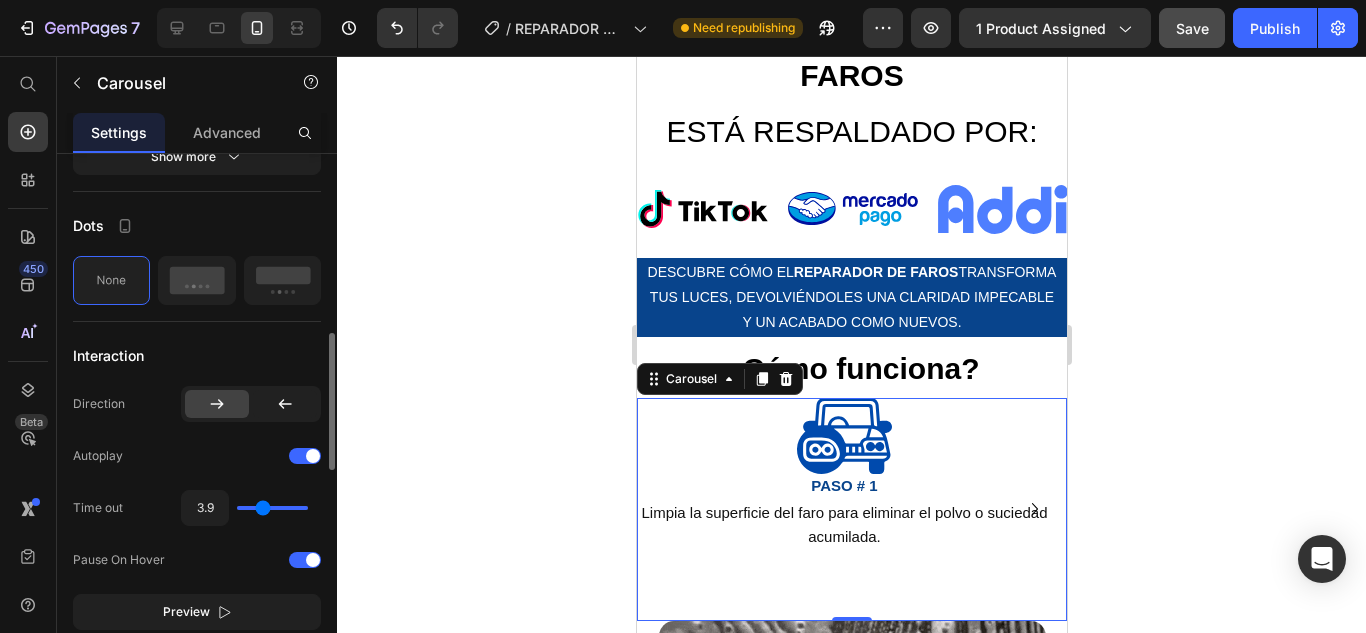 type on "4.1" 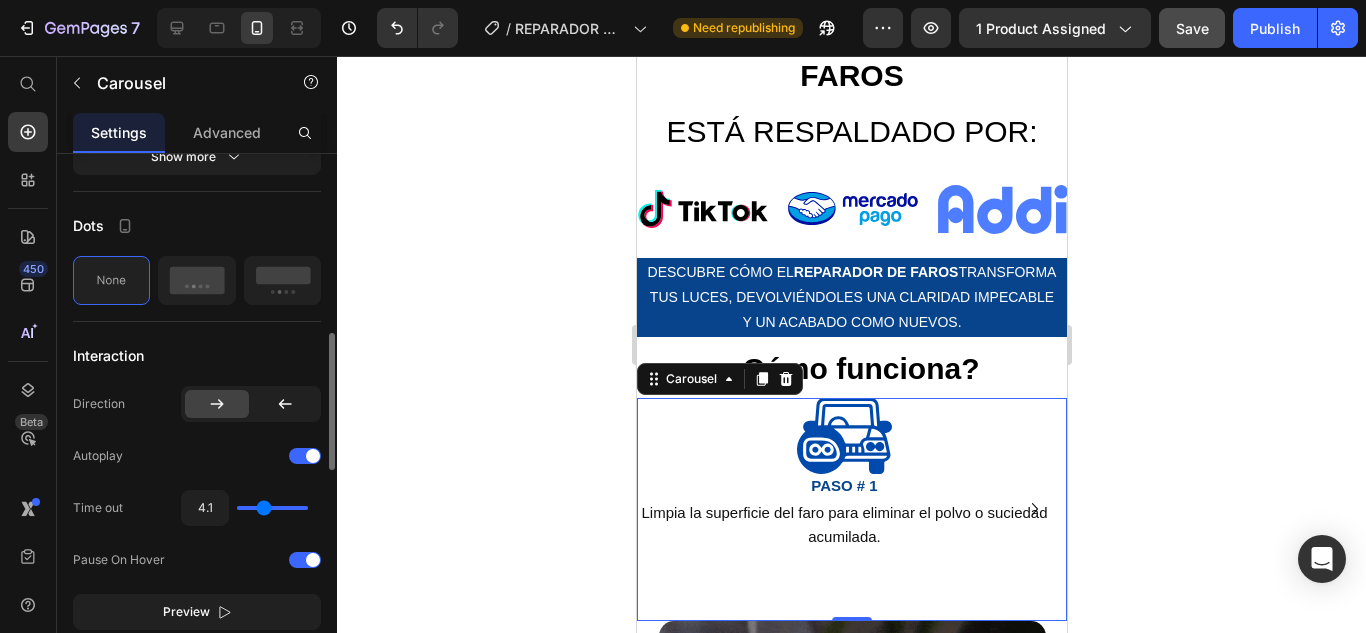 type on "4.3" 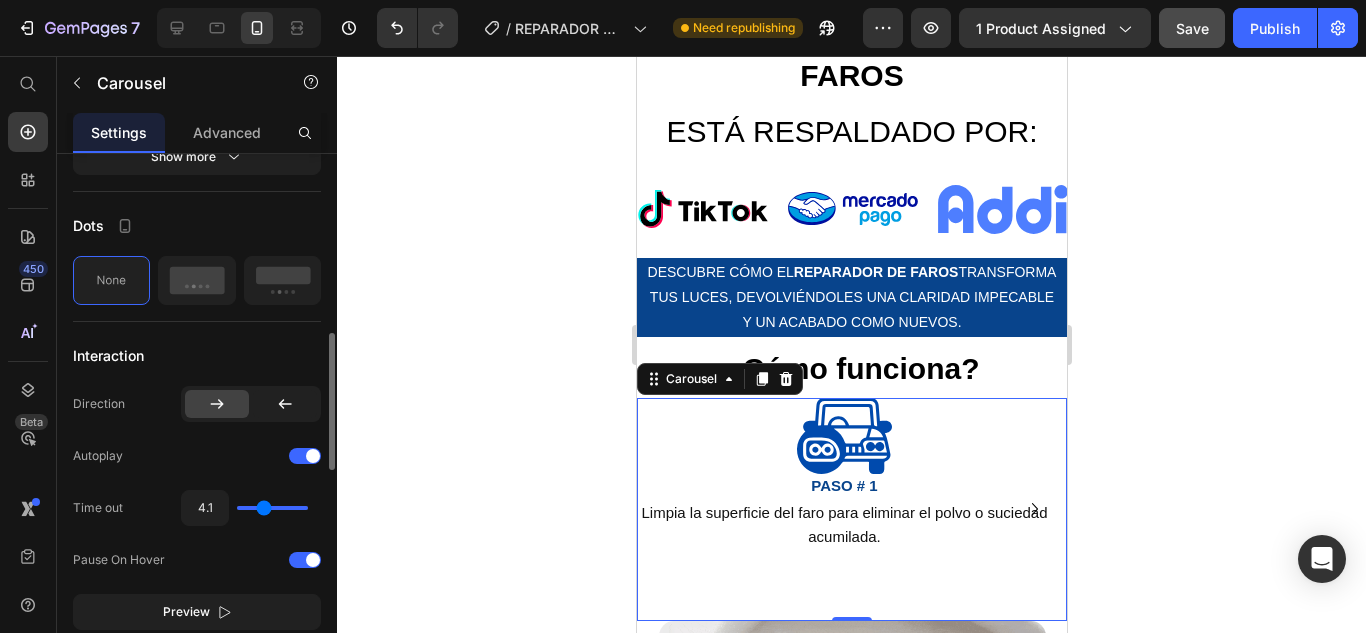 type on "4.3" 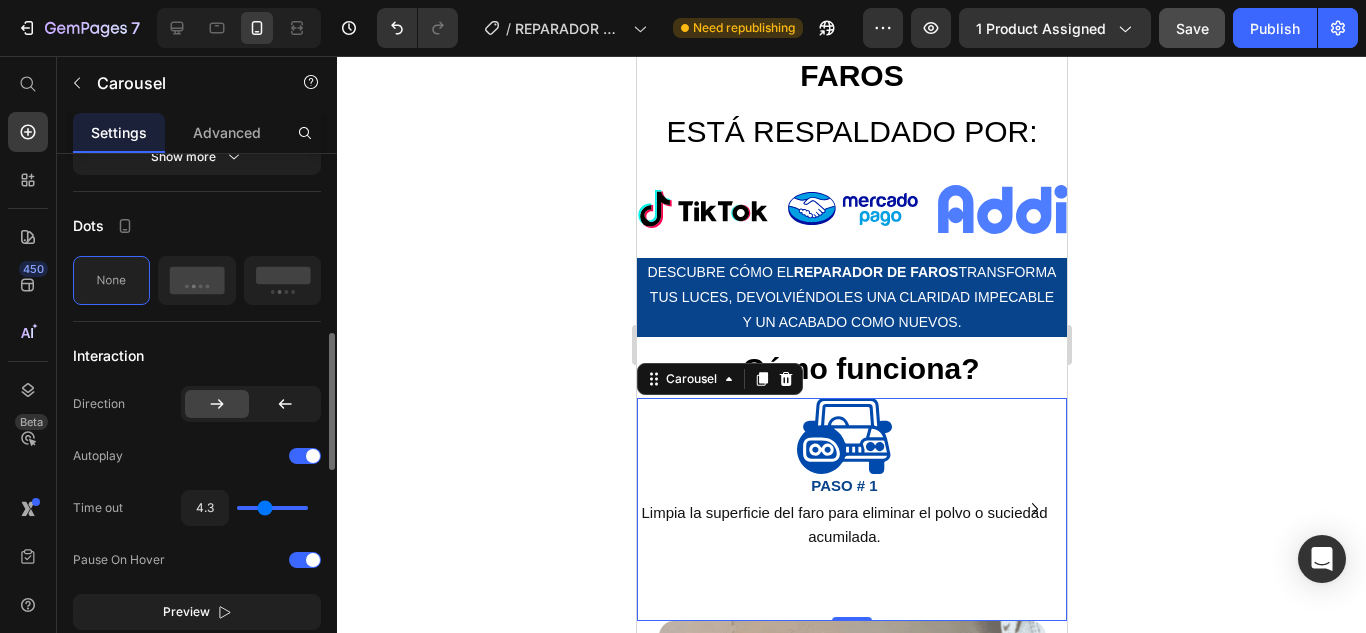 type on "4.1" 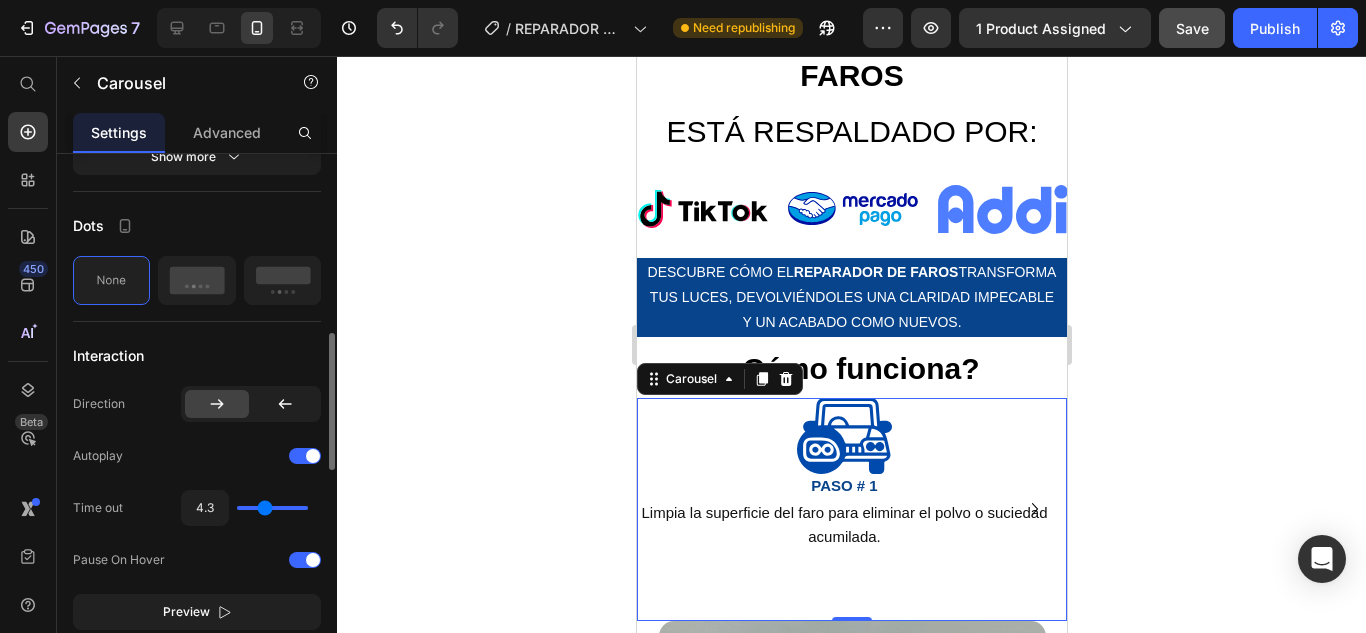 type on "4.1" 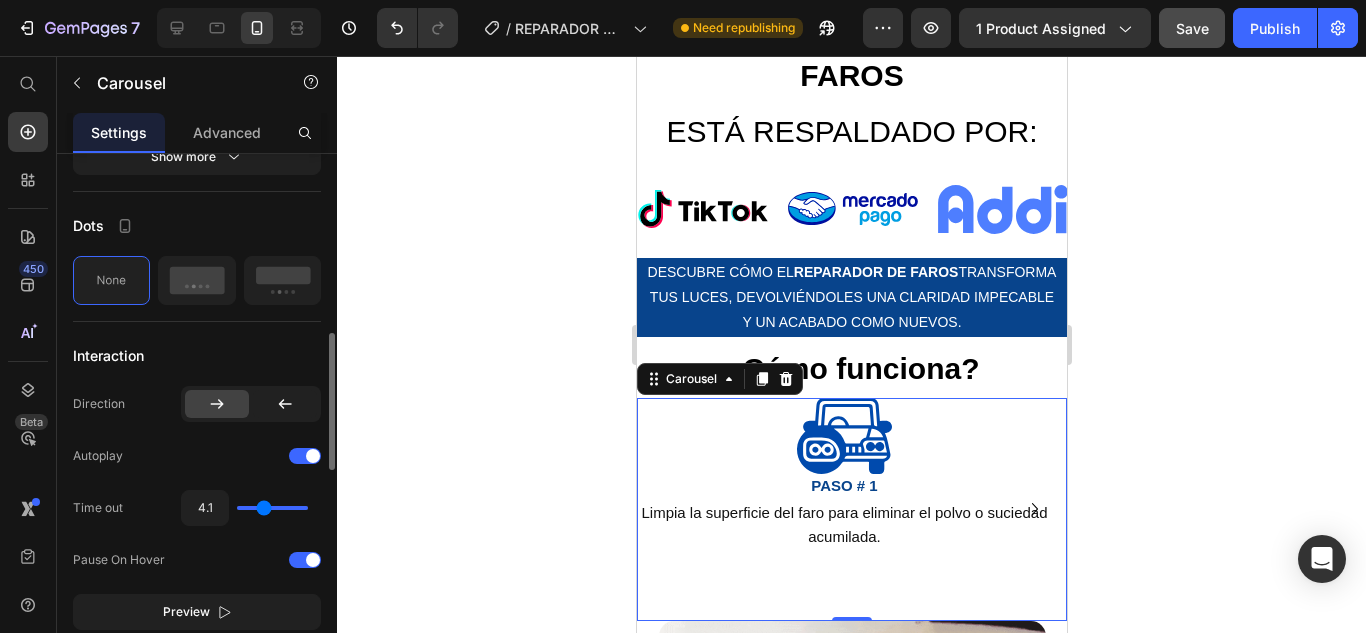 type on "3.9" 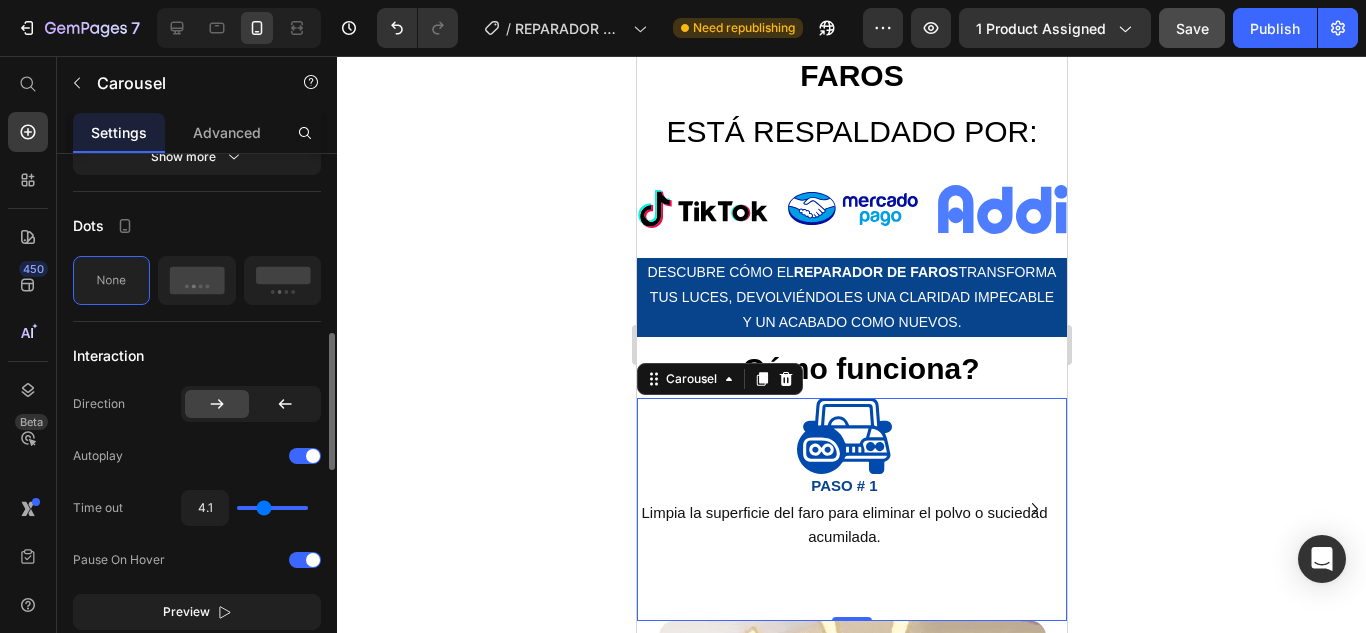 type on "3.9" 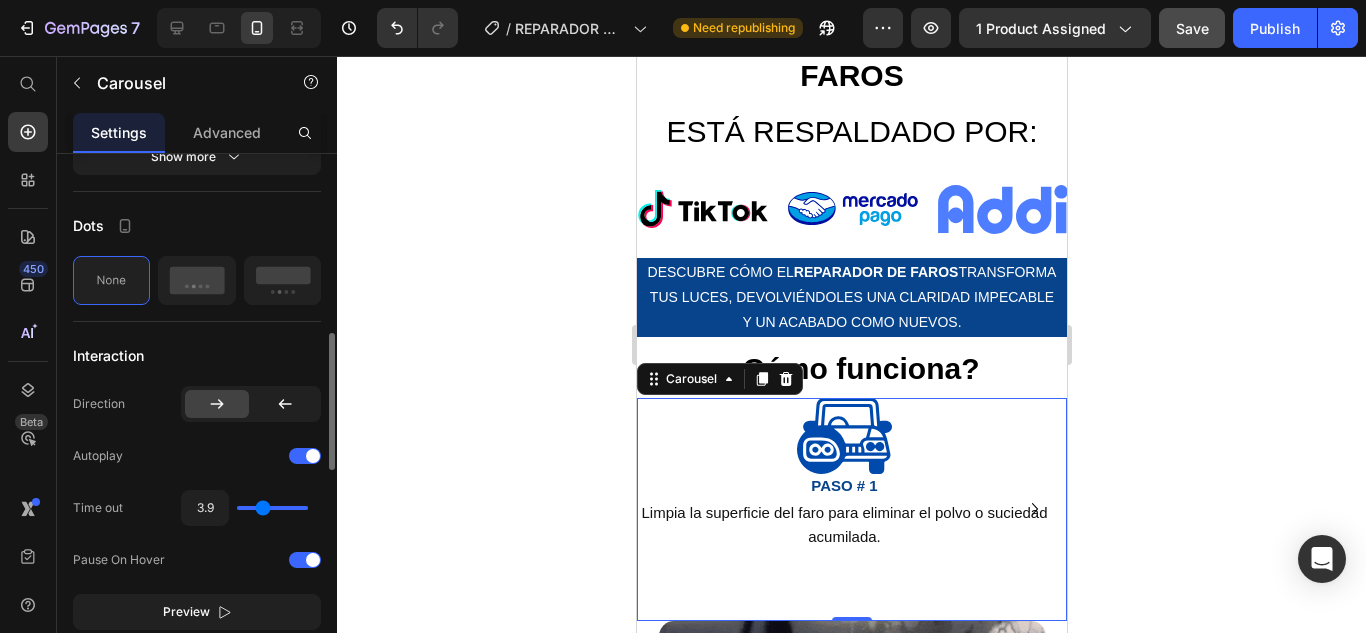 type on "3.8" 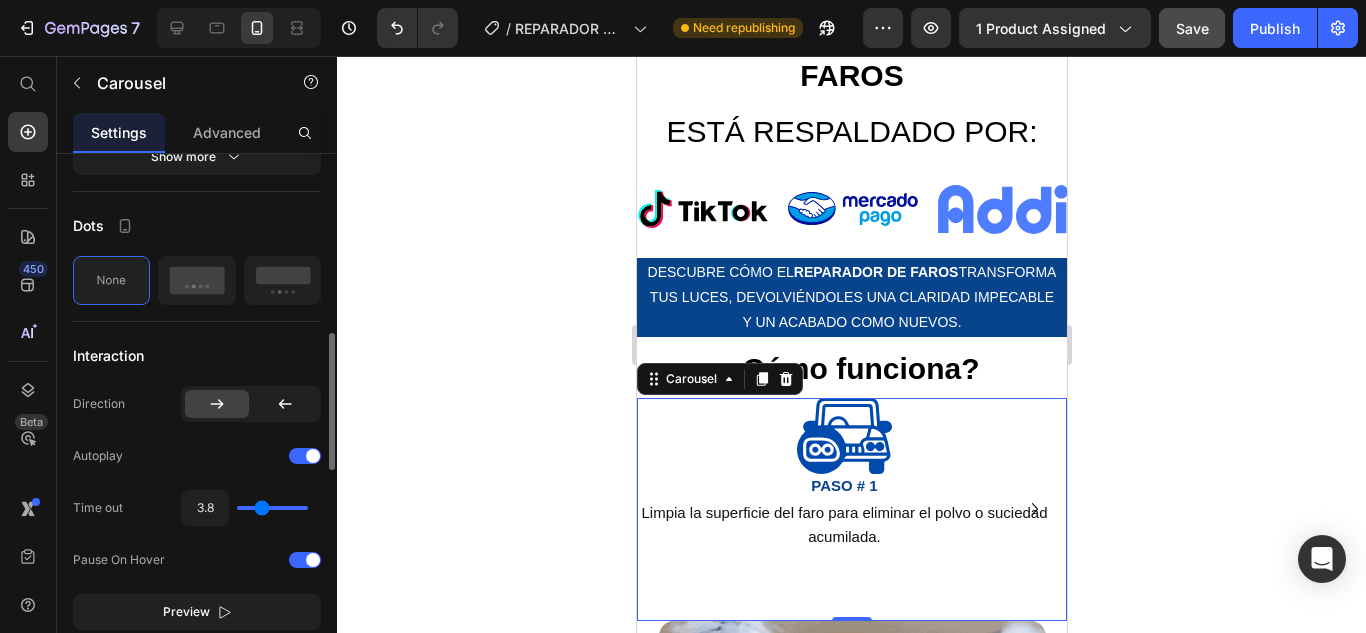 drag, startPoint x: 251, startPoint y: 504, endPoint x: 262, endPoint y: 507, distance: 11.401754 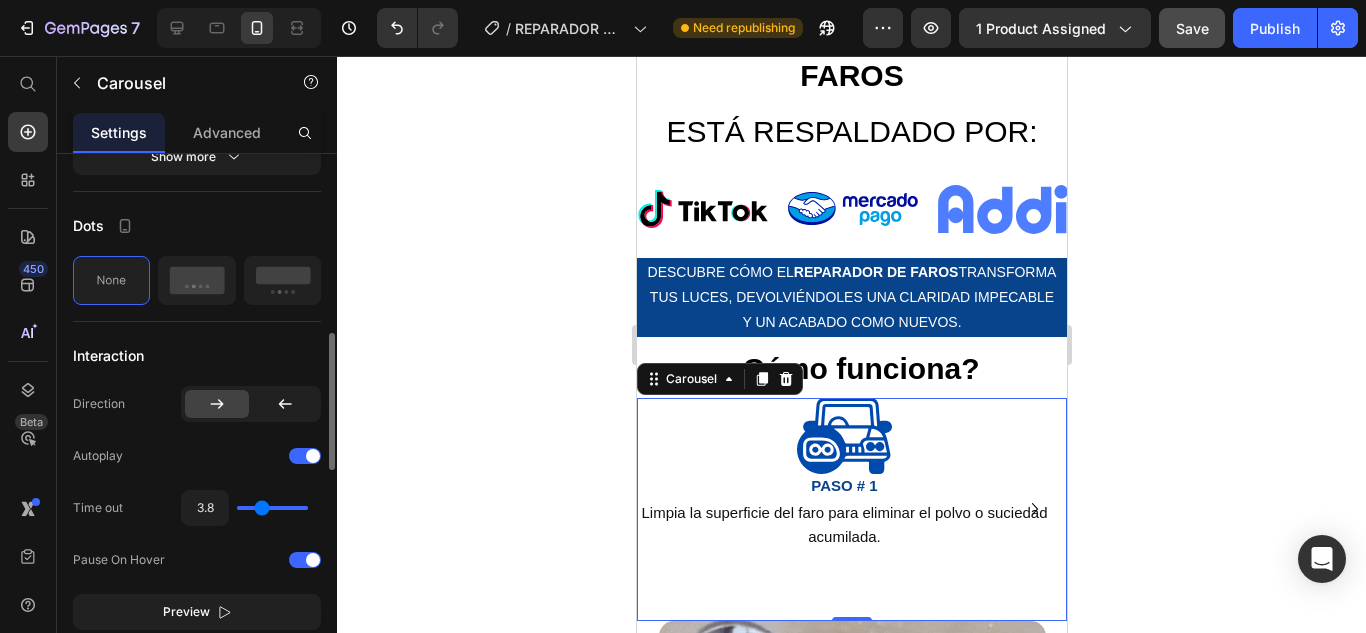 type on "3.8" 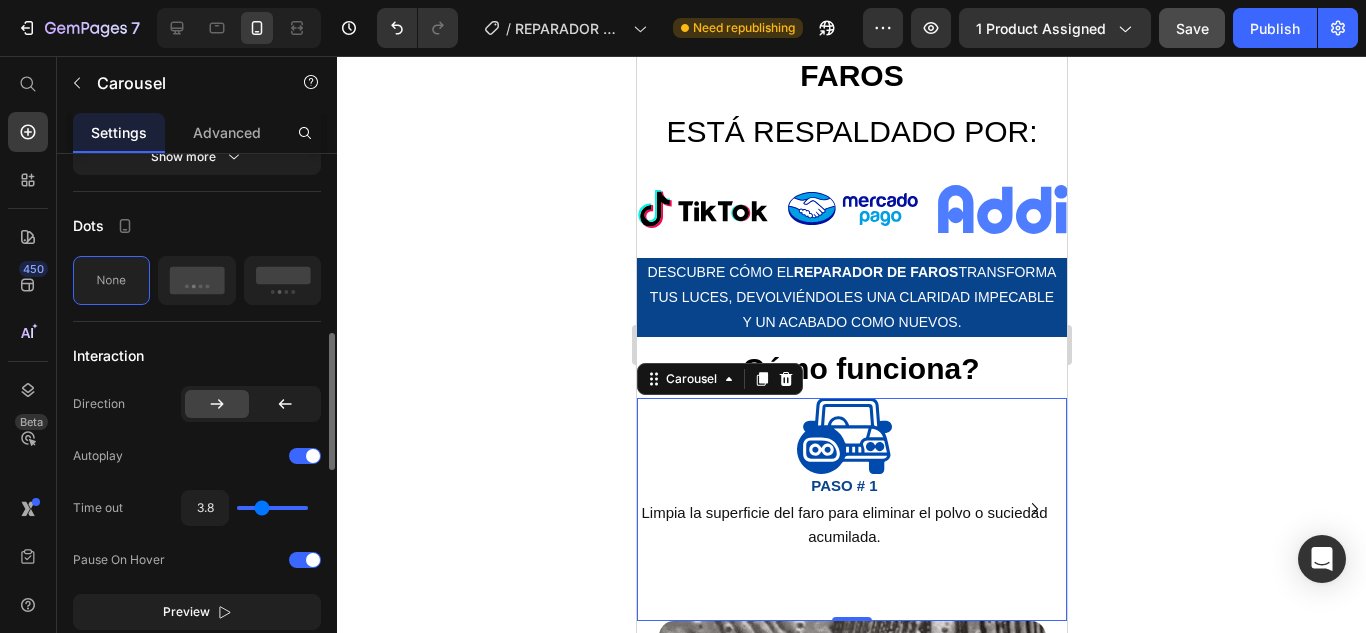 click at bounding box center (272, 508) 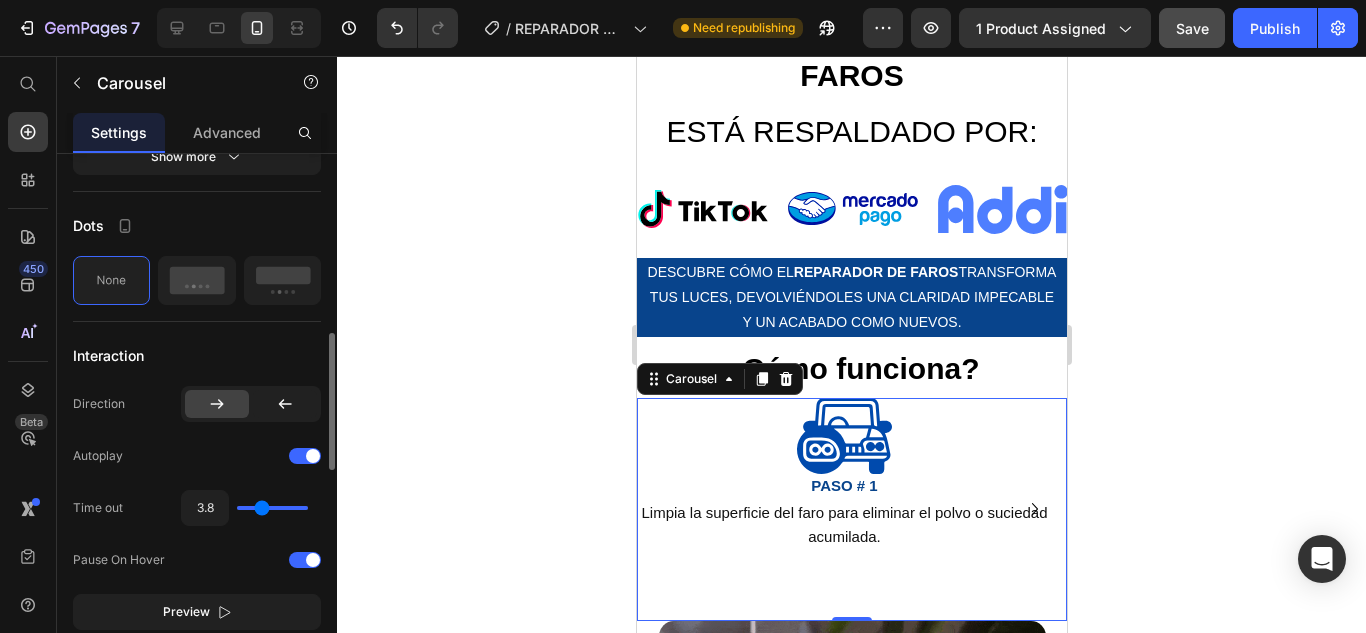 click at bounding box center (272, 508) 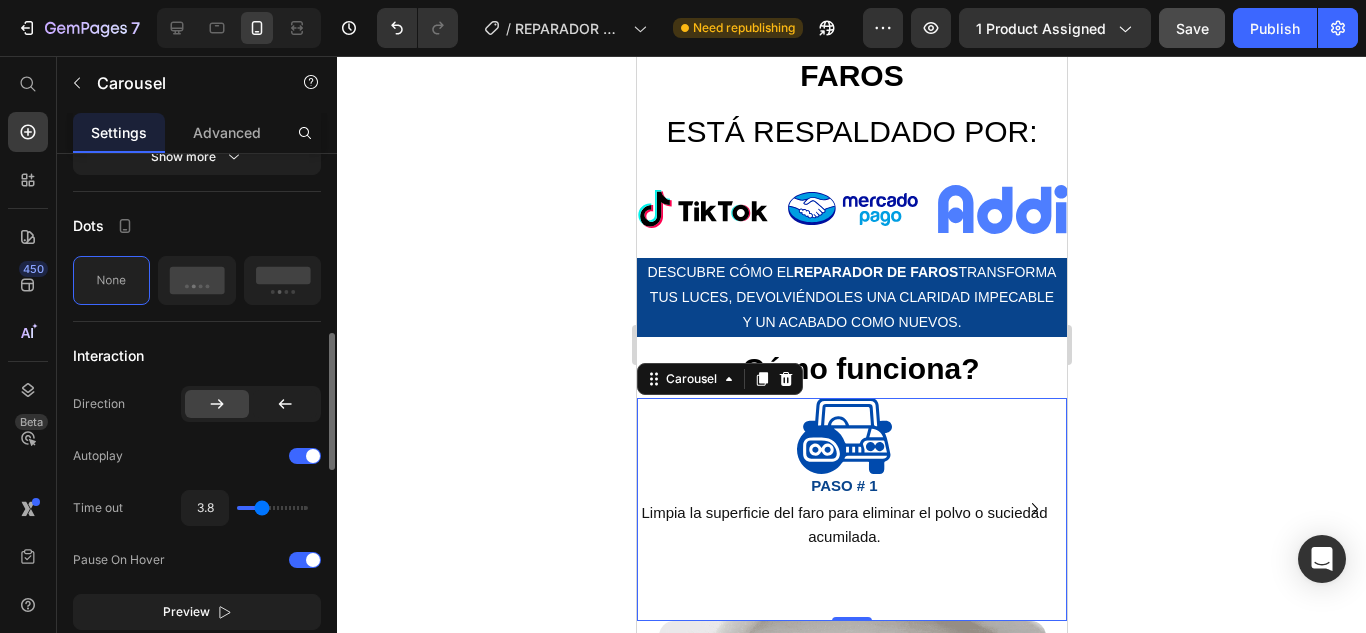 type on "3.9" 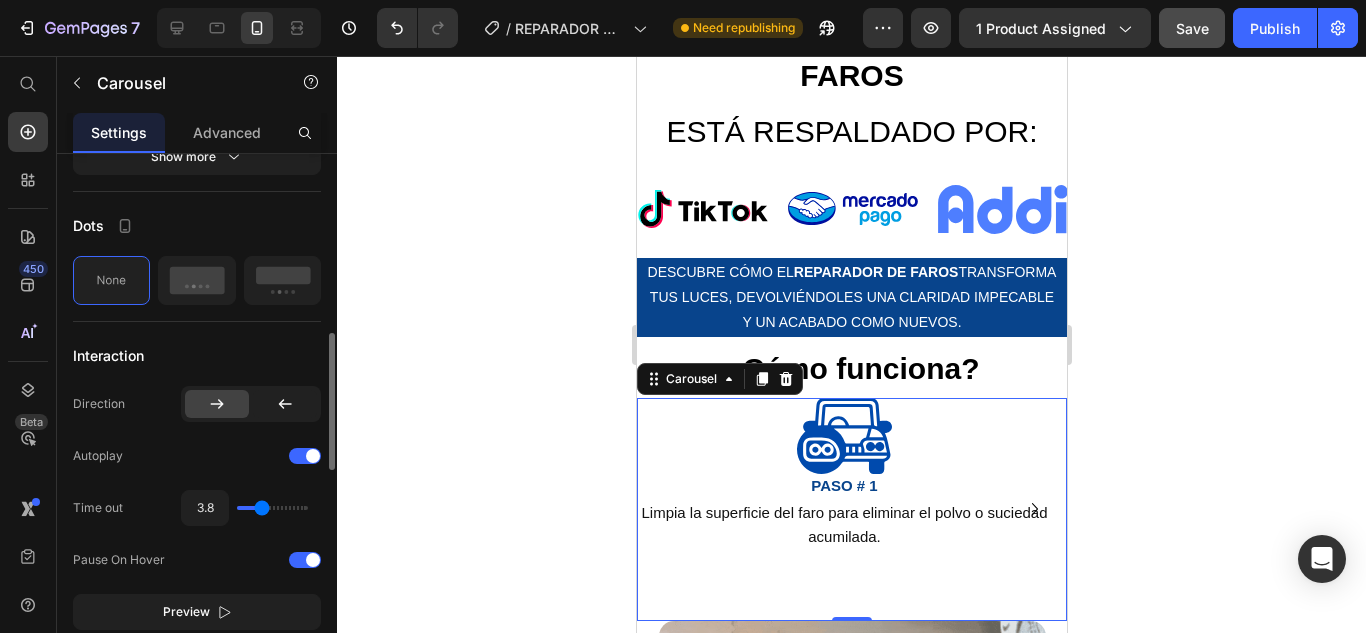 type on "3.9" 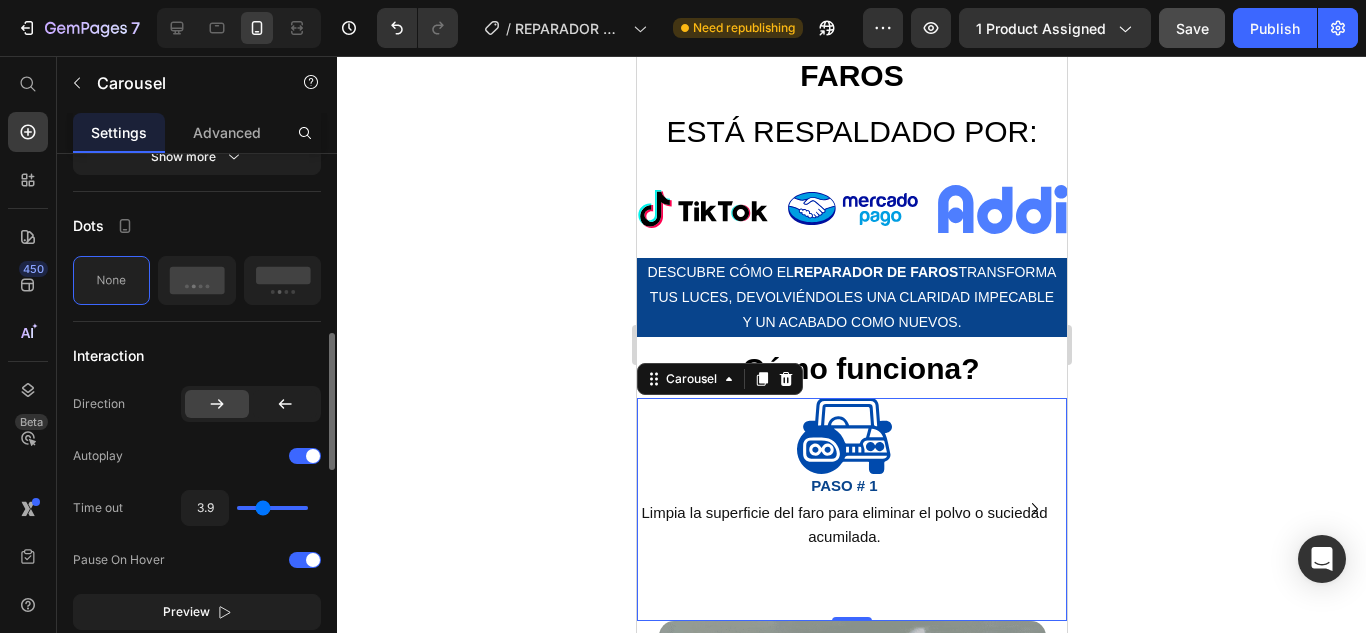 type on "4.1" 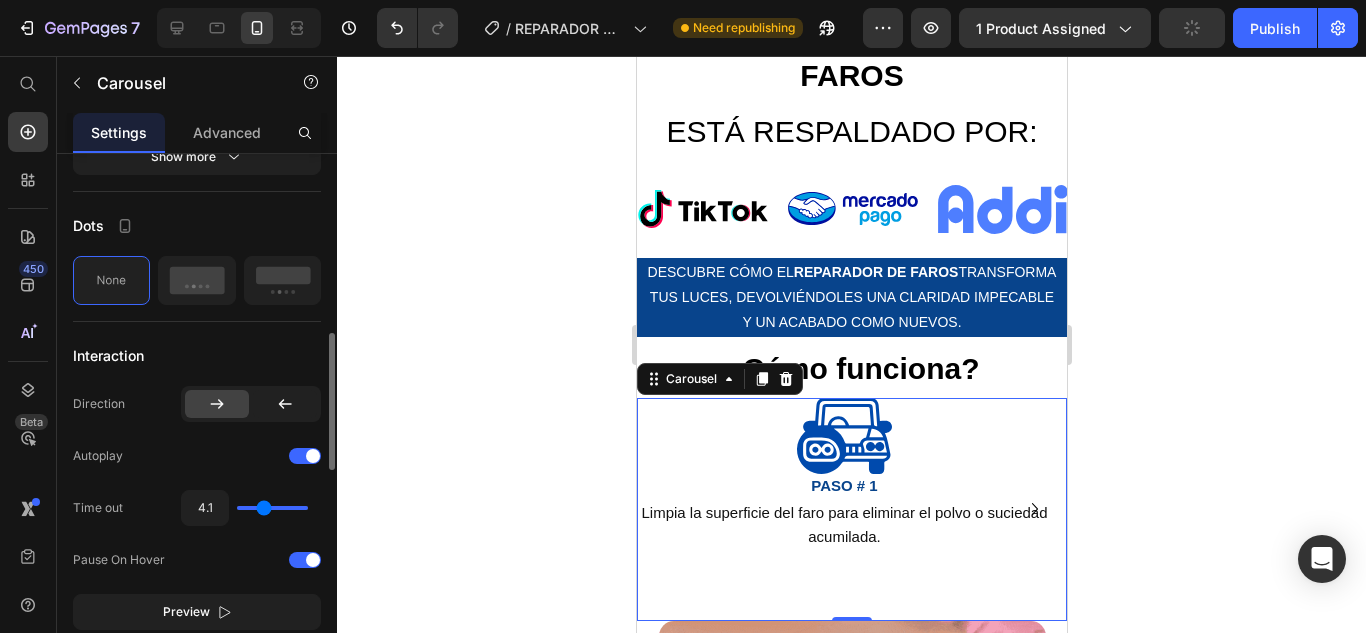 type on "4.1" 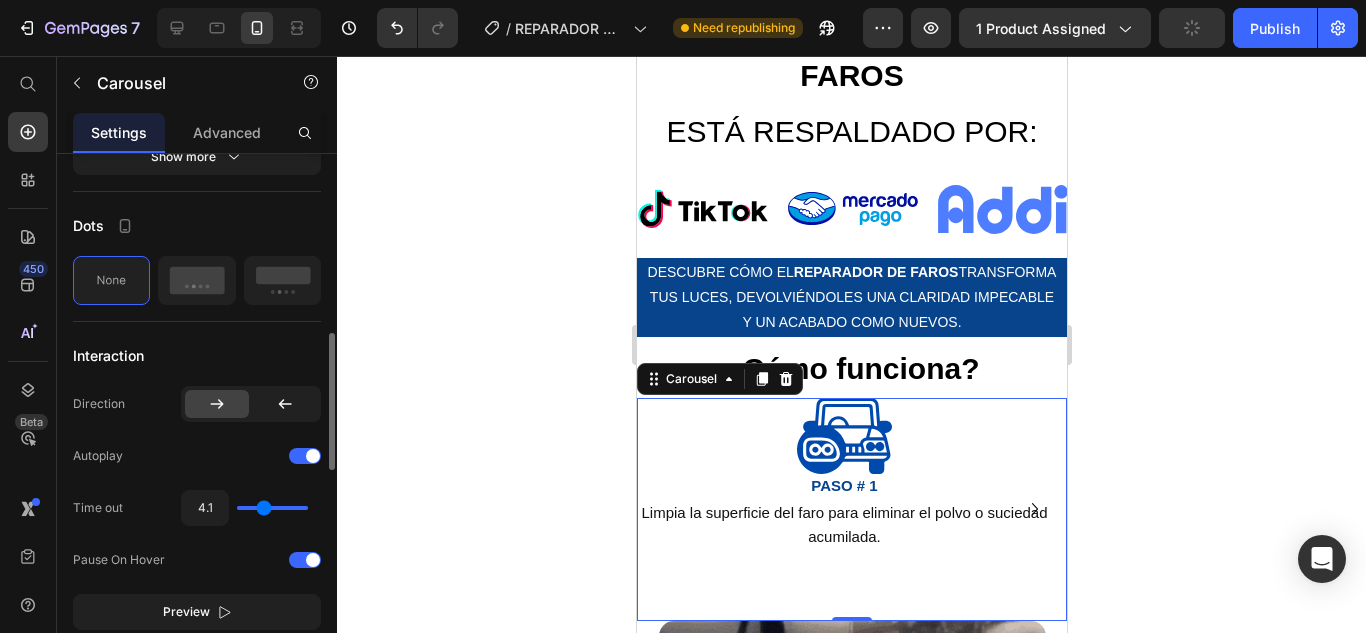 click at bounding box center (272, 508) 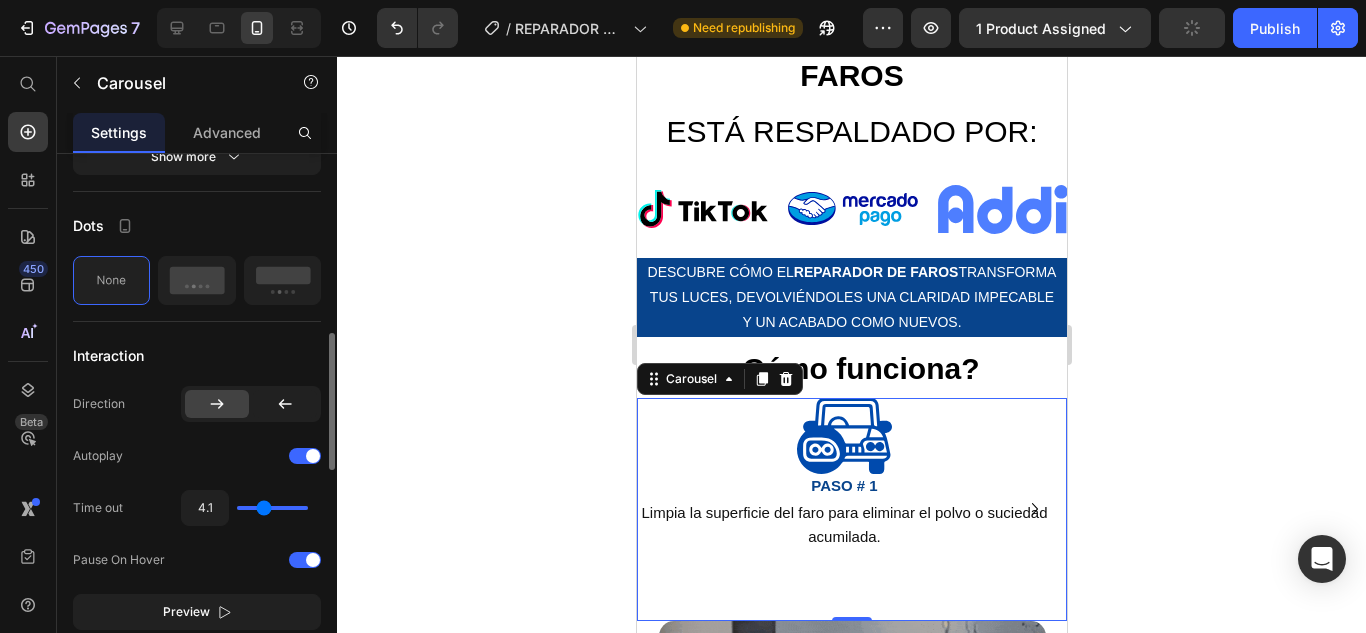 click at bounding box center (272, 508) 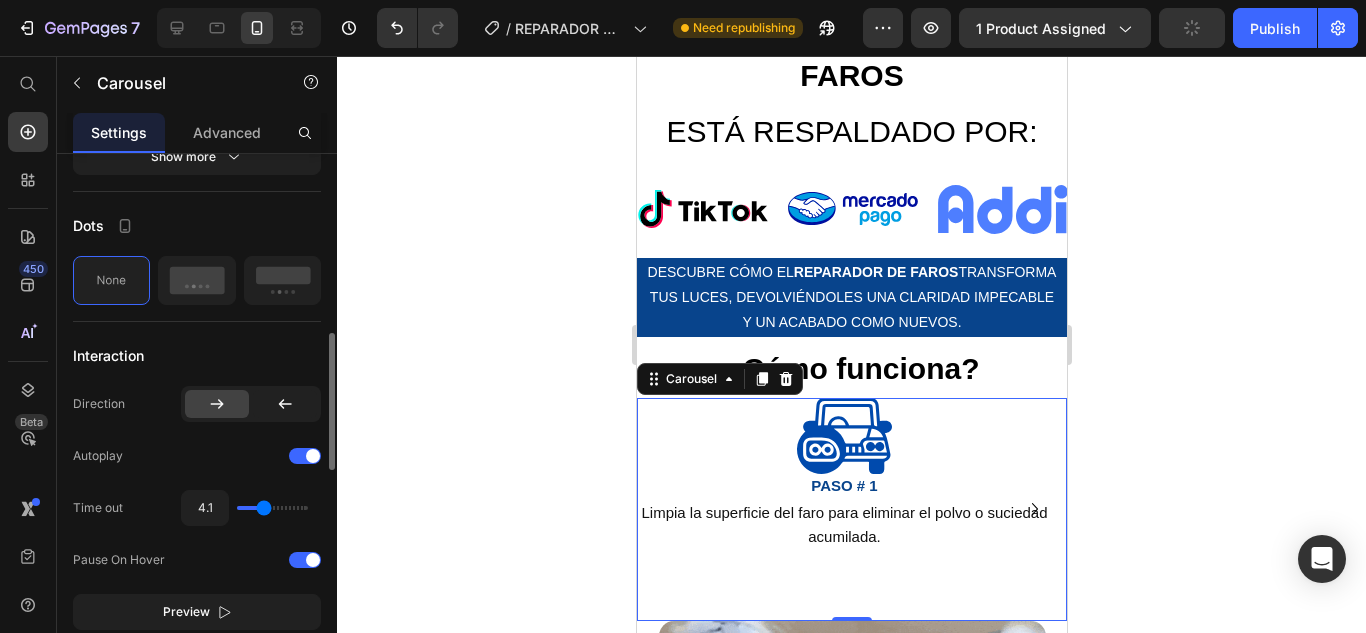 scroll, scrollTop: 900, scrollLeft: 0, axis: vertical 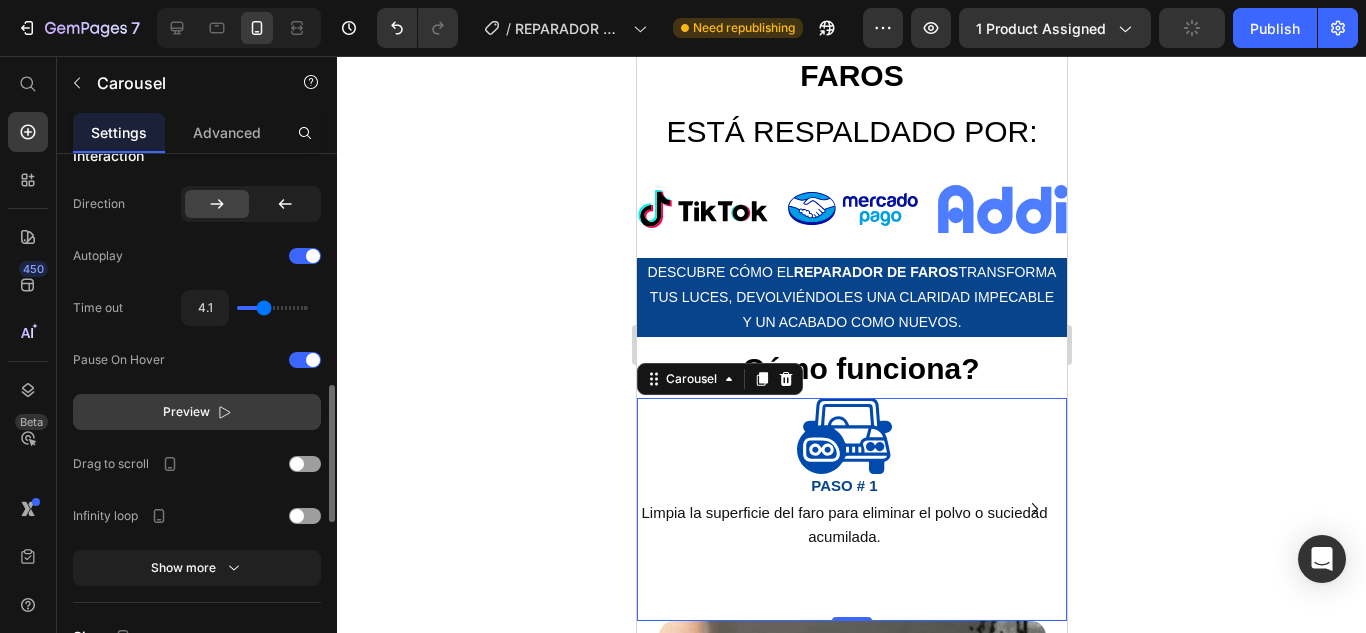 click 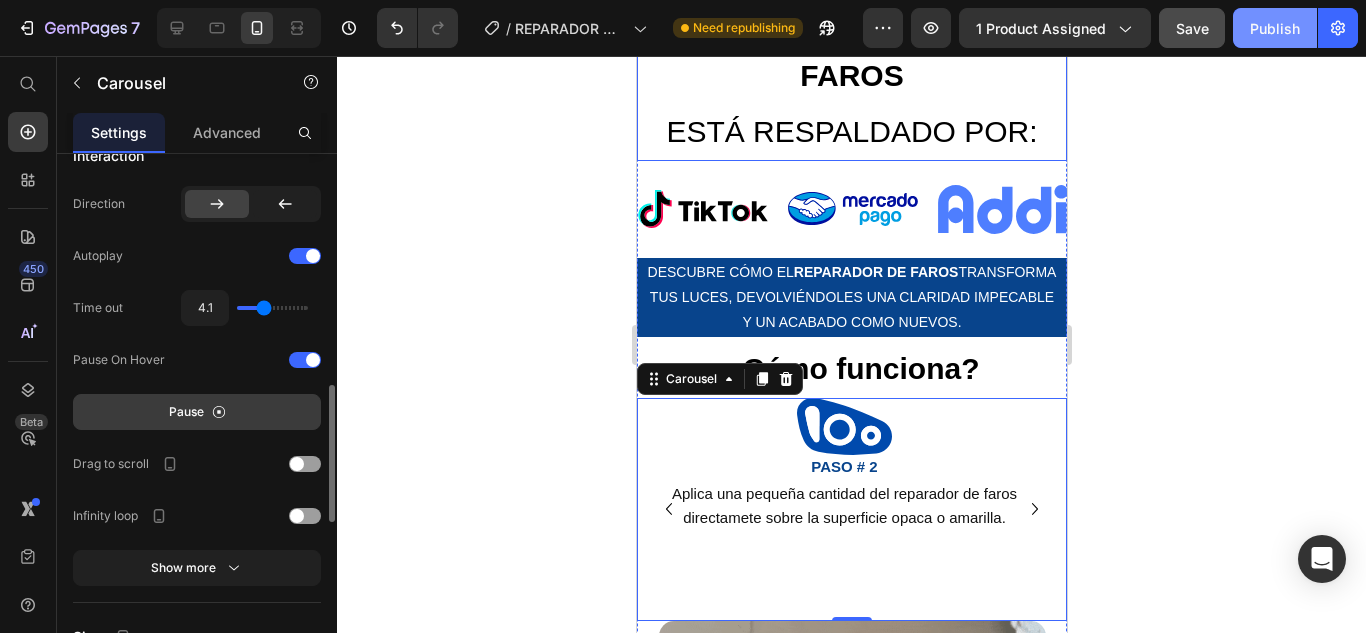 click on "Publish" at bounding box center [1275, 28] 